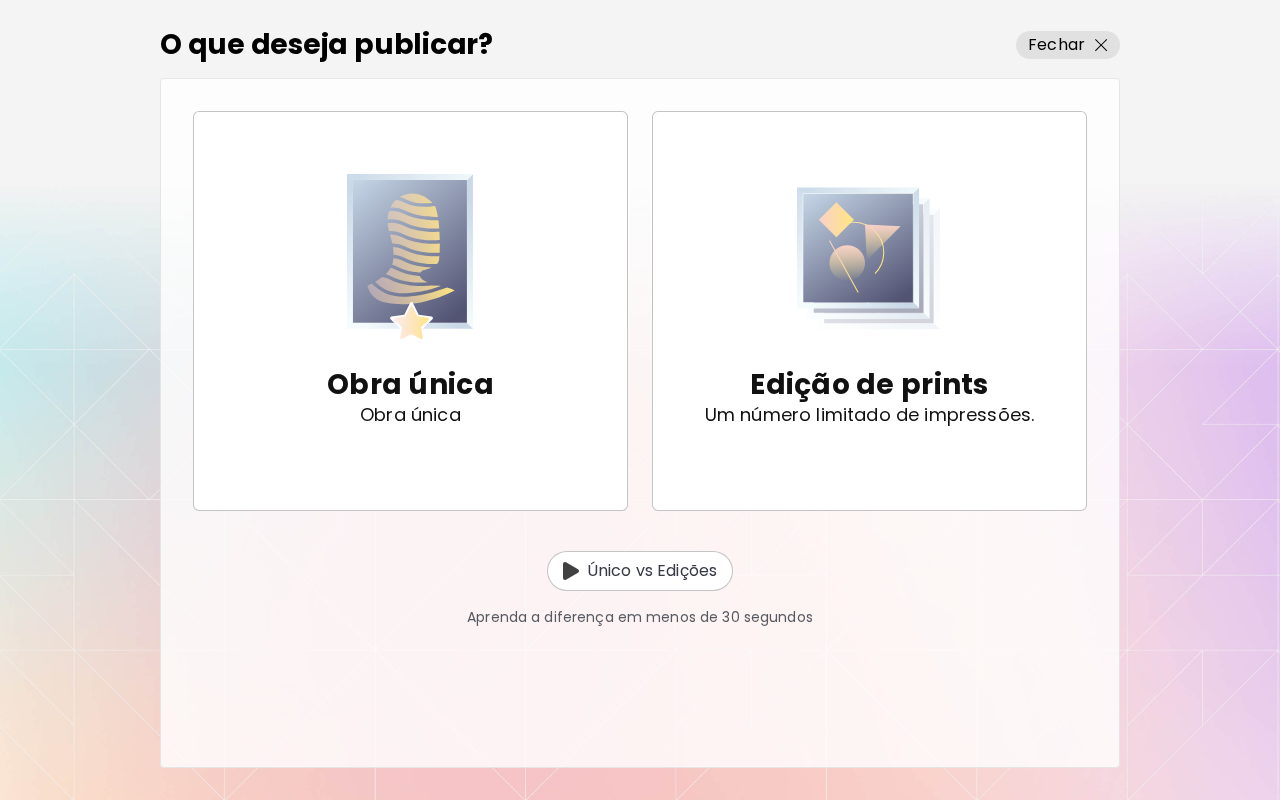 scroll, scrollTop: 0, scrollLeft: 0, axis: both 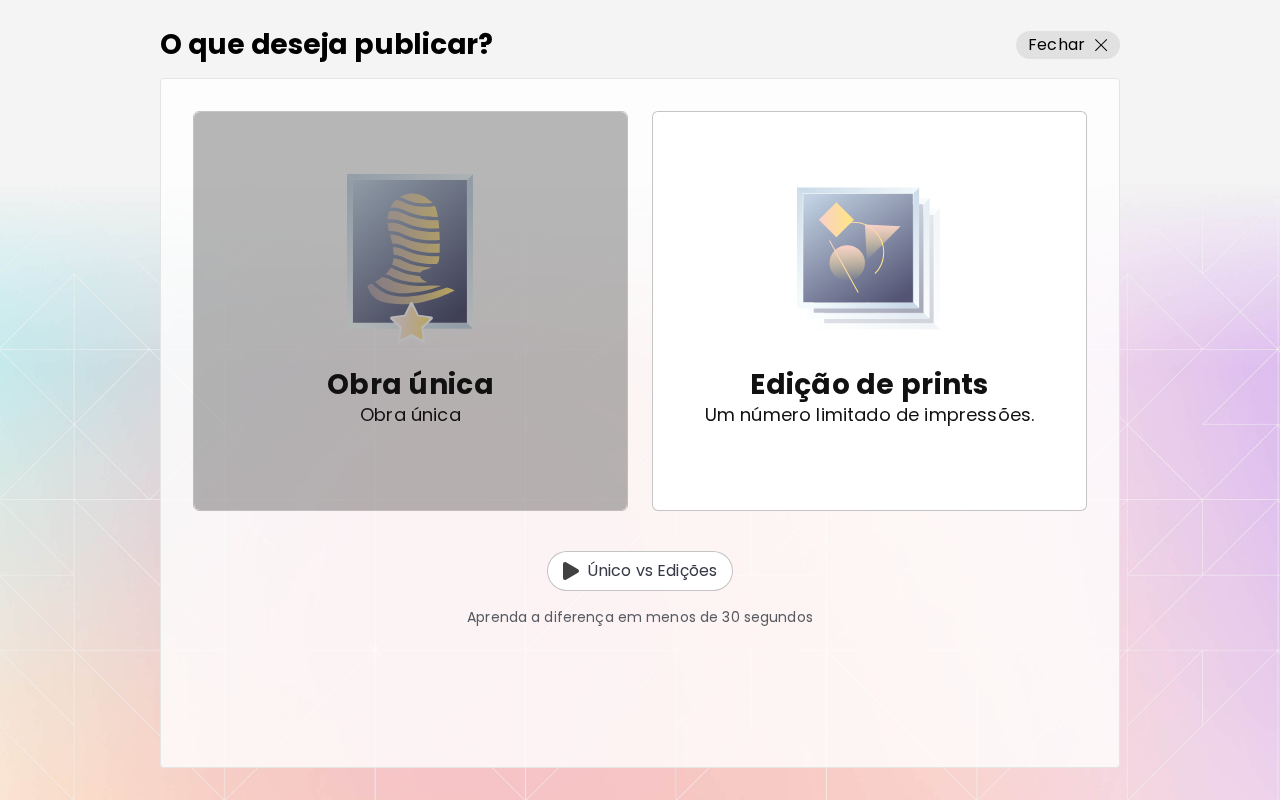 click on "Obra única" at bounding box center (410, 385) 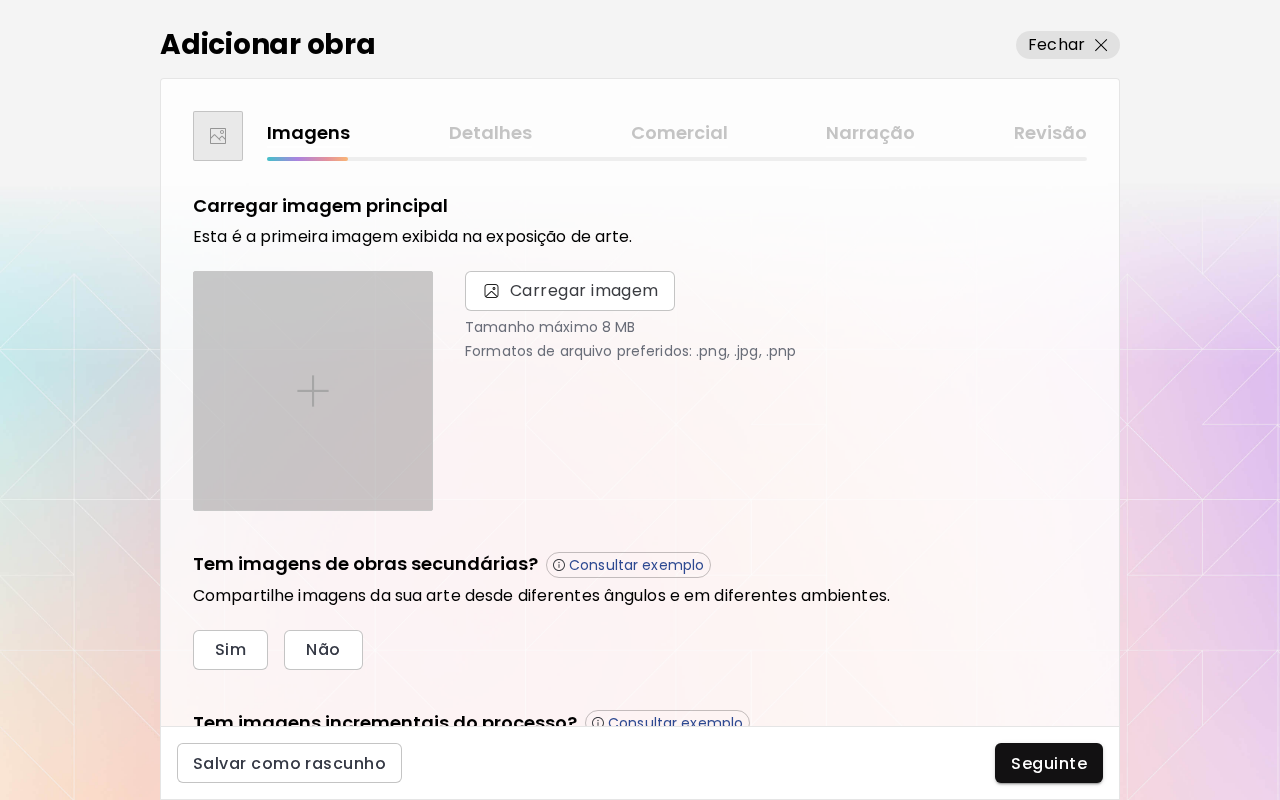 click at bounding box center [313, 391] 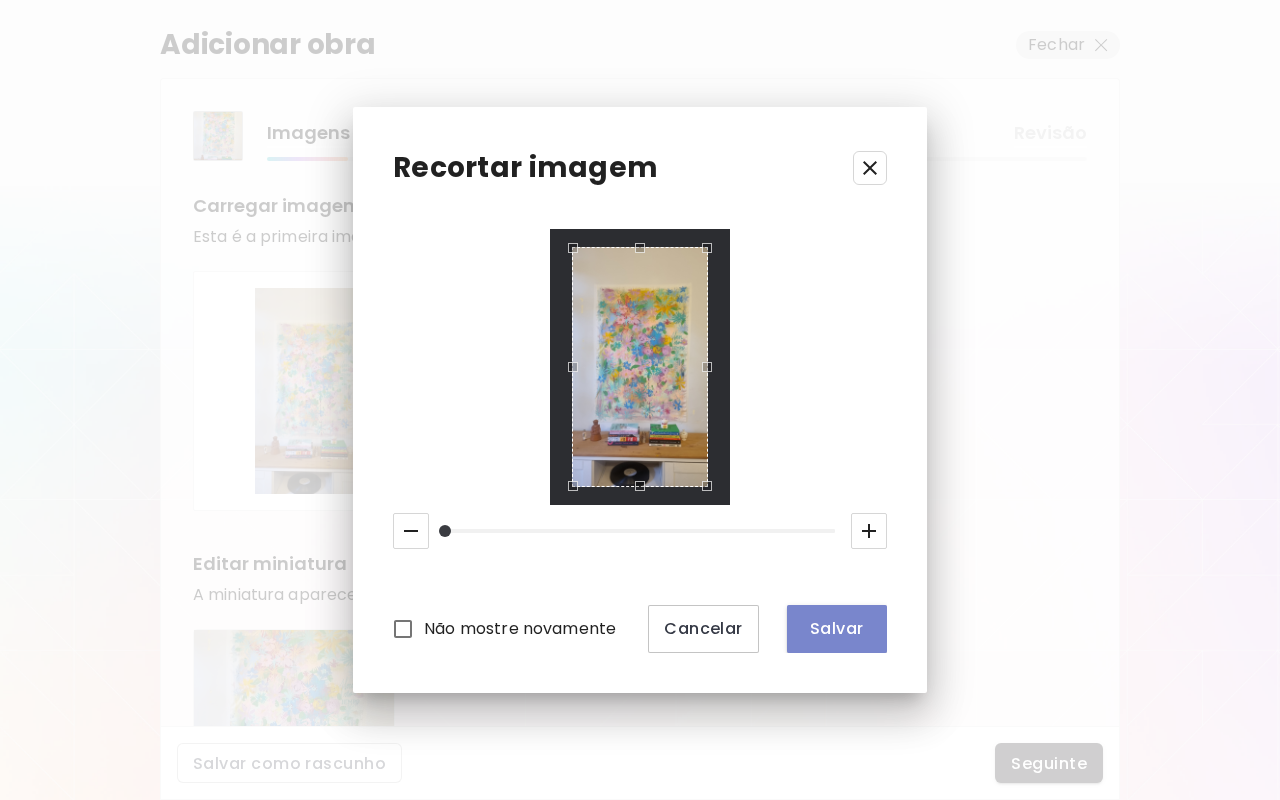 click on "Salvar" at bounding box center (837, 628) 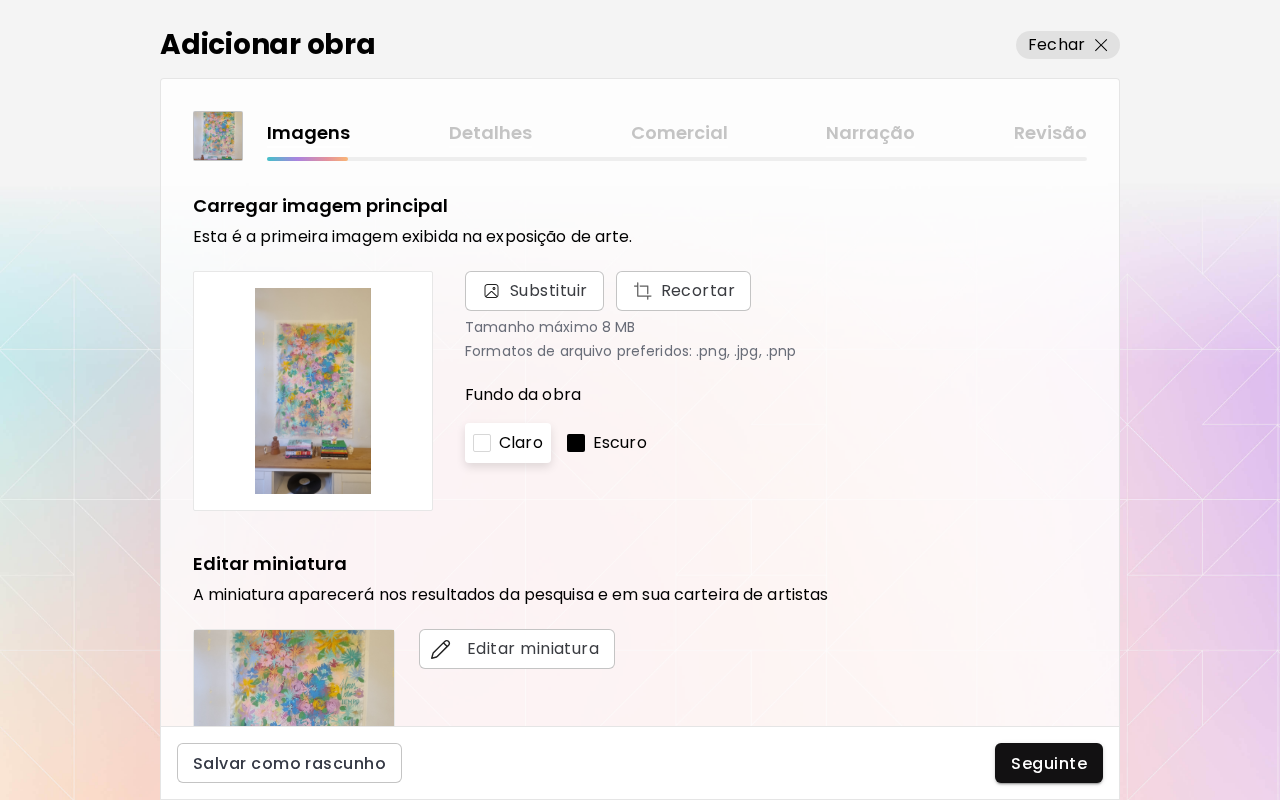 click on "Claro" at bounding box center (521, 443) 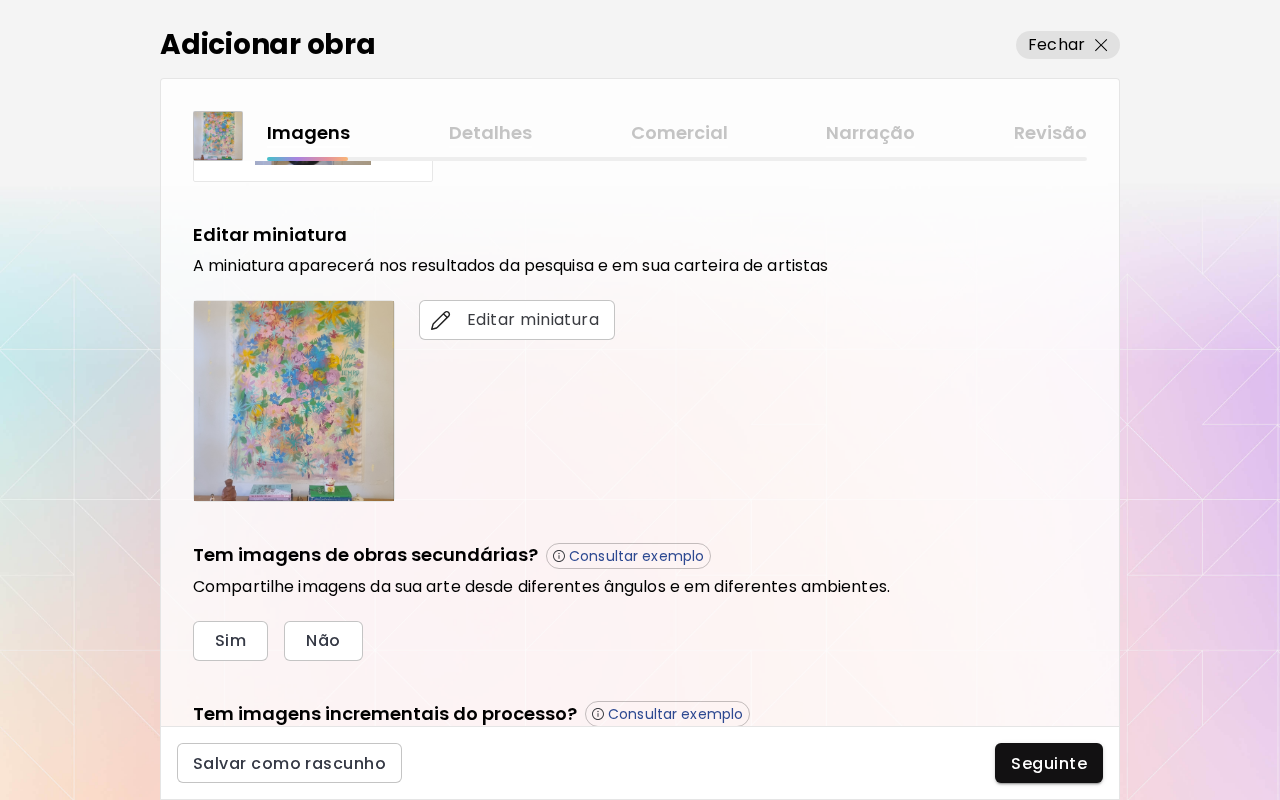 scroll, scrollTop: 284, scrollLeft: 0, axis: vertical 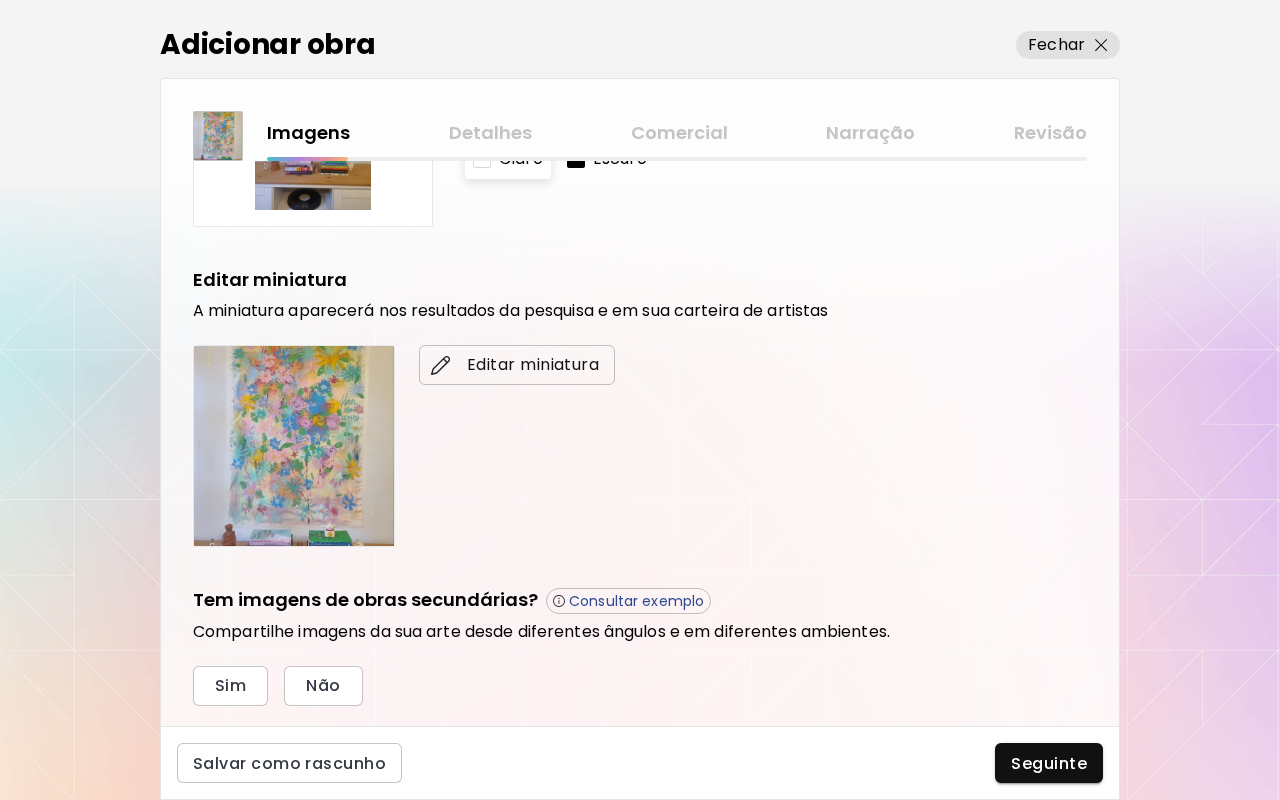 click on "Editar miniatura" at bounding box center (517, 365) 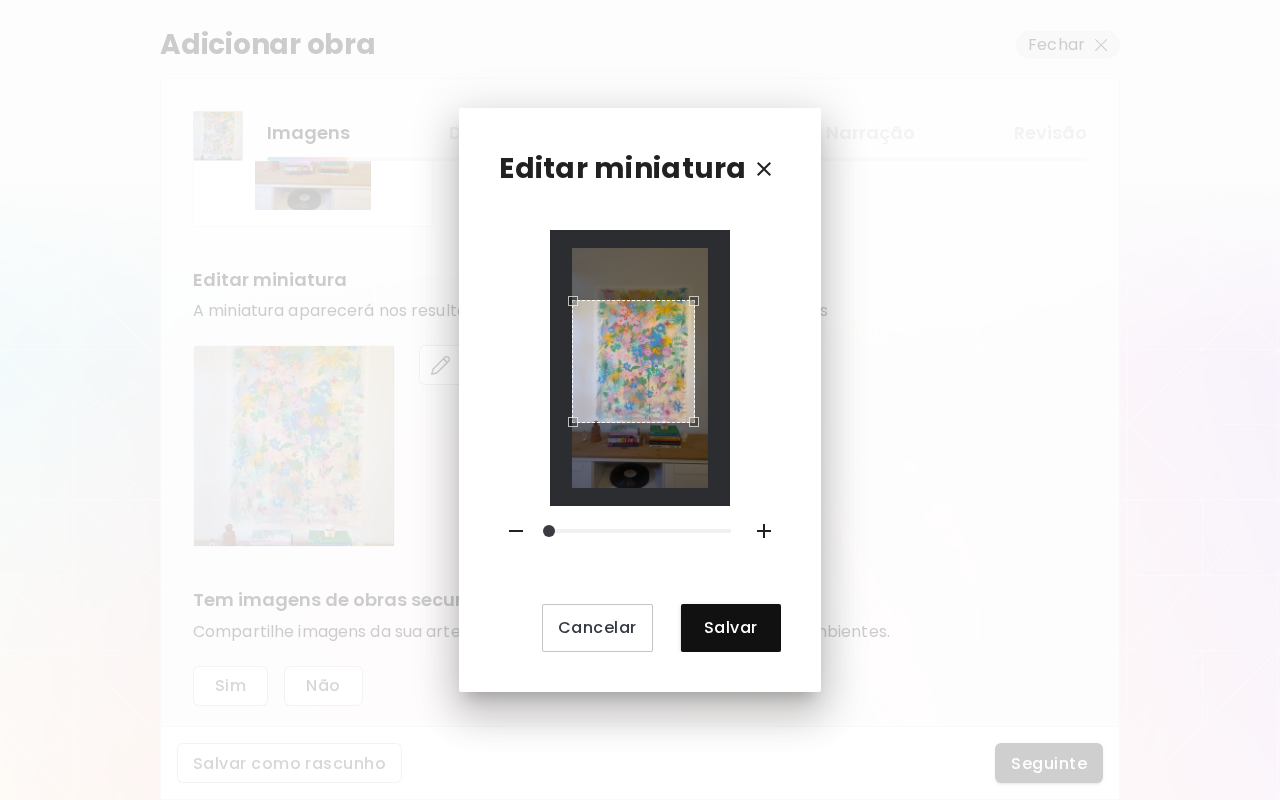 click at bounding box center [633, 361] 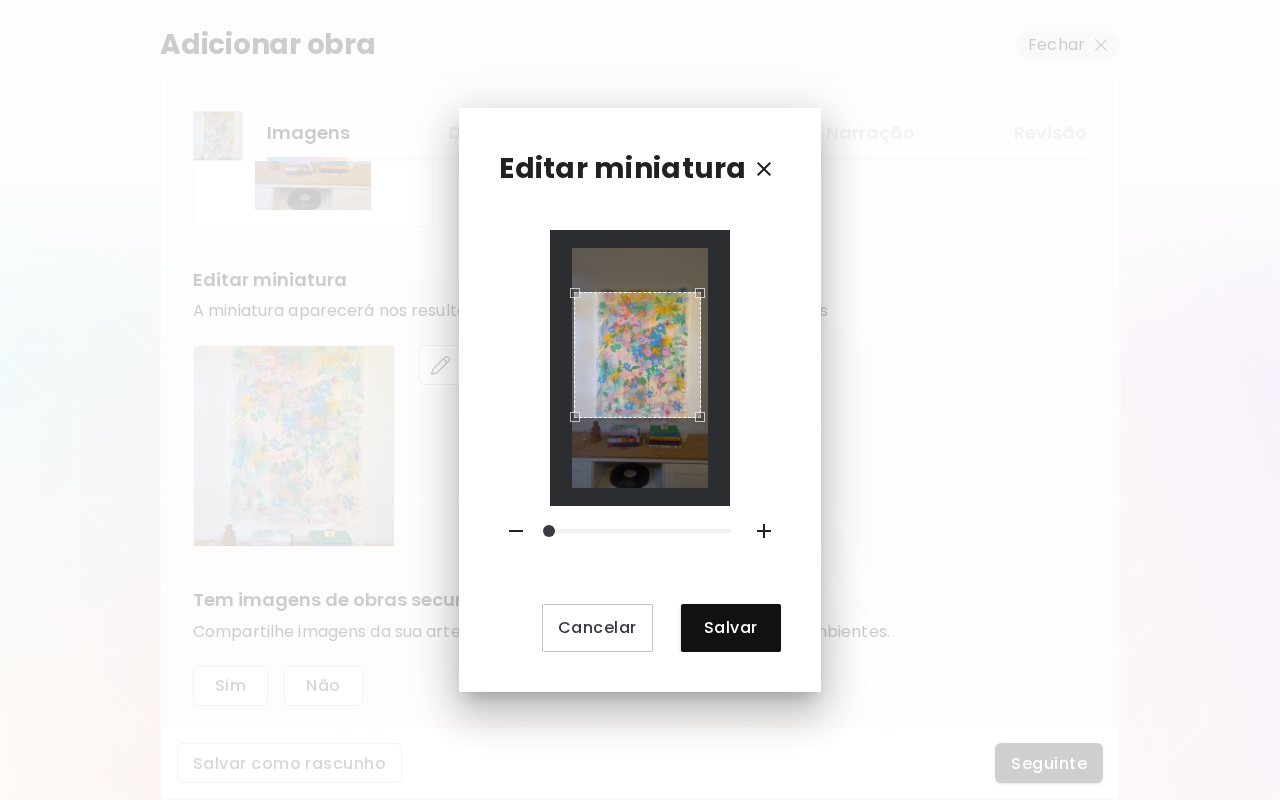 click at bounding box center (637, 355) 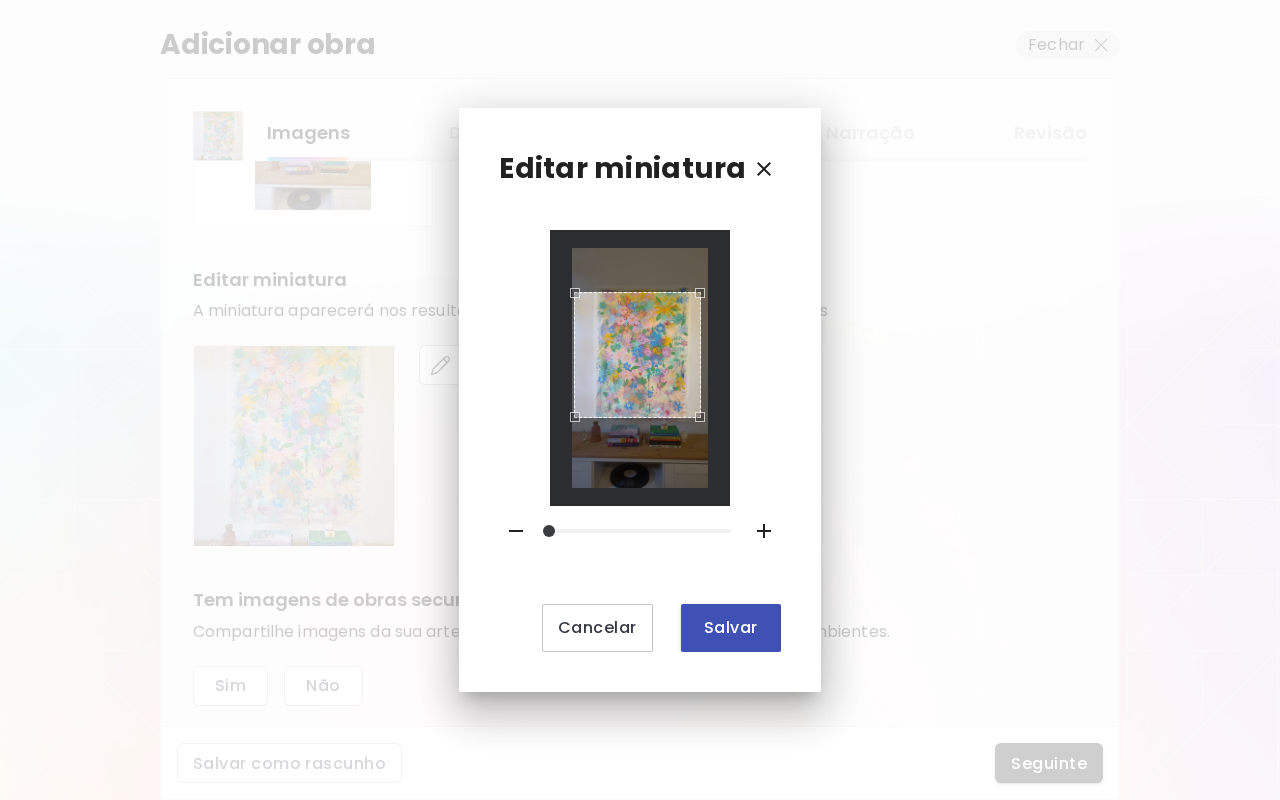 click on "Salvar" at bounding box center [731, 627] 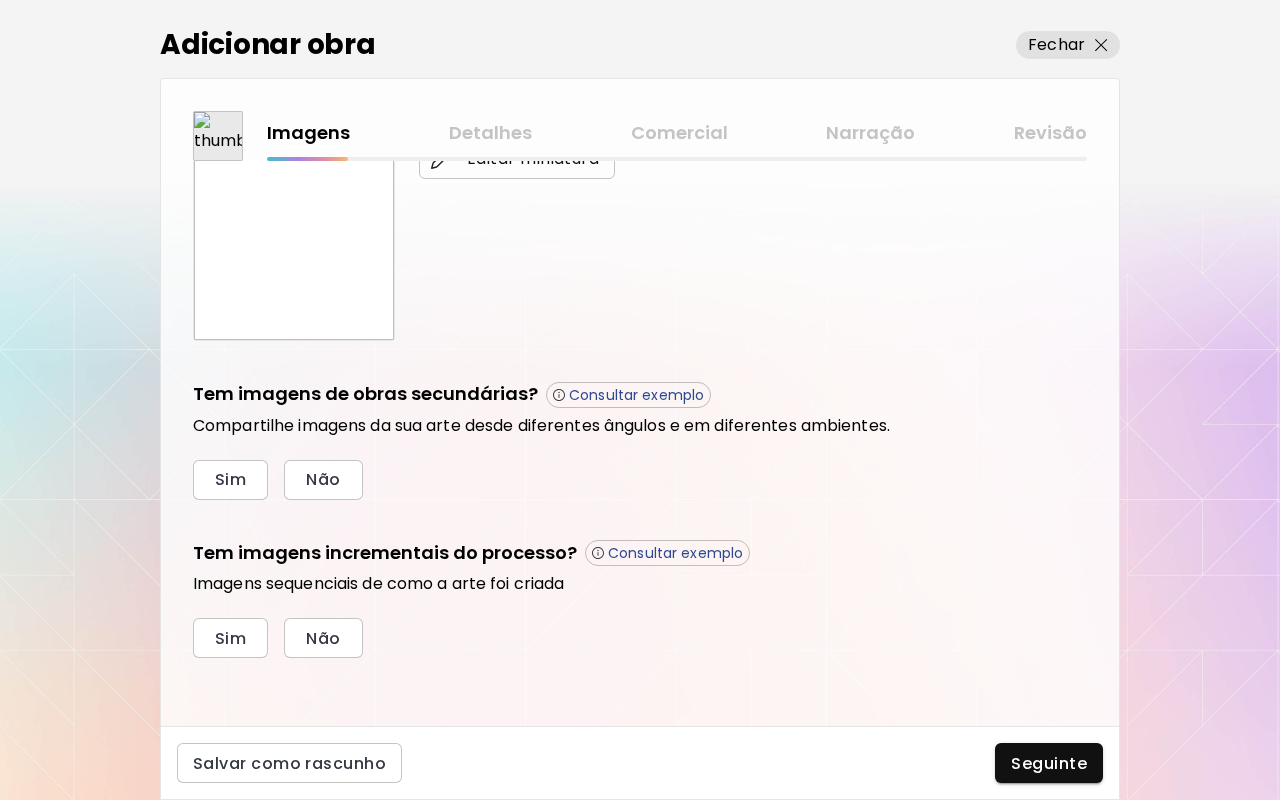 scroll, scrollTop: 493, scrollLeft: 0, axis: vertical 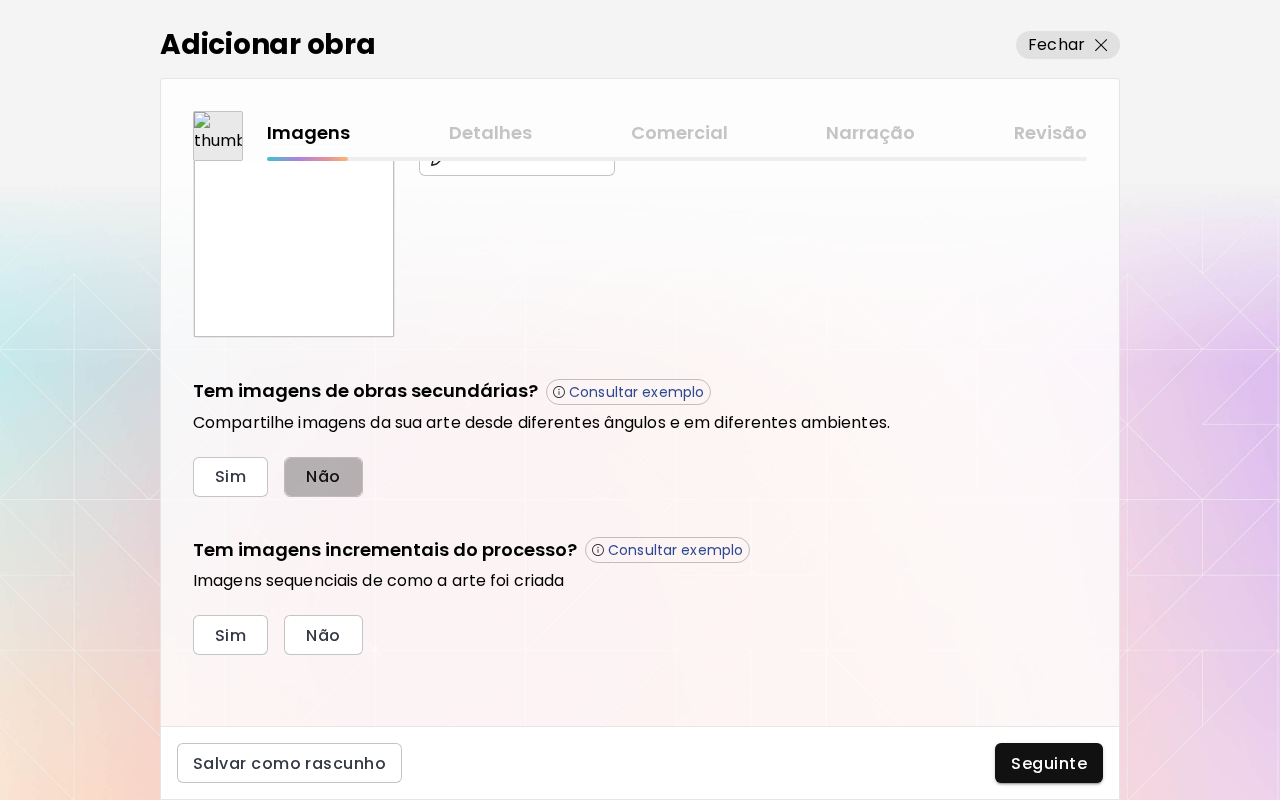 click on "Não" at bounding box center (323, 476) 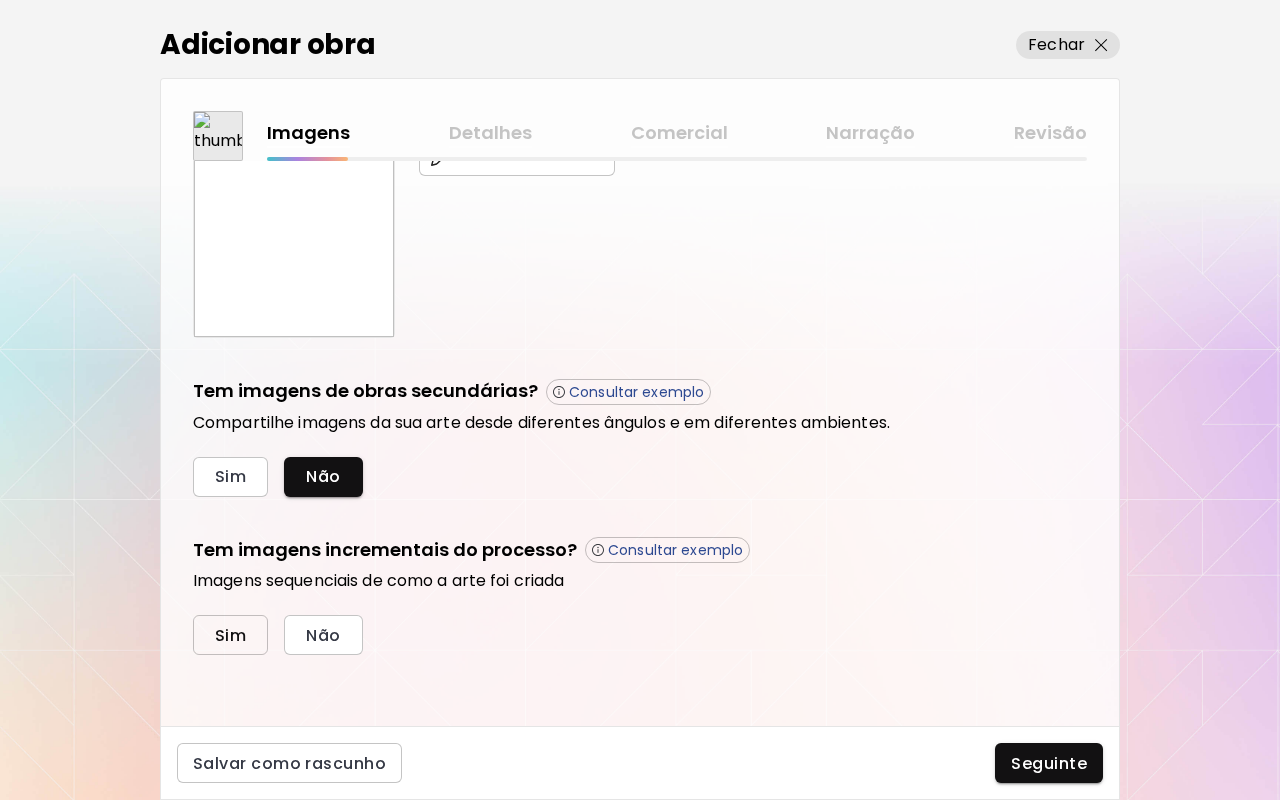 click on "Sim" at bounding box center [230, 635] 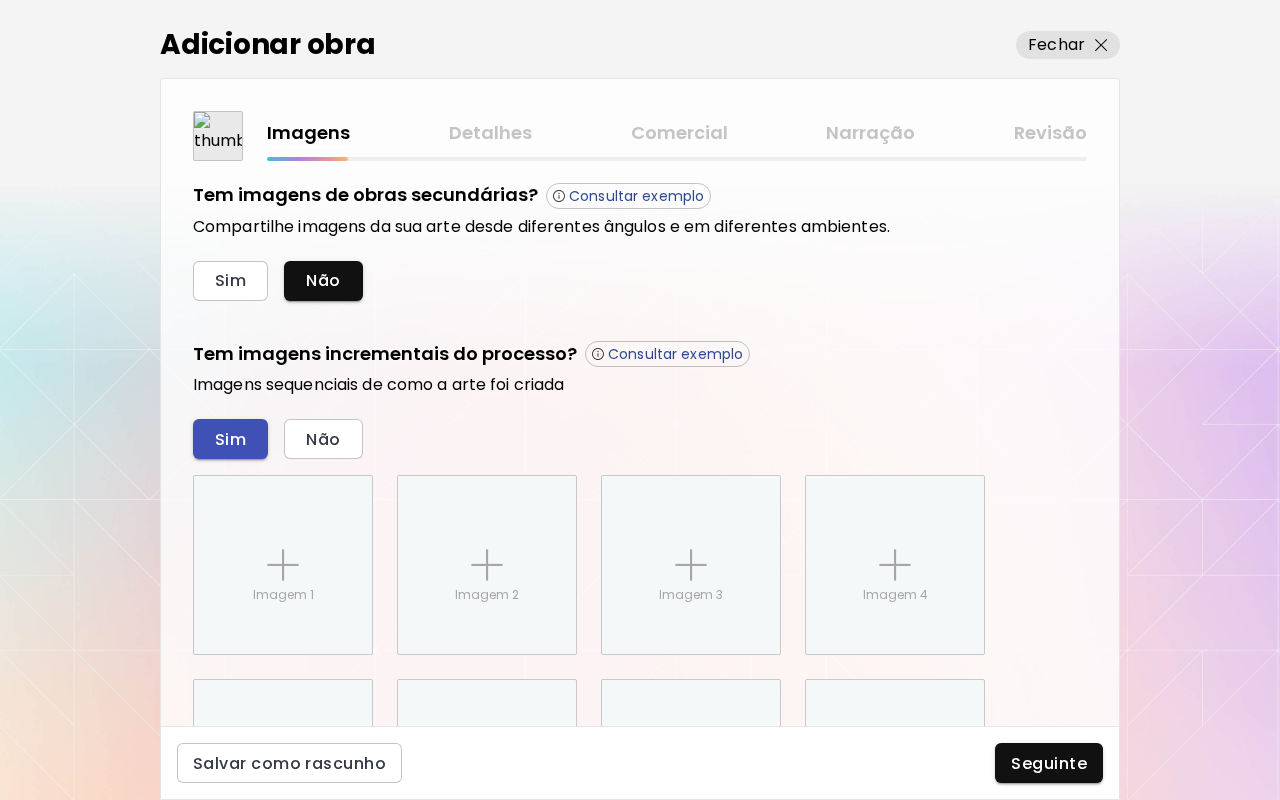 scroll, scrollTop: 893, scrollLeft: 0, axis: vertical 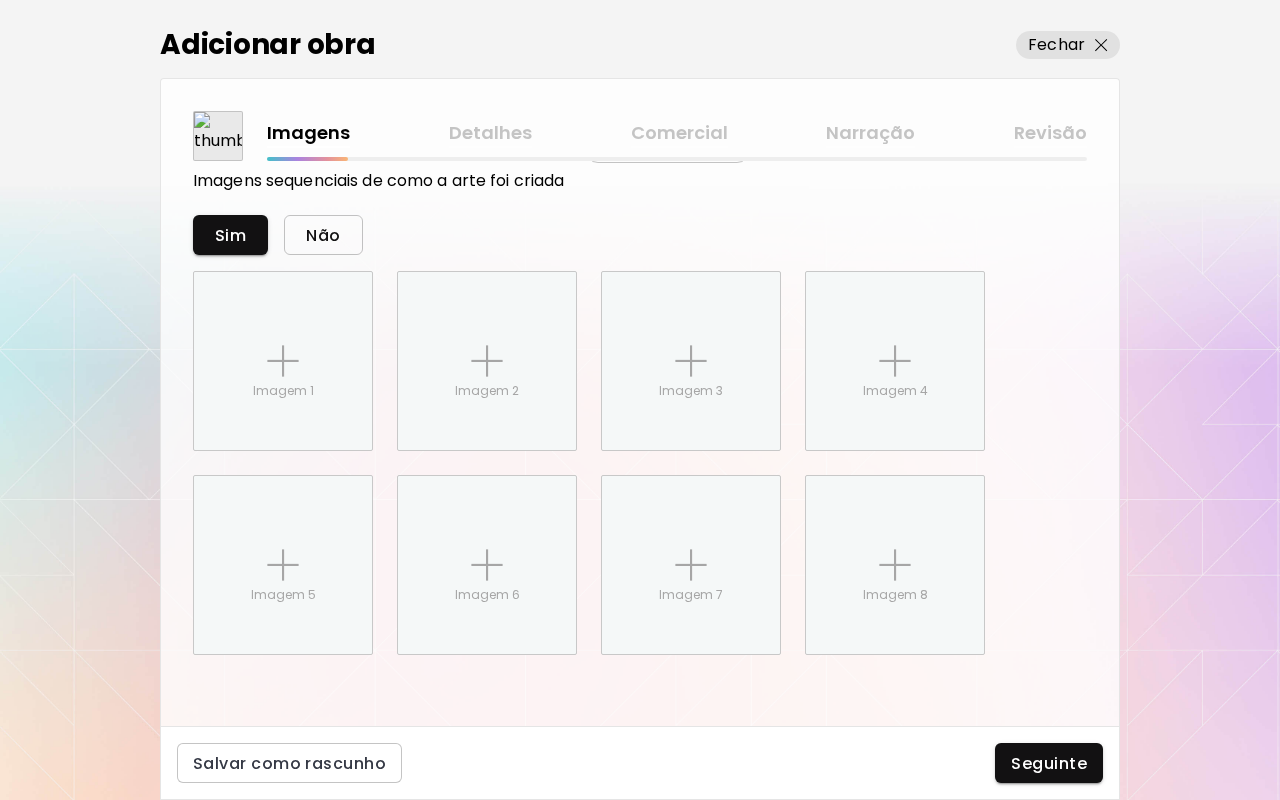 click on "Não" at bounding box center (323, 235) 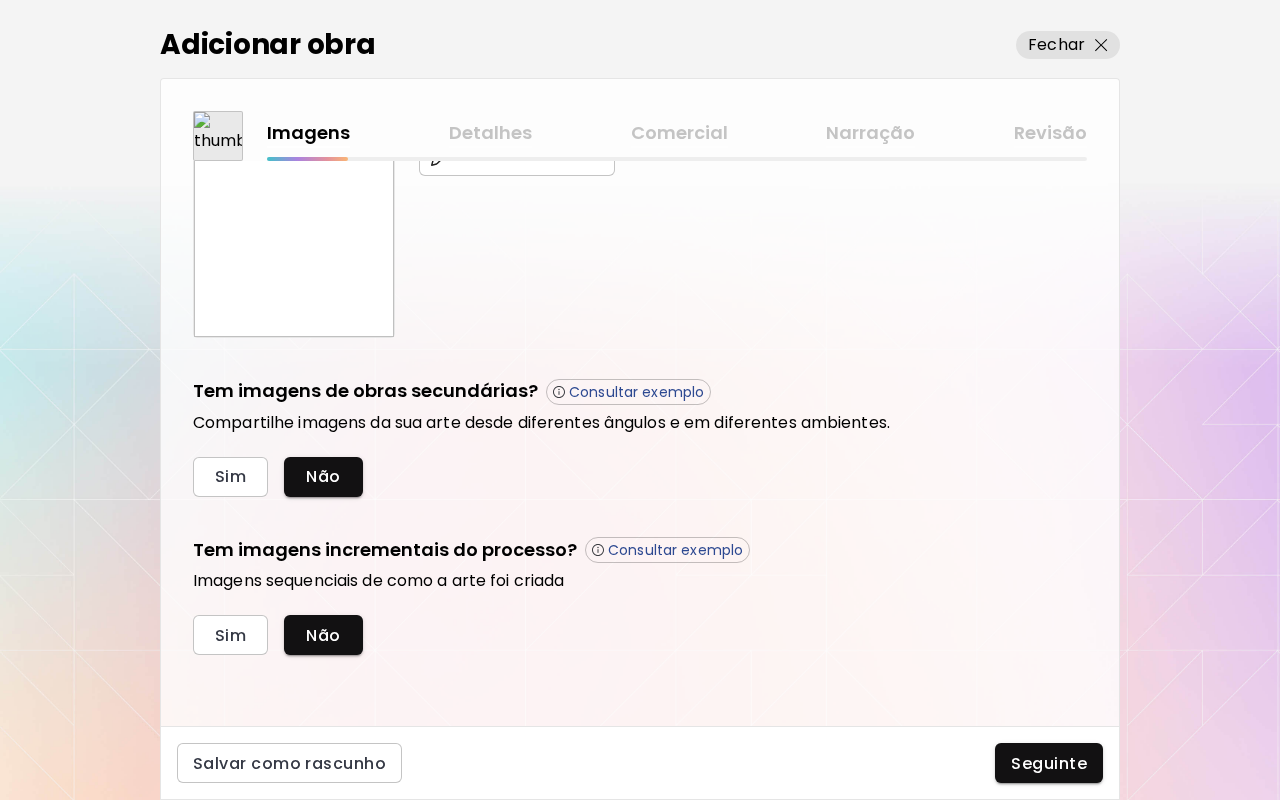 click on "Seguinte" at bounding box center (1049, 763) 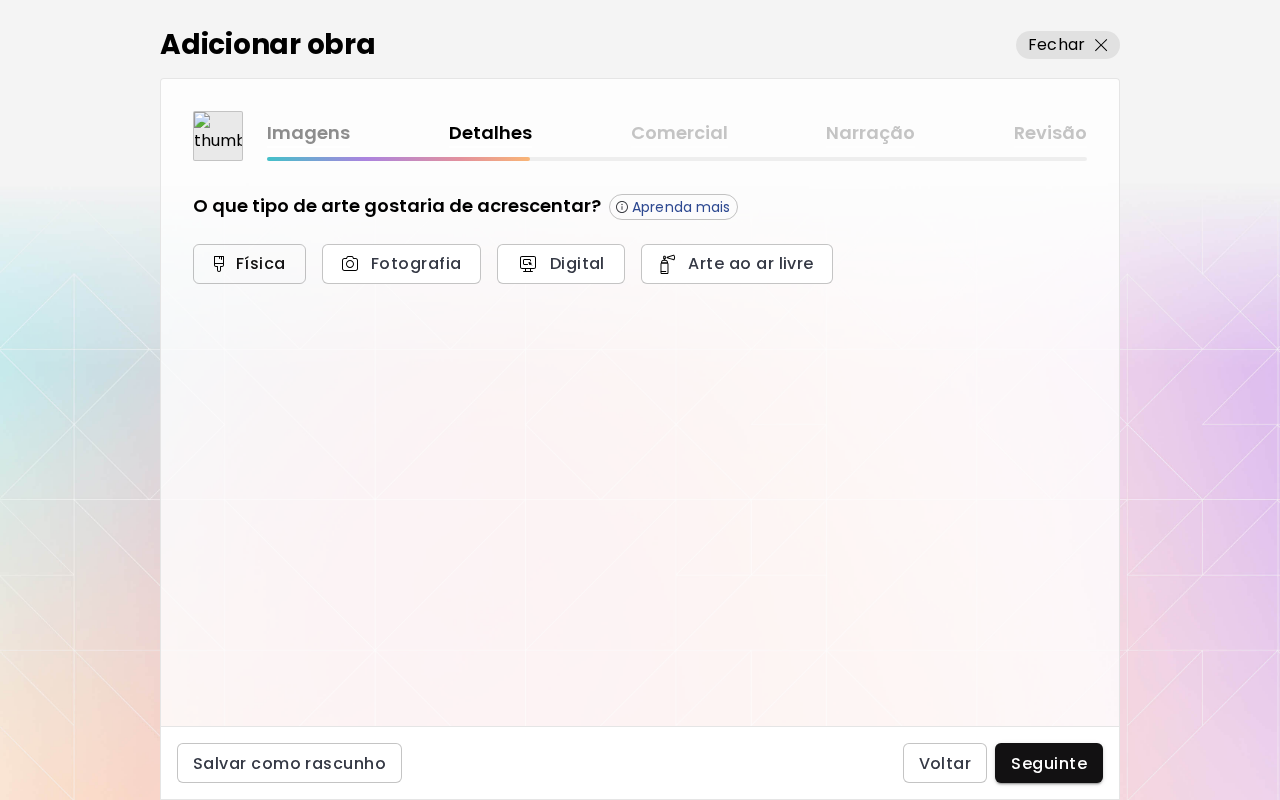 click on "Física" at bounding box center (249, 263) 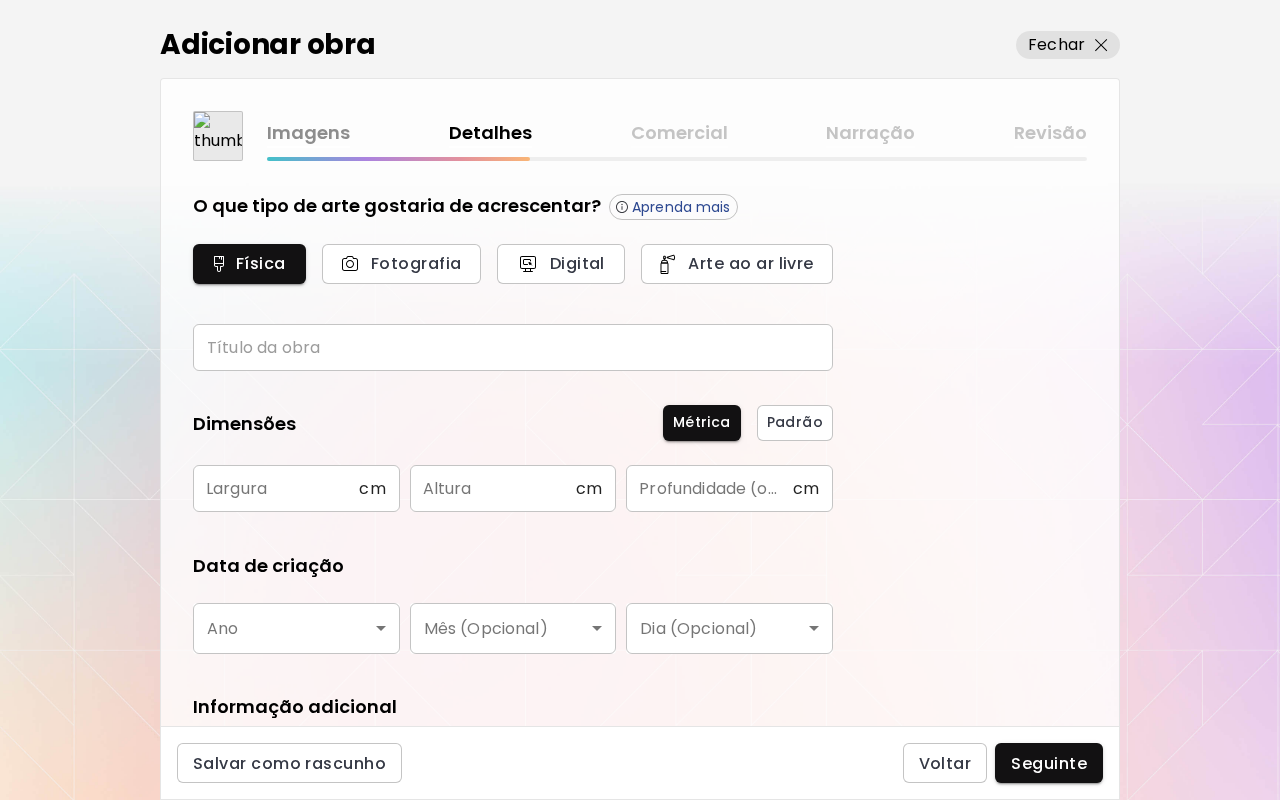 click at bounding box center [513, 347] 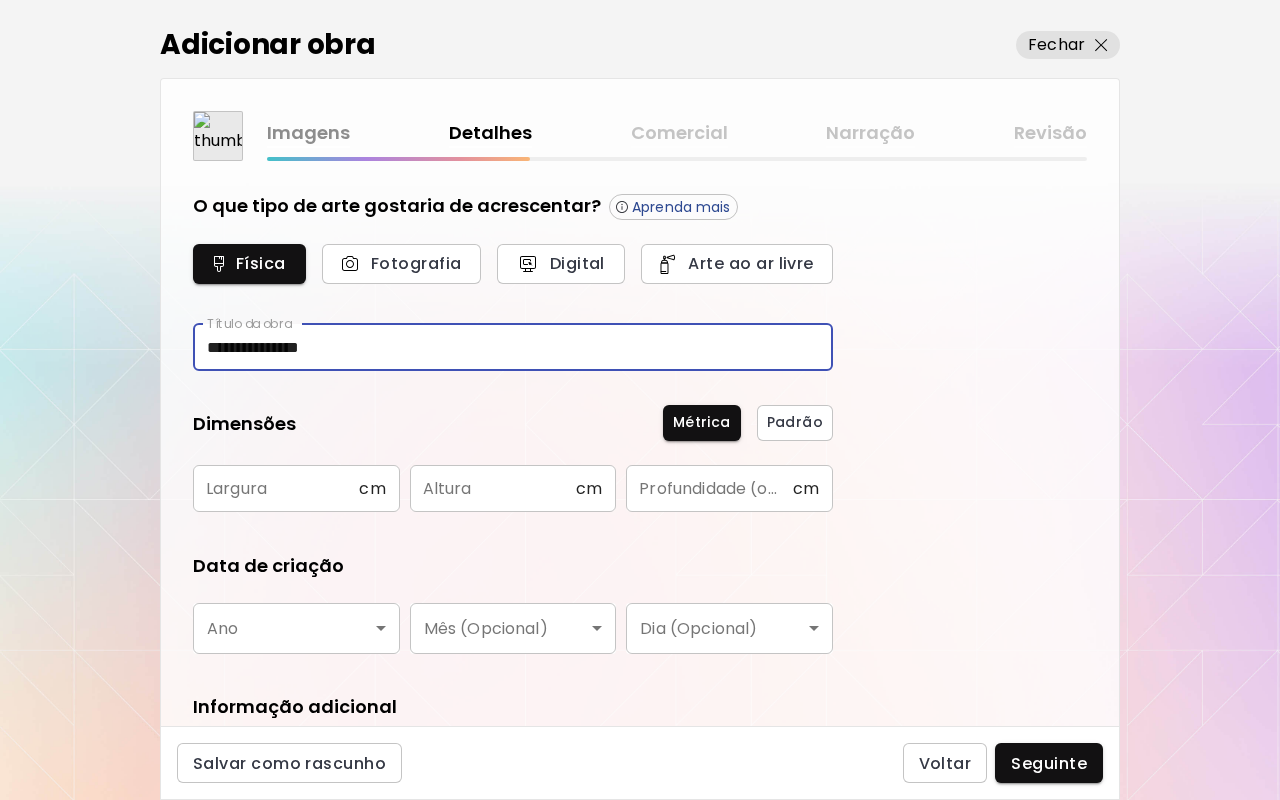 type on "**********" 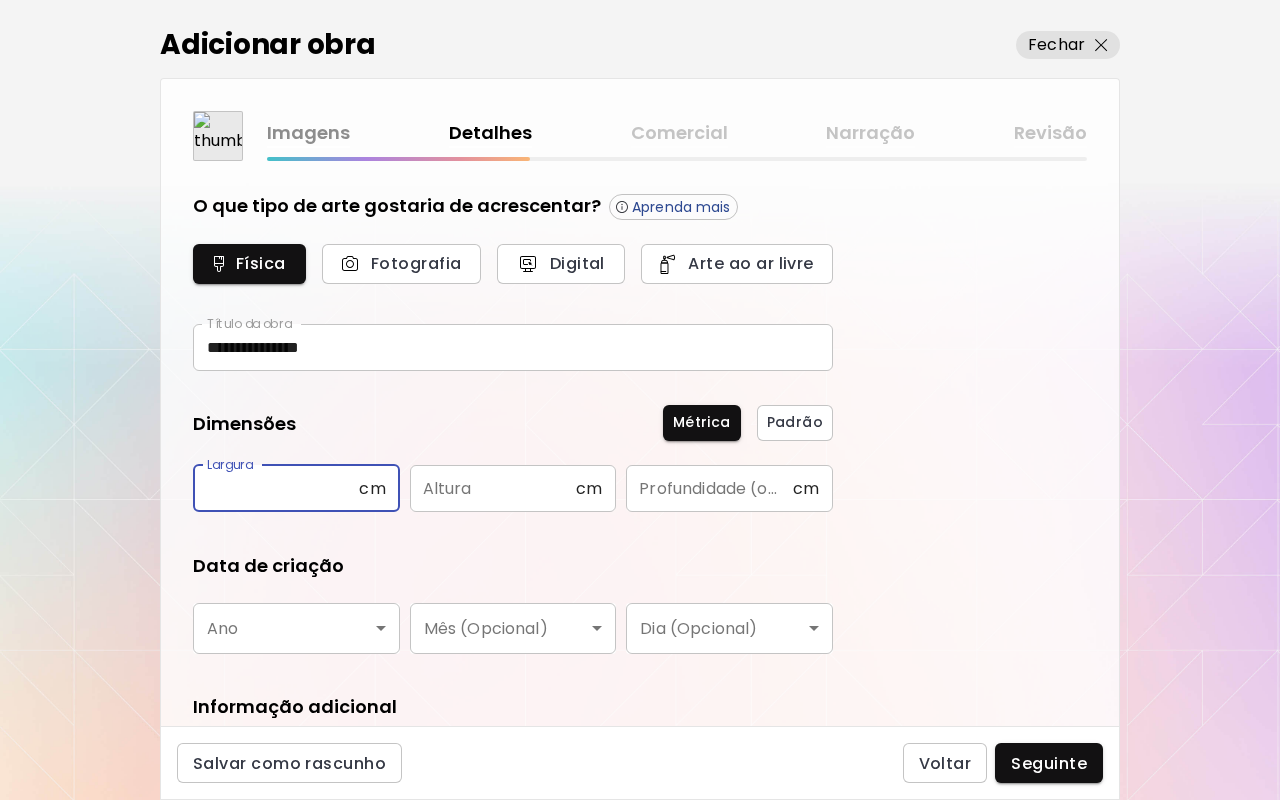 click at bounding box center [276, 488] 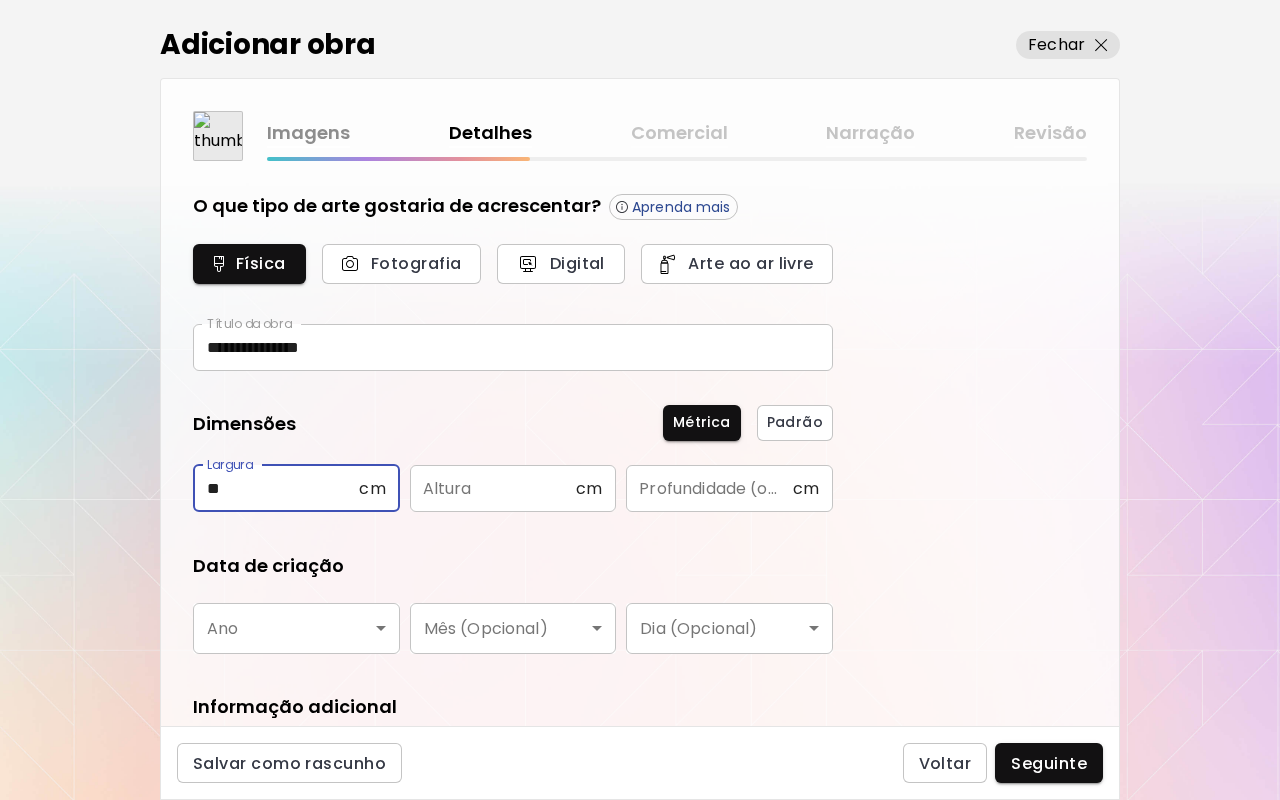 type on "*" 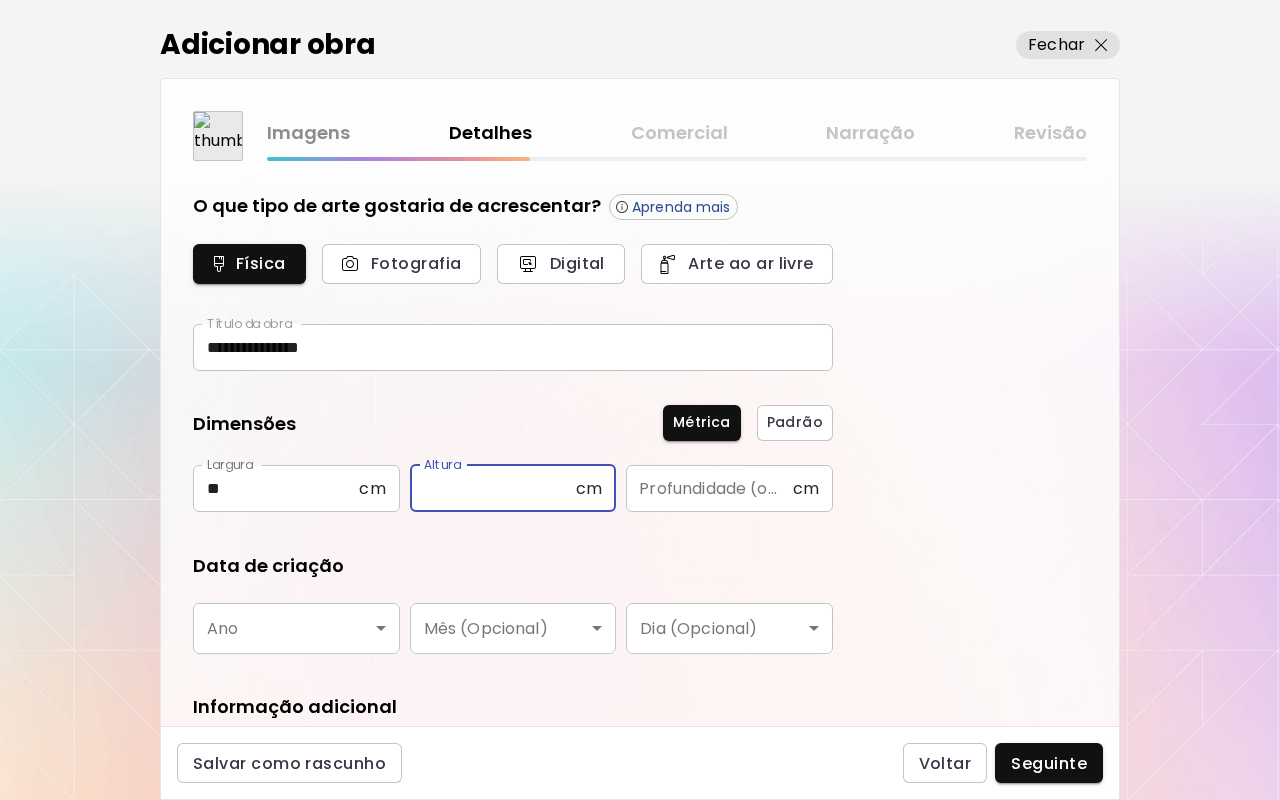 click at bounding box center (493, 488) 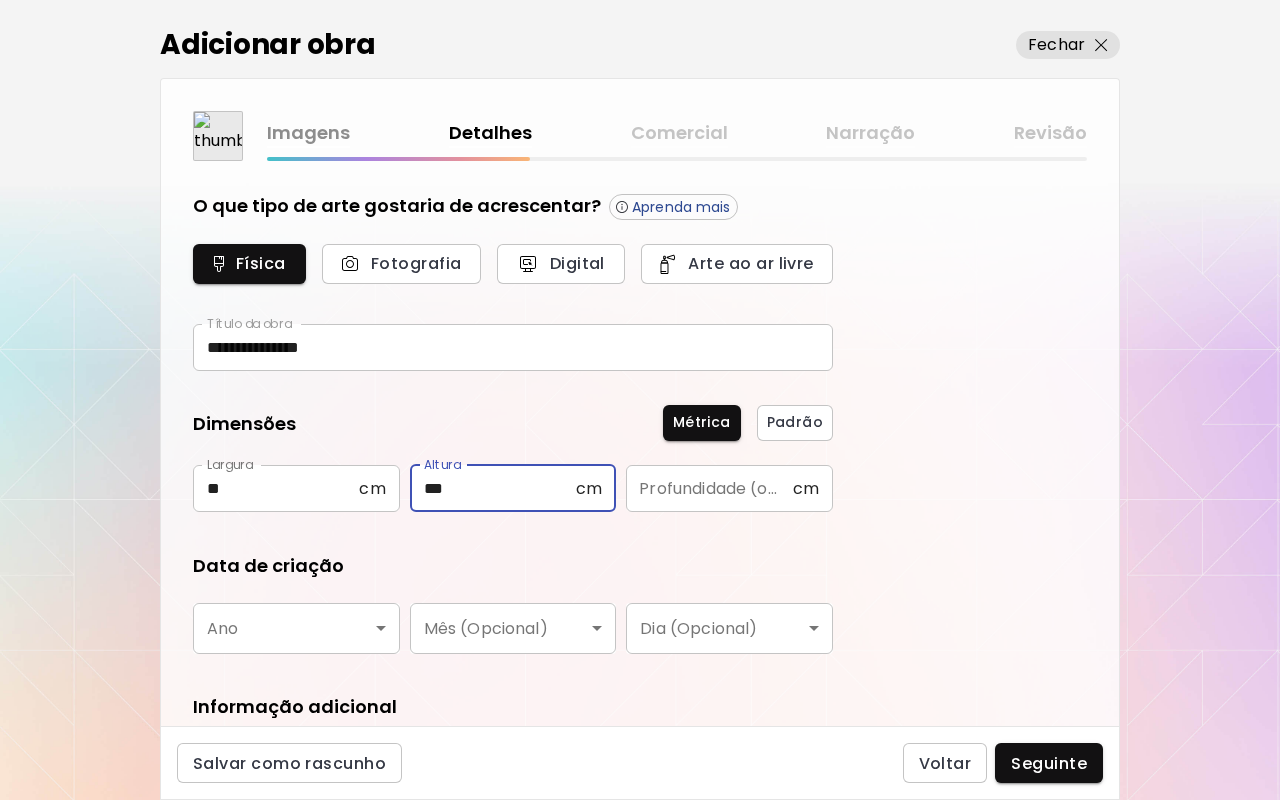 type on "***" 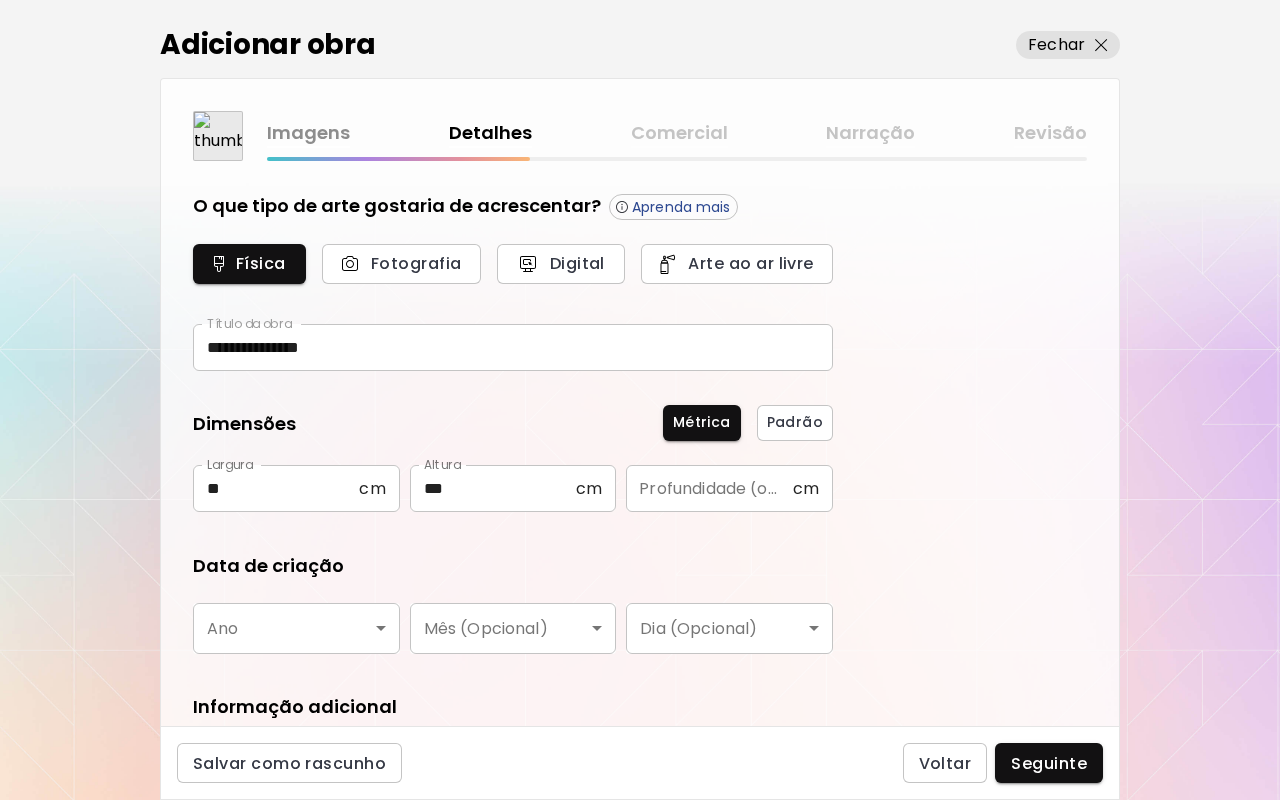 click on "Data de criação Ano ​ Ano Mês (Opcional) ​ Mês (Opcional) Dia (Opcional) ​ Dia (Opcional)" at bounding box center [513, 603] 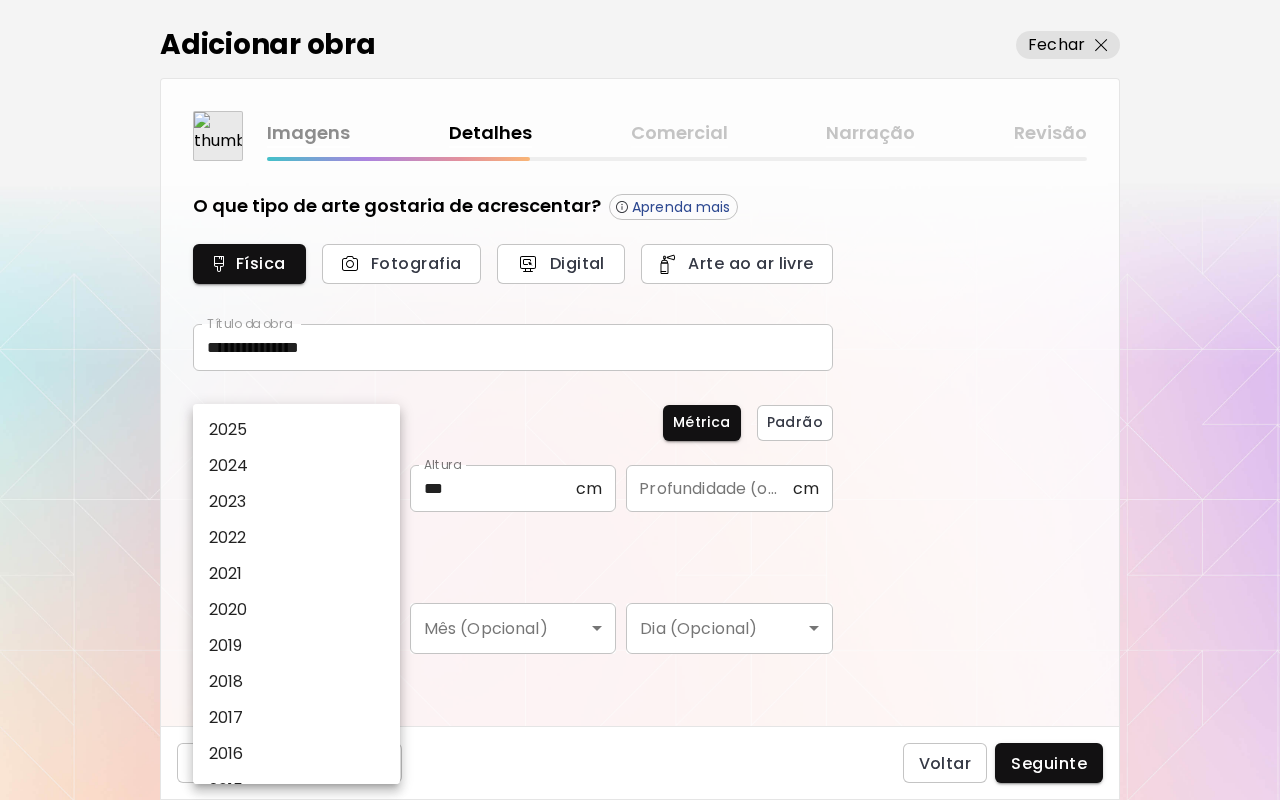 click on "2025" at bounding box center (296, 430) 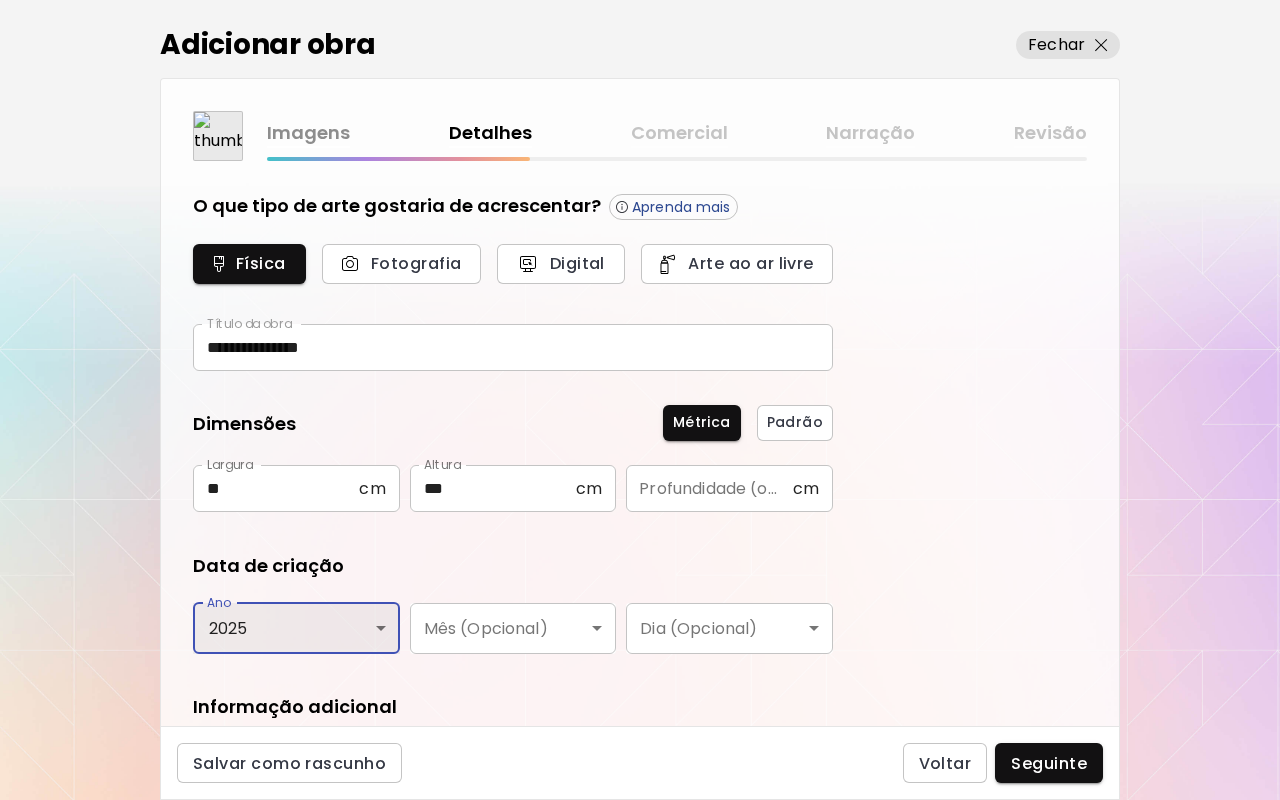 type on "****" 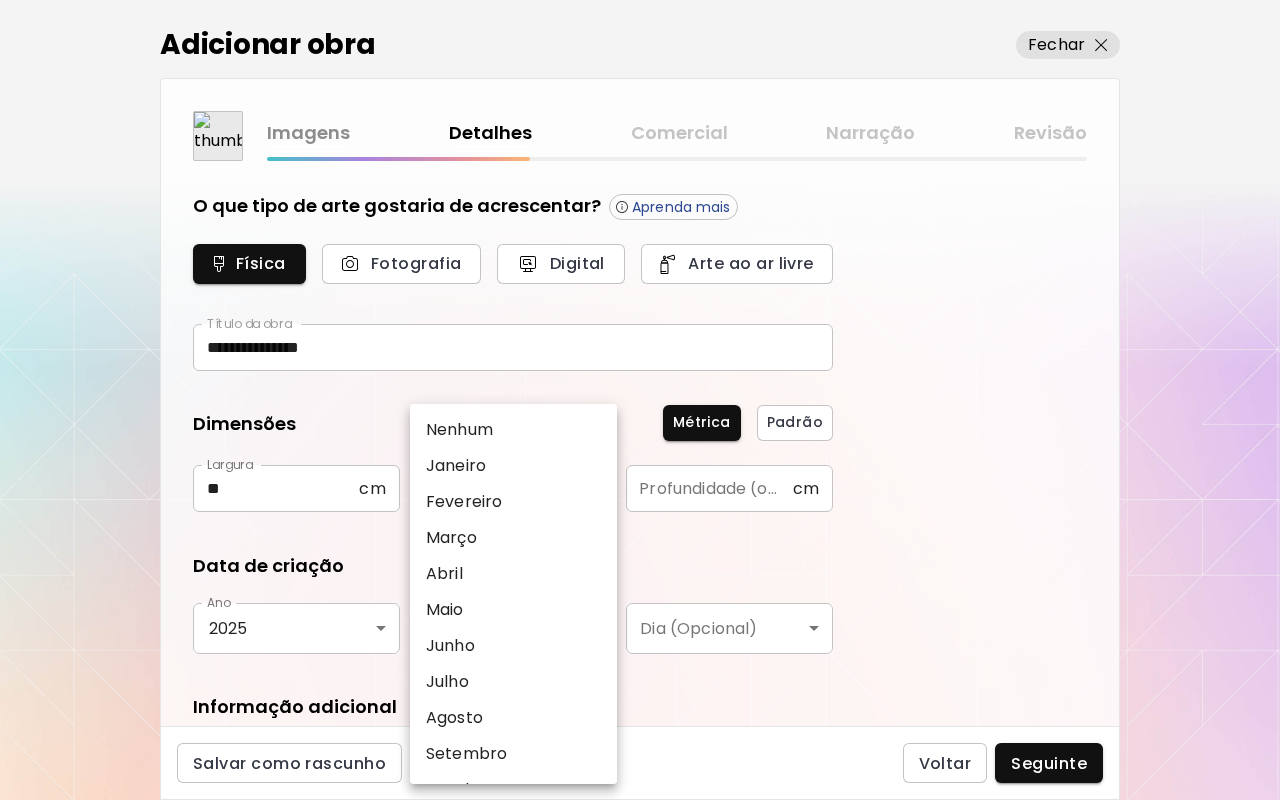 click on "**********" at bounding box center (640, 400) 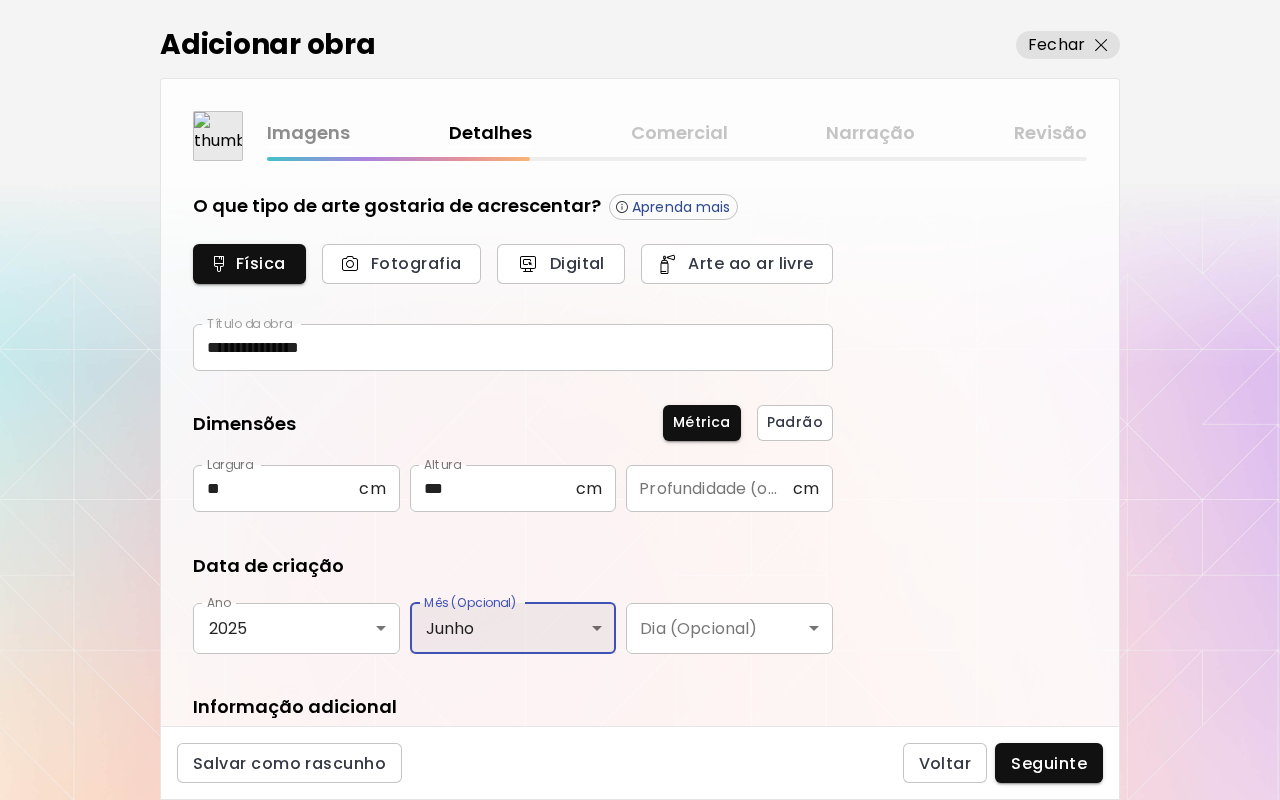 scroll, scrollTop: 227, scrollLeft: 0, axis: vertical 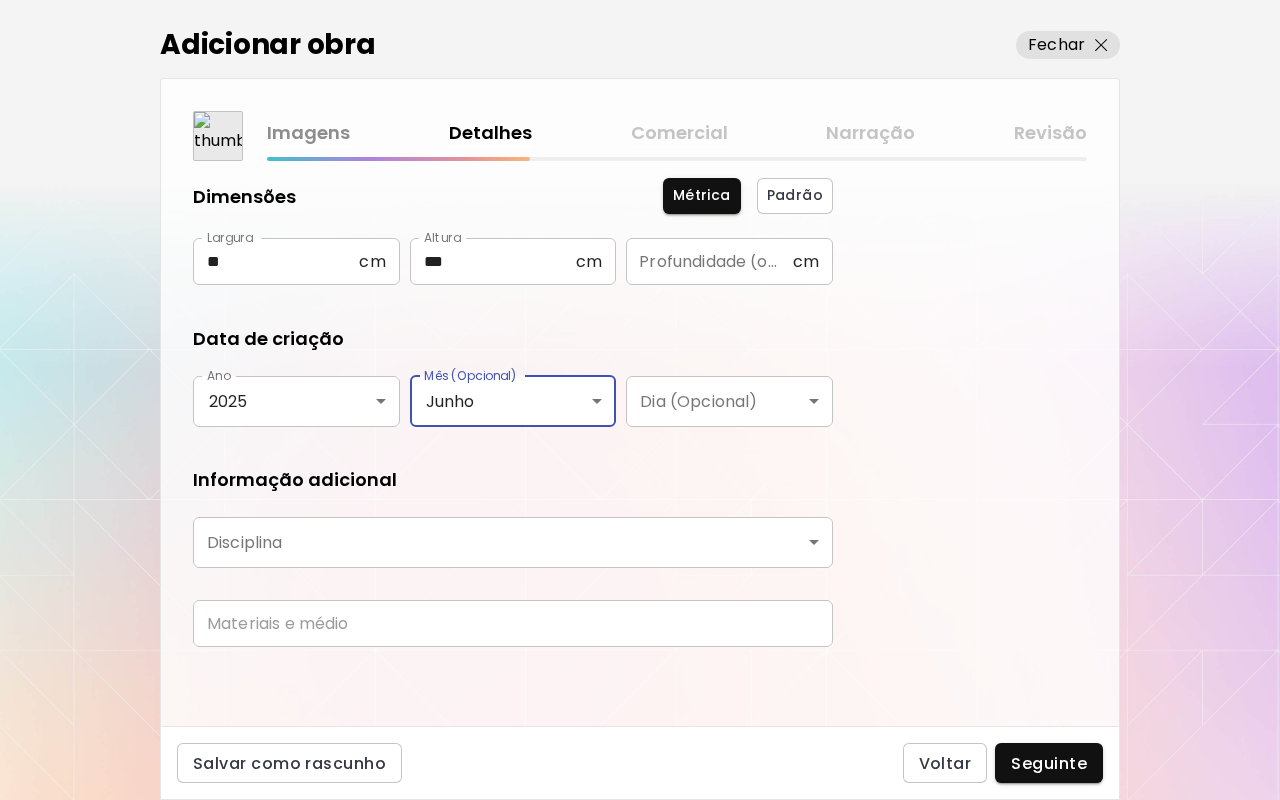 click on "**********" at bounding box center [640, 400] 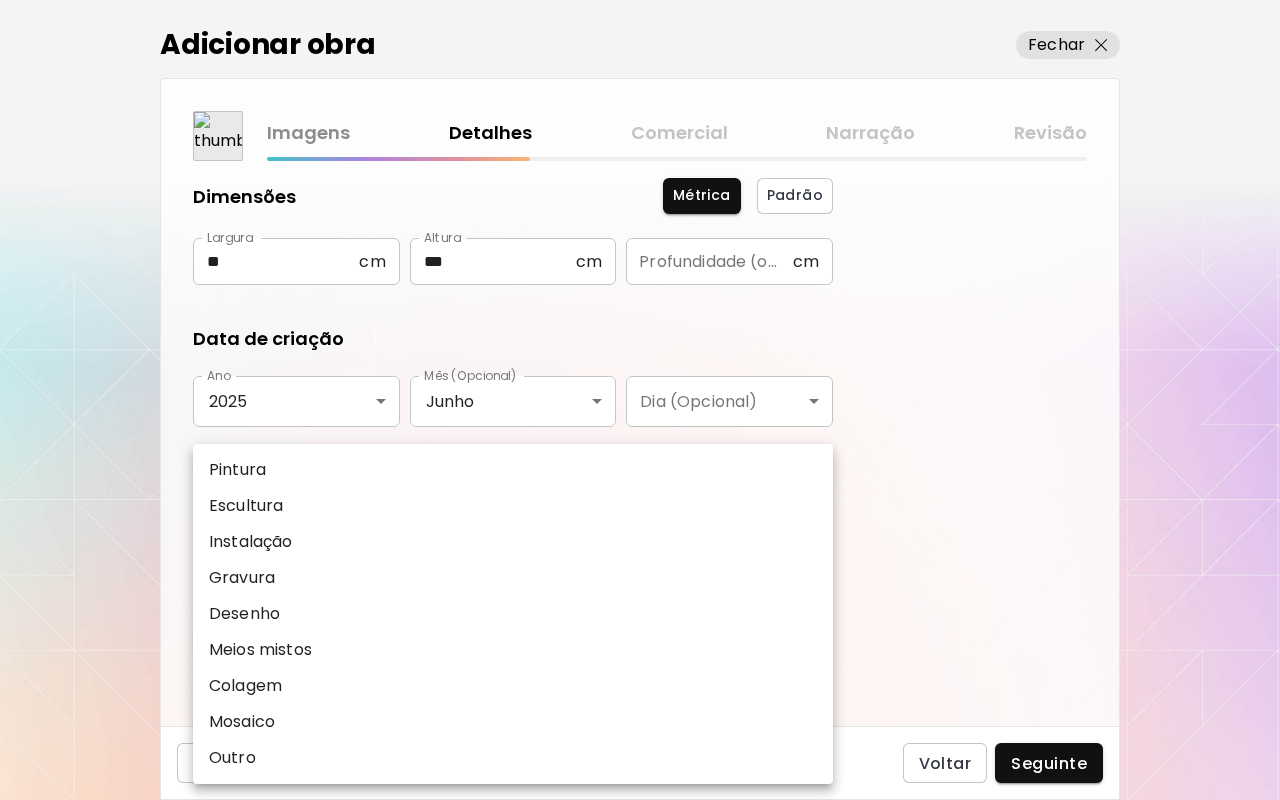 click on "Pintura" at bounding box center [513, 470] 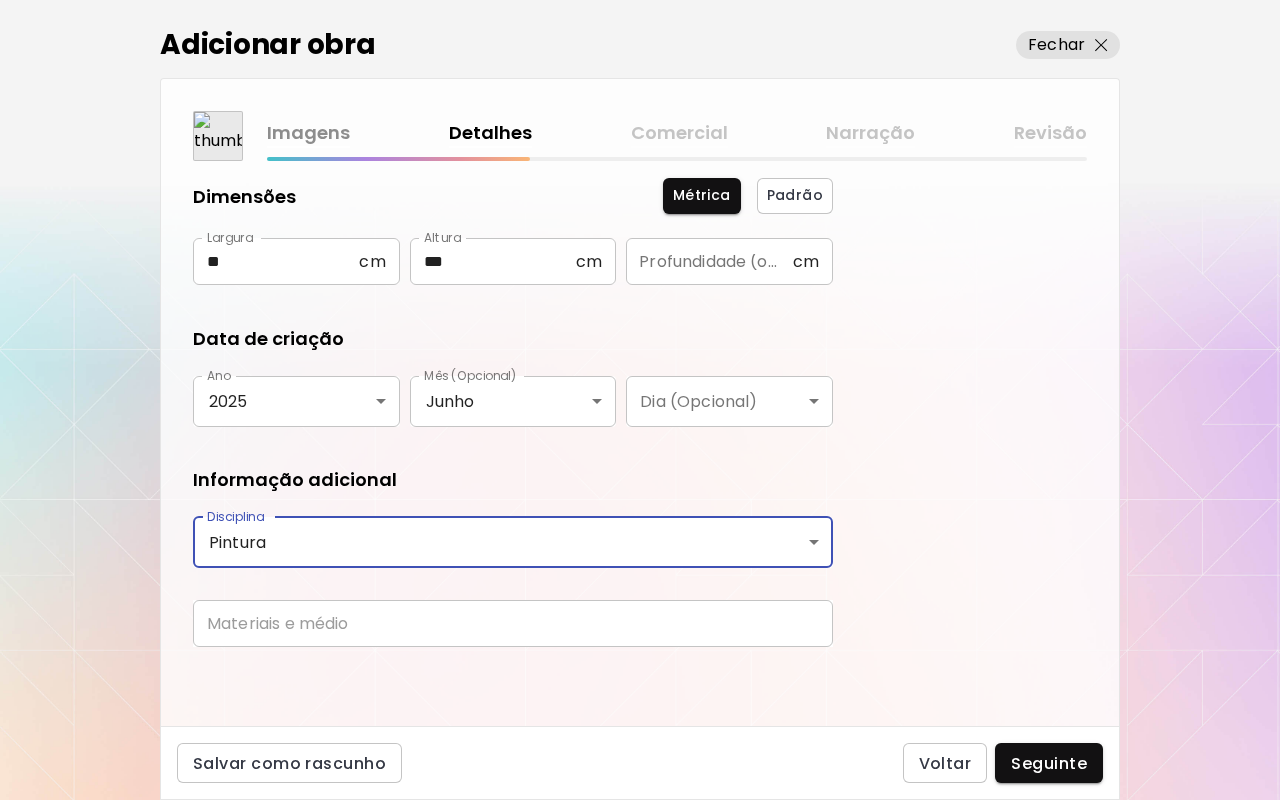 click at bounding box center [513, 623] 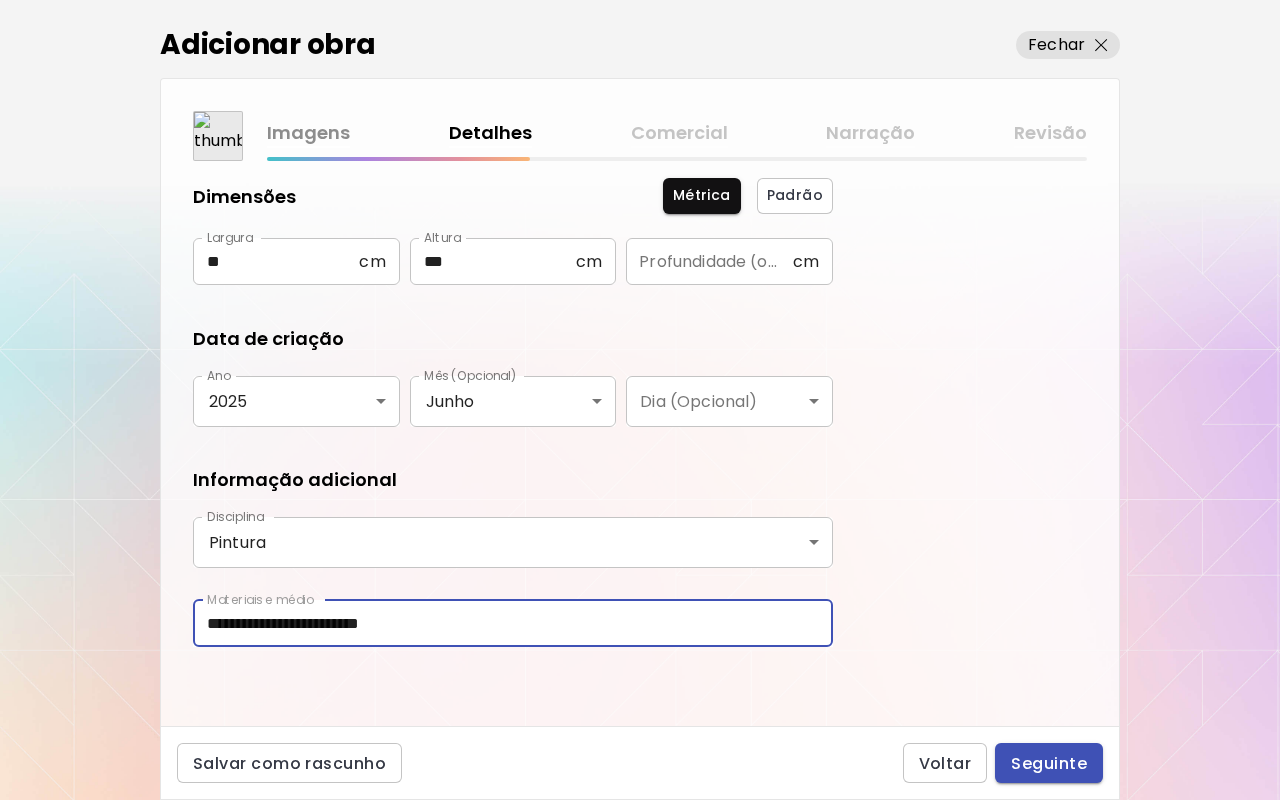 type on "**********" 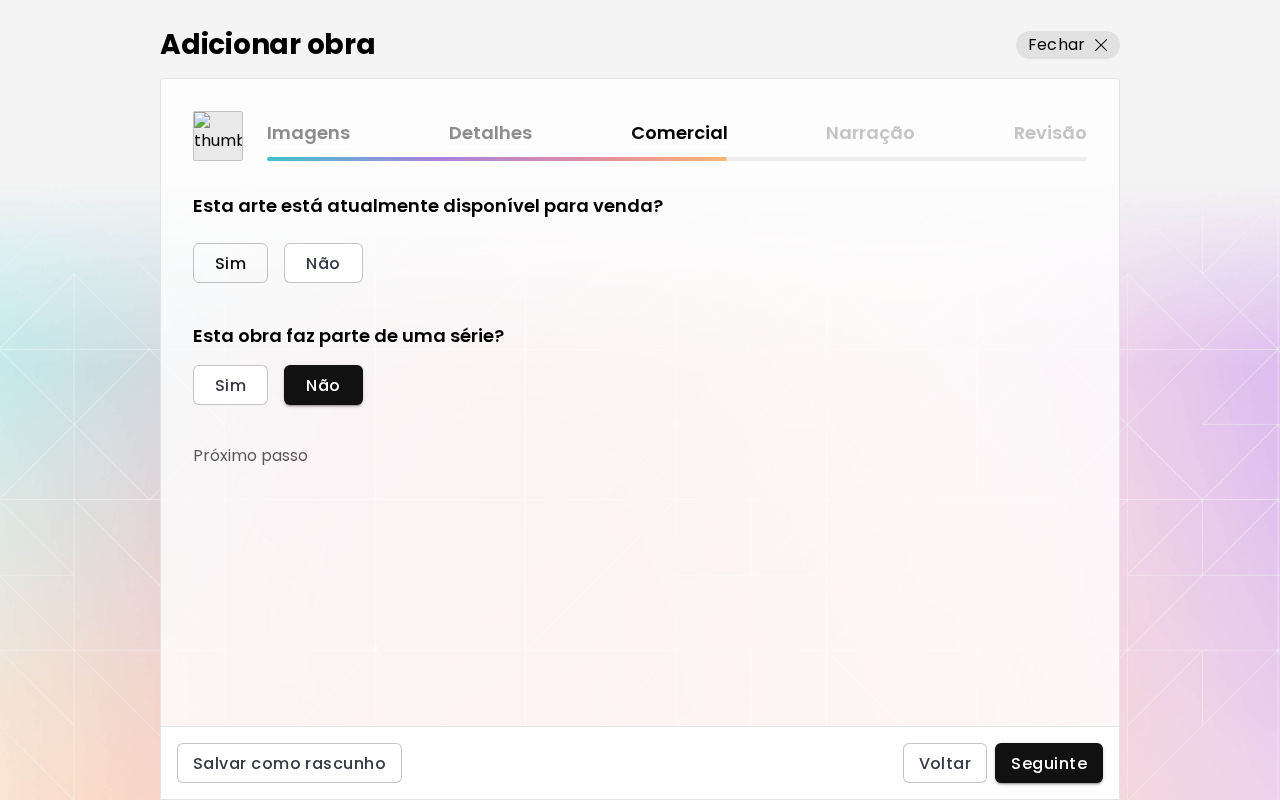 click on "Sim" at bounding box center (230, 263) 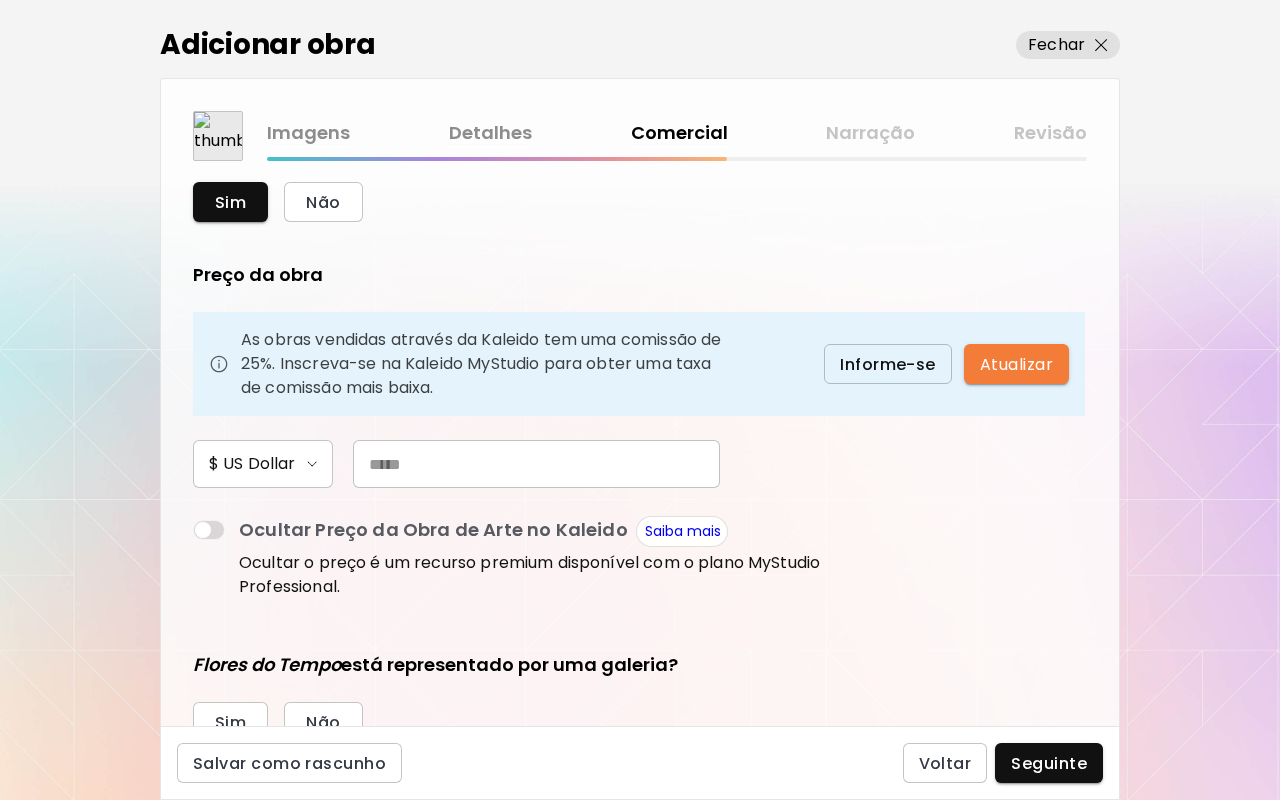 scroll, scrollTop: 104, scrollLeft: 0, axis: vertical 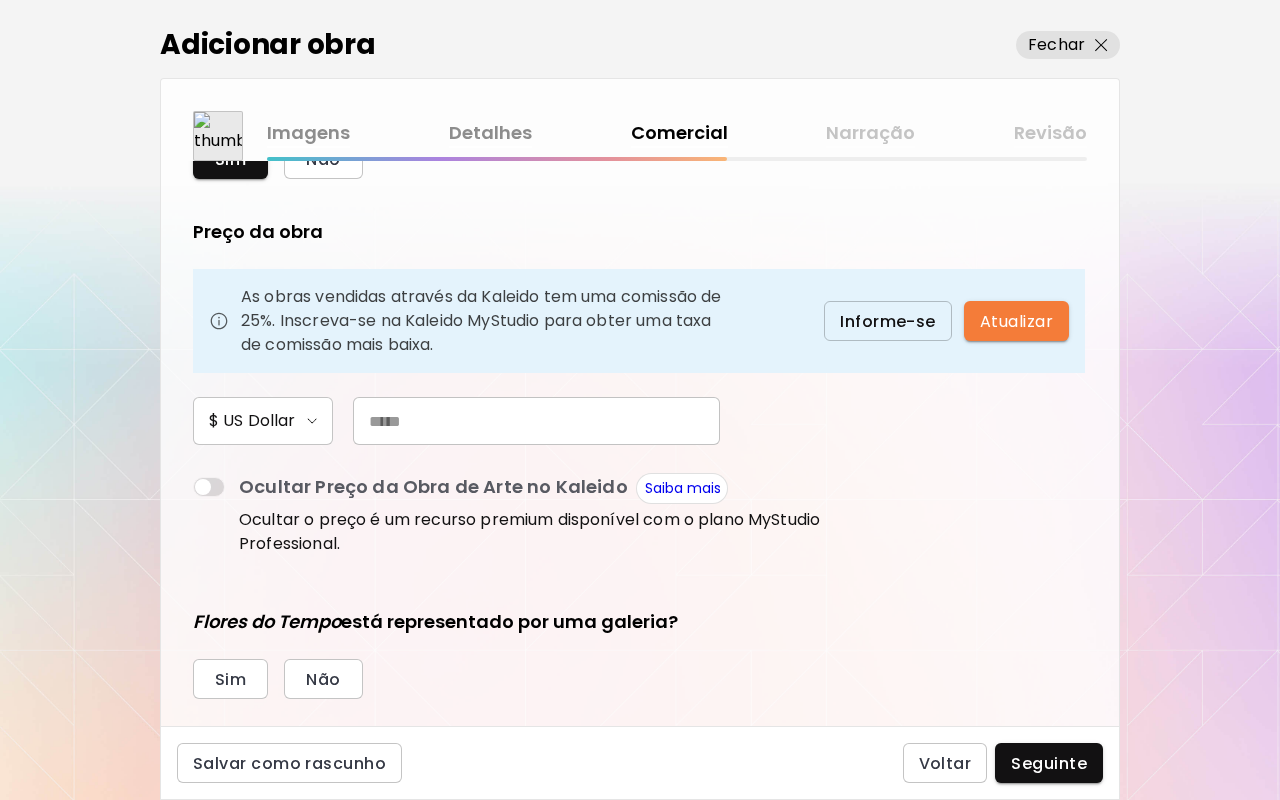 click at bounding box center (536, 421) 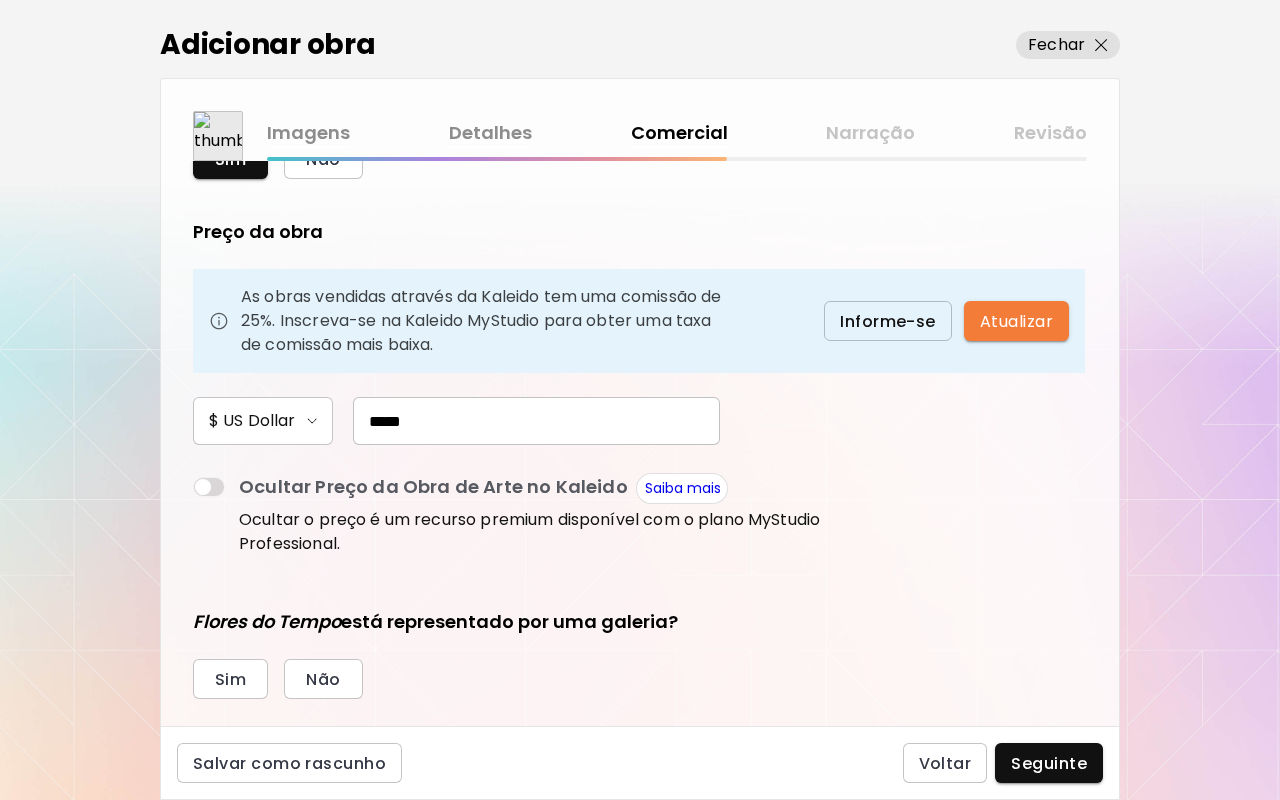 type on "*****" 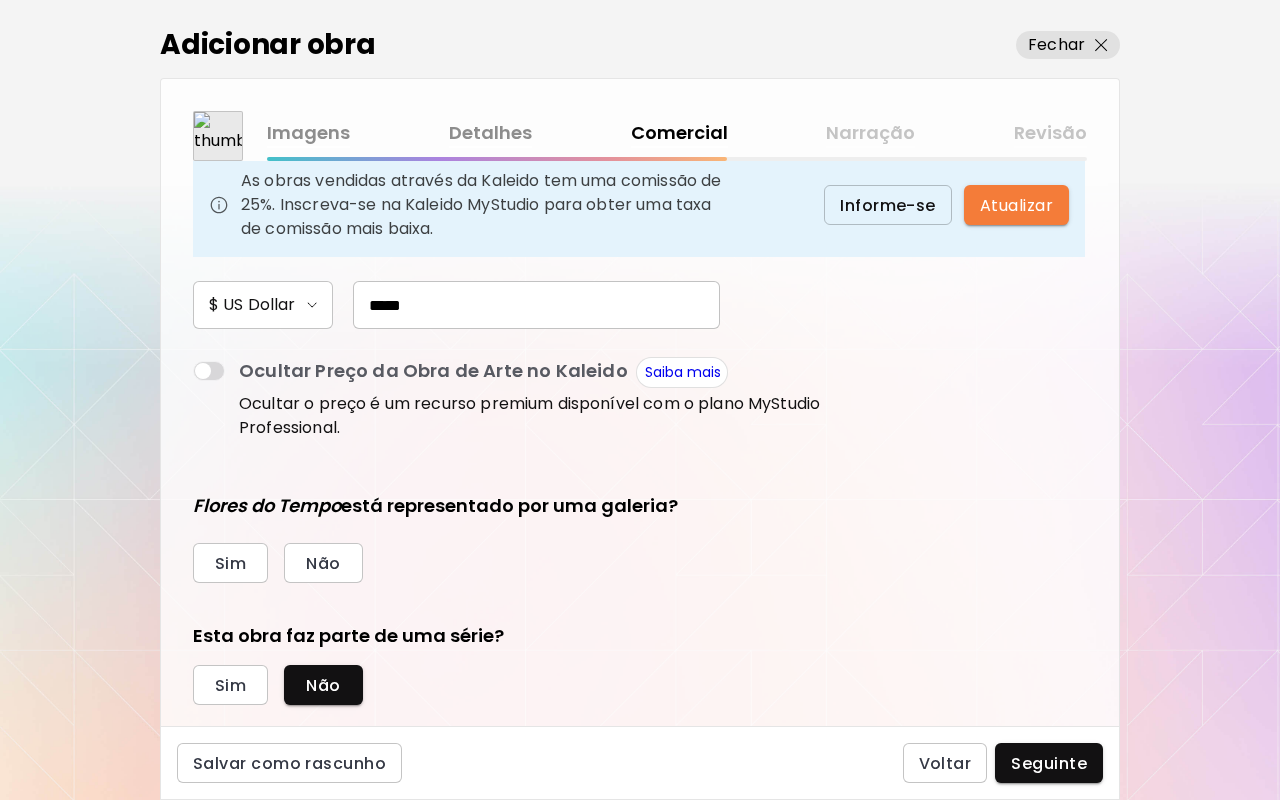 scroll, scrollTop: 261, scrollLeft: 0, axis: vertical 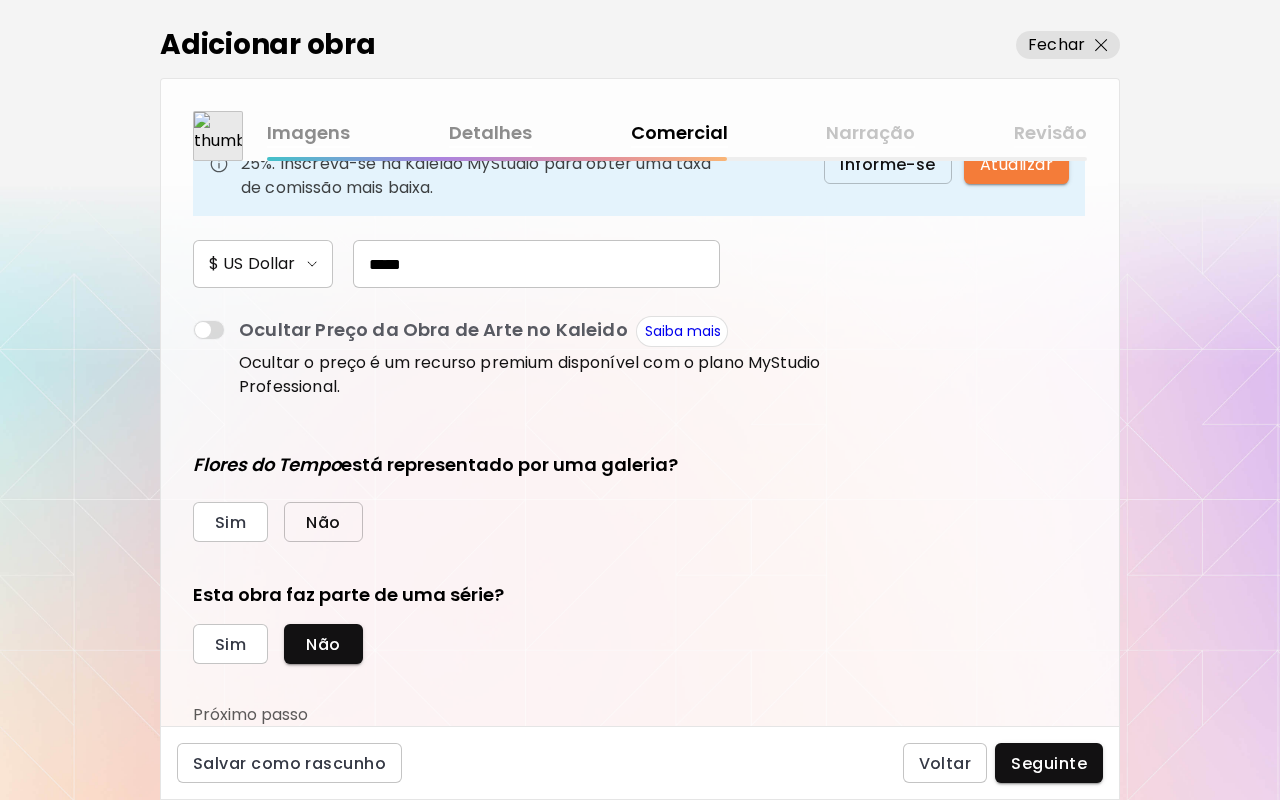 click on "Não" at bounding box center (323, 522) 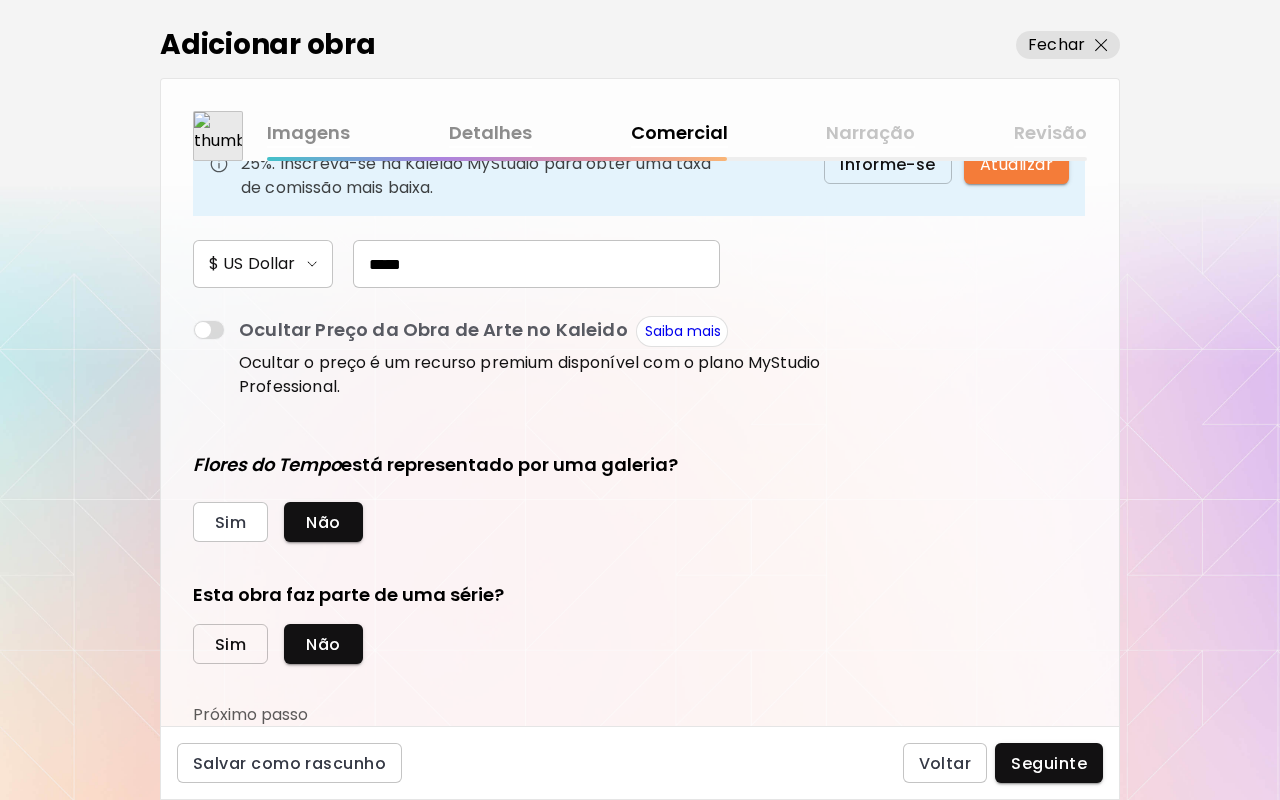 click on "Sim" at bounding box center [230, 644] 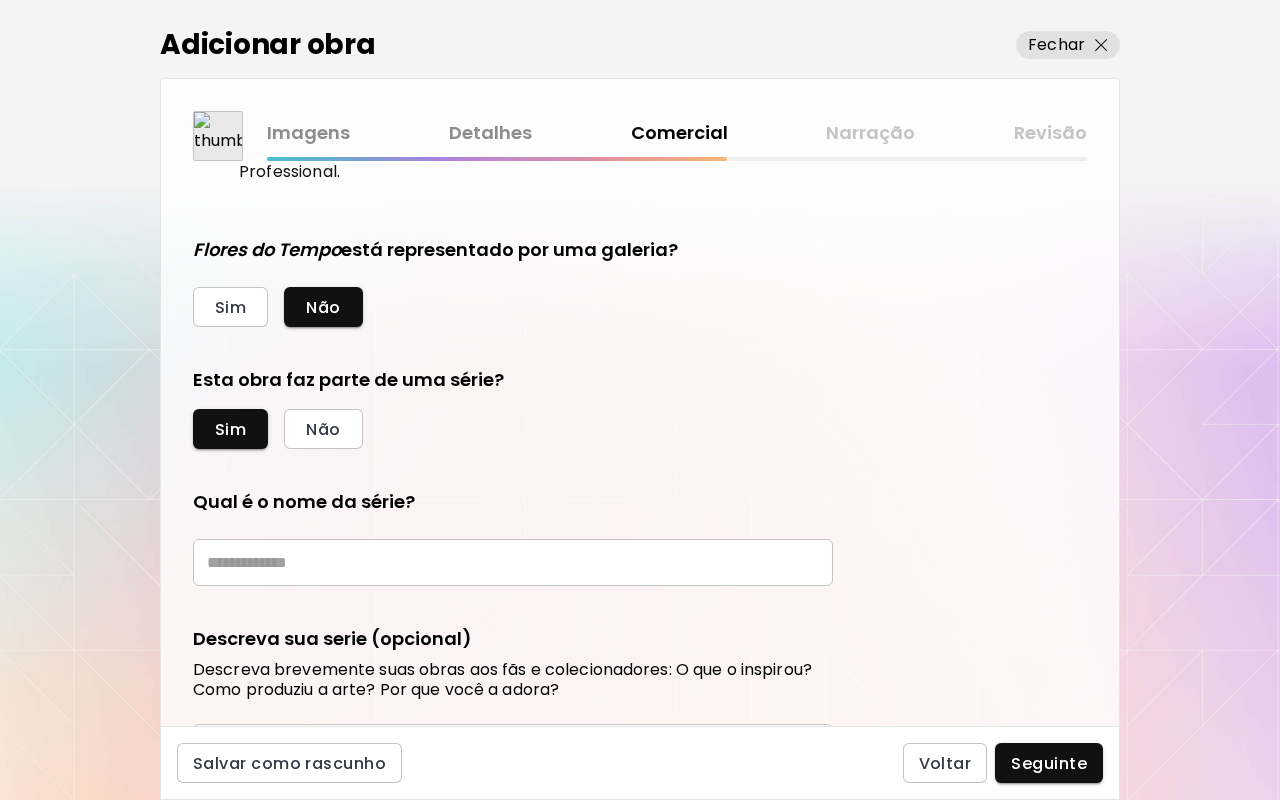 scroll, scrollTop: 493, scrollLeft: 0, axis: vertical 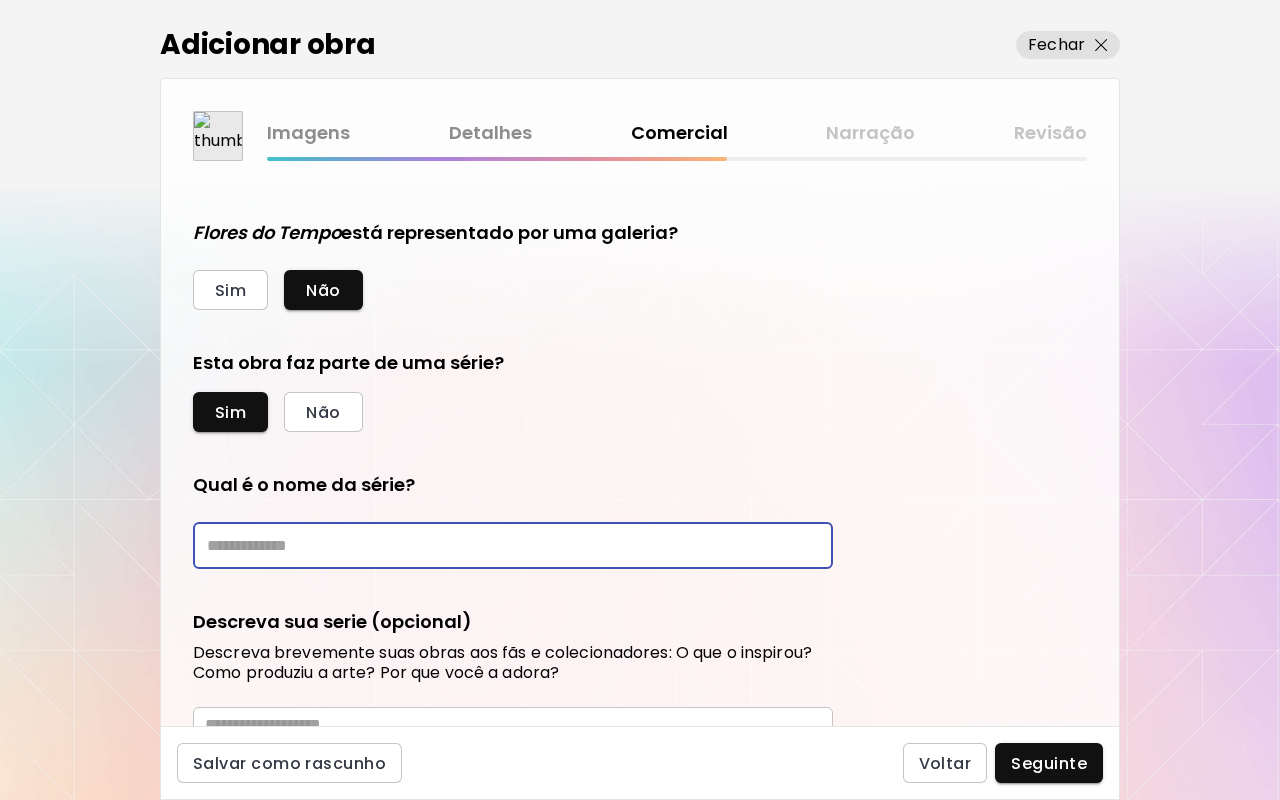 click at bounding box center (513, 545) 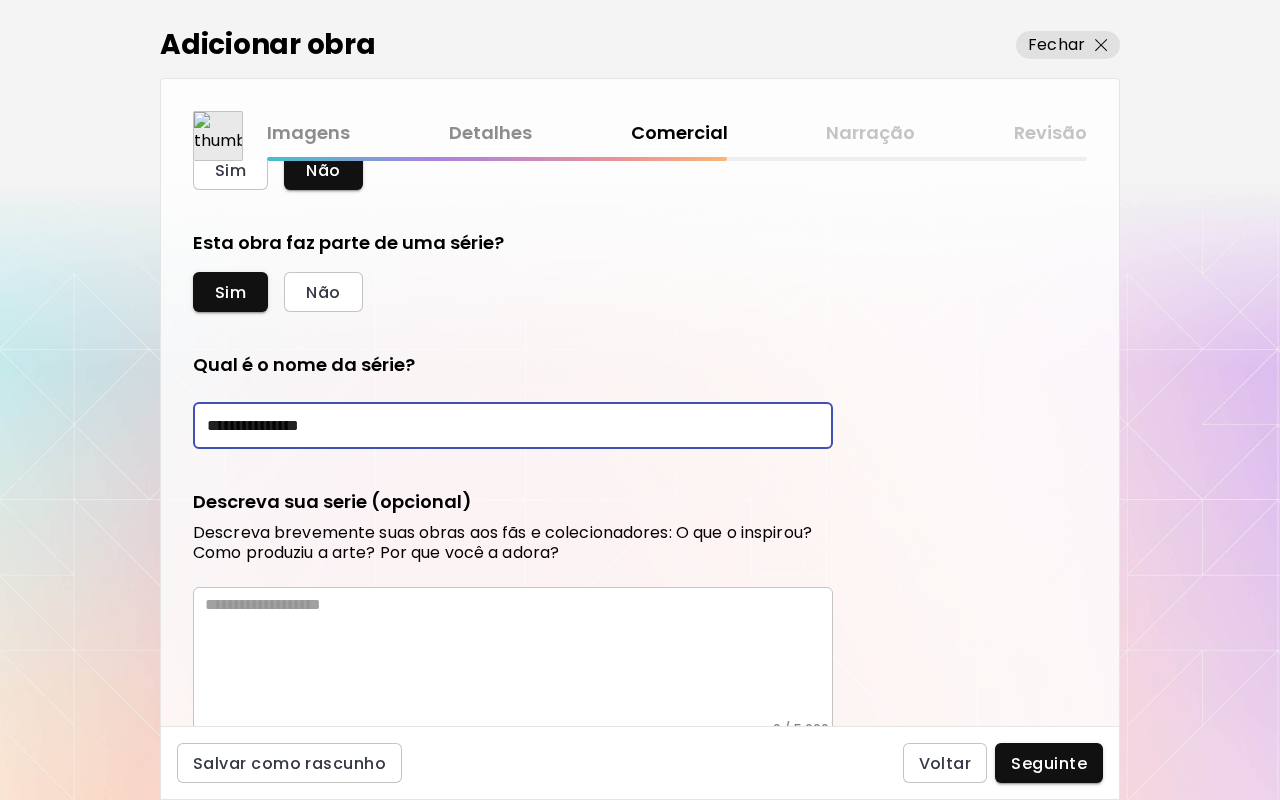 scroll, scrollTop: 725, scrollLeft: 0, axis: vertical 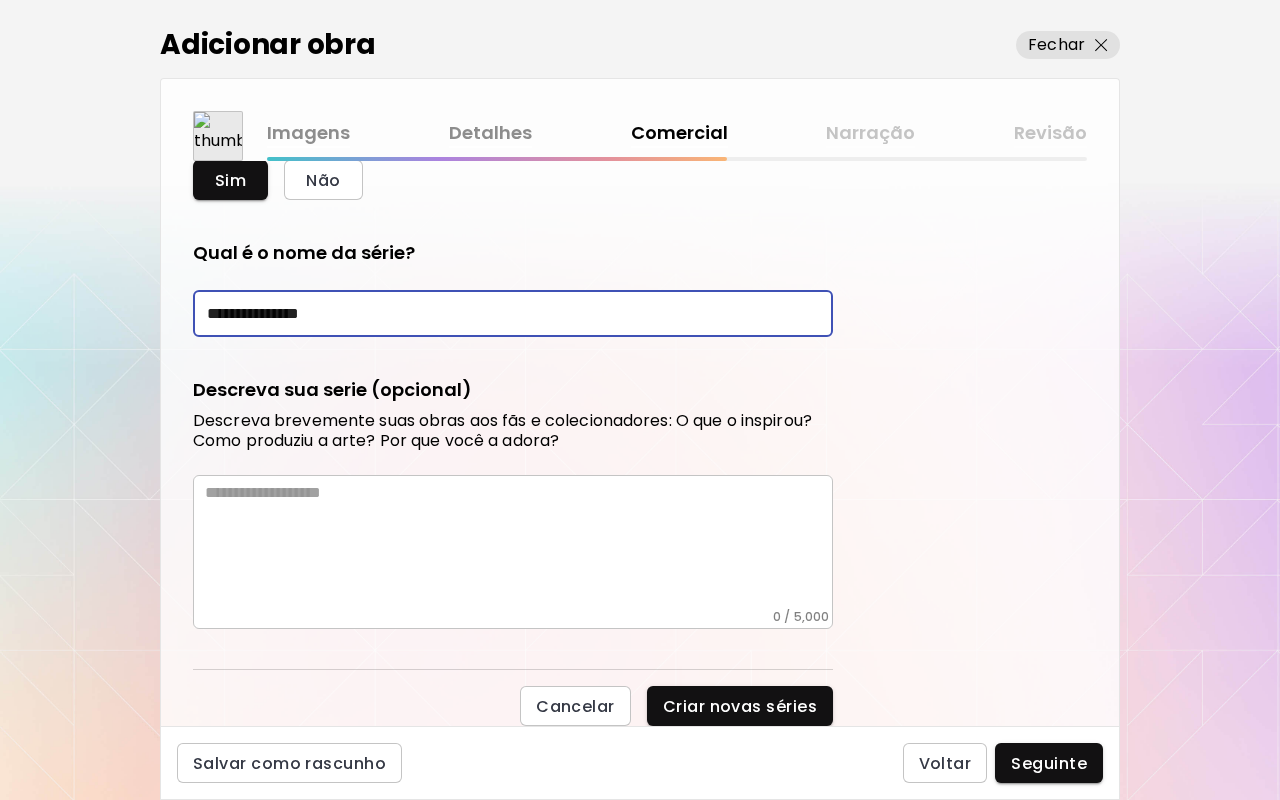 type on "**********" 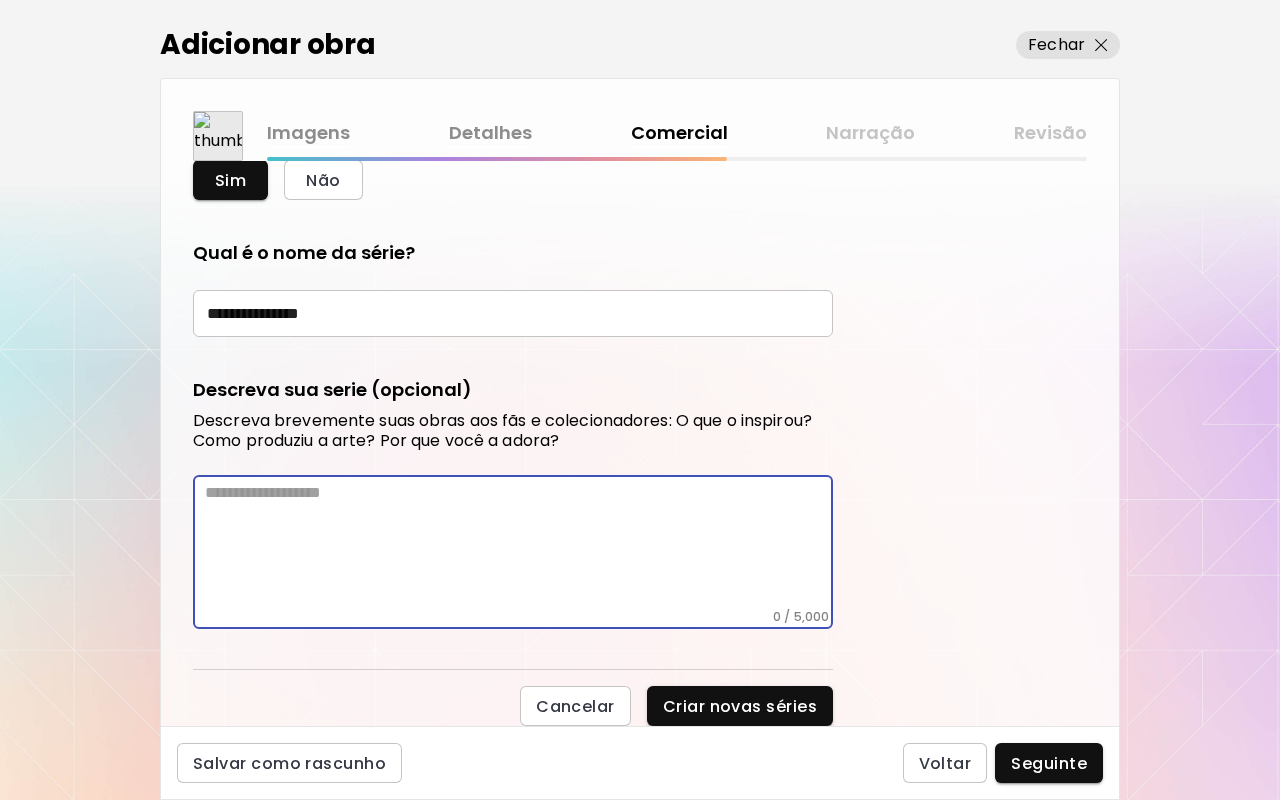 click at bounding box center (519, 546) 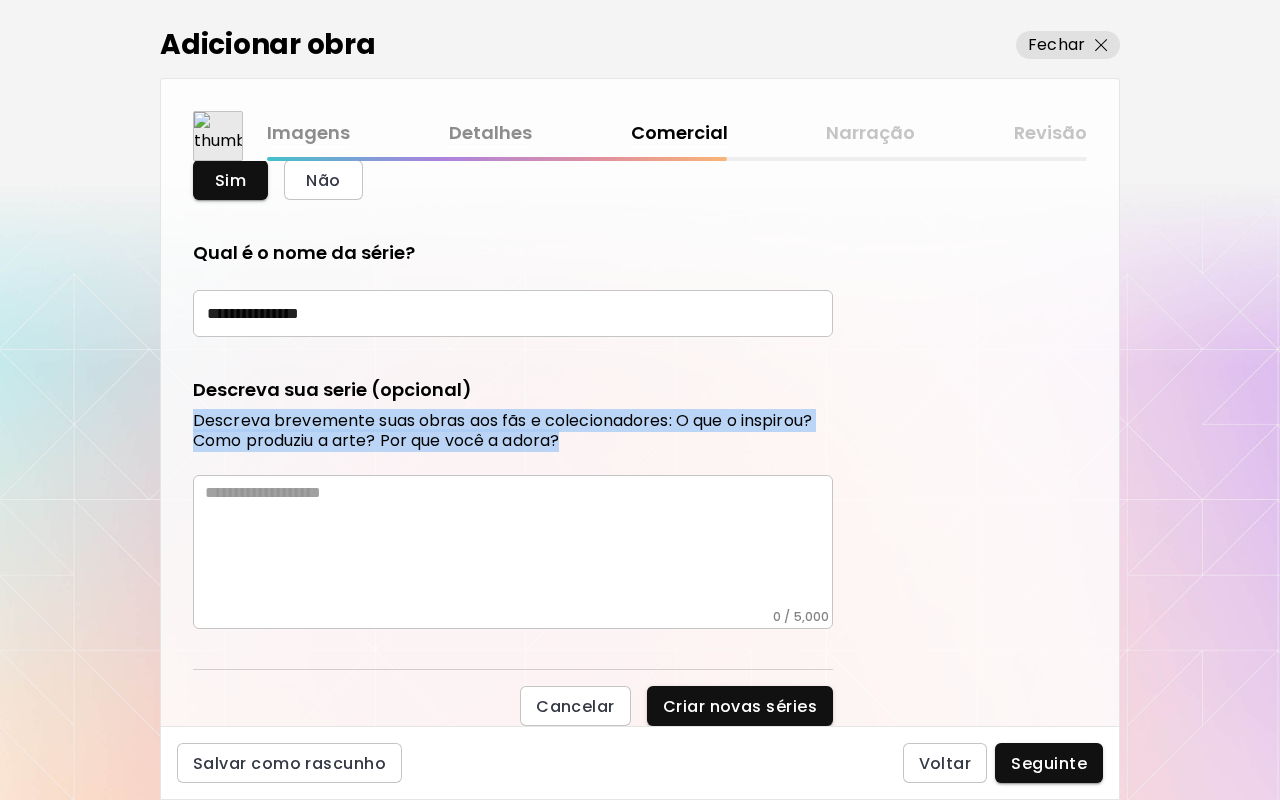 drag, startPoint x: 621, startPoint y: 436, endPoint x: 118, endPoint y: 426, distance: 503.0994 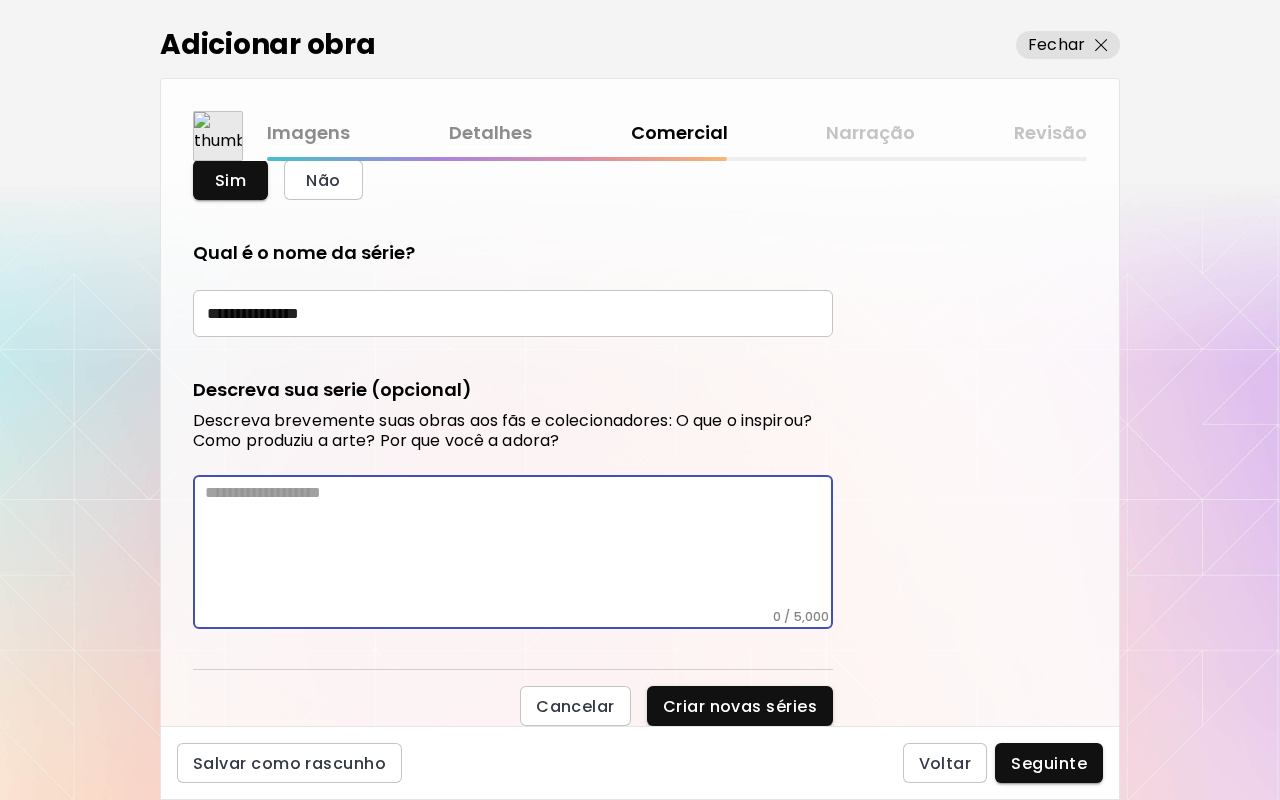 click at bounding box center [519, 546] 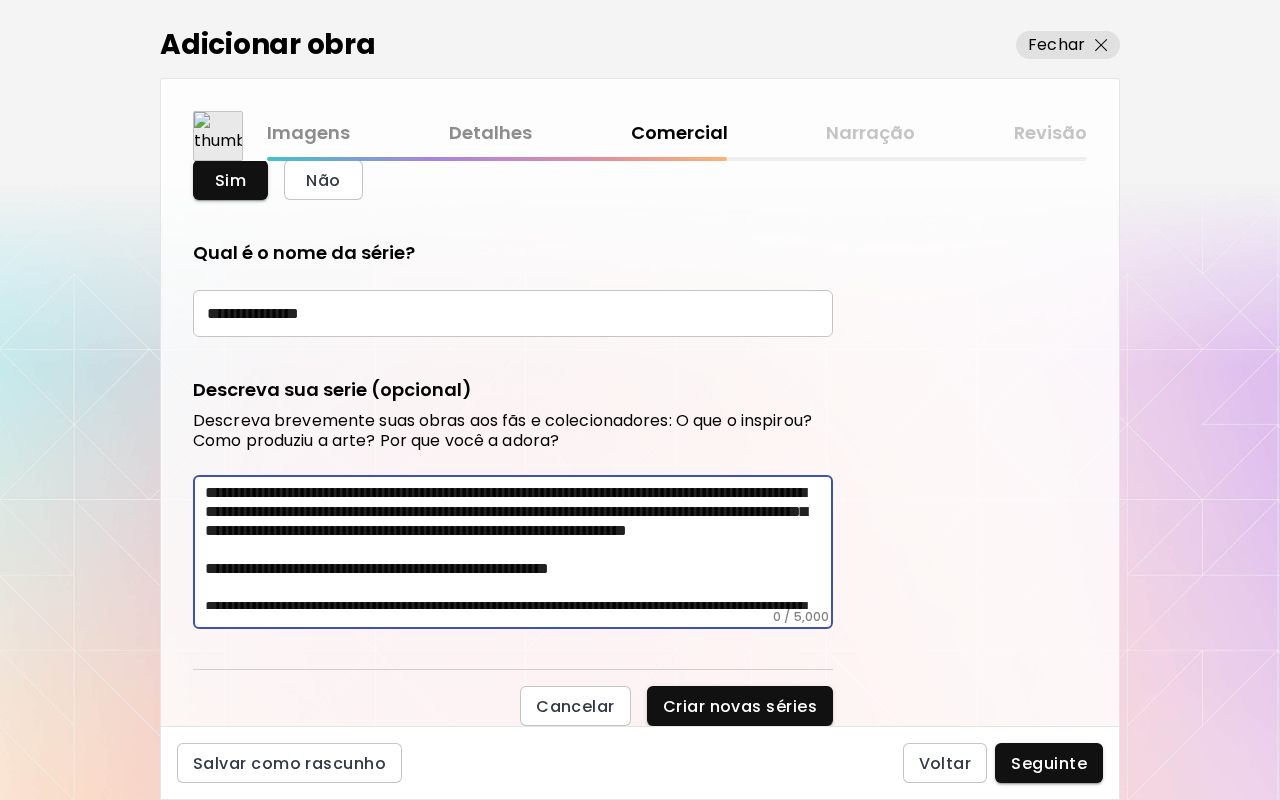 scroll, scrollTop: 730, scrollLeft: 0, axis: vertical 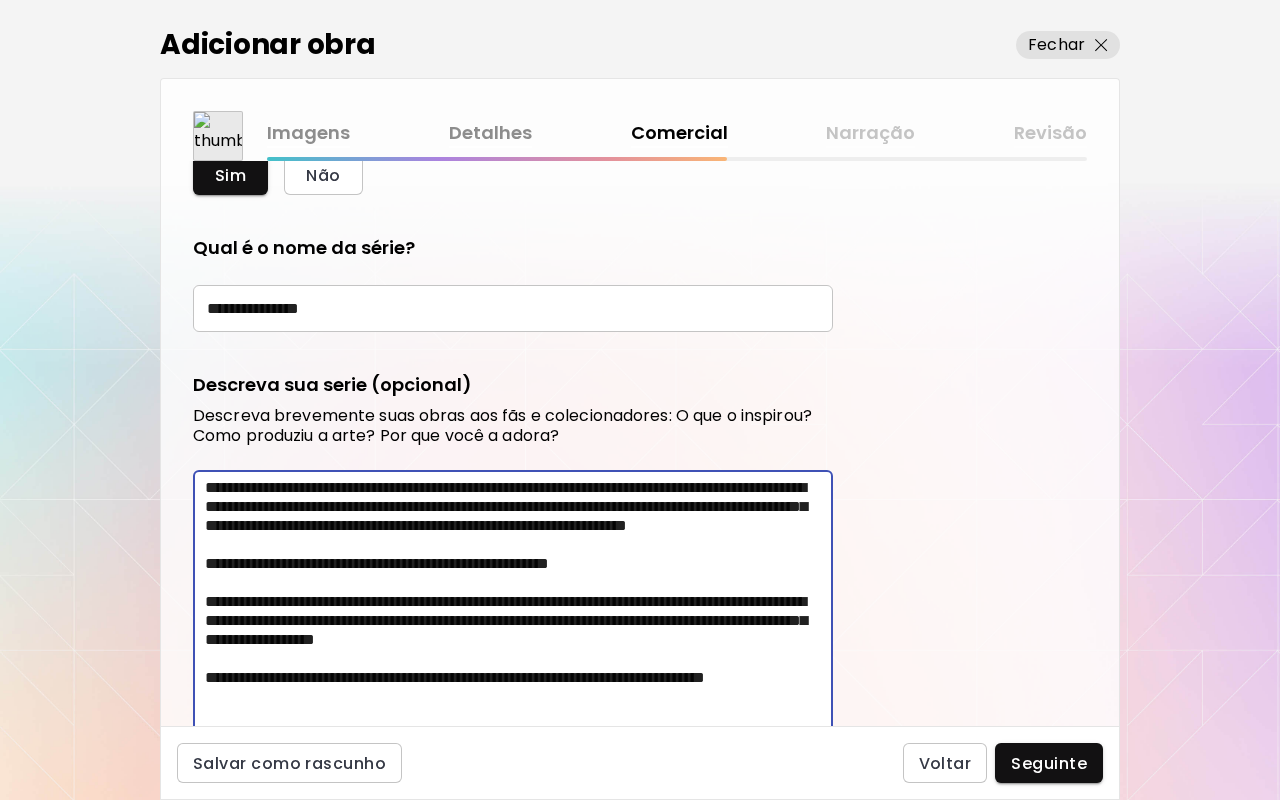 click on "**********" at bounding box center [519, 602] 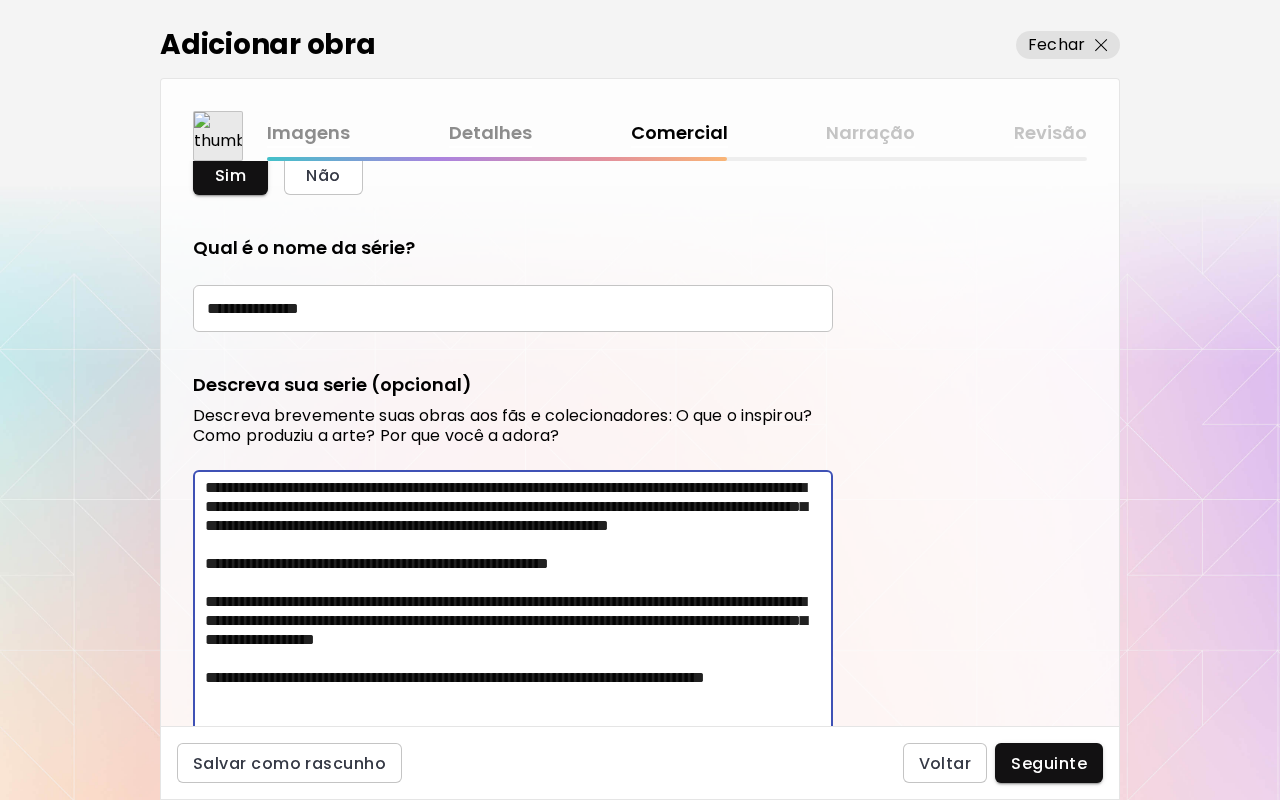 scroll, scrollTop: 848, scrollLeft: 0, axis: vertical 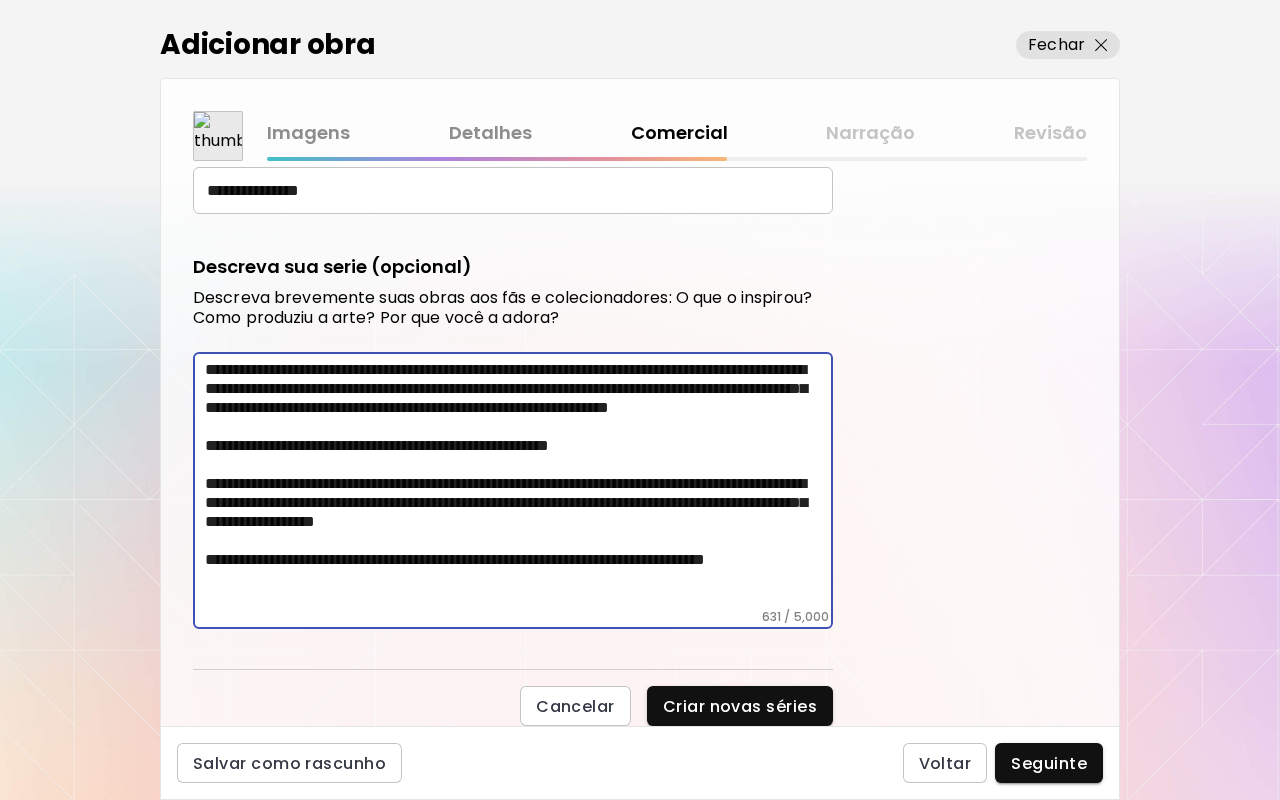 drag, startPoint x: 344, startPoint y: 599, endPoint x: 155, endPoint y: 352, distance: 311.01447 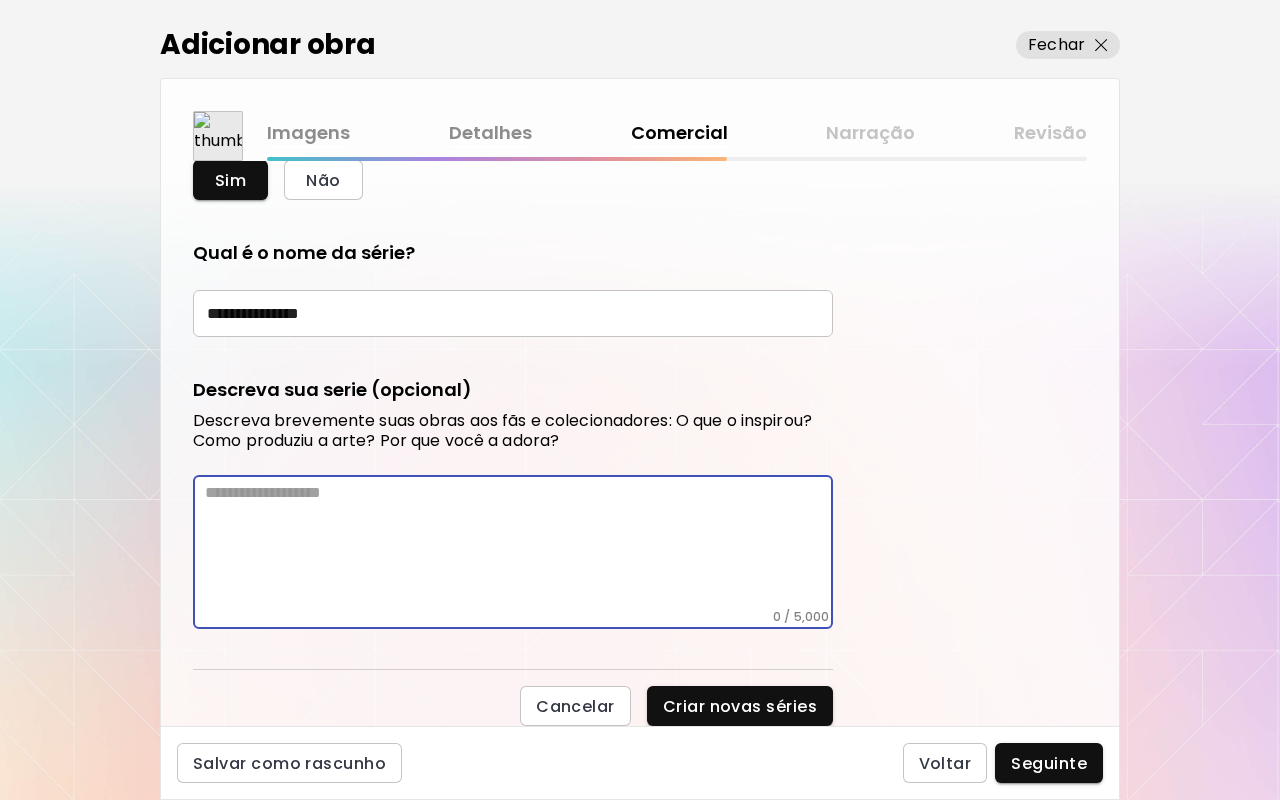 paste on "**********" 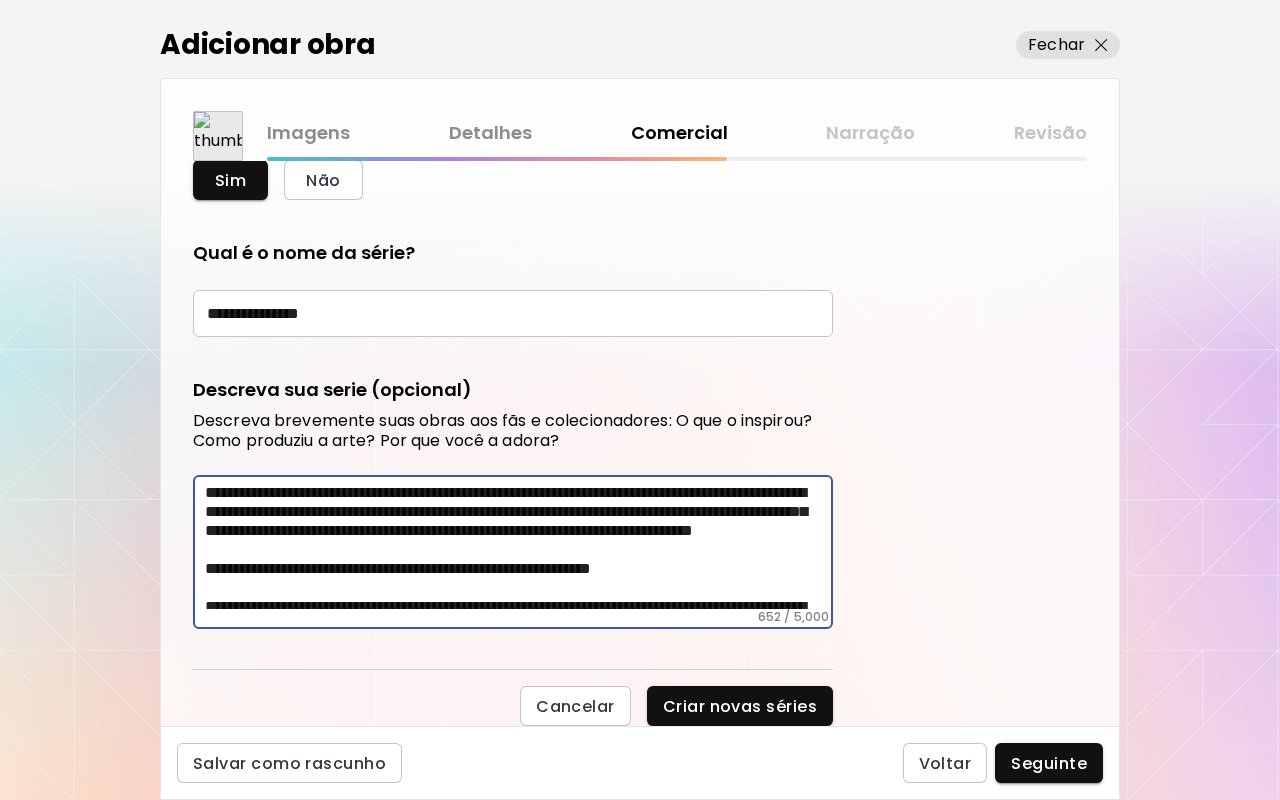 scroll, scrollTop: 848, scrollLeft: 0, axis: vertical 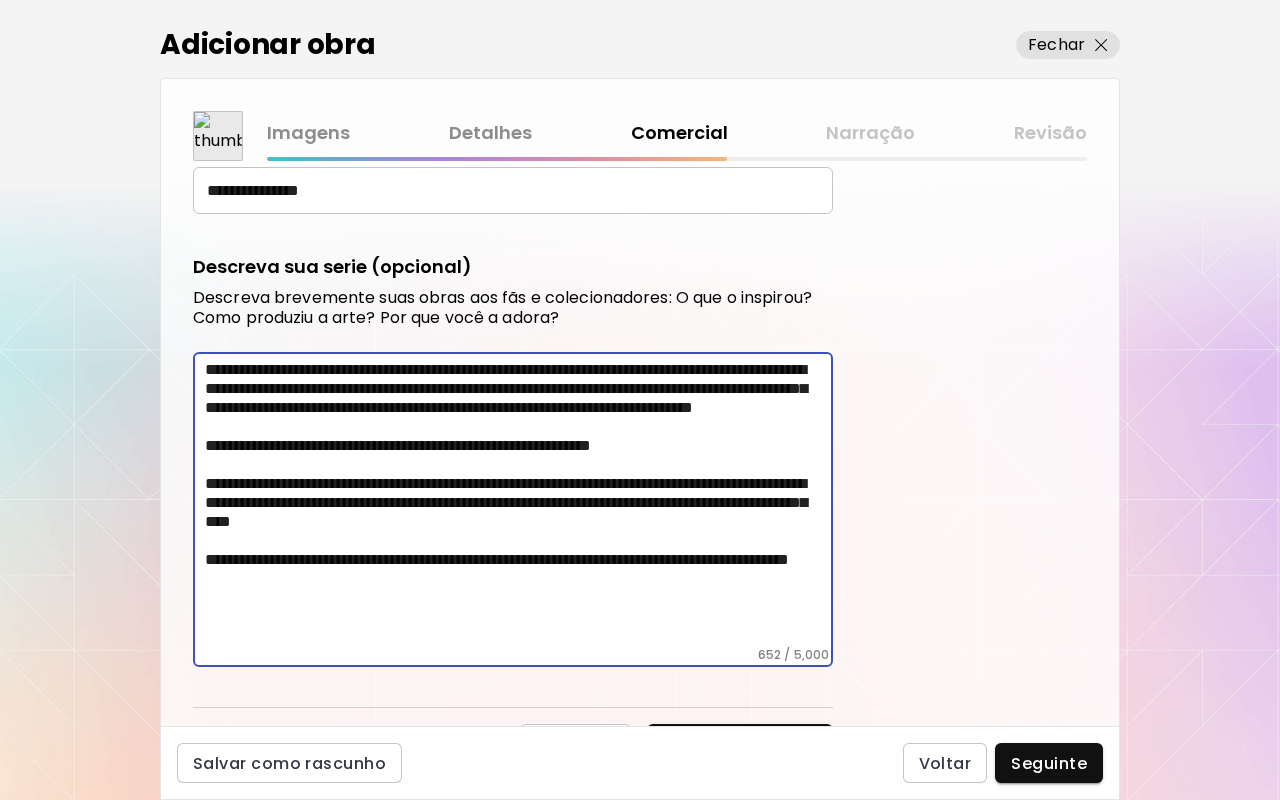 click on "**********" at bounding box center [519, 503] 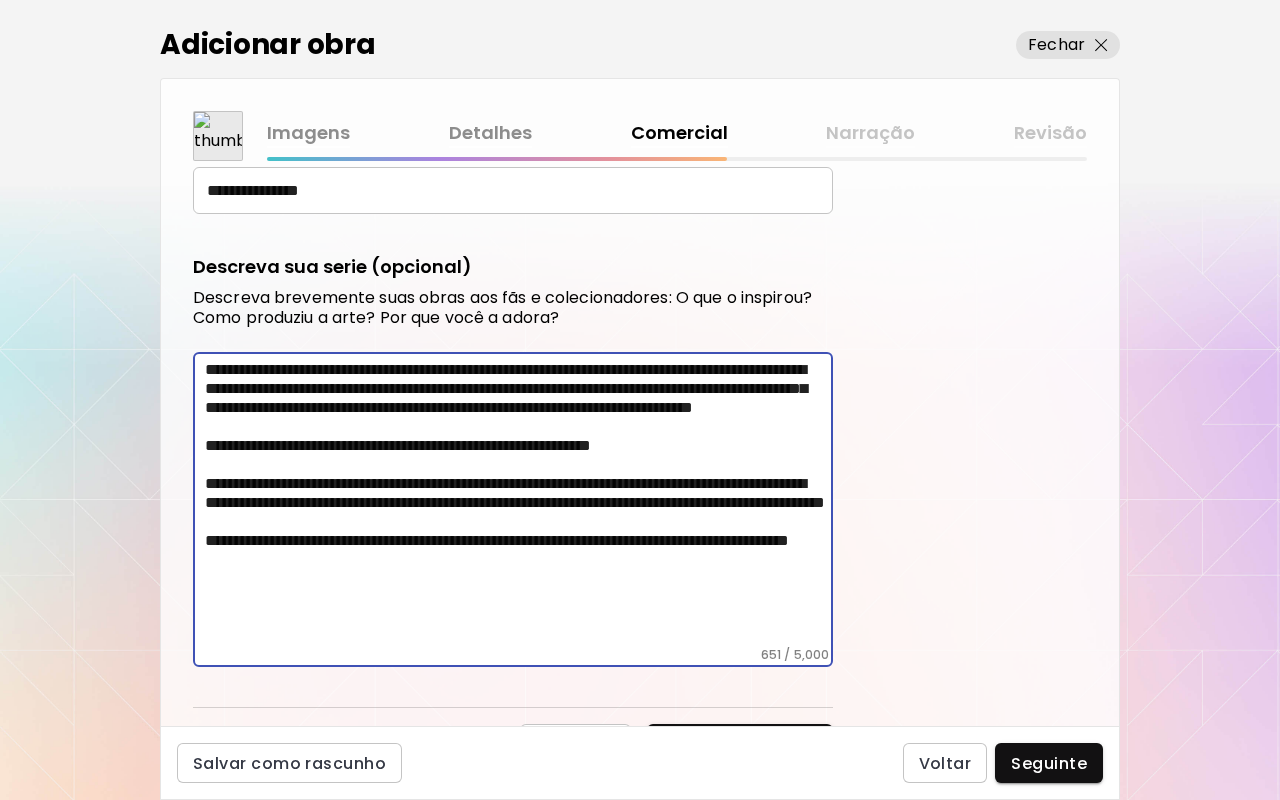 scroll, scrollTop: 886, scrollLeft: 0, axis: vertical 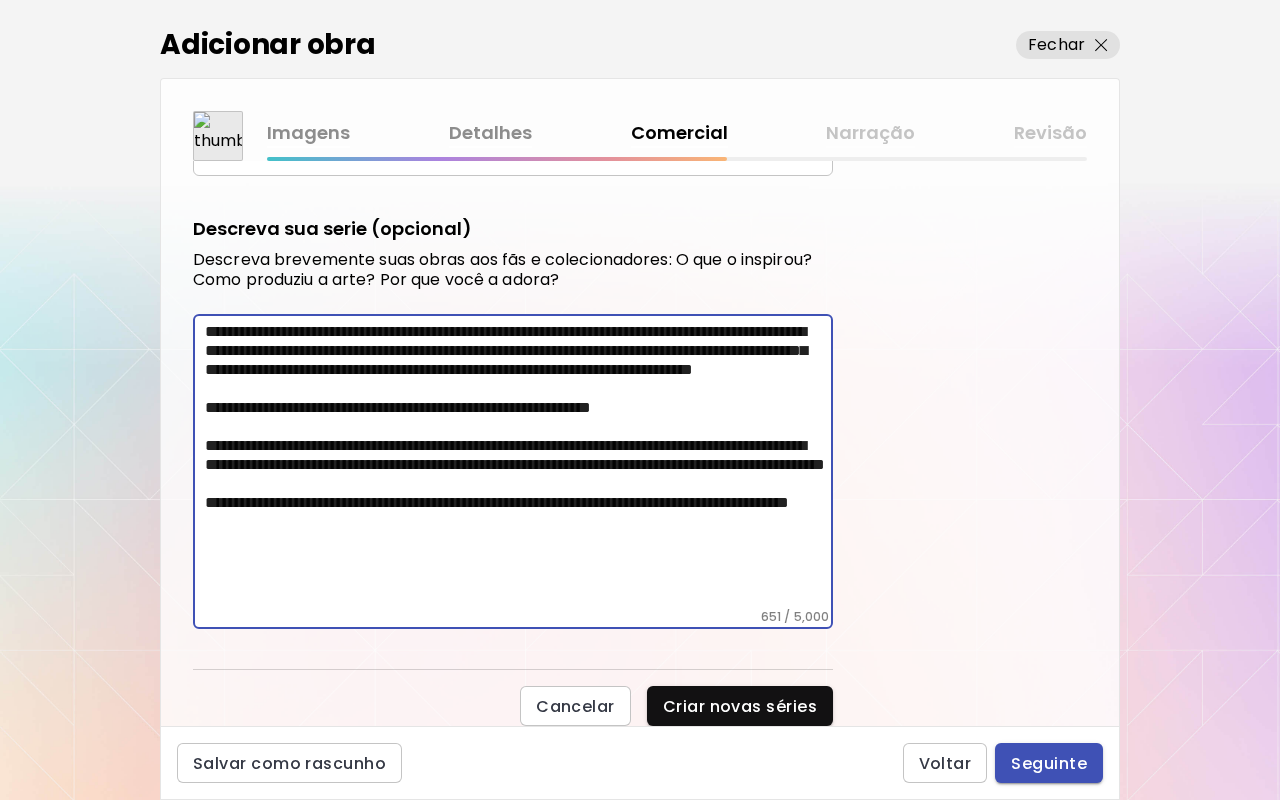 type on "**********" 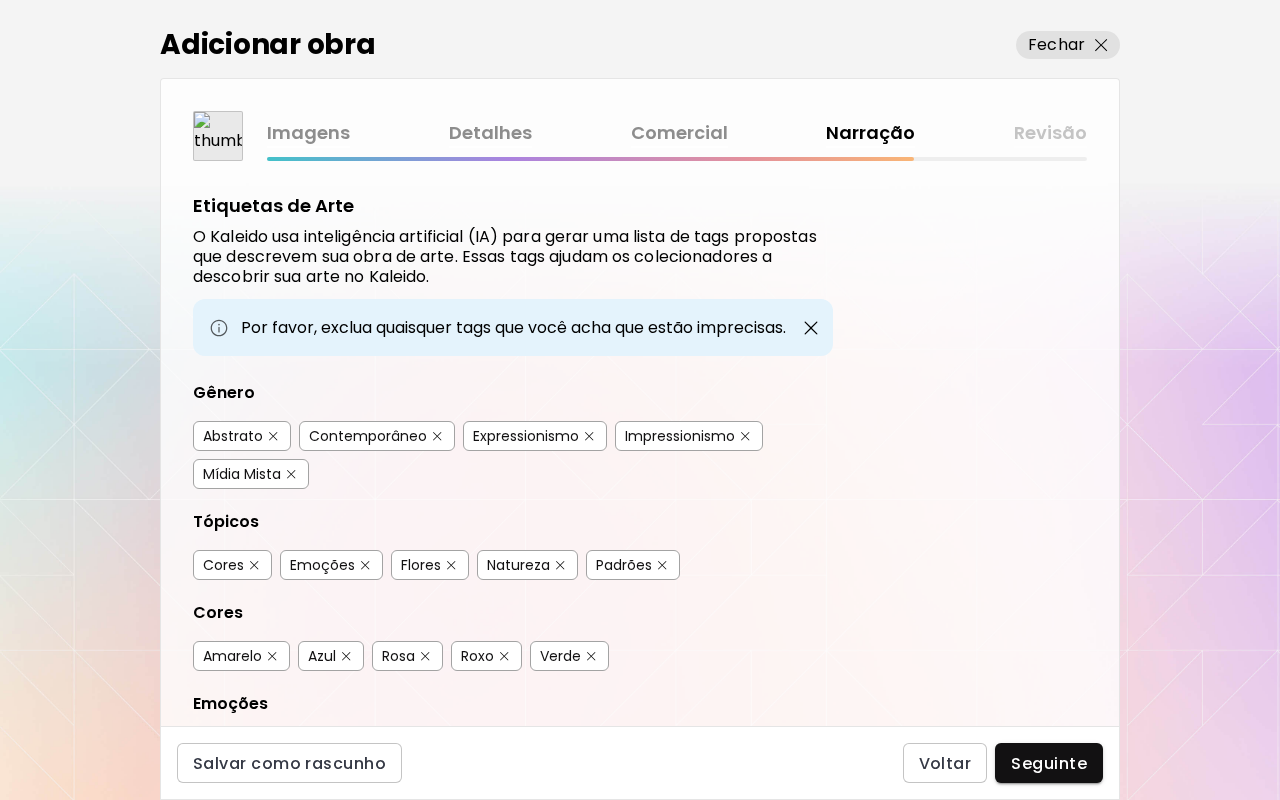 click on "Abstrato" at bounding box center (233, 436) 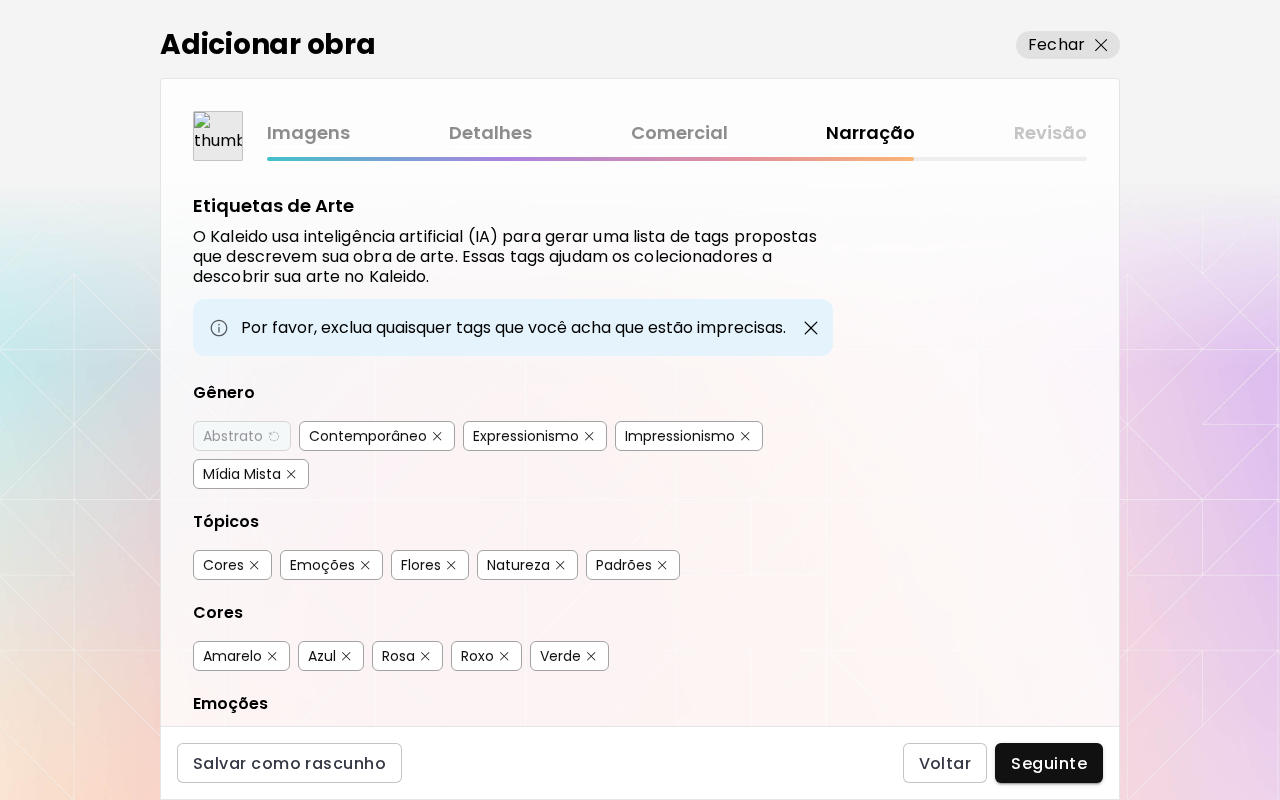 click on "Expressionismo" at bounding box center (526, 436) 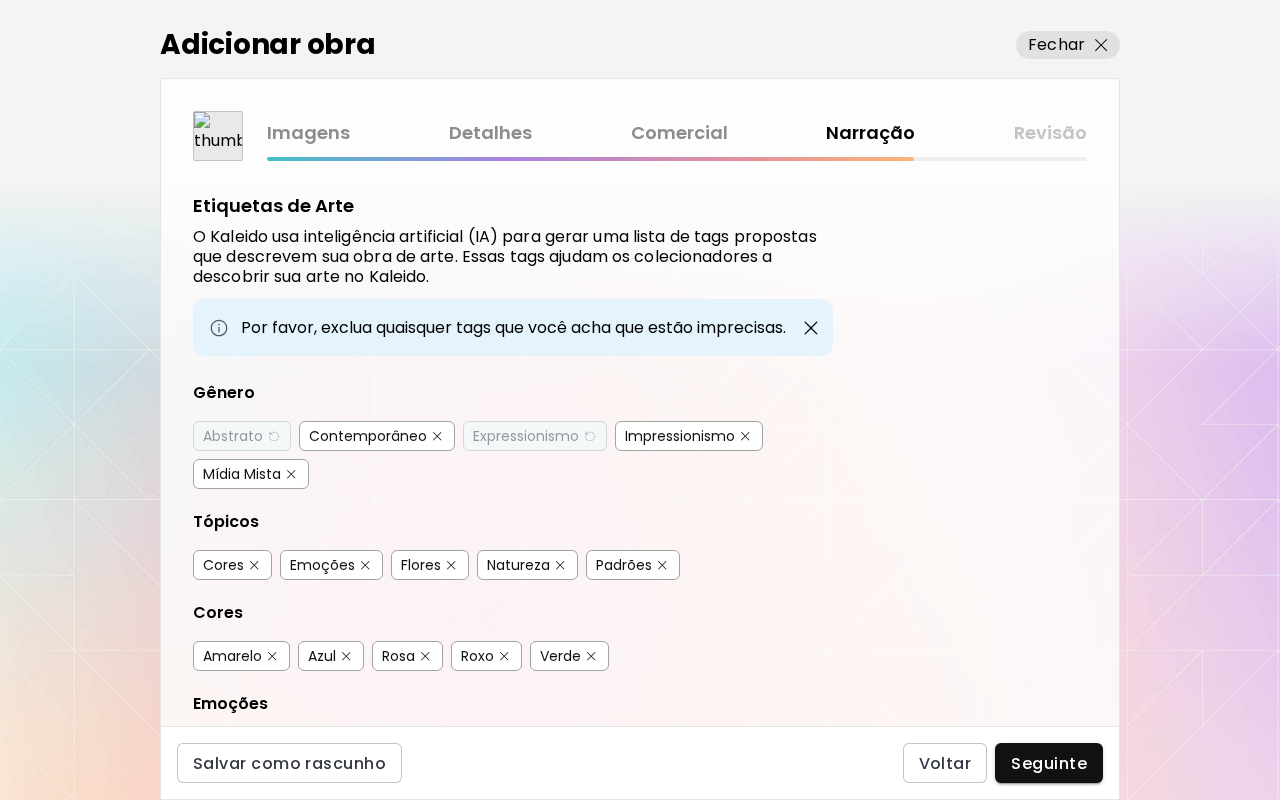 click on "Mídia Mista" at bounding box center (242, 474) 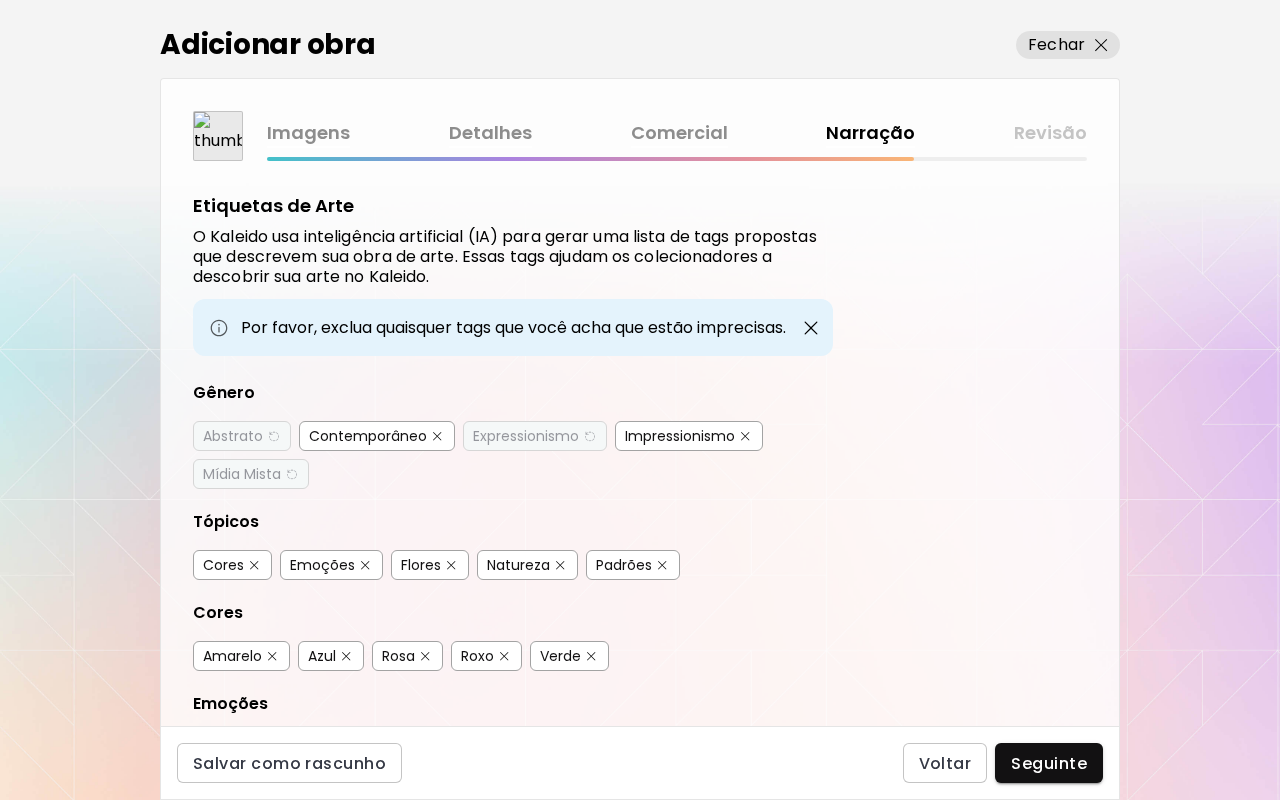 click on "Contemporâneo" at bounding box center [368, 436] 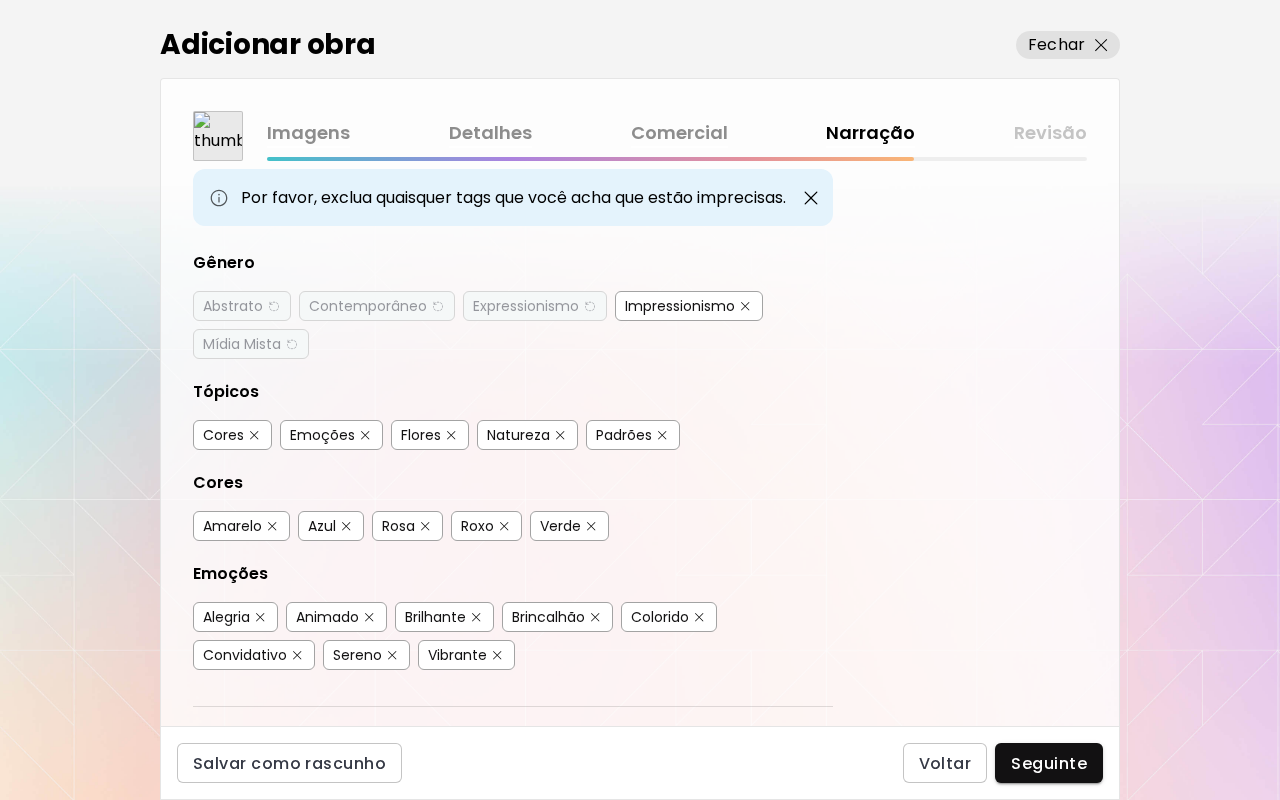 scroll, scrollTop: 135, scrollLeft: 0, axis: vertical 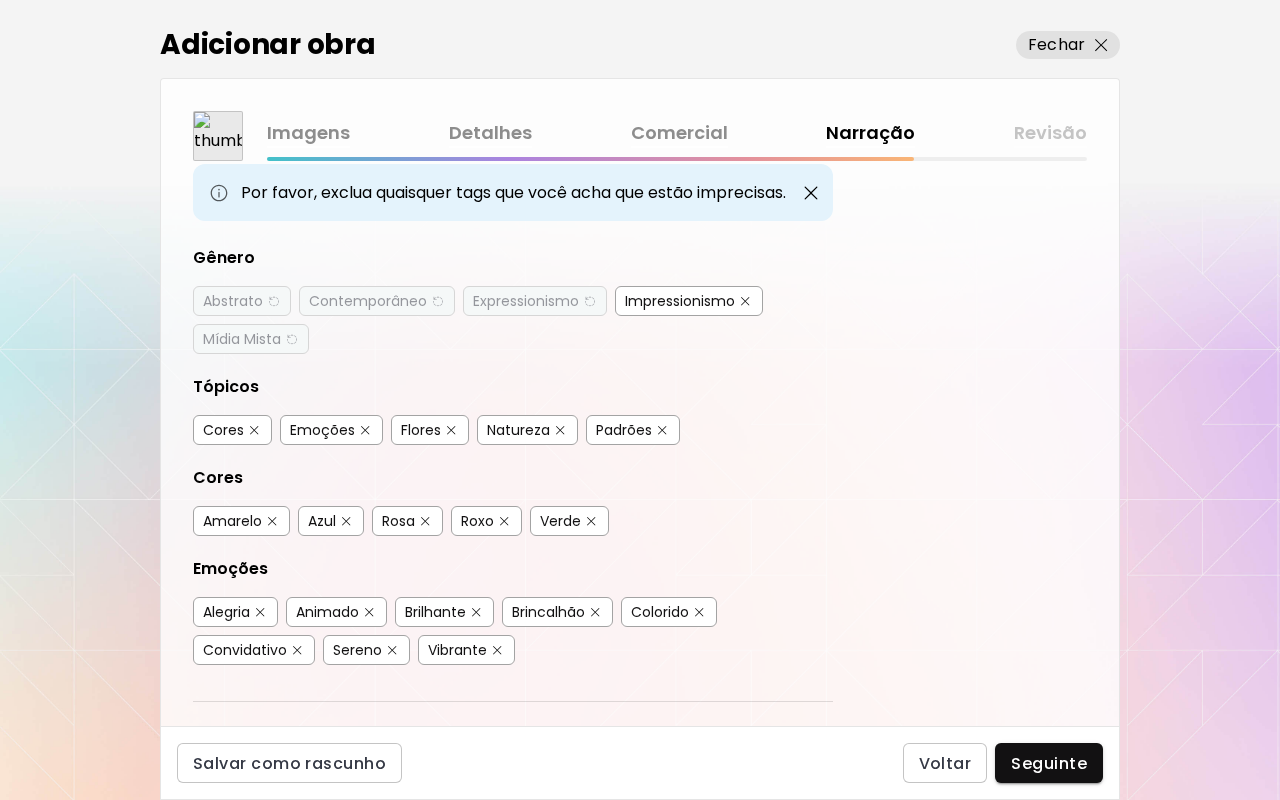 click on "Cores" at bounding box center (223, 430) 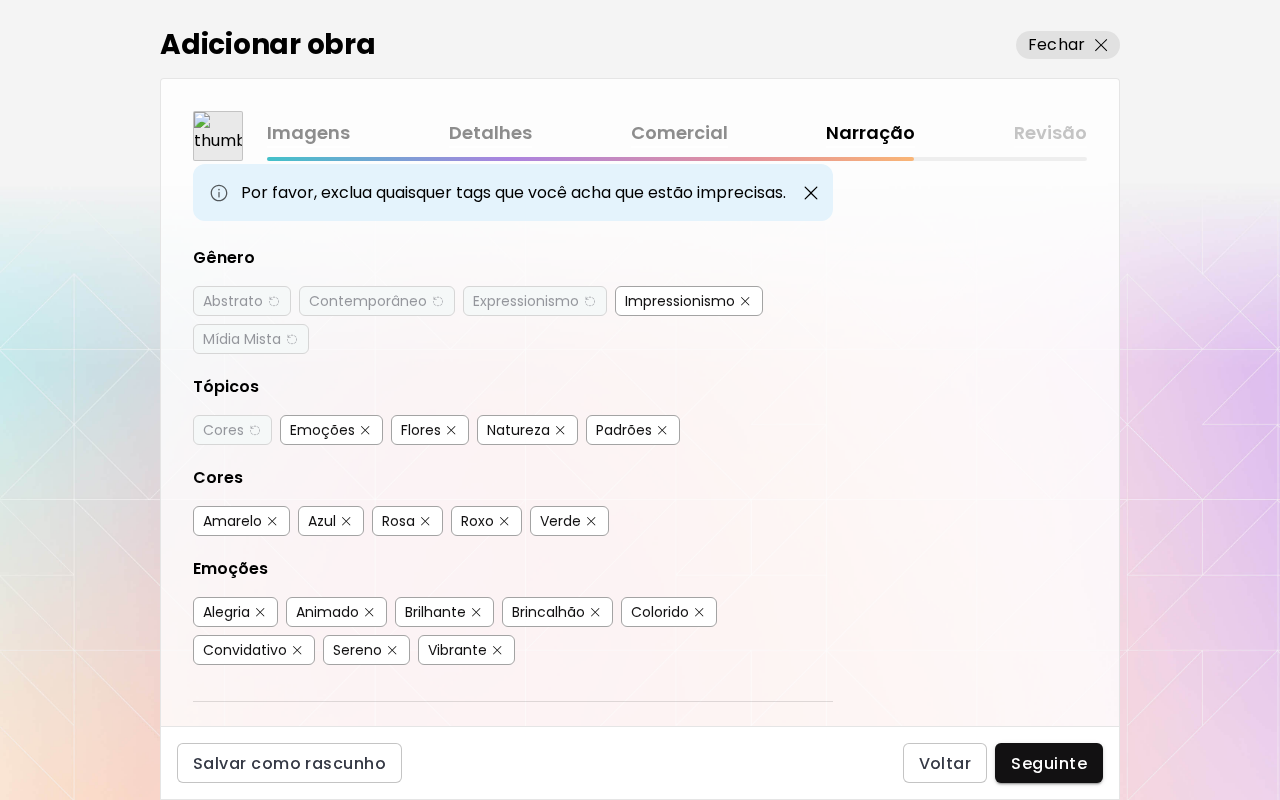 click on "Emoções" at bounding box center [322, 430] 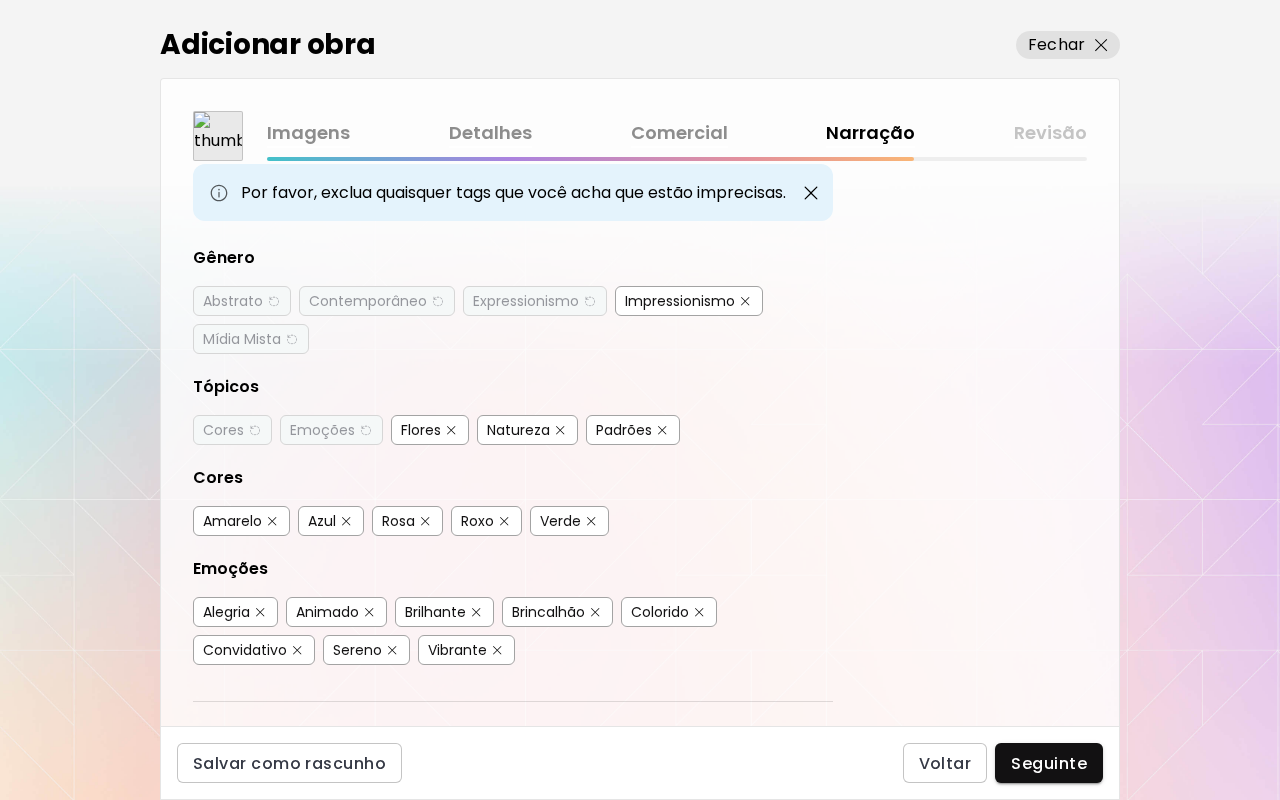 click on "Flores" at bounding box center [421, 430] 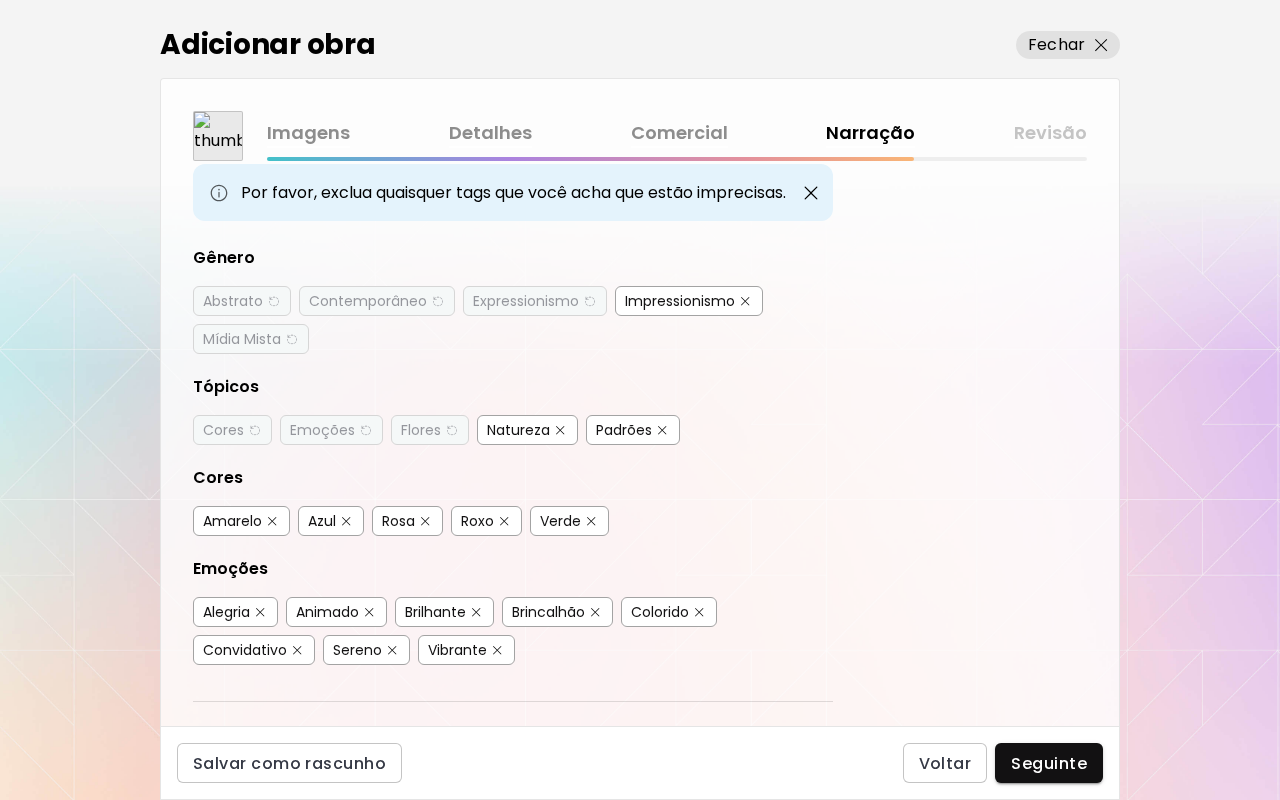 click on "Natureza" at bounding box center (518, 430) 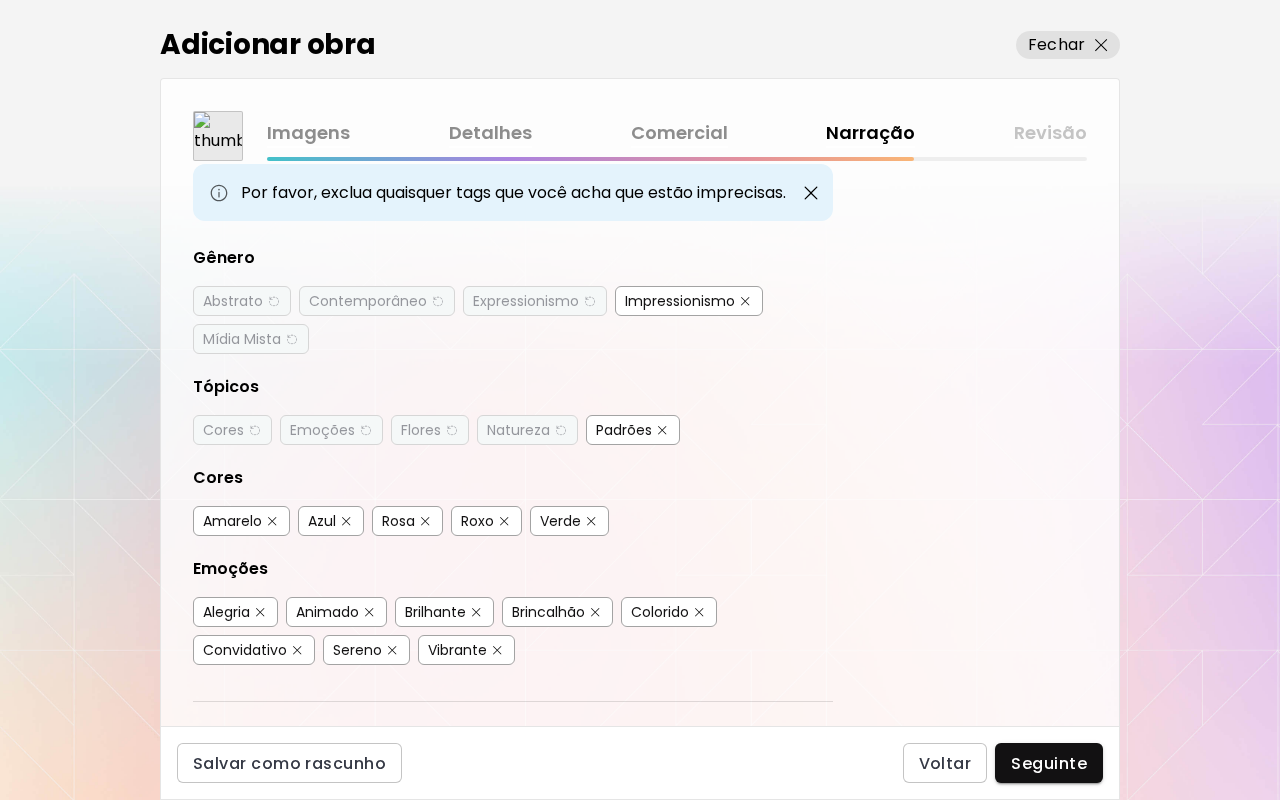 click on "Padrões" at bounding box center (624, 430) 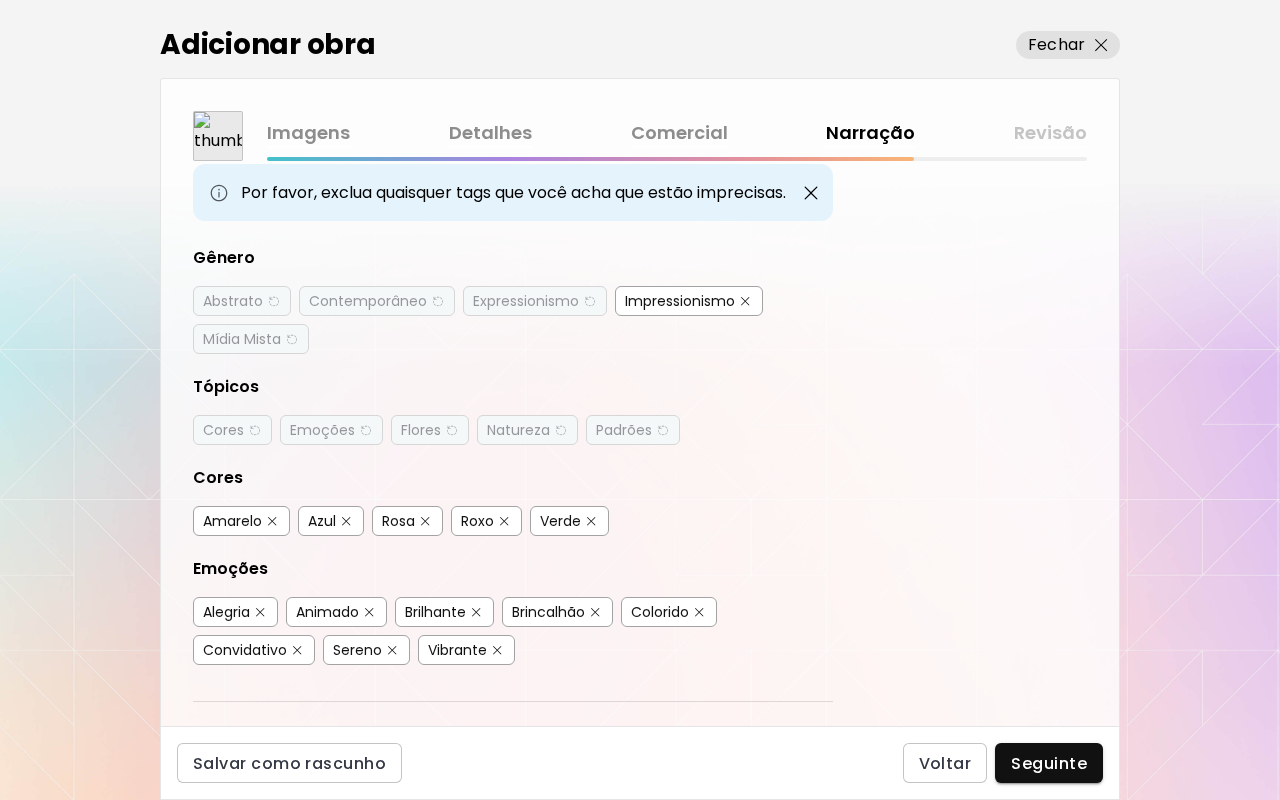 click on "Amarelo" at bounding box center [232, 521] 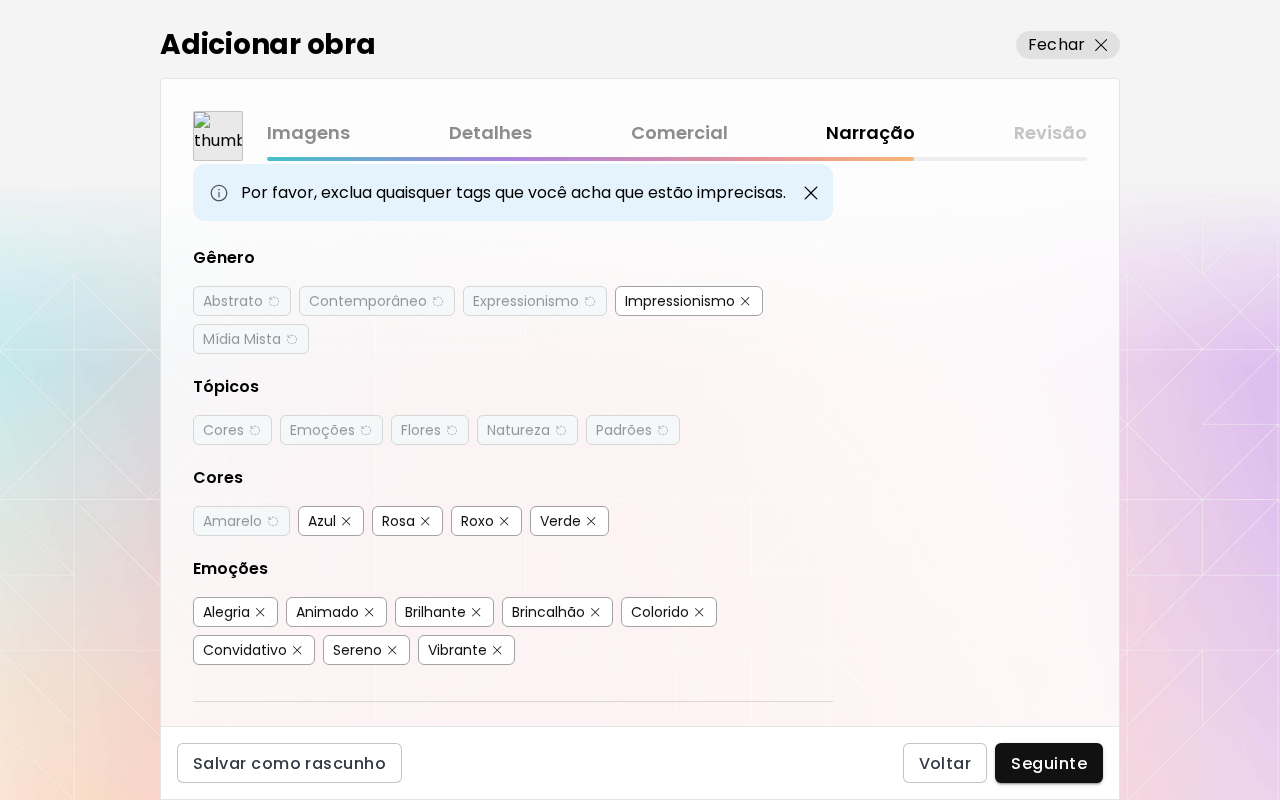 click on "Rosa" at bounding box center (398, 521) 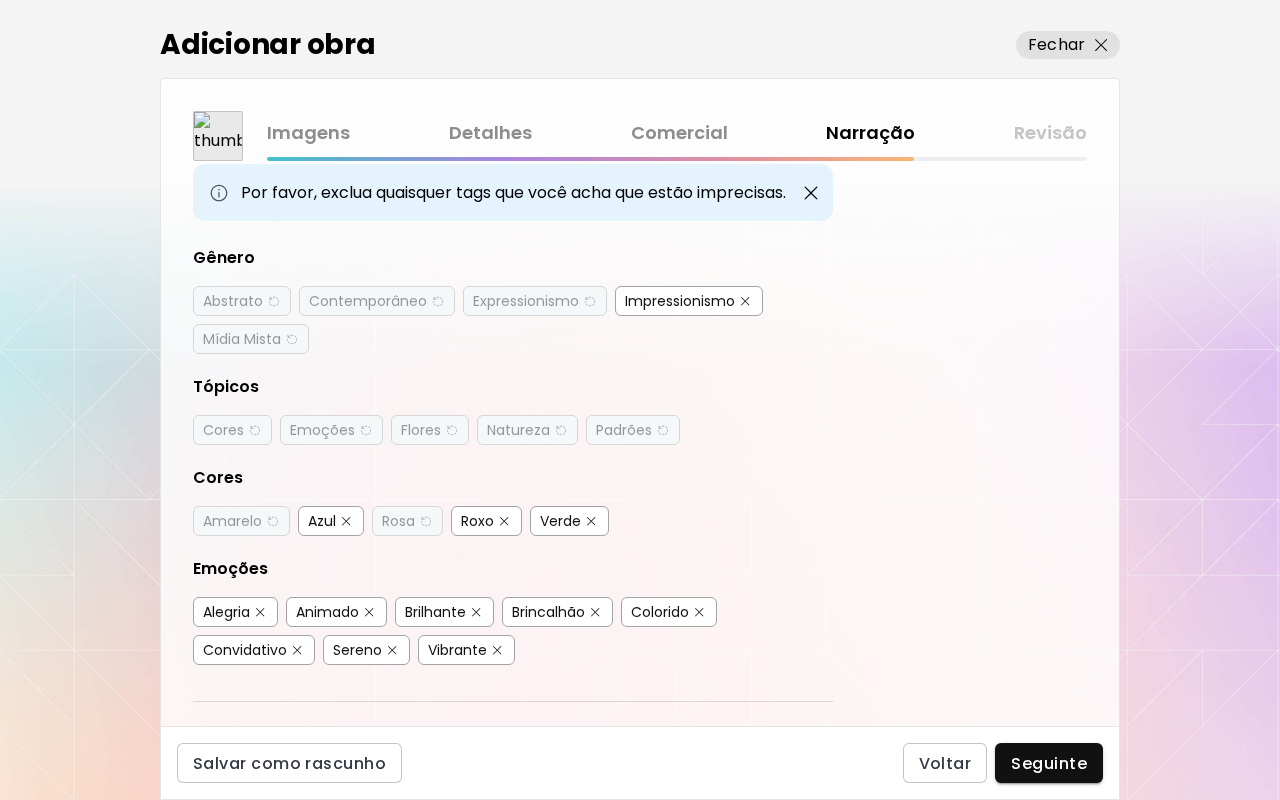 click on "Azul" at bounding box center [322, 521] 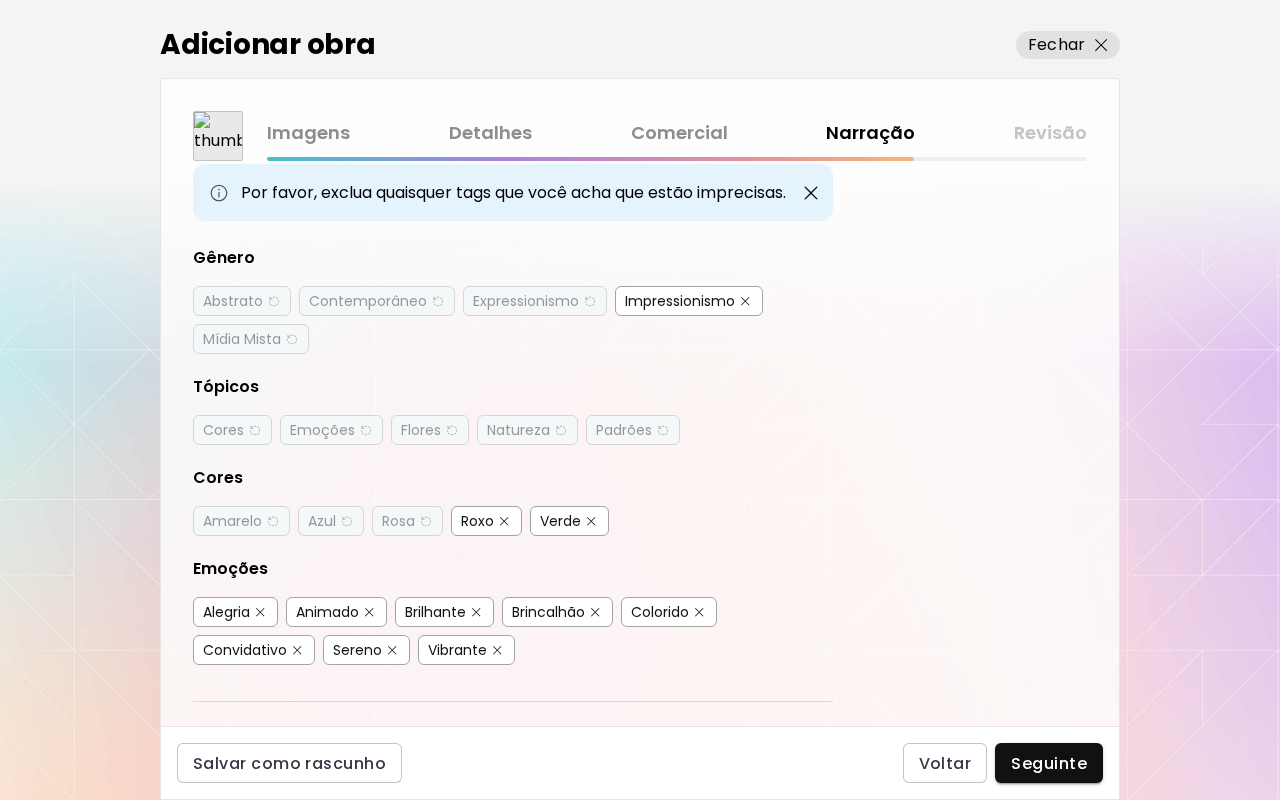 click on "Roxo" at bounding box center (477, 521) 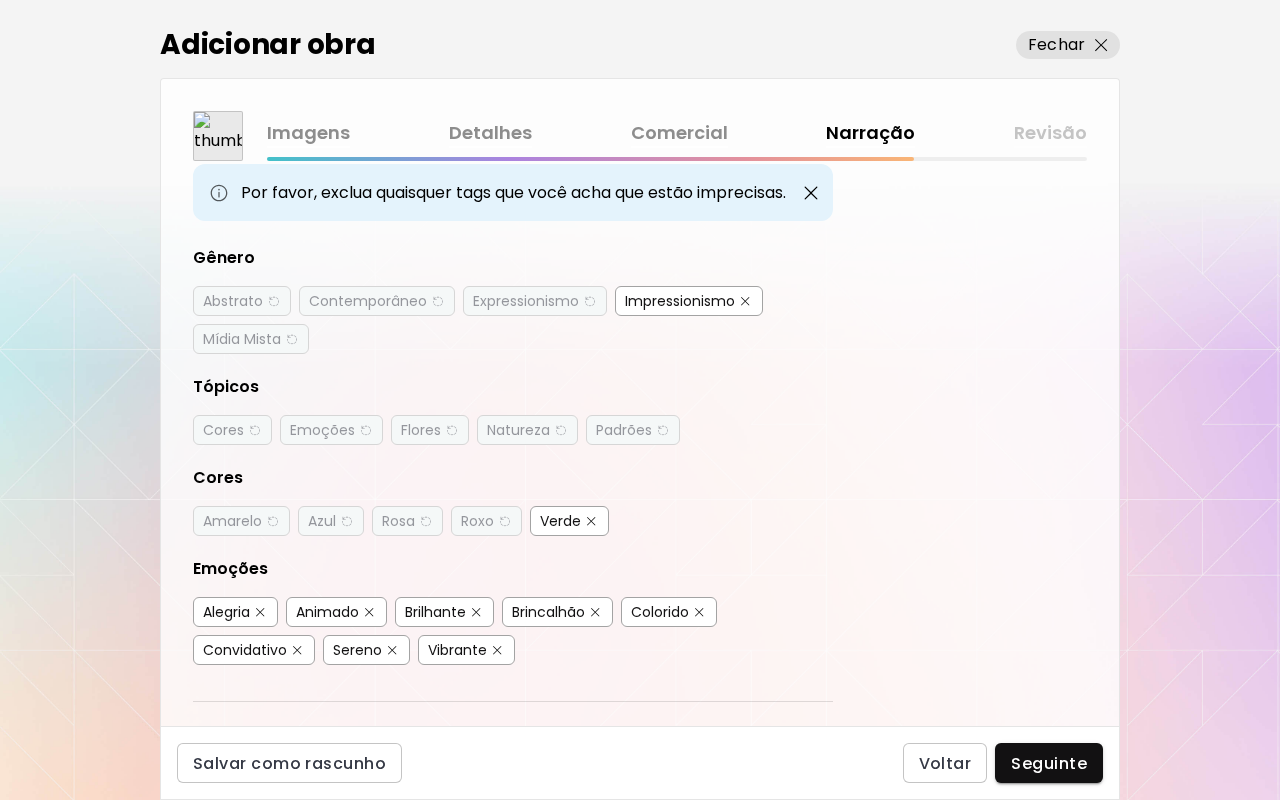 click on "Verde" at bounding box center (560, 521) 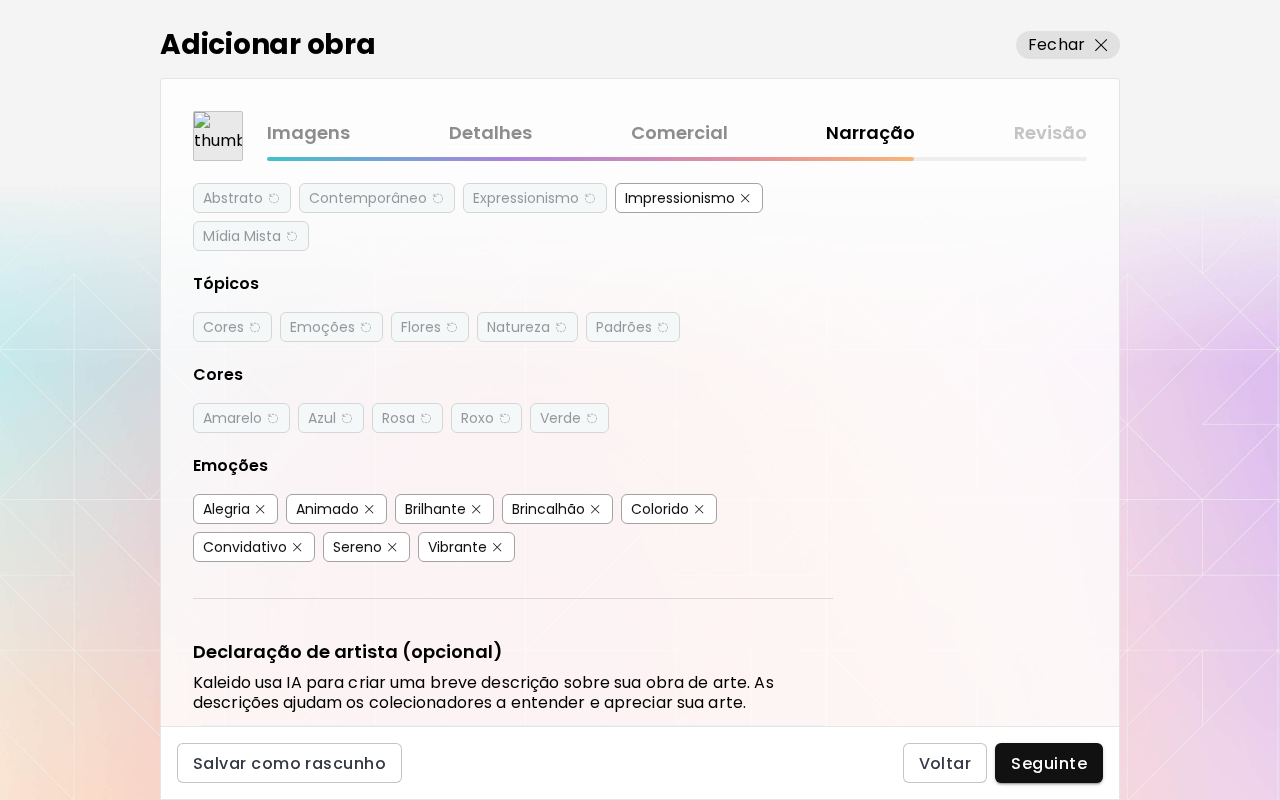 scroll, scrollTop: 282, scrollLeft: 0, axis: vertical 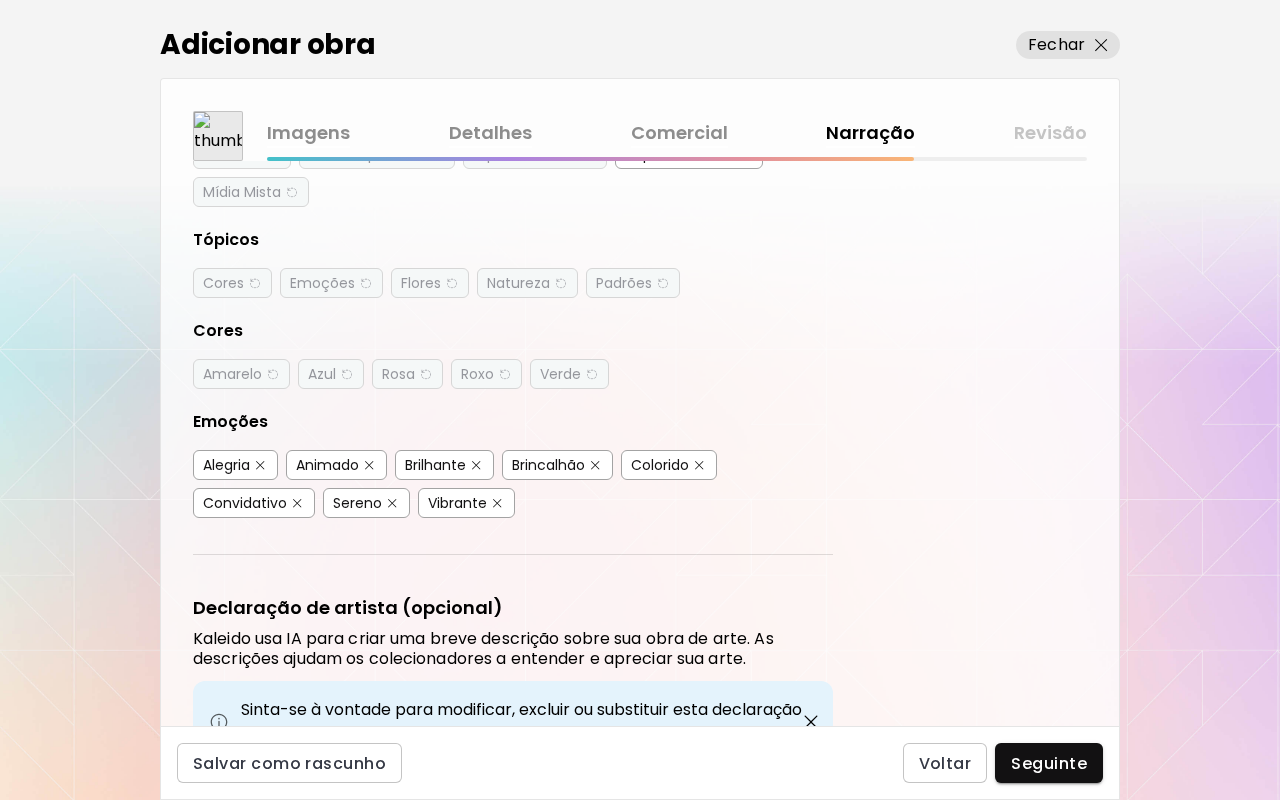 click on "Alegria" at bounding box center [226, 465] 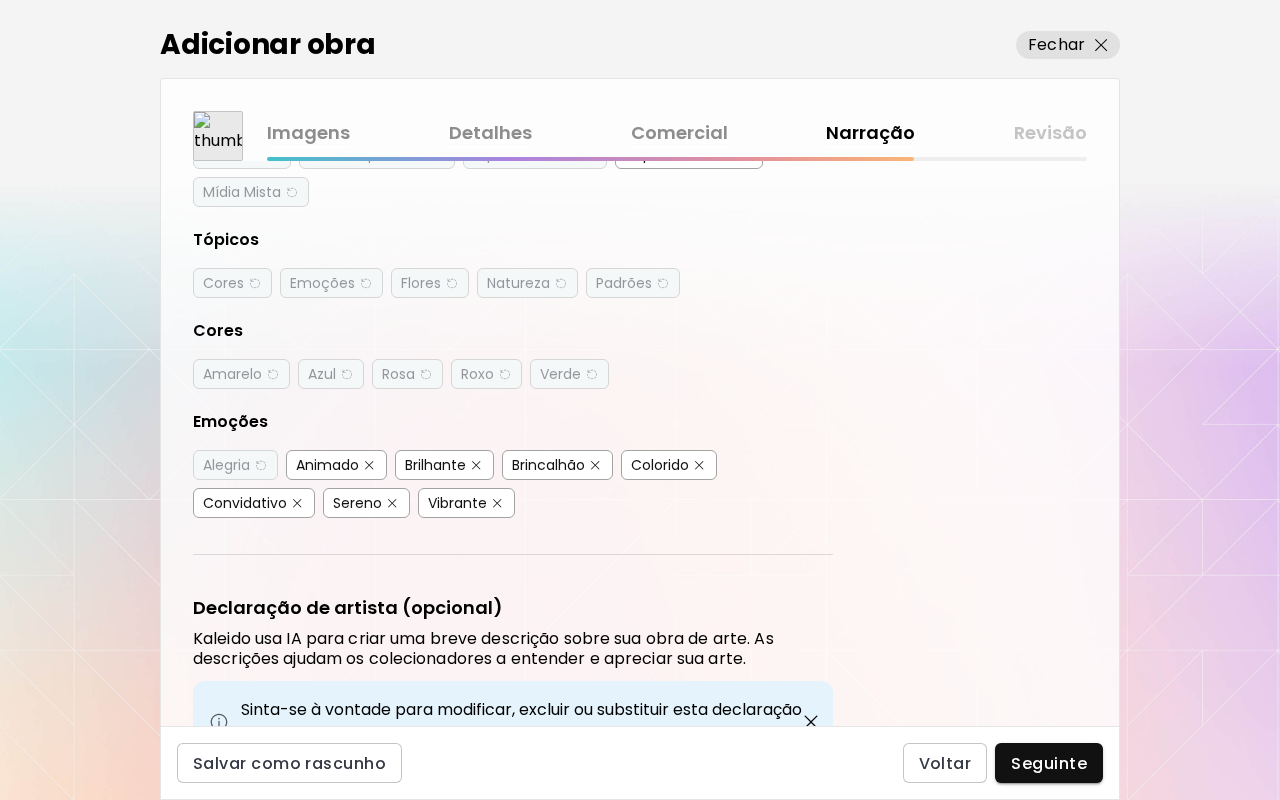 click on "Convidativo" at bounding box center (245, 503) 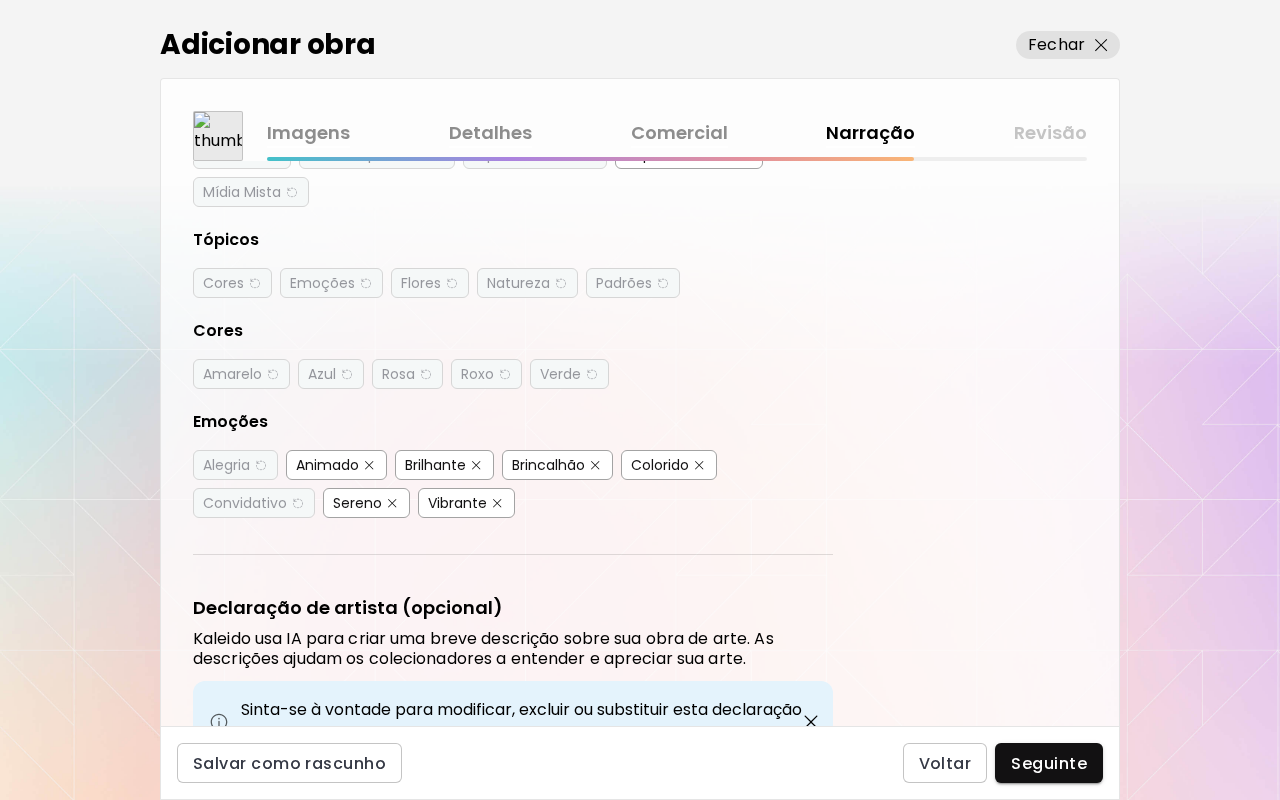 click on "Vibrante" at bounding box center [457, 503] 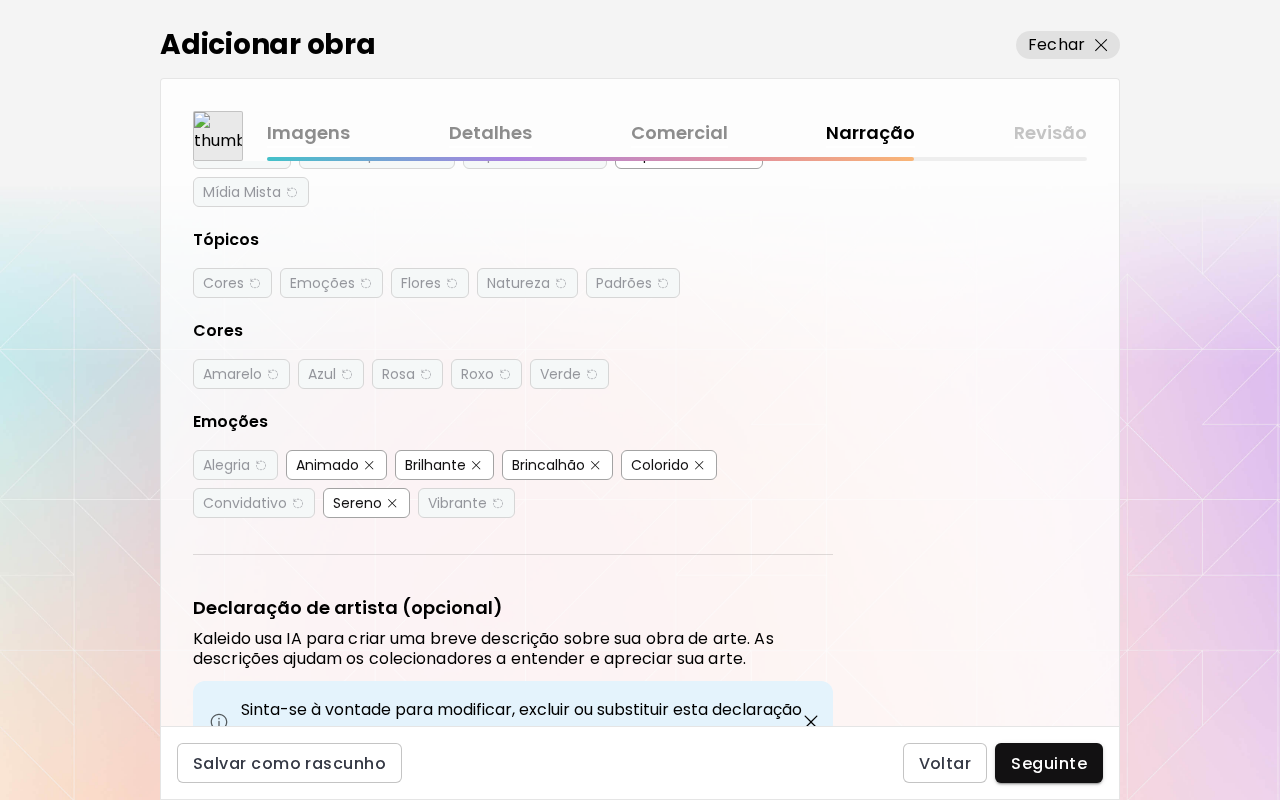 click on "Colorido" at bounding box center [660, 465] 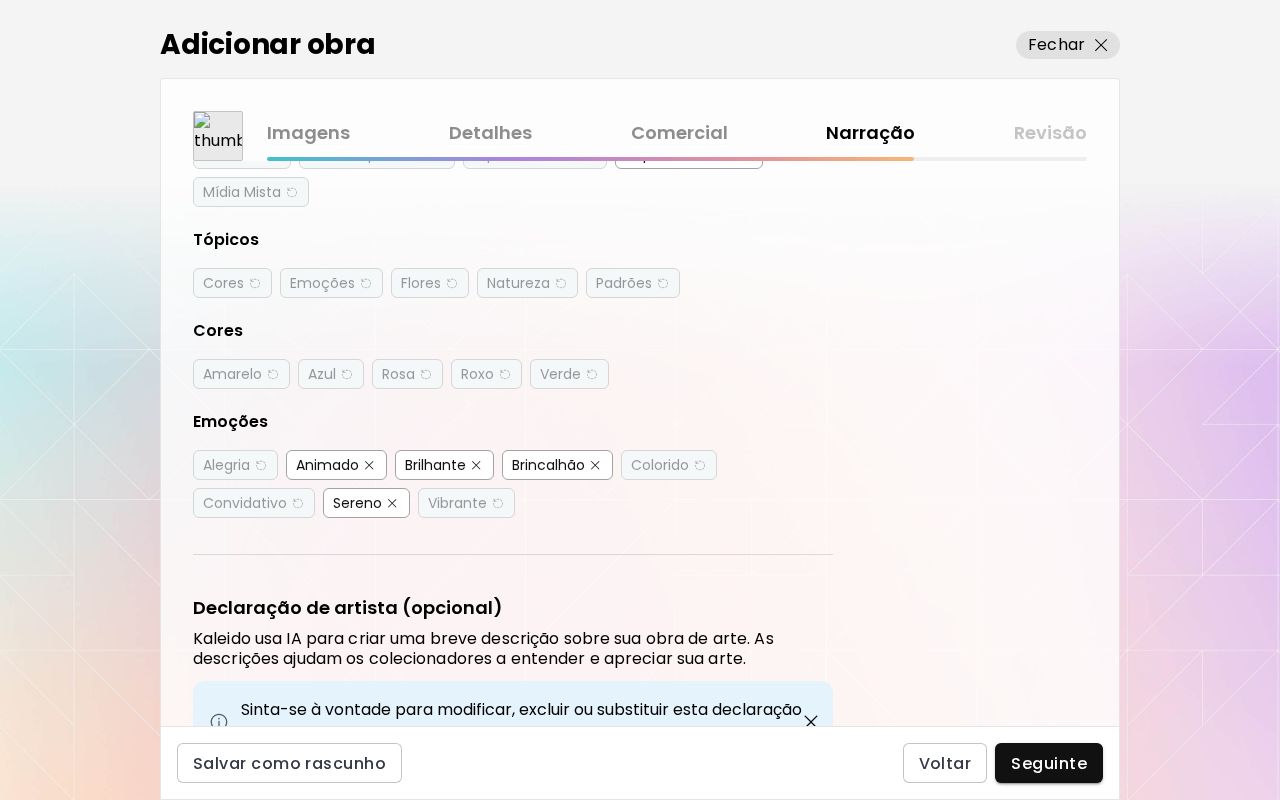 click on "Brincalhão" at bounding box center [548, 465] 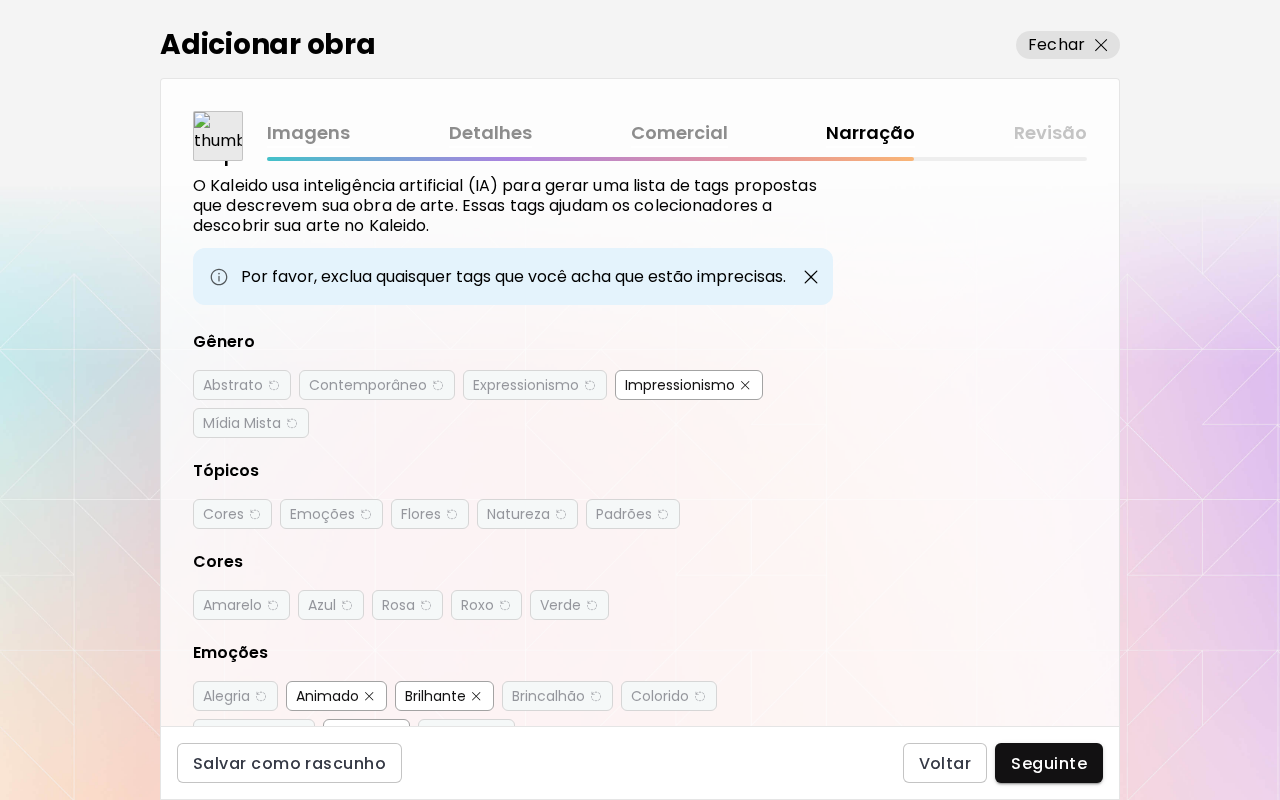 scroll, scrollTop: 40, scrollLeft: 0, axis: vertical 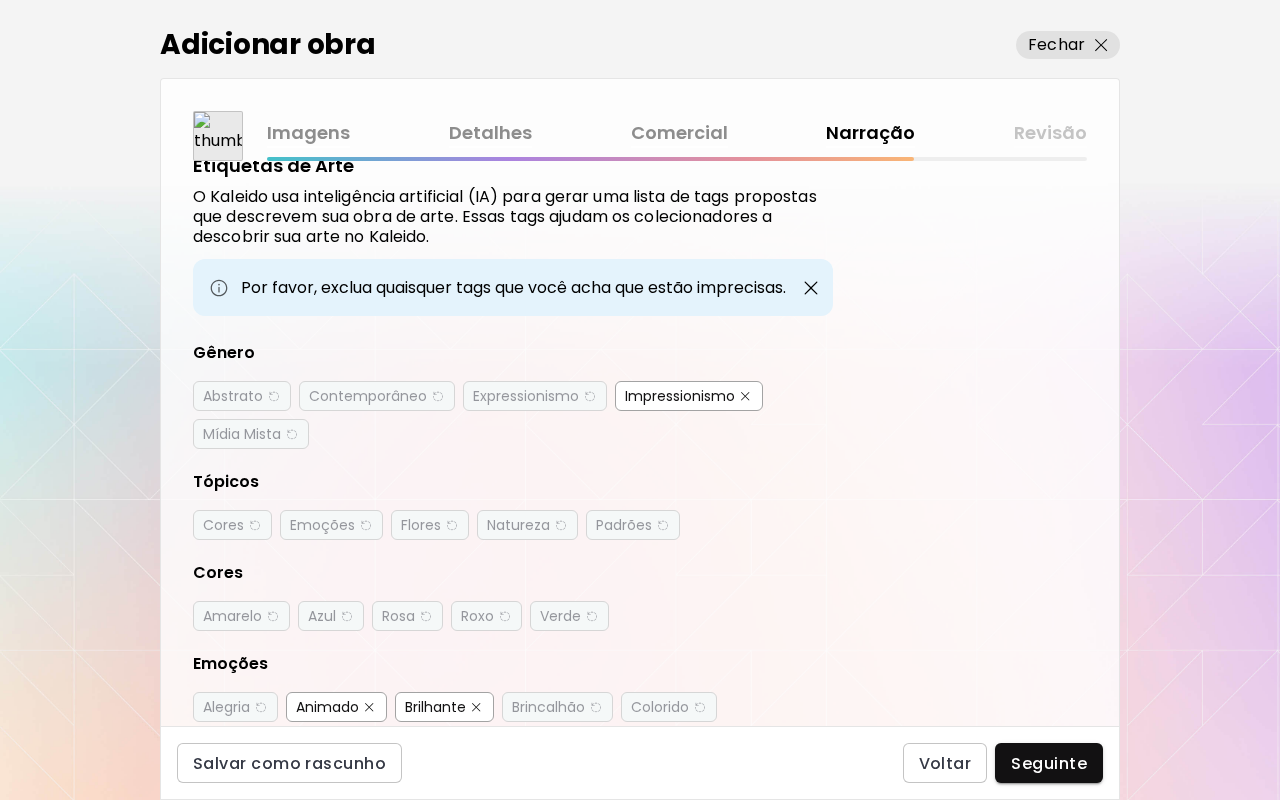click at bounding box center [811, 288] 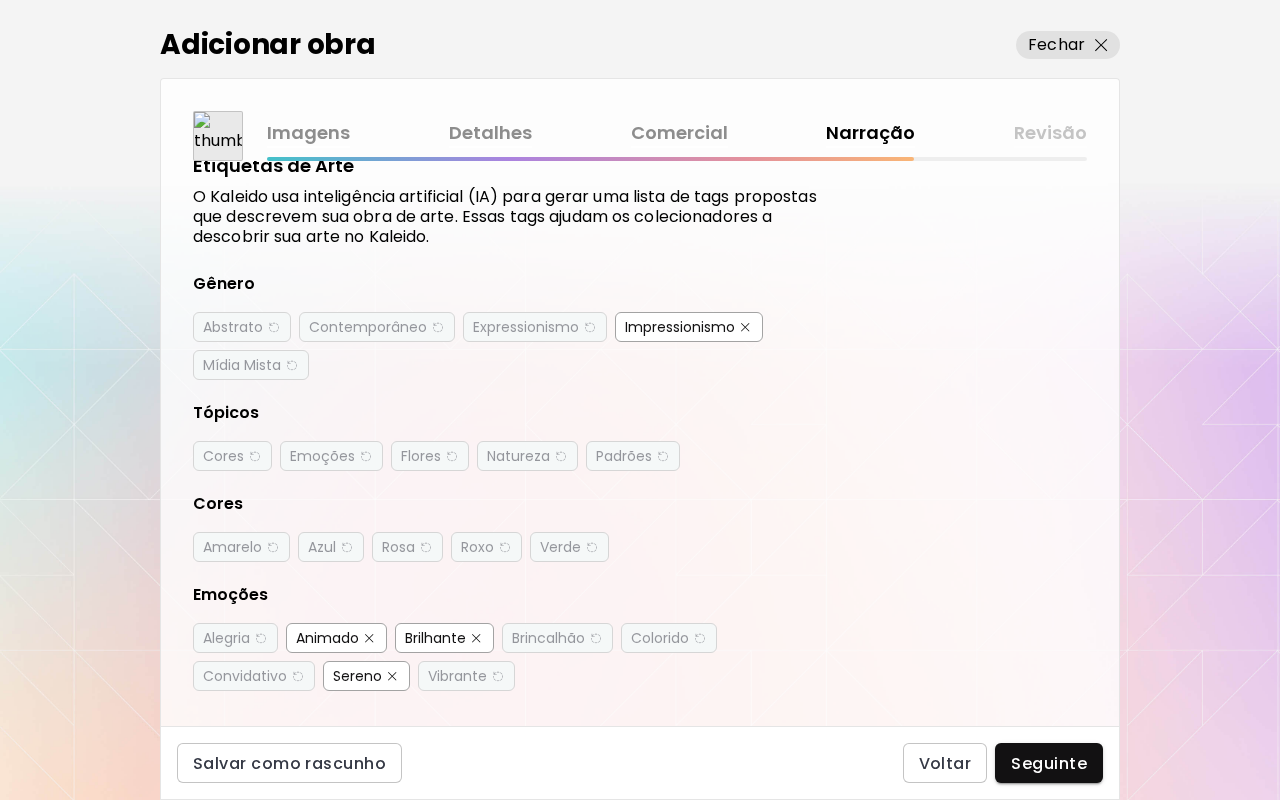 click on "Impressionismo" at bounding box center [680, 327] 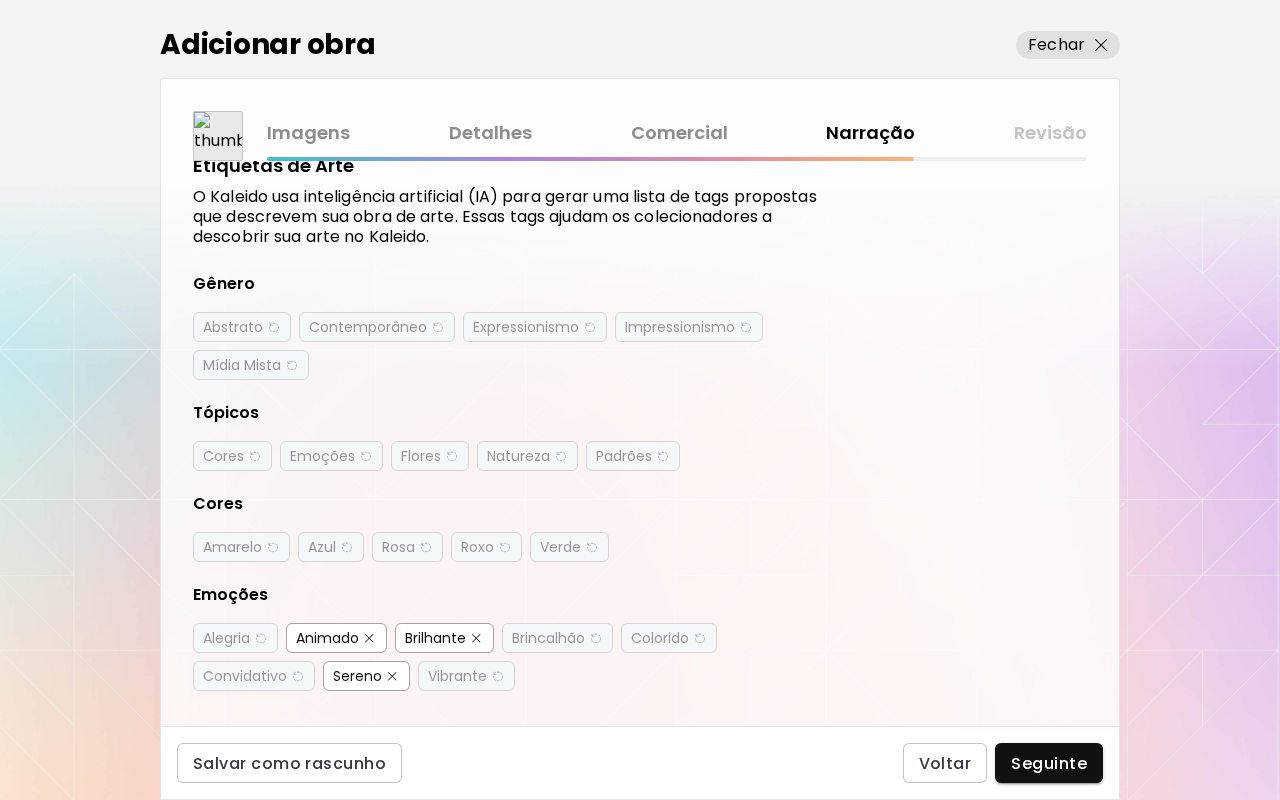 click on "Contemporâneo" at bounding box center (368, 327) 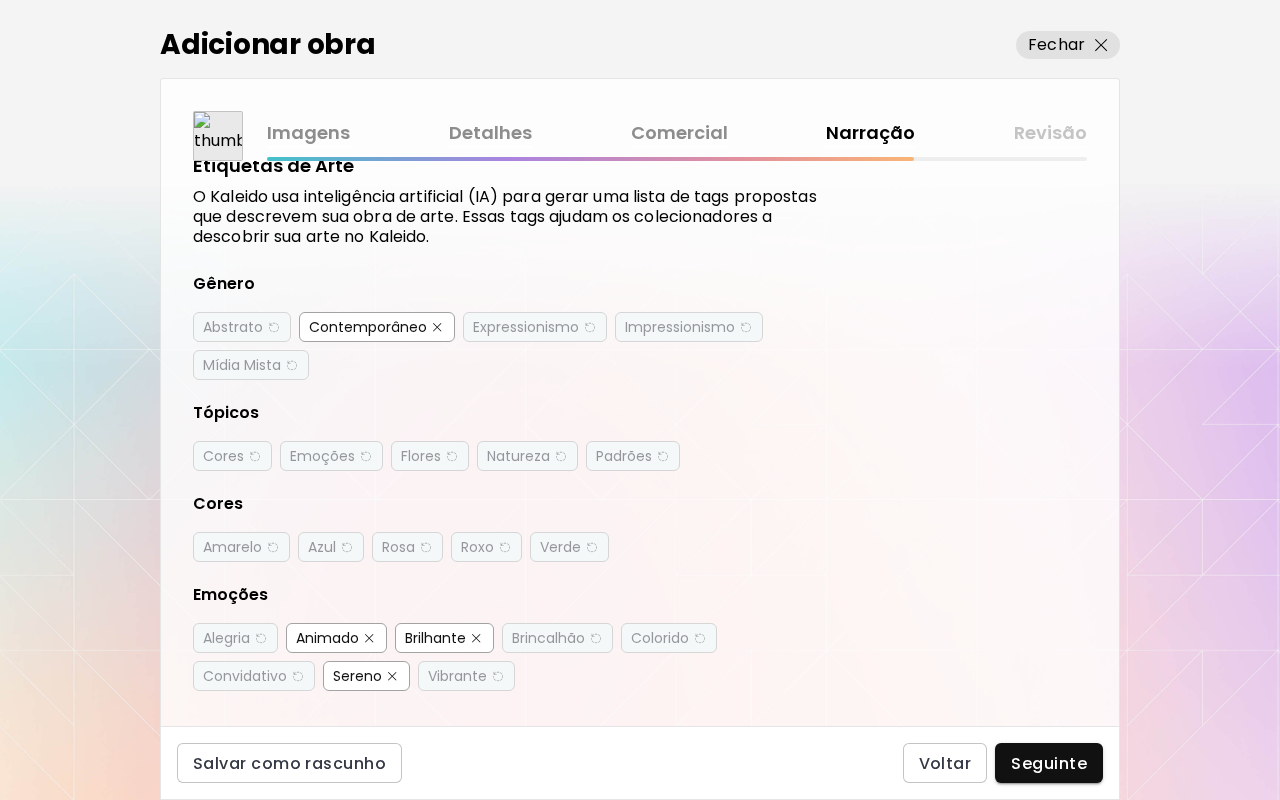 click on "Abstrato" at bounding box center [233, 327] 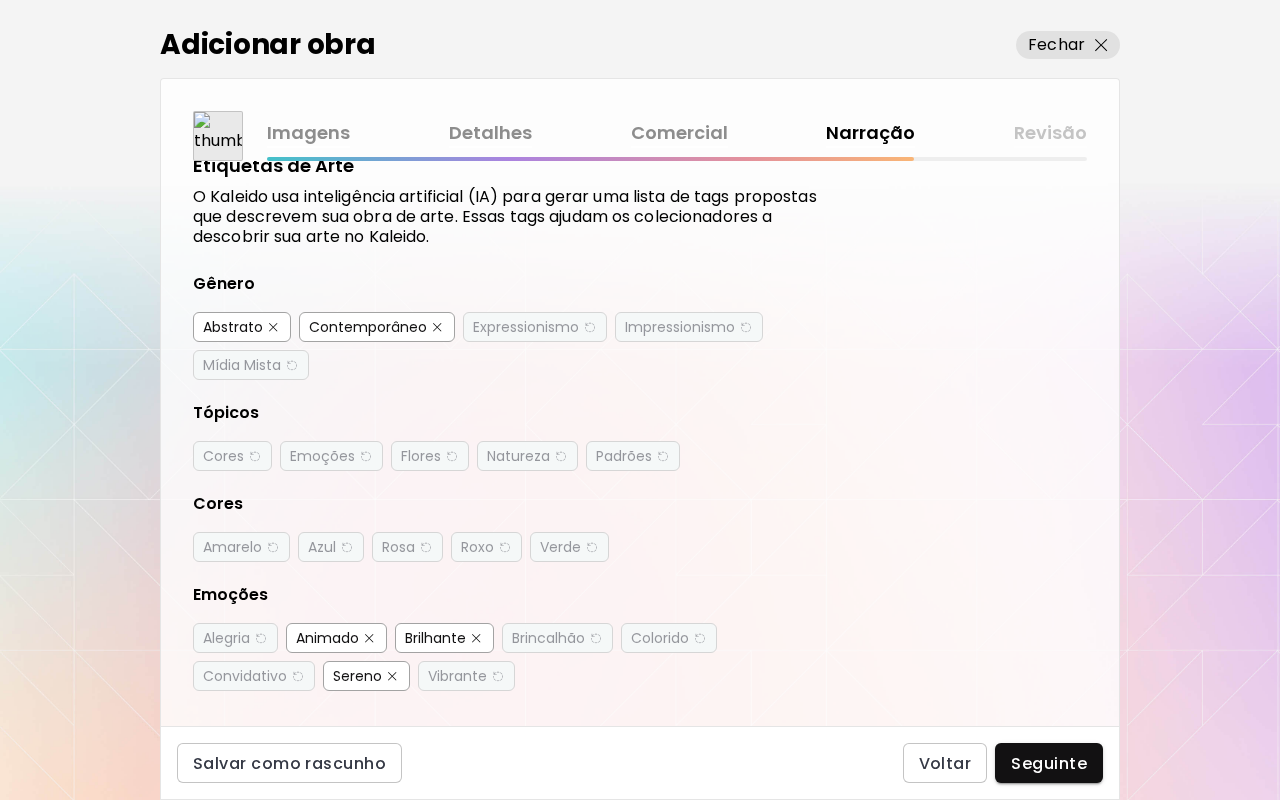 click on "Expressionismo" at bounding box center (526, 327) 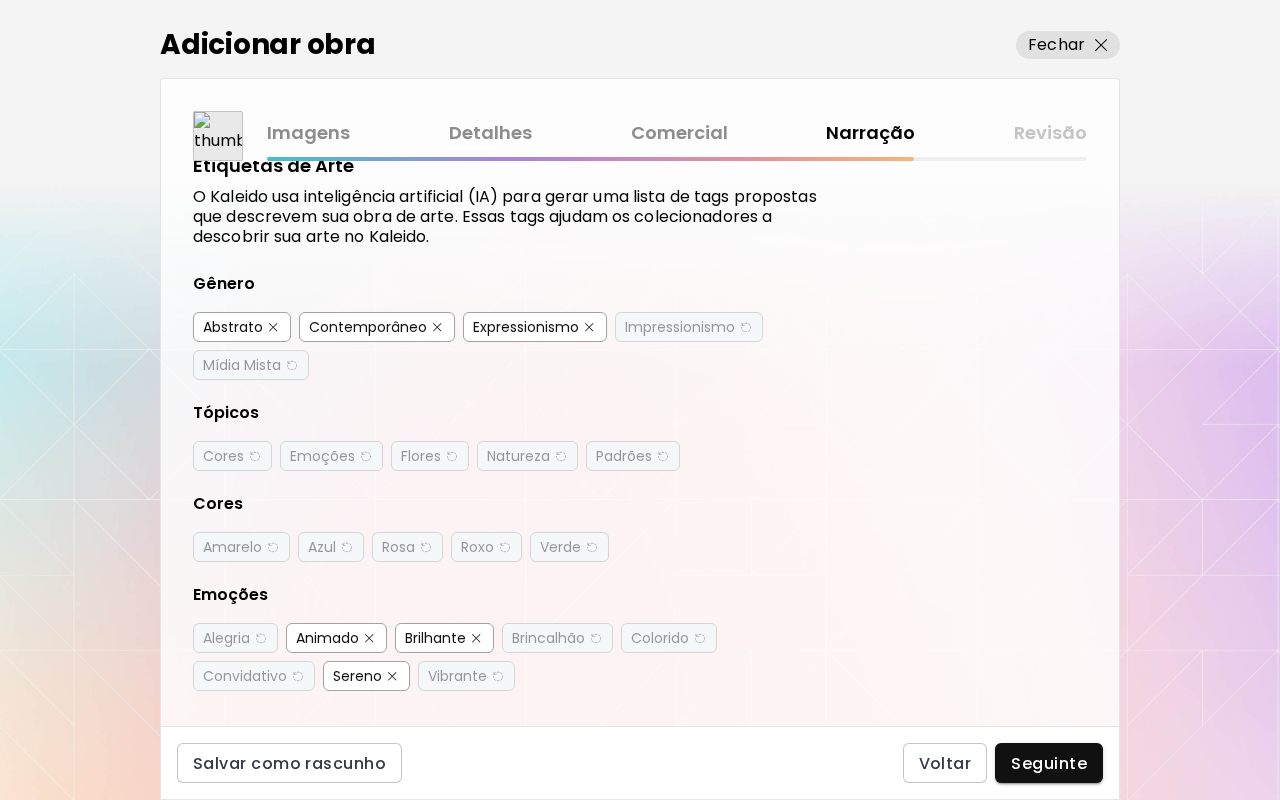 click on "Mídia Mista" at bounding box center [251, 365] 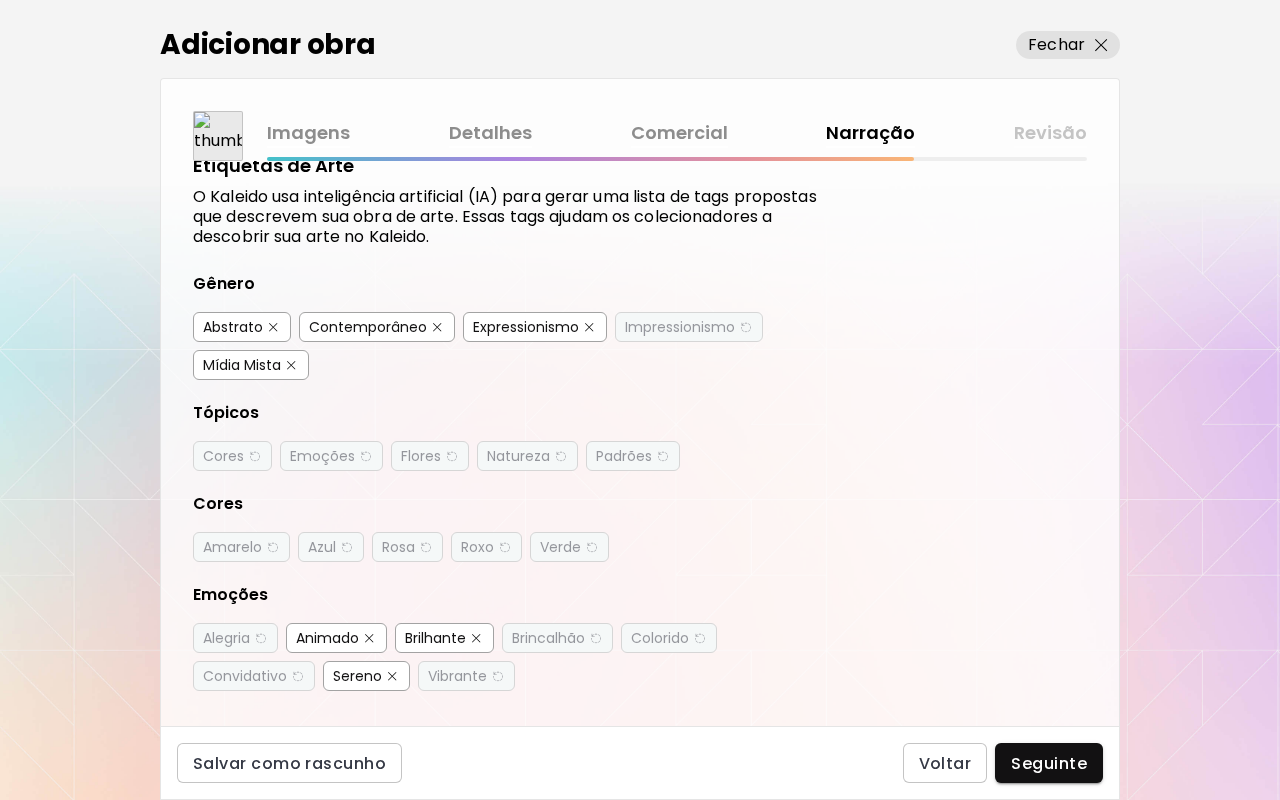 click at bounding box center [254, 456] 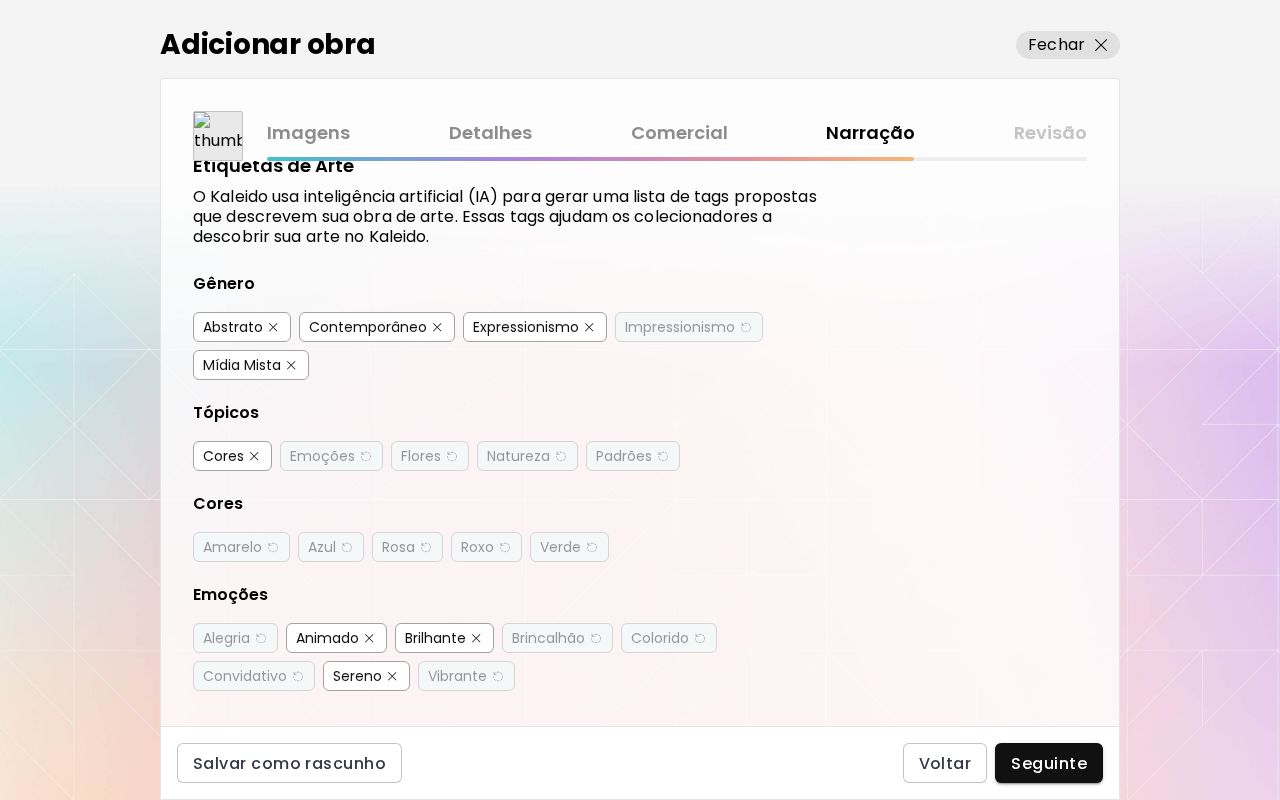 click on "Emoções" at bounding box center (322, 456) 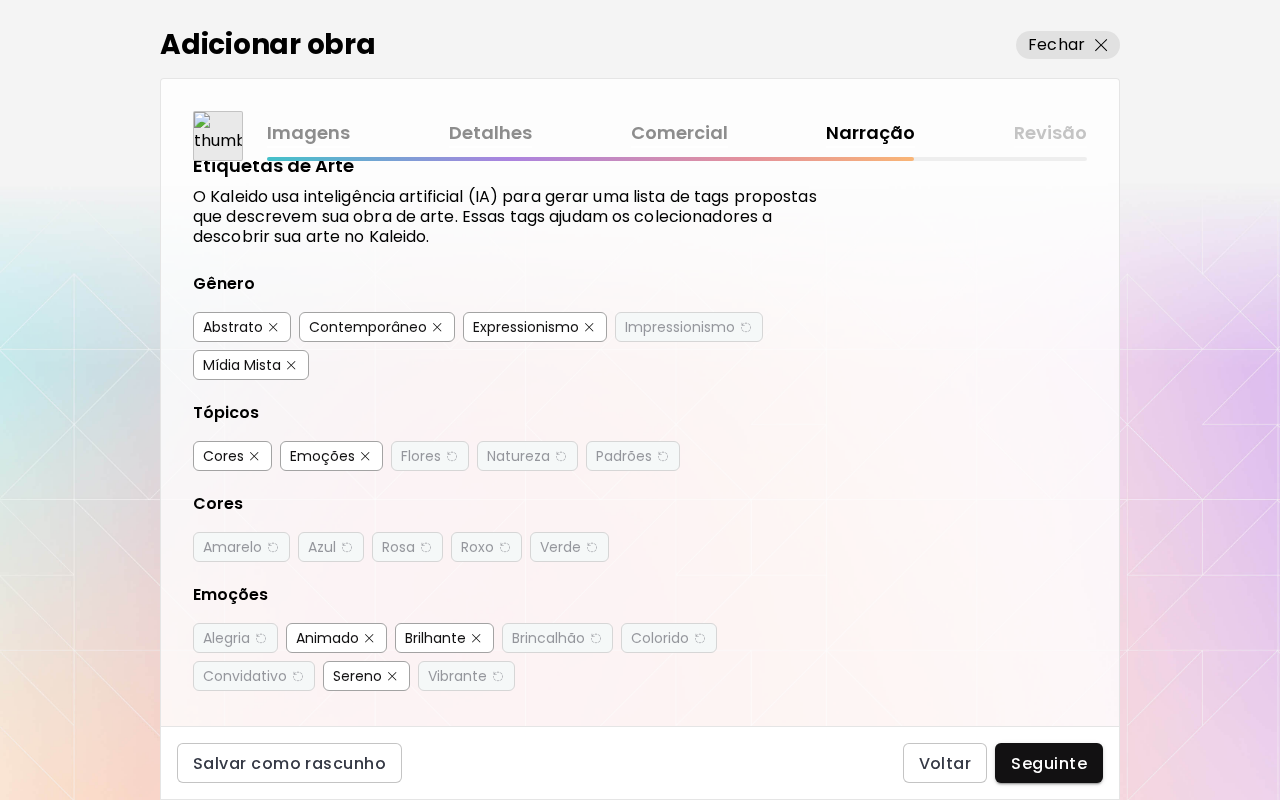 click on "Flores" at bounding box center (421, 456) 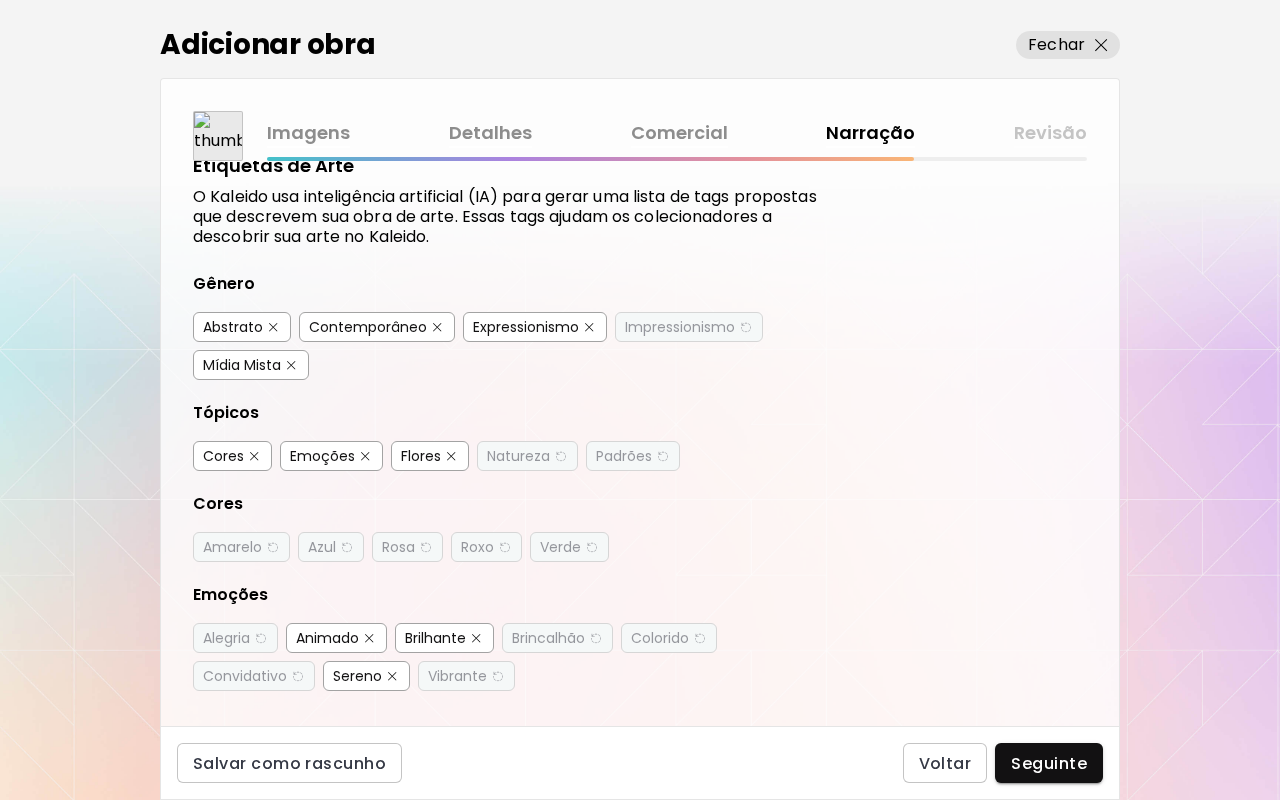 click on "Natureza" at bounding box center [518, 456] 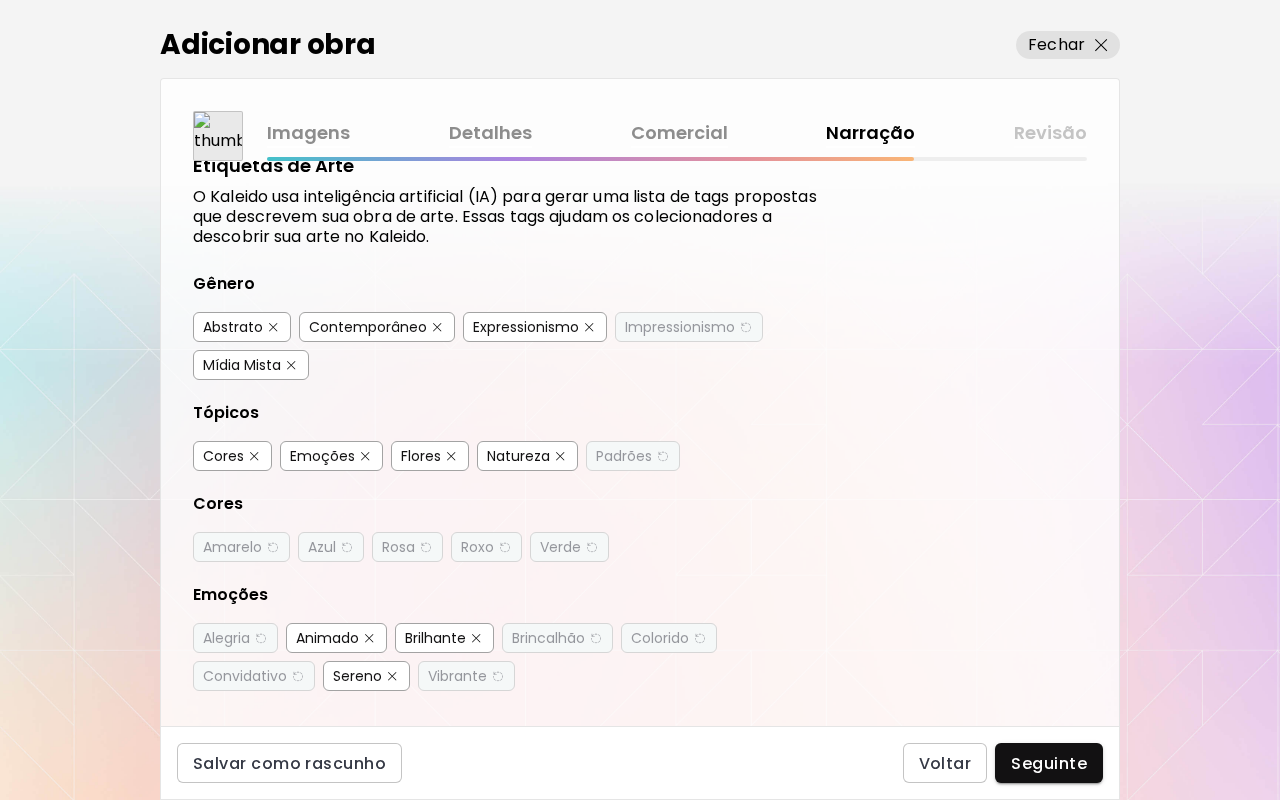click on "Padrões" at bounding box center [624, 456] 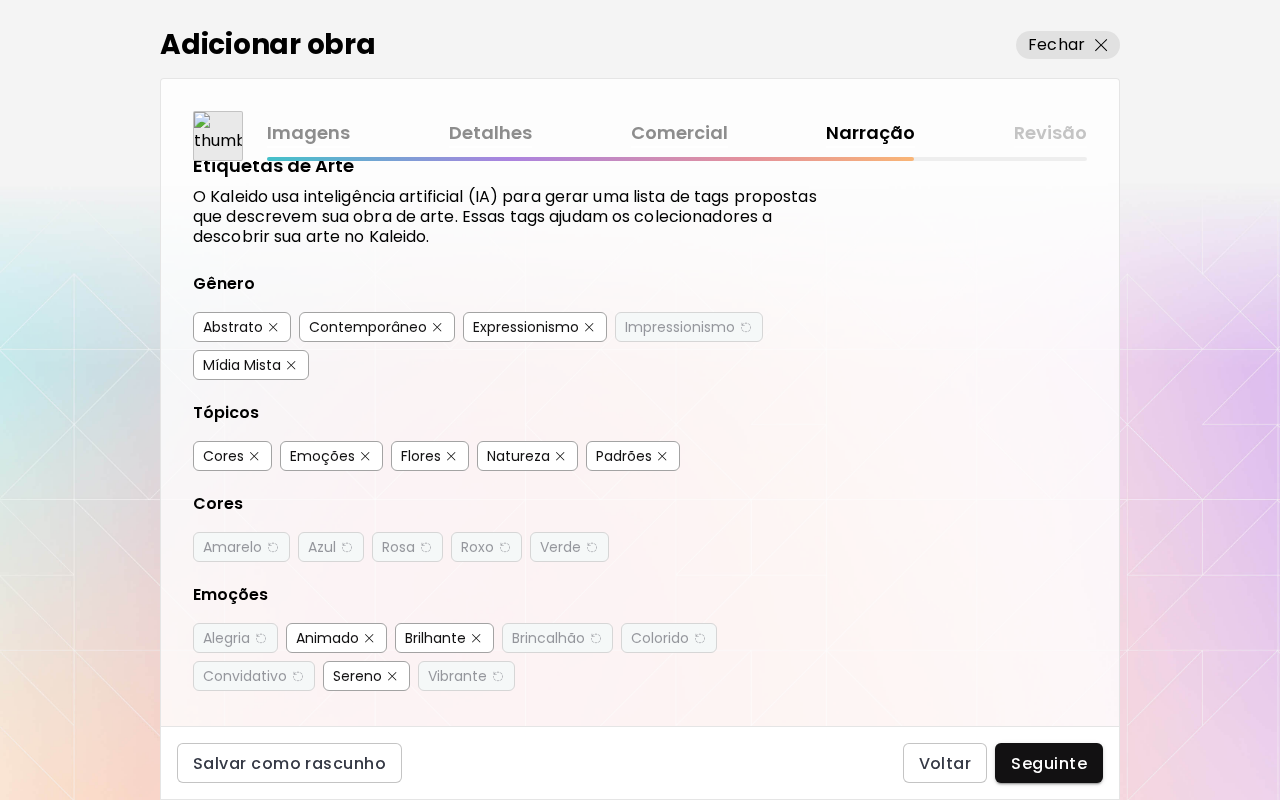 click on "Amarelo   Azul   Rosa   Roxo   Verde" at bounding box center (513, 549) 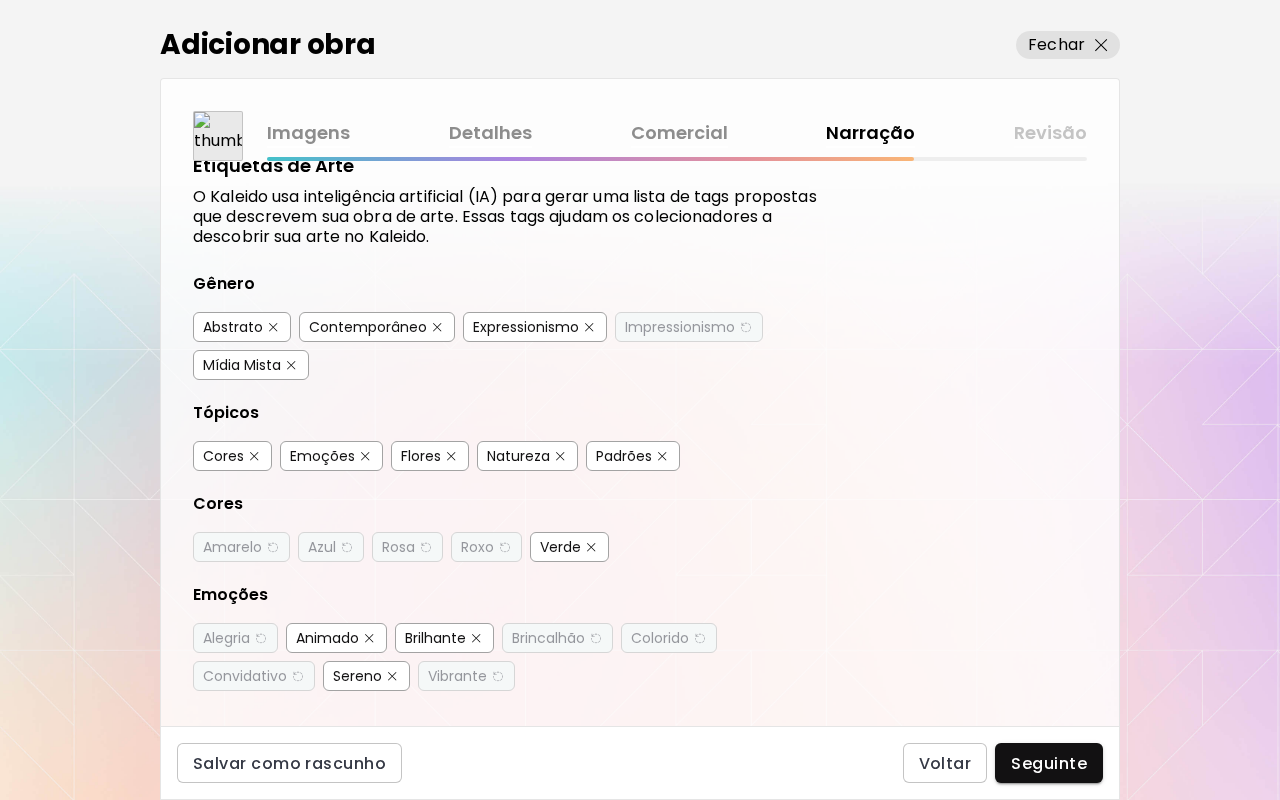 click on "Roxo" at bounding box center (486, 547) 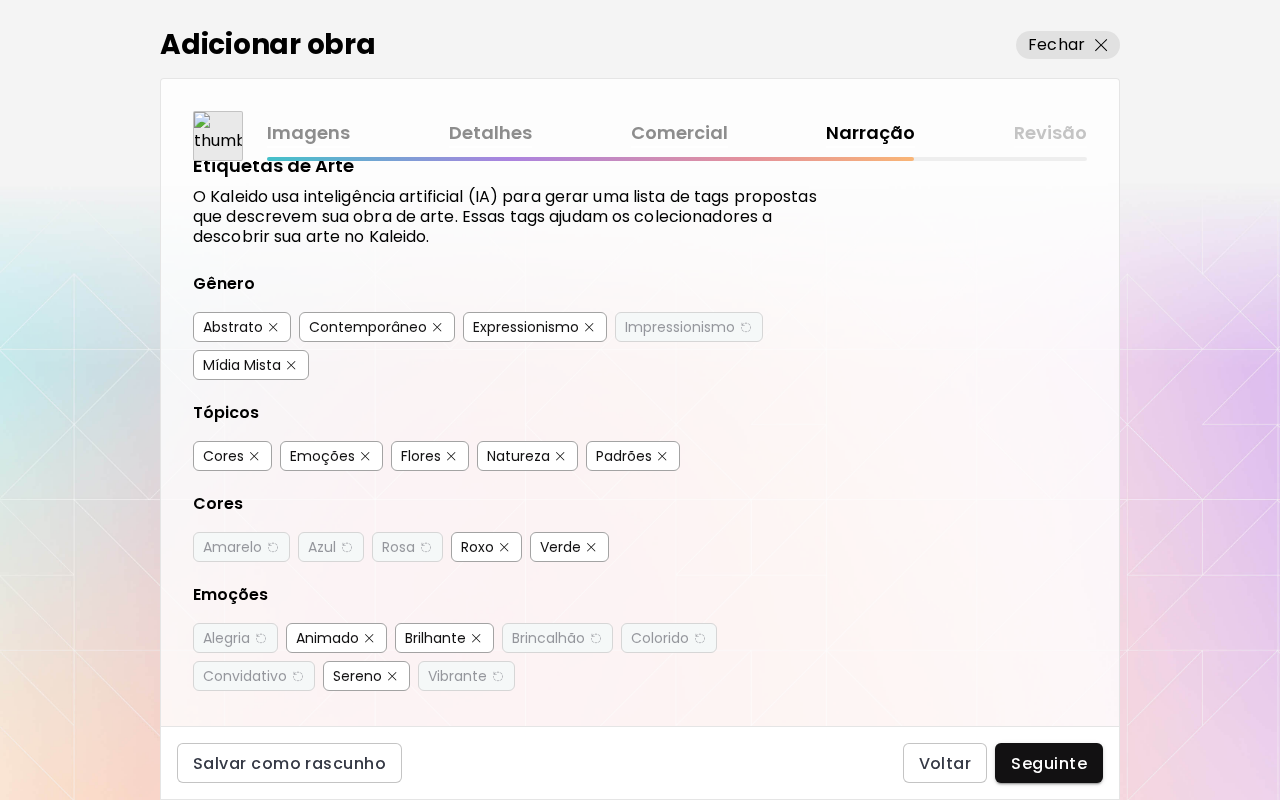 click on "Rosa" at bounding box center (407, 547) 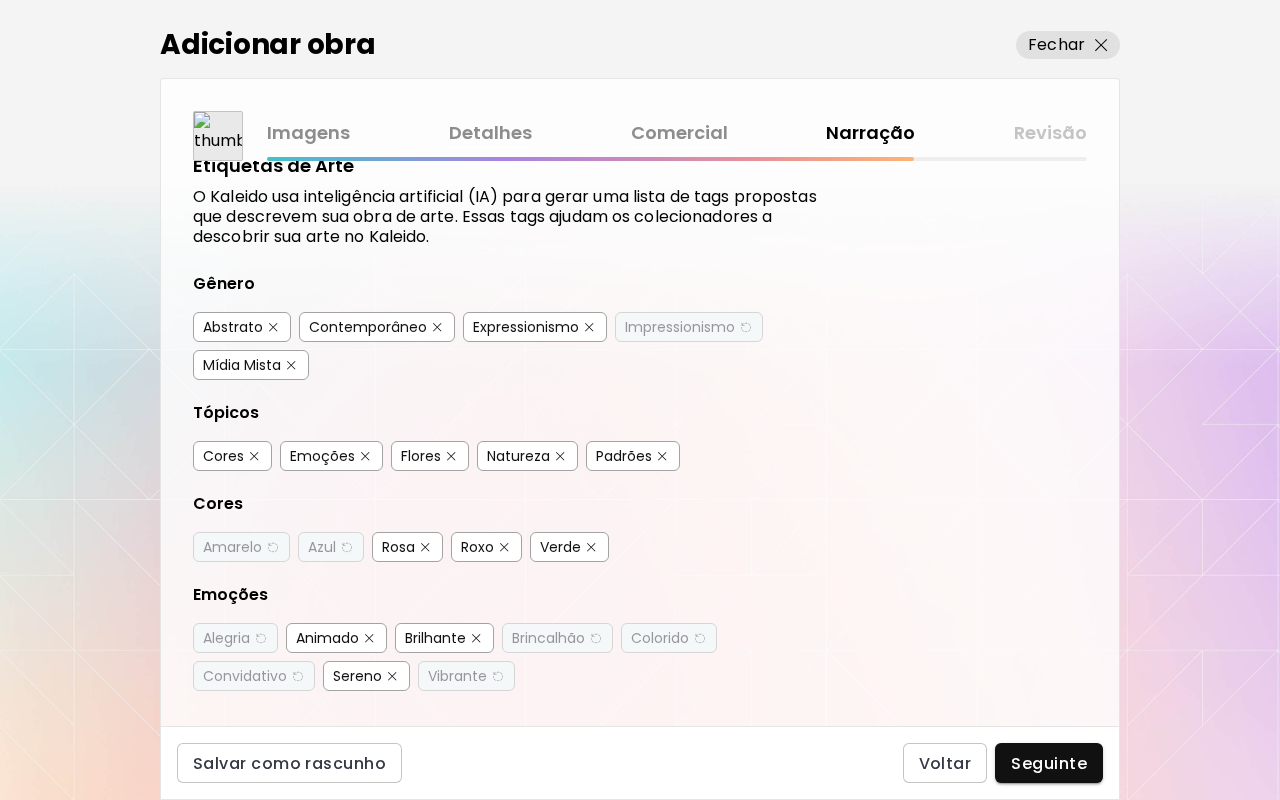 click on "Azul" at bounding box center (331, 547) 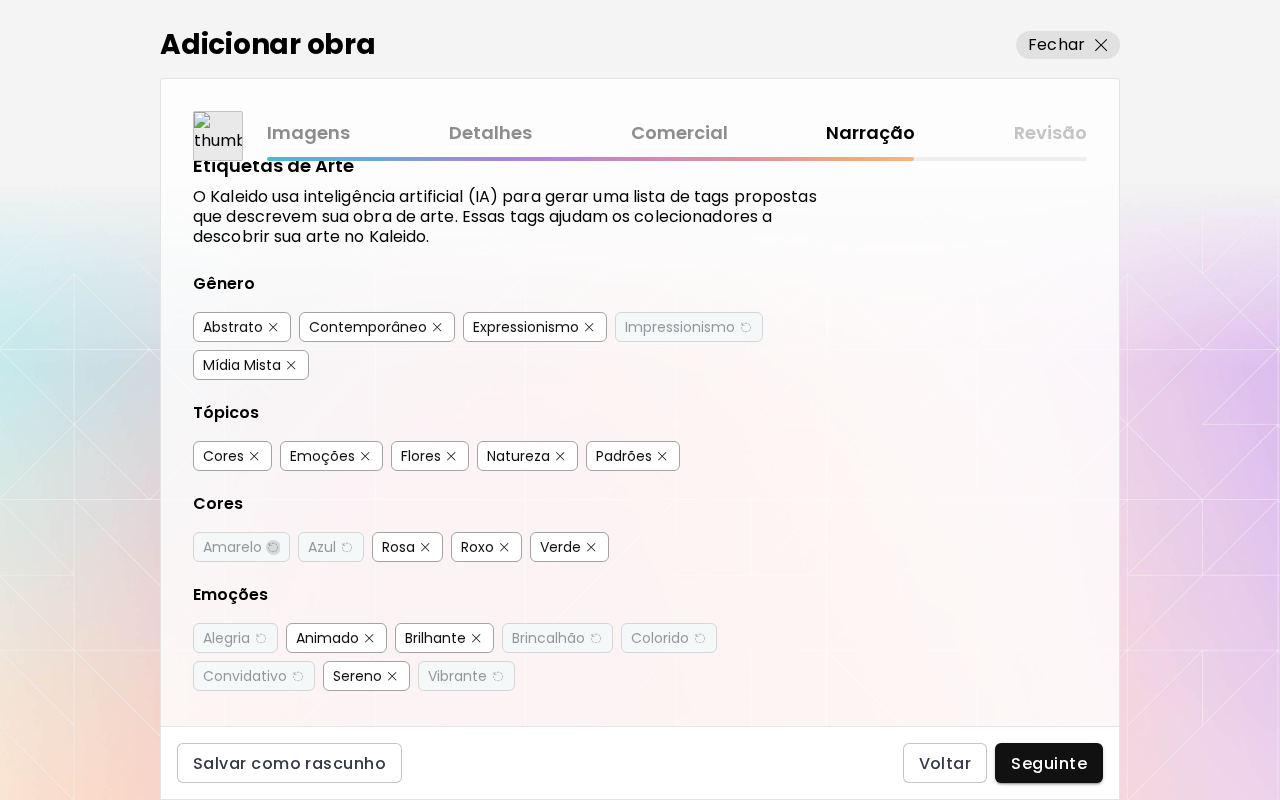 click at bounding box center (272, 547) 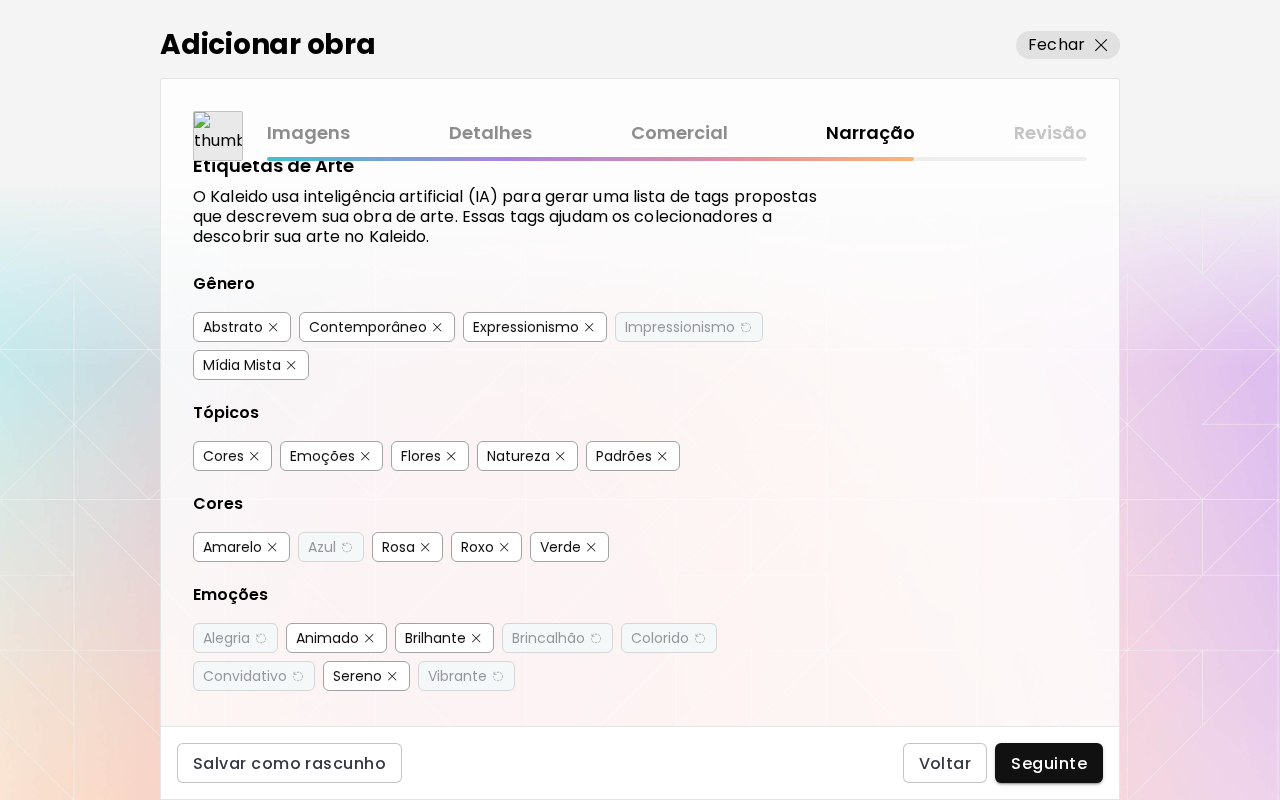 click on "Azul" at bounding box center [322, 547] 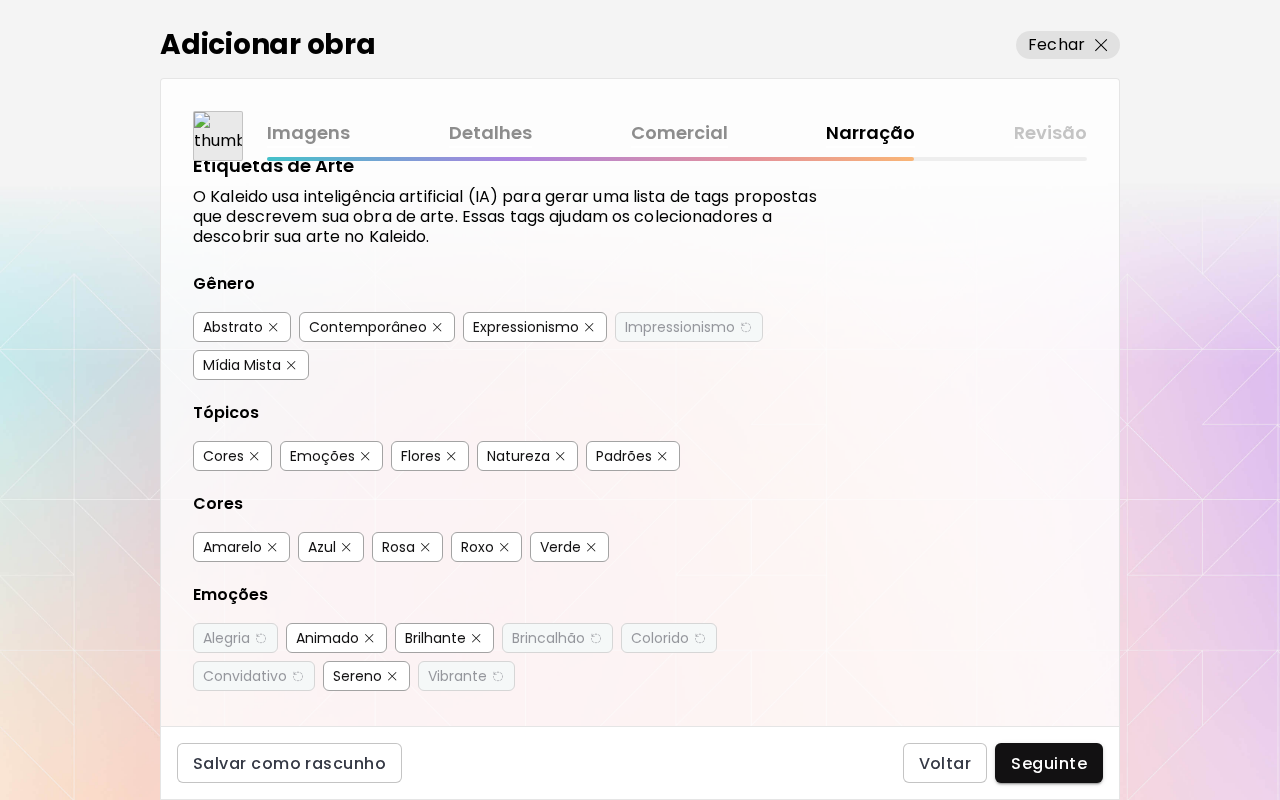click on "Alegria" at bounding box center [226, 638] 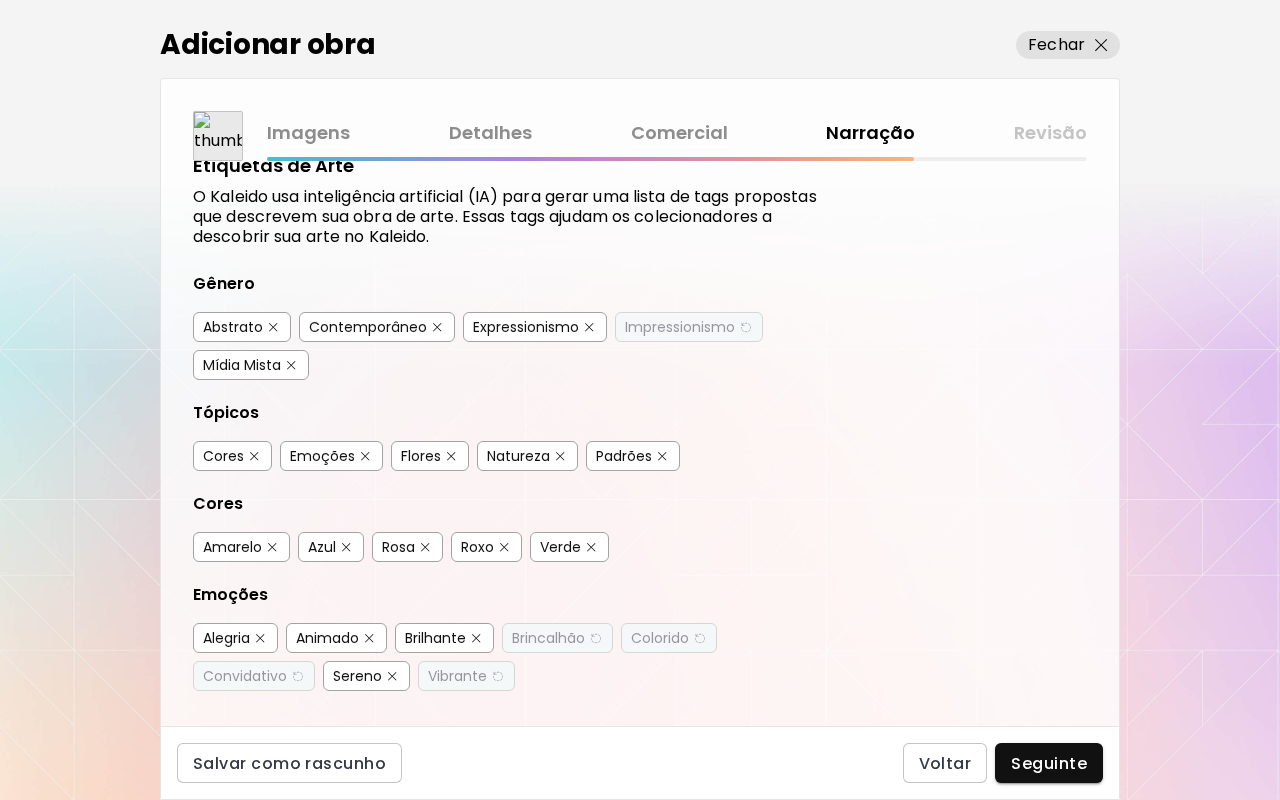 click on "Brincalhão" at bounding box center [557, 638] 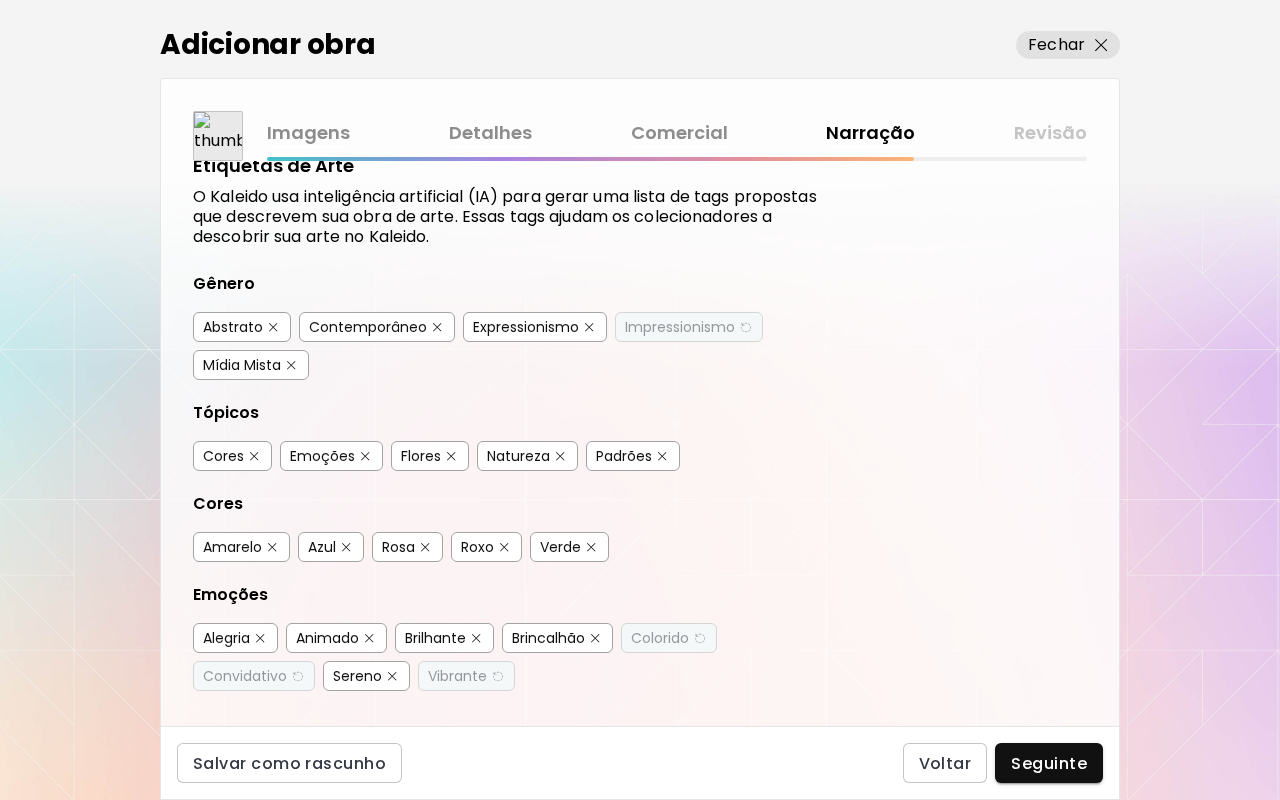 click on "Brincalhão" at bounding box center (548, 638) 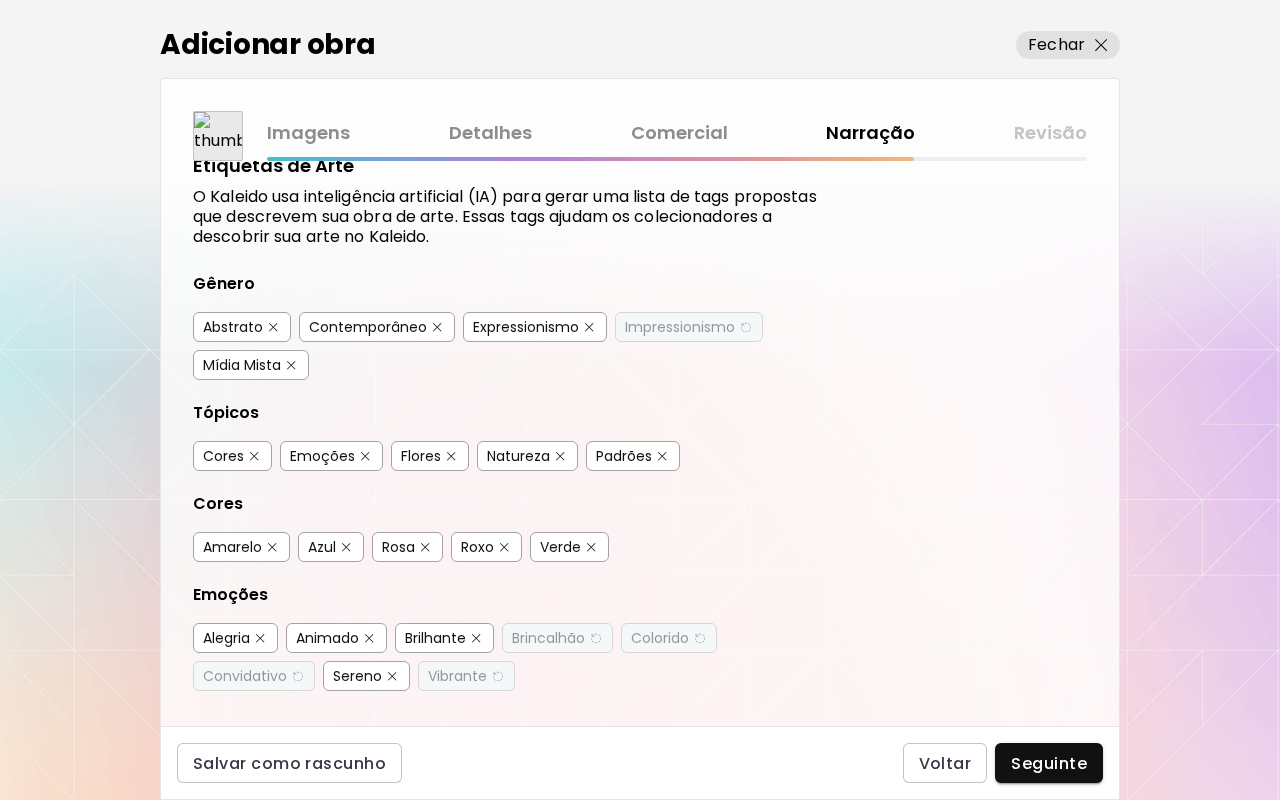 click on "Convidativo" at bounding box center (245, 676) 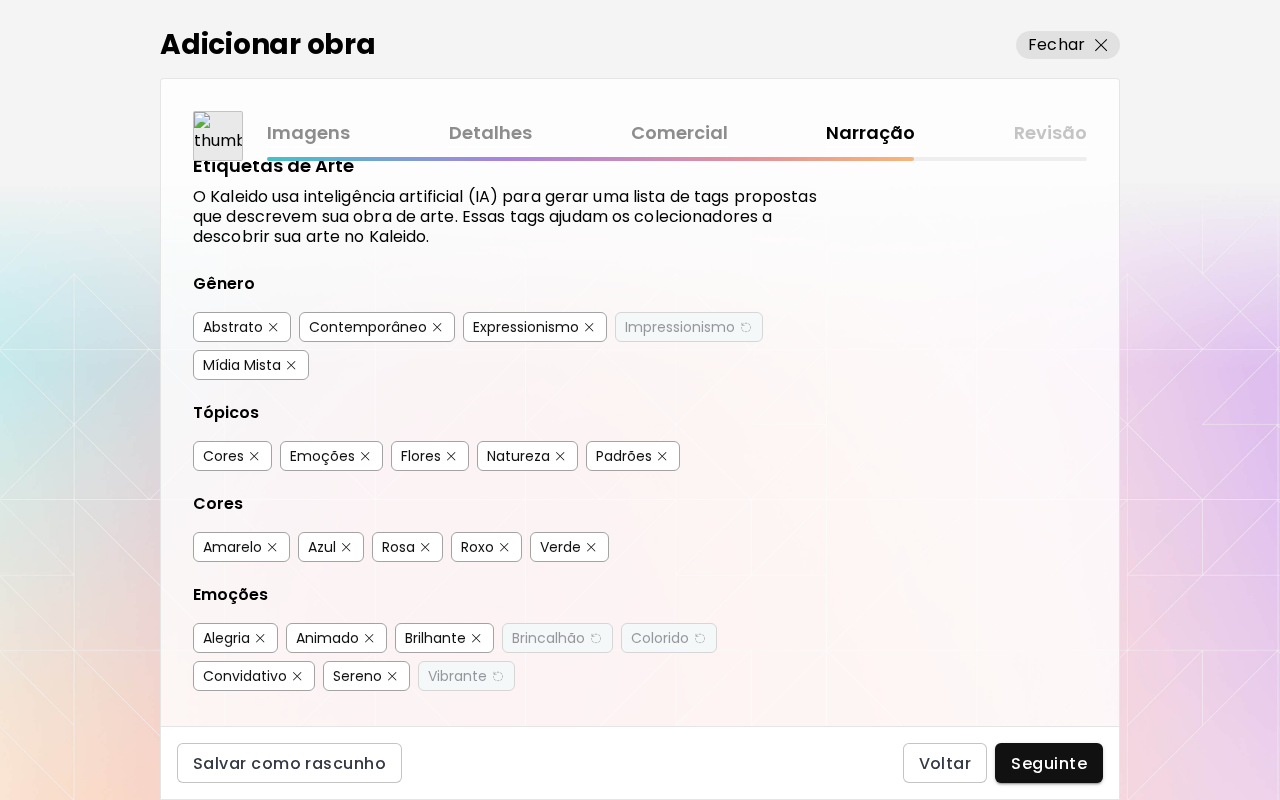 click on "Sereno" at bounding box center [357, 676] 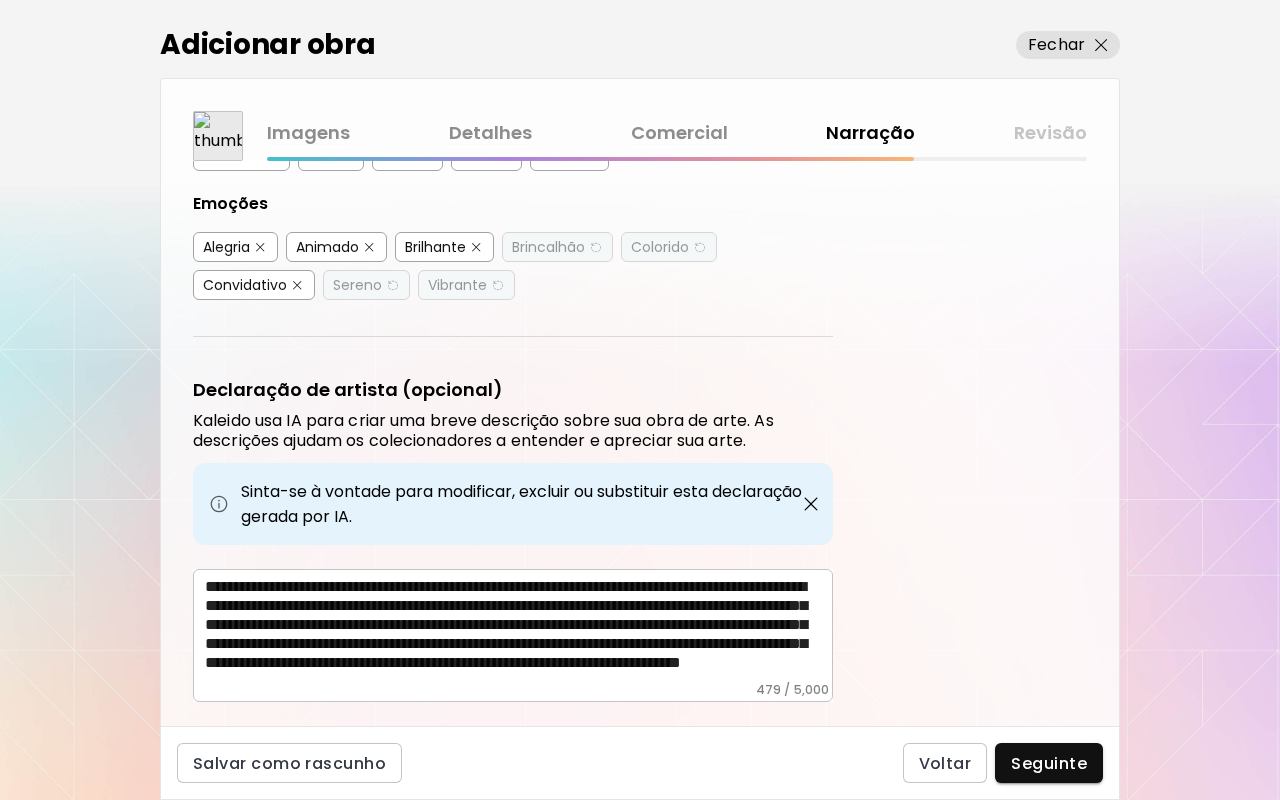 scroll, scrollTop: 473, scrollLeft: 0, axis: vertical 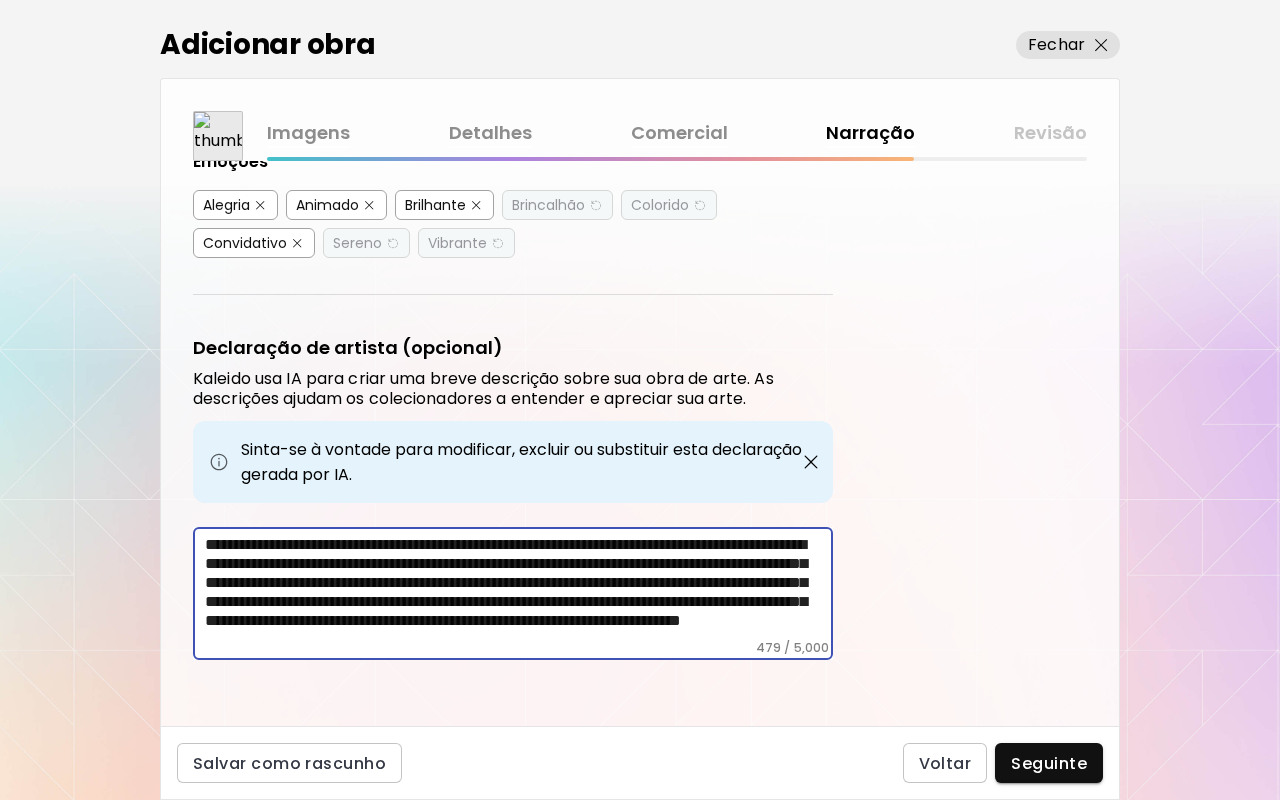 drag, startPoint x: 690, startPoint y: 626, endPoint x: 94, endPoint y: 524, distance: 604.6652 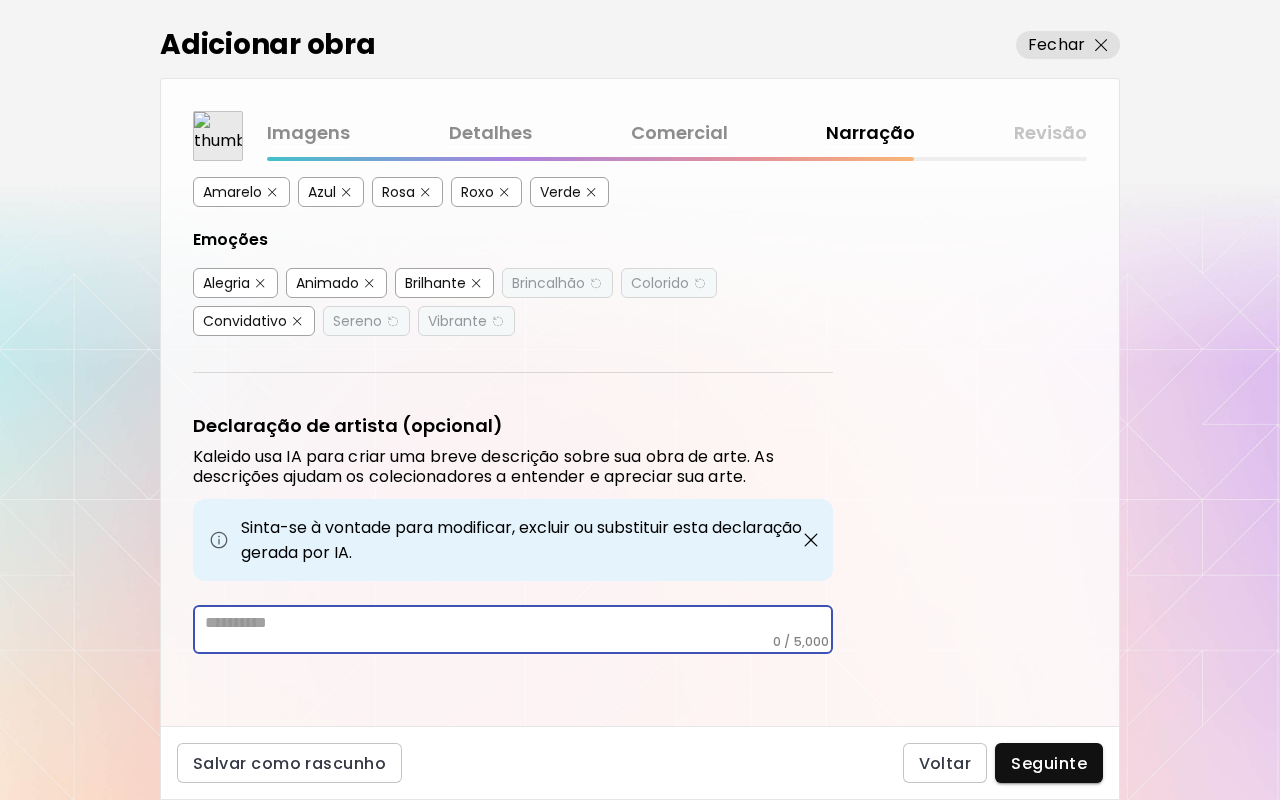 scroll, scrollTop: 389, scrollLeft: 0, axis: vertical 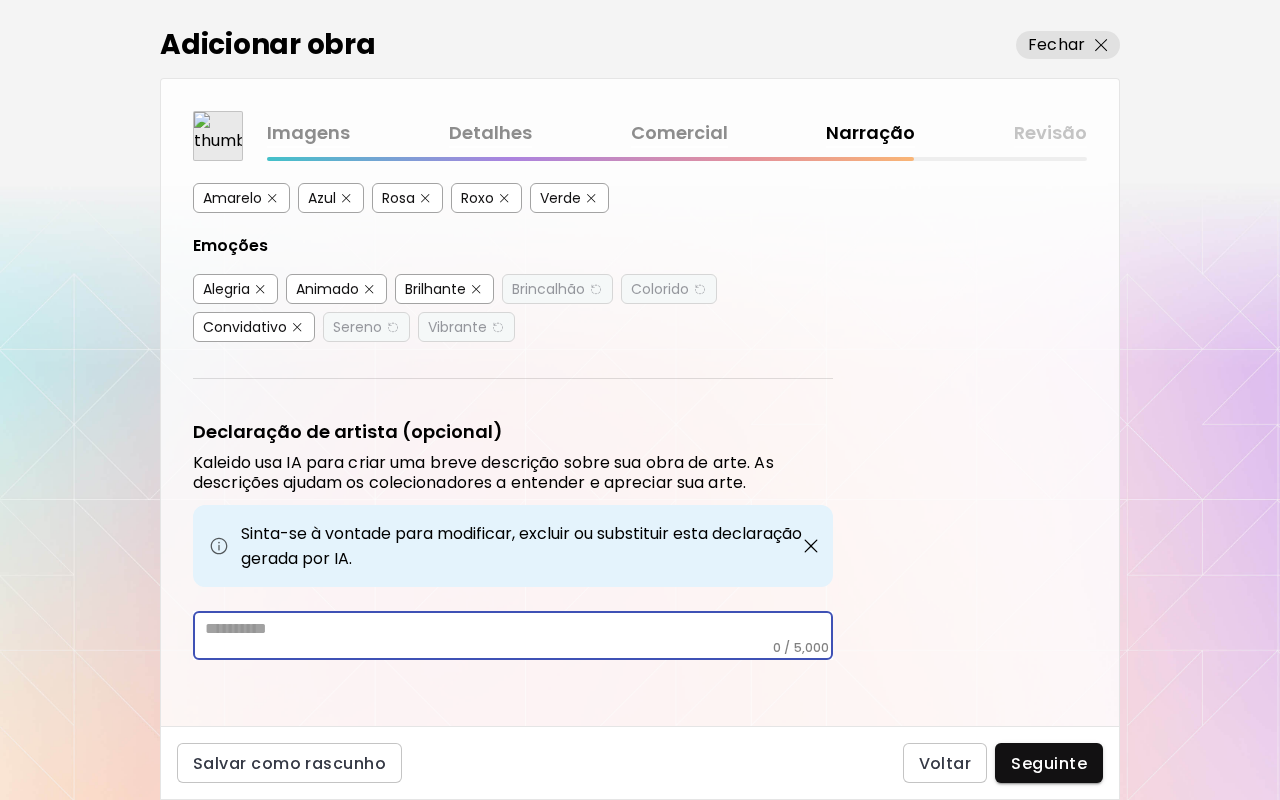 paste on "**********" 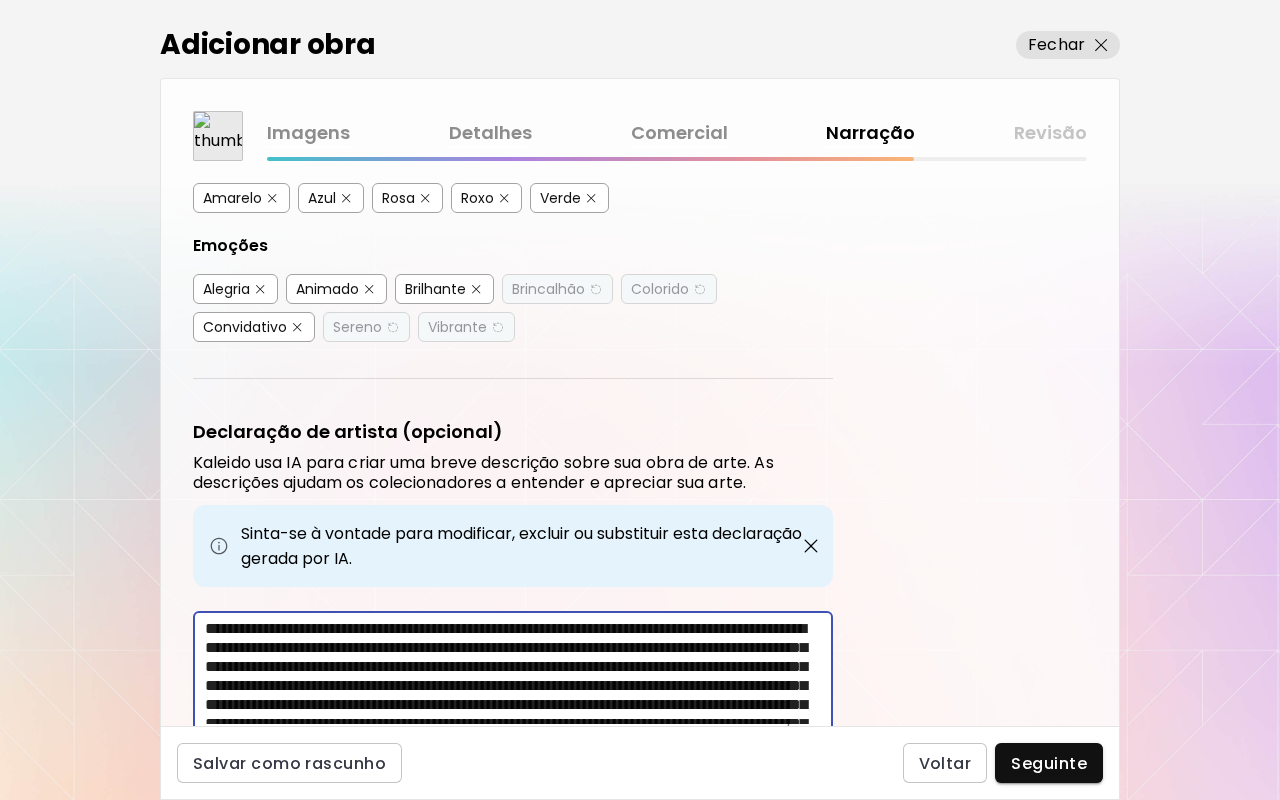 scroll, scrollTop: 86, scrollLeft: 0, axis: vertical 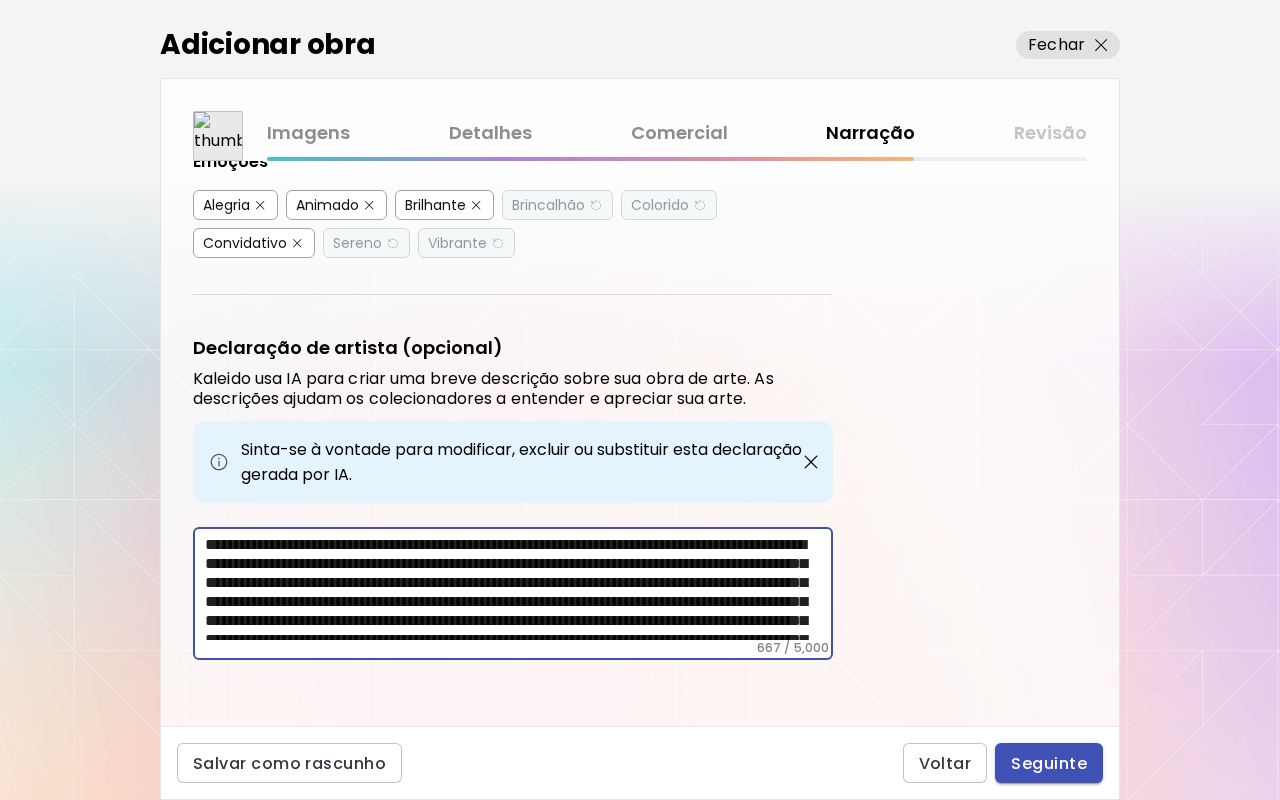 type on "**********" 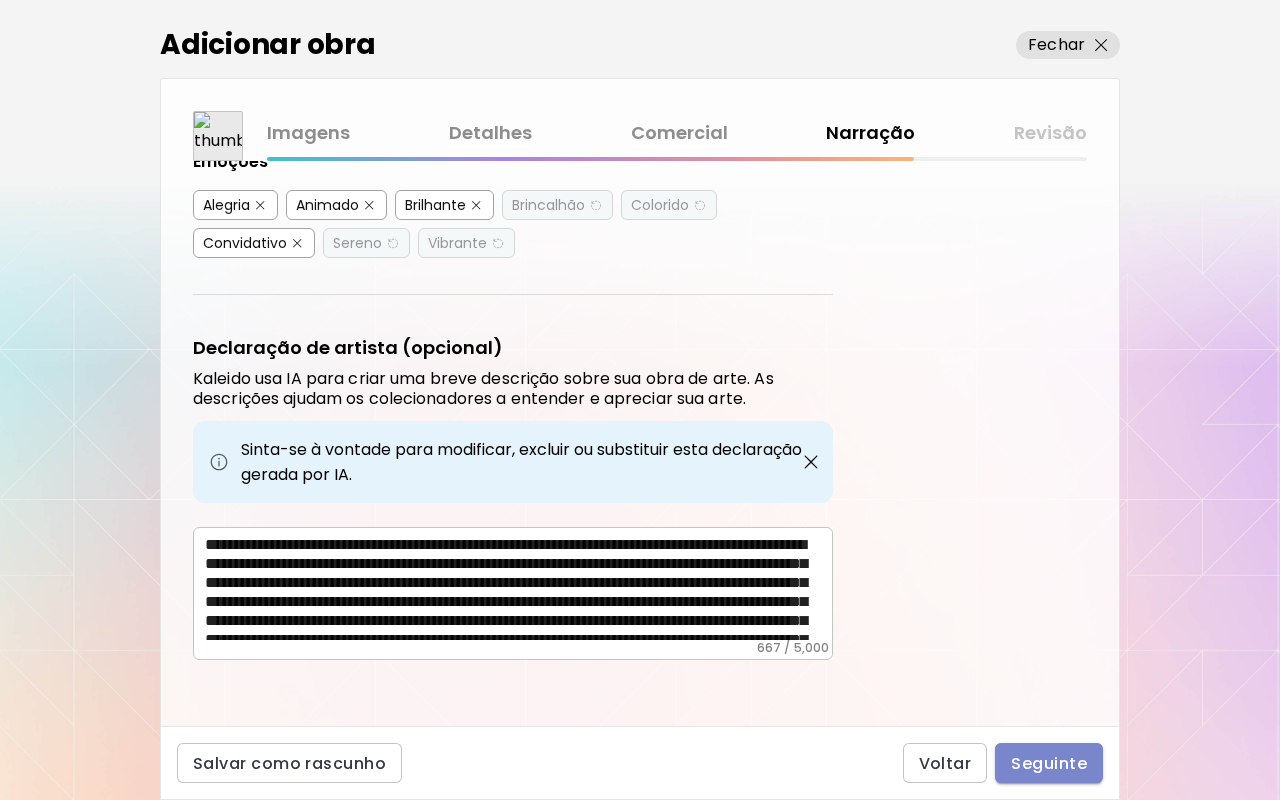 click on "Seguinte" at bounding box center (1049, 763) 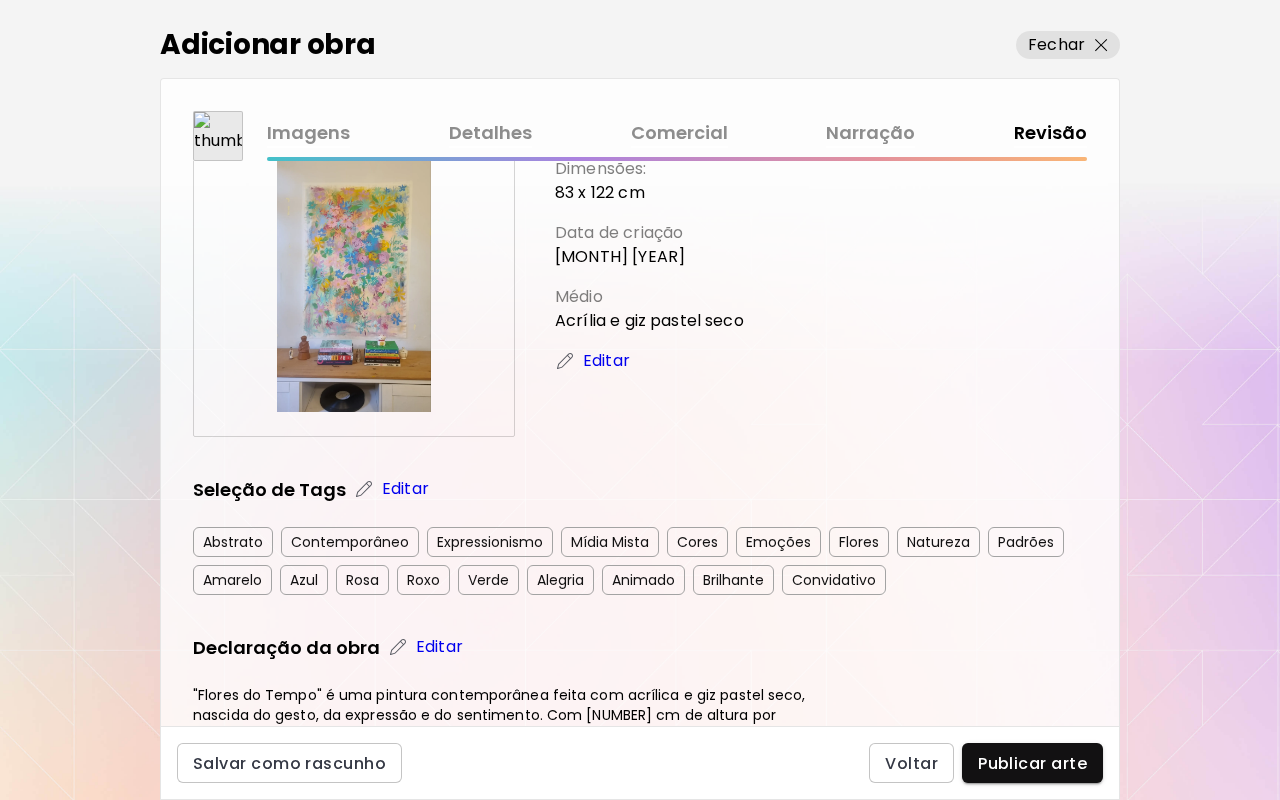 scroll, scrollTop: 408, scrollLeft: 0, axis: vertical 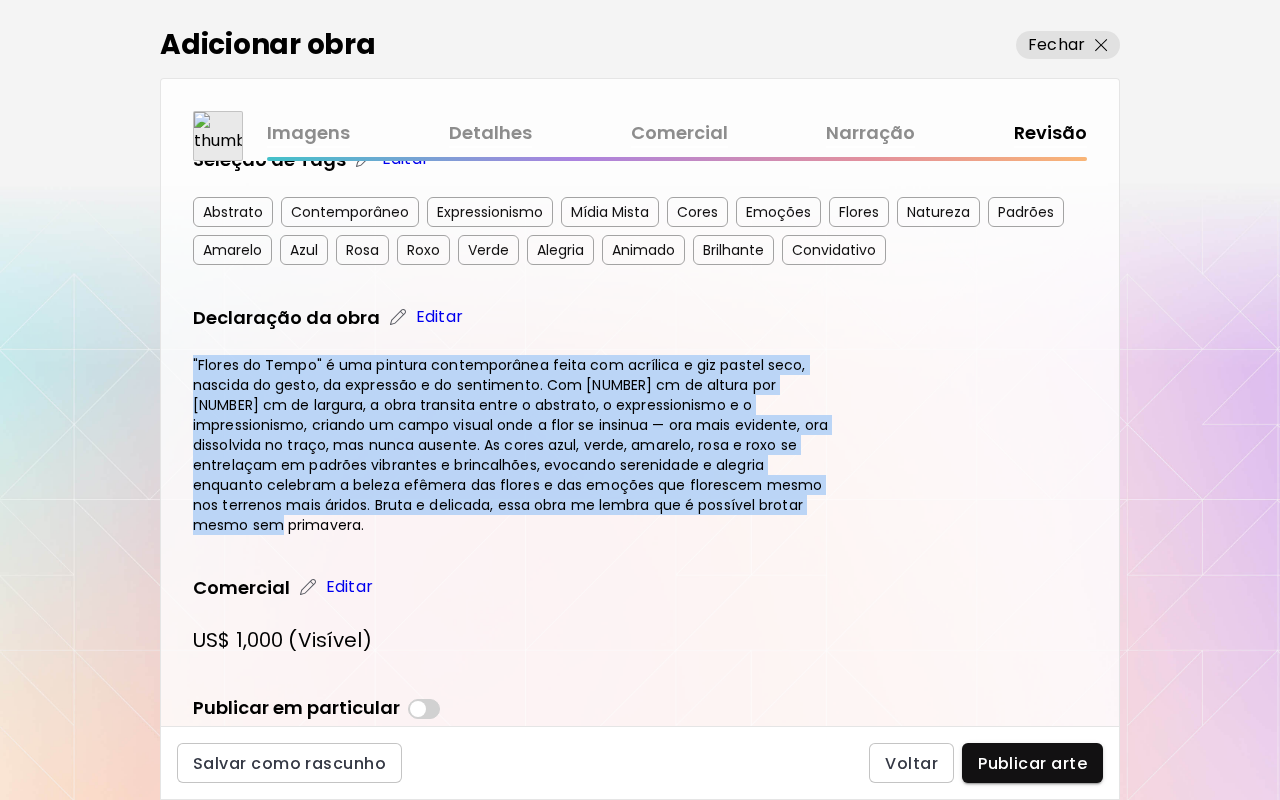 drag, startPoint x: 815, startPoint y: 503, endPoint x: 163, endPoint y: 366, distance: 666.2379 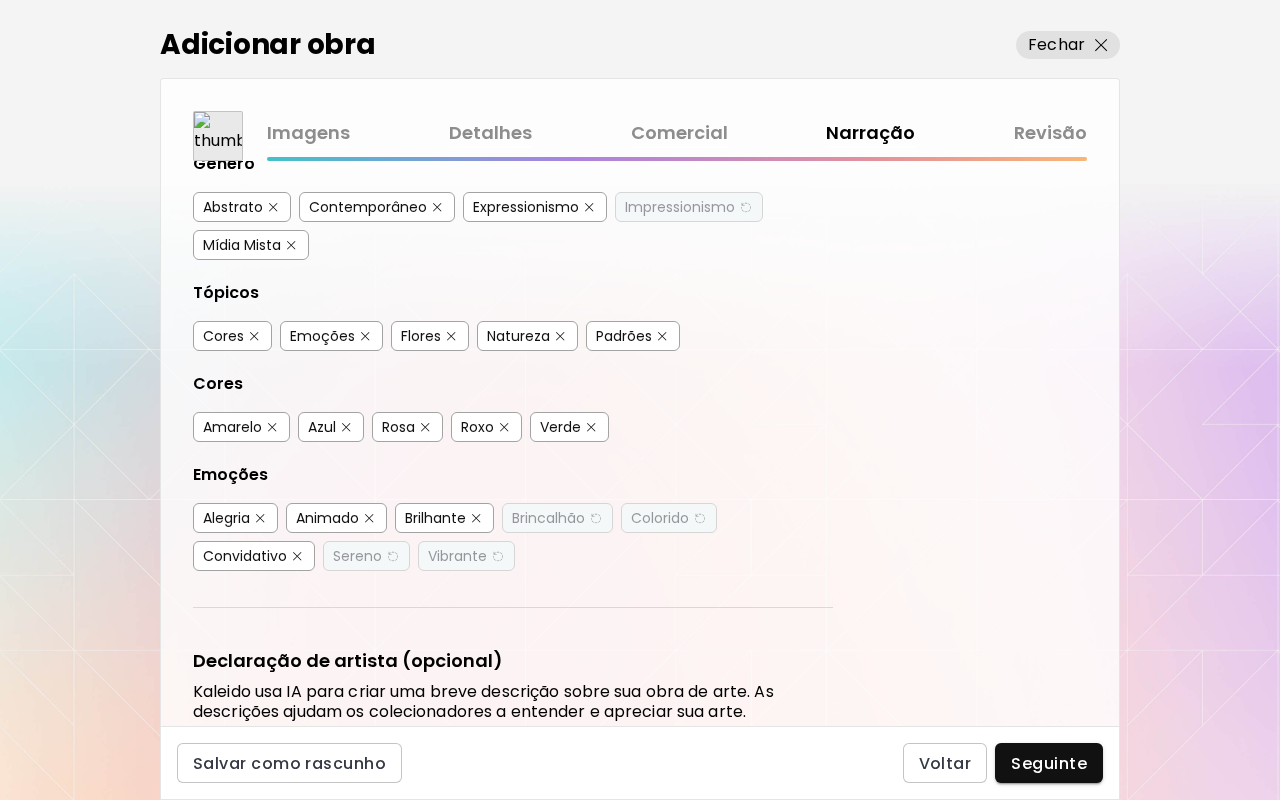 scroll, scrollTop: 541, scrollLeft: 0, axis: vertical 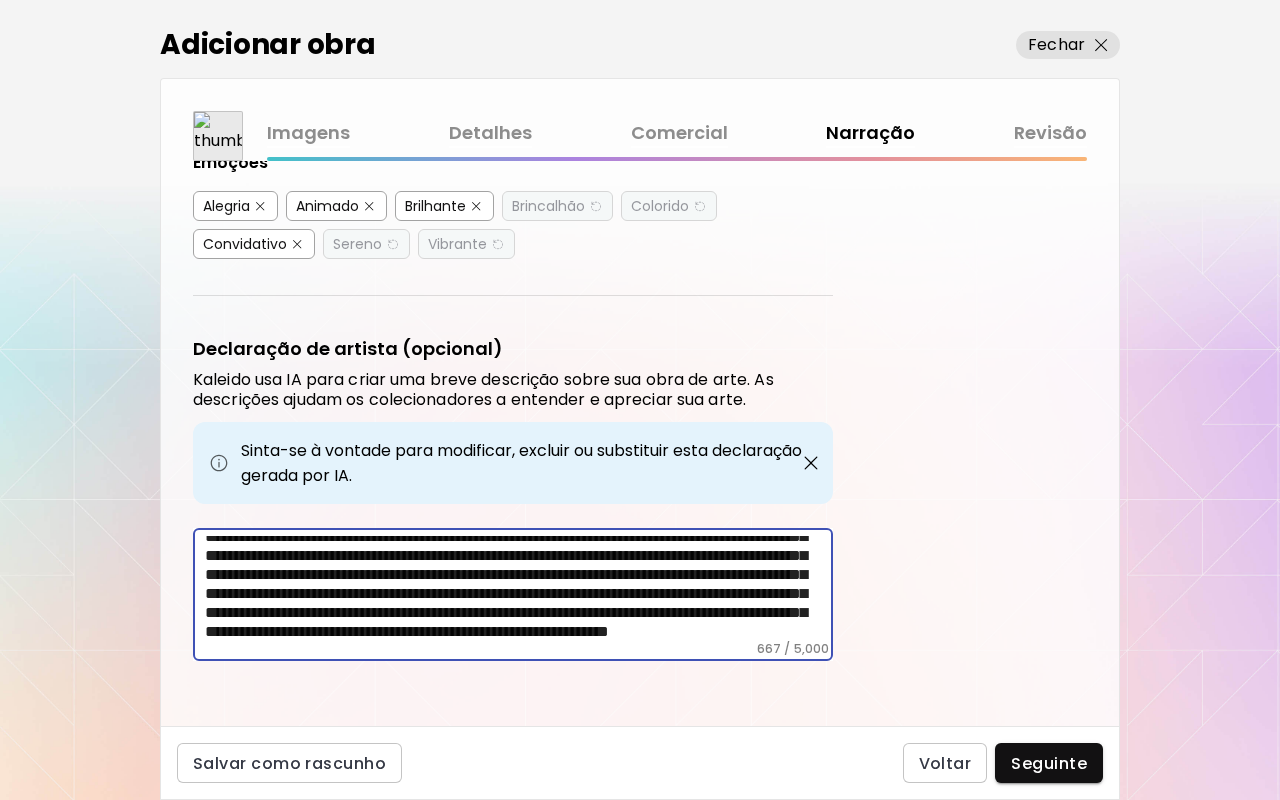 drag, startPoint x: 206, startPoint y: 538, endPoint x: 730, endPoint y: 761, distance: 569.47784 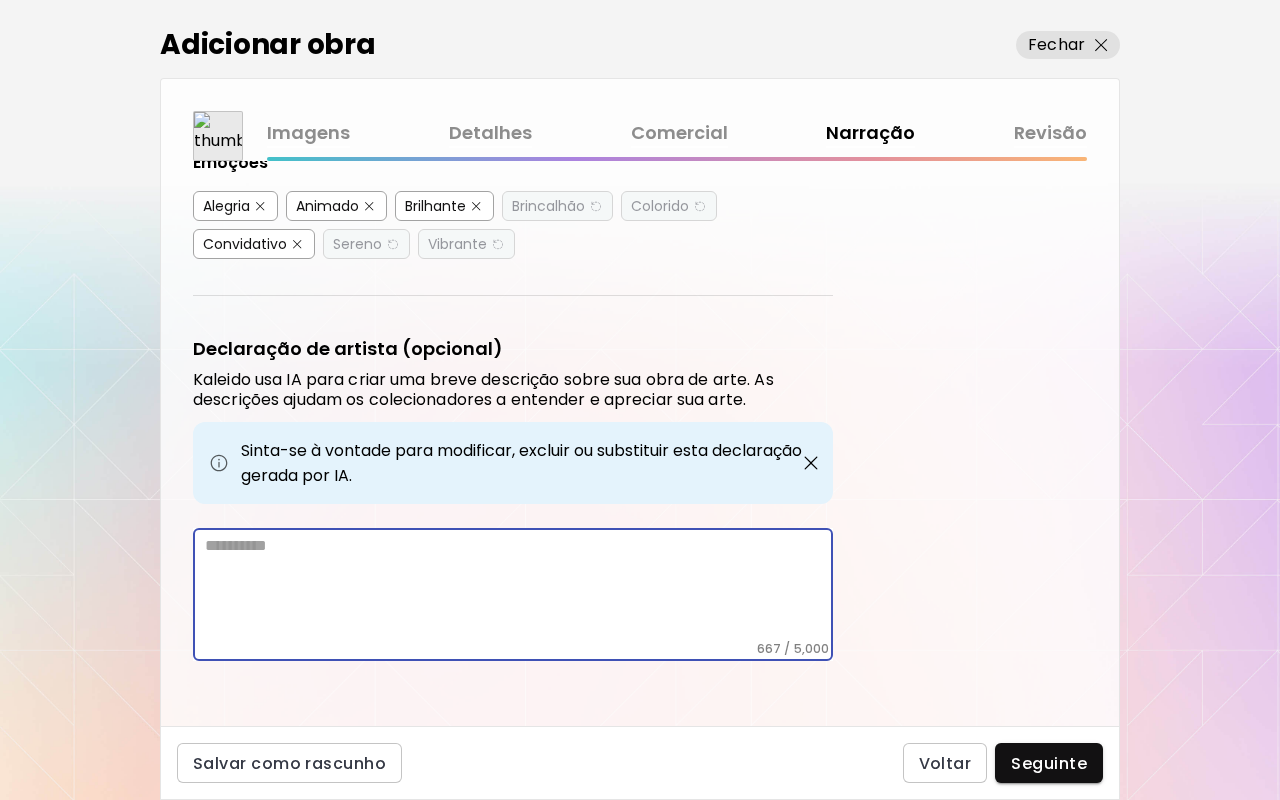 scroll, scrollTop: 0, scrollLeft: 0, axis: both 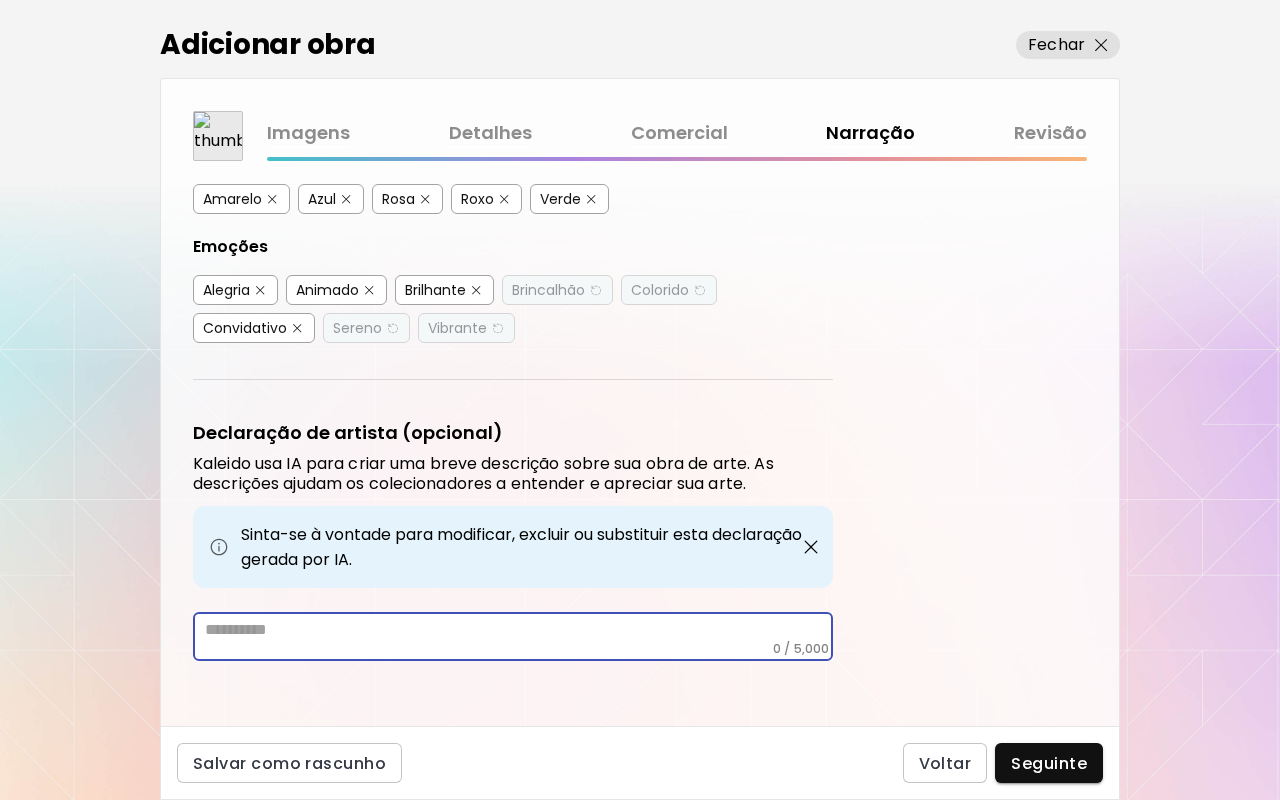 paste on "**********" 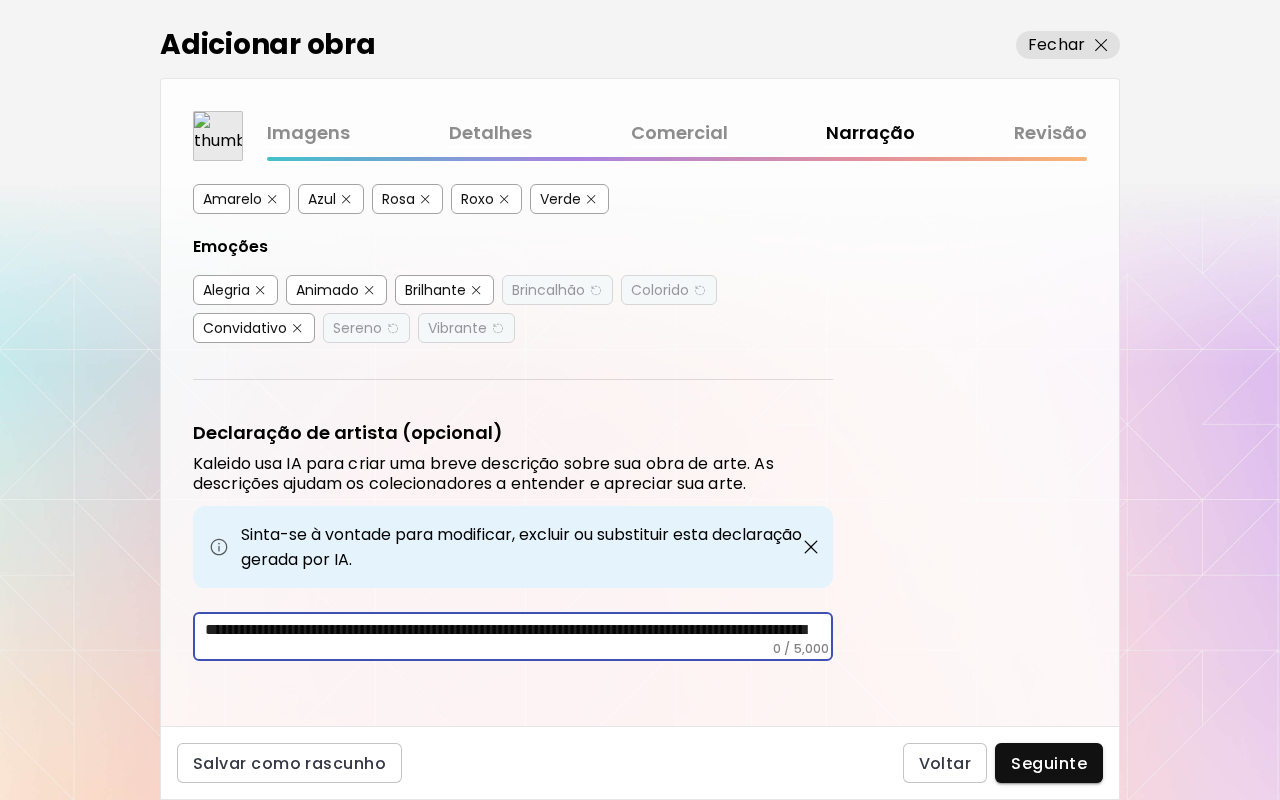 scroll, scrollTop: 123, scrollLeft: 0, axis: vertical 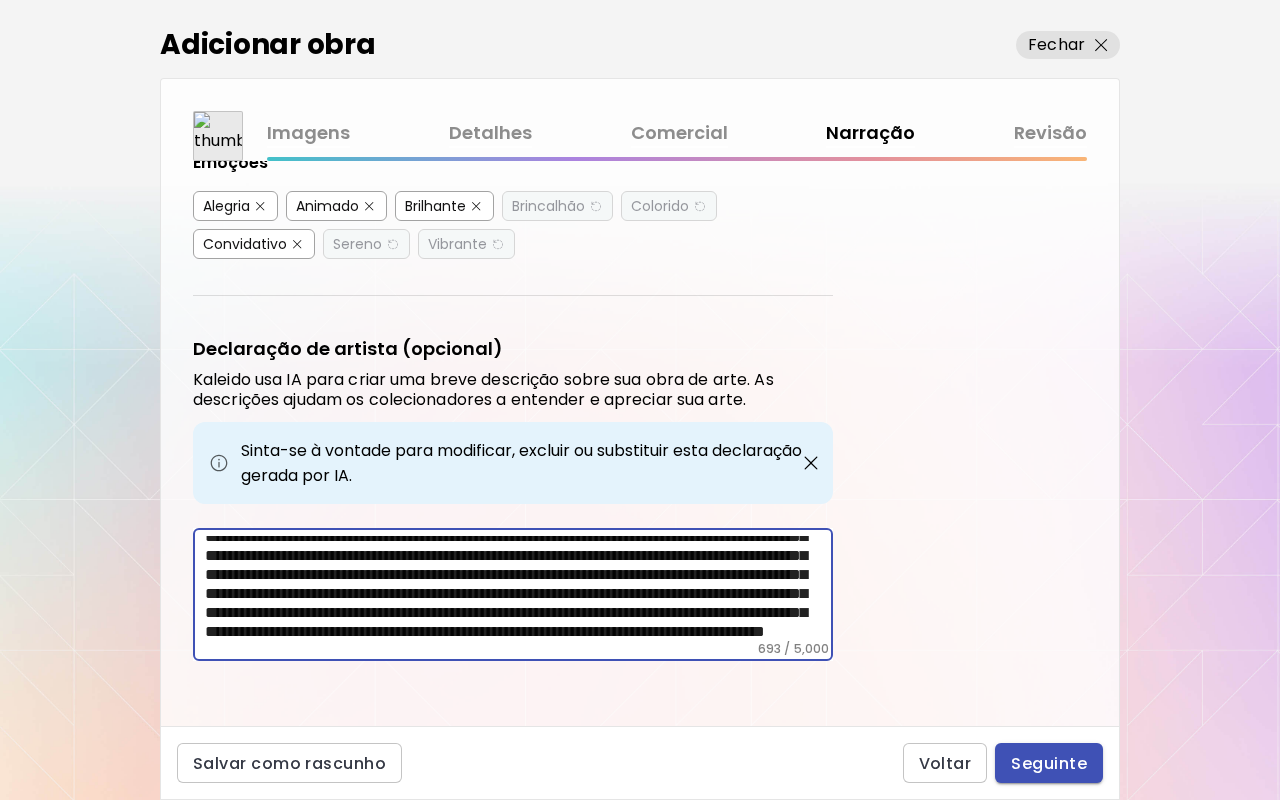 type on "**********" 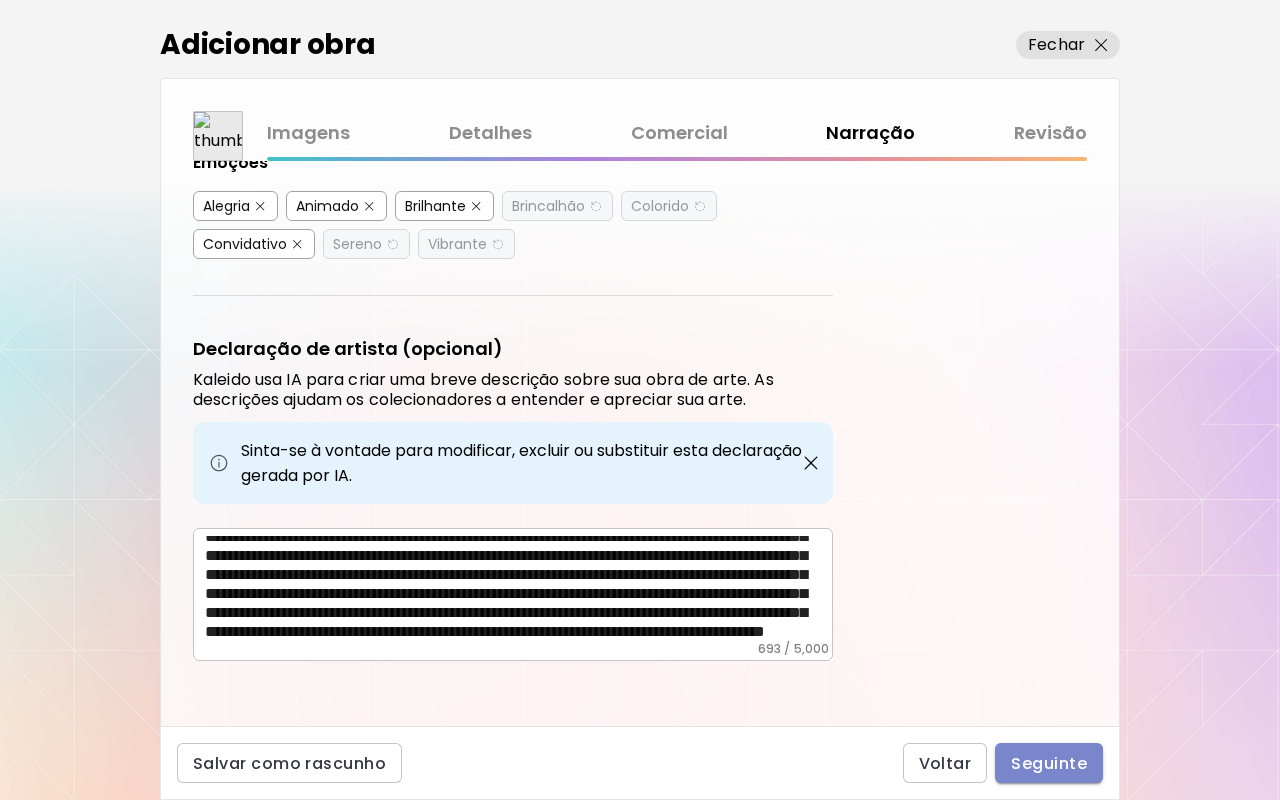 click on "Seguinte" at bounding box center (1049, 763) 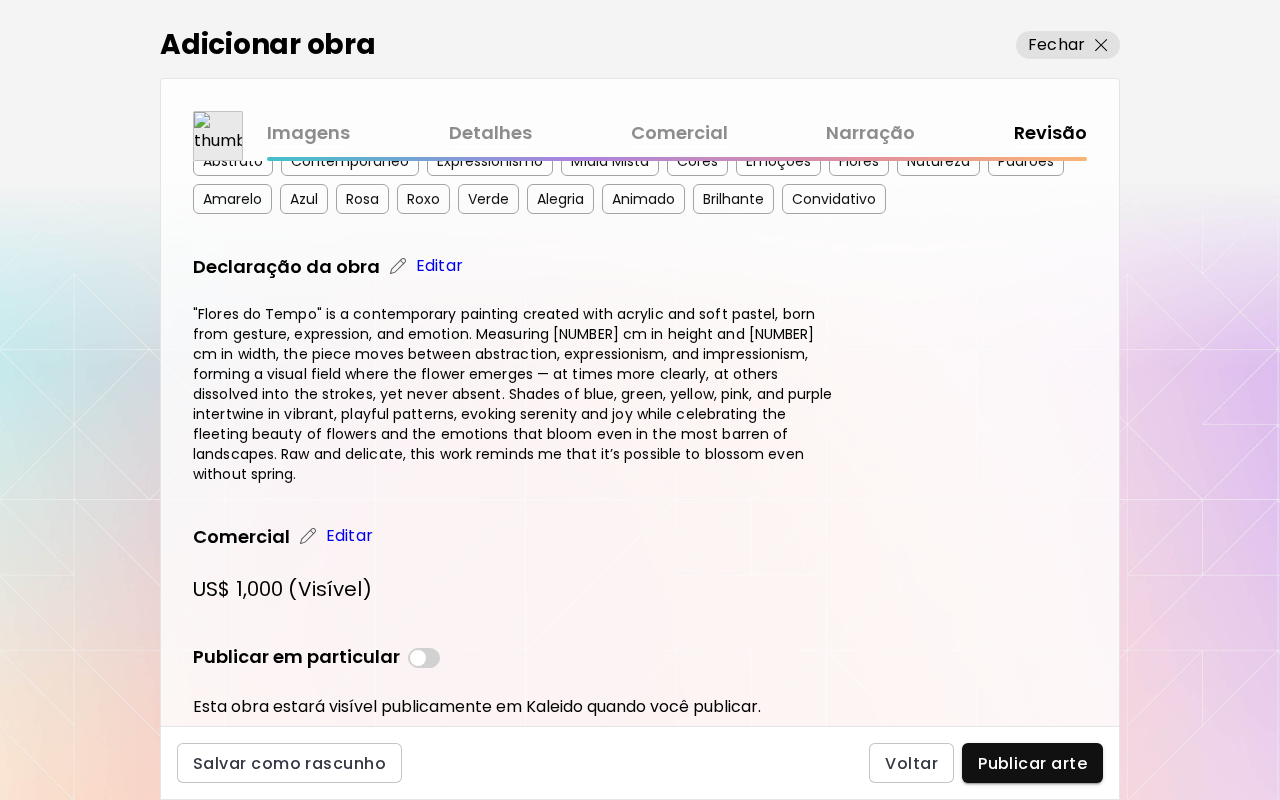 scroll, scrollTop: 503, scrollLeft: 0, axis: vertical 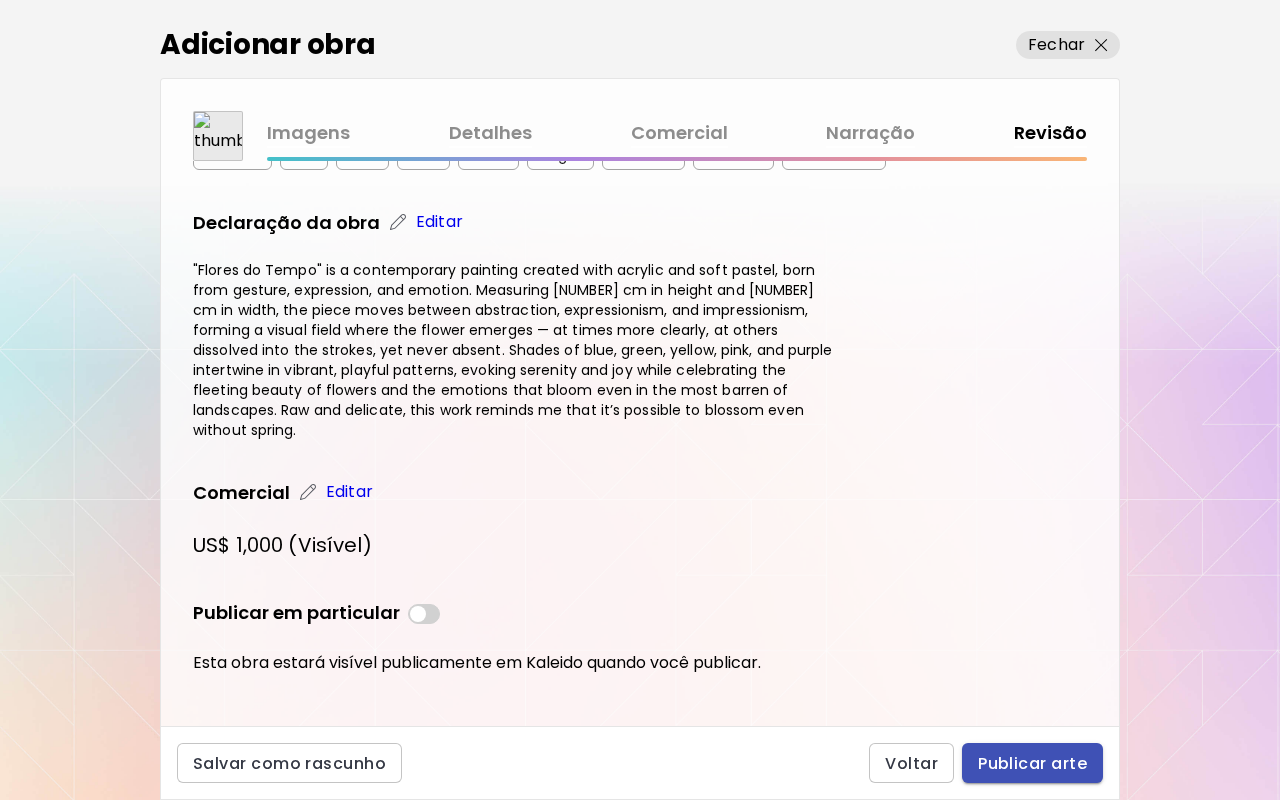 click on "Publicar arte" at bounding box center (1032, 763) 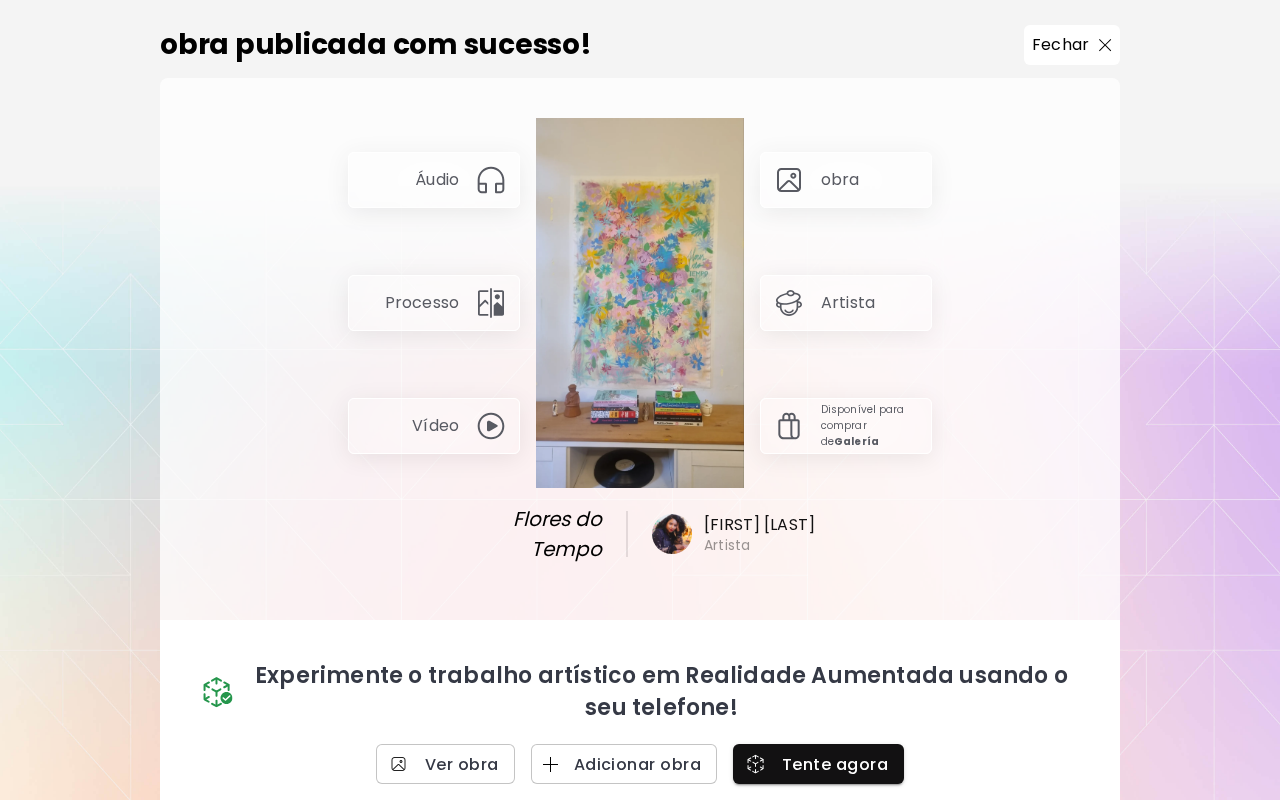 click on "Áudio" at bounding box center (437, 180) 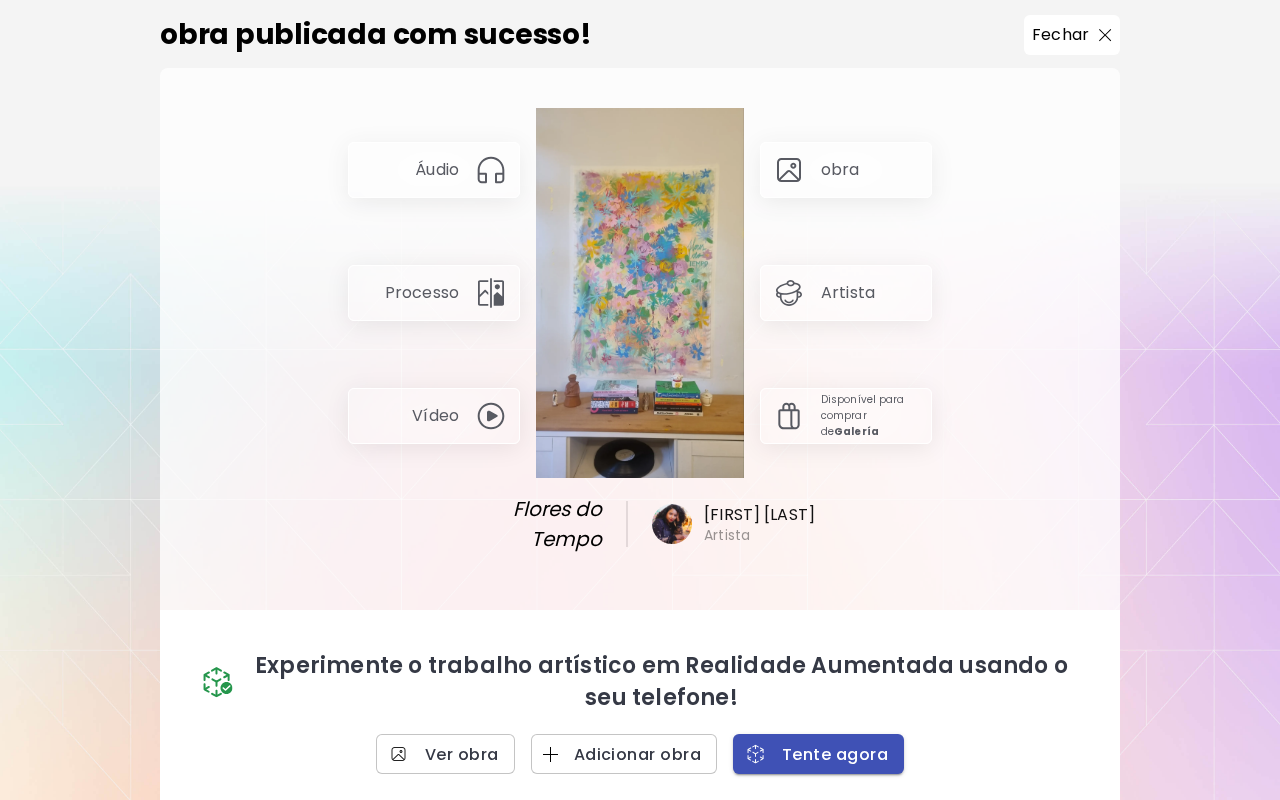 click at bounding box center (759, 754) 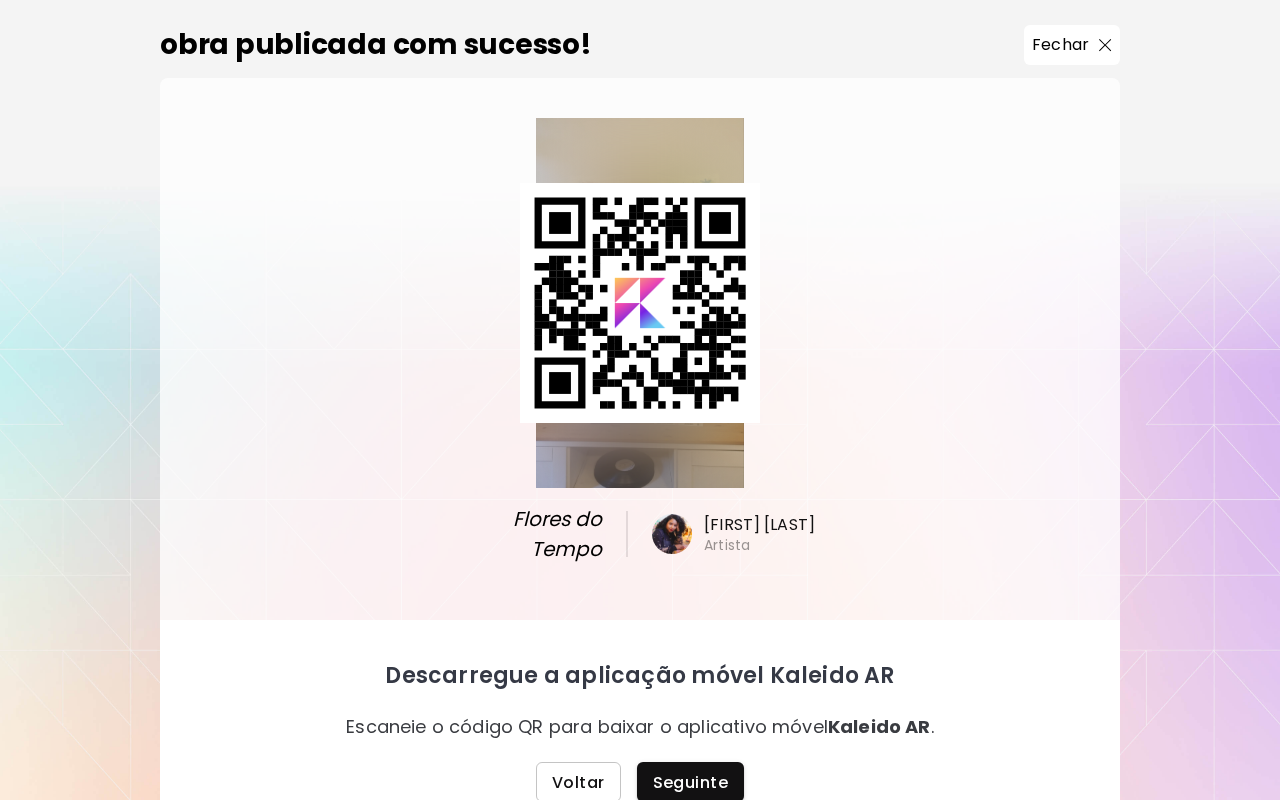 click on "Voltar" at bounding box center [578, 782] 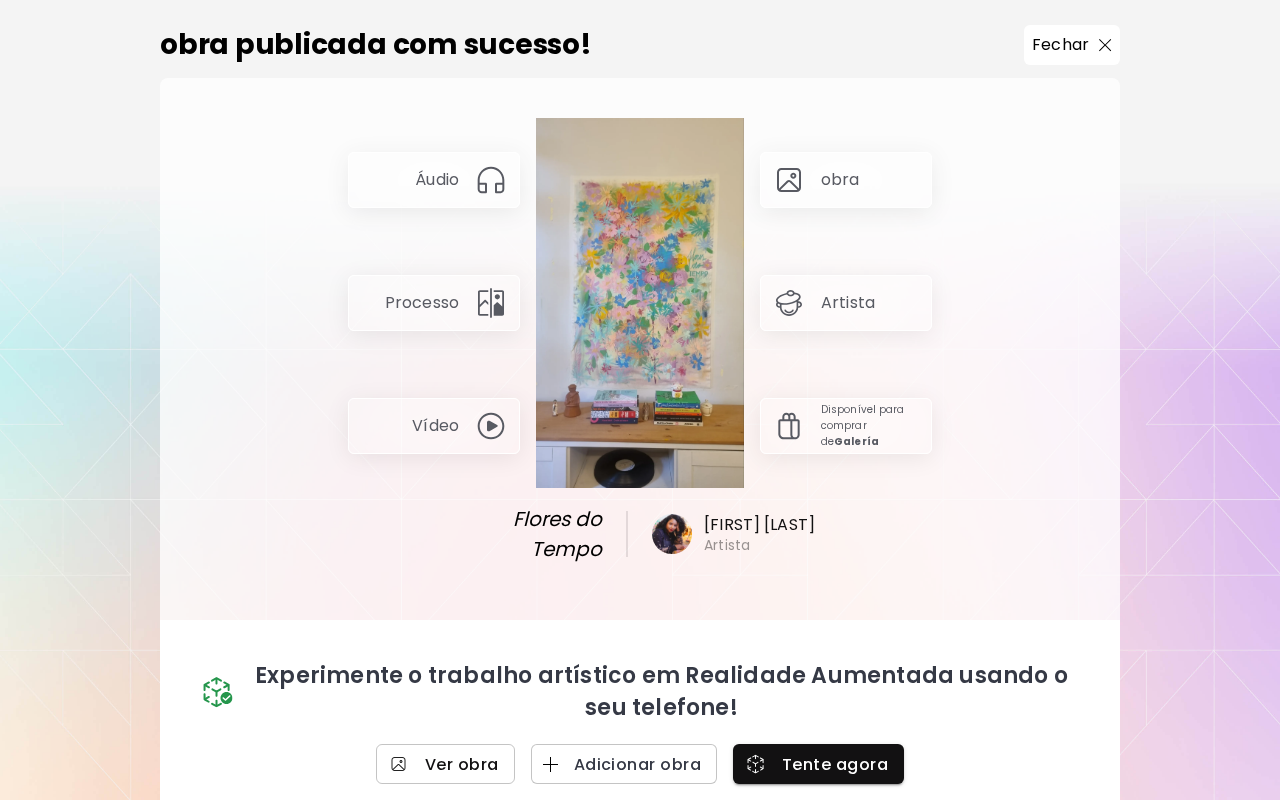 click on "Ver obra" at bounding box center (445, 764) 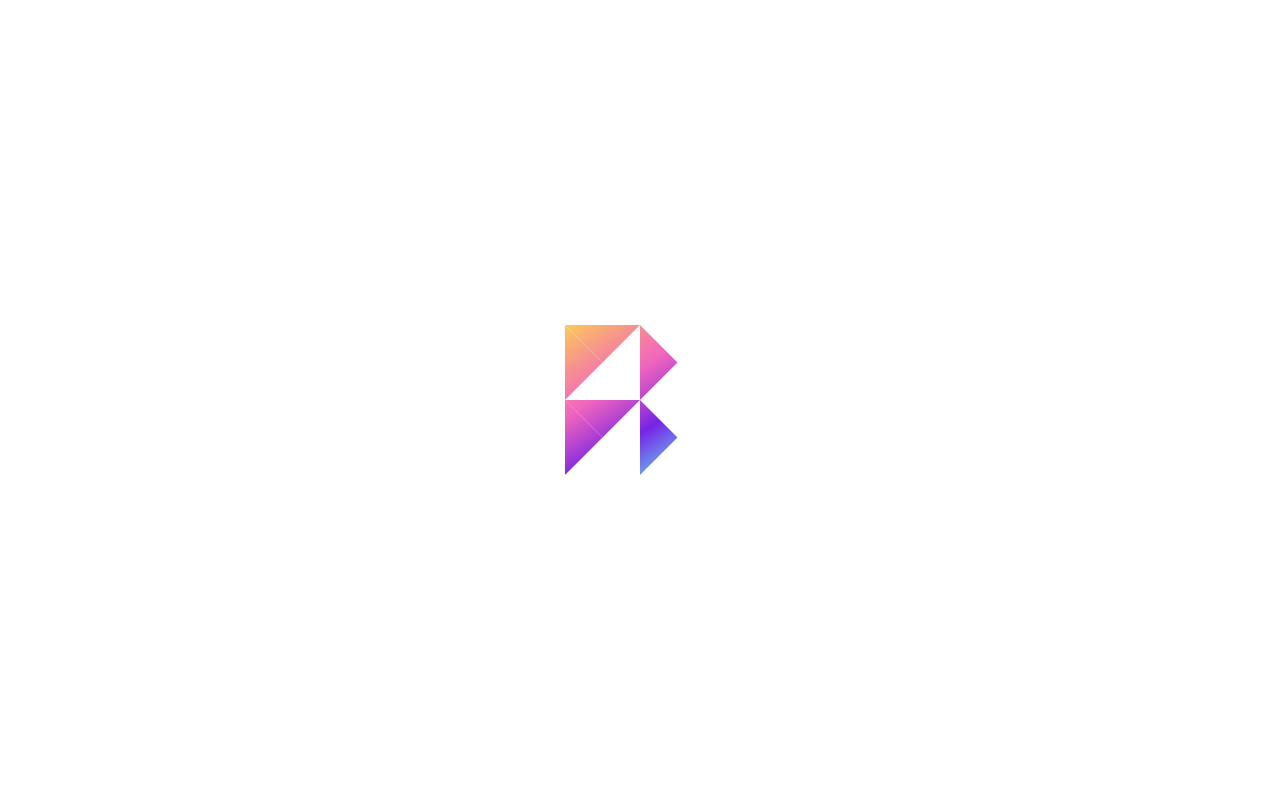 scroll, scrollTop: 0, scrollLeft: 0, axis: both 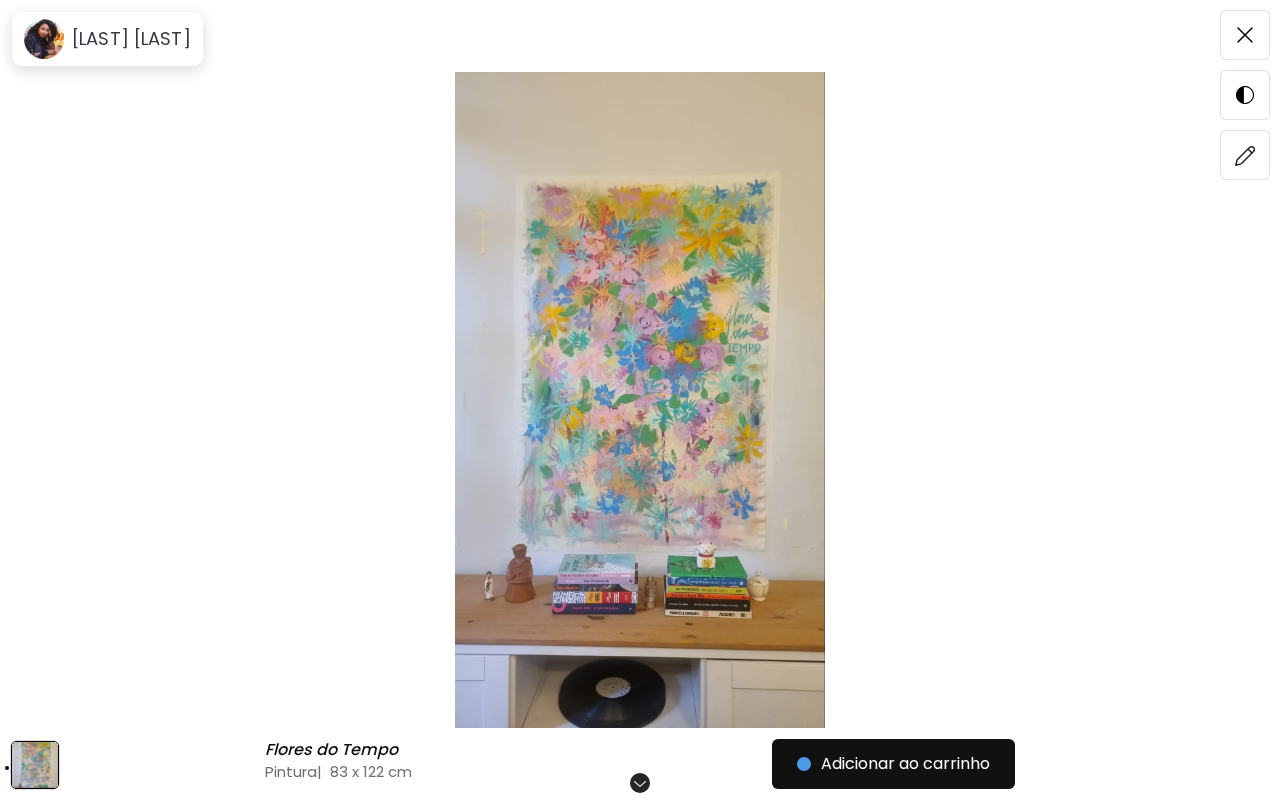 click at bounding box center [640, 400] 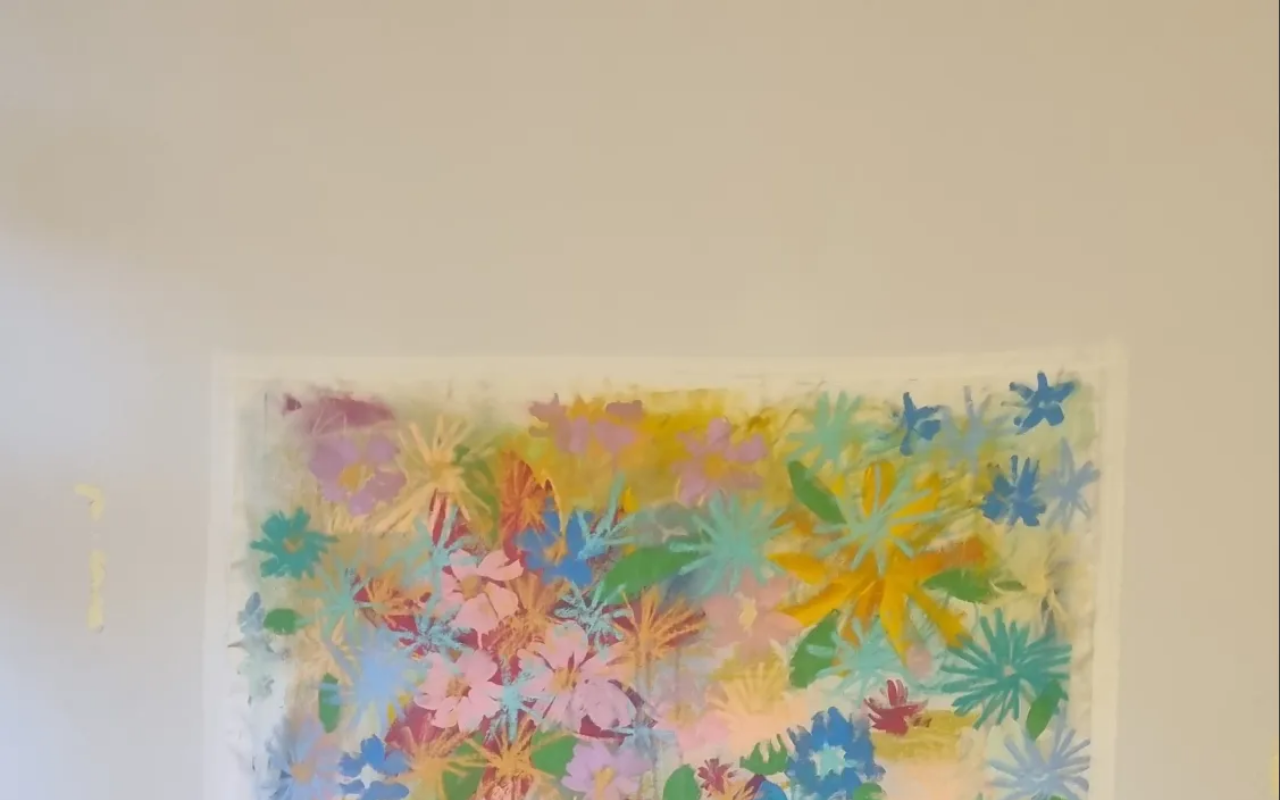 click at bounding box center (640, 1136) 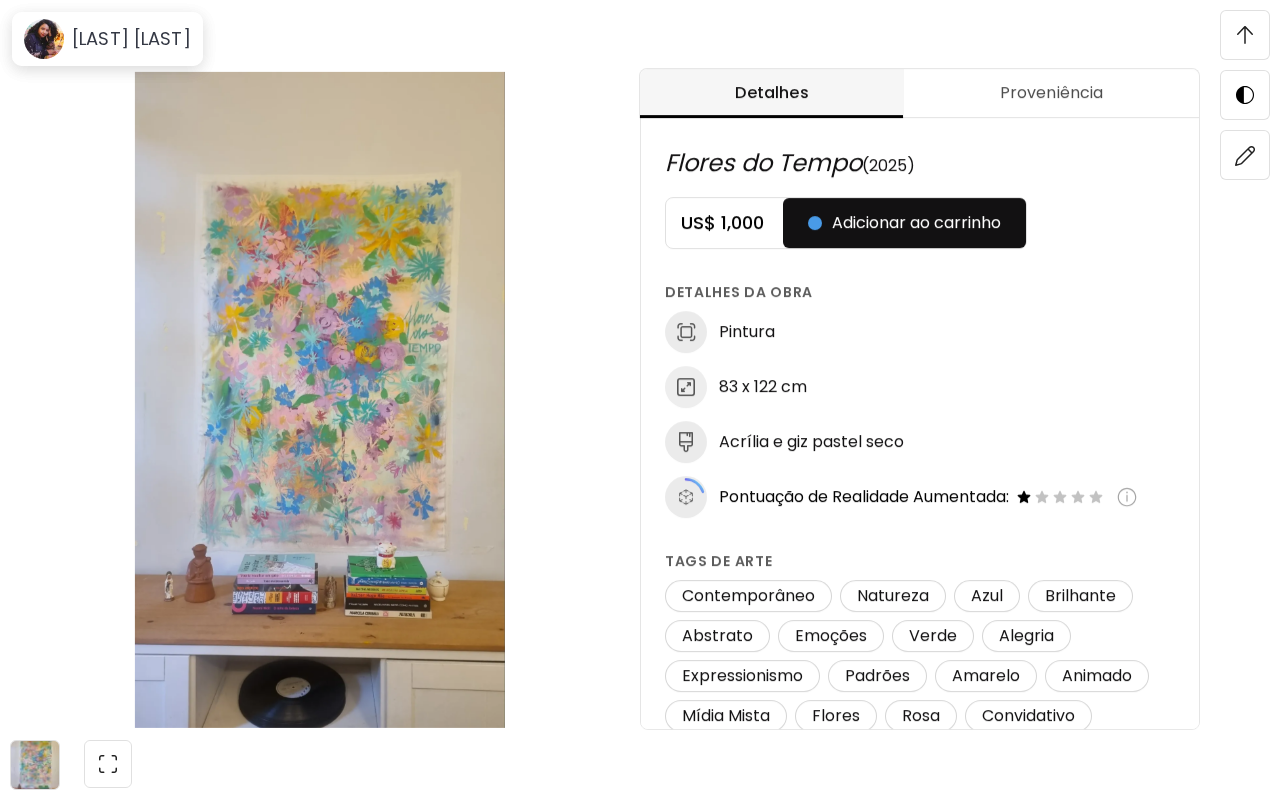 scroll, scrollTop: 1077, scrollLeft: 0, axis: vertical 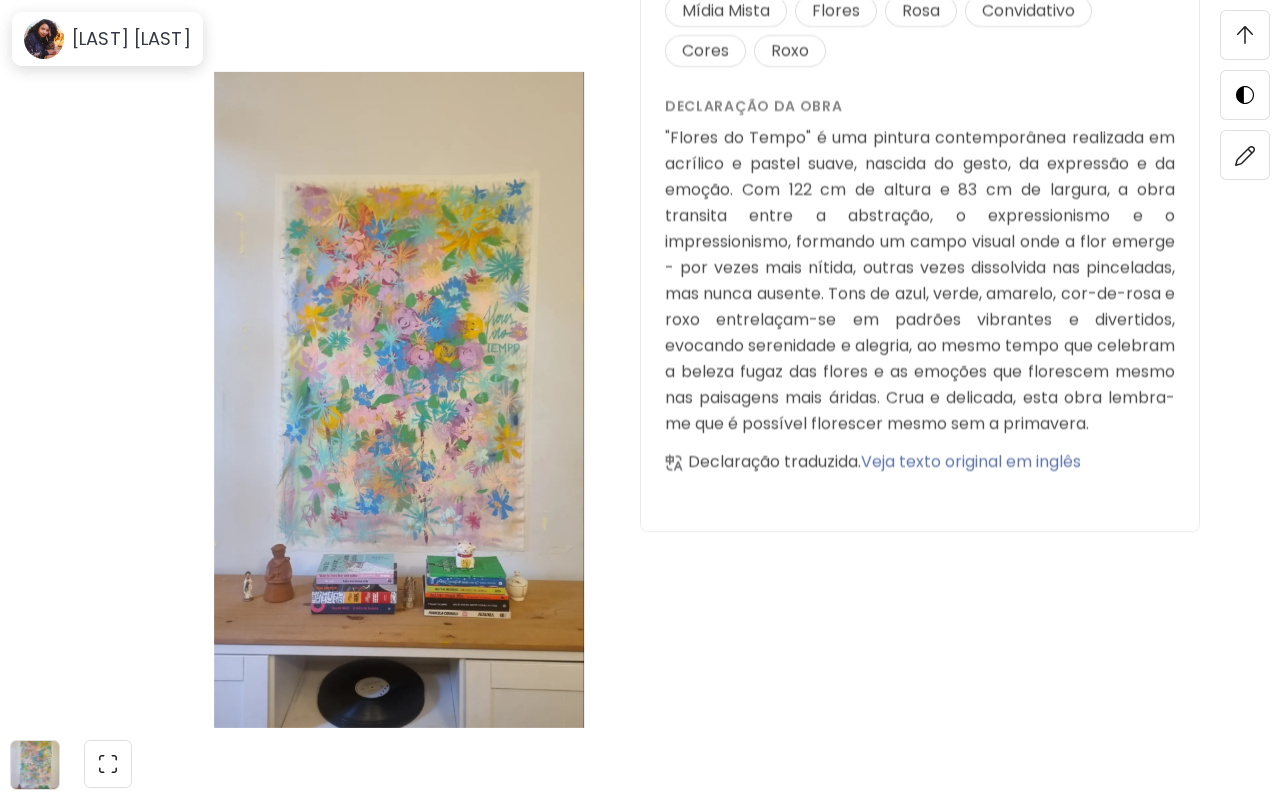 click at bounding box center [960, -198] 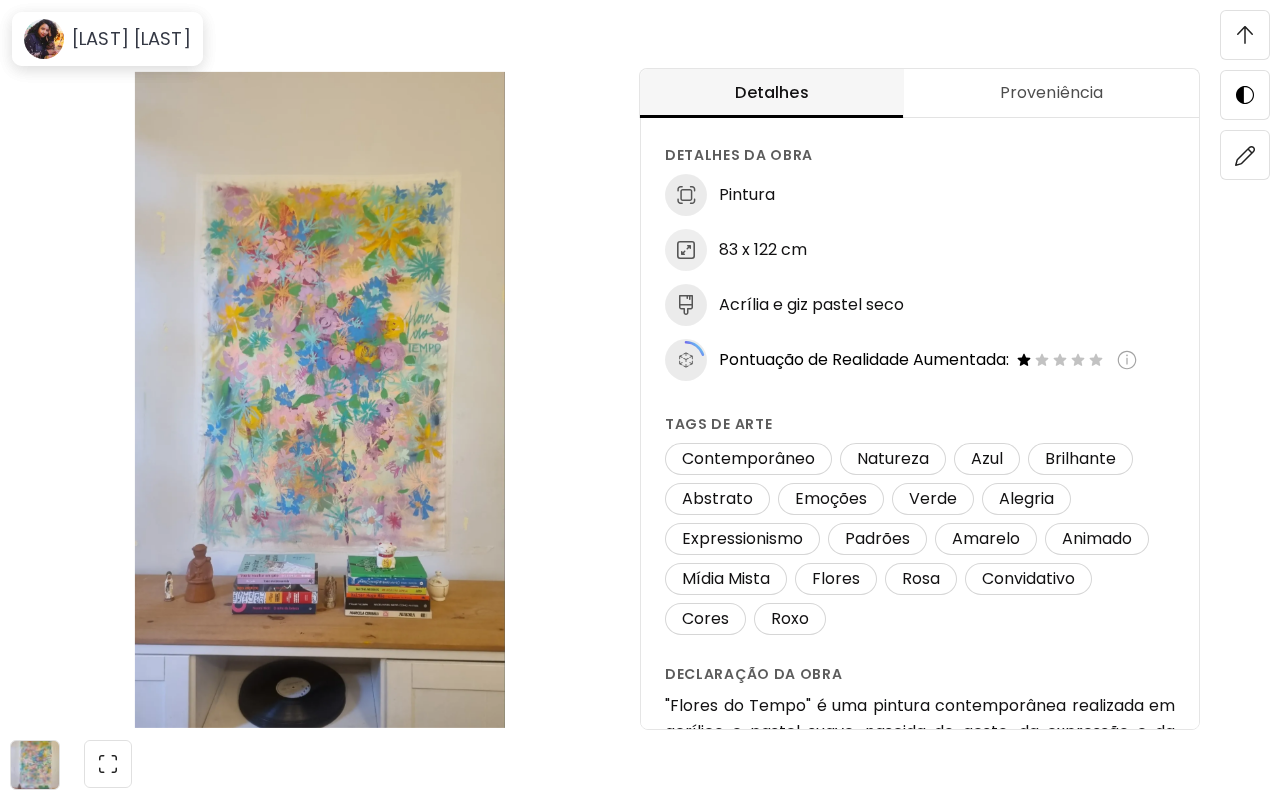 click on "Proveniência" at bounding box center [1051, 93] 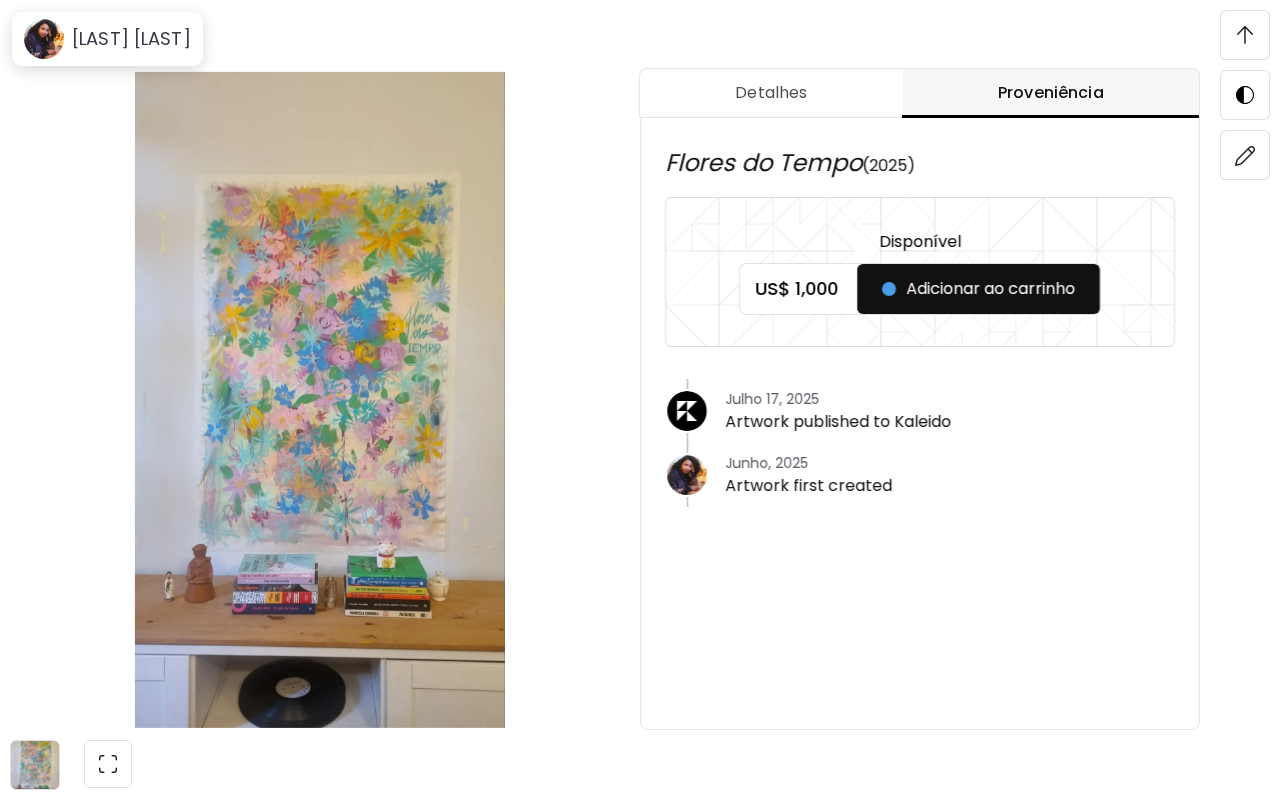 click at bounding box center (1245, 35) 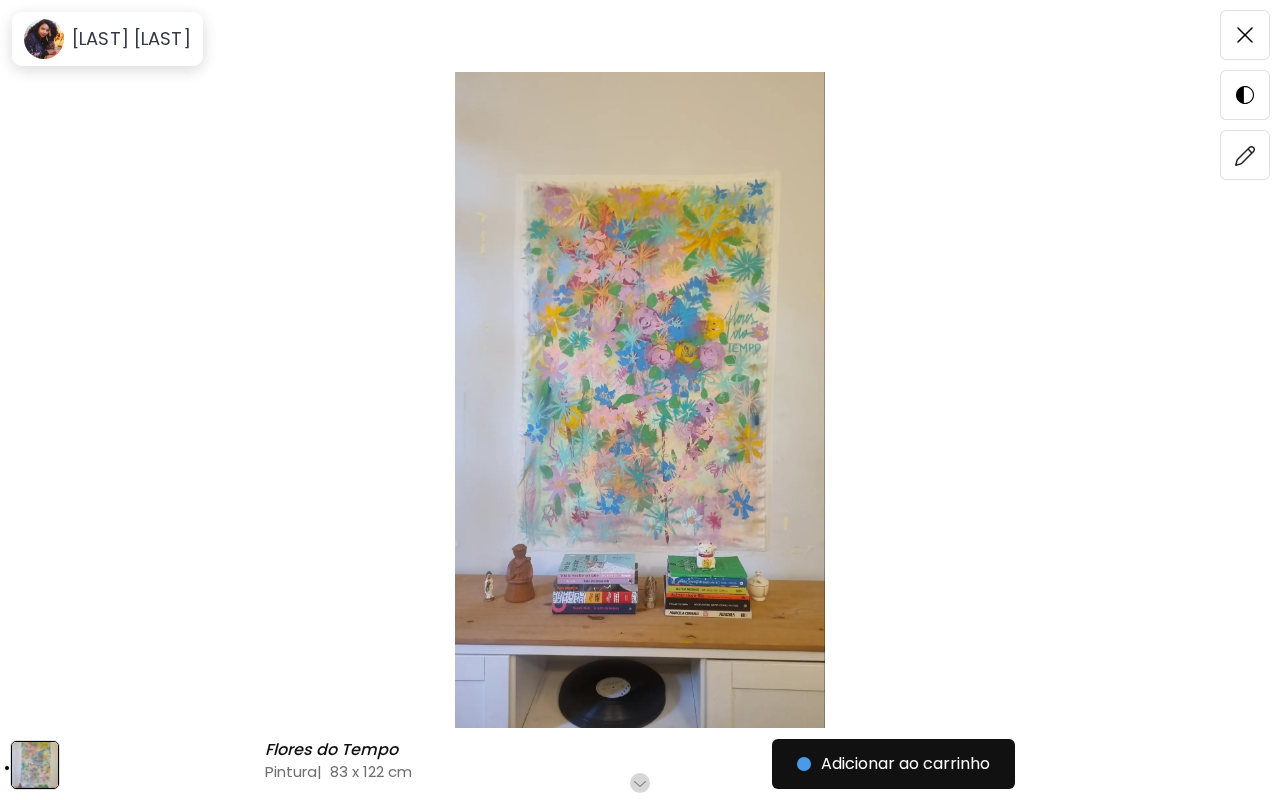 click at bounding box center [1245, 35] 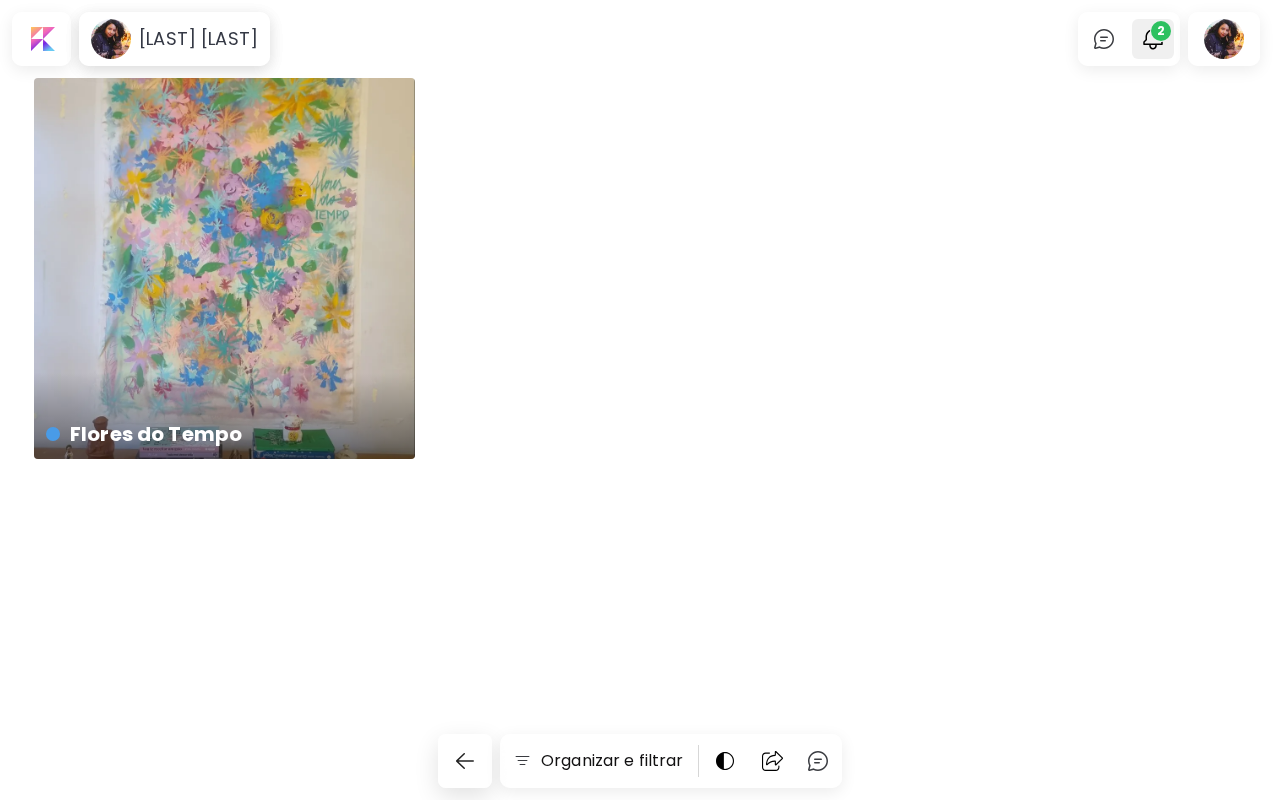 click on "2" at bounding box center (1161, 31) 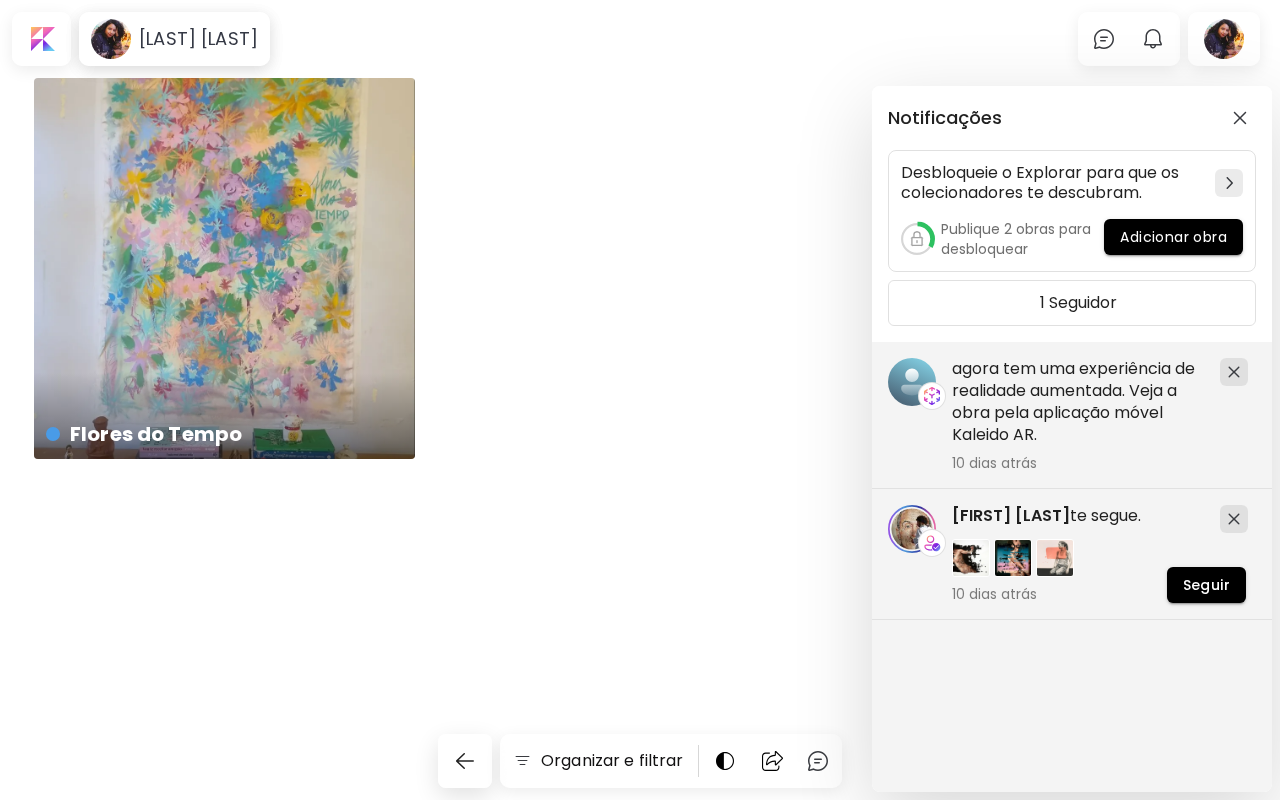 click on "Notificações Desbloqueie o Explorar para que os colecionadores te descubram. Publique 2 obras para desbloquear Adicionar obra 1 Seguidor  agora tem uma experiência de realidade aumentada. Veja a obra pela aplicação móvel Kaleido AR. 10 dias atrás Cesar Biojo  te segue. 10 dias atrás Seguir" at bounding box center [640, 400] 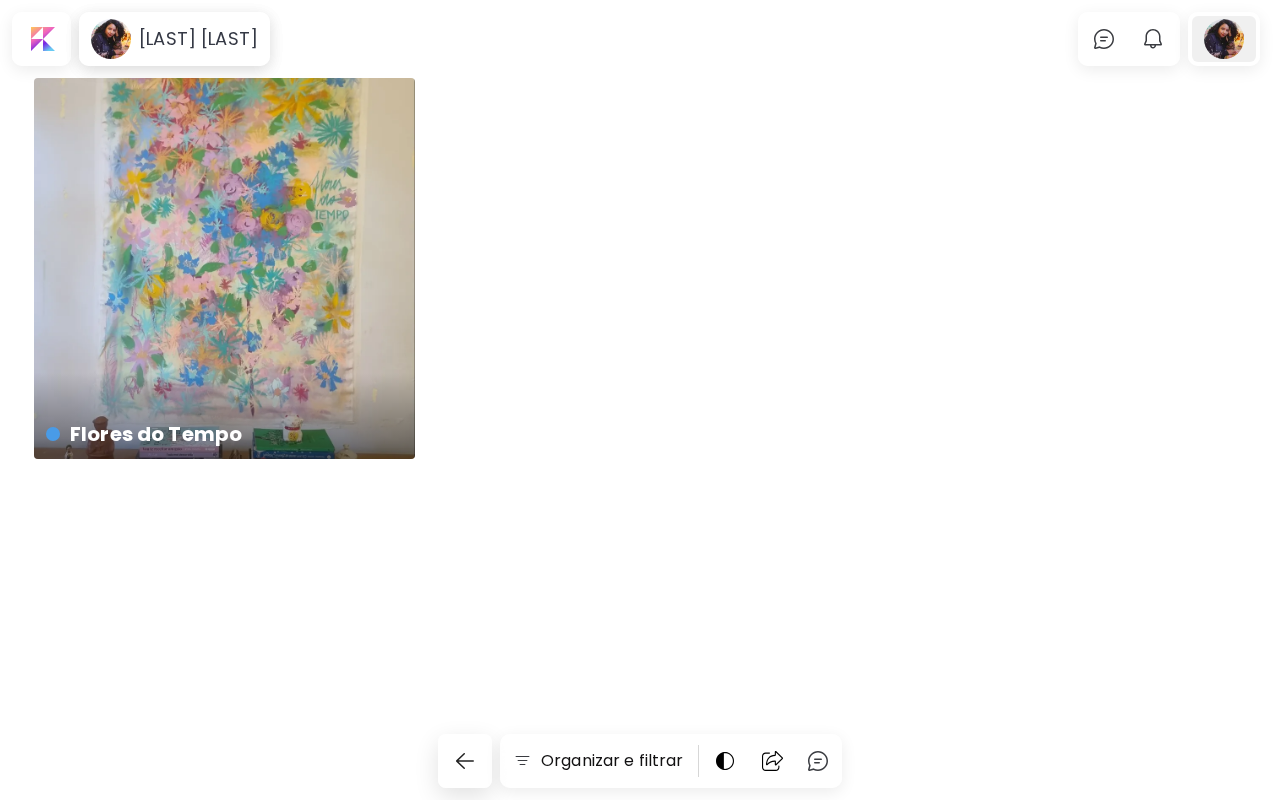 click at bounding box center (1224, 39) 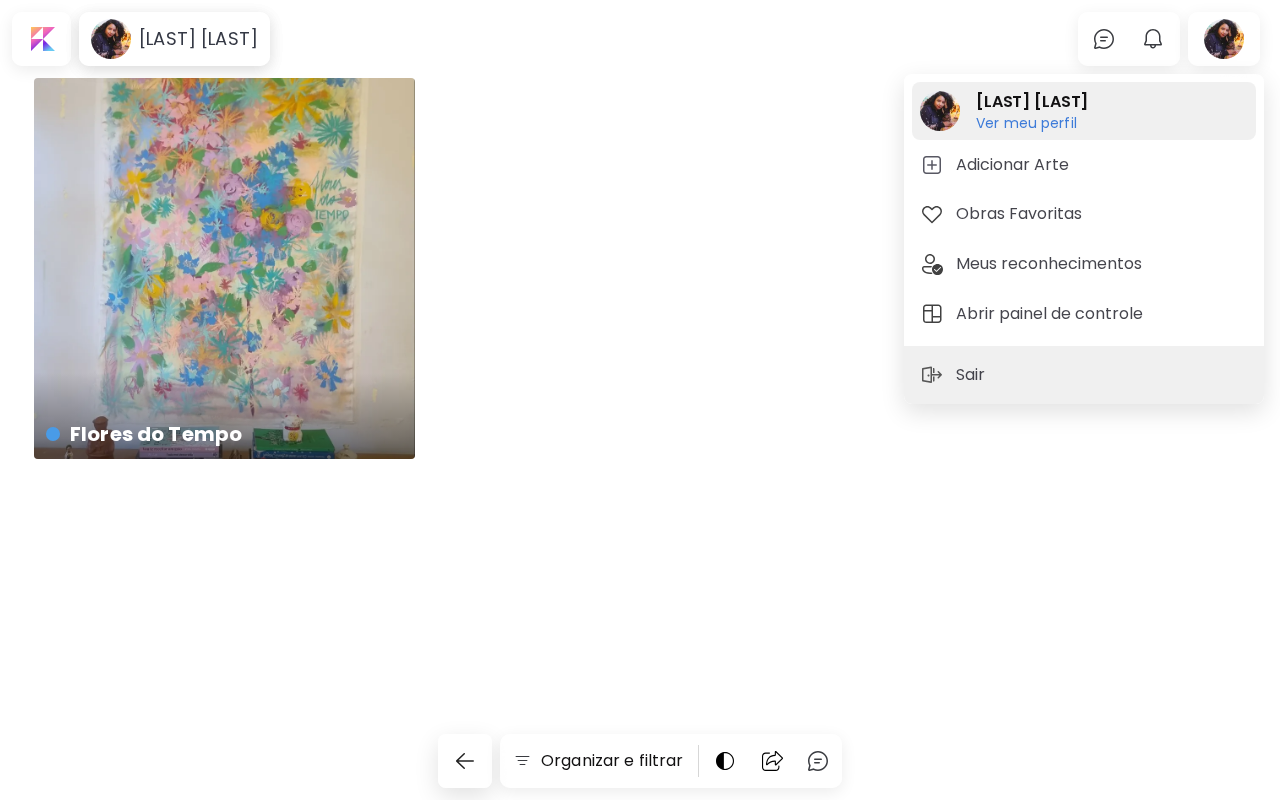 click on "Ver meu perfil" at bounding box center (1026, 141) 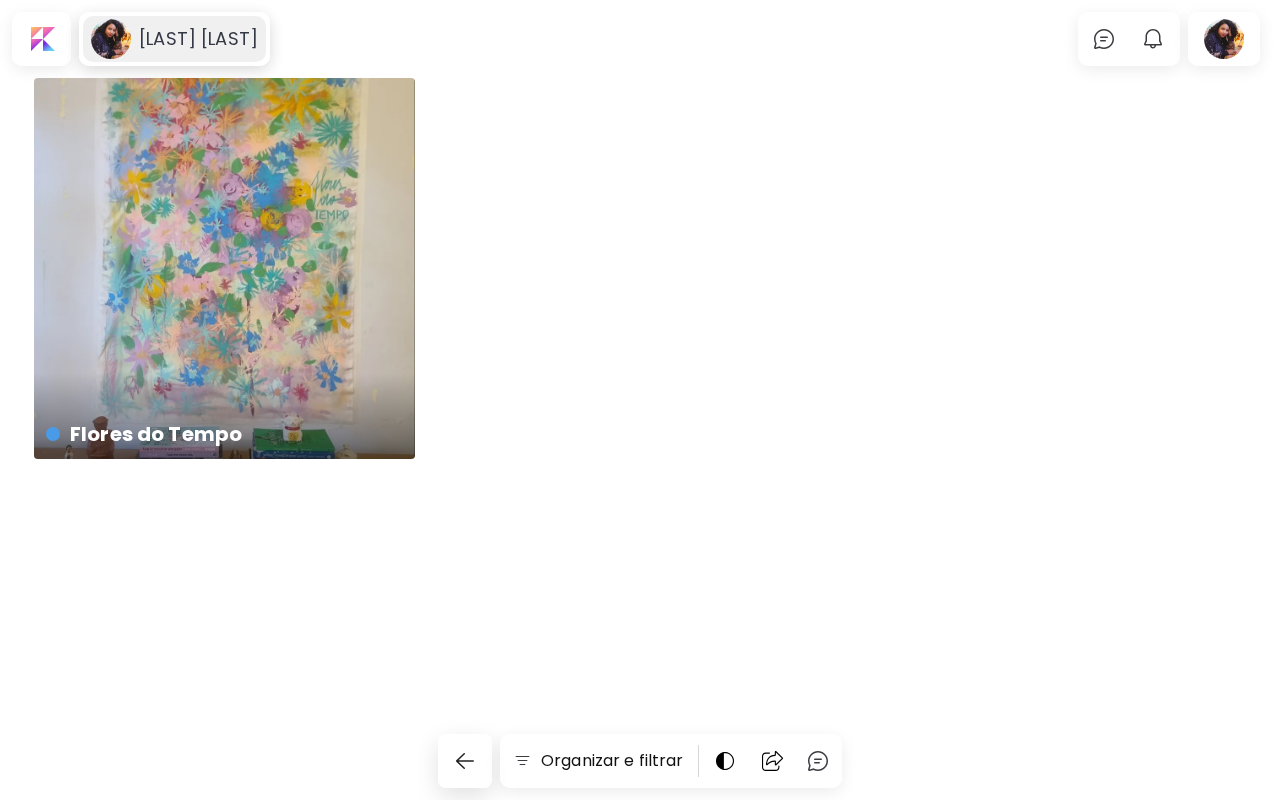 click on "[FIRST] [LAST]" at bounding box center (174, 39) 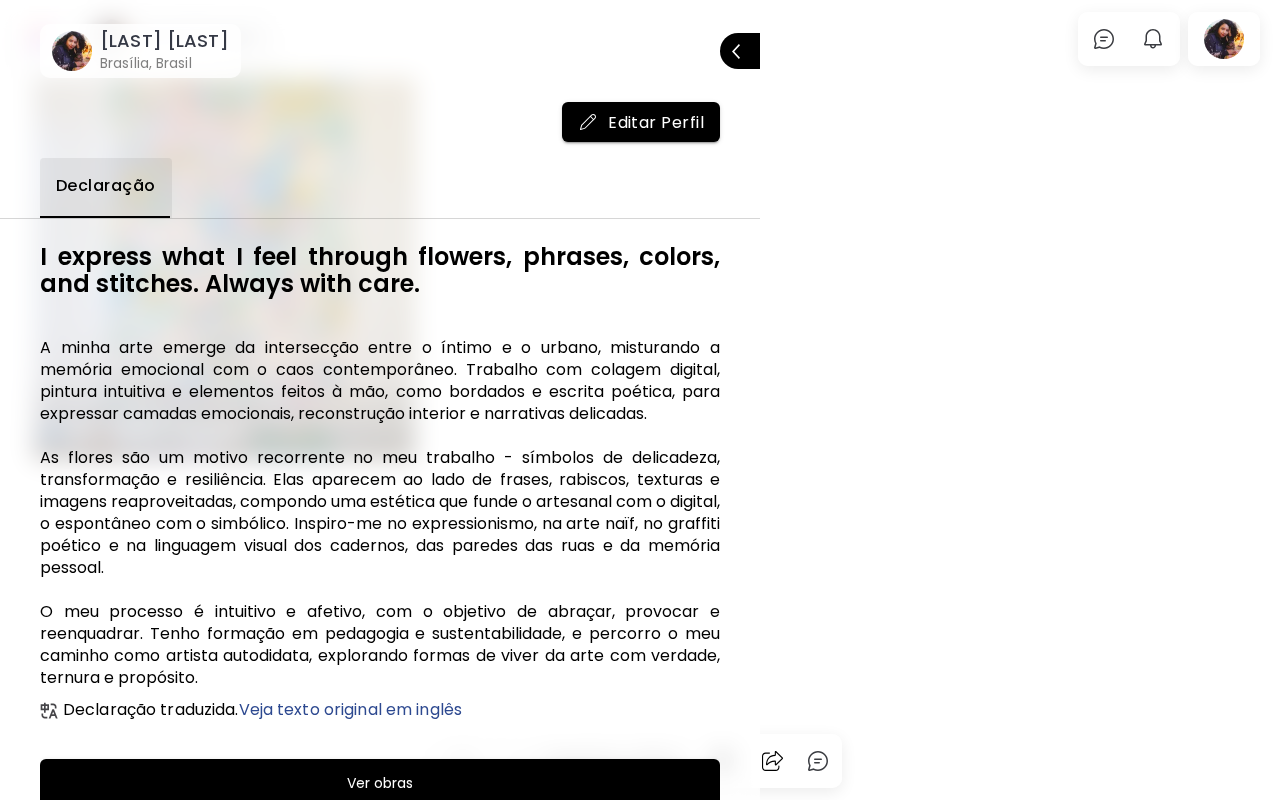 click on "Editar Perfil" at bounding box center (641, 122) 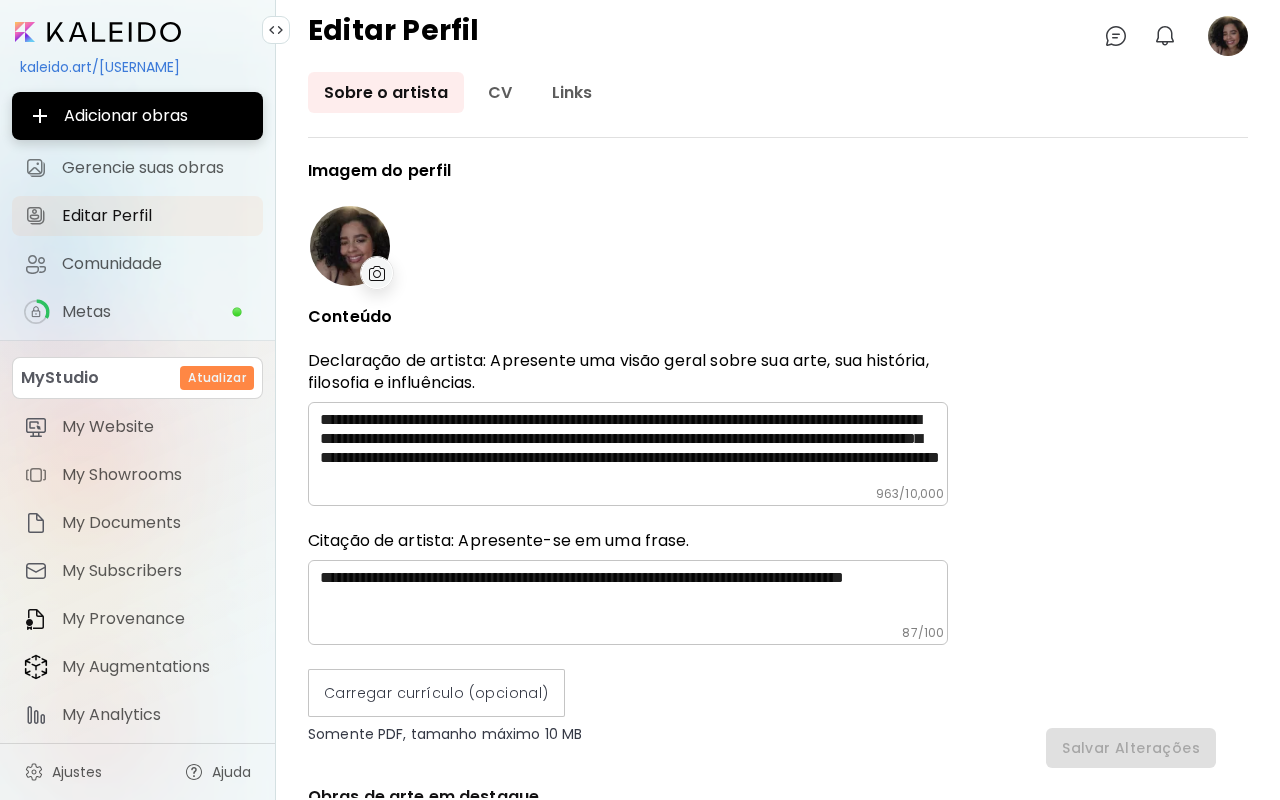type on "******" 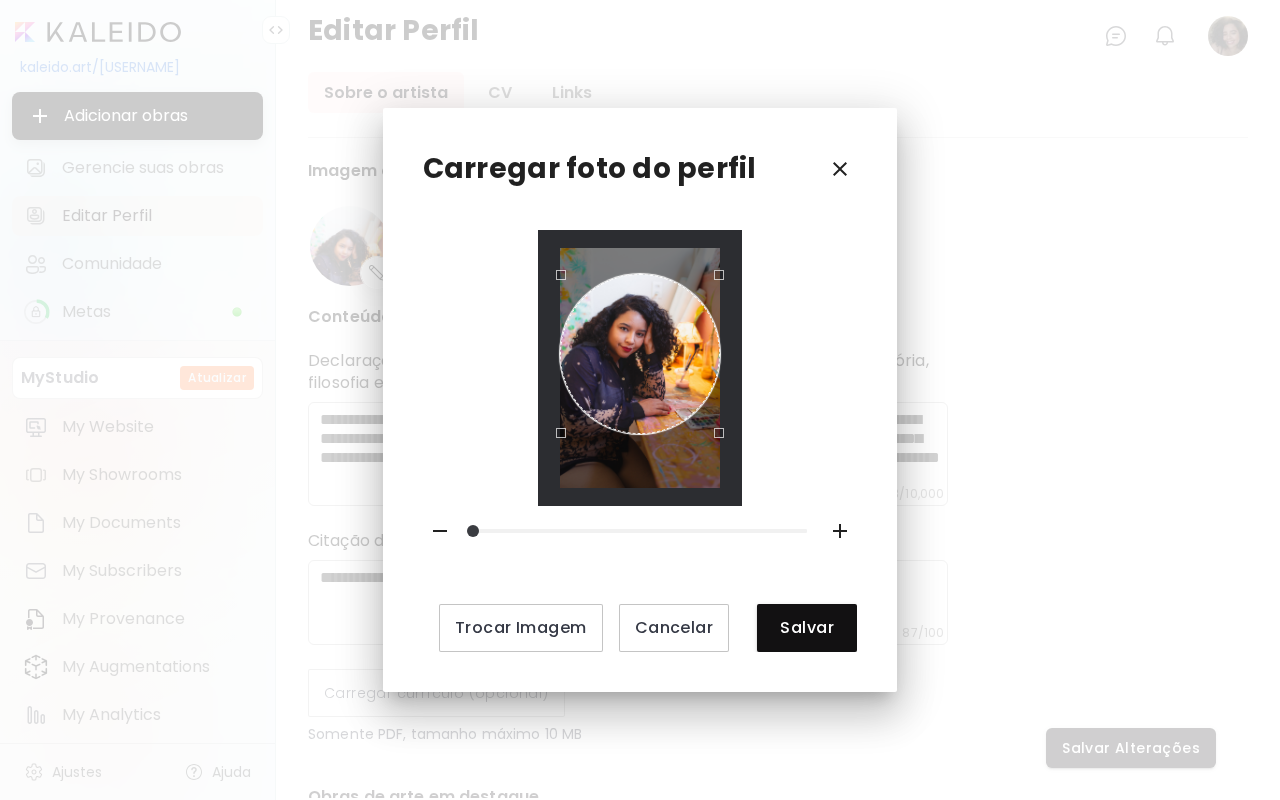click at bounding box center [640, 354] 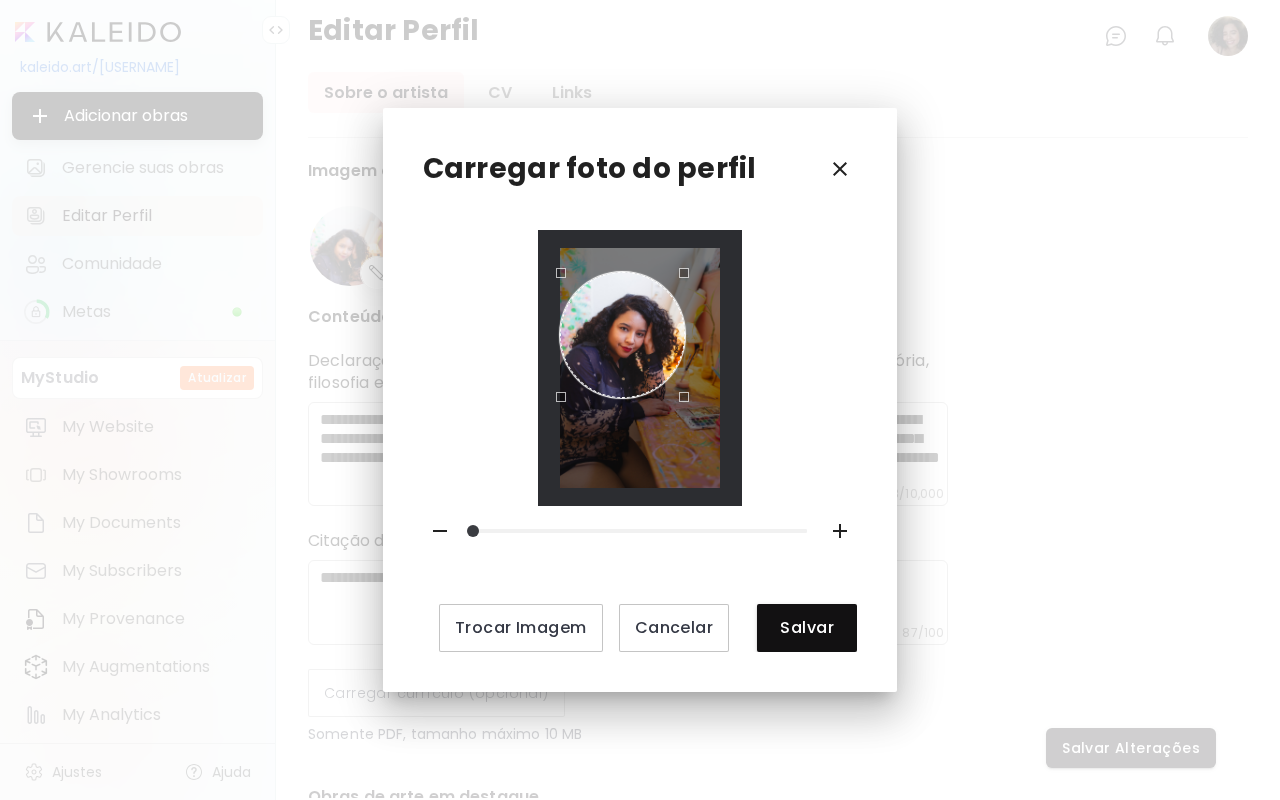 click at bounding box center (689, 402) 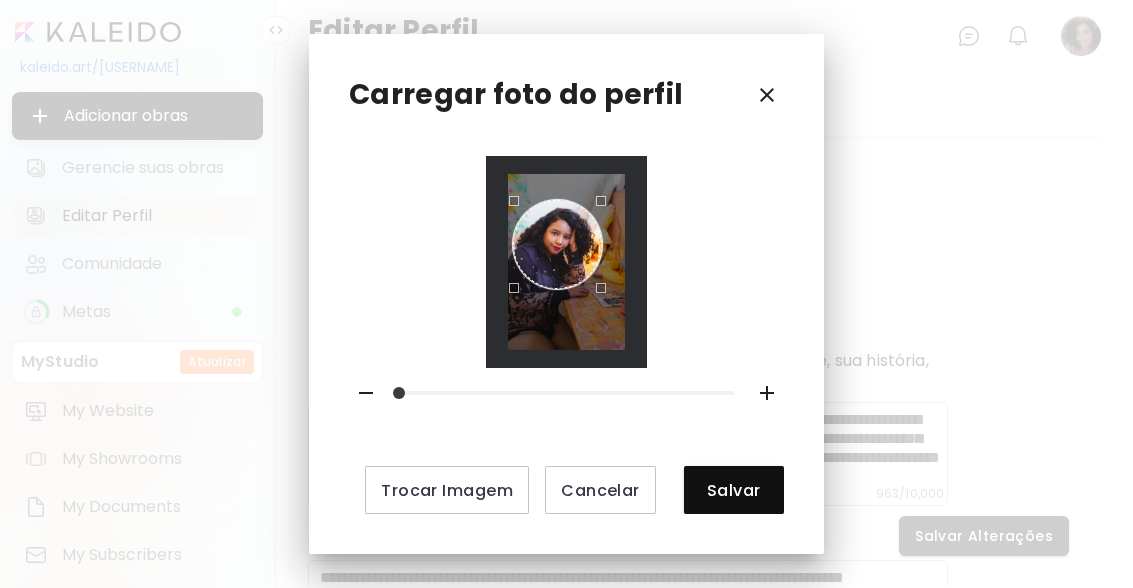 click at bounding box center (557, 244) 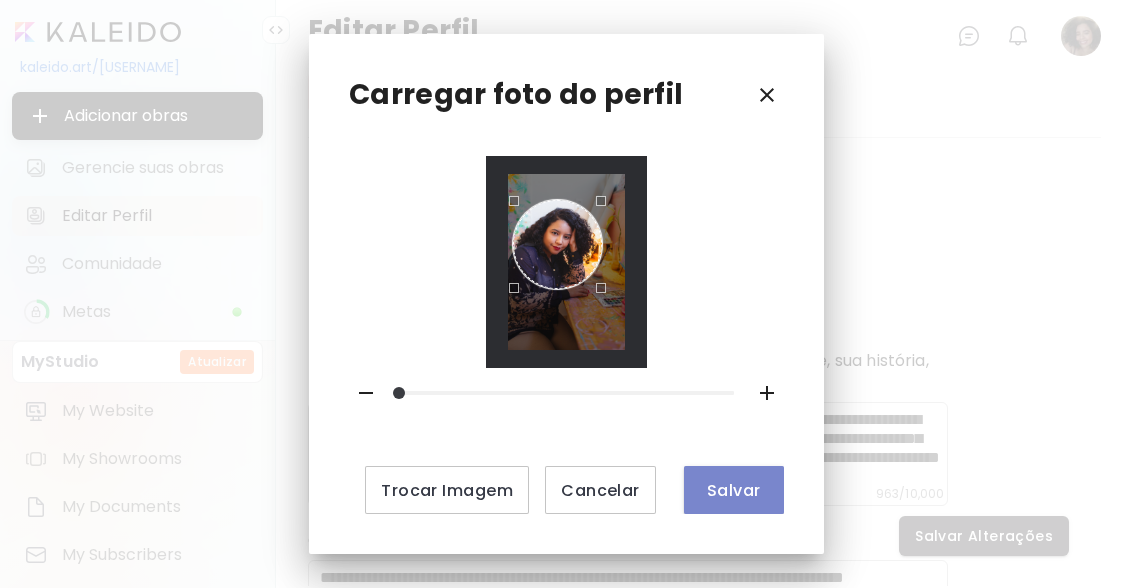 click on "Salvar" at bounding box center [734, 490] 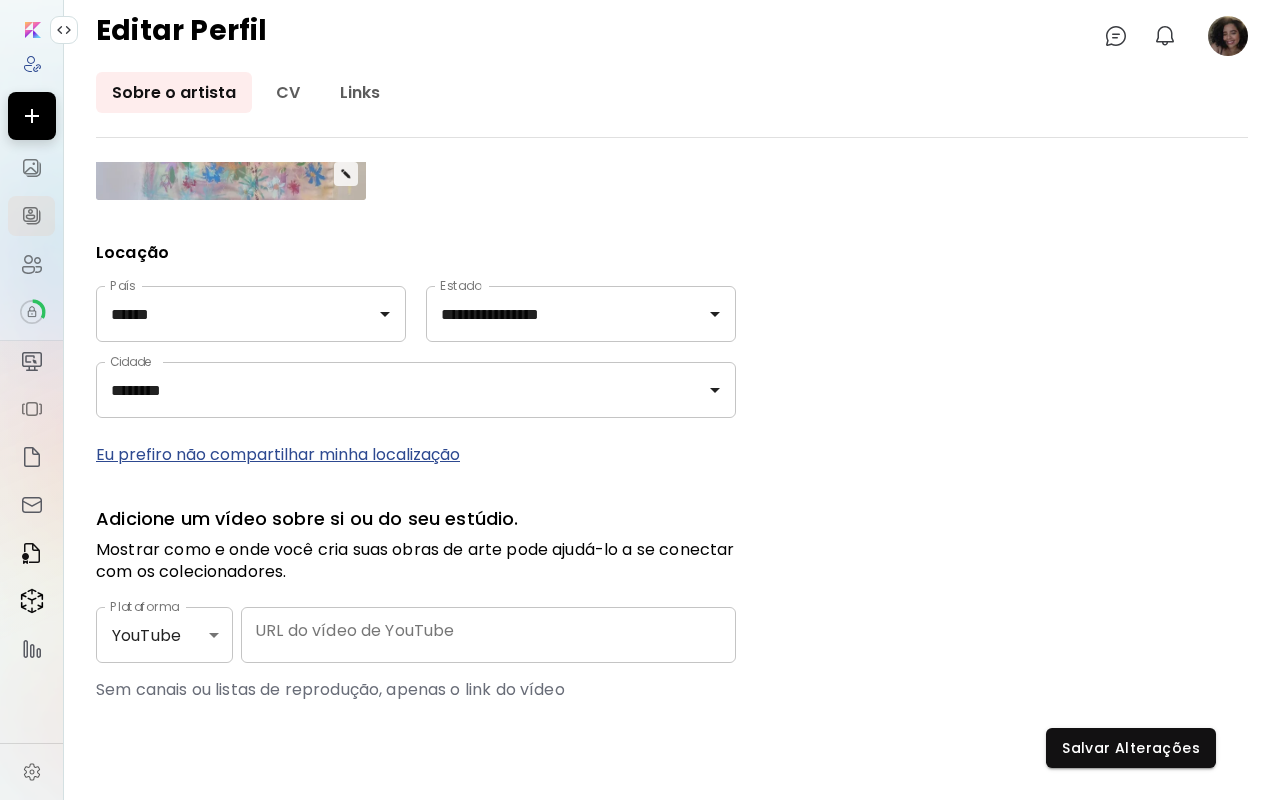 scroll, scrollTop: 0, scrollLeft: 0, axis: both 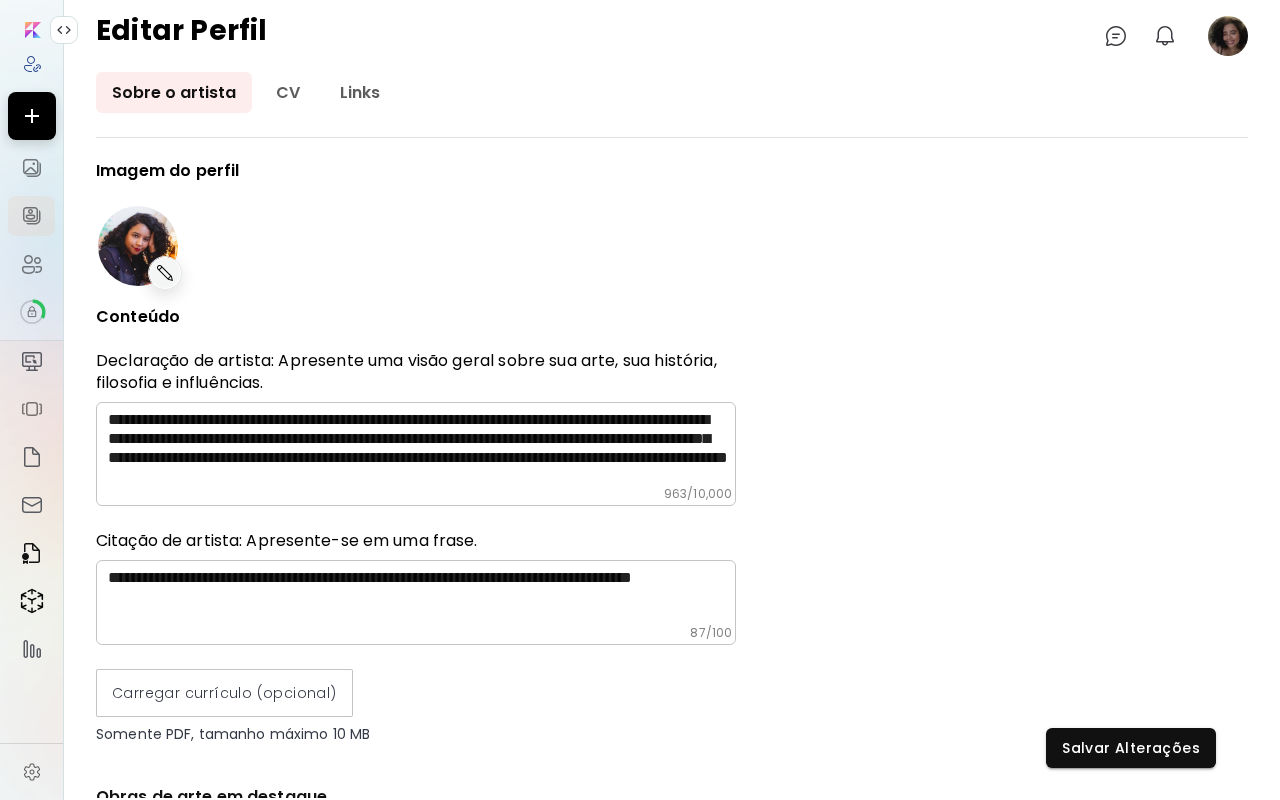 click 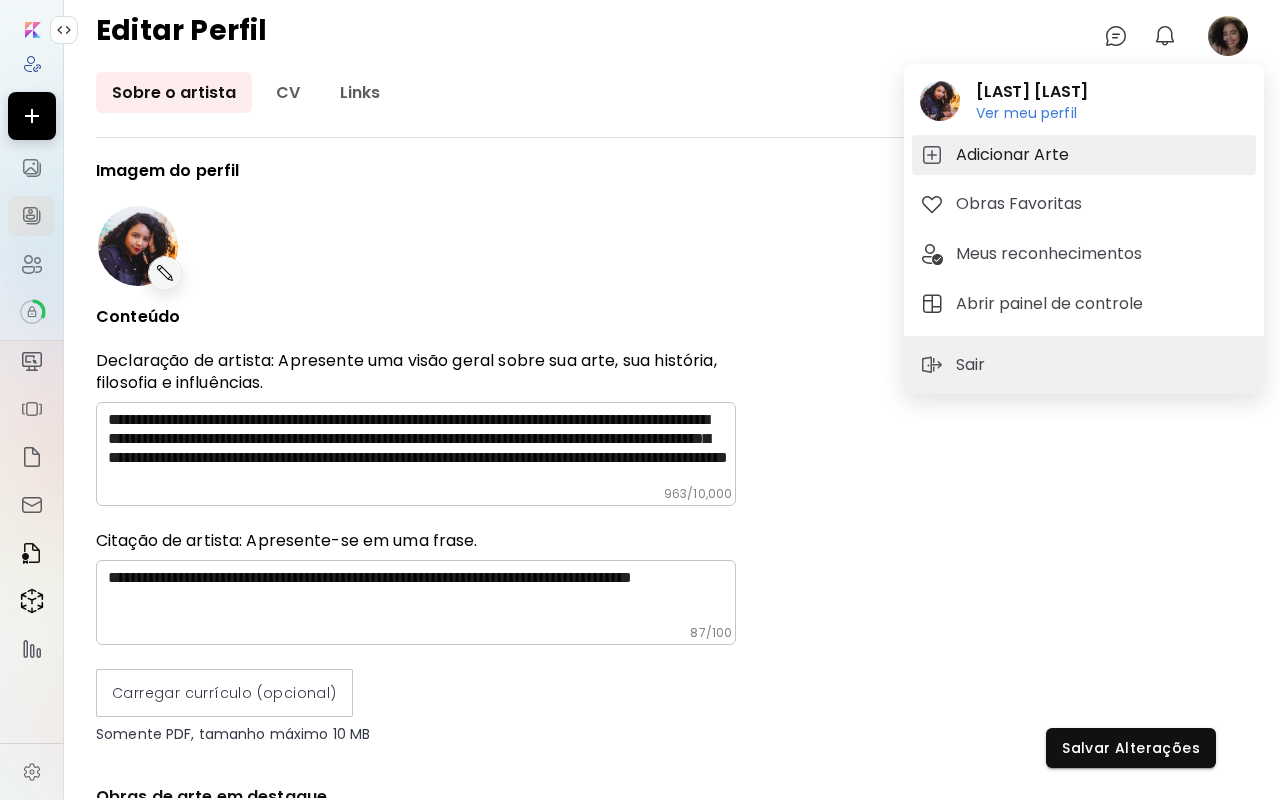 click on "Adicionar Arte" at bounding box center [1015, 155] 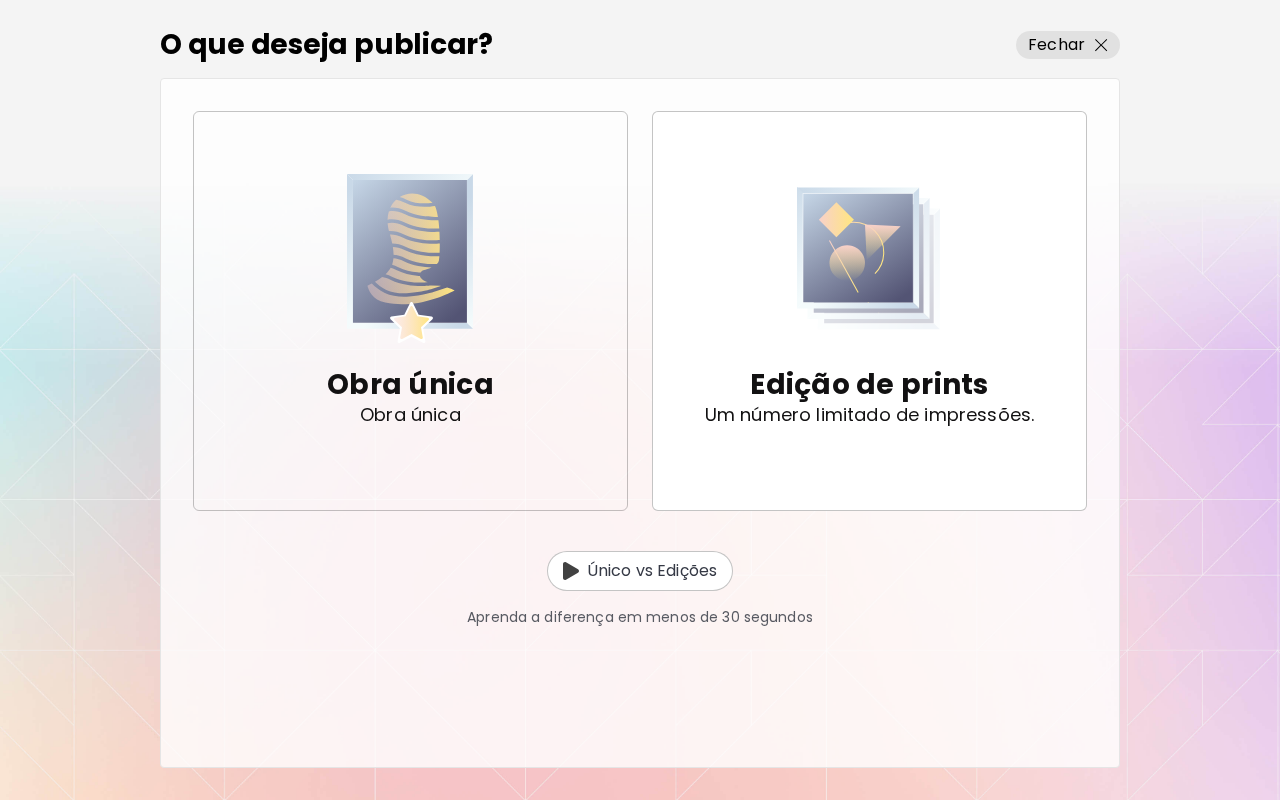 click on "Obra única" at bounding box center (410, 385) 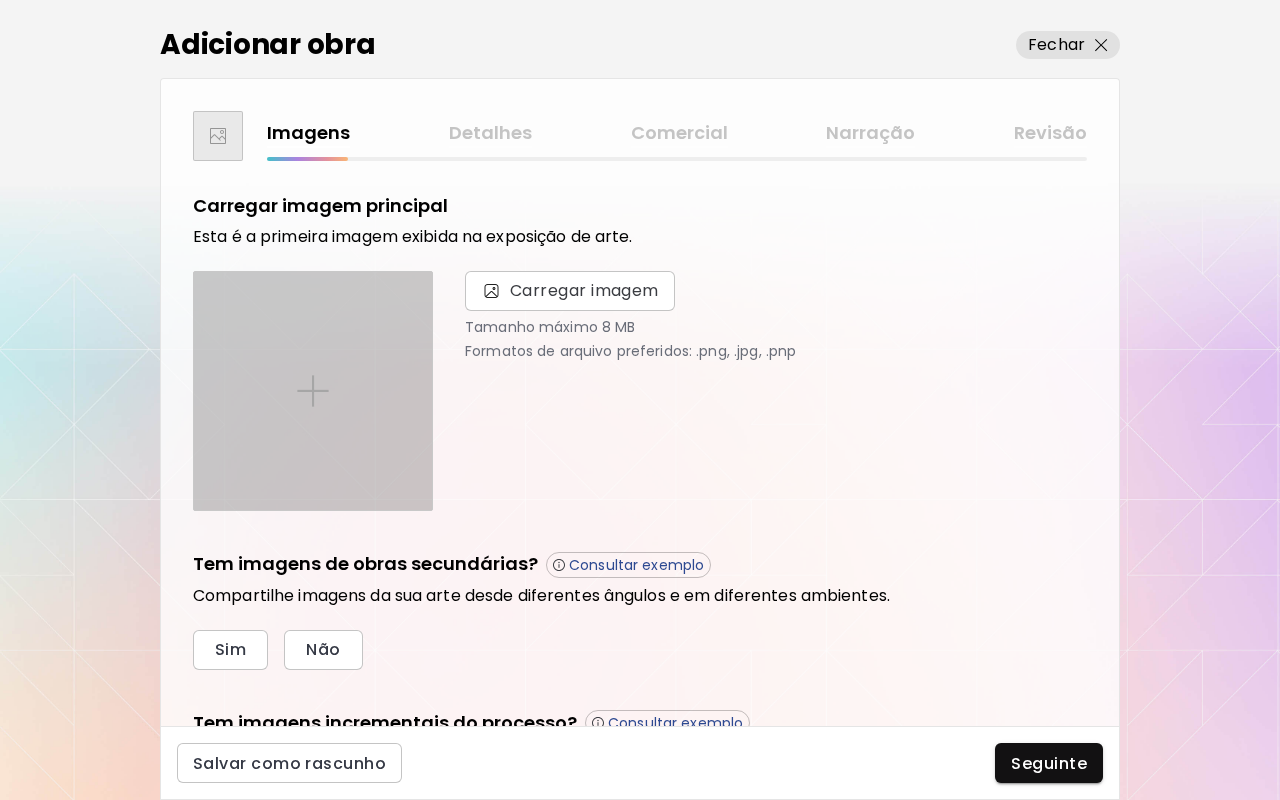 click at bounding box center (313, 391) 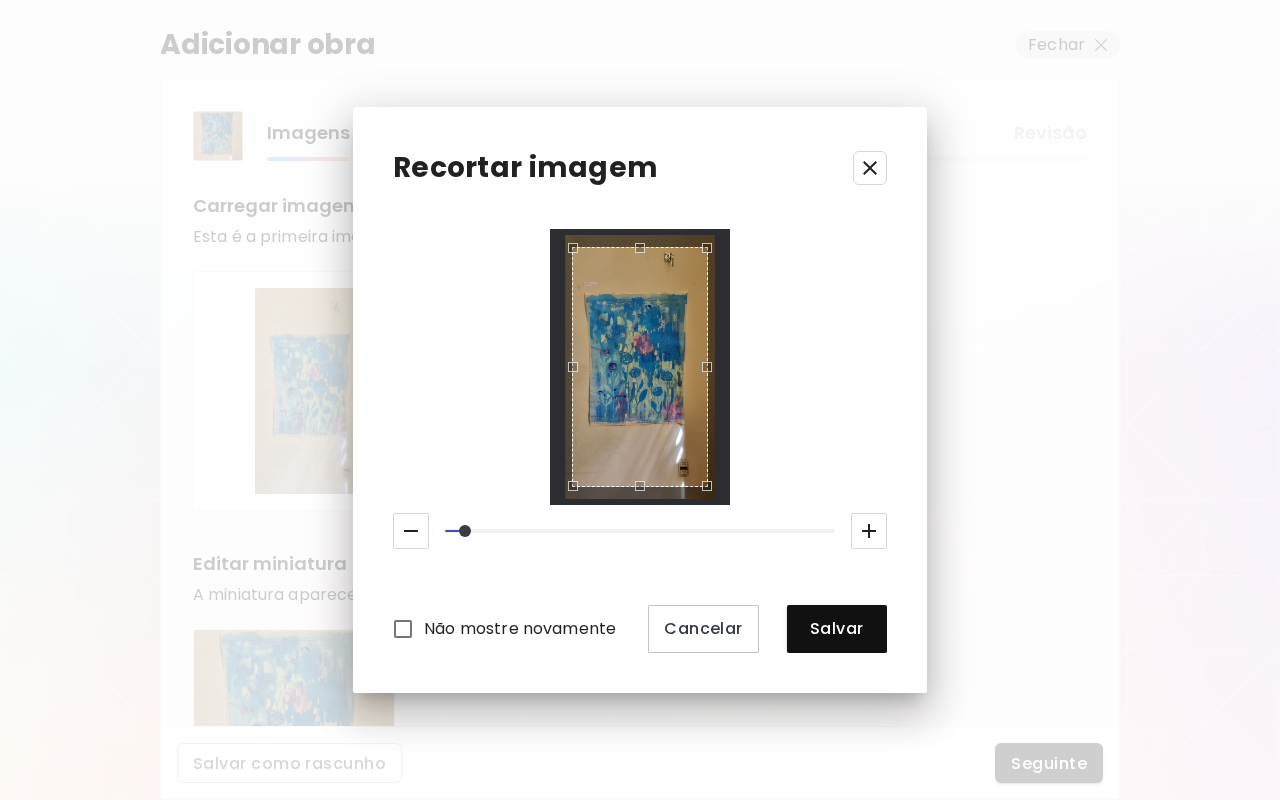 click at bounding box center [465, 531] 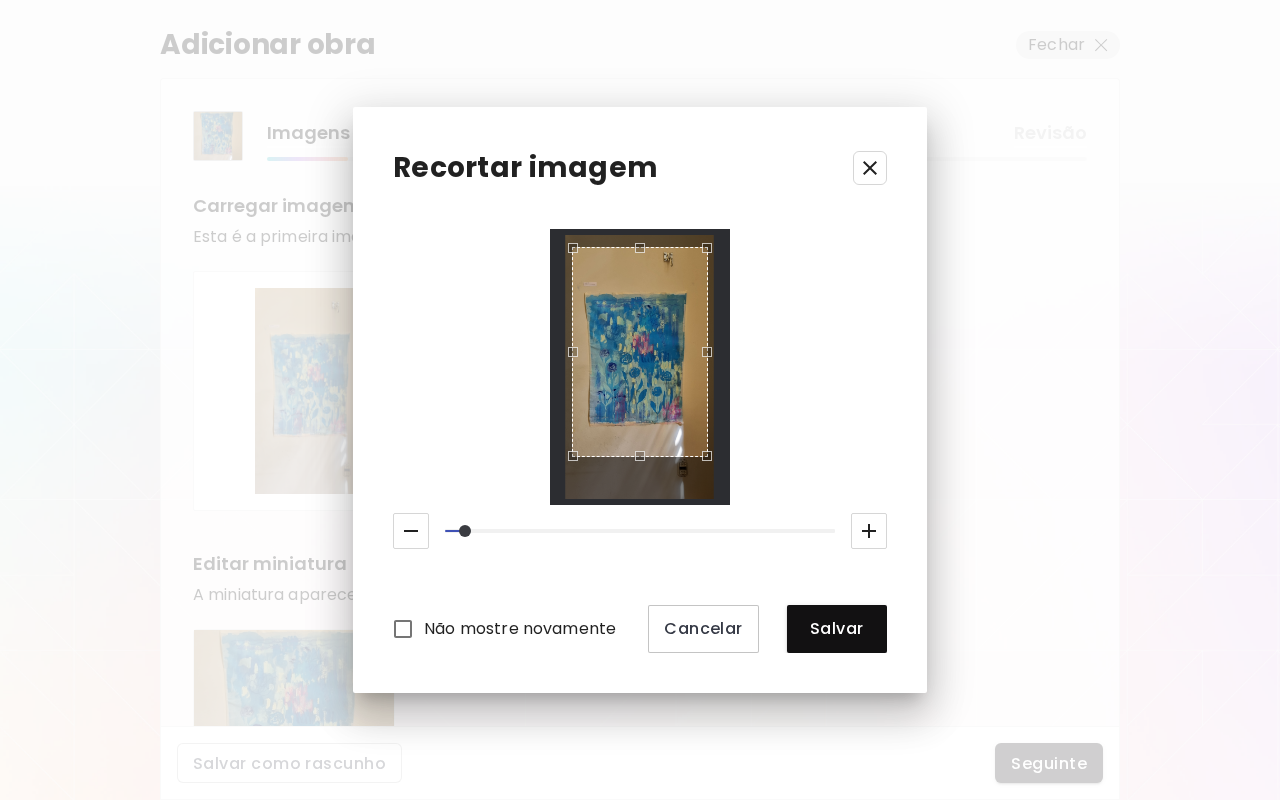 click at bounding box center (635, 461) 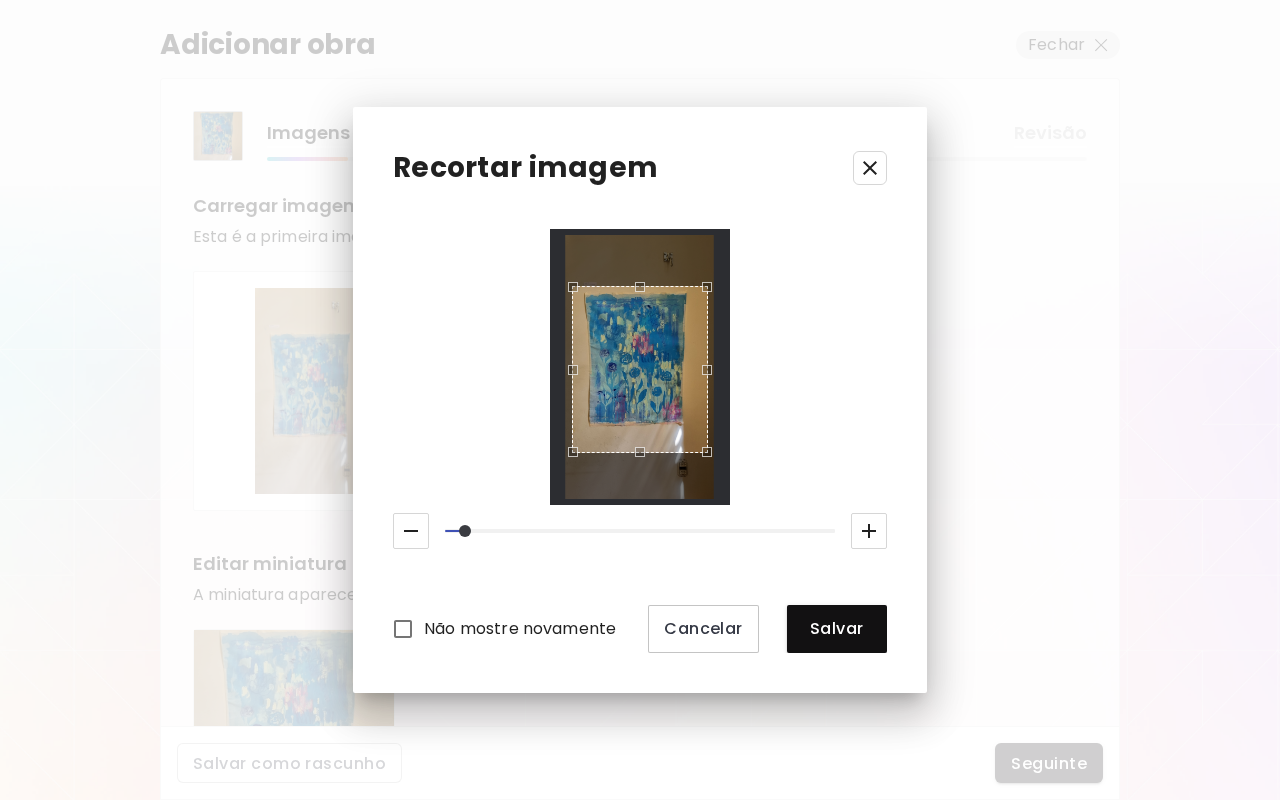 click at bounding box center [635, 282] 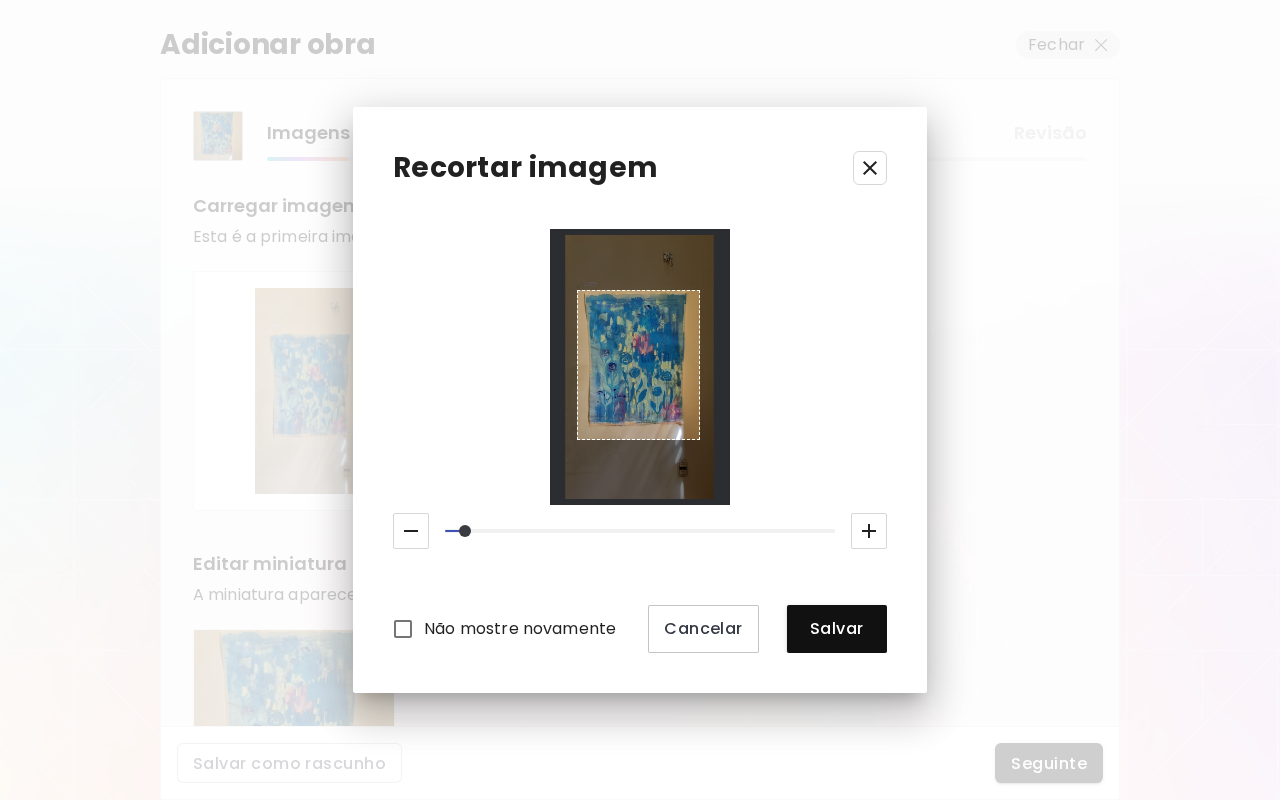 click at bounding box center [640, 367] 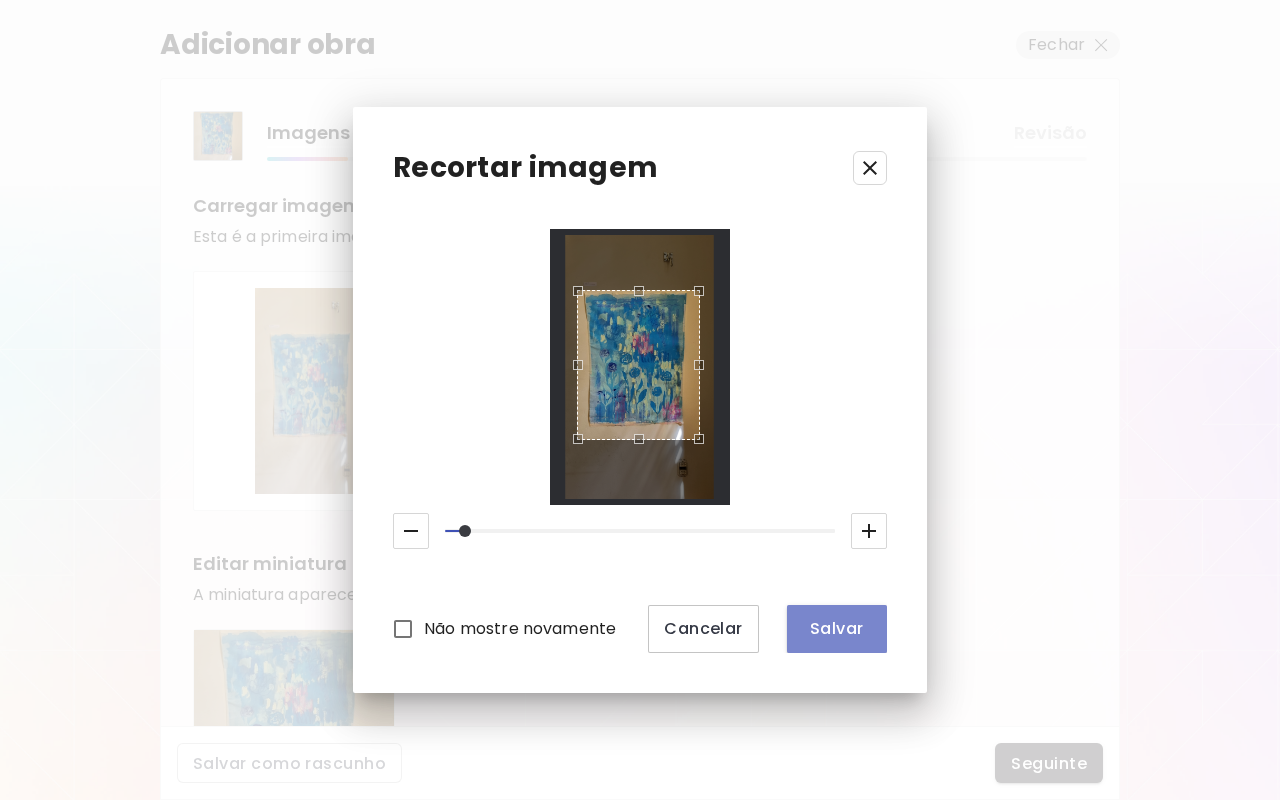 click on "Salvar" at bounding box center [837, 628] 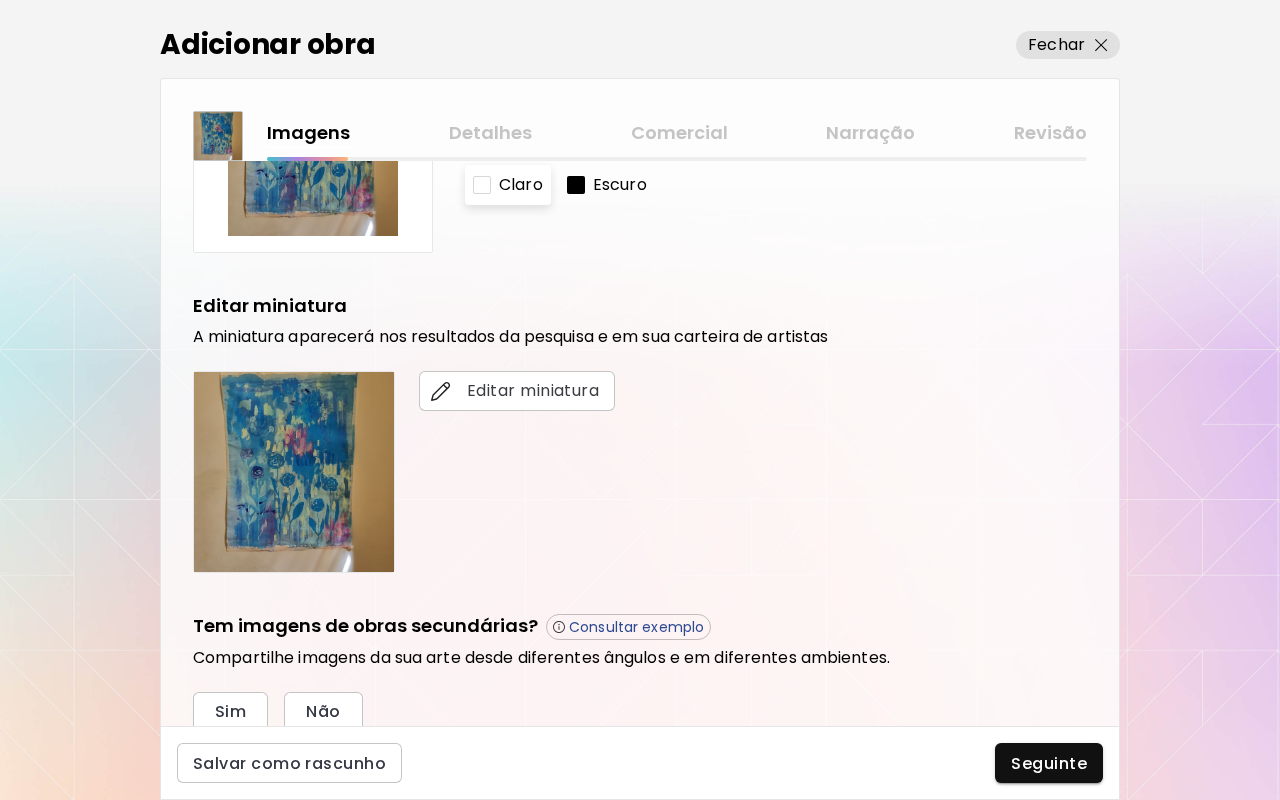 scroll, scrollTop: 272, scrollLeft: 0, axis: vertical 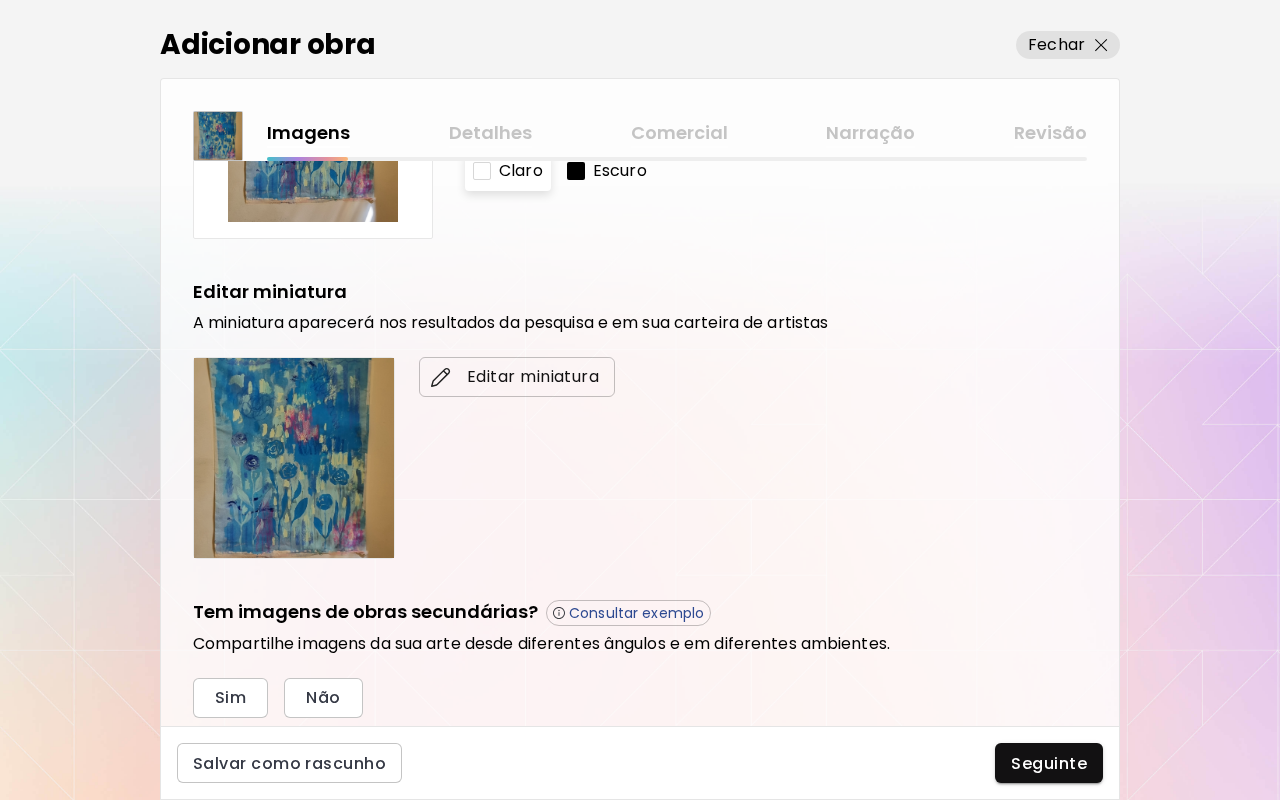 click on "Editar miniatura" at bounding box center [517, 377] 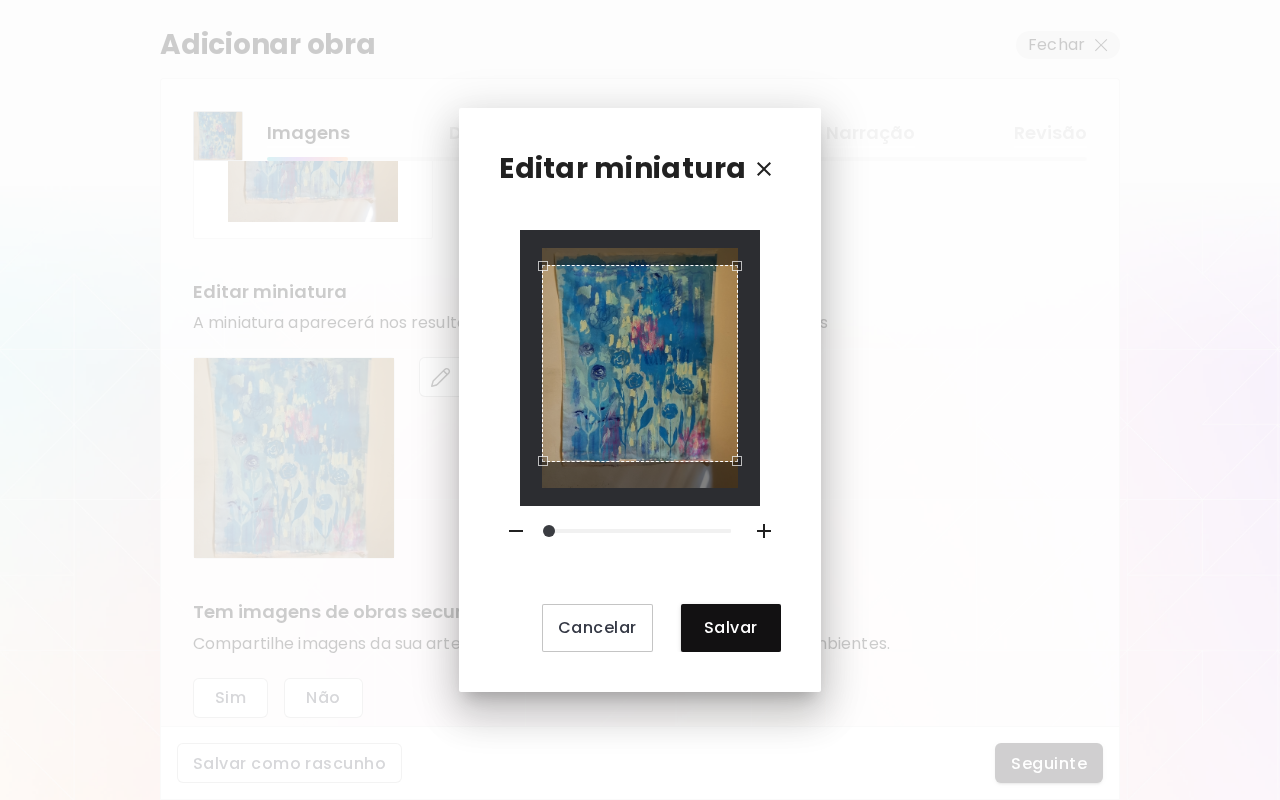 click at bounding box center [640, 363] 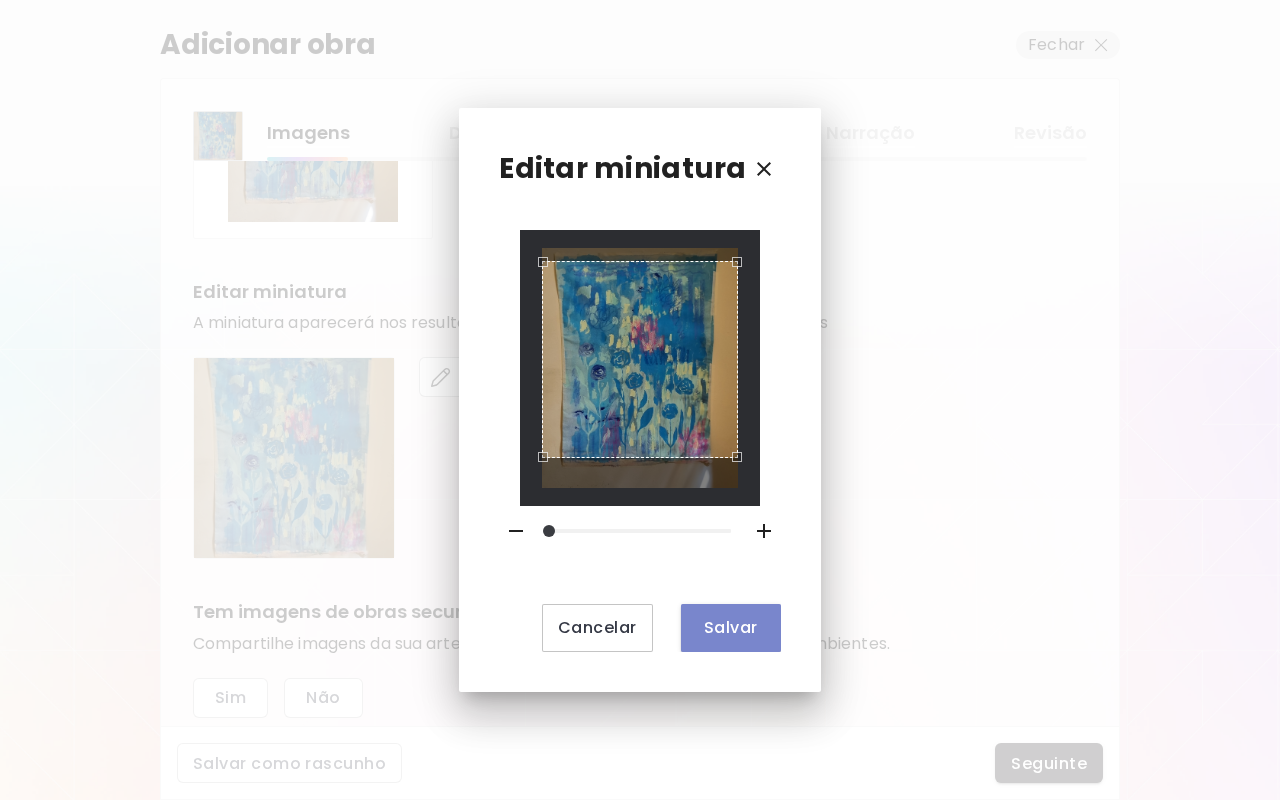 click on "Salvar" at bounding box center [731, 627] 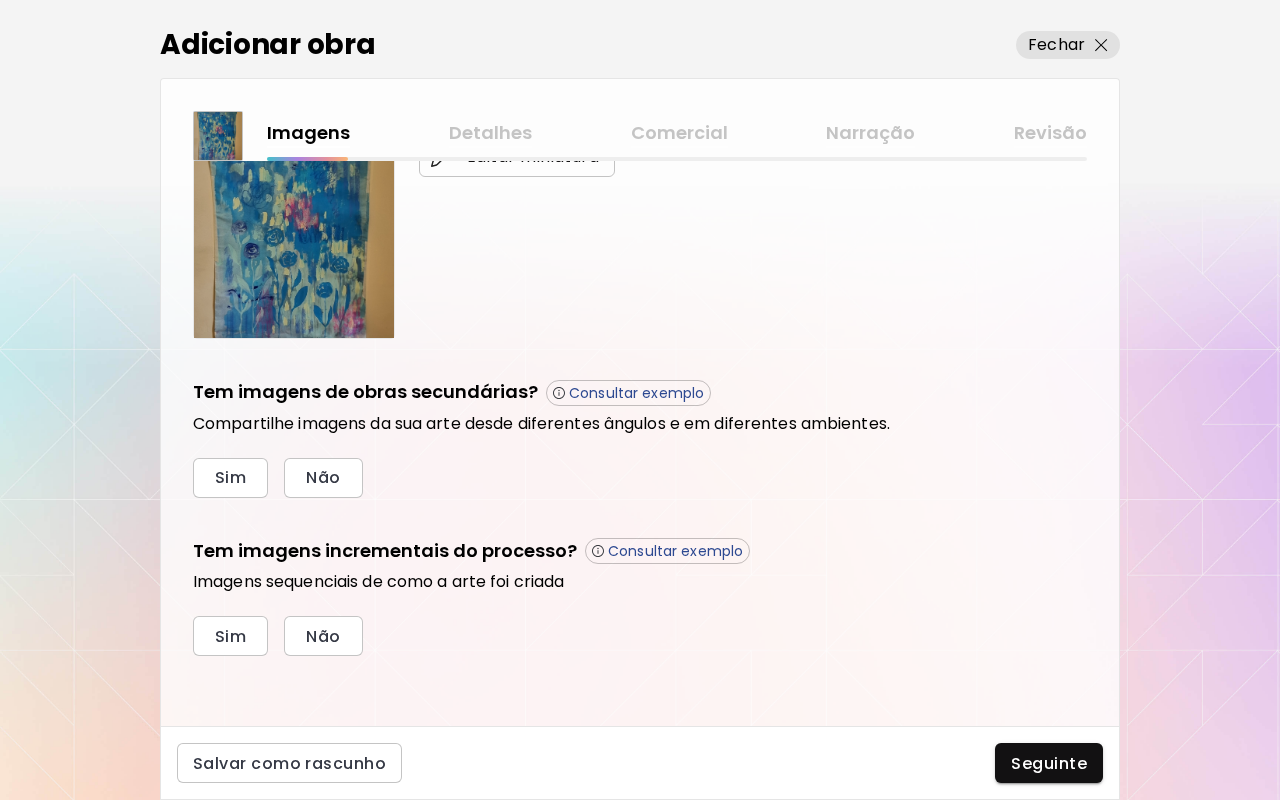 scroll, scrollTop: 493, scrollLeft: 0, axis: vertical 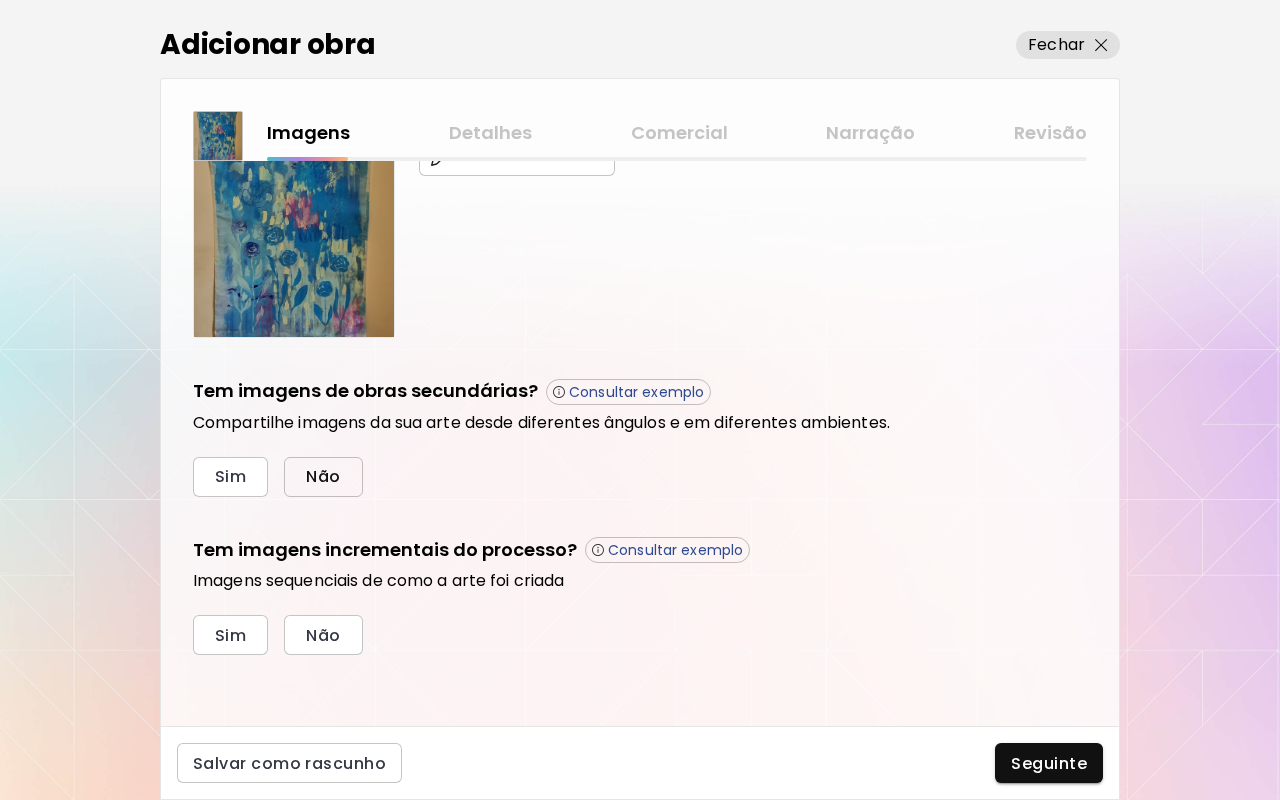 click on "Não" at bounding box center (323, 476) 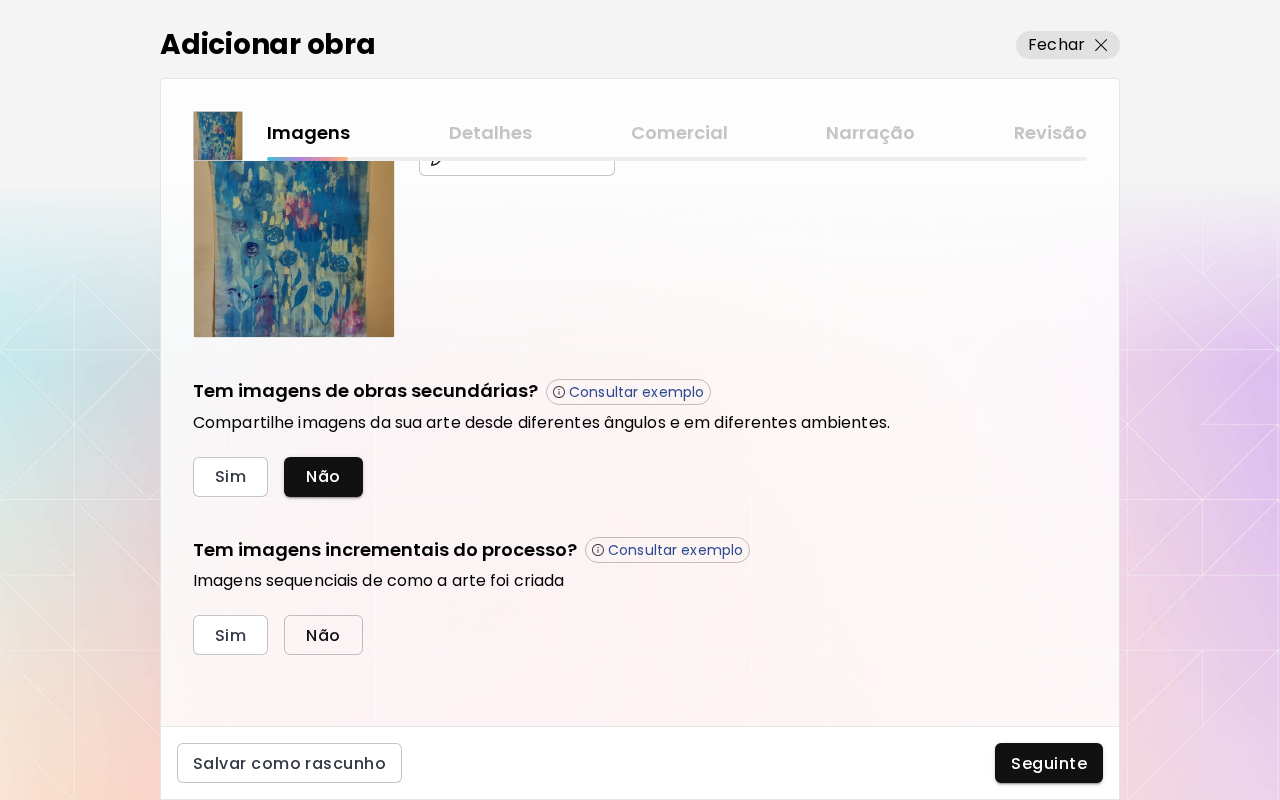 click on "Não" at bounding box center [323, 635] 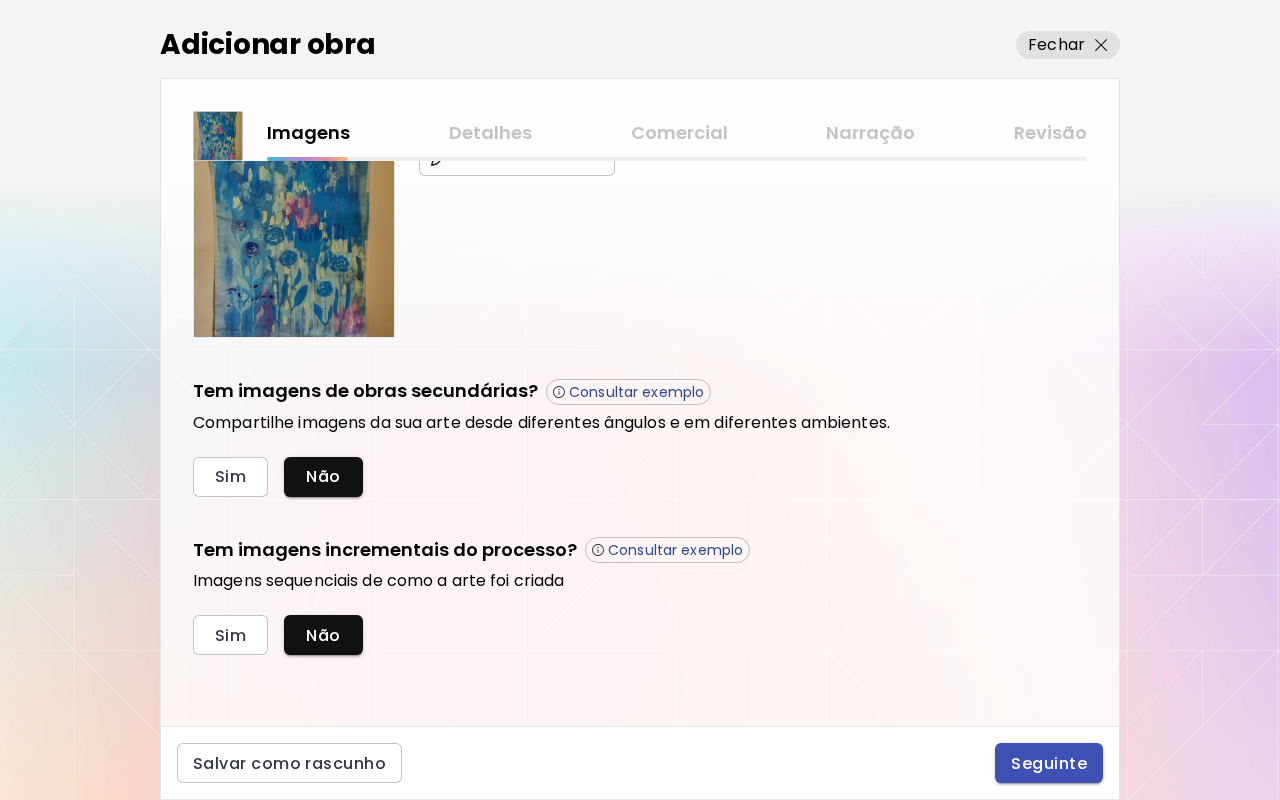 click on "Seguinte" at bounding box center [1049, 763] 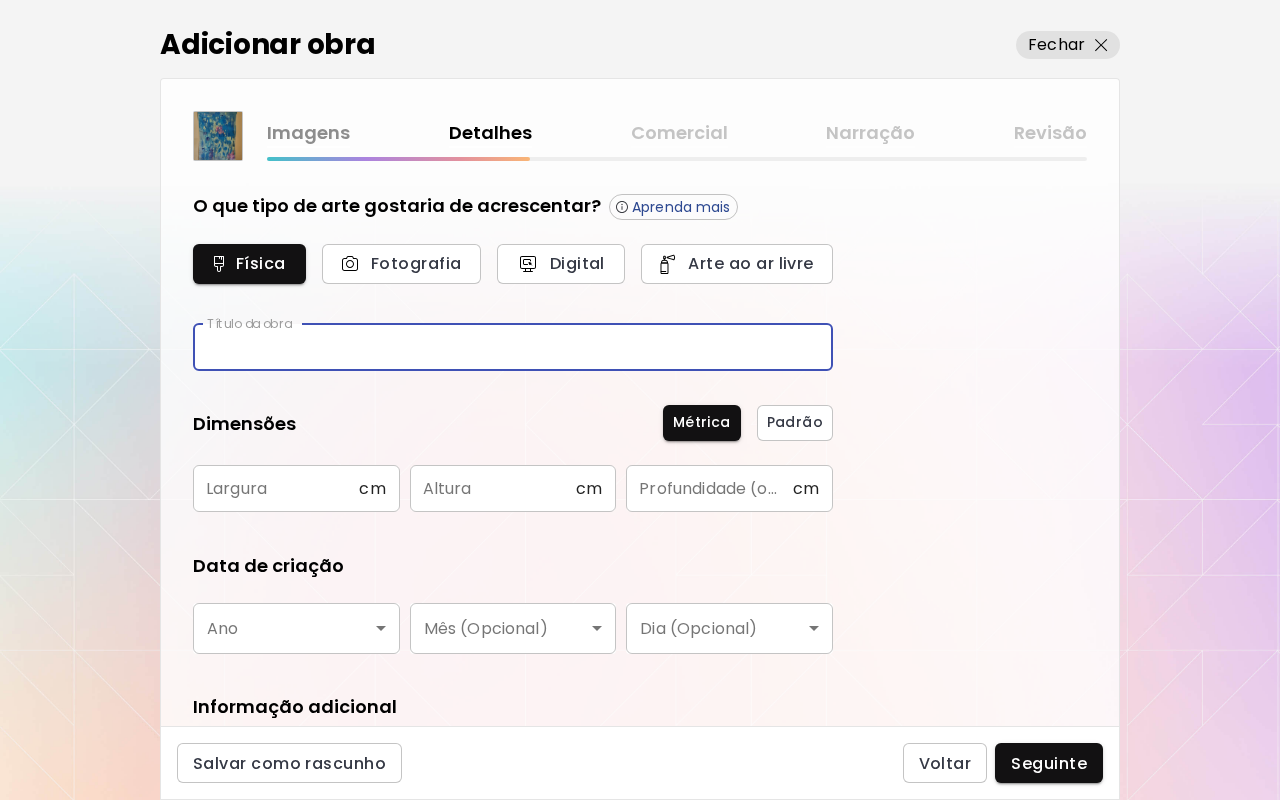 click at bounding box center (513, 347) 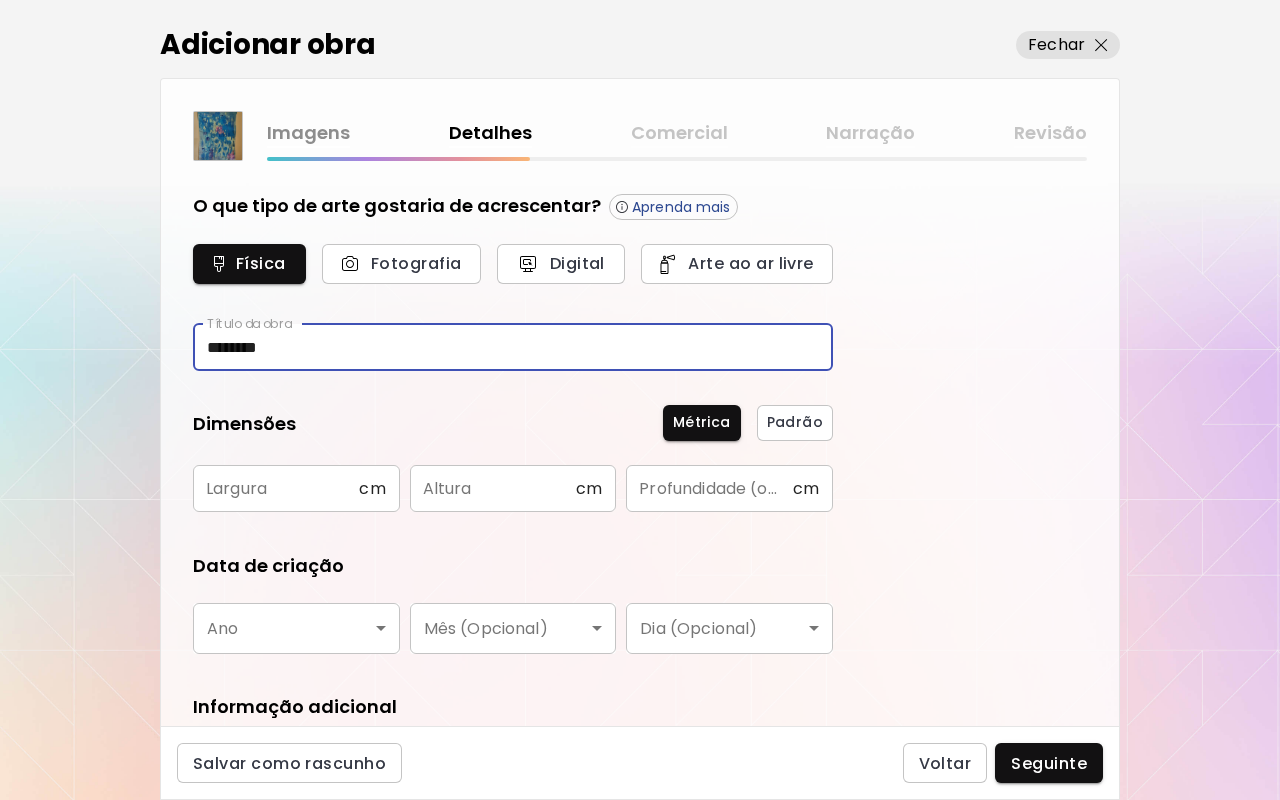 type on "********" 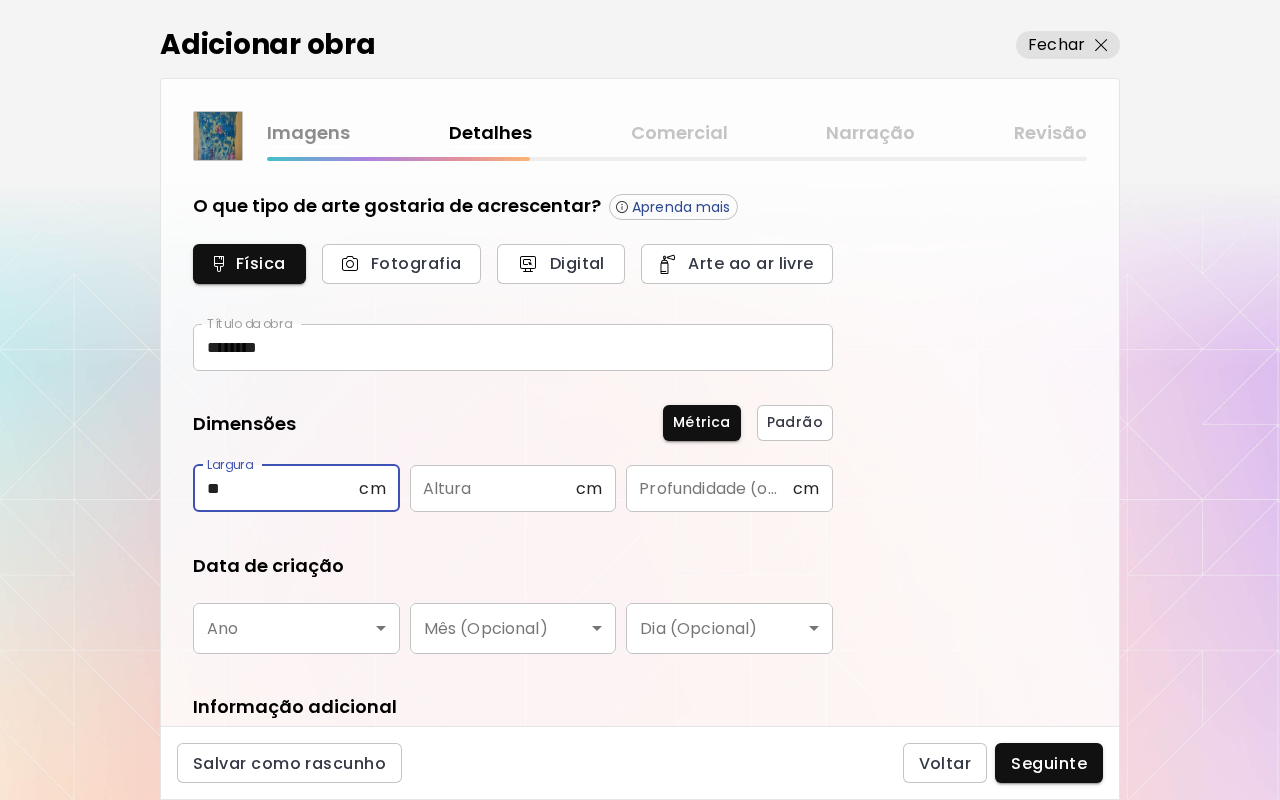 type on "**" 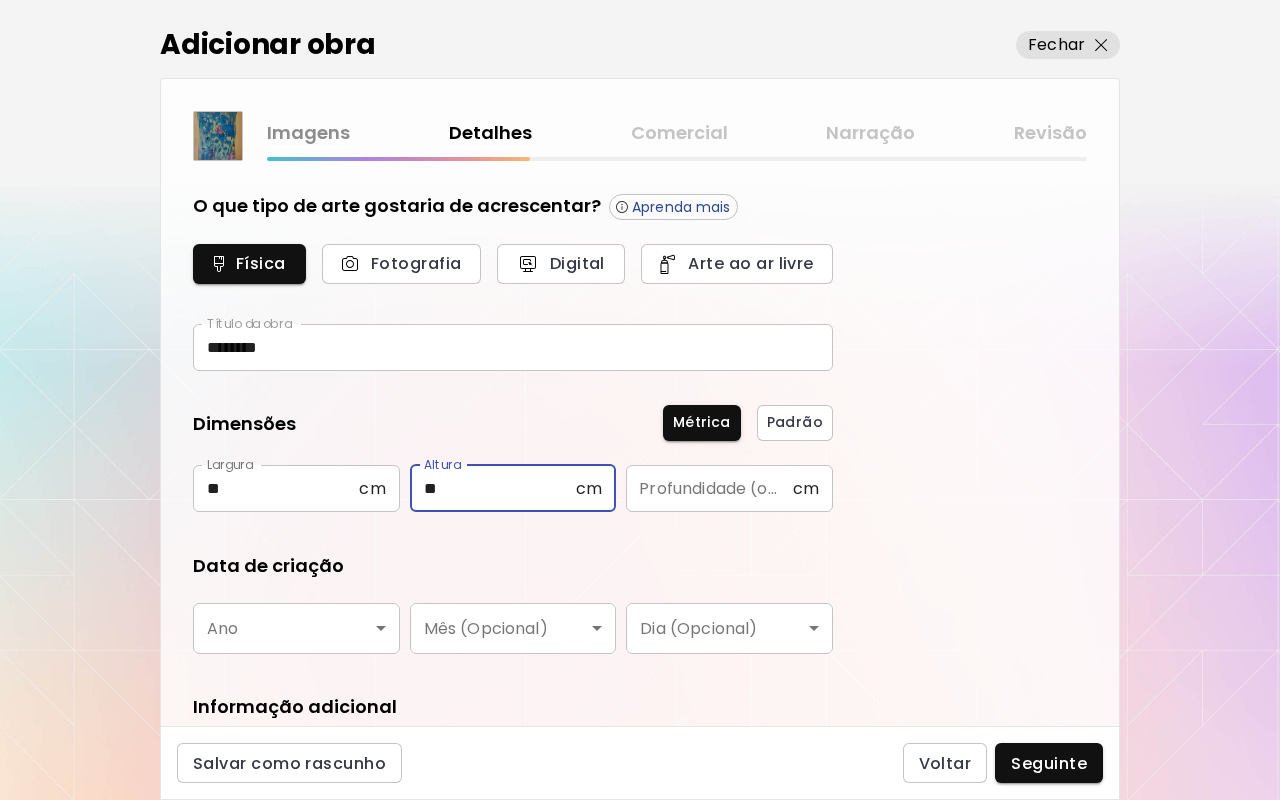 type on "**" 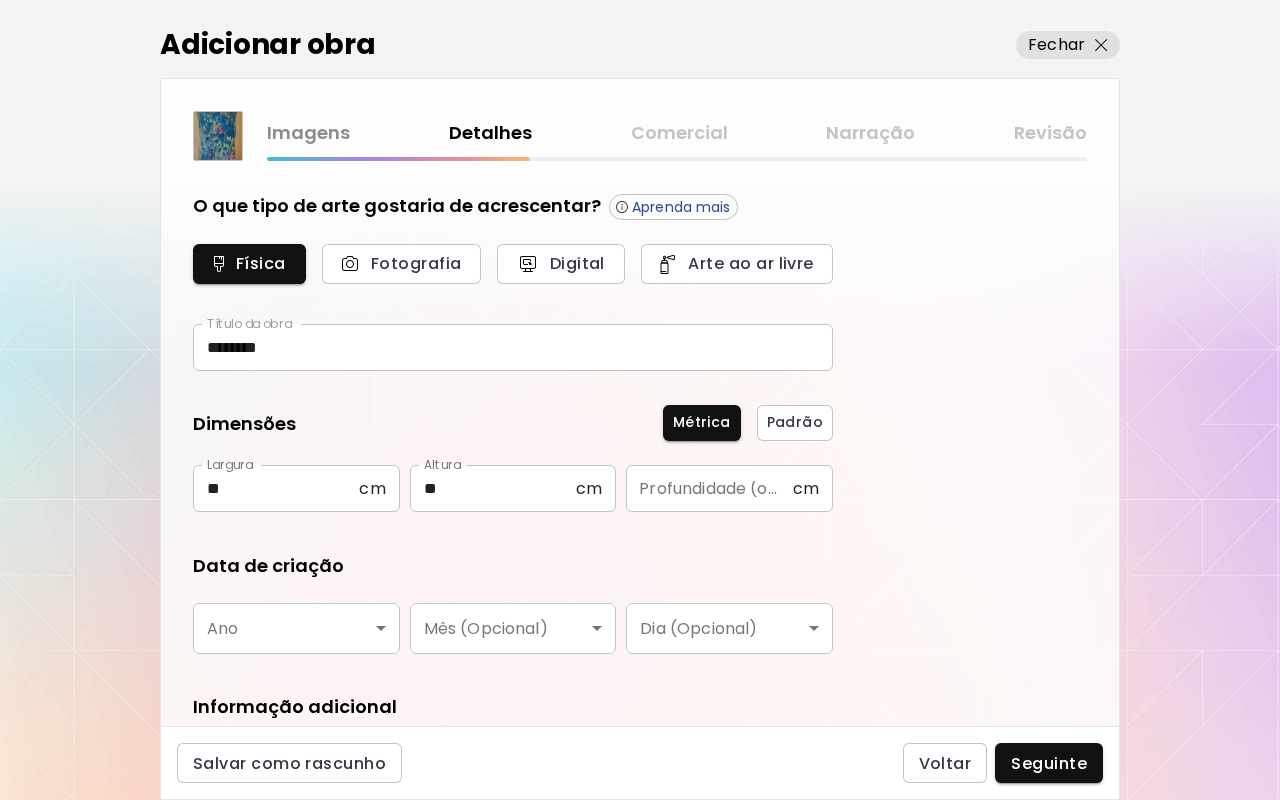 click on "O que tipo de arte gostaria de acrescentar? Aprenda mais Física Fotografia Digital Arte ao ar livre Título da obra ******** Título da obra Dimensões Métrica Padrão Largura ** cm Largura Altura ** cm Altura Profundidade (opcional) cm Profundidade (opcional) Data de criação Ano ​ Ano Mês (Opcional) ​ Mês (Opcional) Dia (Opcional) ​ Dia (Opcional) Informação adicional Disciplina ​ Disciplina Materiais e médio Materiais e médio" at bounding box center [513, 541] 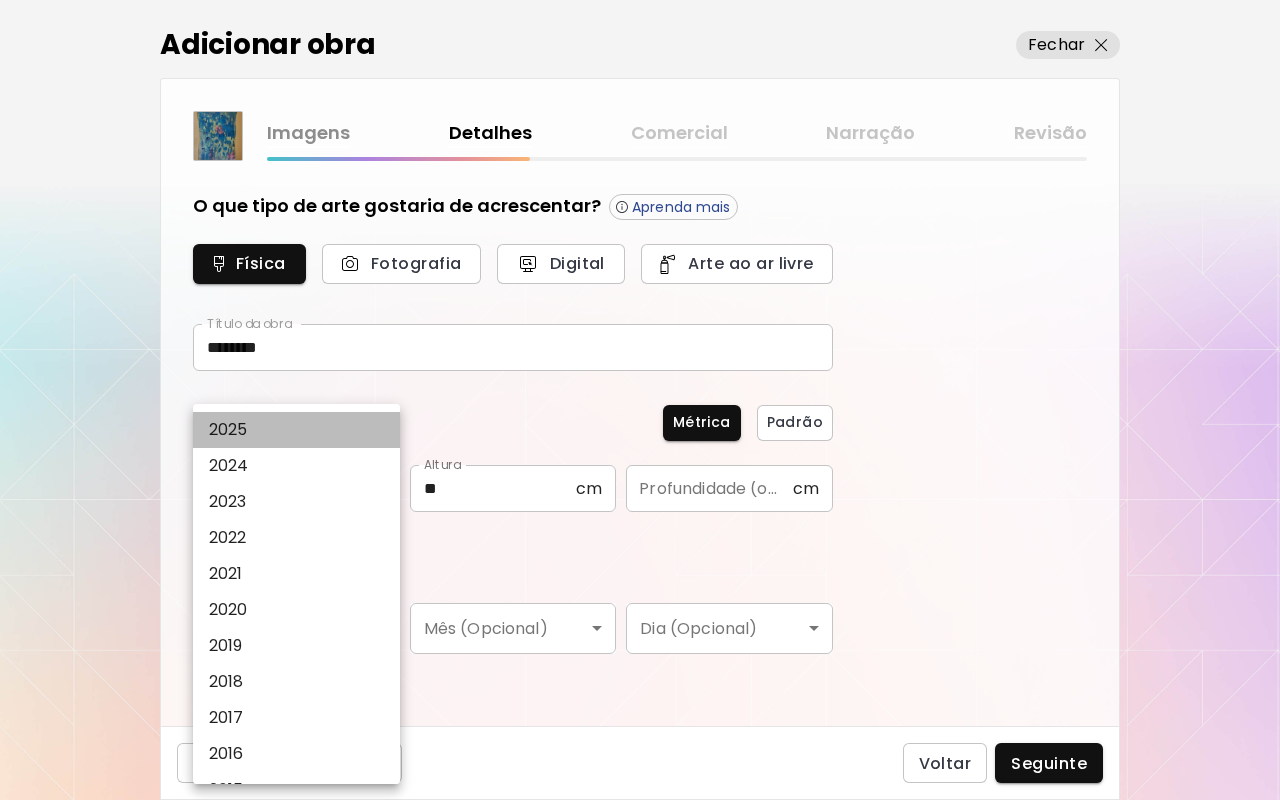 click on "2025" at bounding box center (296, 430) 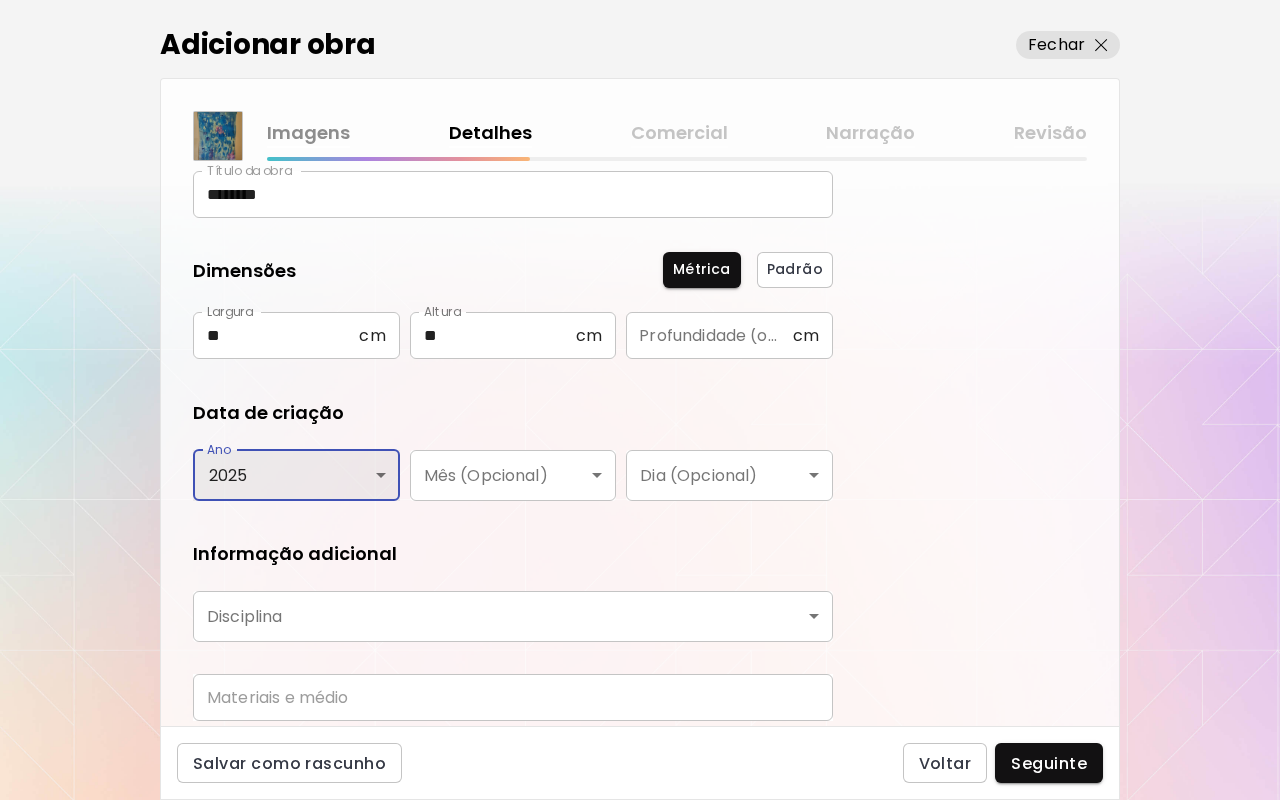 scroll, scrollTop: 227, scrollLeft: 0, axis: vertical 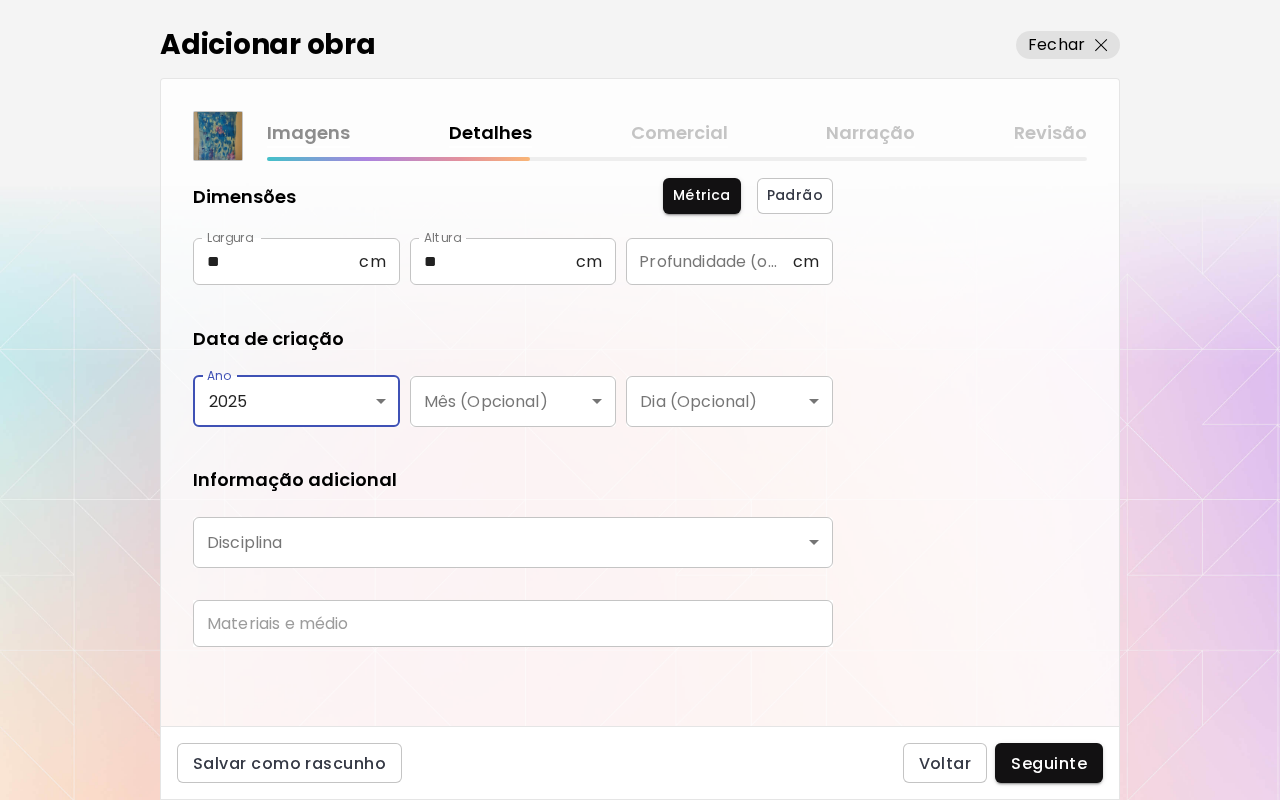 click on "0 0 Adicionar obra Fechar Imagens Detalhes Comercial Narração Revisão O que tipo de arte gostaria de acrescentar? Aprenda mais Física Fotografia Digital Arte ao ar livre Título da obra ******** Título da obra Dimensões Métrica Padrão Largura ** cm Largura Altura ** cm Altura Profundidade (opcional) cm Profundidade (opcional) Data de criação Ano 2025 **** Ano Mês (Opcional) ​ Mês (Opcional) Dia (Opcional) ​ Dia (Opcional) Informação adicional Disciplina ​ Disciplina Materiais e médio Materiais e médio Salvar como rascunho Voltar Seguinte Pesquisa de artista Nome ou identificador Nome ou identificador País do artista País do artista Disciplina Todos Pintura Contemporânea Desenho e Ilustração Collage Esculturas e Instalações Fotografía Arte AR/VR Arte digital e NFT Arte urbana Géneros Todos Abstrato Arte Pop Surrealismo Impressionismo Retrato e Figurativo Minimalismo Hipercontemporâneo  Realismo Quadrinhos e Ilustração Arte da natureza Erótico Urbana Identidade Todos Francês" at bounding box center (640, 400) 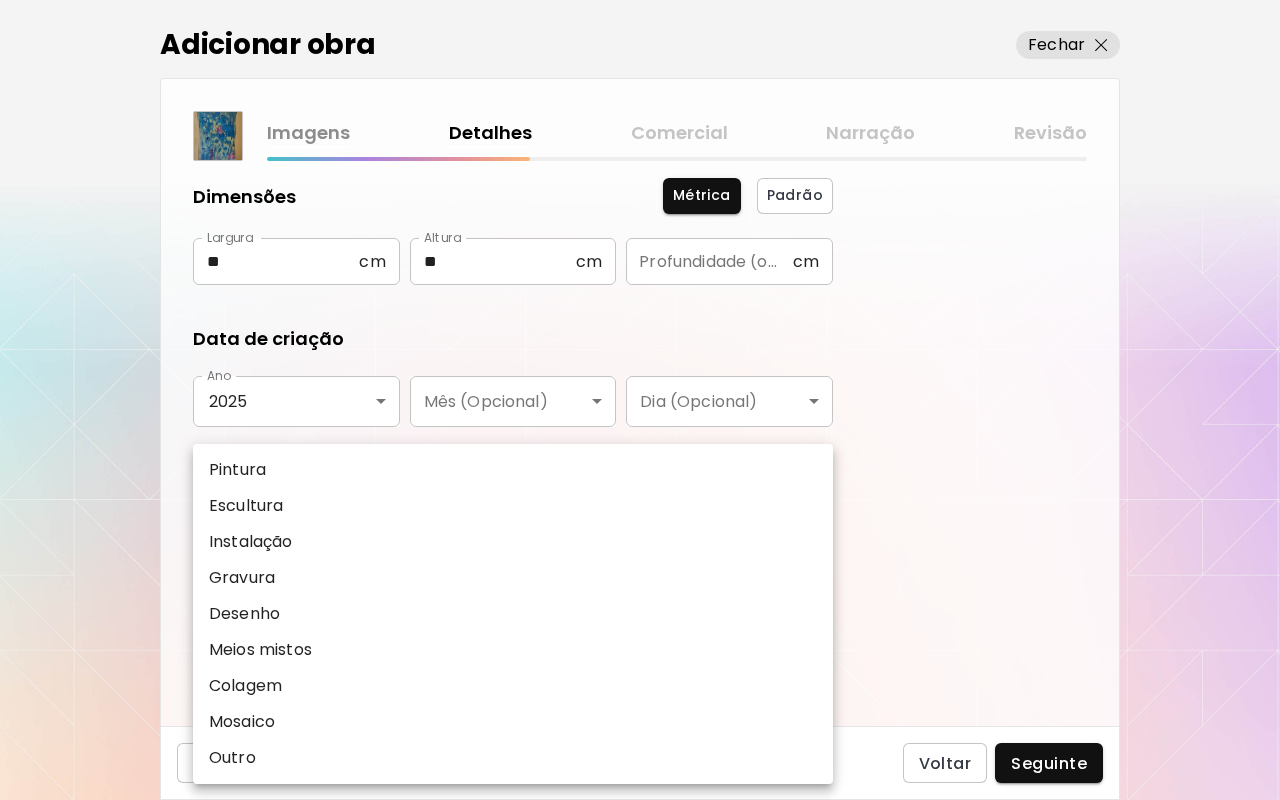 click on "Pintura" at bounding box center (513, 470) 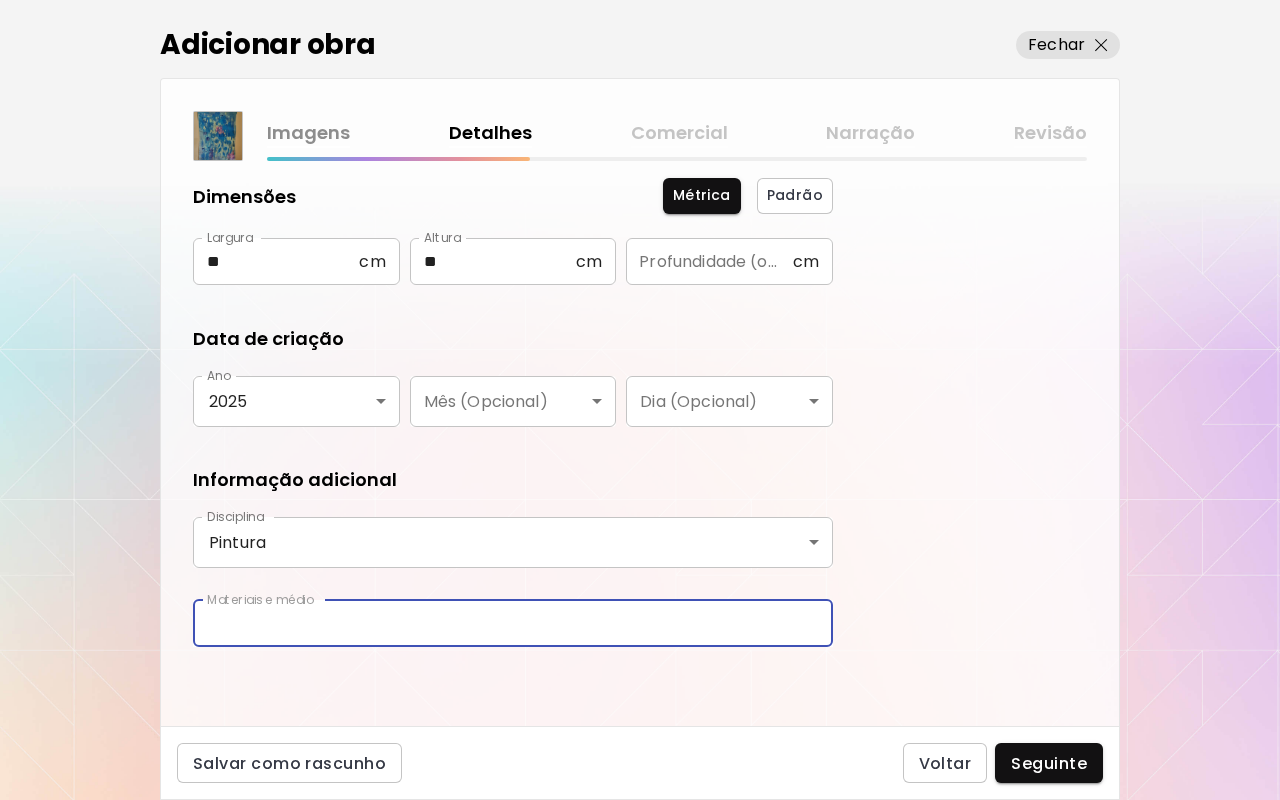 click at bounding box center [513, 623] 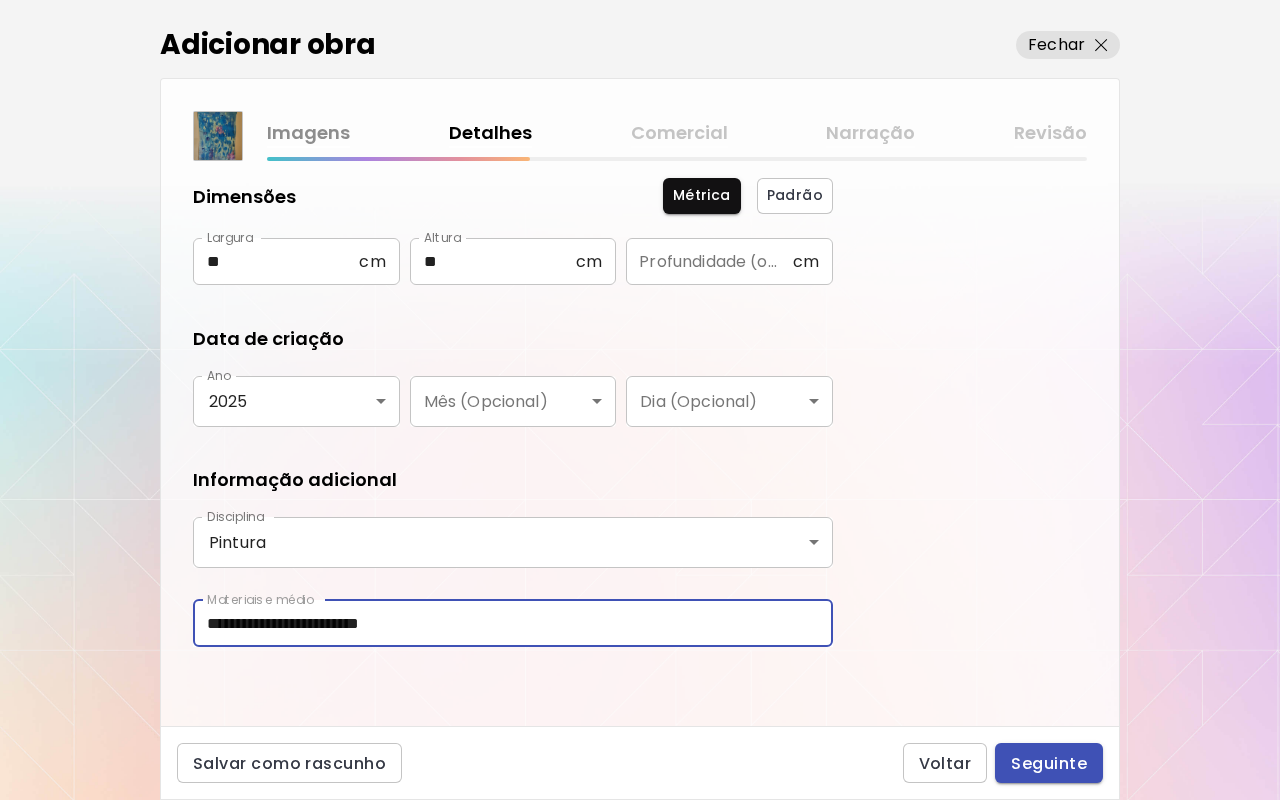 type on "**********" 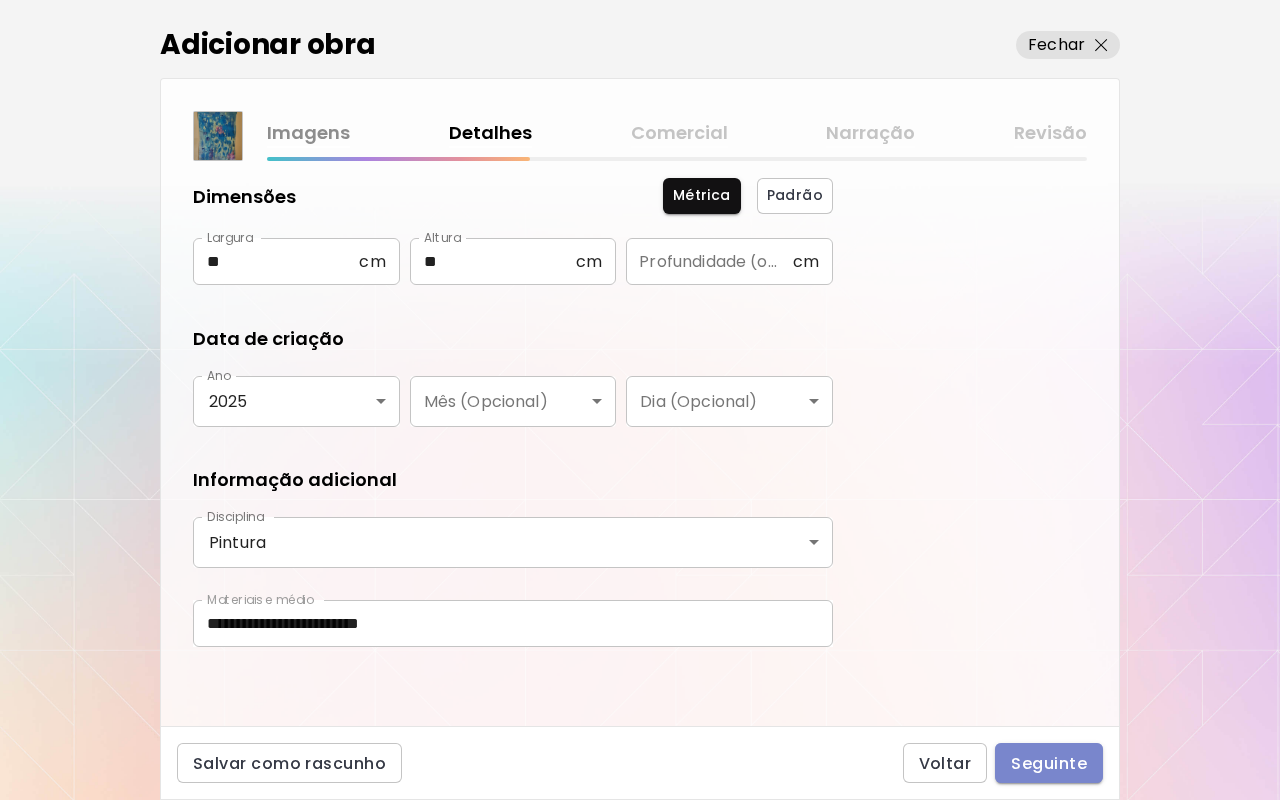 click on "Seguinte" at bounding box center (1049, 763) 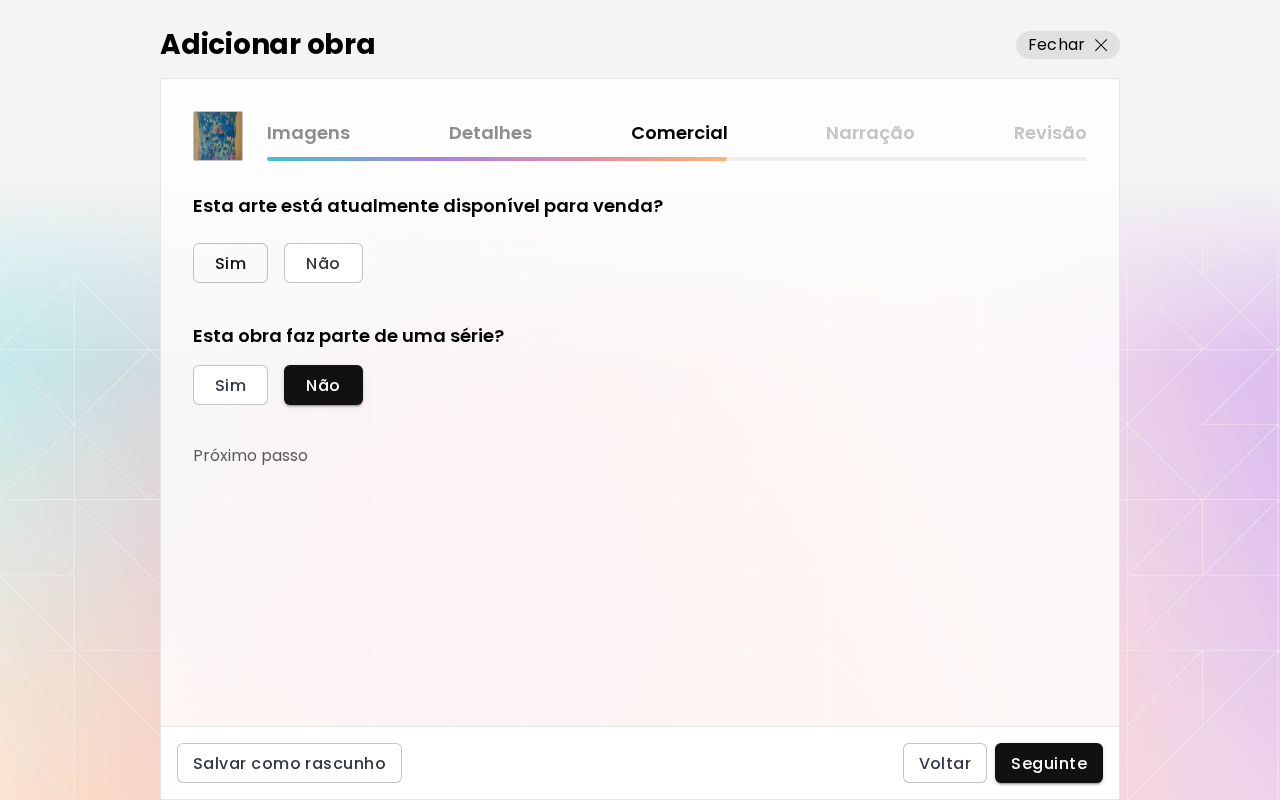 click on "Sim" at bounding box center [230, 263] 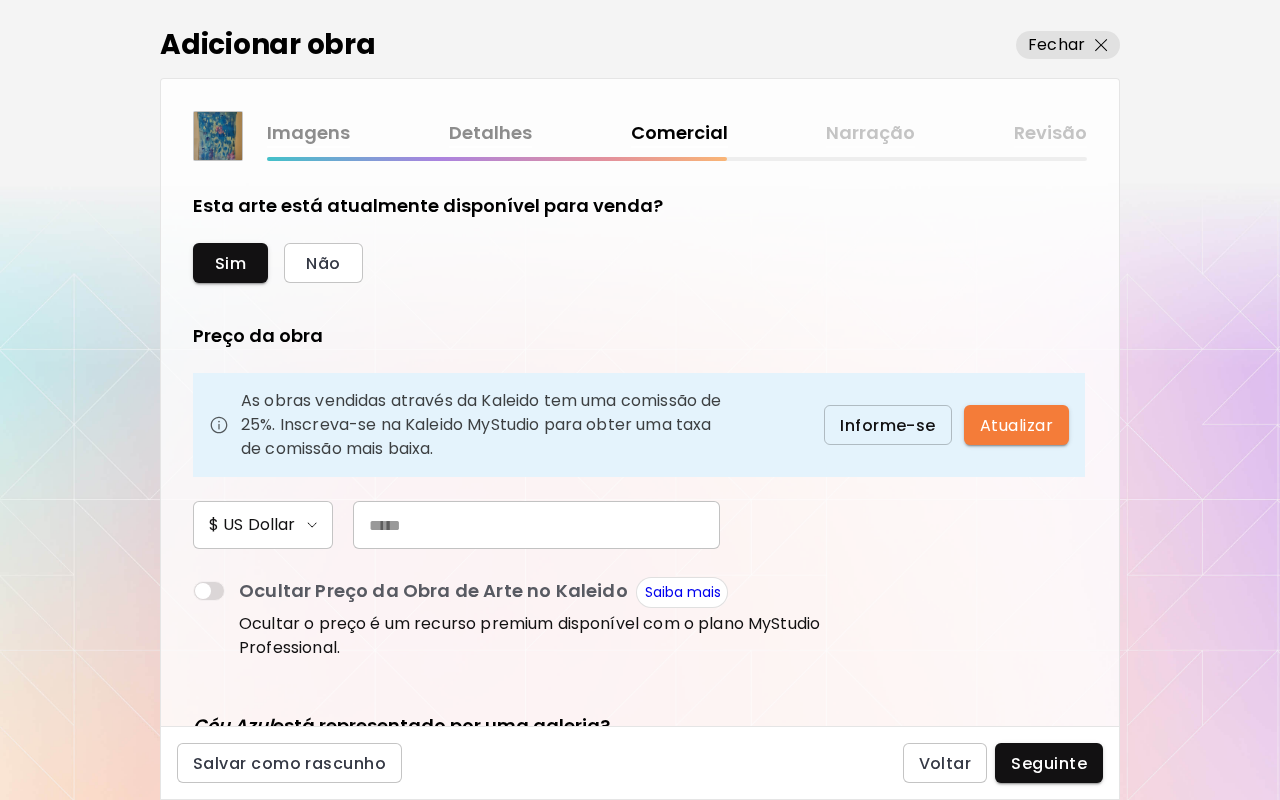 click at bounding box center [536, 525] 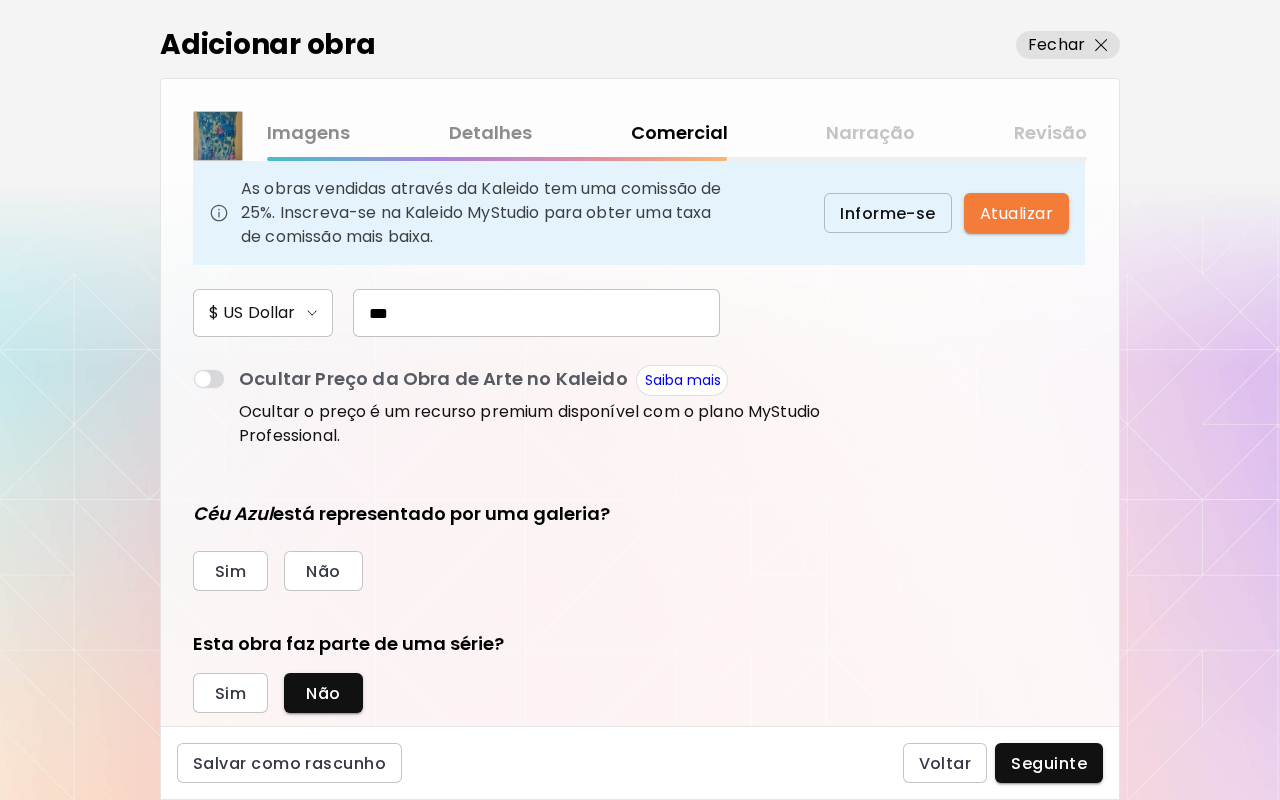 scroll, scrollTop: 261, scrollLeft: 0, axis: vertical 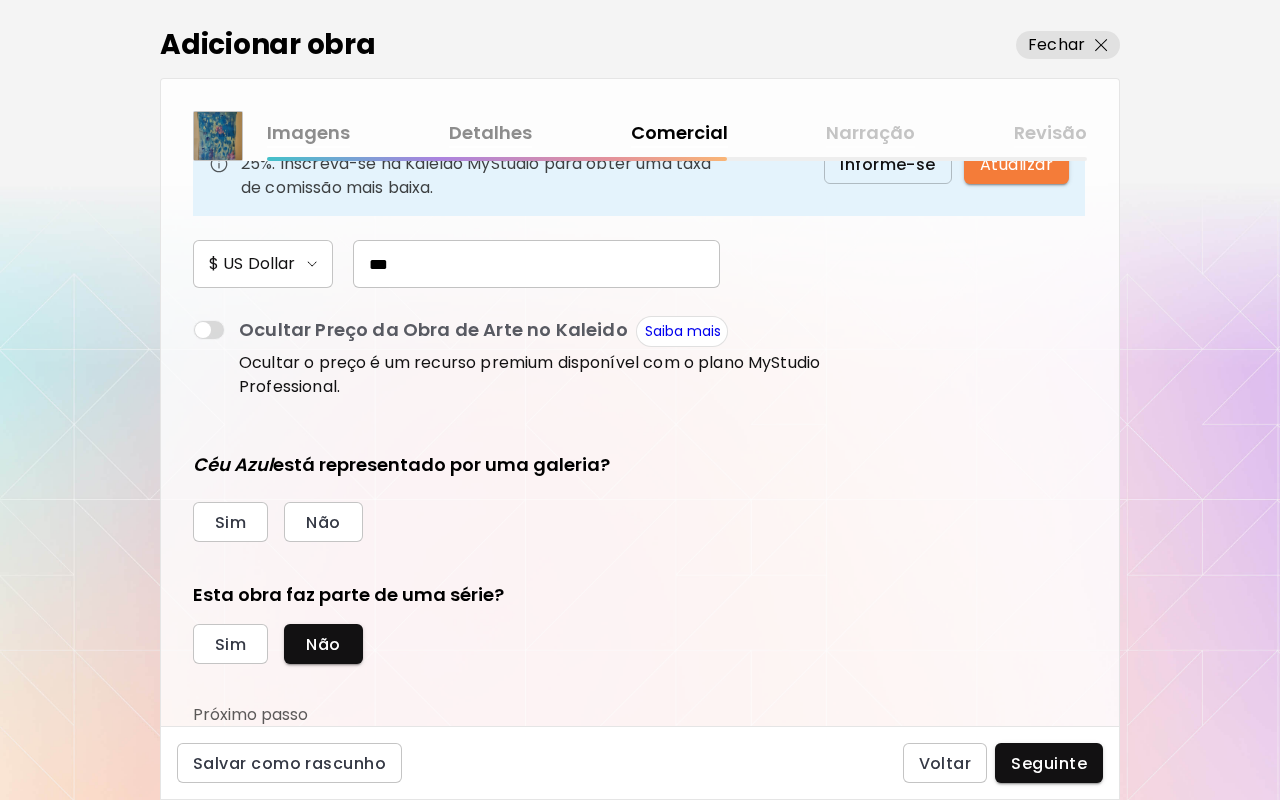 type on "***" 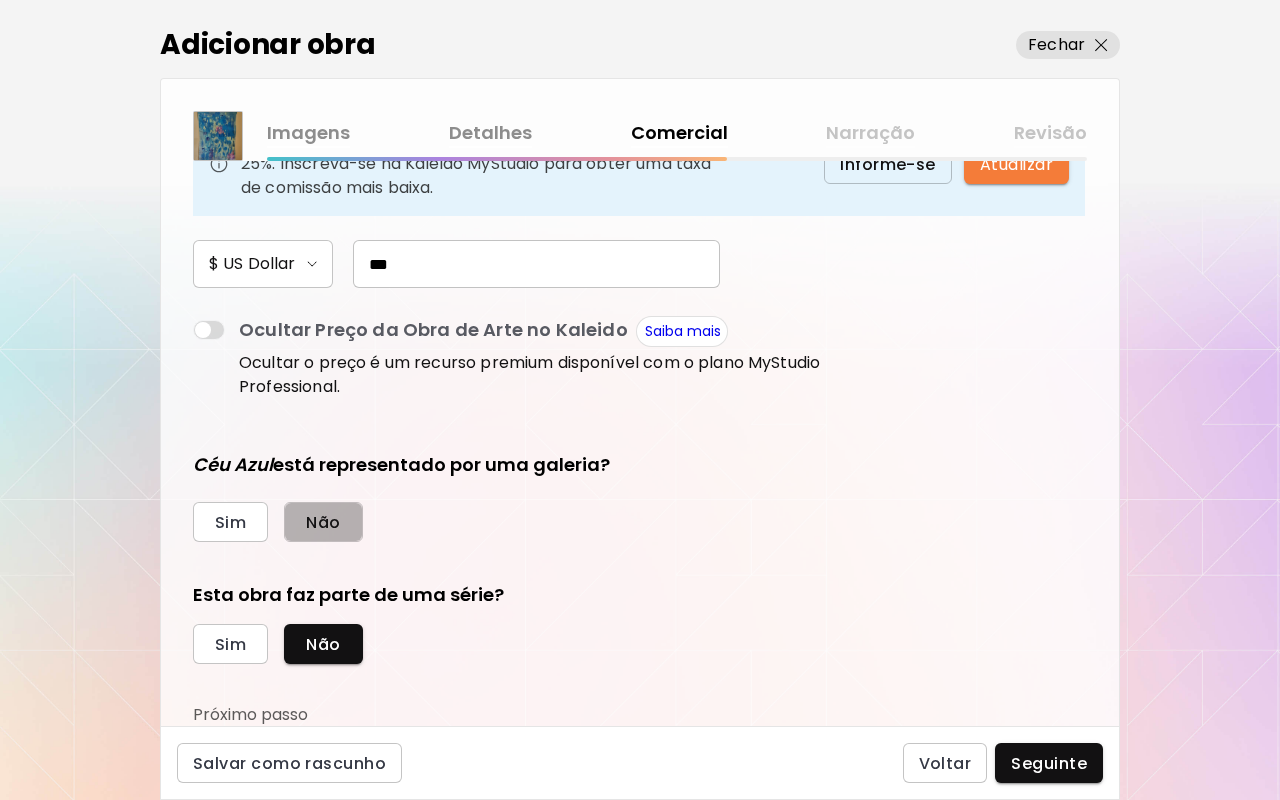 click on "Não" at bounding box center (323, 522) 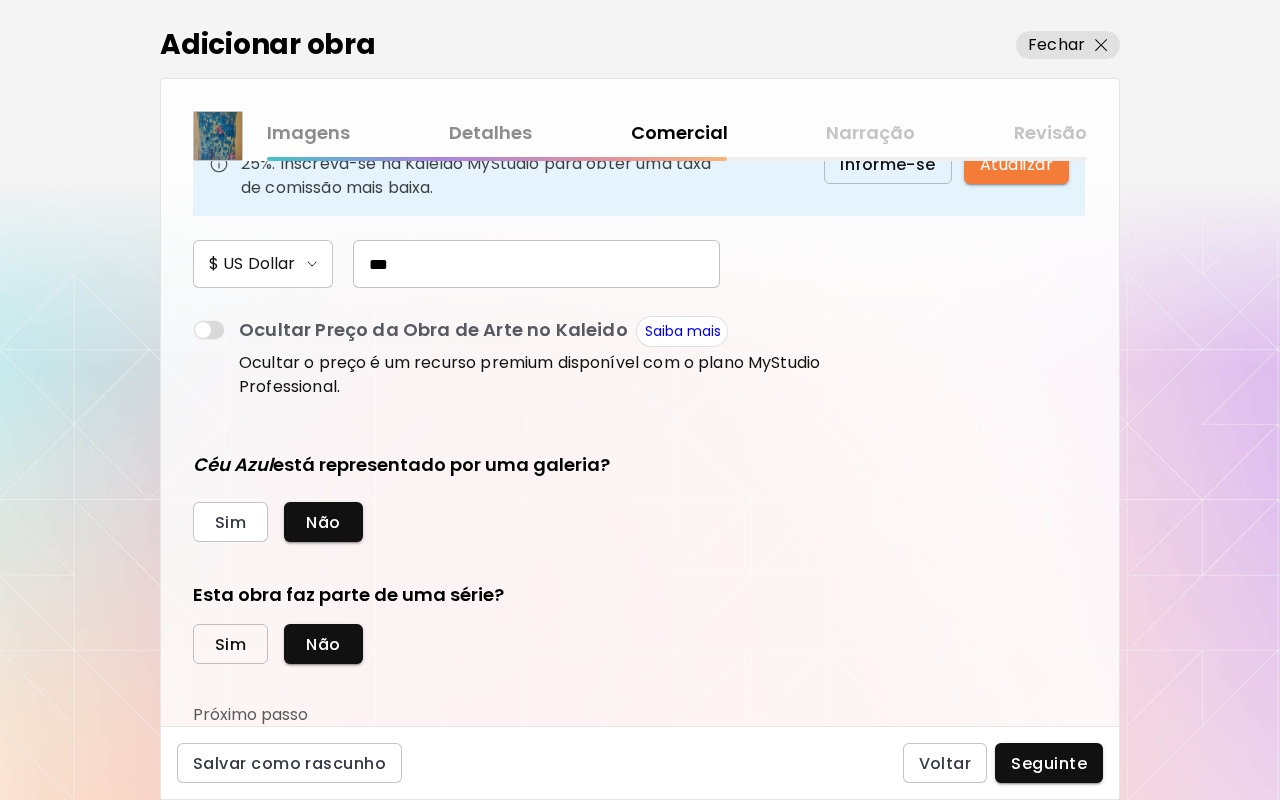 click on "Sim" at bounding box center (230, 644) 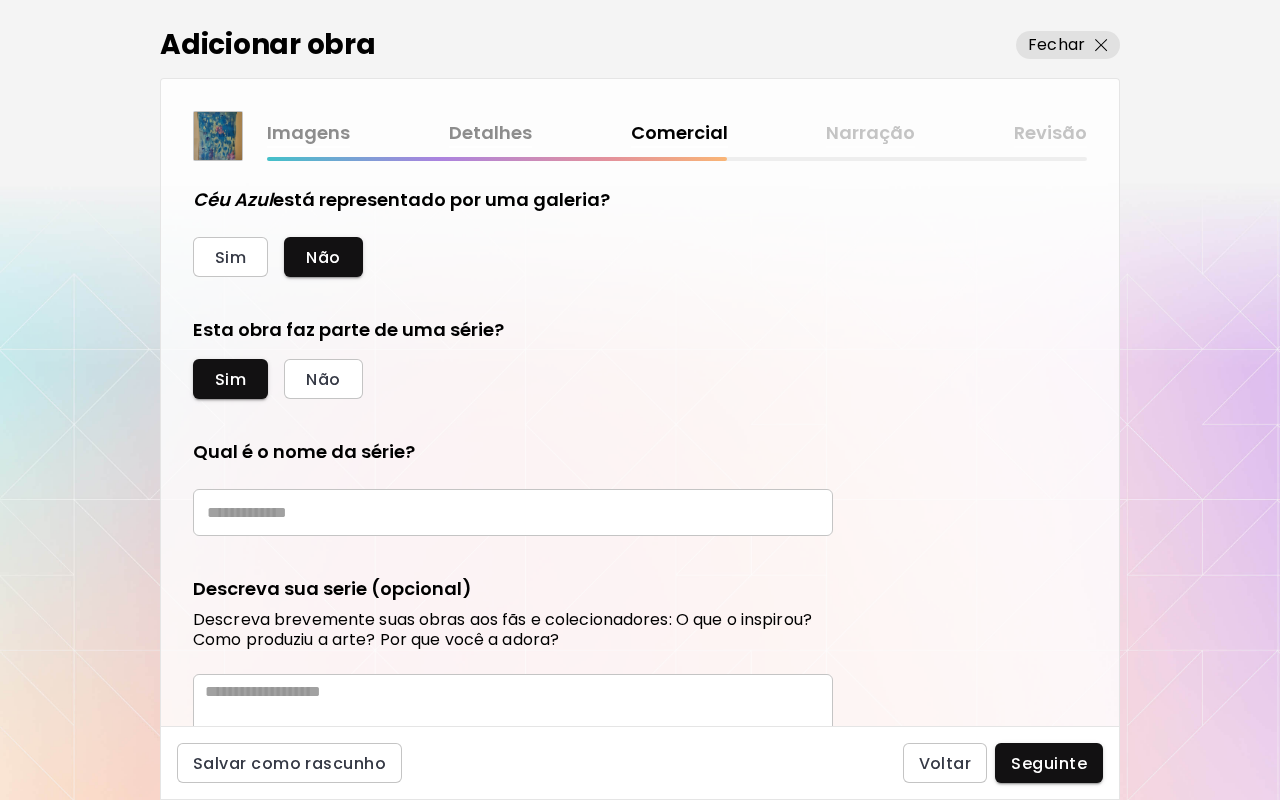 scroll, scrollTop: 529, scrollLeft: 0, axis: vertical 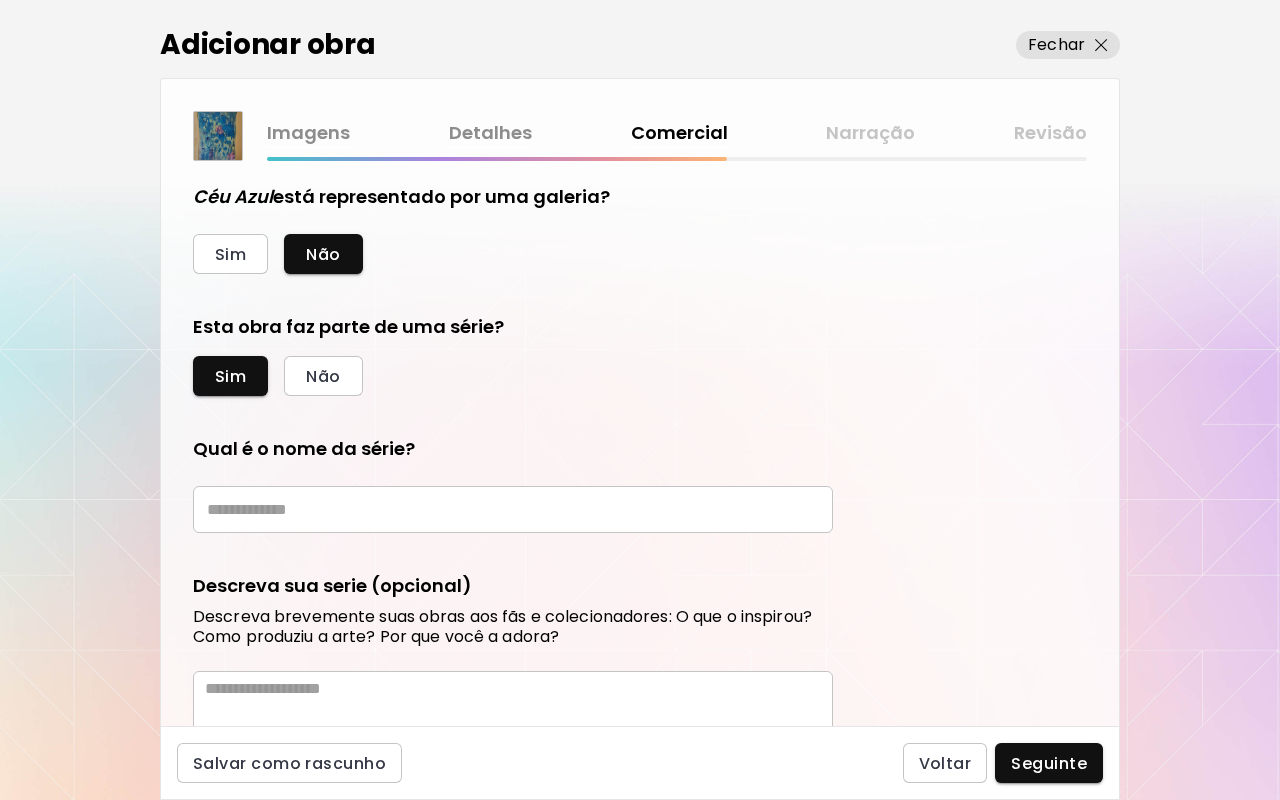 click at bounding box center (513, 509) 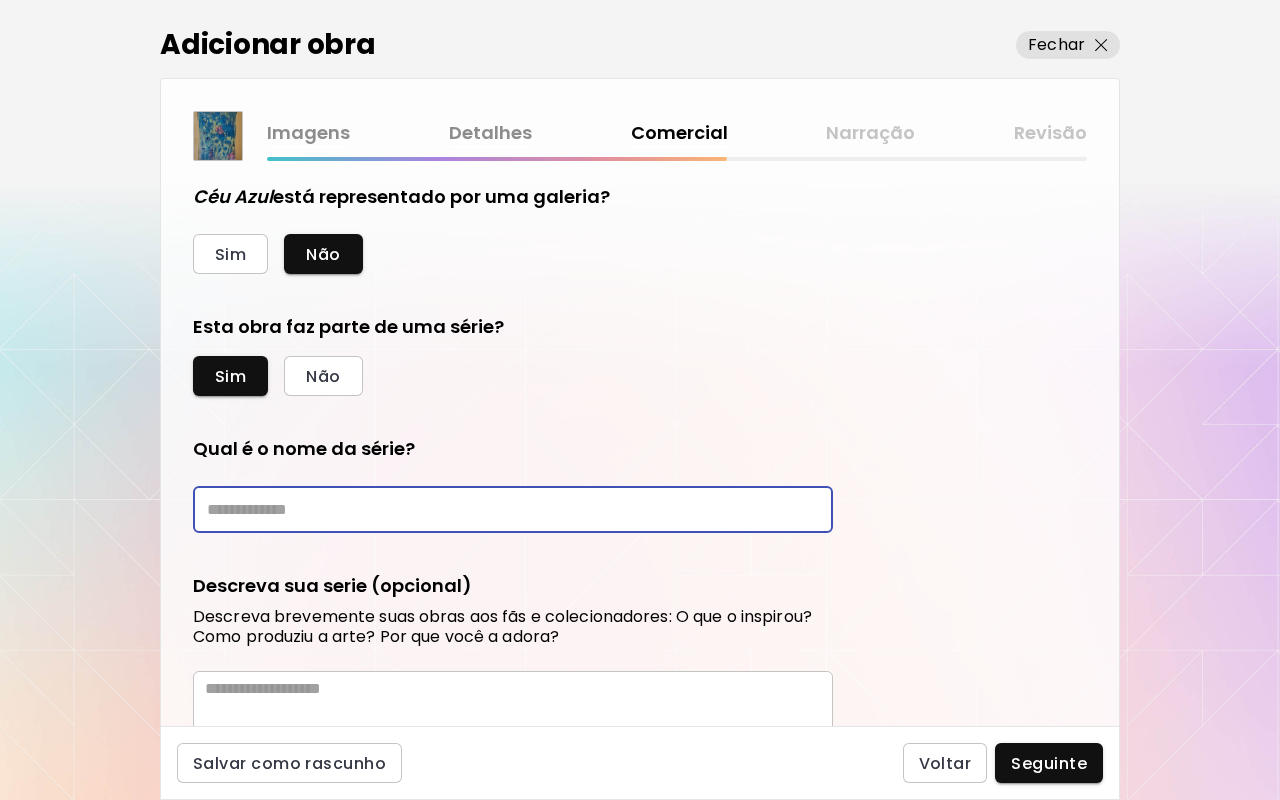 scroll, scrollTop: 725, scrollLeft: 0, axis: vertical 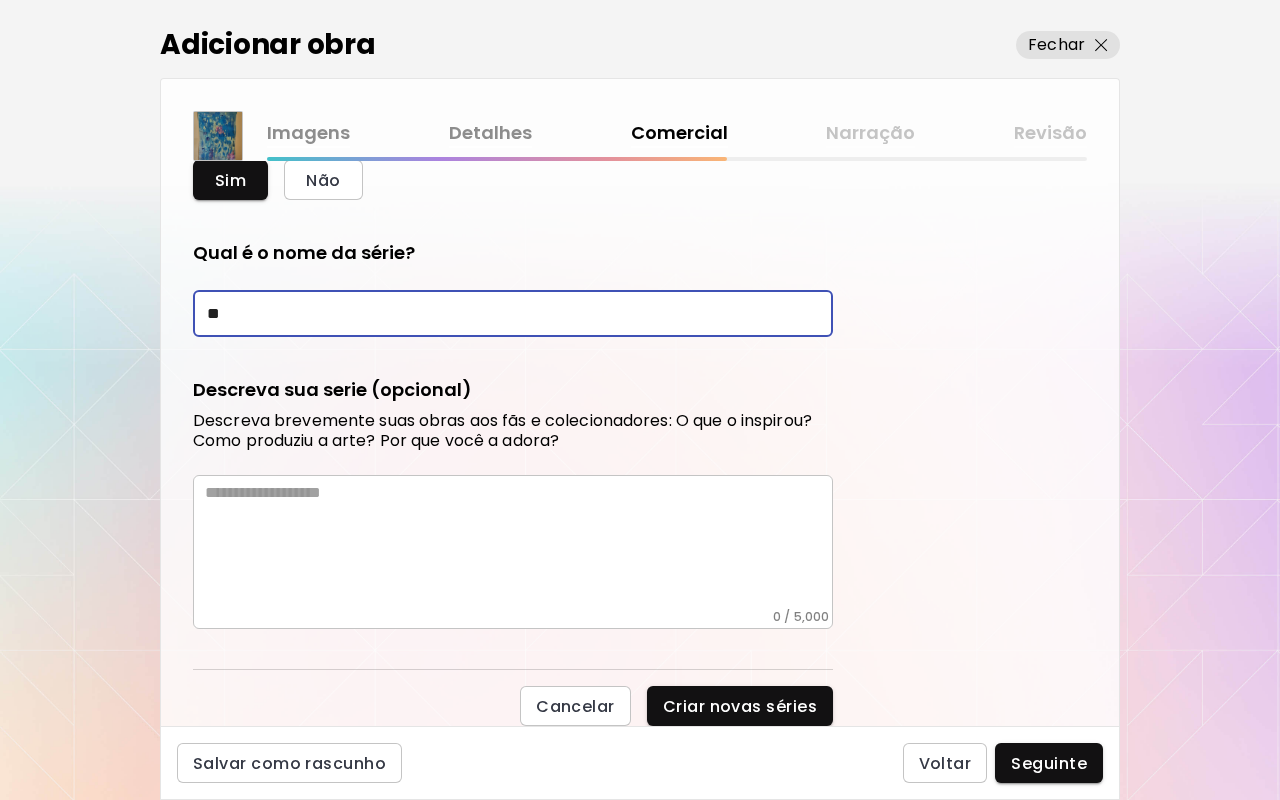 type on "*" 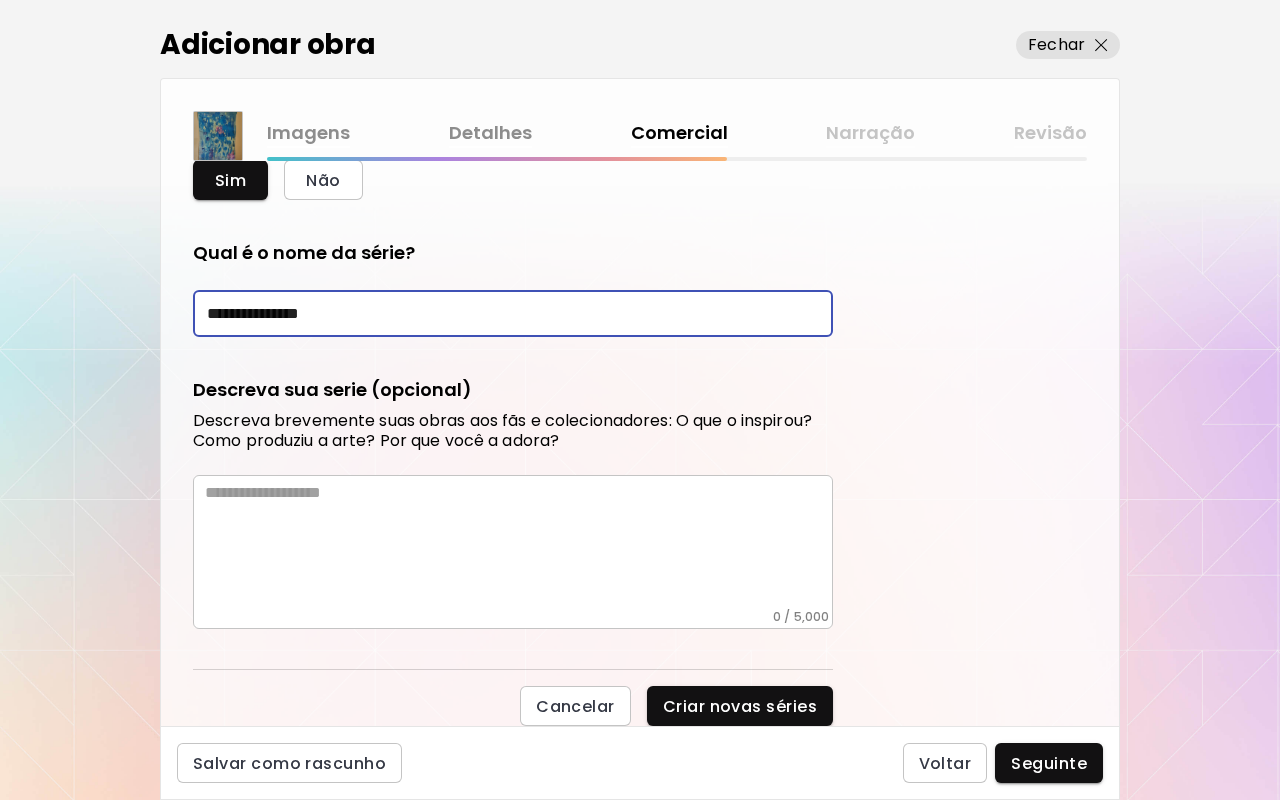 type on "**********" 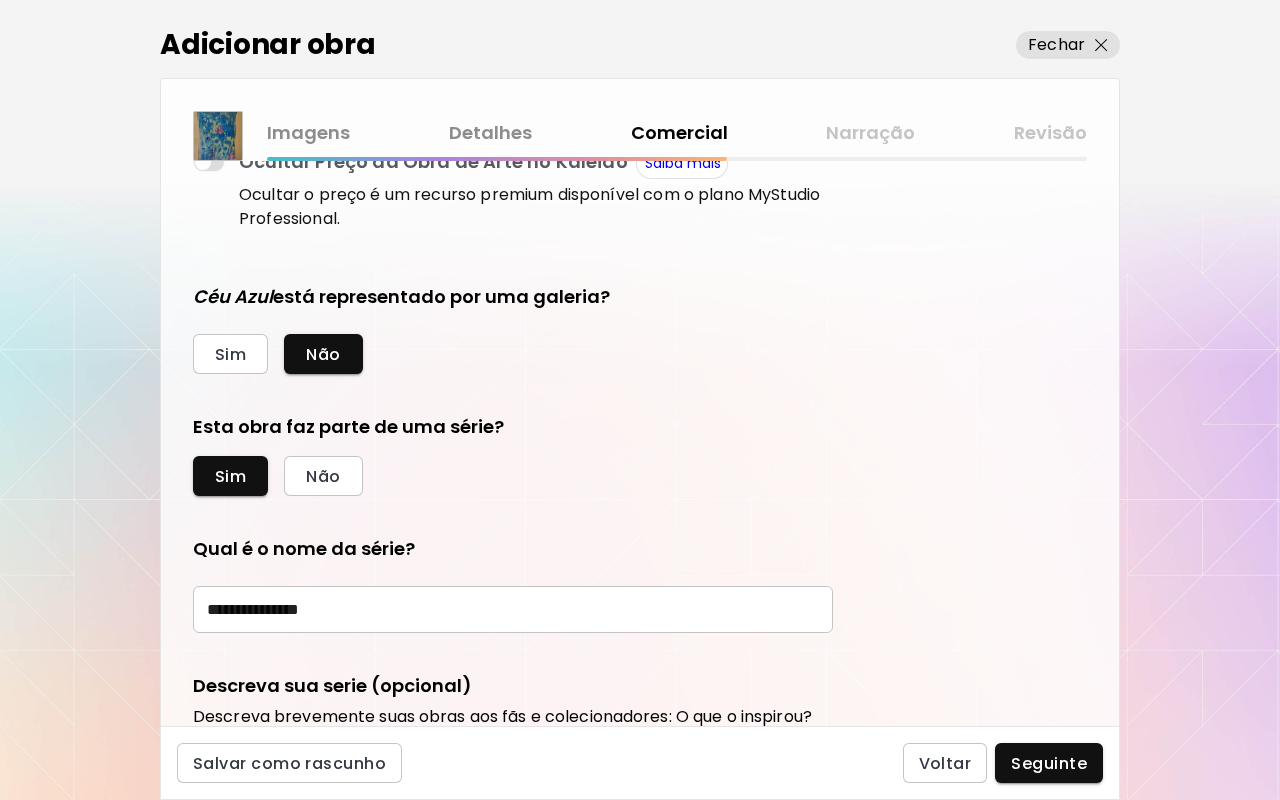 scroll, scrollTop: 725, scrollLeft: 0, axis: vertical 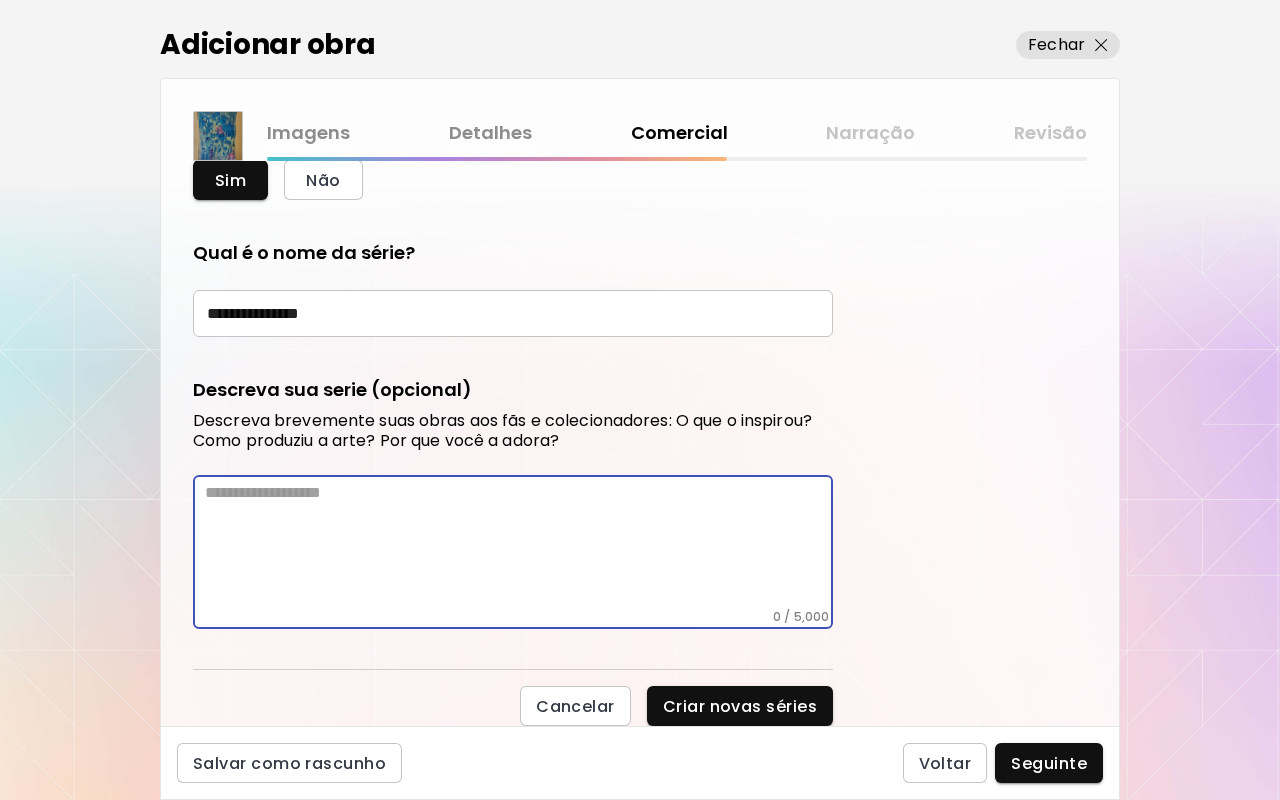 paste on "**********" 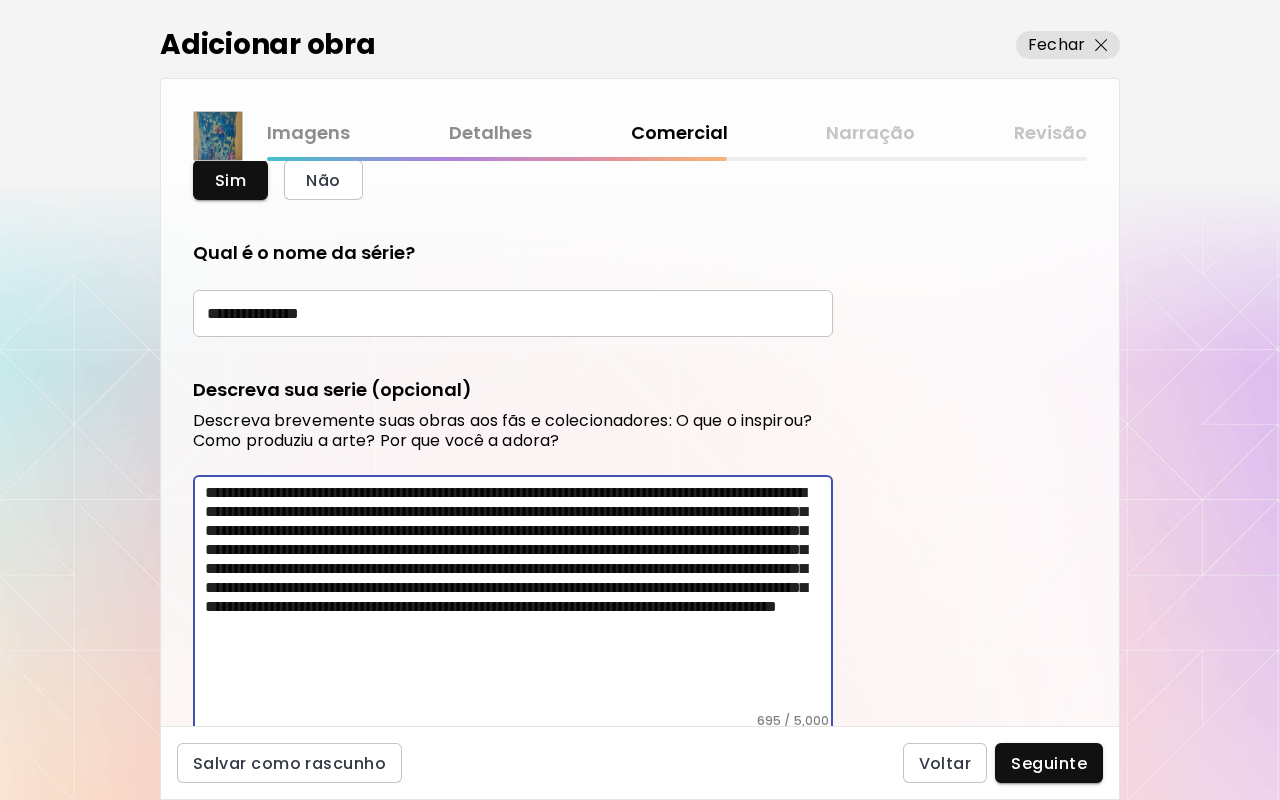 drag, startPoint x: 335, startPoint y: 492, endPoint x: 210, endPoint y: 492, distance: 125 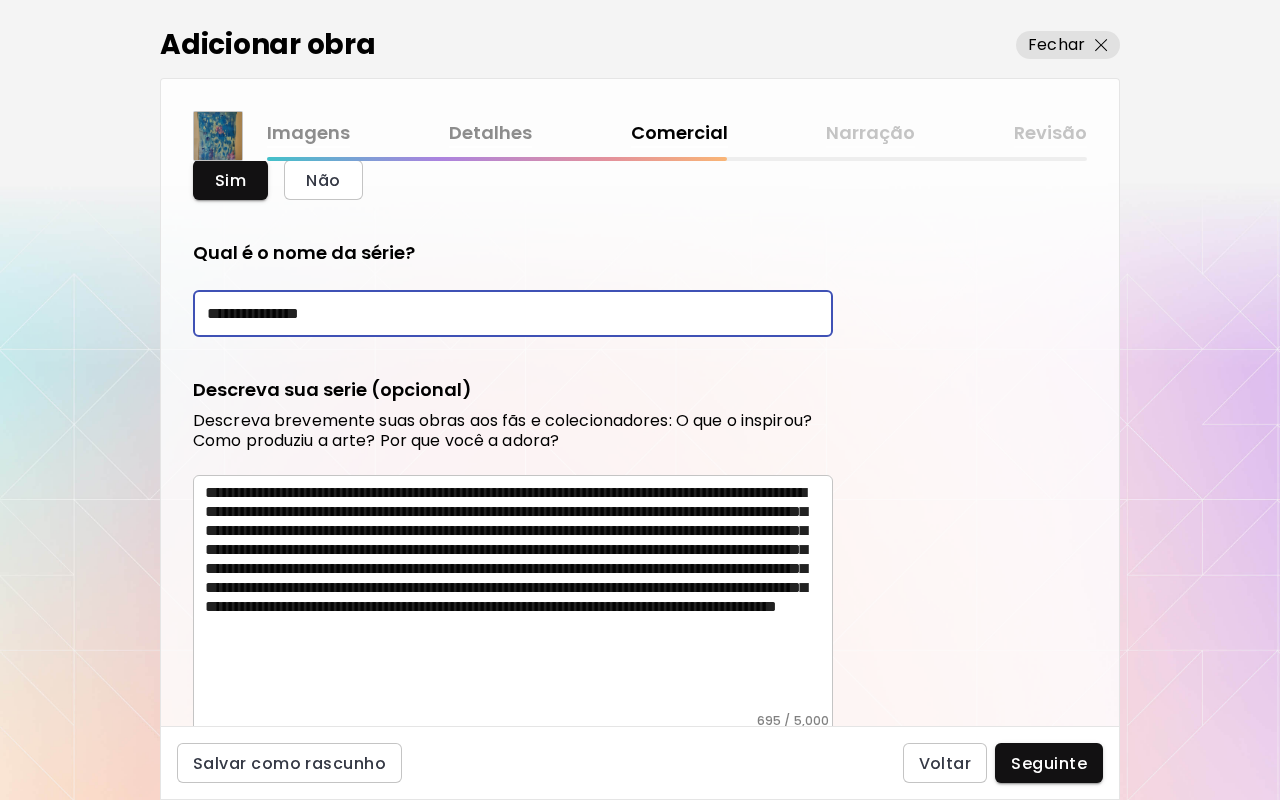 drag, startPoint x: 396, startPoint y: 319, endPoint x: 146, endPoint y: 314, distance: 250.04999 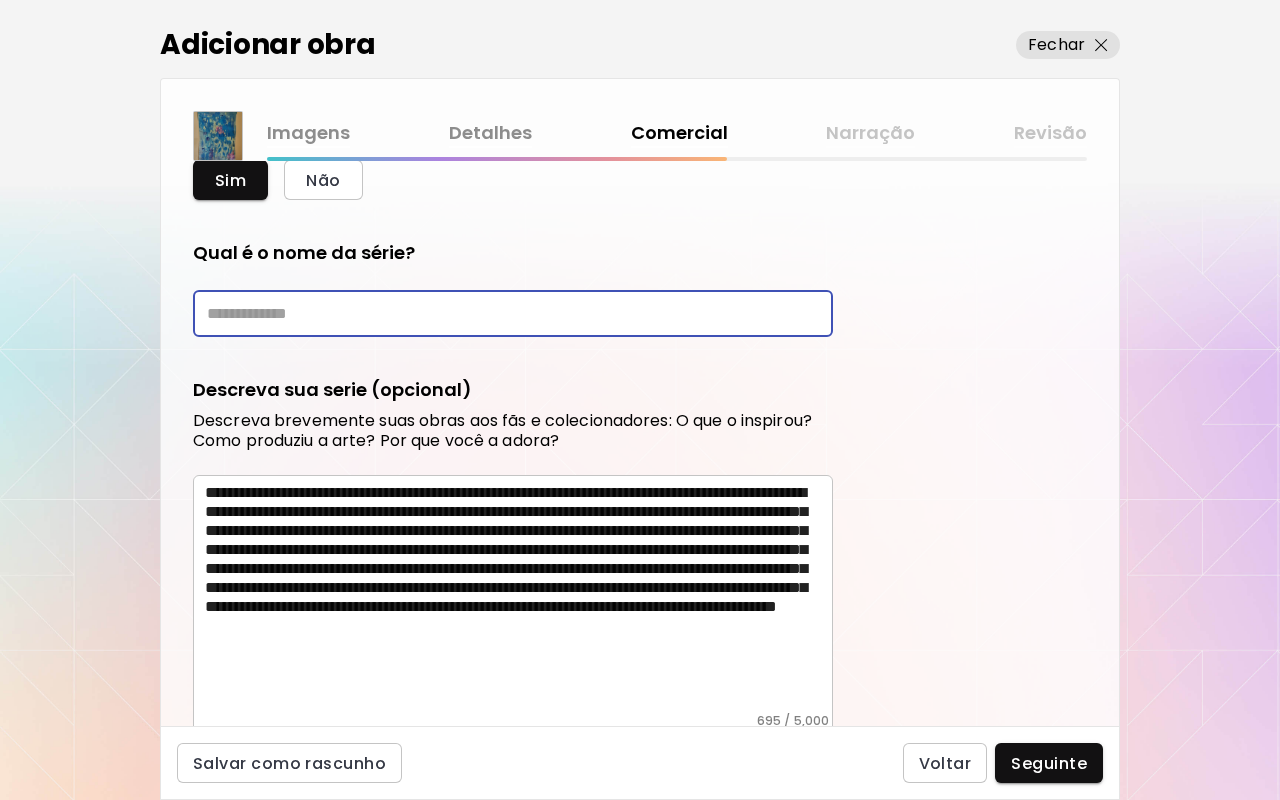 paste on "**********" 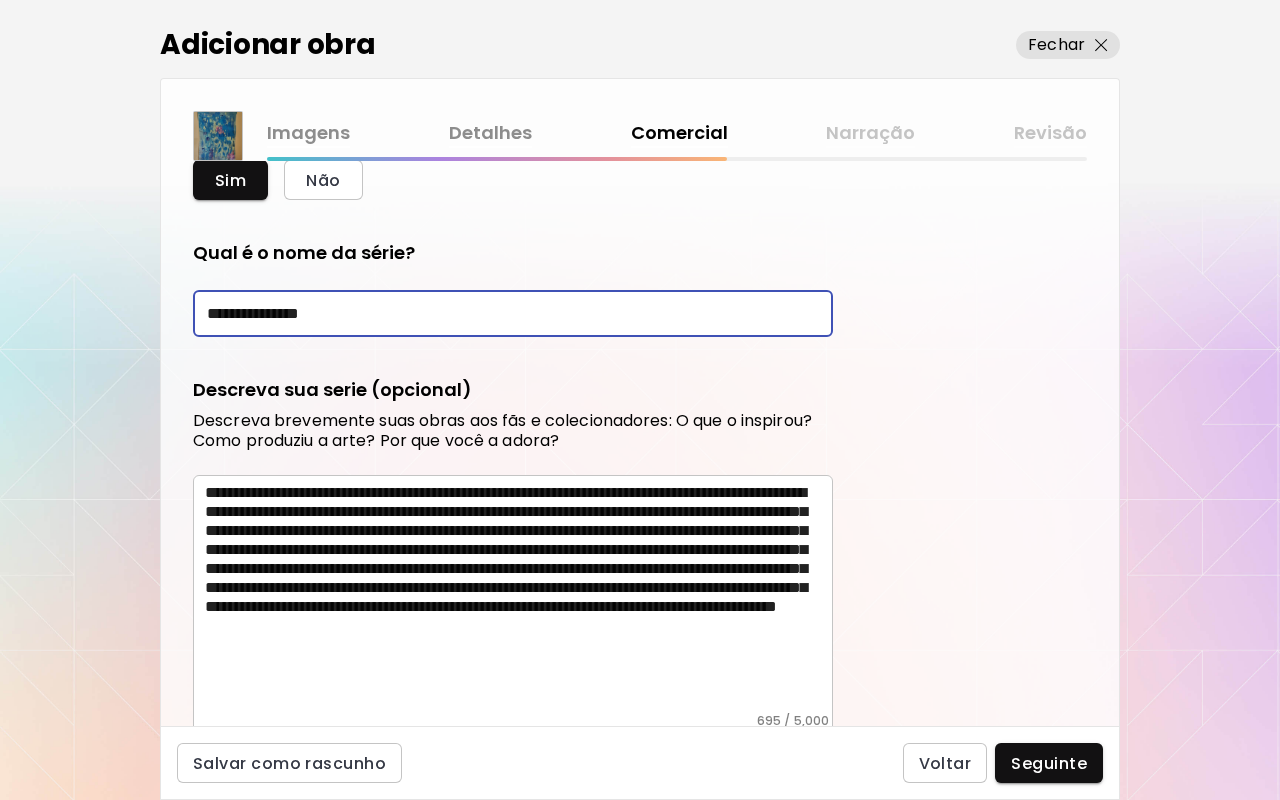 scroll, scrollTop: 829, scrollLeft: 0, axis: vertical 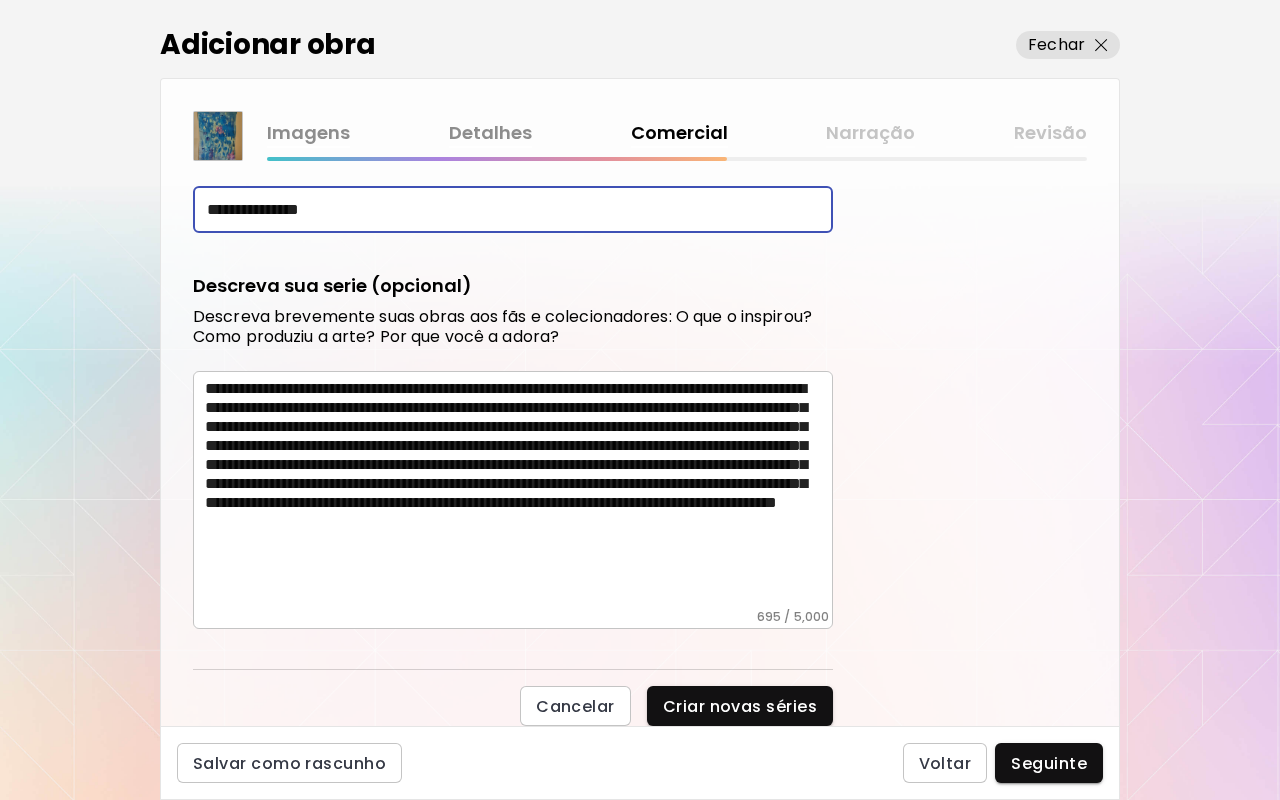 type on "**********" 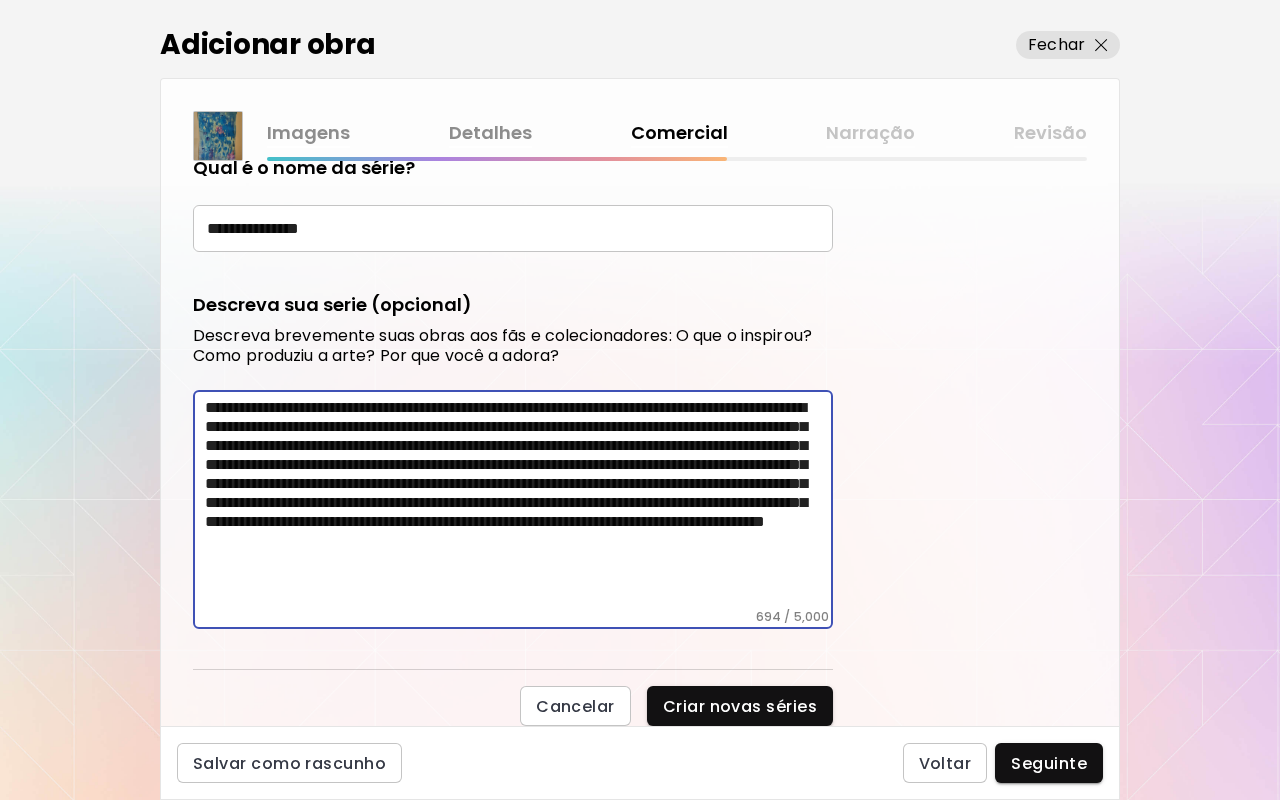 scroll, scrollTop: 791, scrollLeft: 0, axis: vertical 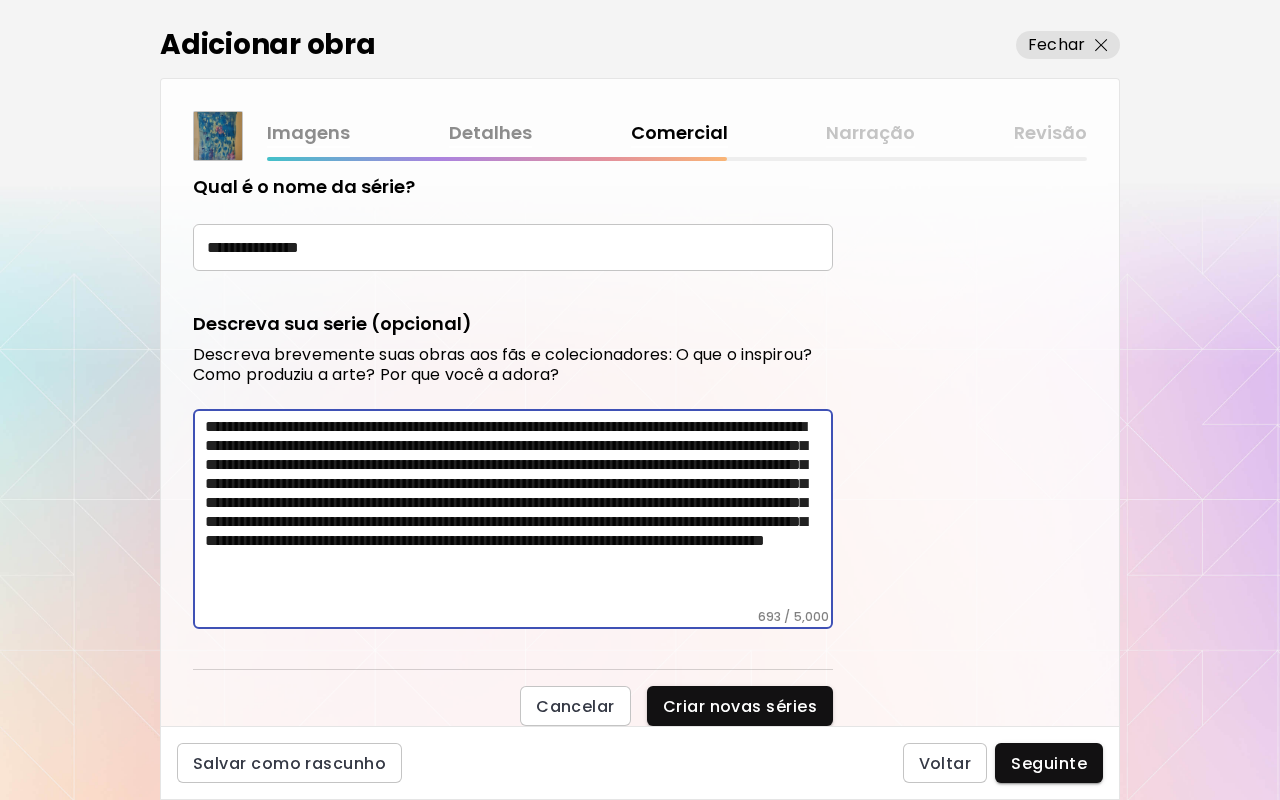 type on "**********" 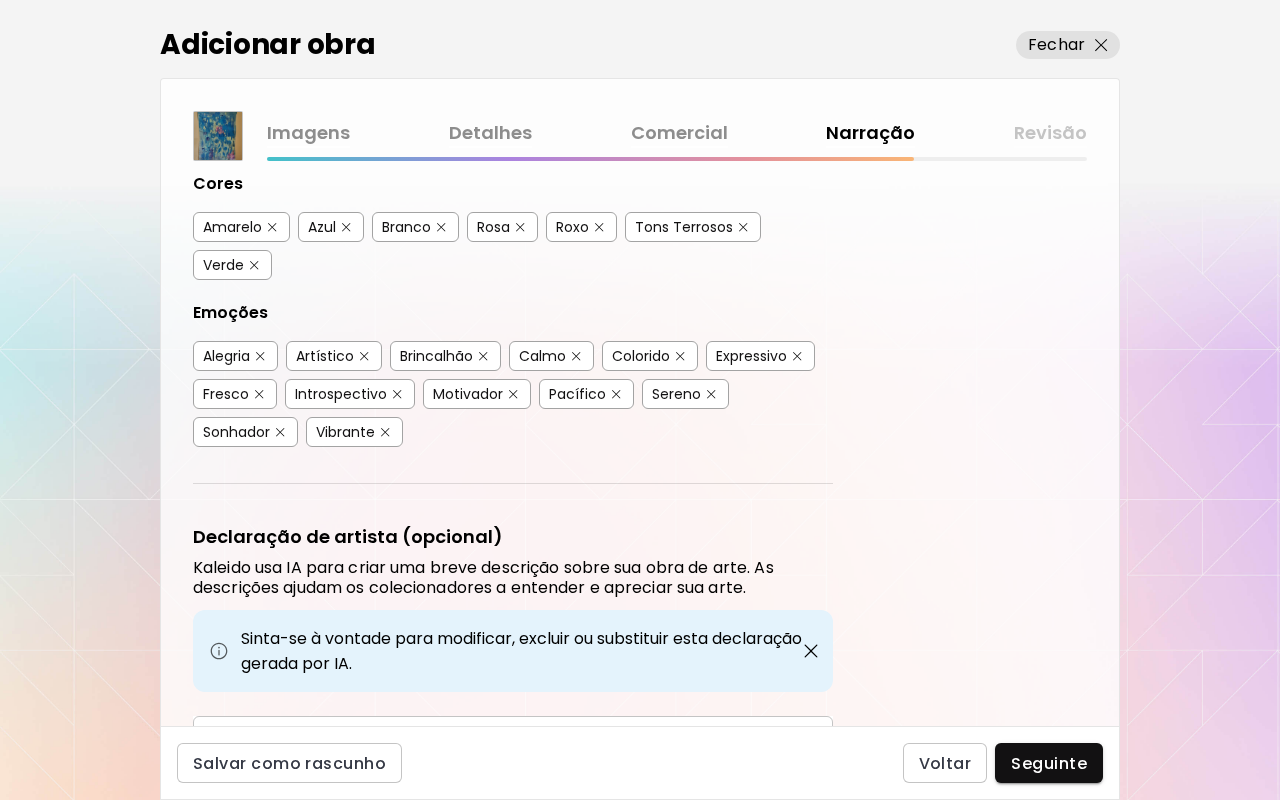 scroll, scrollTop: 655, scrollLeft: 0, axis: vertical 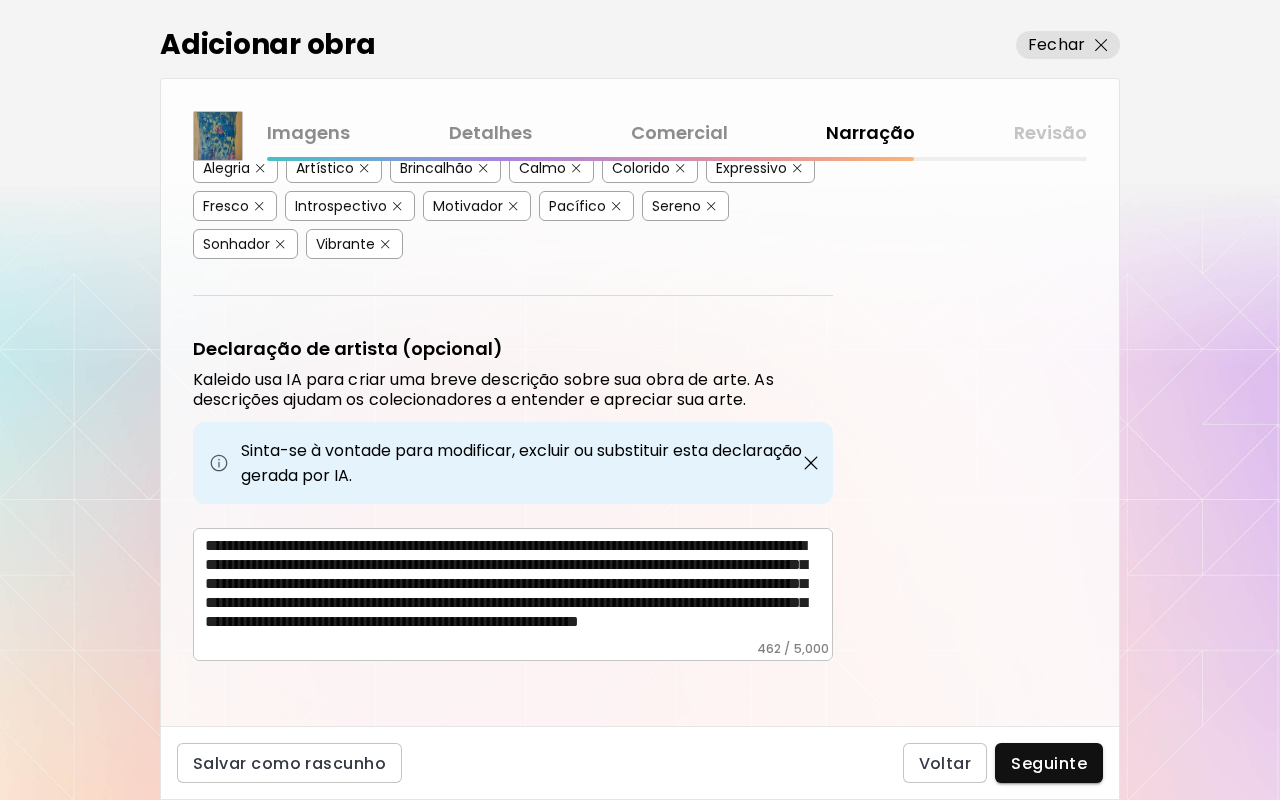 click on "**********" at bounding box center [519, 588] 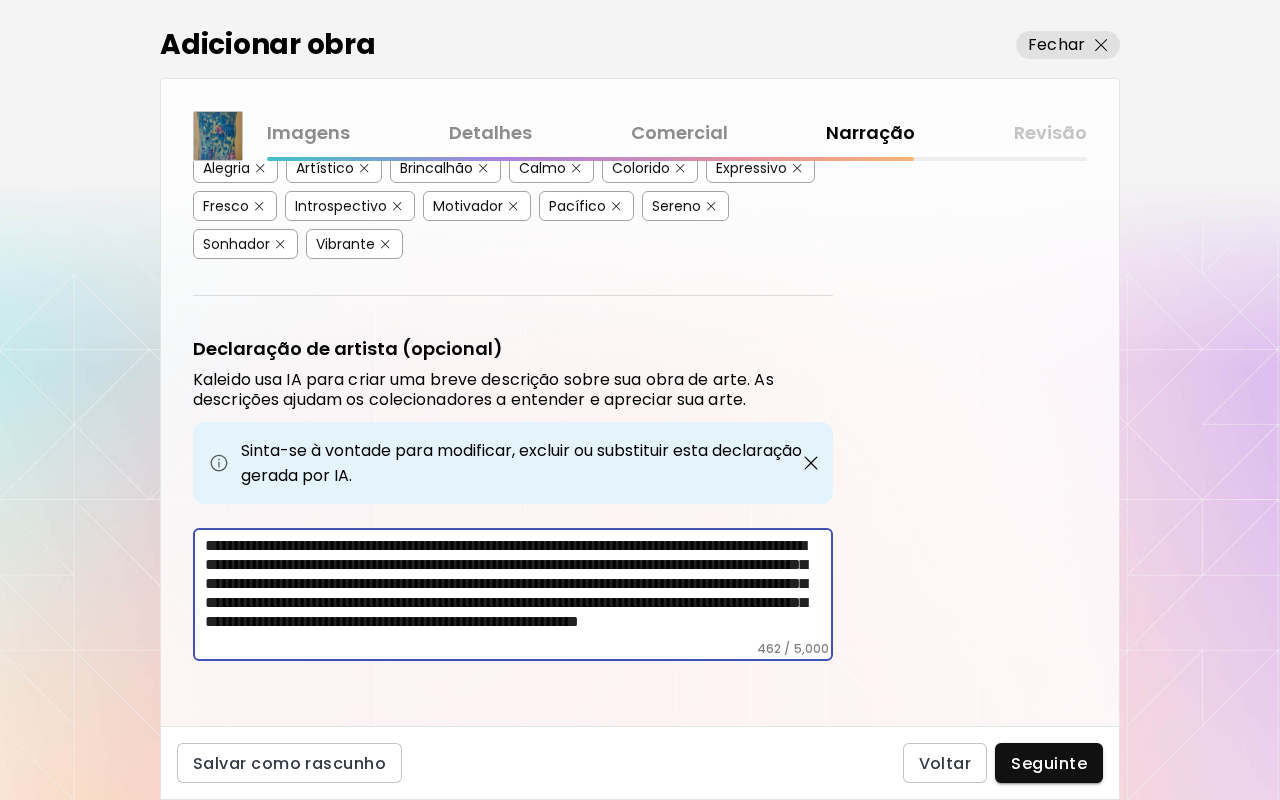 scroll, scrollTop: 29, scrollLeft: 0, axis: vertical 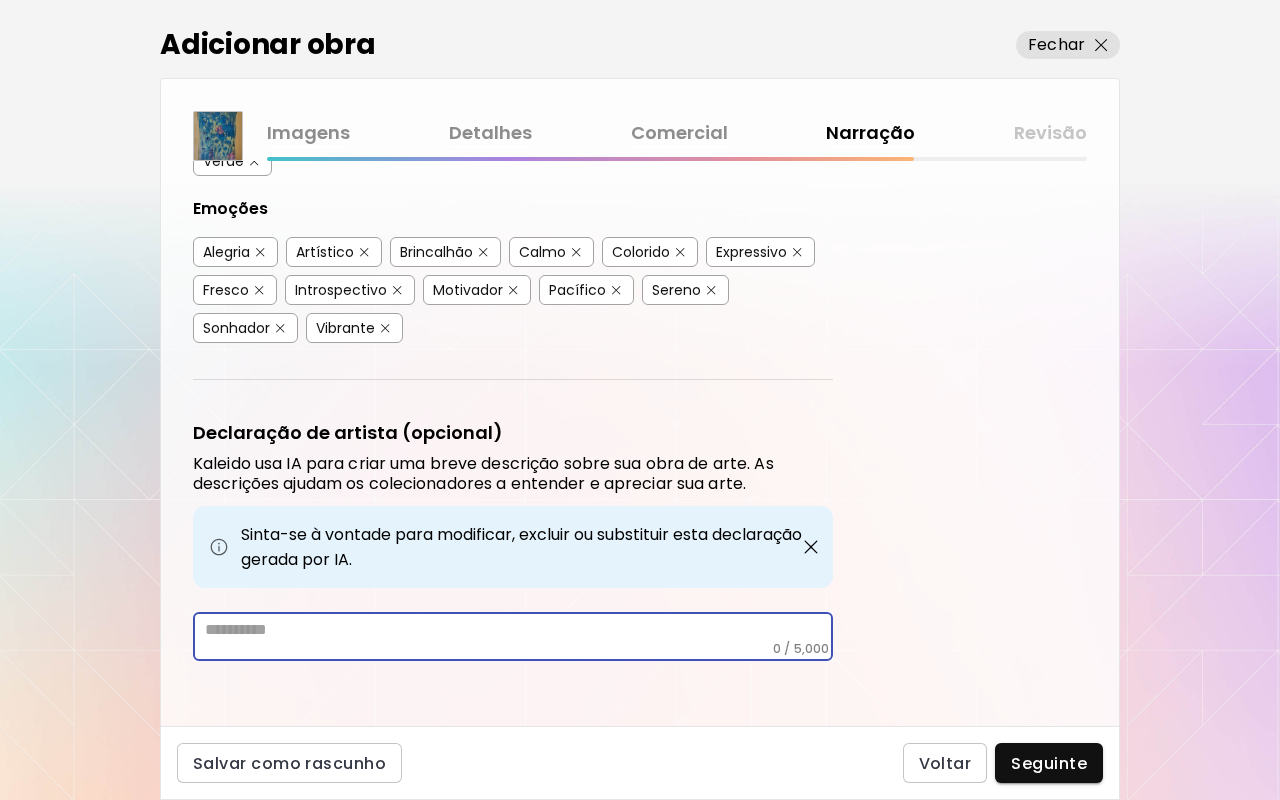 paste on "**********" 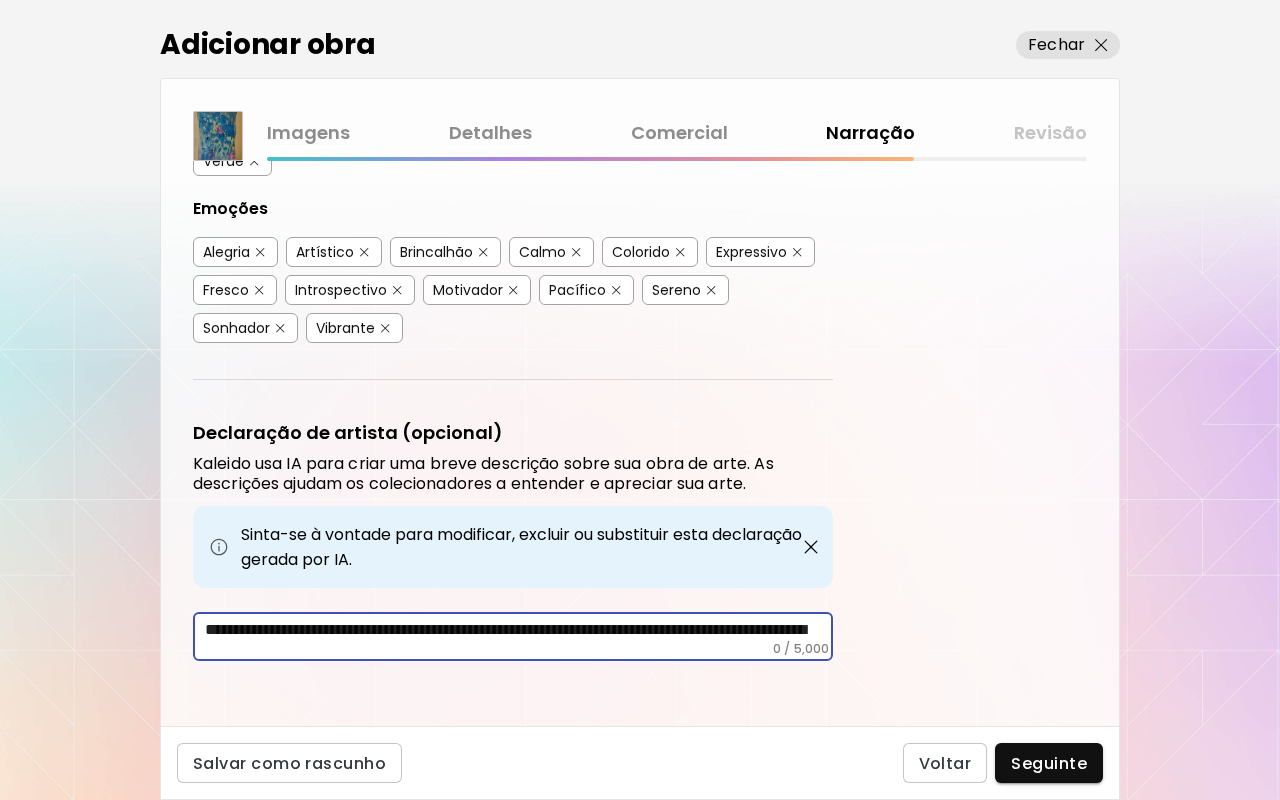 scroll, scrollTop: 29, scrollLeft: 0, axis: vertical 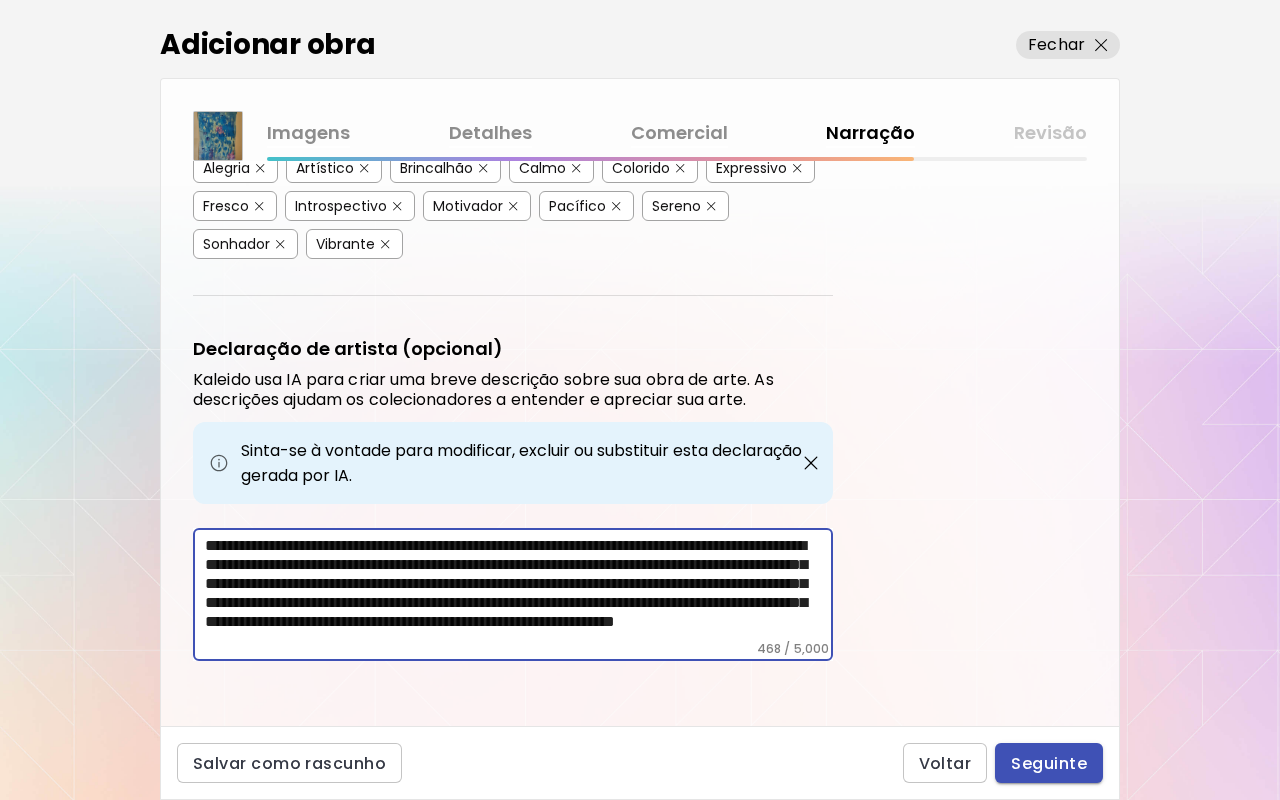 type on "**********" 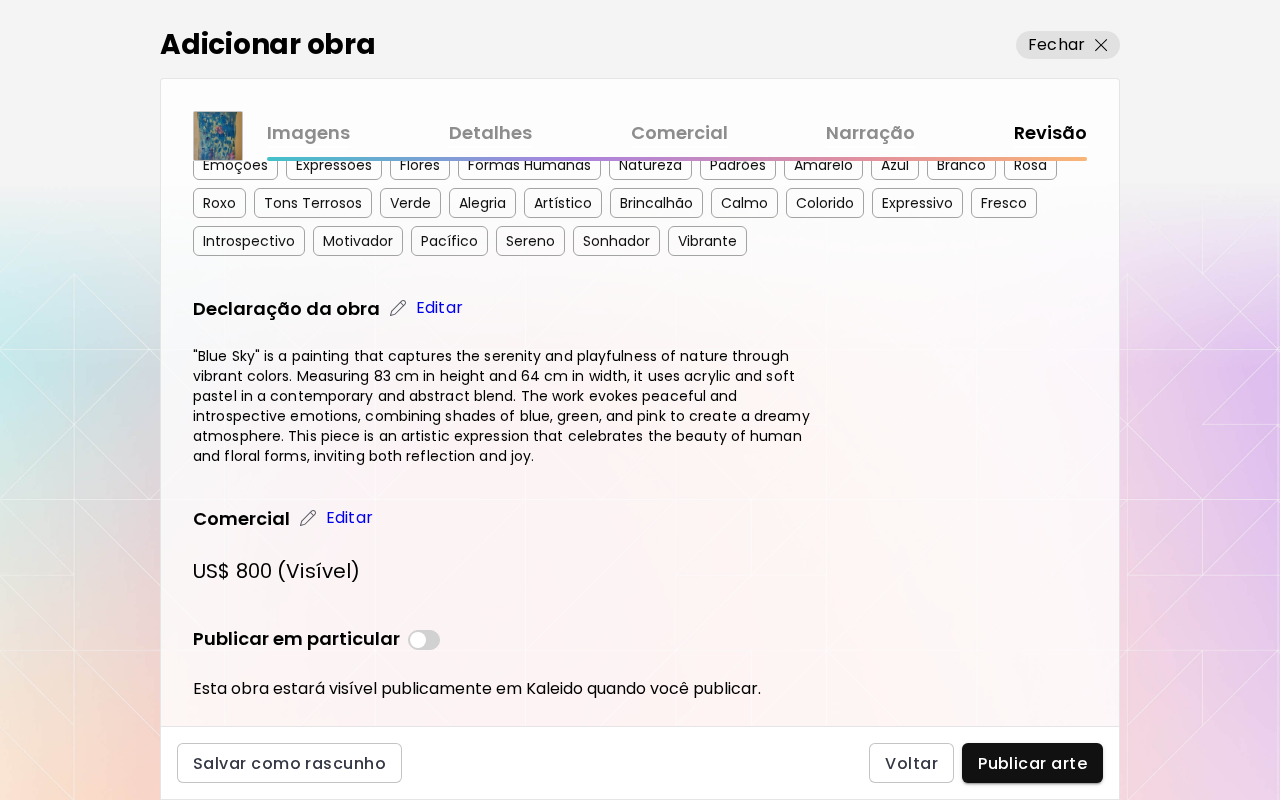 scroll, scrollTop: 539, scrollLeft: 0, axis: vertical 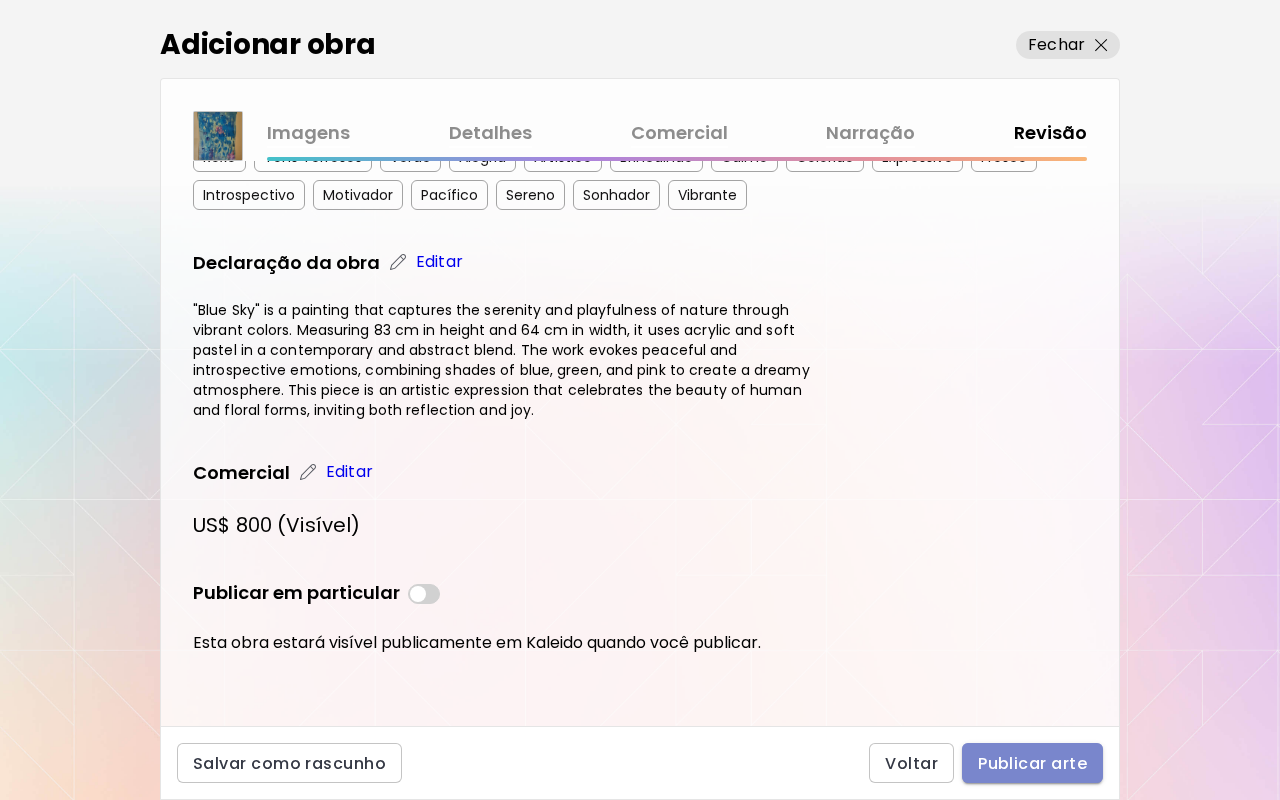 click on "Publicar arte" at bounding box center [1032, 763] 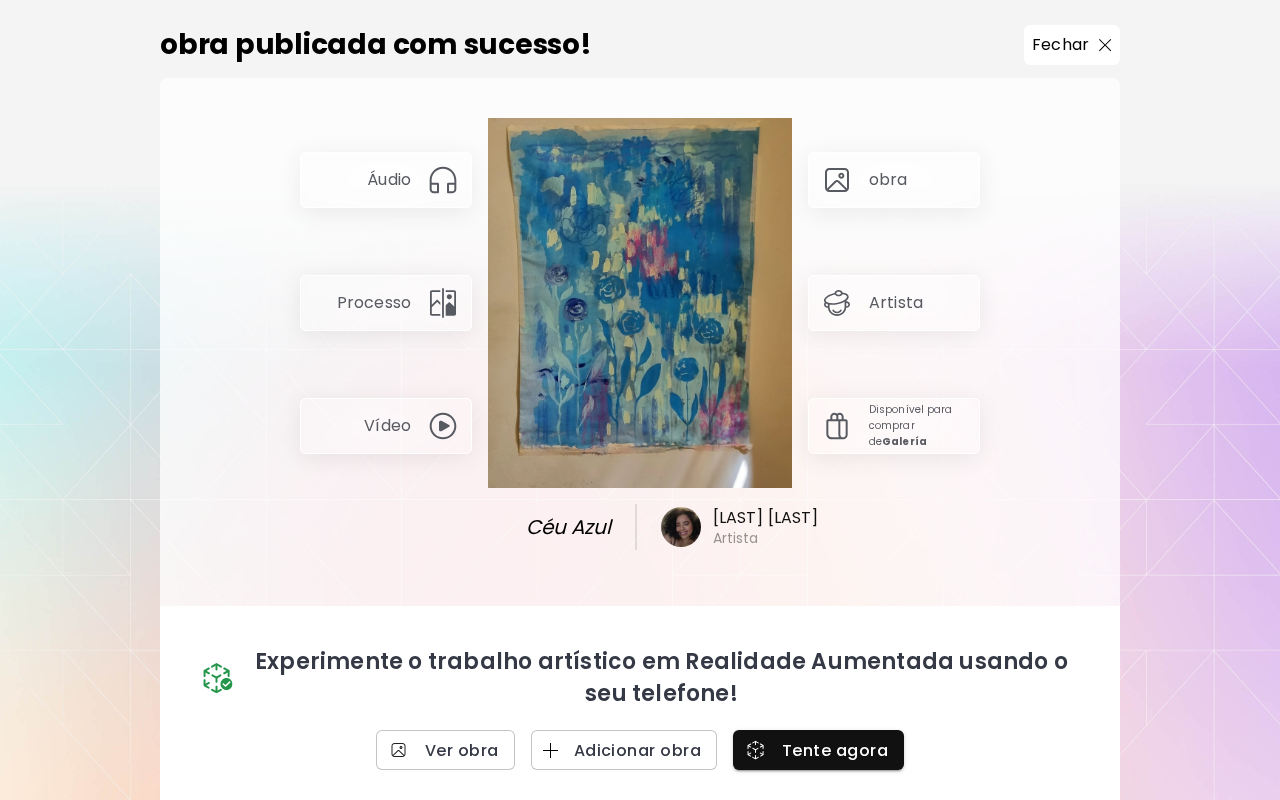 click at bounding box center [443, 303] 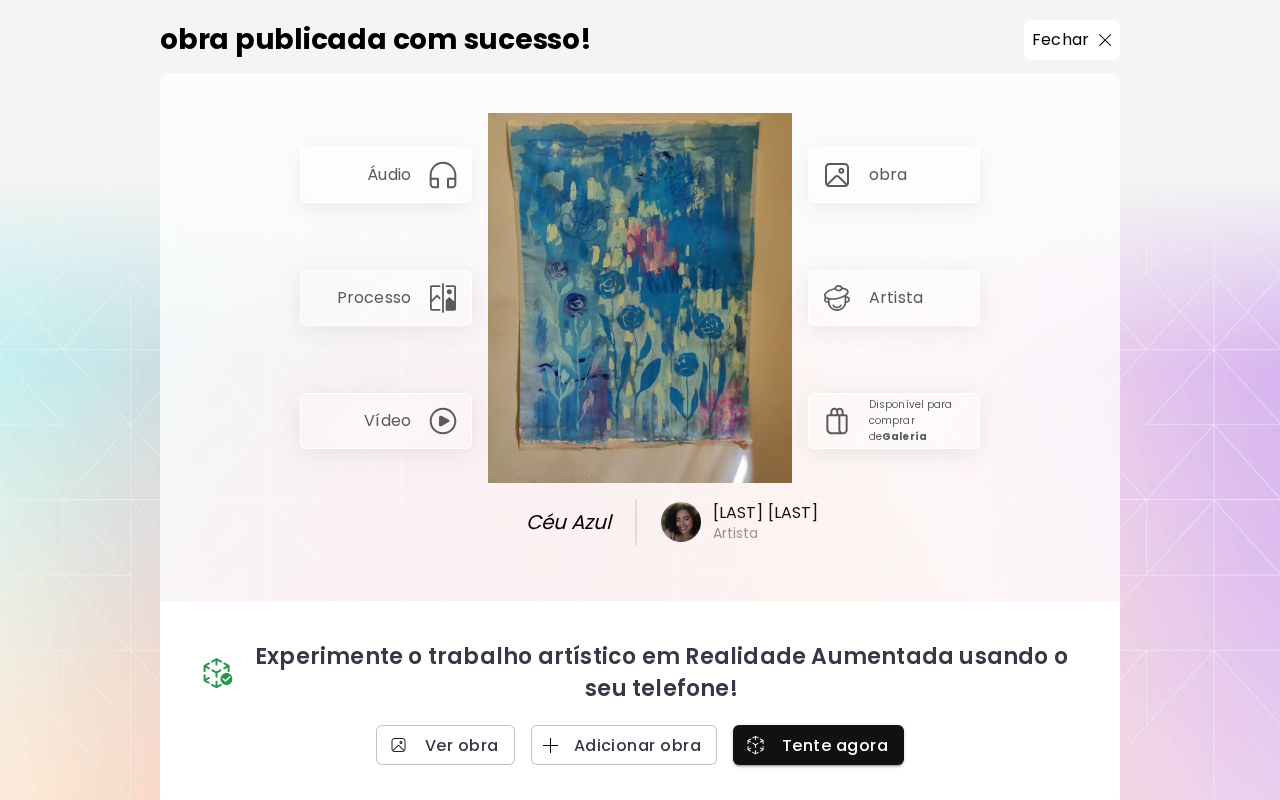 scroll, scrollTop: 0, scrollLeft: 0, axis: both 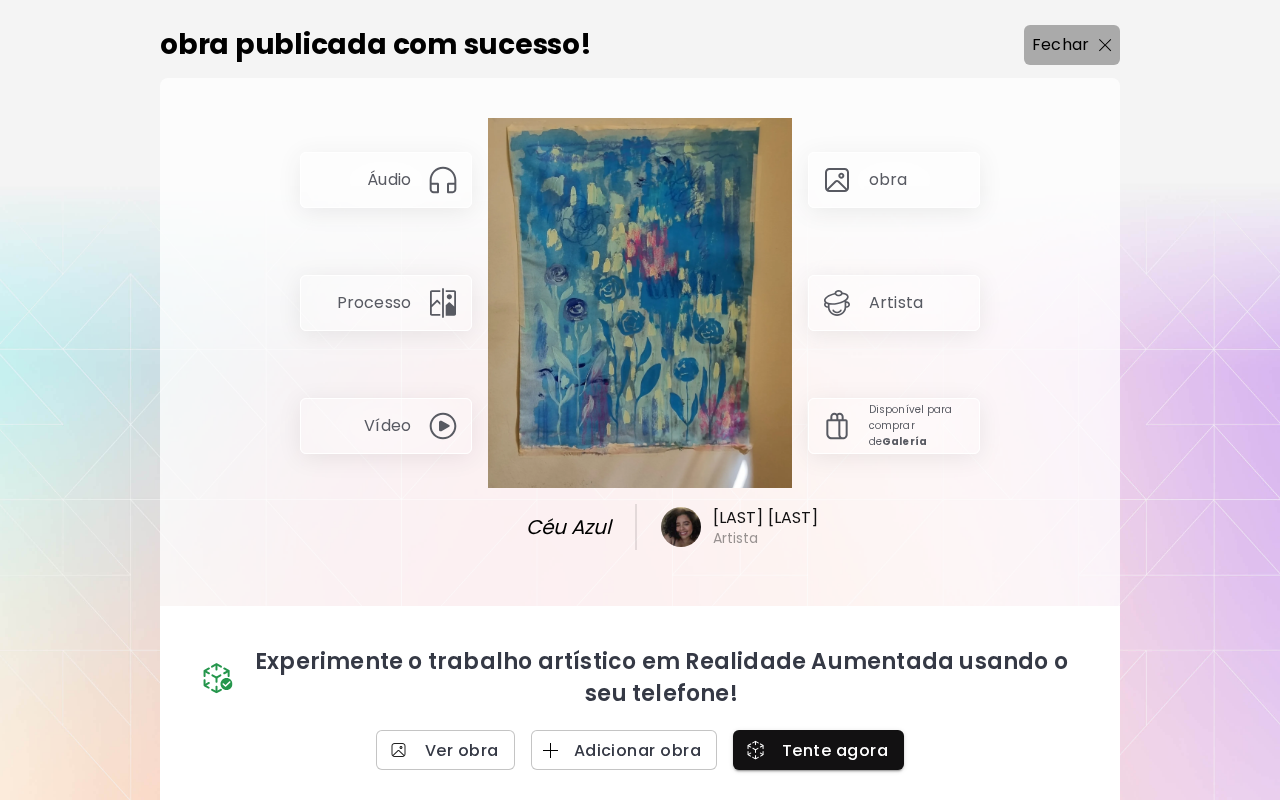click at bounding box center [1105, 45] 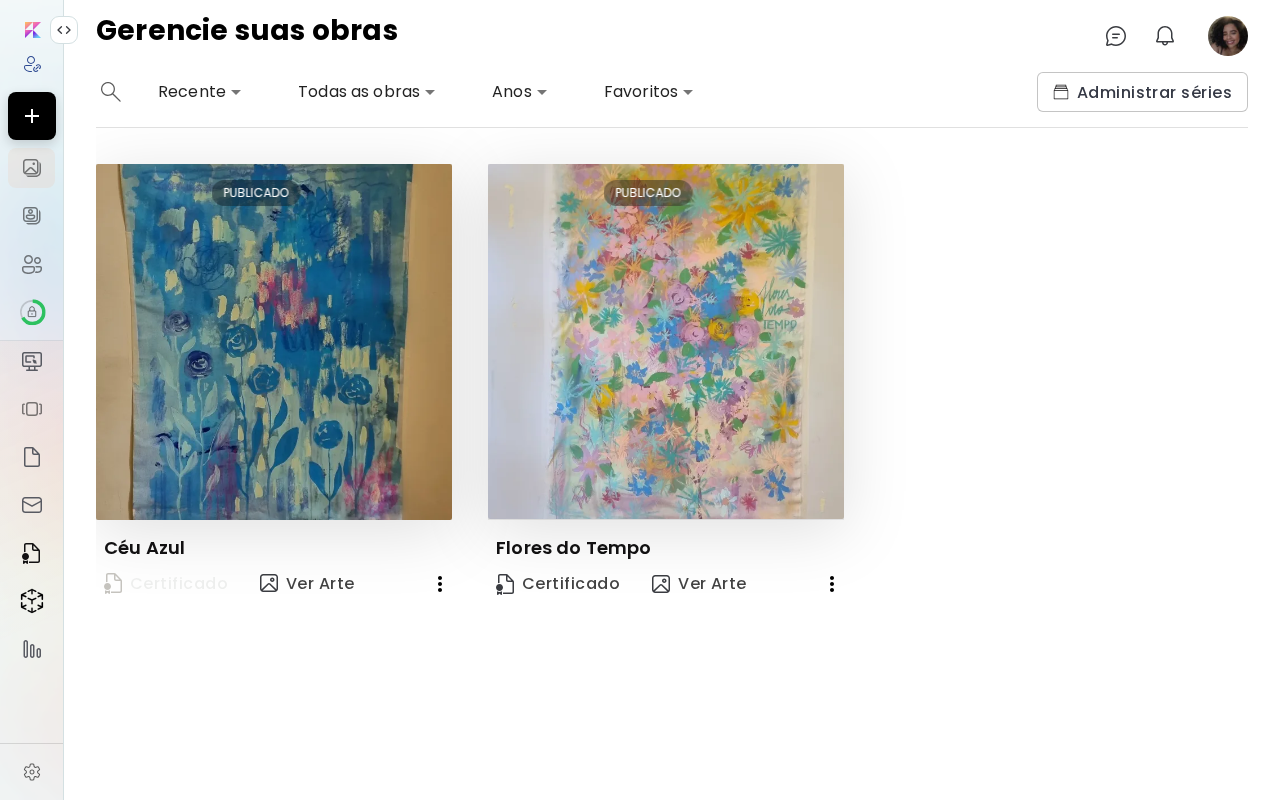 click on "Certificado" at bounding box center (166, 584) 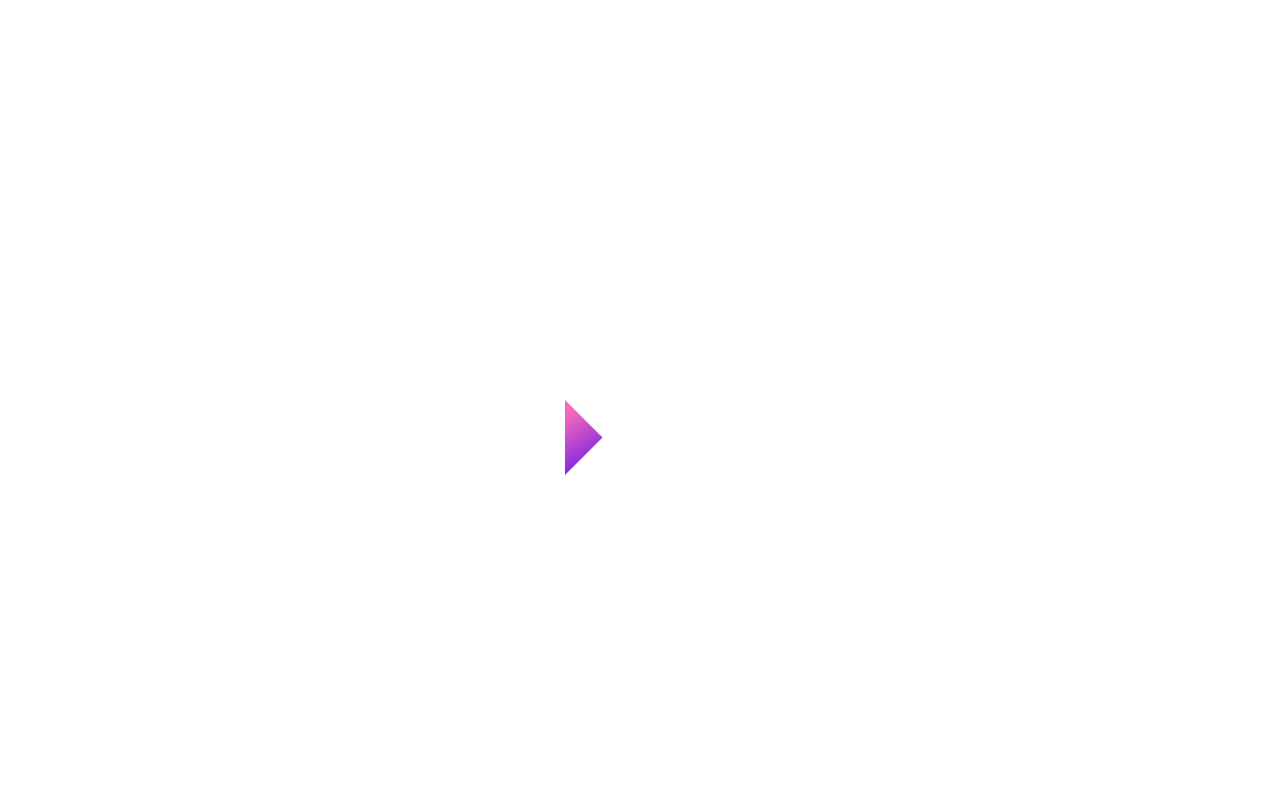 scroll, scrollTop: 0, scrollLeft: 0, axis: both 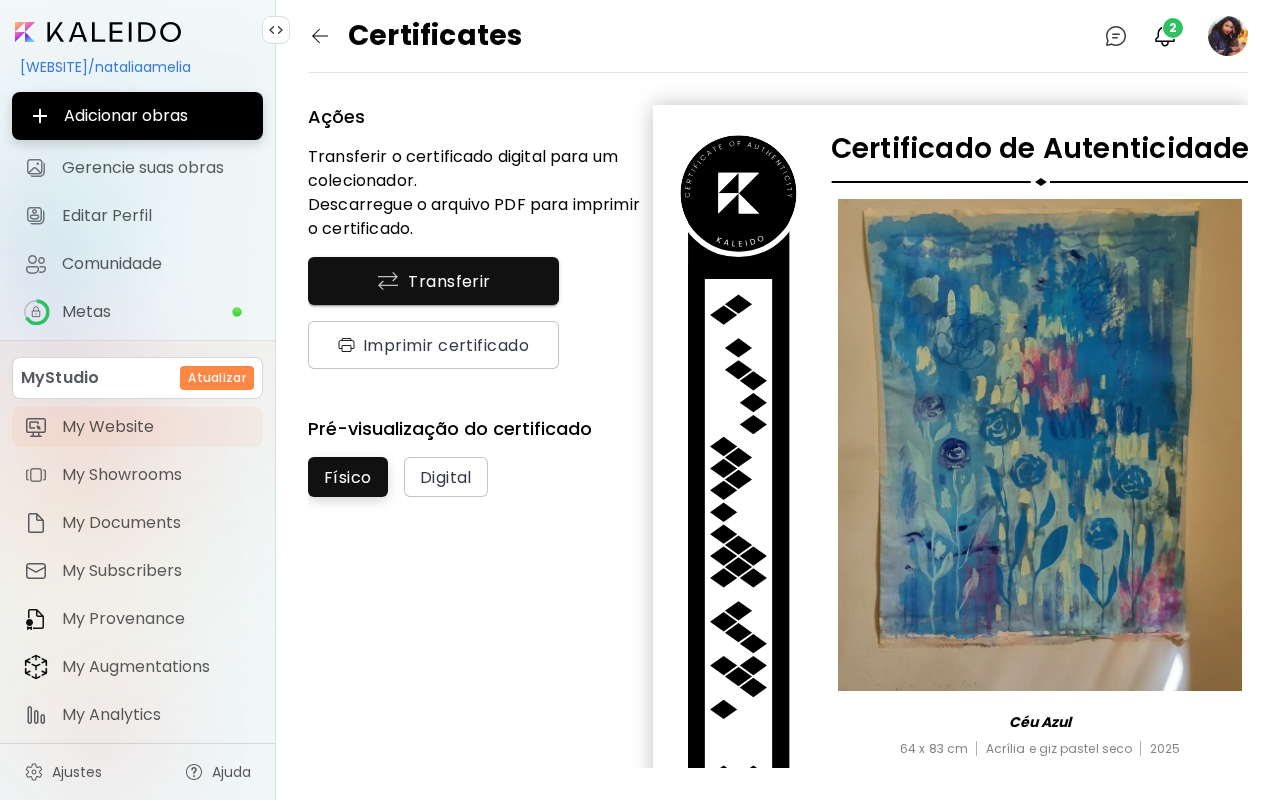 click on "My Website" at bounding box center [156, 427] 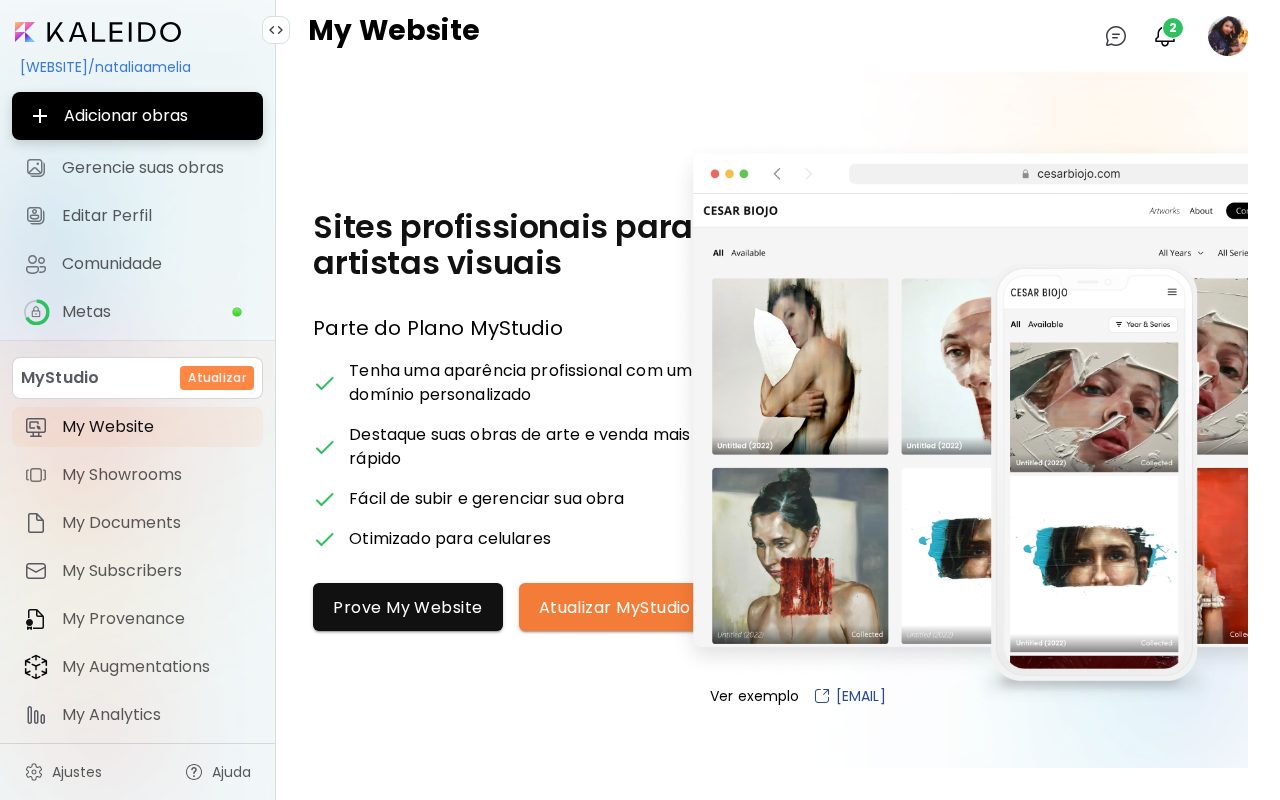 click on "kaleido.art/[USERNAME]" at bounding box center [137, 67] 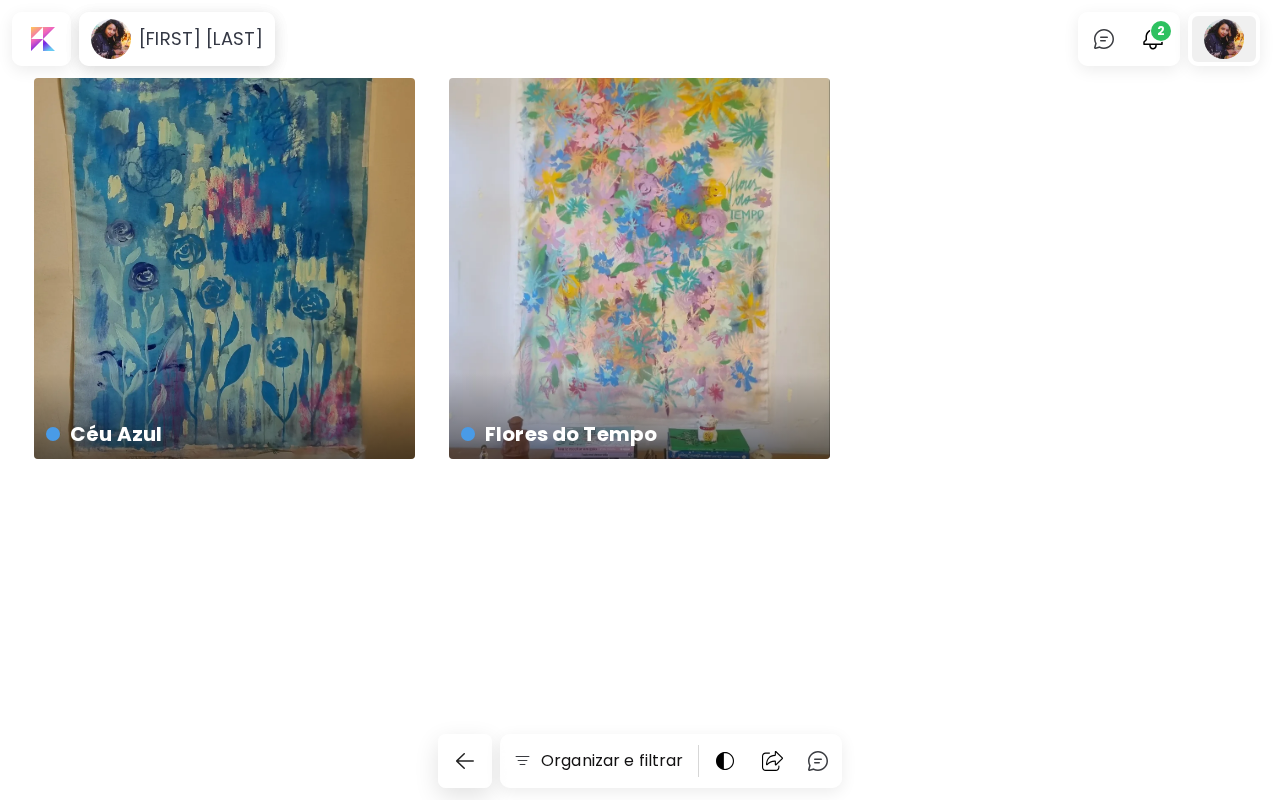click at bounding box center (1224, 39) 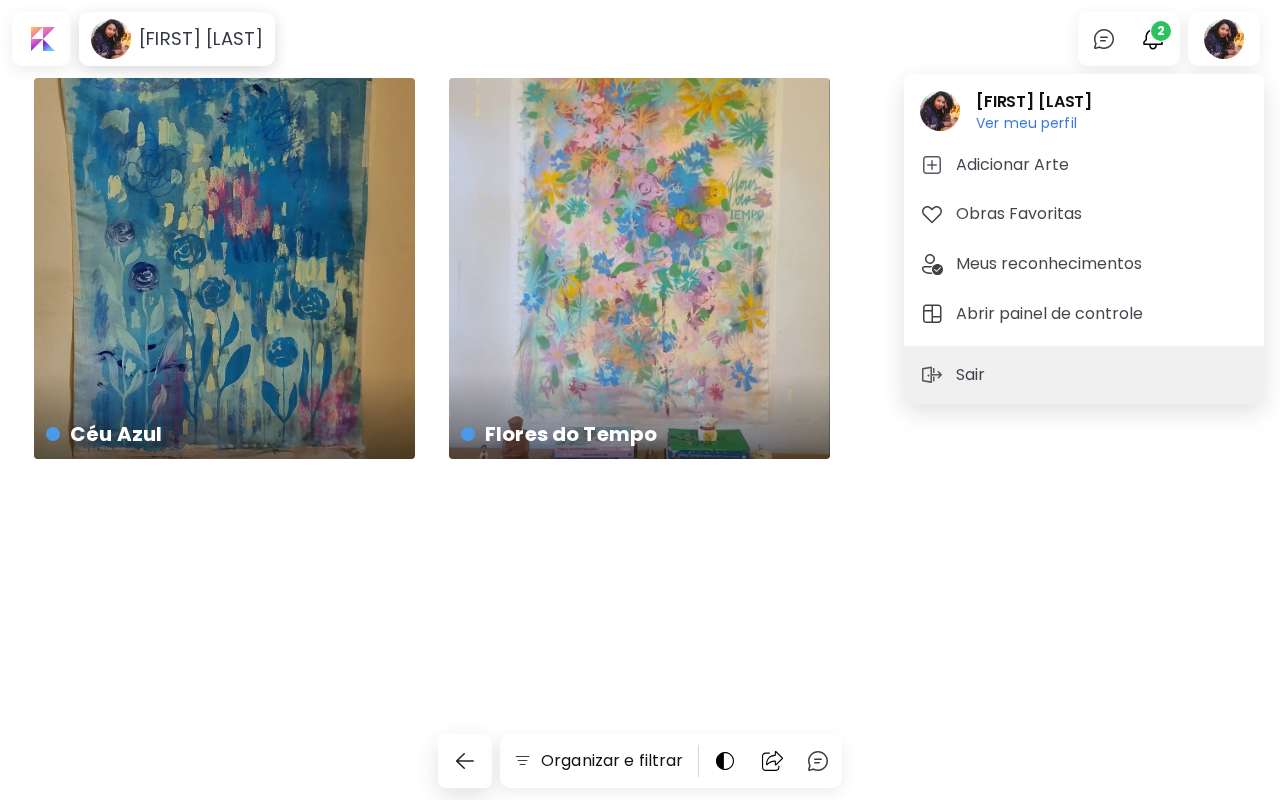 click at bounding box center [640, 400] 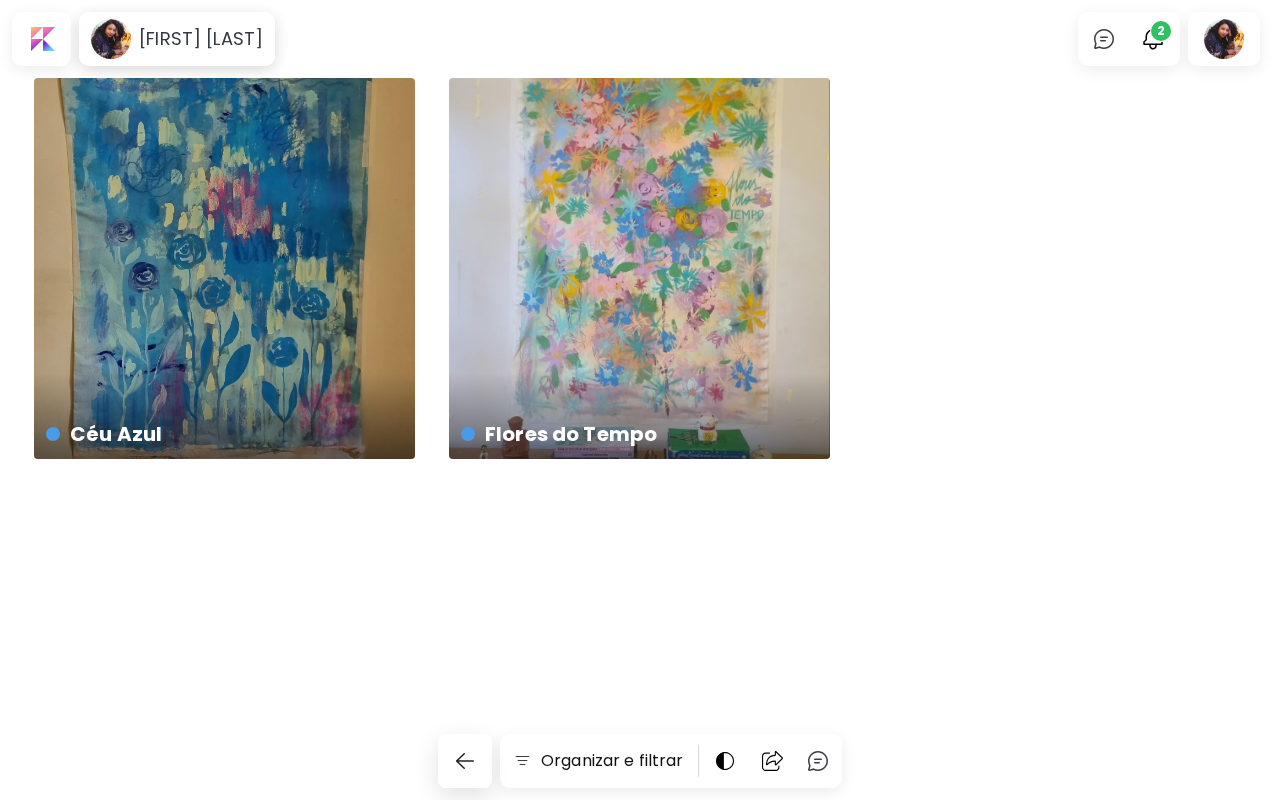 click on "2" at bounding box center (1161, 31) 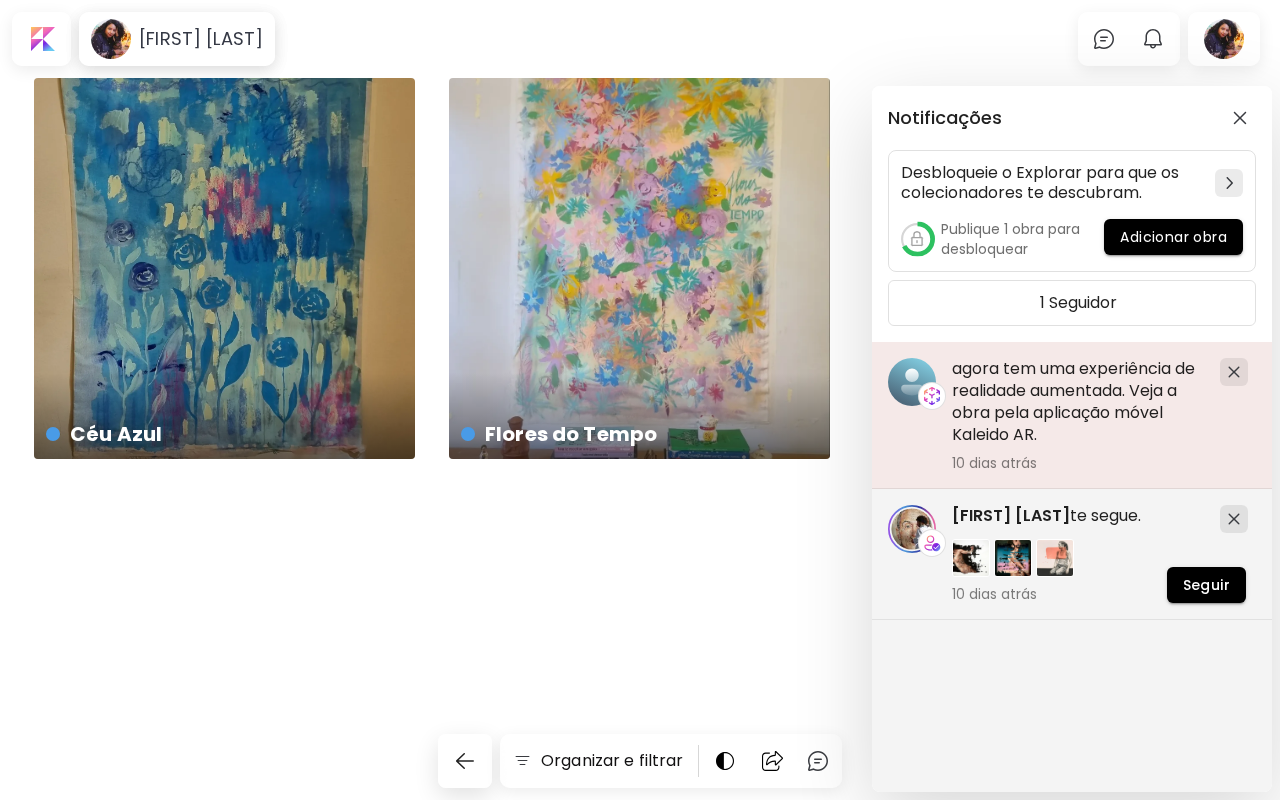 click at bounding box center [1234, 372] 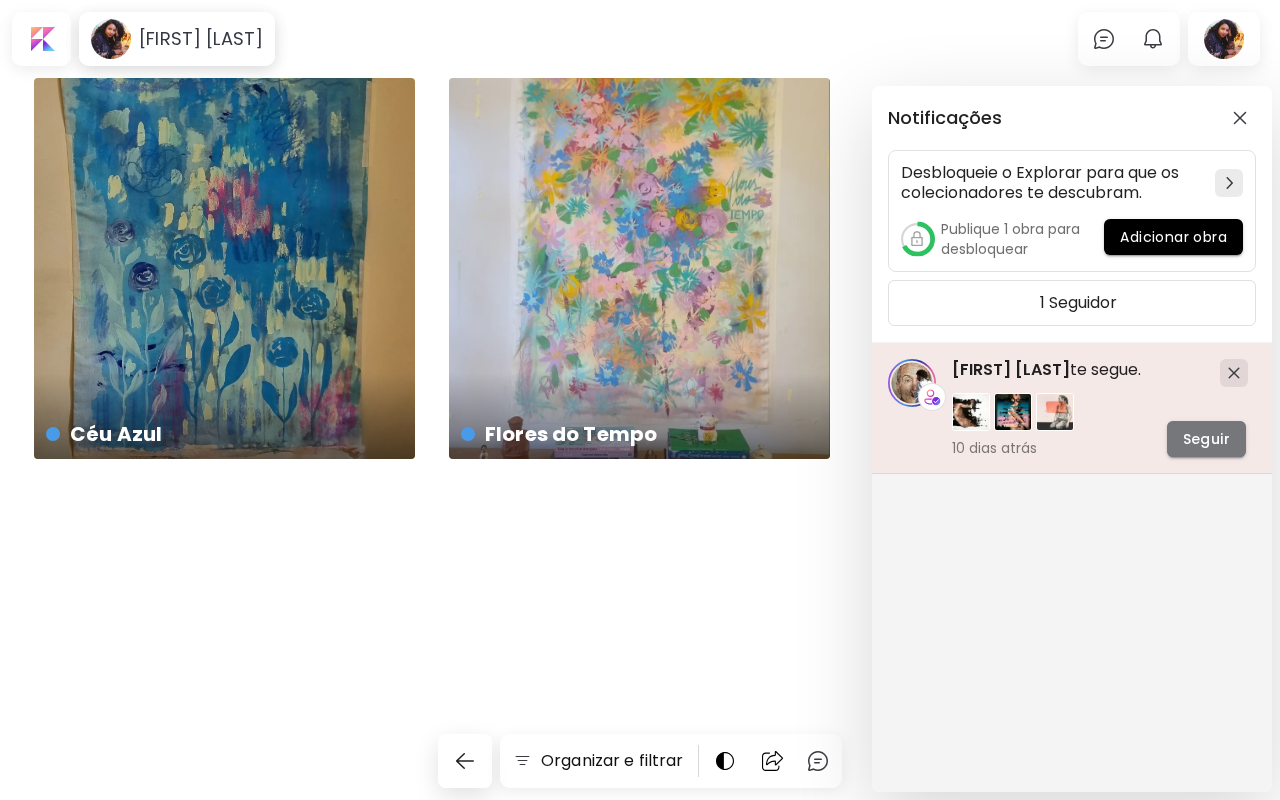 click on "Seguir" at bounding box center (1206, 439) 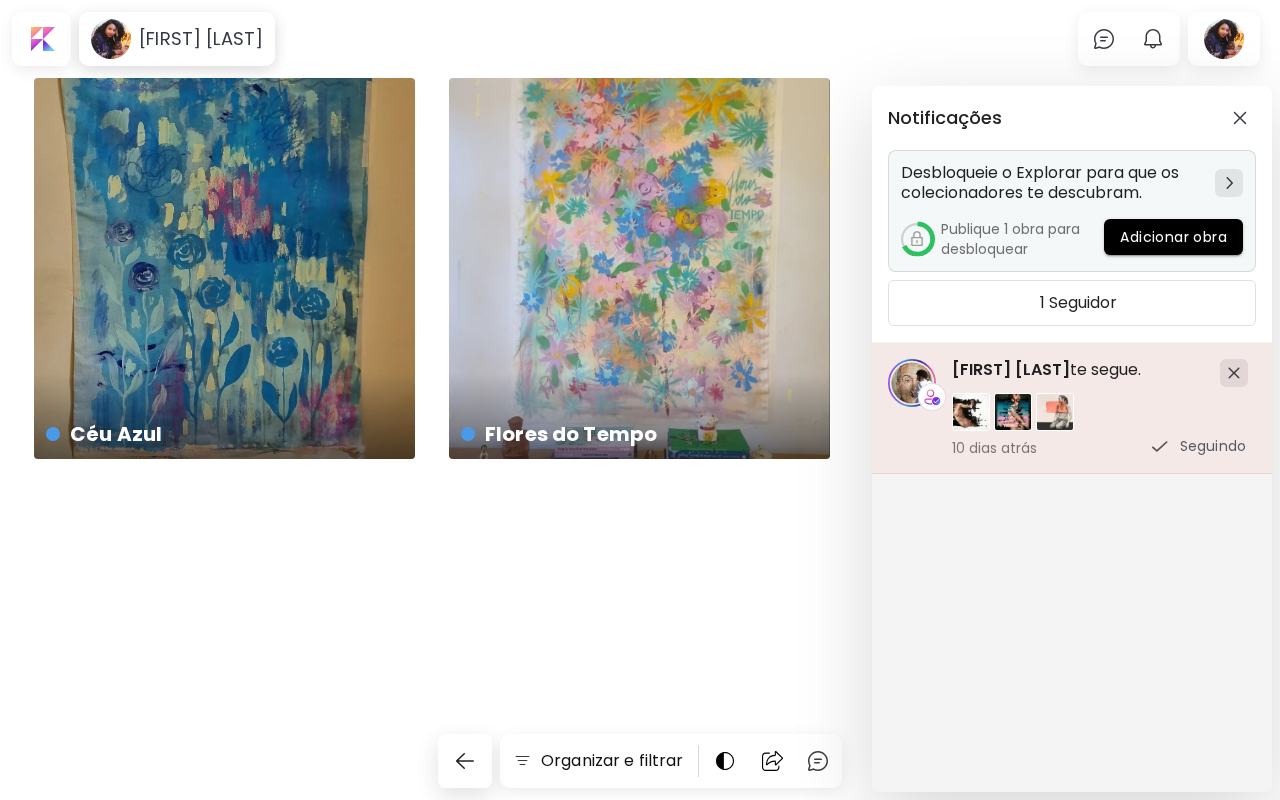 click on "Adicionar obra" at bounding box center [1173, 237] 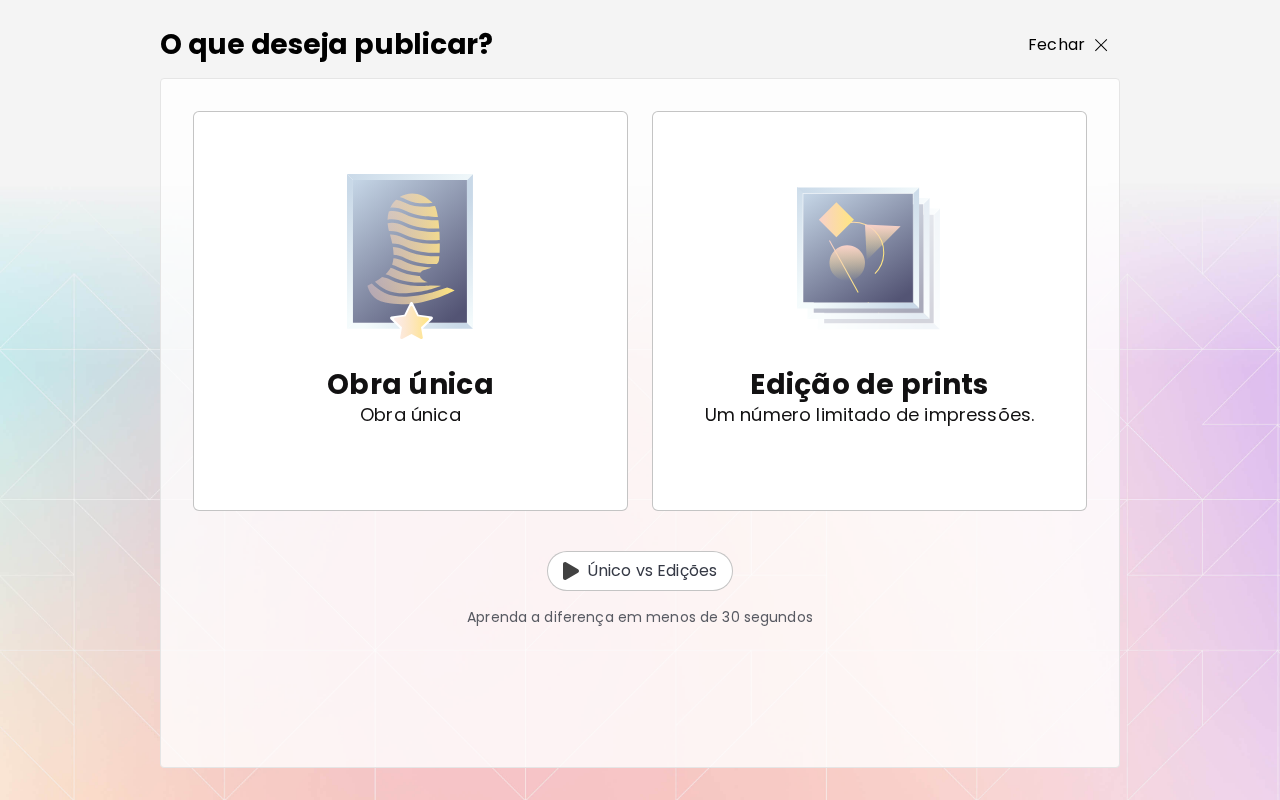 click on "Fechar" at bounding box center (1068, 45) 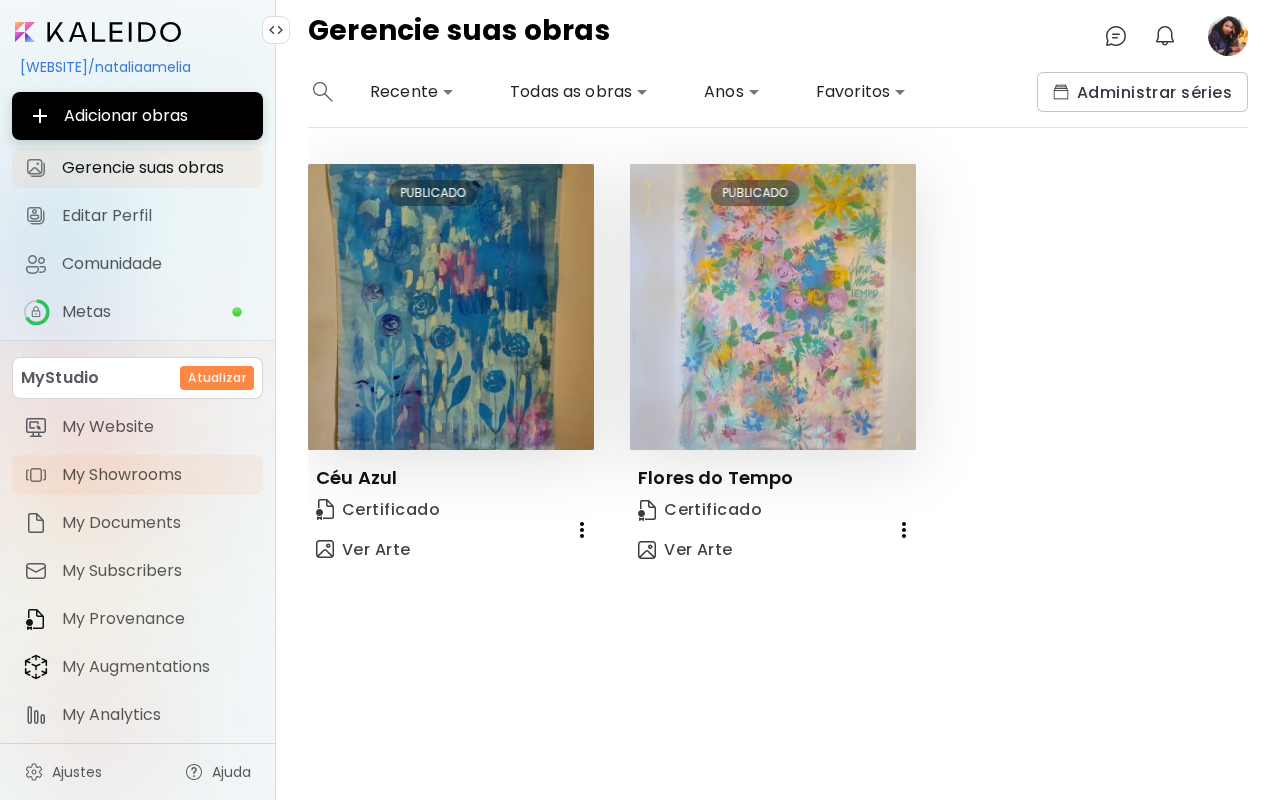 scroll, scrollTop: 0, scrollLeft: 0, axis: both 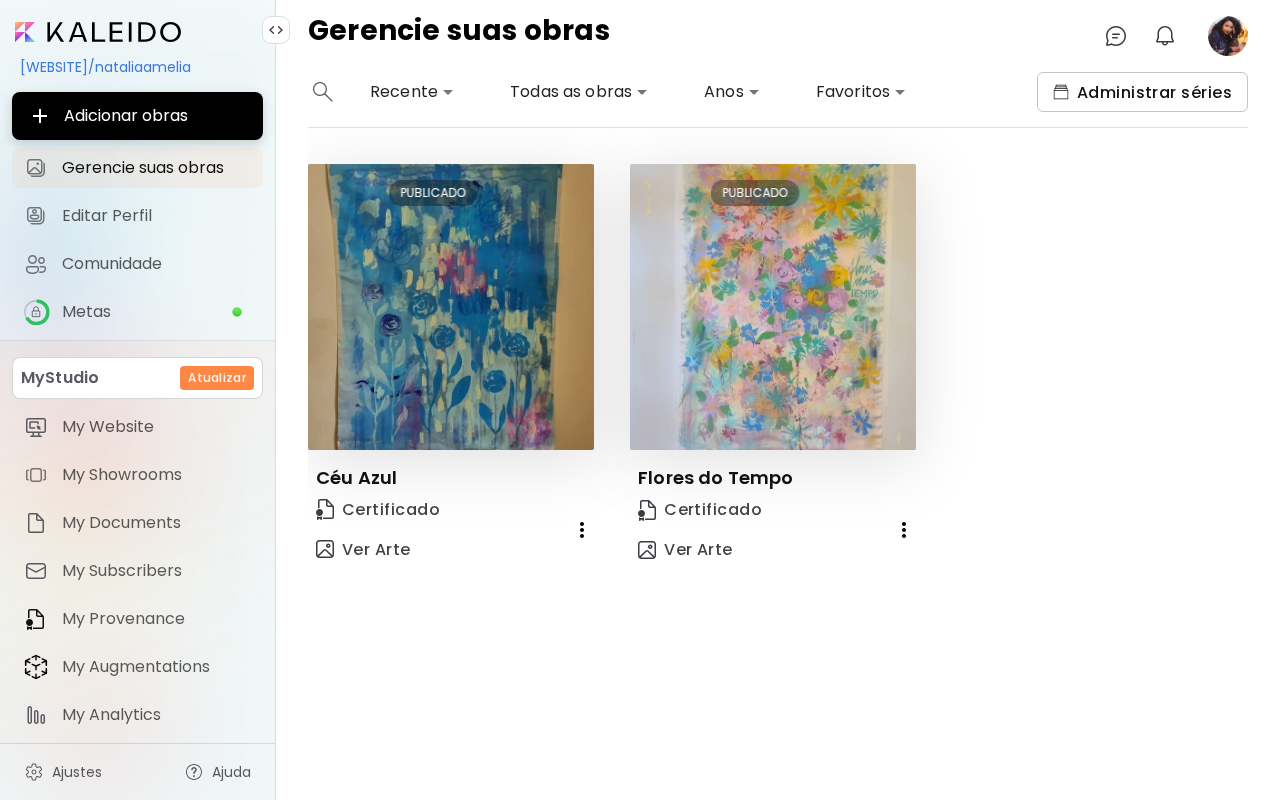click on "Administrar séries" at bounding box center [1142, 92] 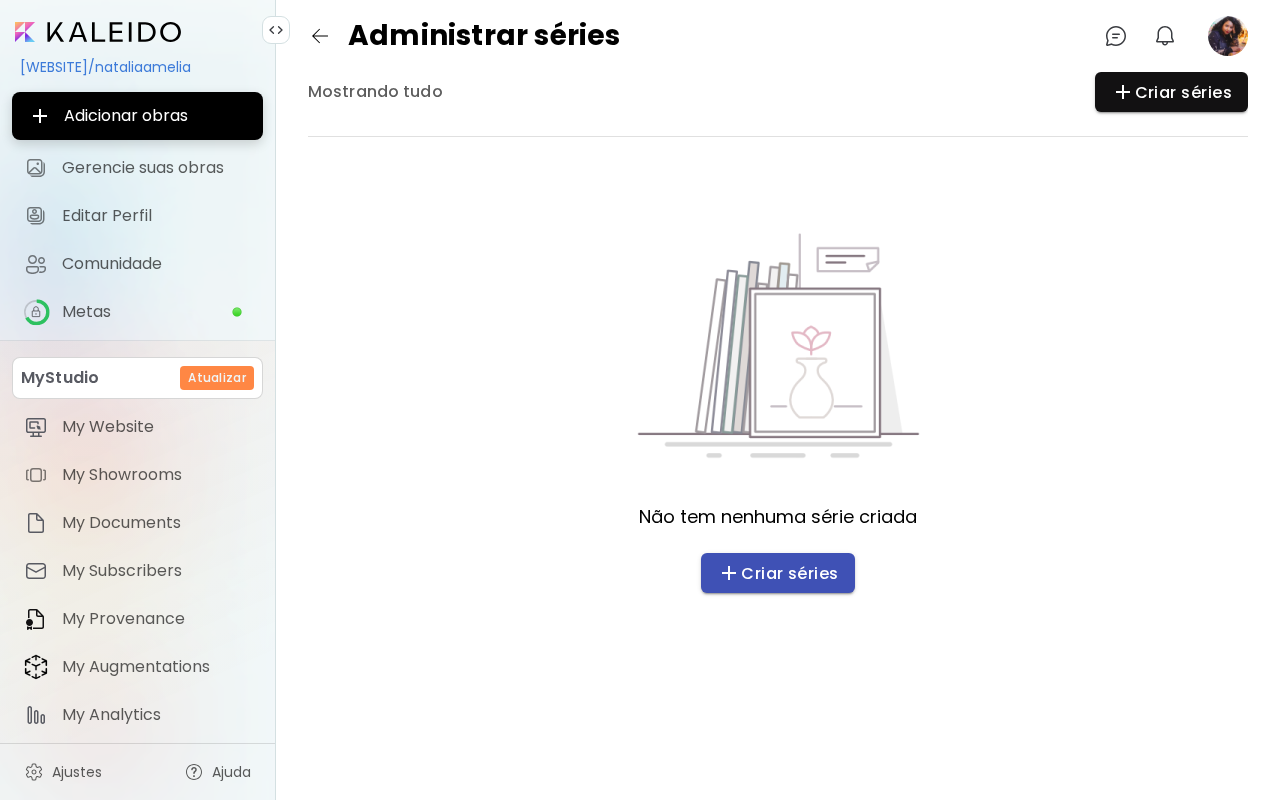click on "Criar séries" at bounding box center (778, 573) 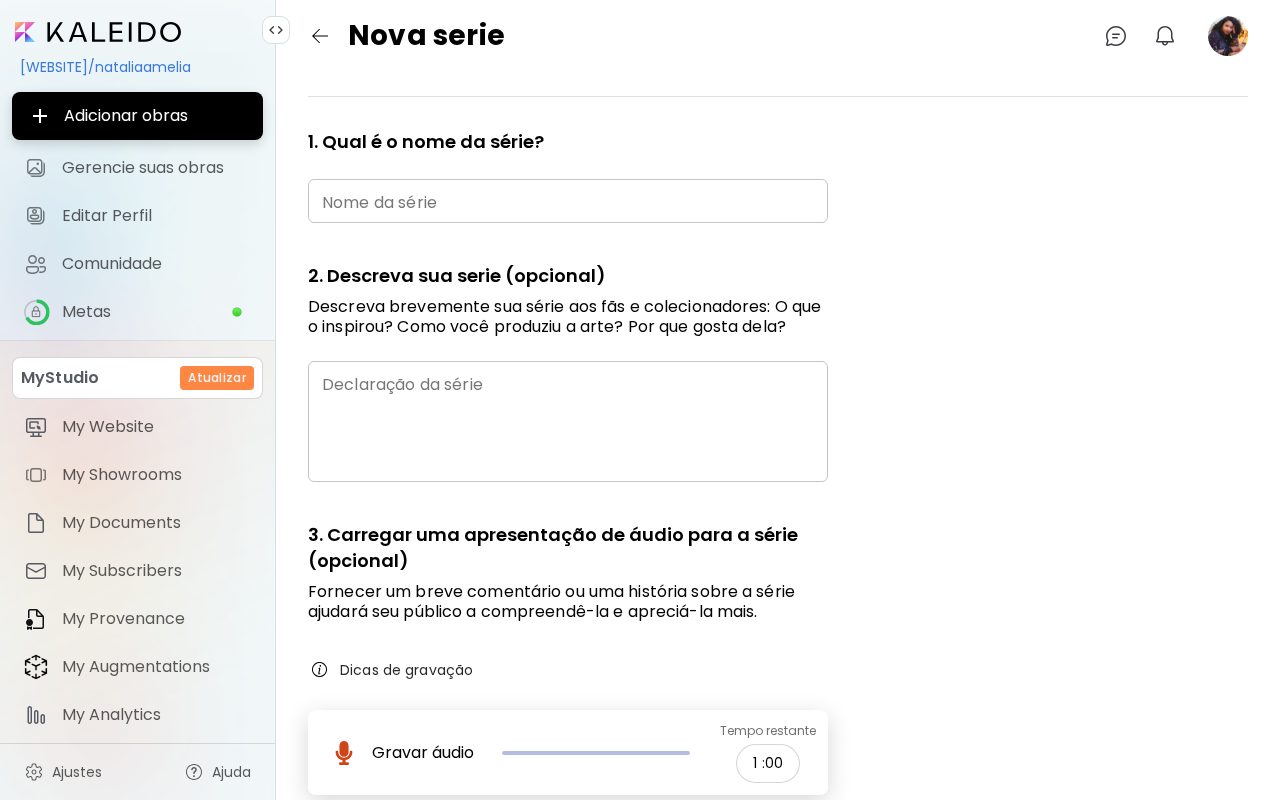 click at bounding box center [568, 201] 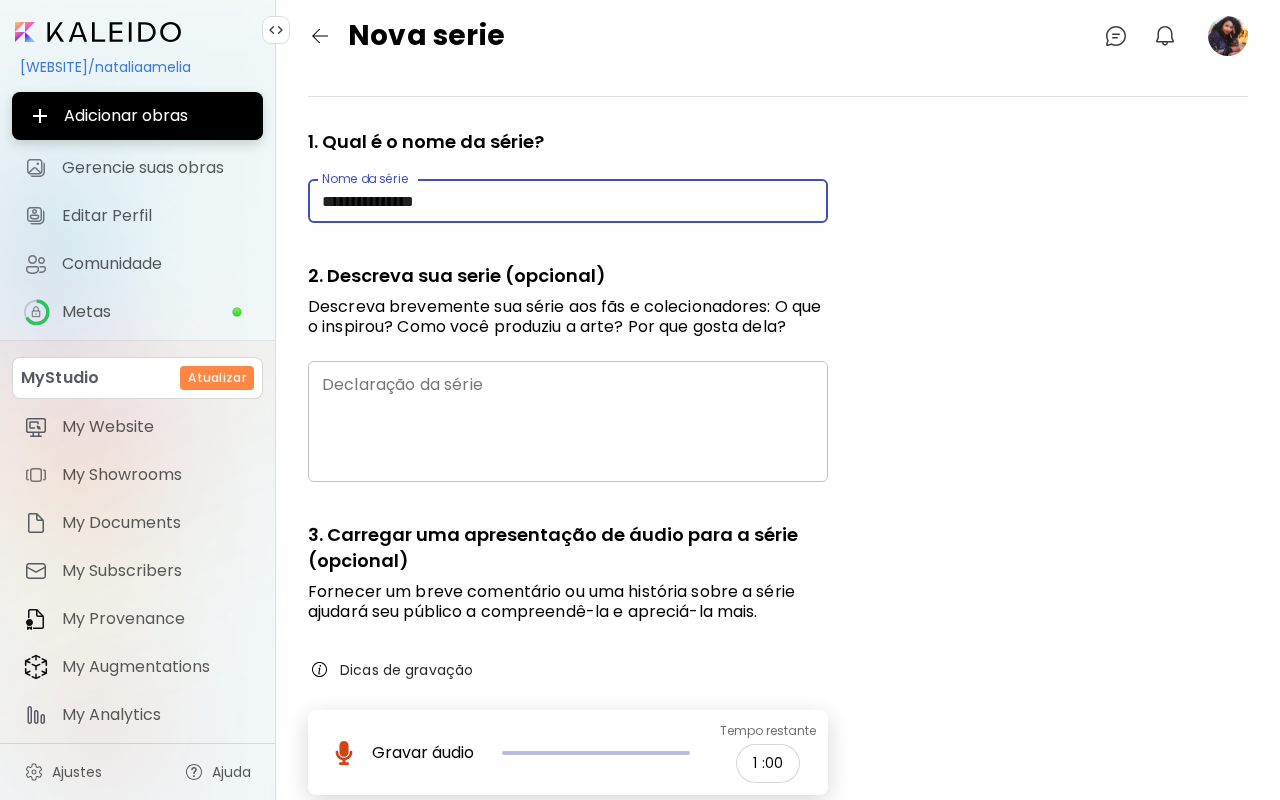 type on "**********" 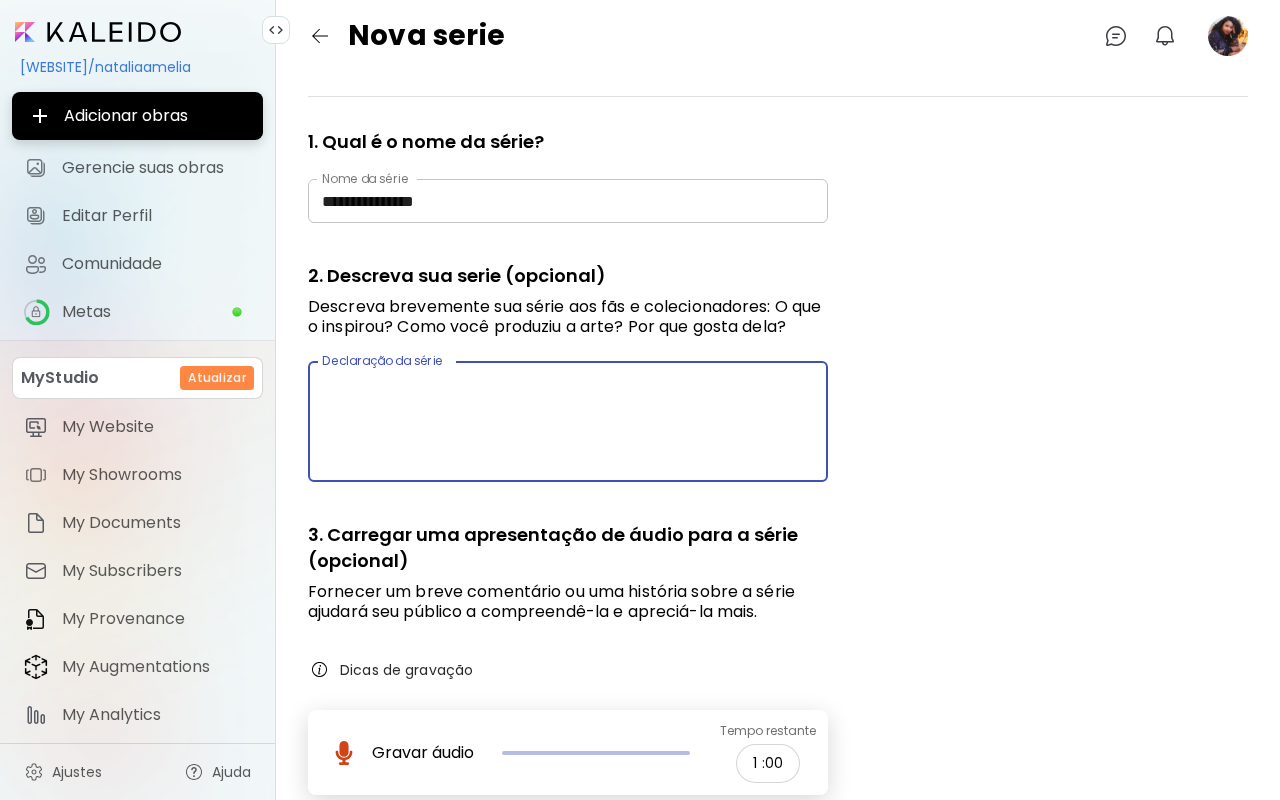 click at bounding box center (568, 422) 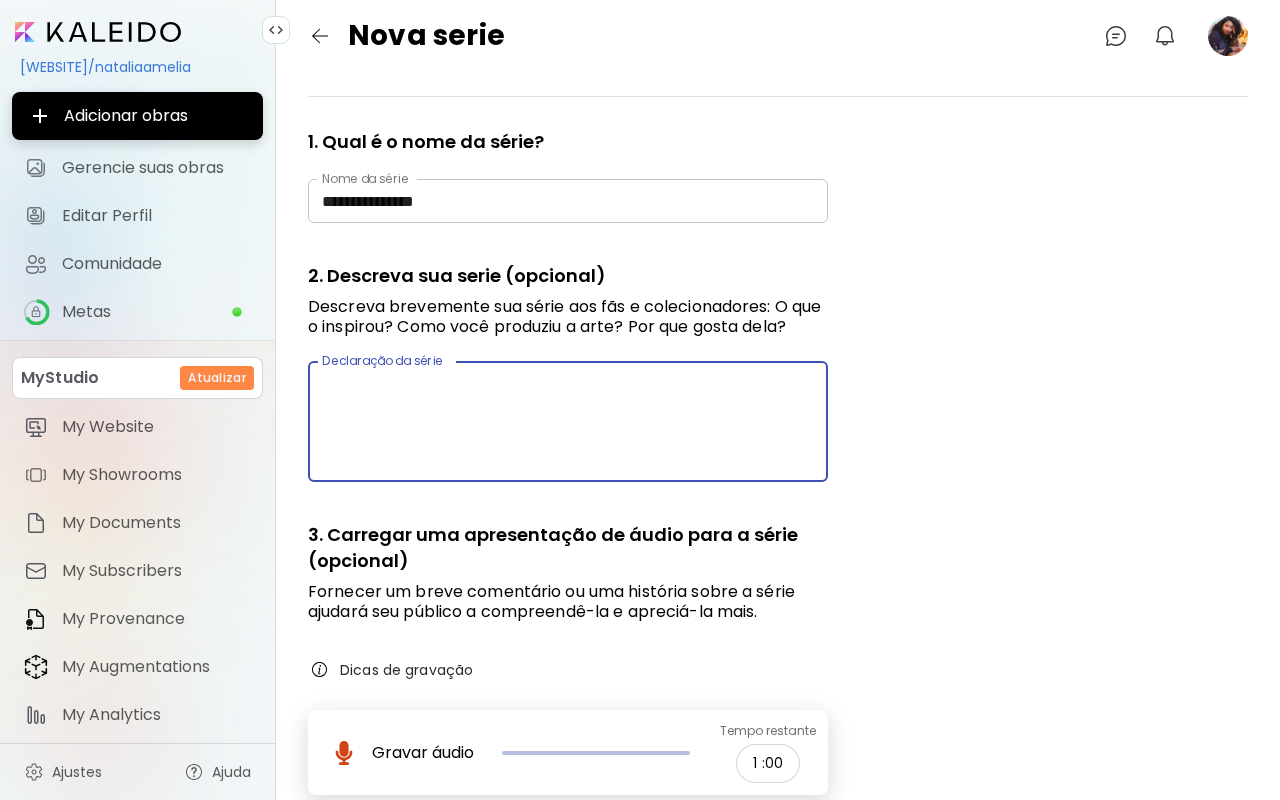 paste on "**********" 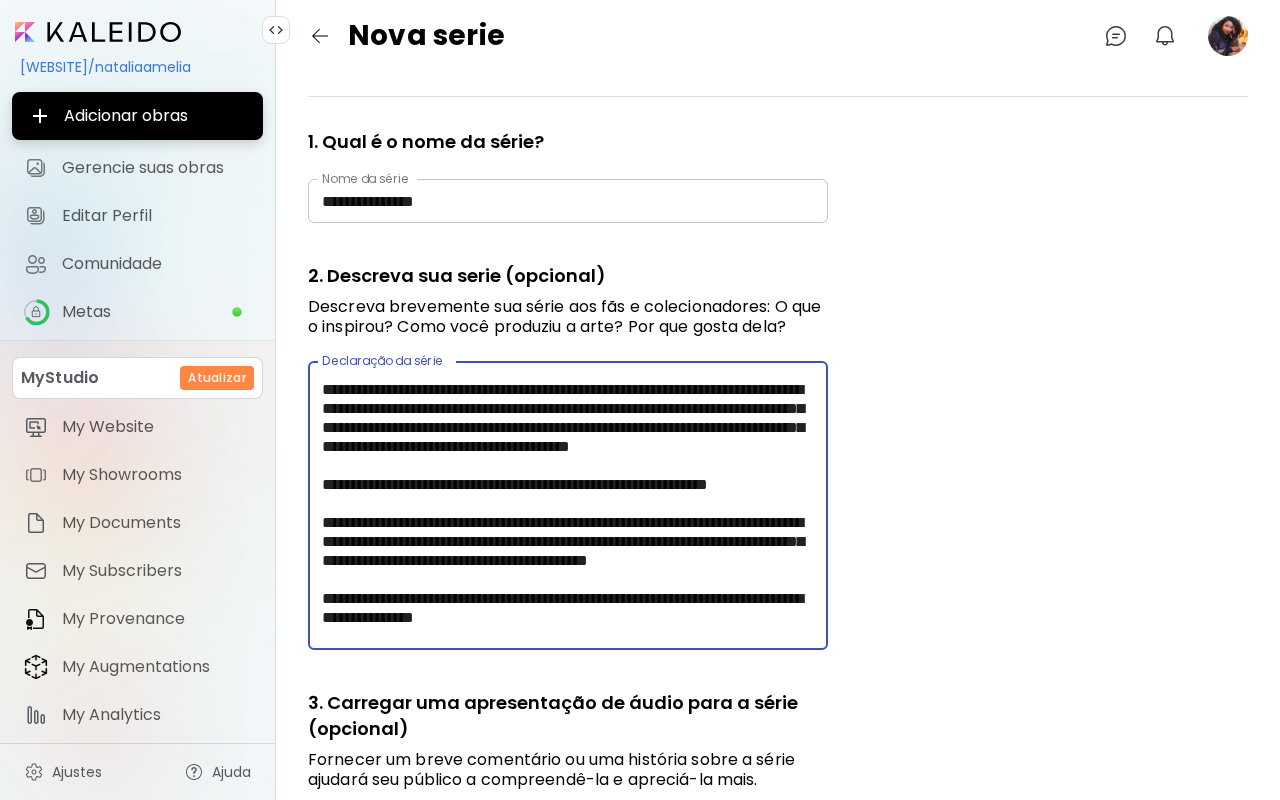 scroll, scrollTop: 53, scrollLeft: 0, axis: vertical 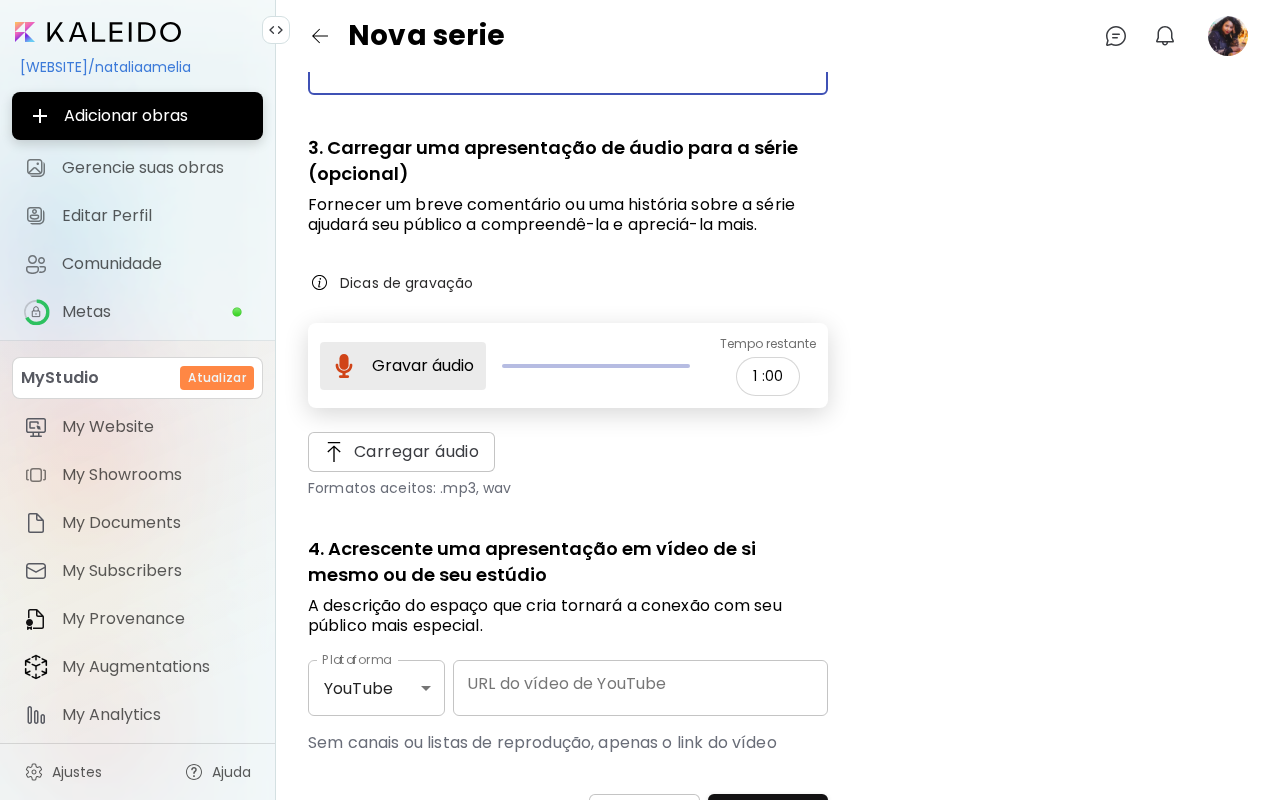 type on "**********" 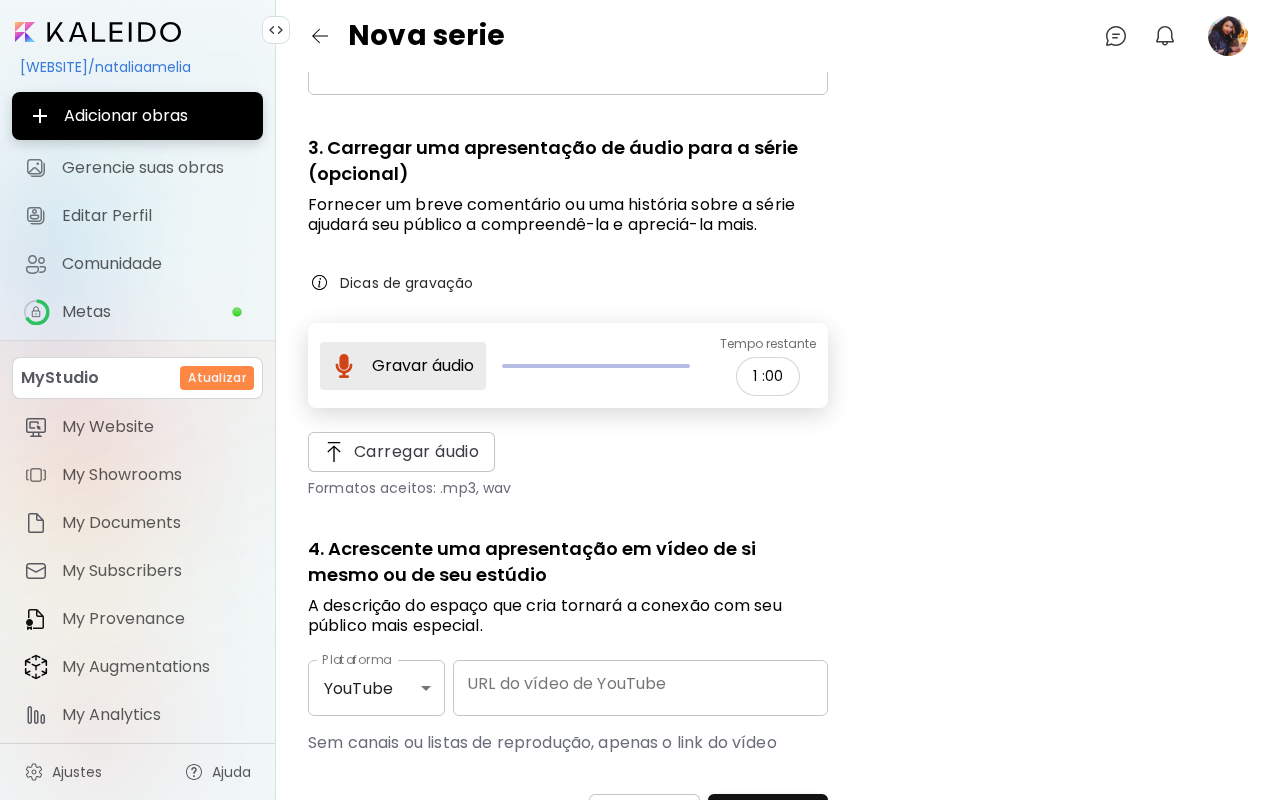 click at bounding box center [344, 366] 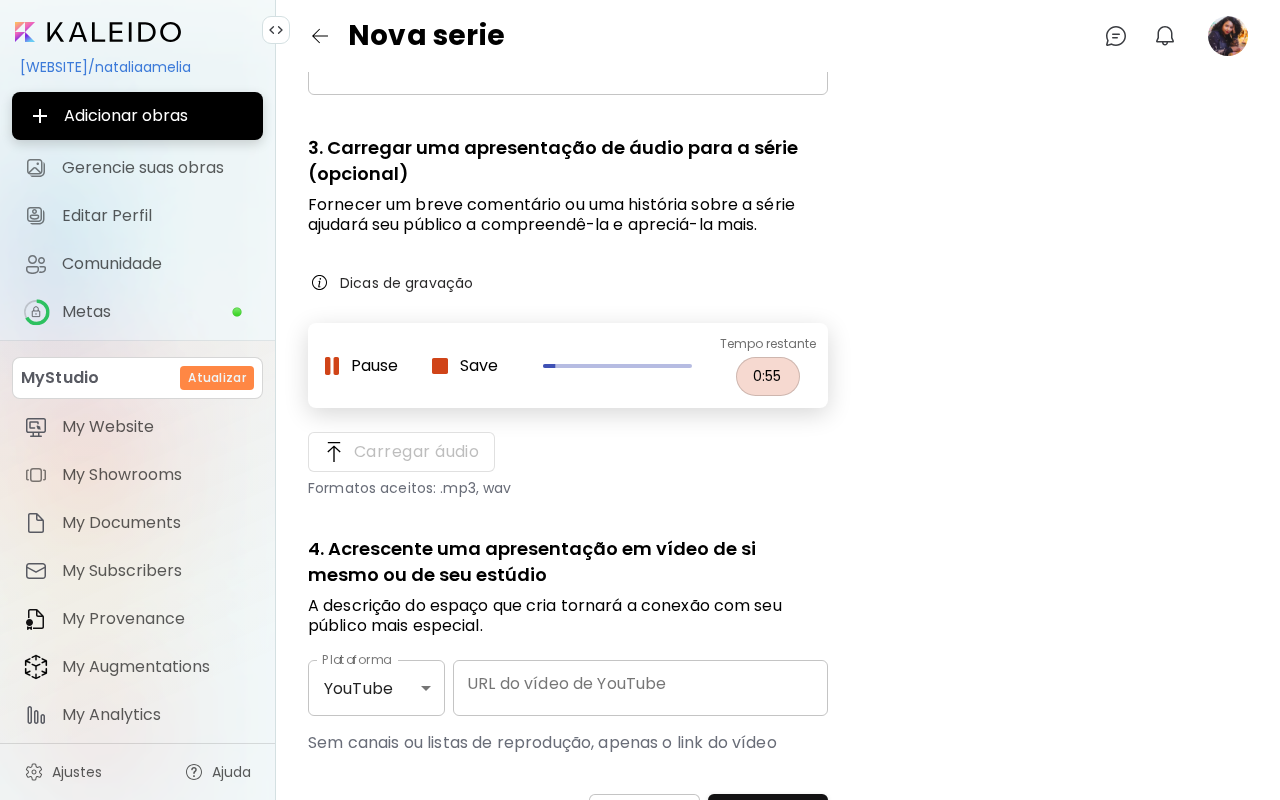 click on "Carregar áudio" at bounding box center [568, 452] 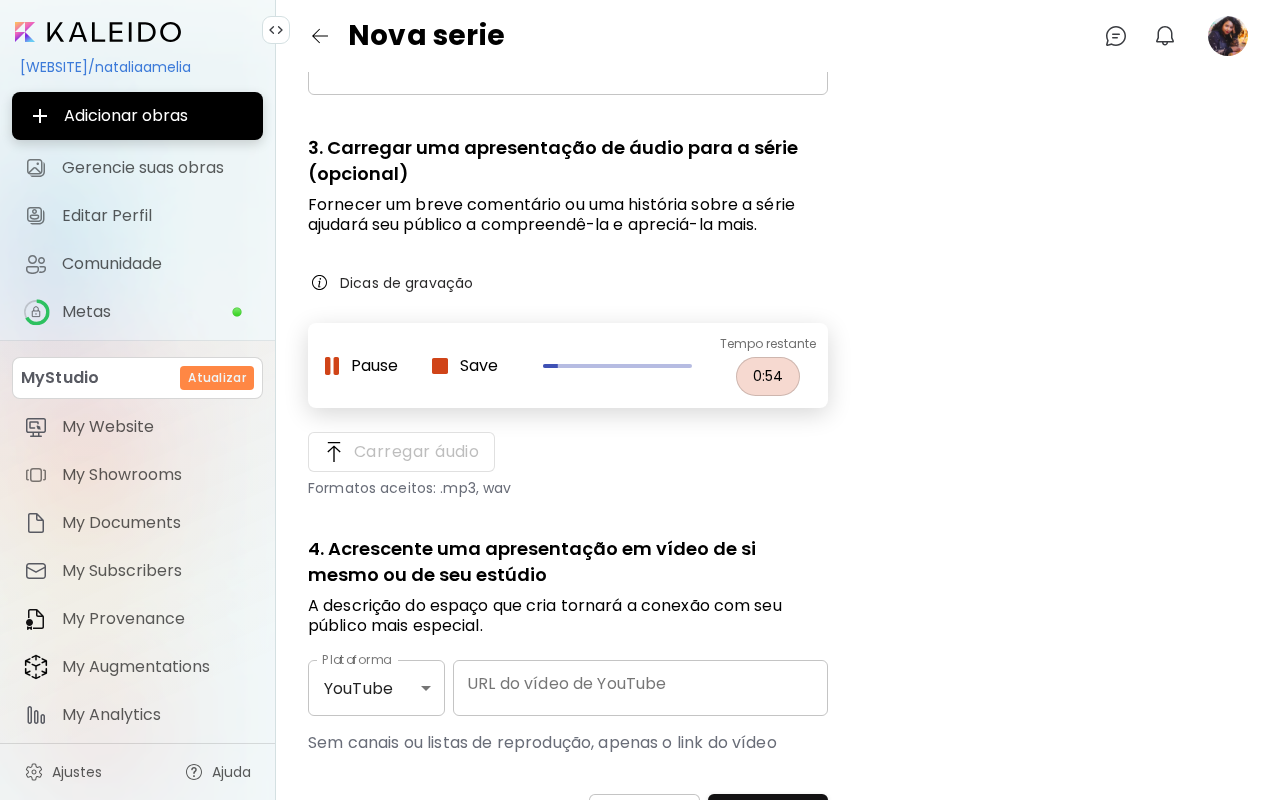 click on "0" at bounding box center (757, 376) 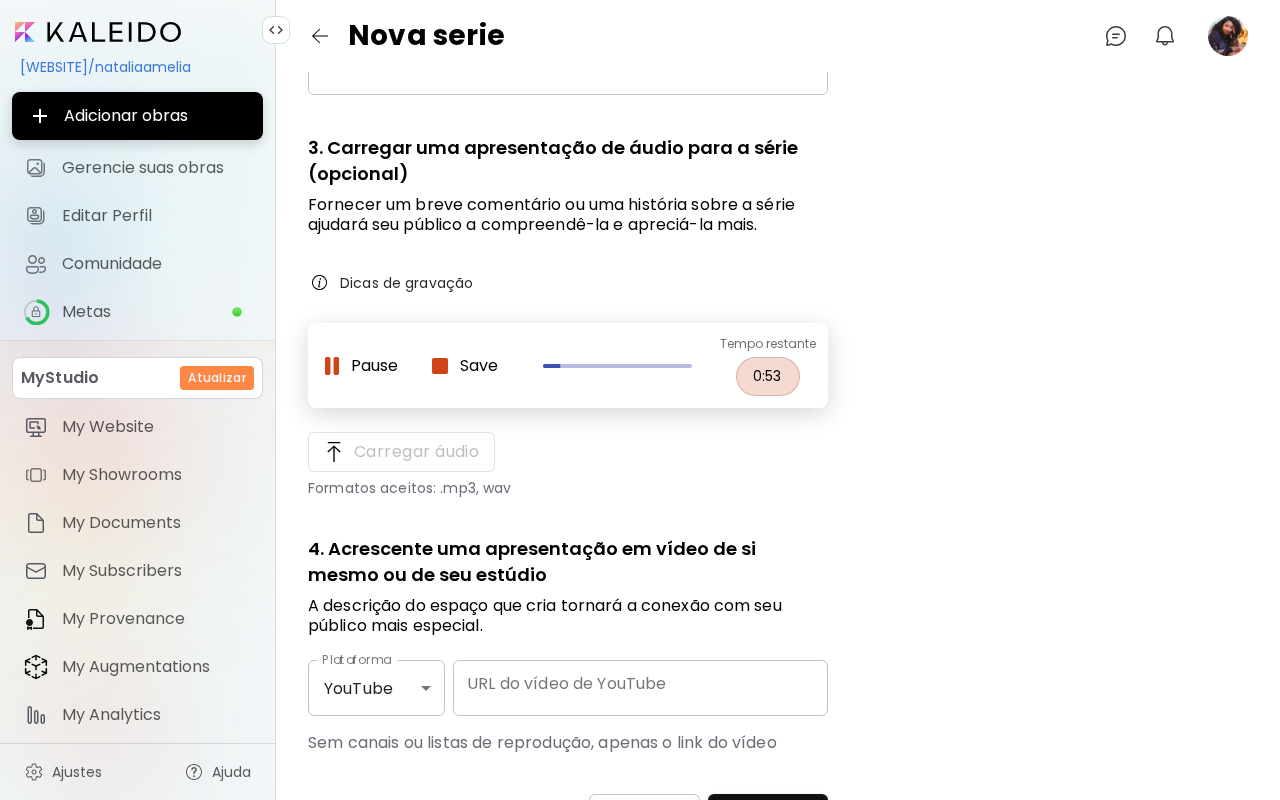 click at bounding box center [332, 366] 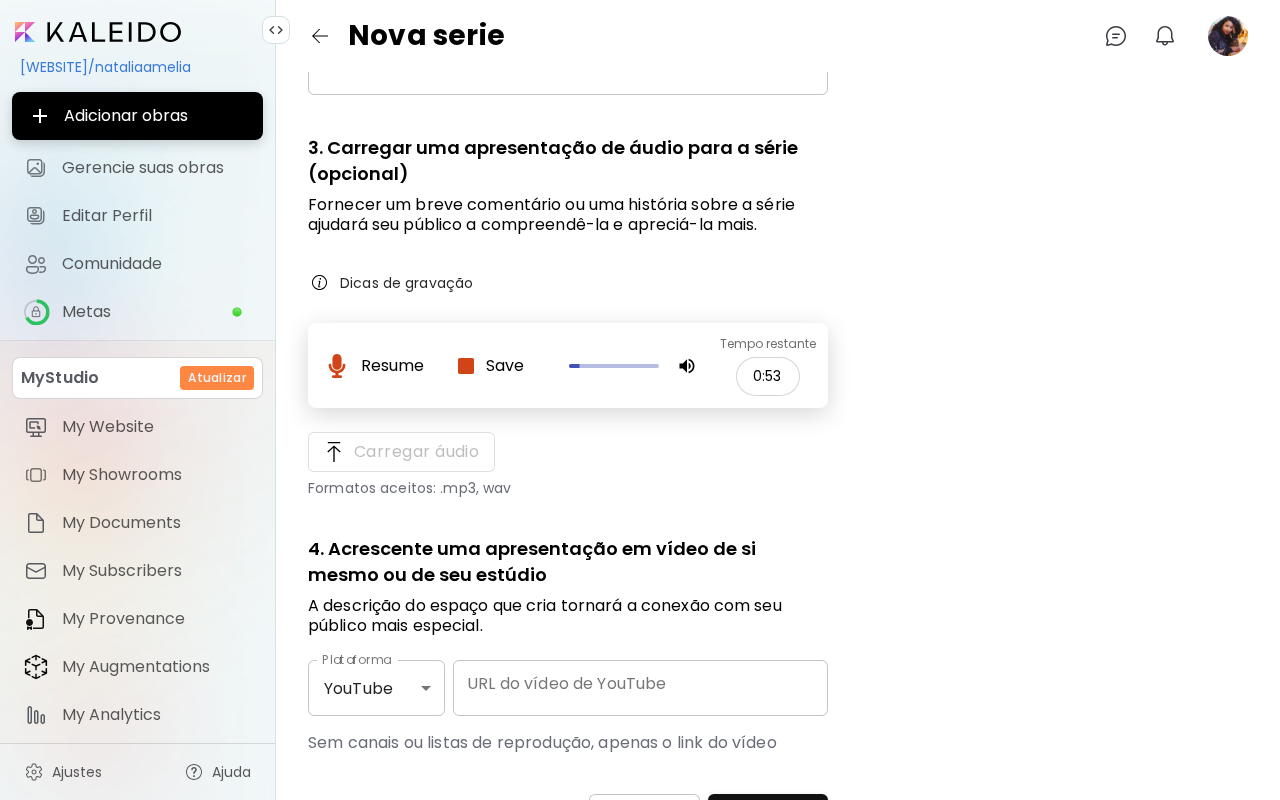 click on "Carregar áudio" at bounding box center [568, 452] 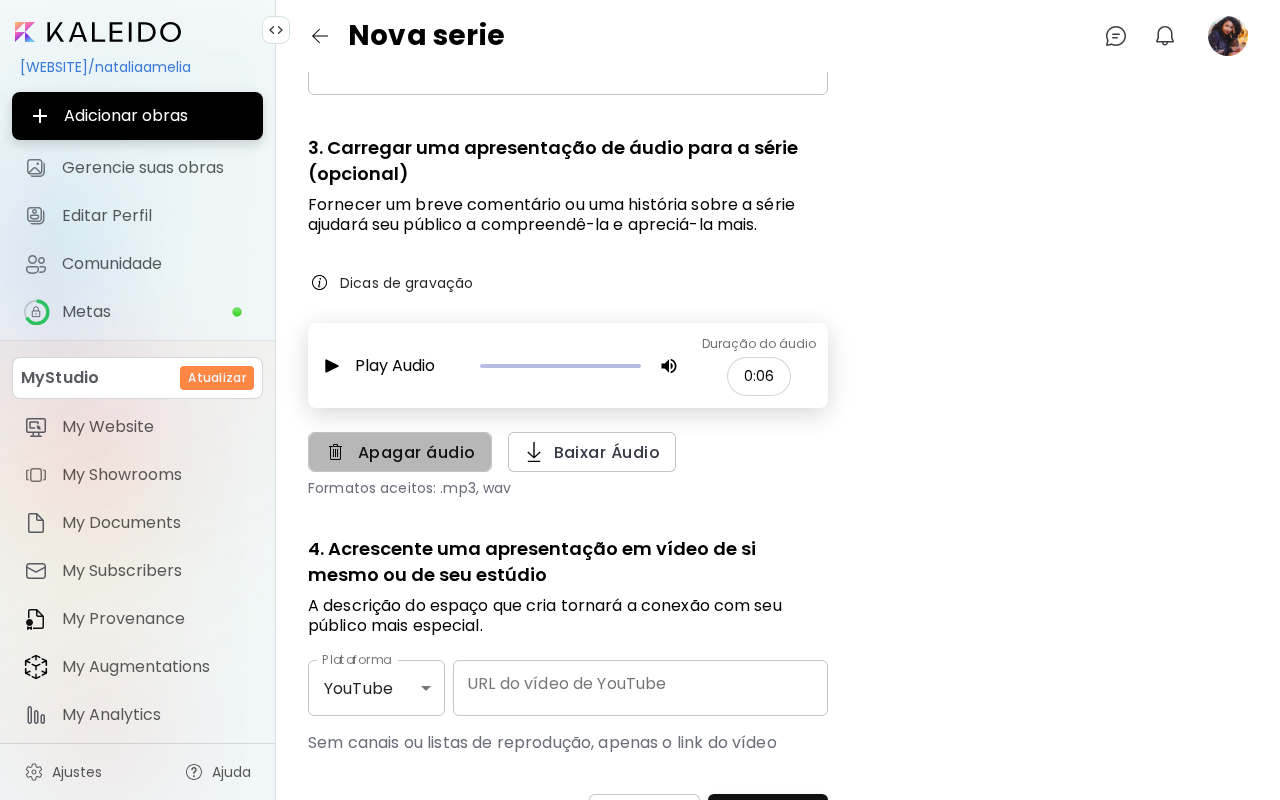 click on "Apagar áudio" at bounding box center [400, 452] 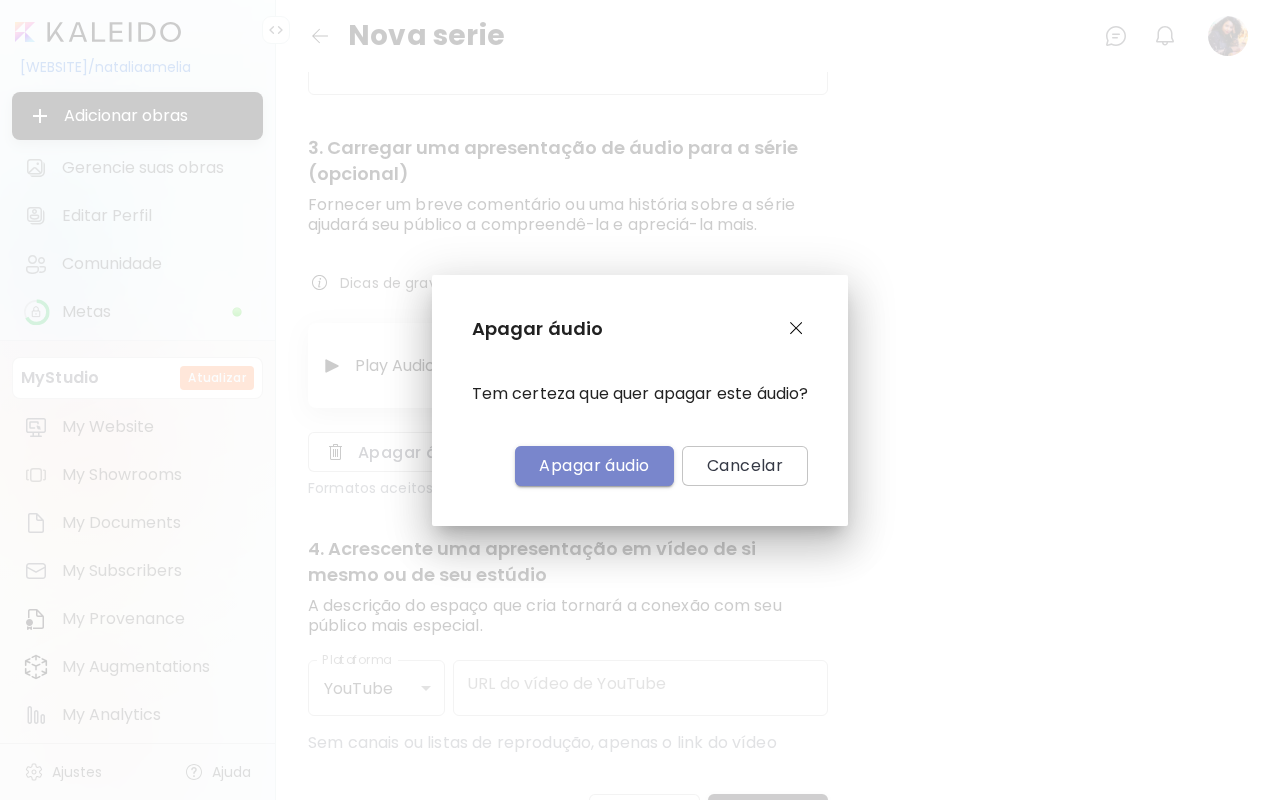 click on "Apagar áudio" at bounding box center [594, 466] 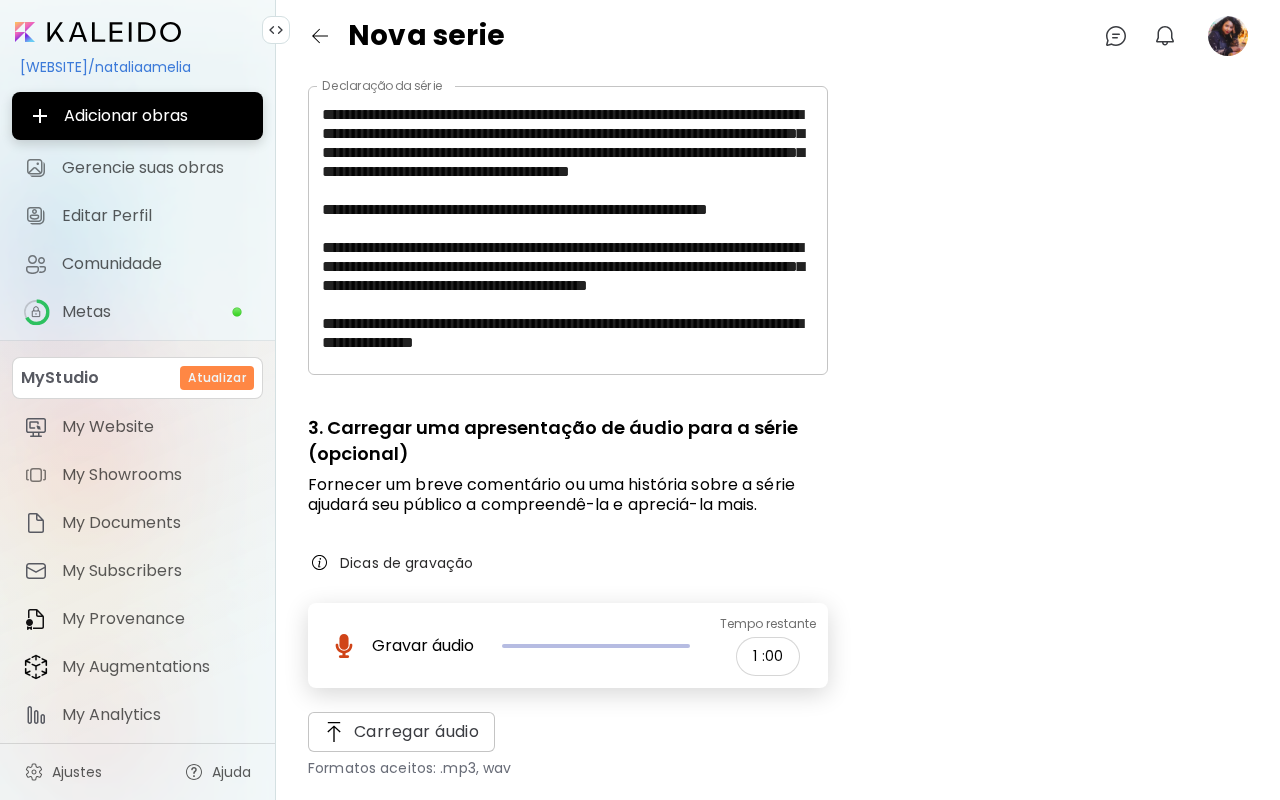 scroll, scrollTop: 287, scrollLeft: 0, axis: vertical 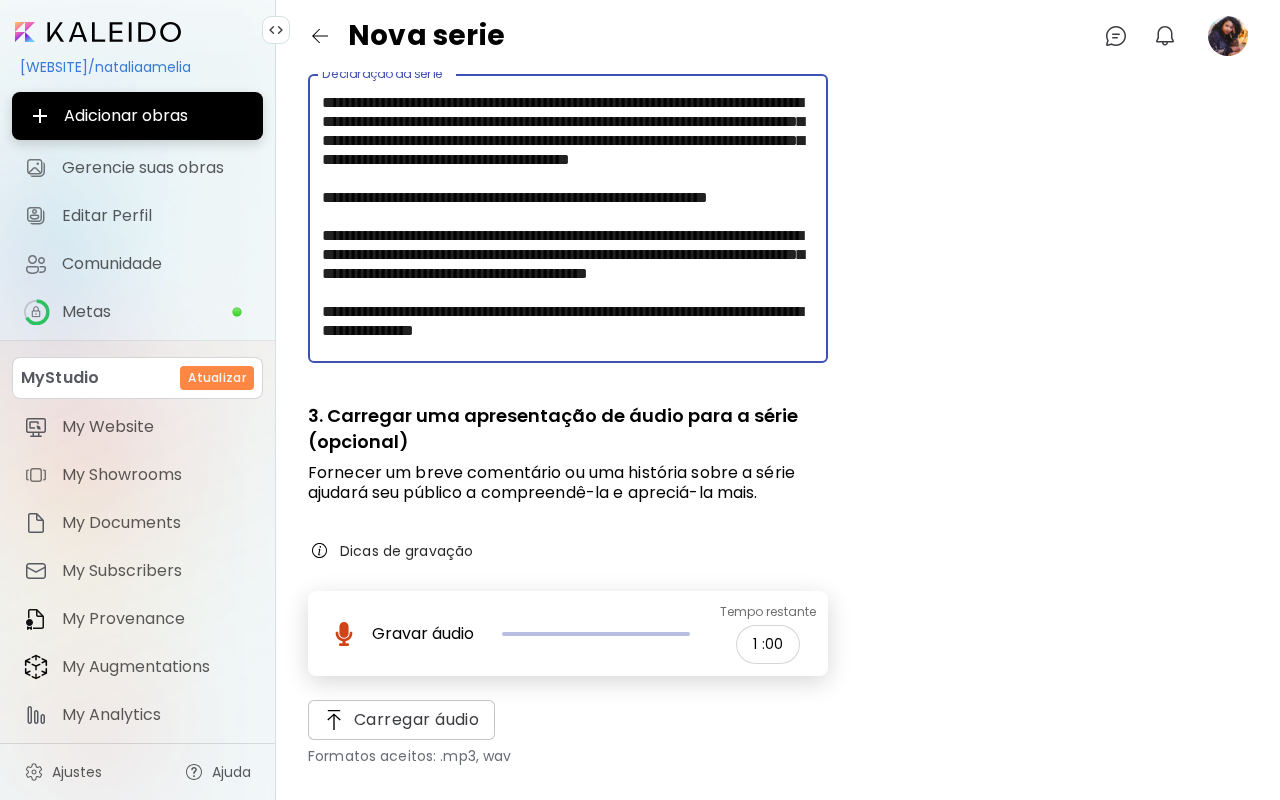click on "**********" at bounding box center [568, 219] 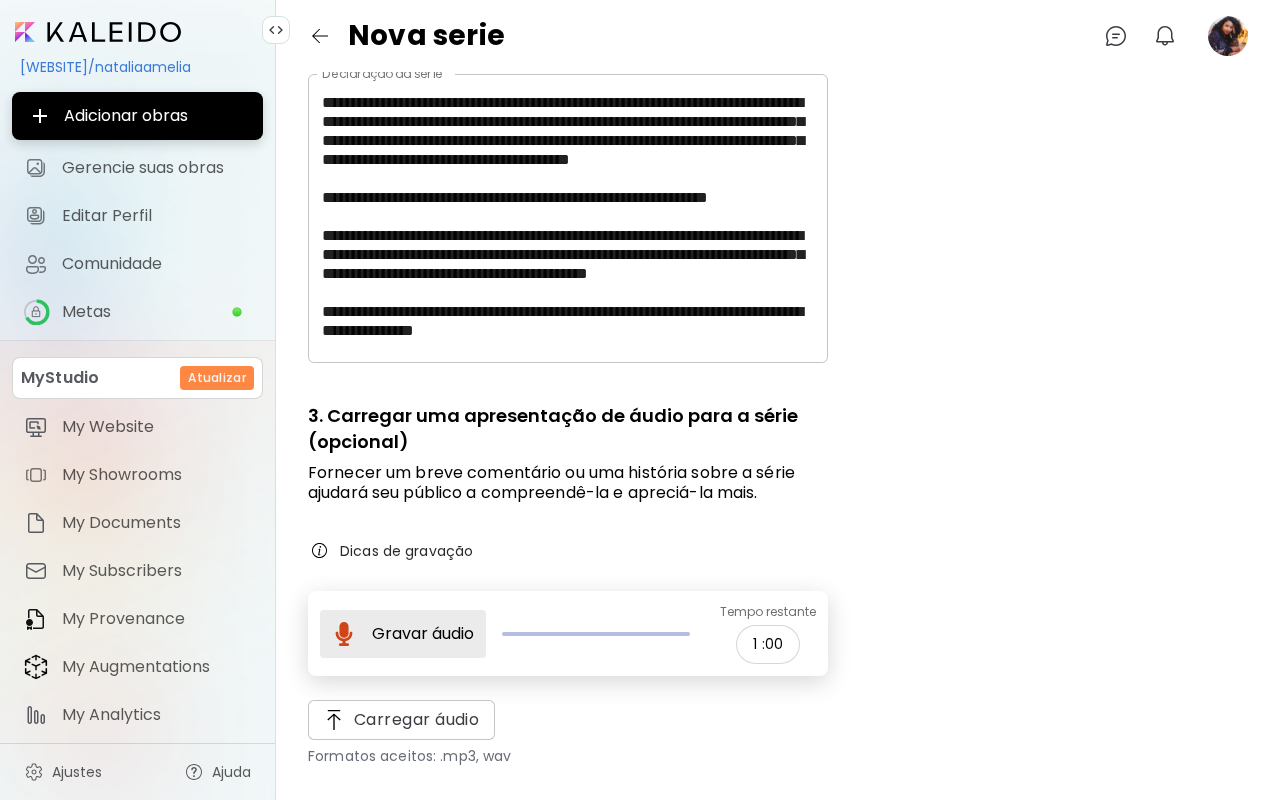 click on "Gravar áudio" at bounding box center (423, 634) 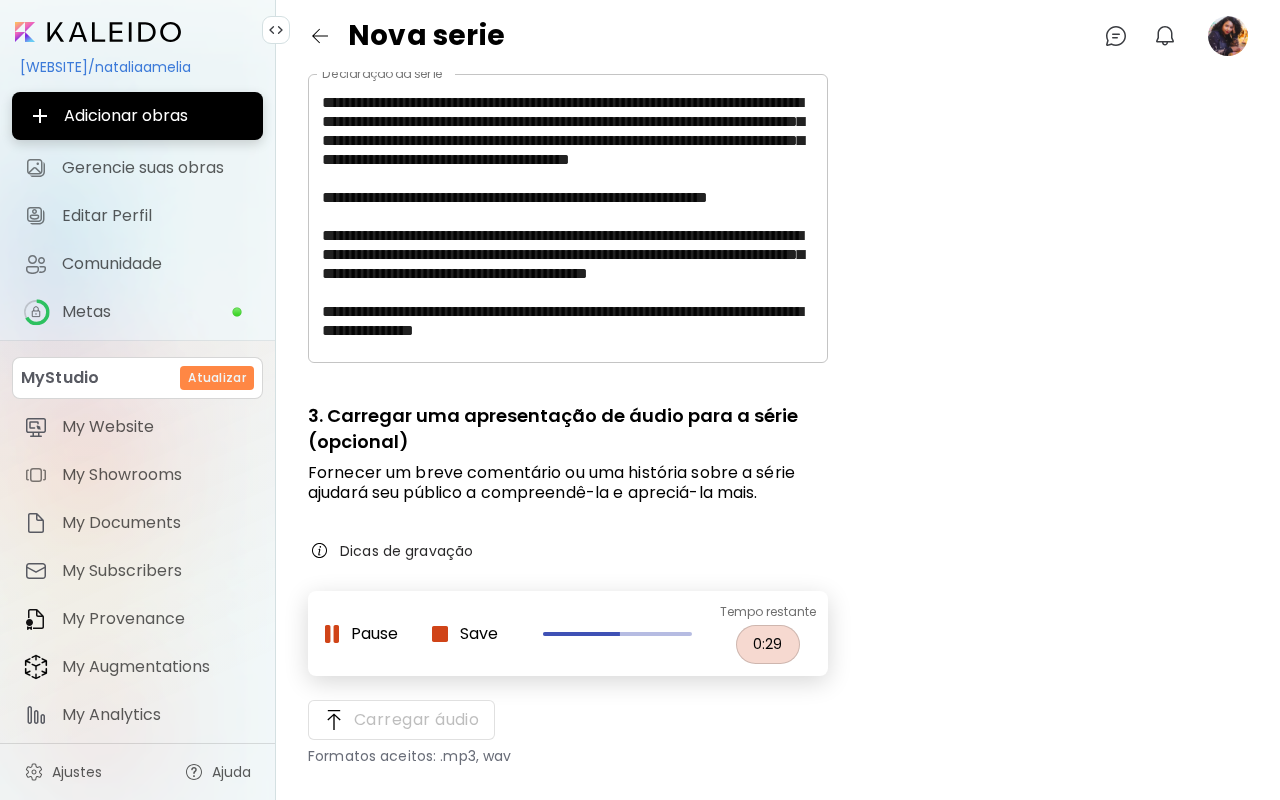 click on "Pause" at bounding box center (374, 634) 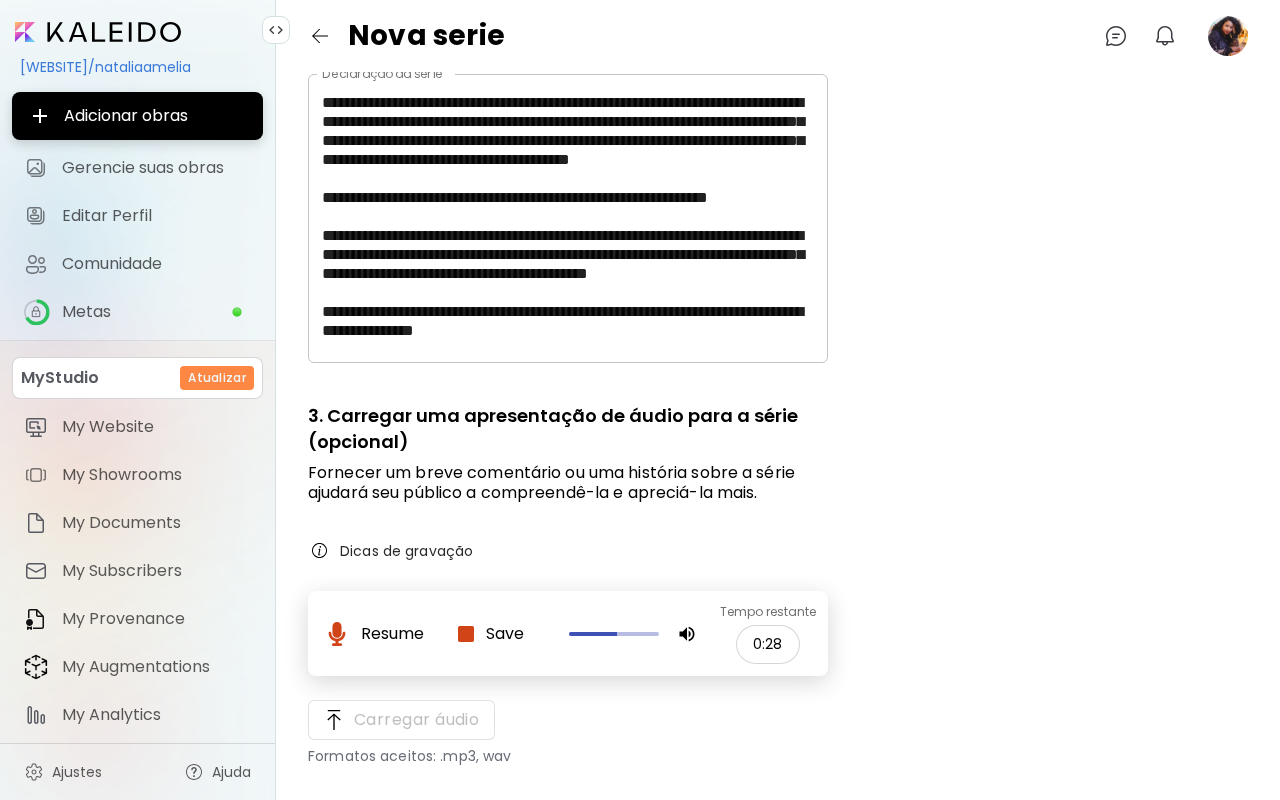 click at bounding box center (466, 634) 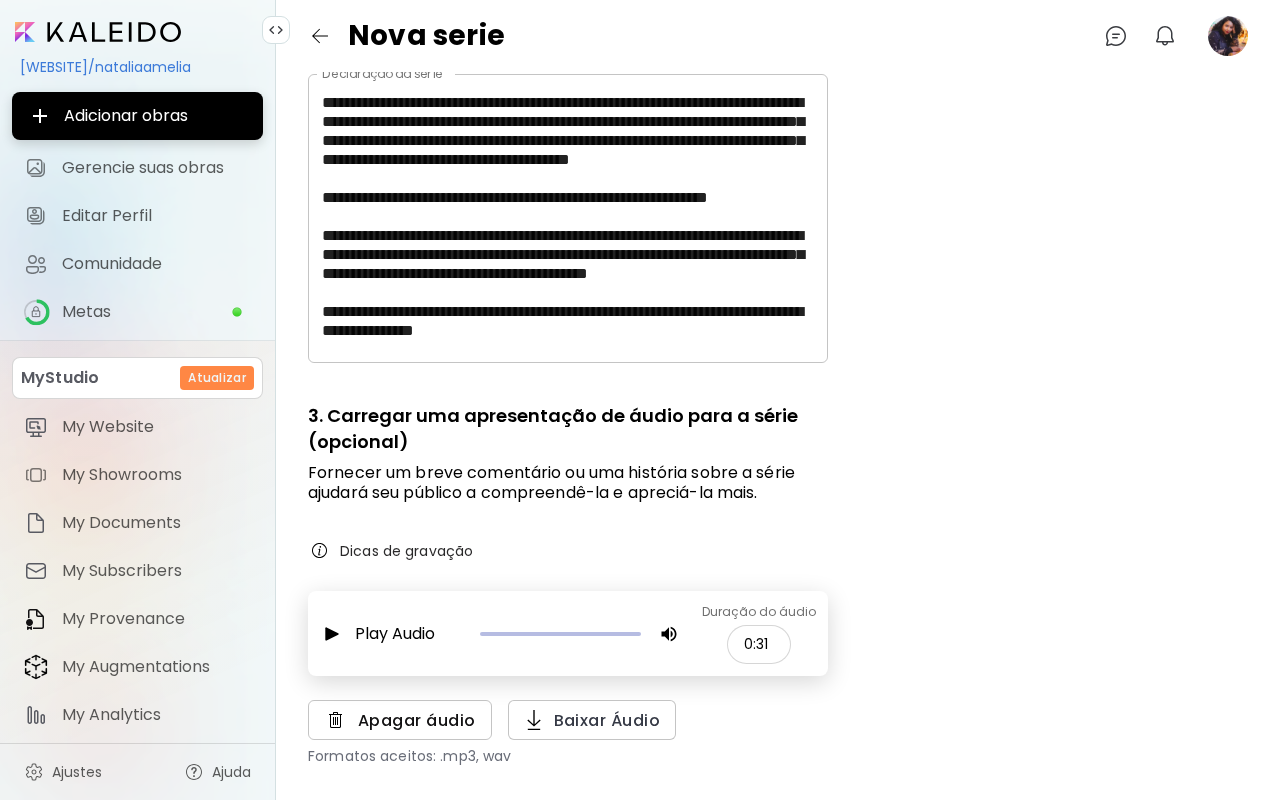 click on "Apagar áudio" at bounding box center [400, 720] 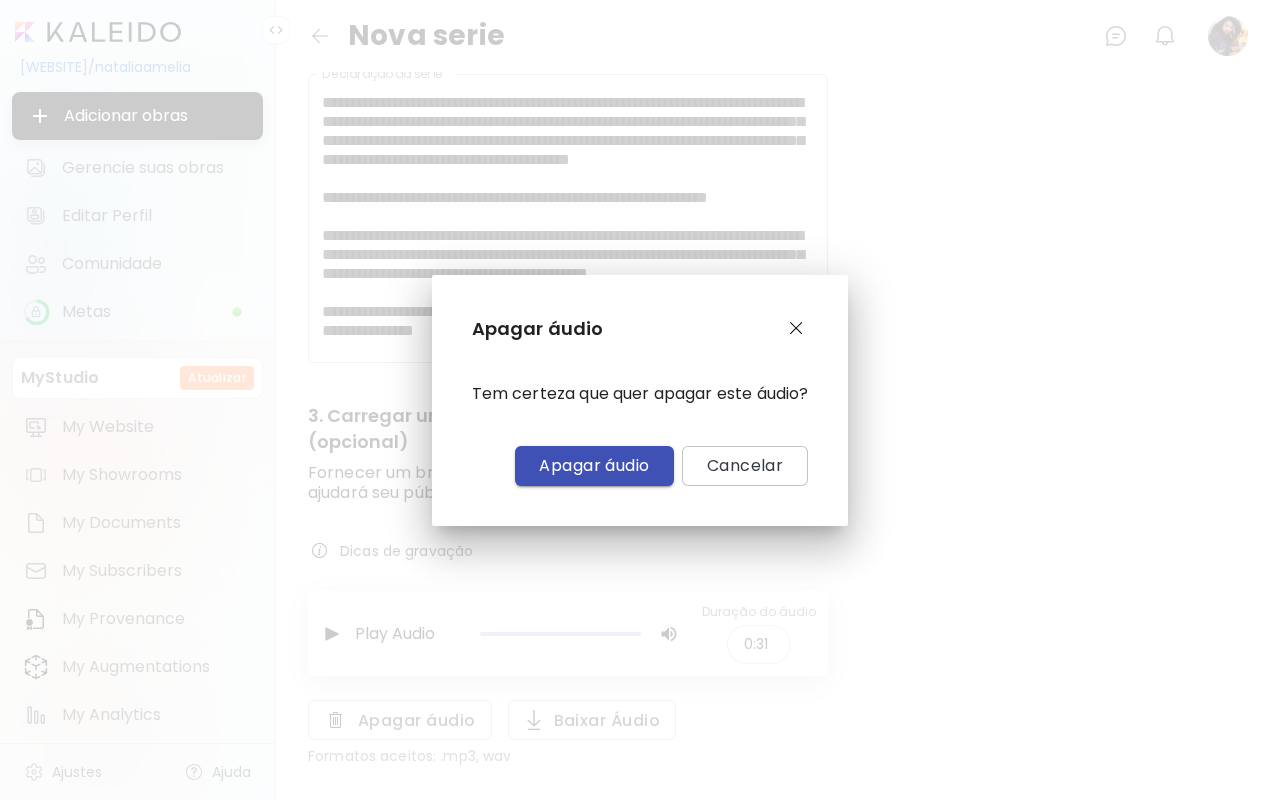 click on "Apagar áudio" at bounding box center (594, 465) 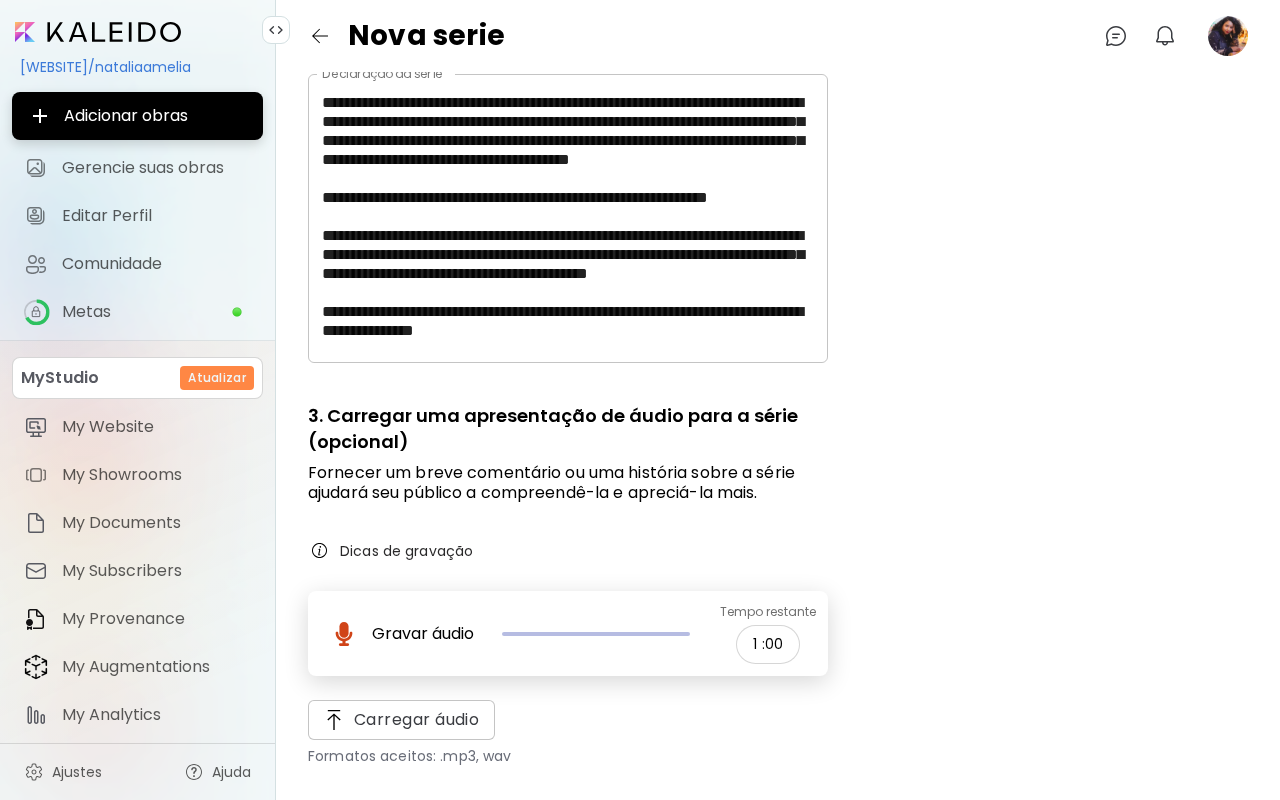 click on "3. Carregar uma apresentação de áudio para a série (opcional) Fornecer um breve comentário ou uma história sobre a série ajudará seu público a compreendê-la e apreciá-la mais. Dicas de gravação Kaleido não tem acesso ao seu microfone. Por favor,  permitir acesso através do seu navegador  e depois atualize esta página. Gravar áudio Tempo restante 1 : 00 Carregar áudio Formatos aceitos: .mp3, wav" at bounding box center (568, 583) 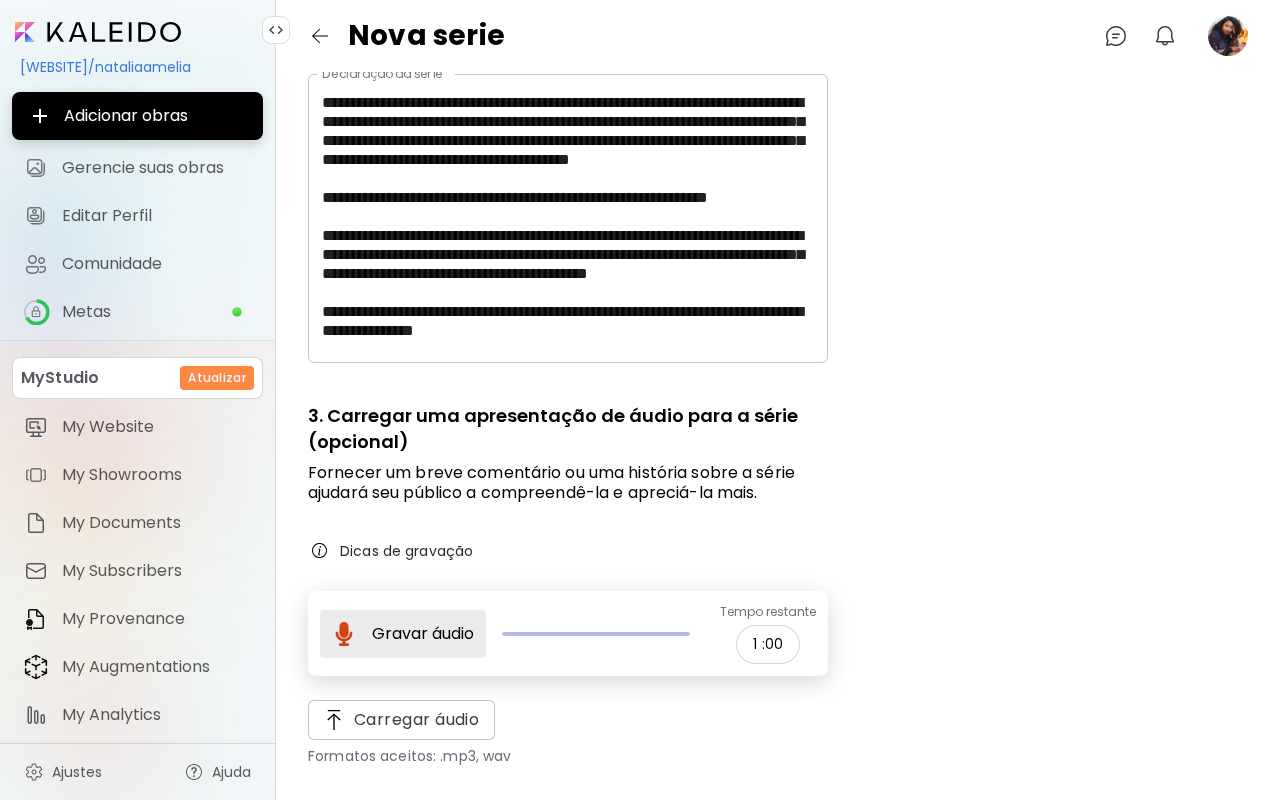 click at bounding box center [344, 634] 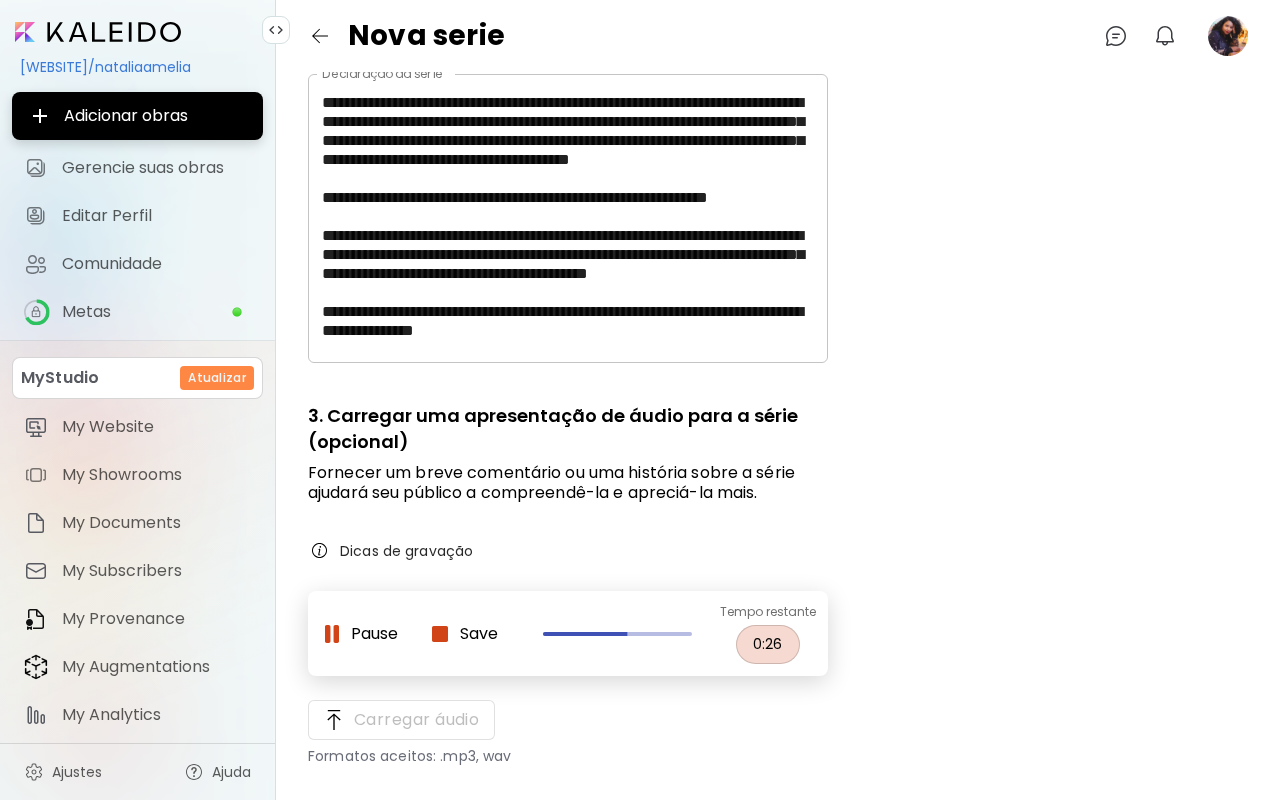 scroll, scrollTop: 53, scrollLeft: 0, axis: vertical 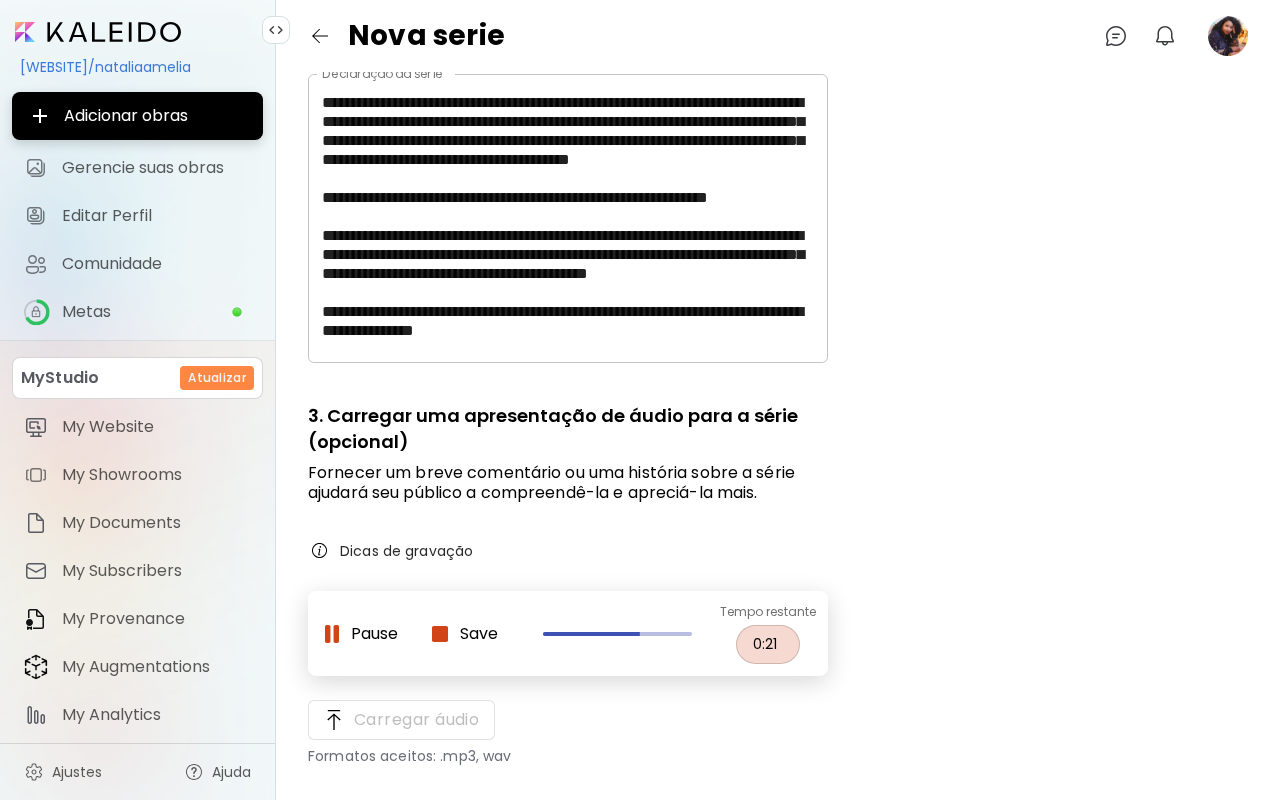 click at bounding box center [440, 634] 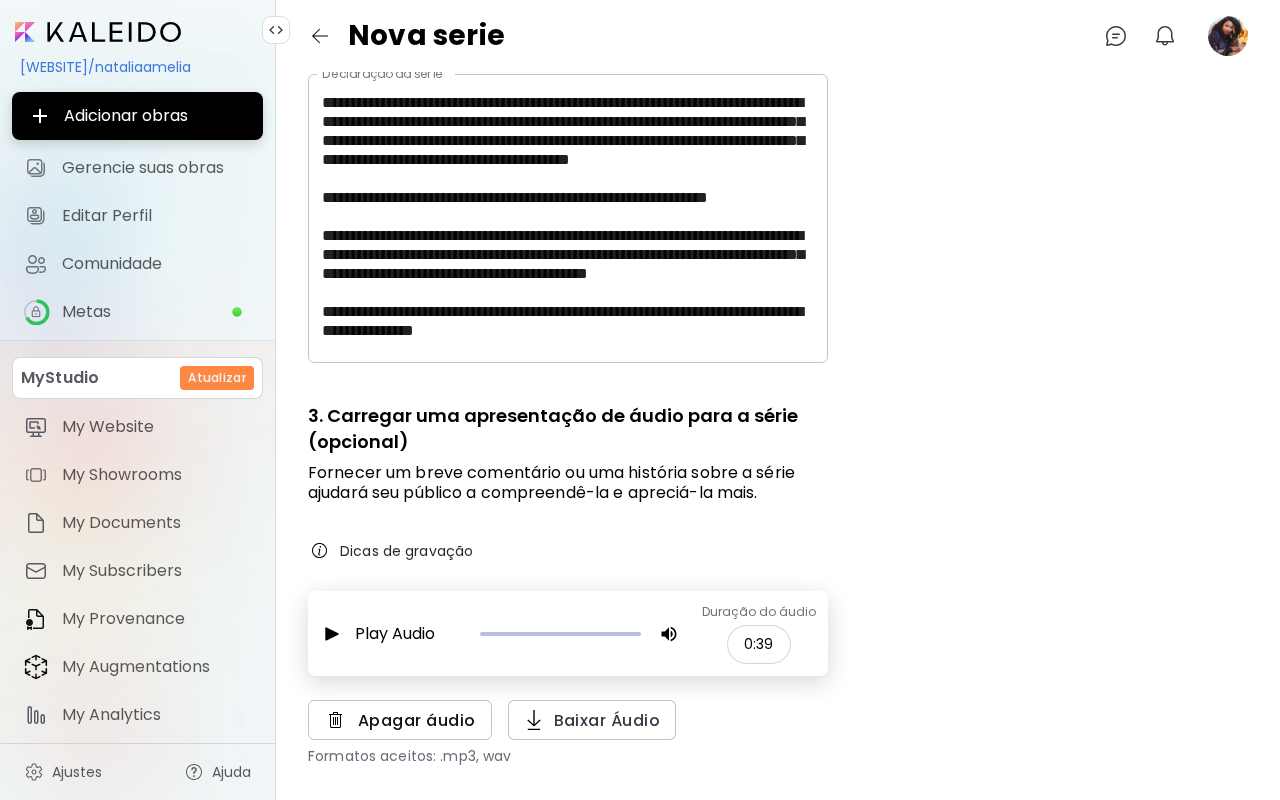 click on "Apagar áudio" at bounding box center (400, 720) 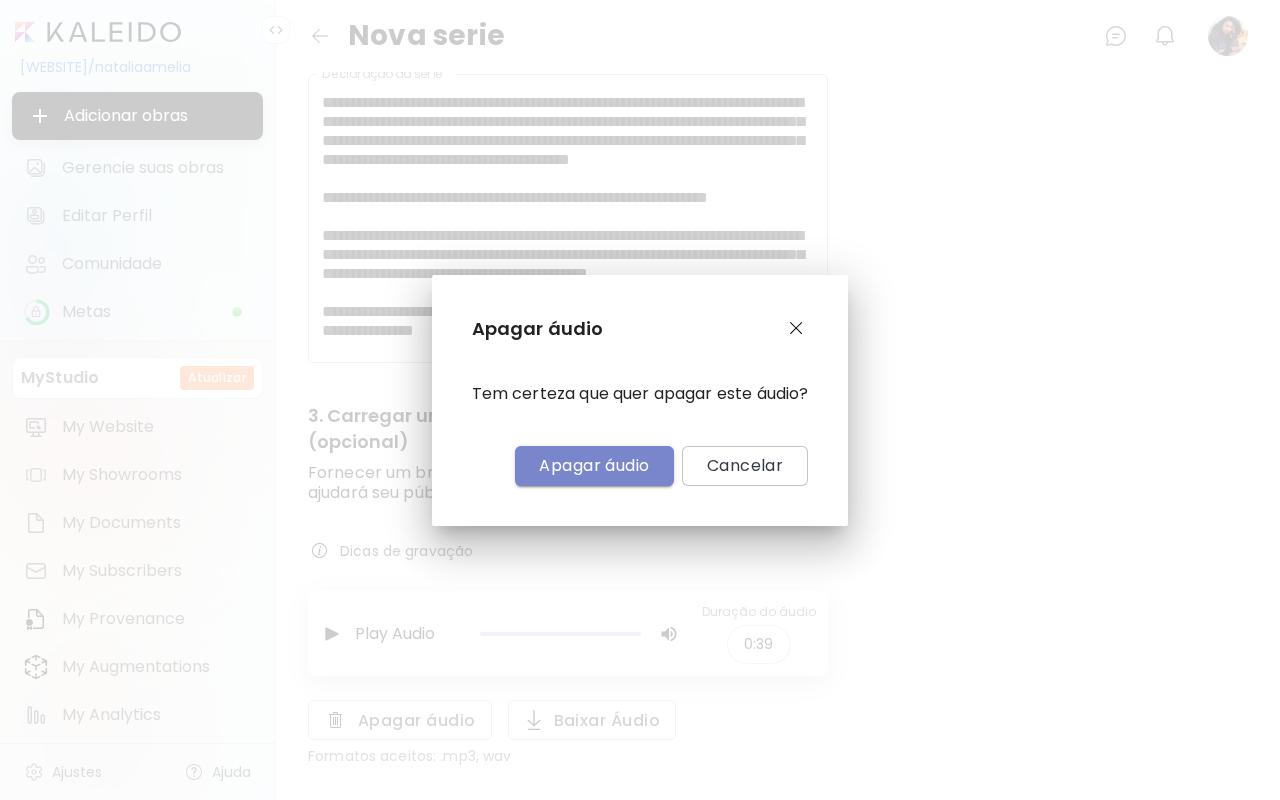 click on "Apagar áudio" at bounding box center (594, 465) 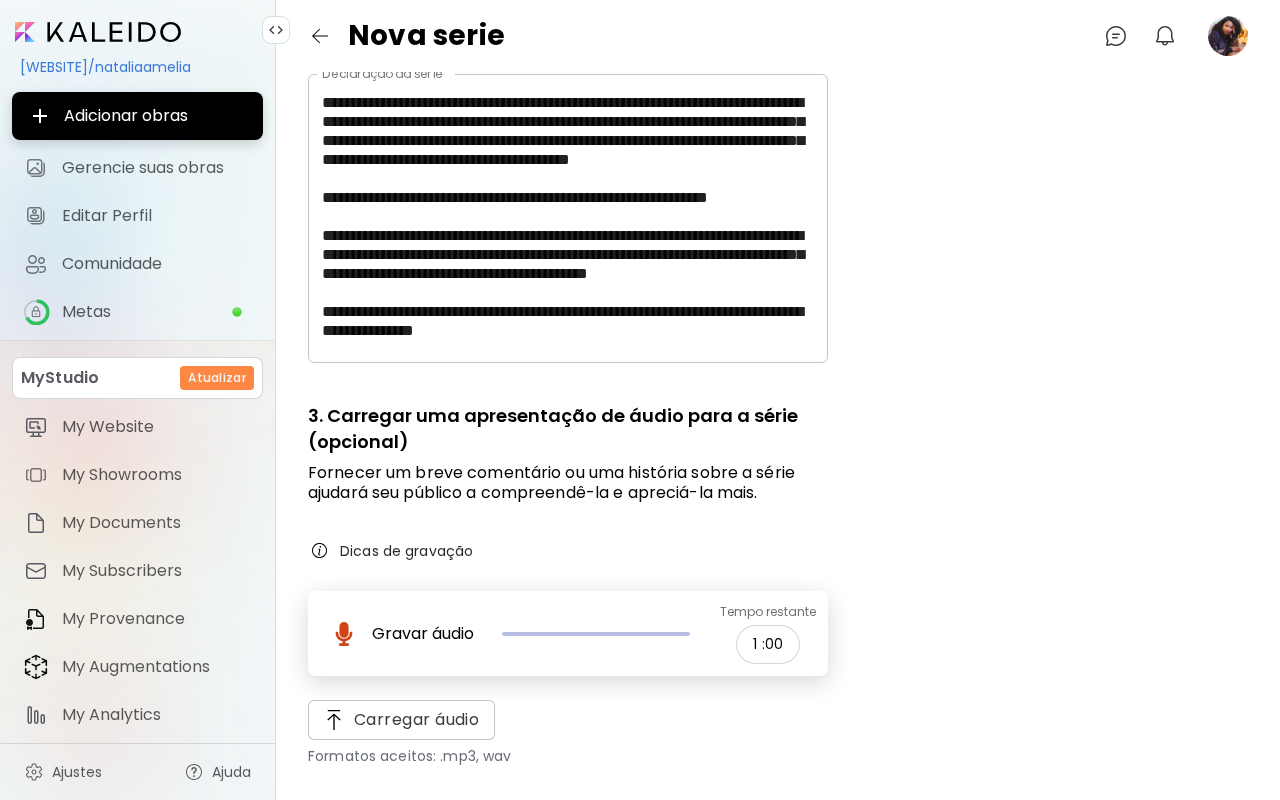 scroll, scrollTop: 53, scrollLeft: 0, axis: vertical 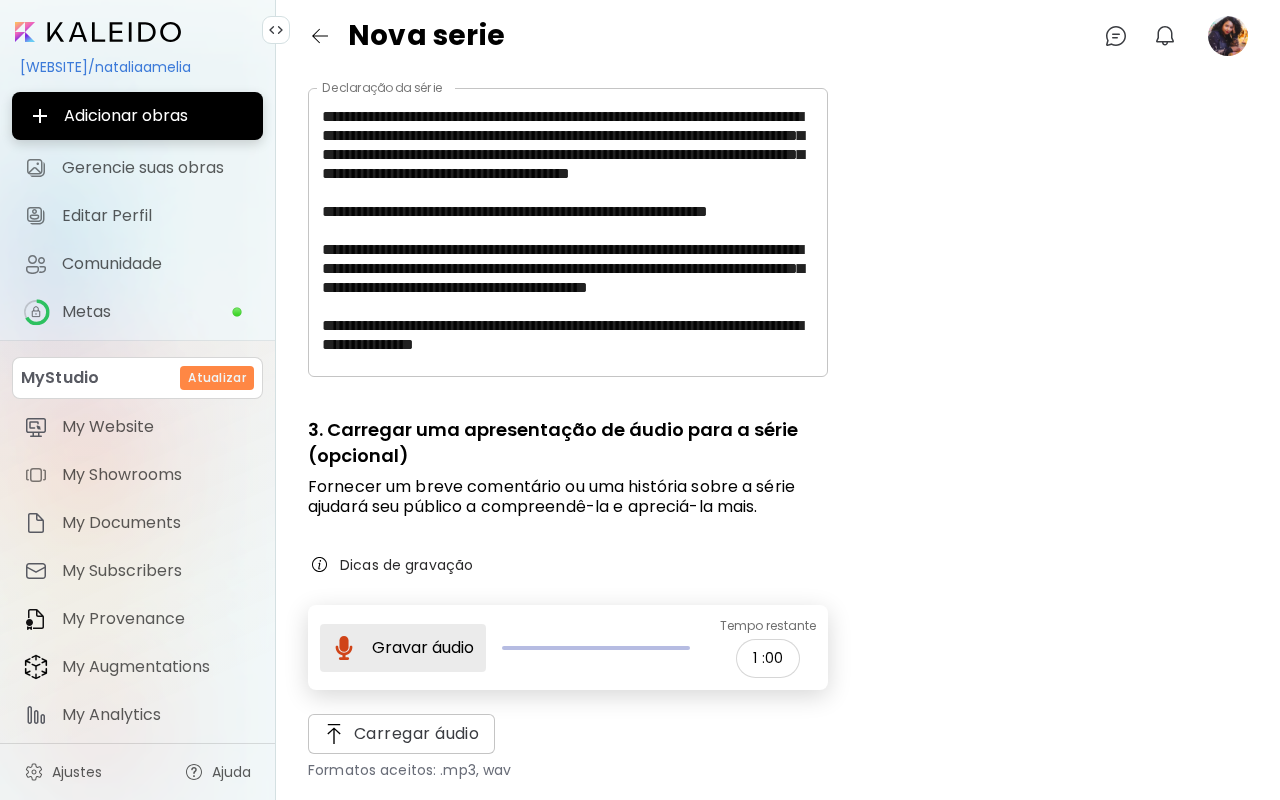click on "Gravar áudio" at bounding box center [403, 648] 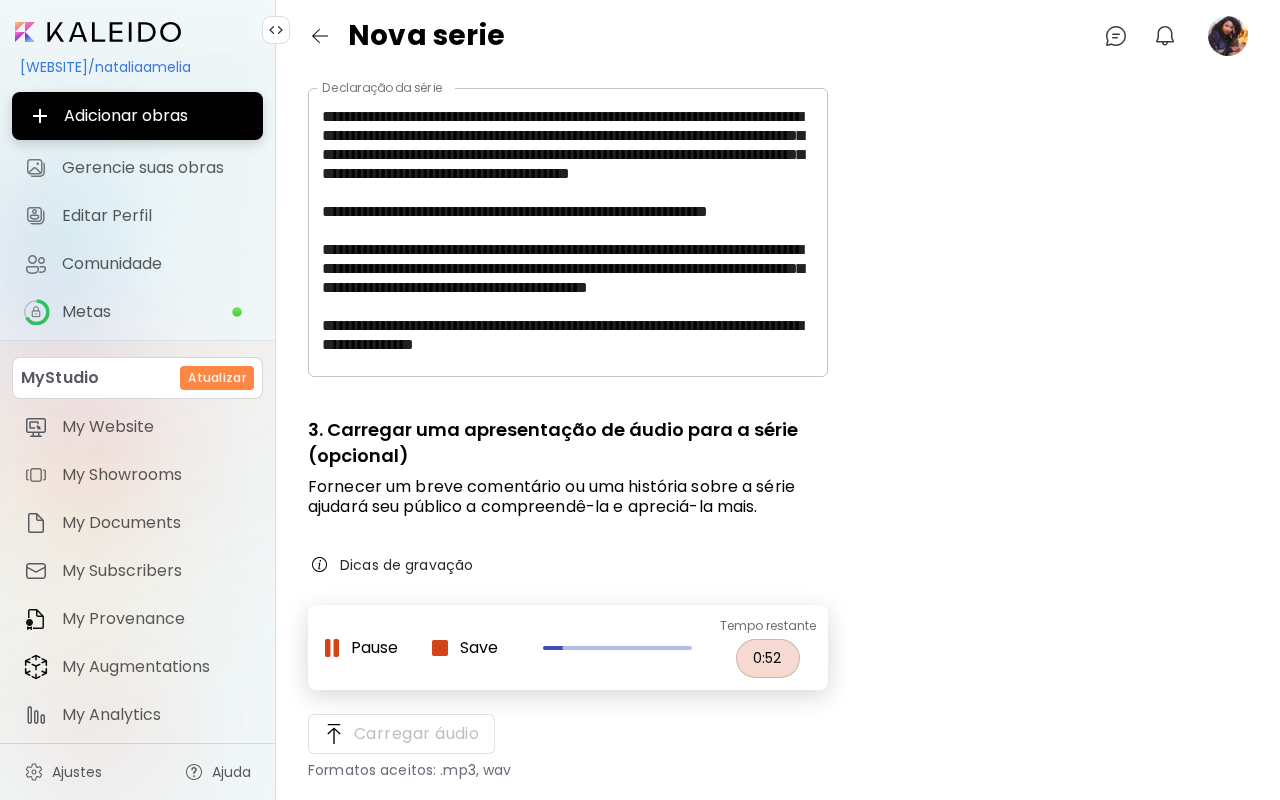 click on "Pause Save Tempo restante 0 : 52" at bounding box center (568, 647) 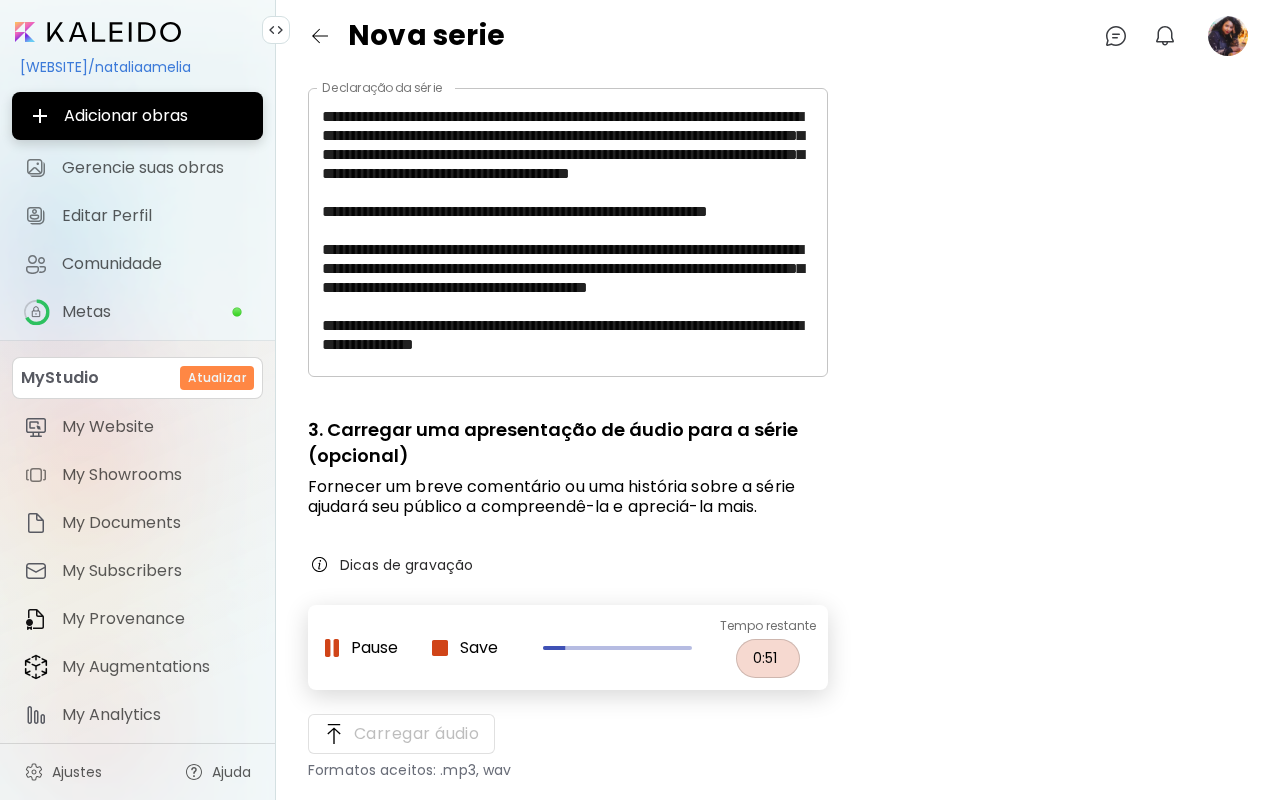 click at bounding box center (440, 648) 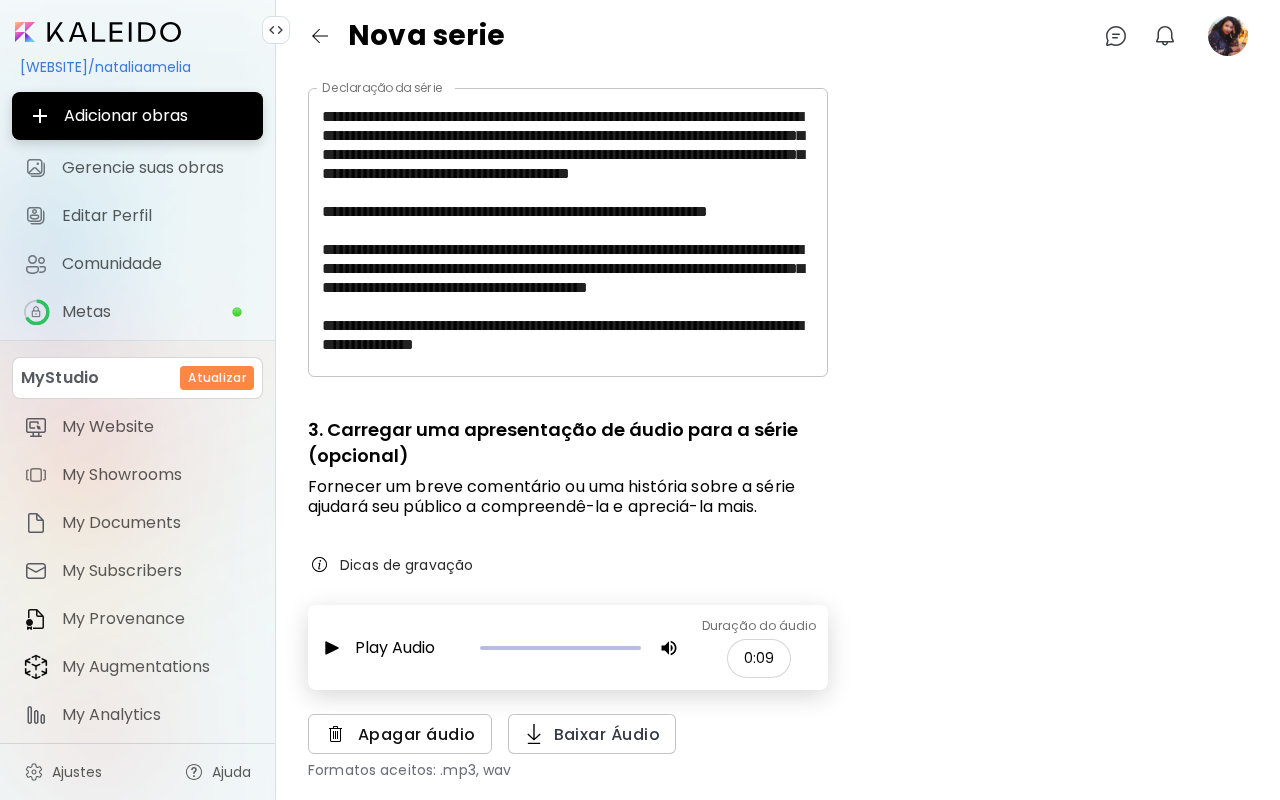 click on "Apagar áudio" at bounding box center (400, 734) 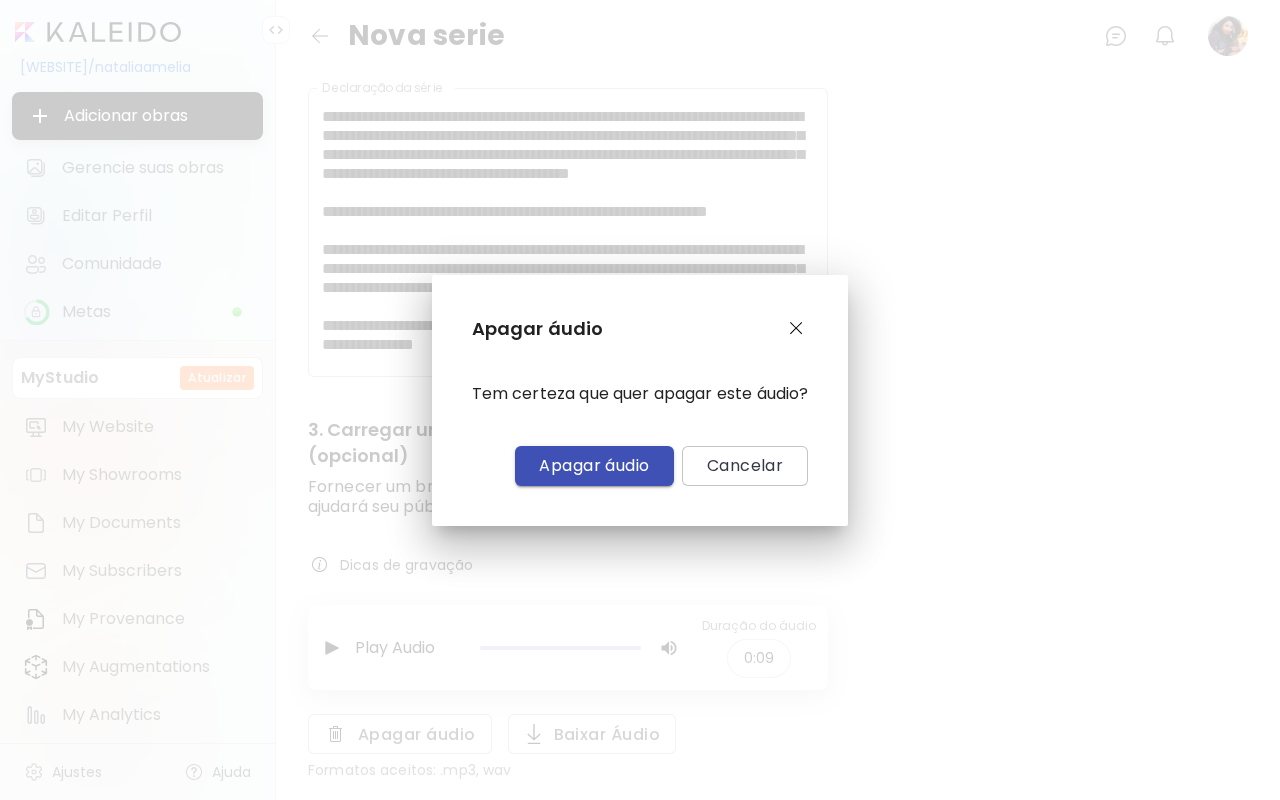 click on "Apagar áudio" at bounding box center (594, 465) 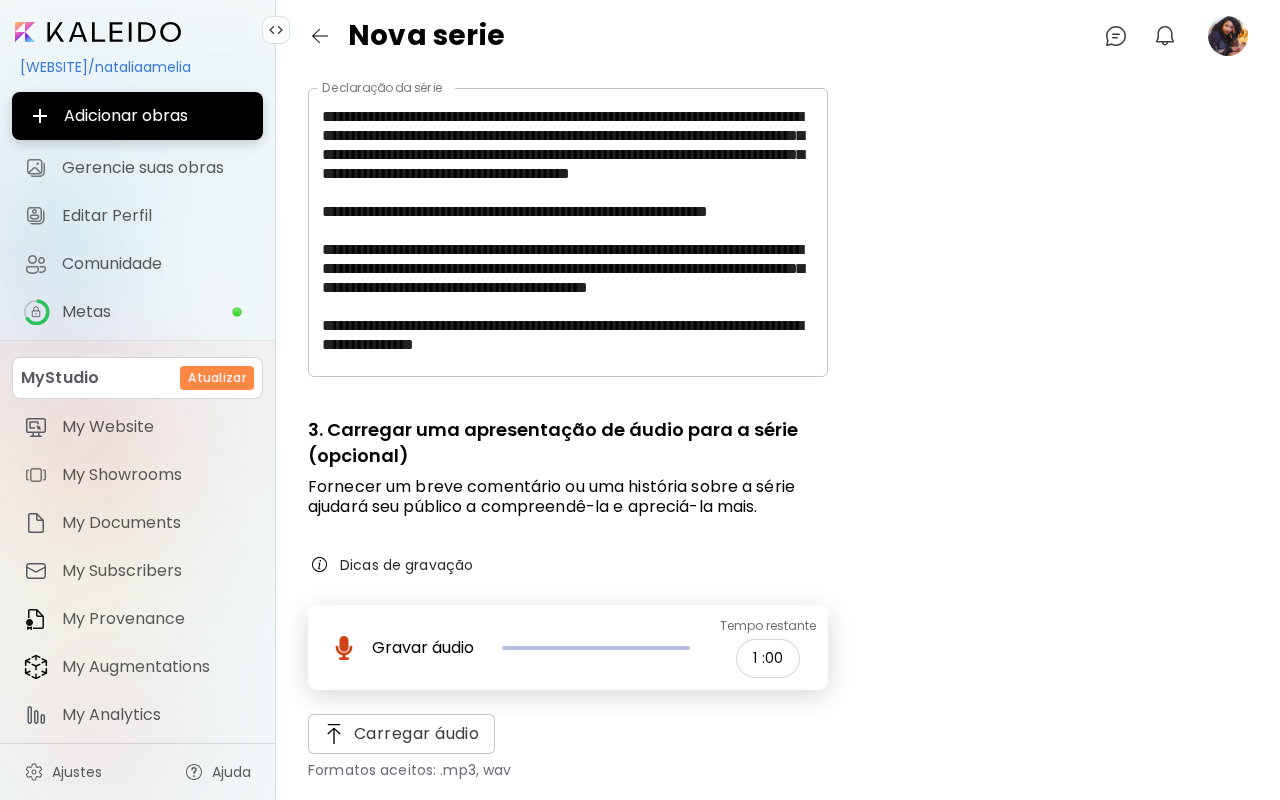 scroll, scrollTop: 53, scrollLeft: 0, axis: vertical 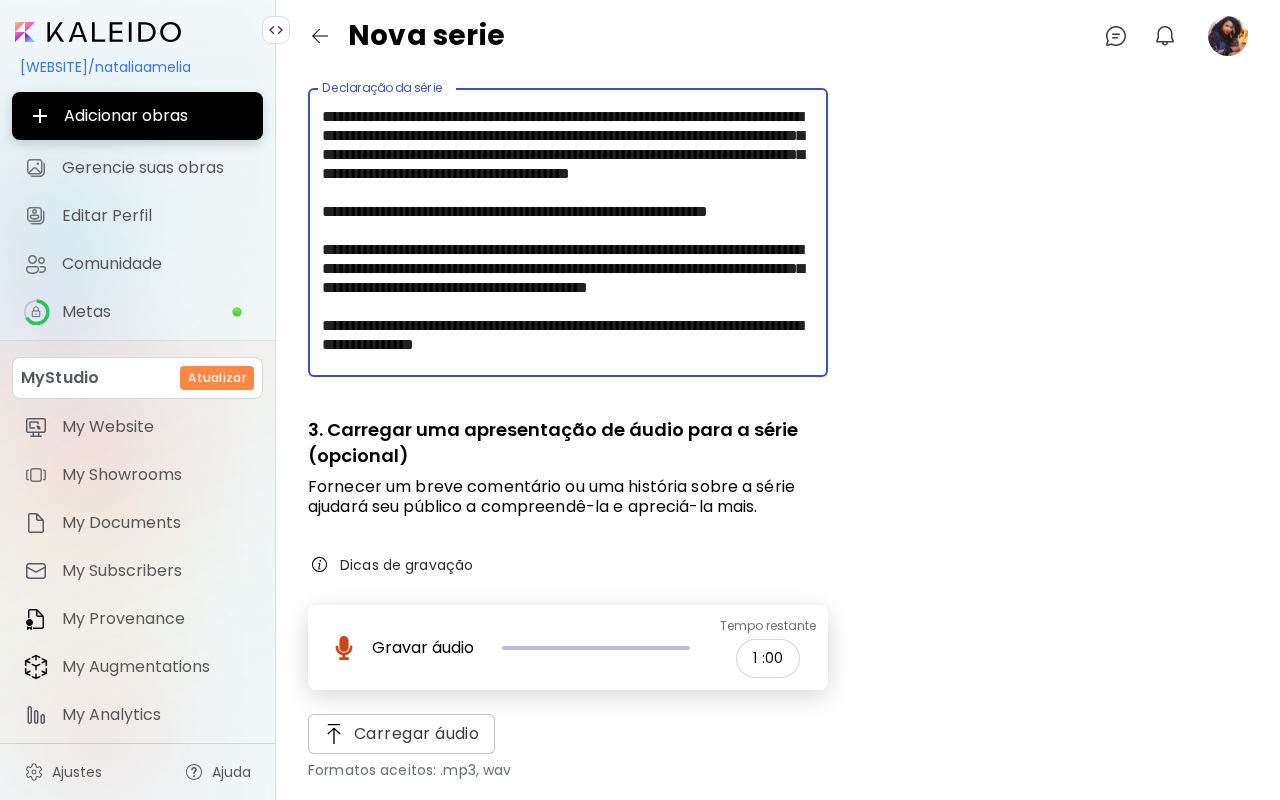 drag, startPoint x: 646, startPoint y: 369, endPoint x: 330, endPoint y: 129, distance: 396.80725 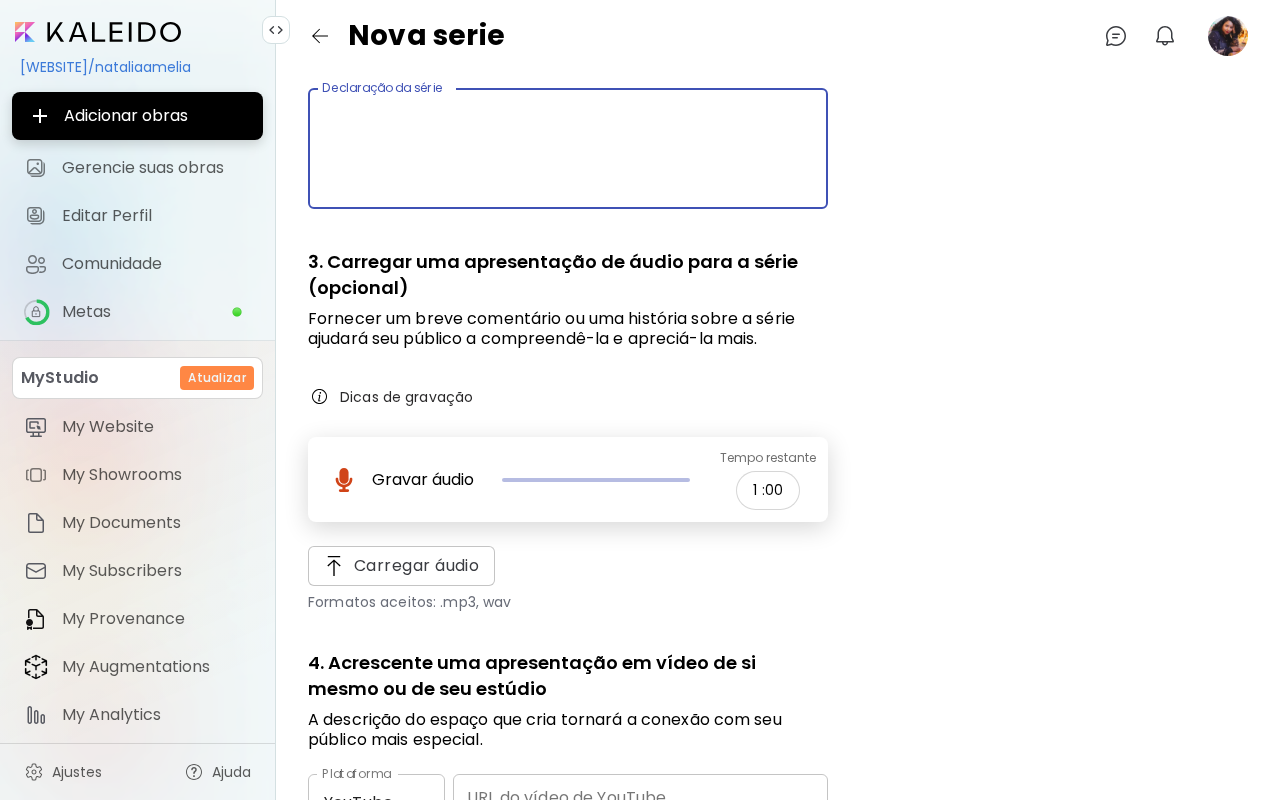 paste on "**********" 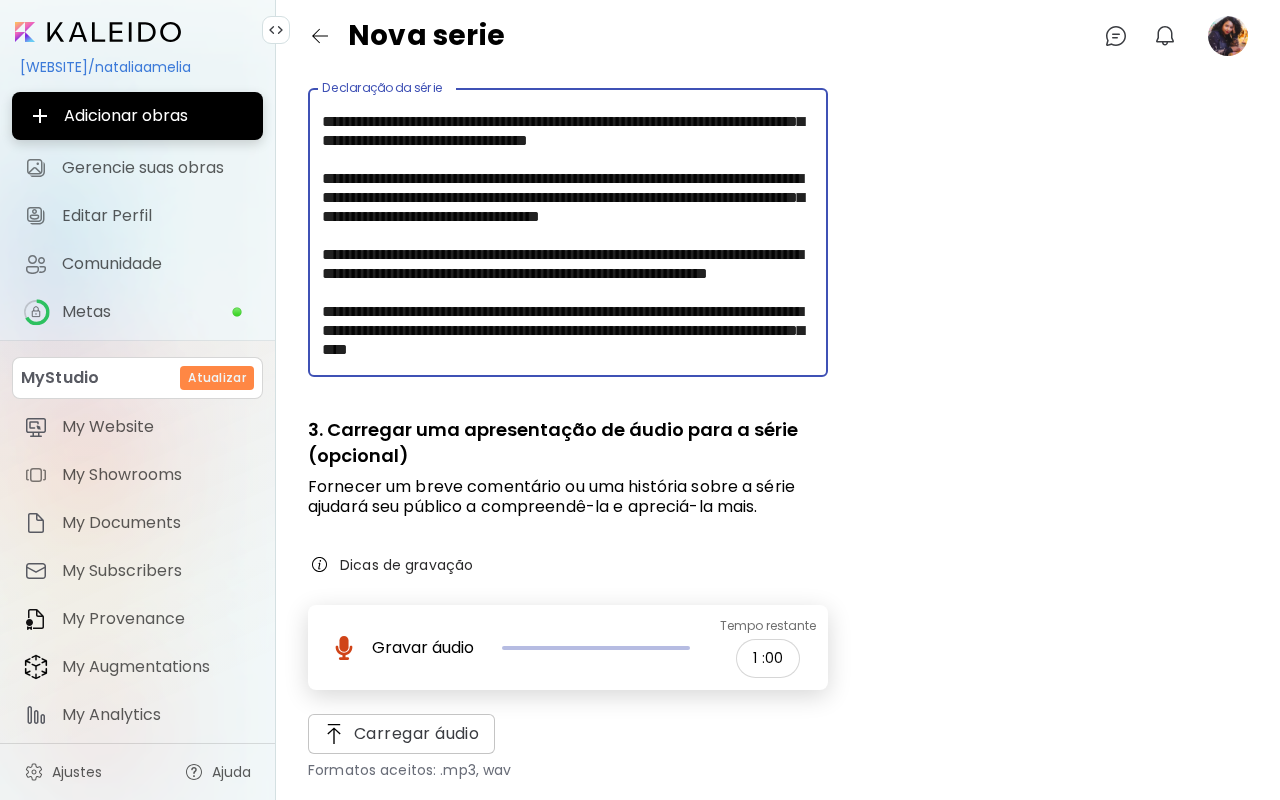 scroll, scrollTop: 0, scrollLeft: 0, axis: both 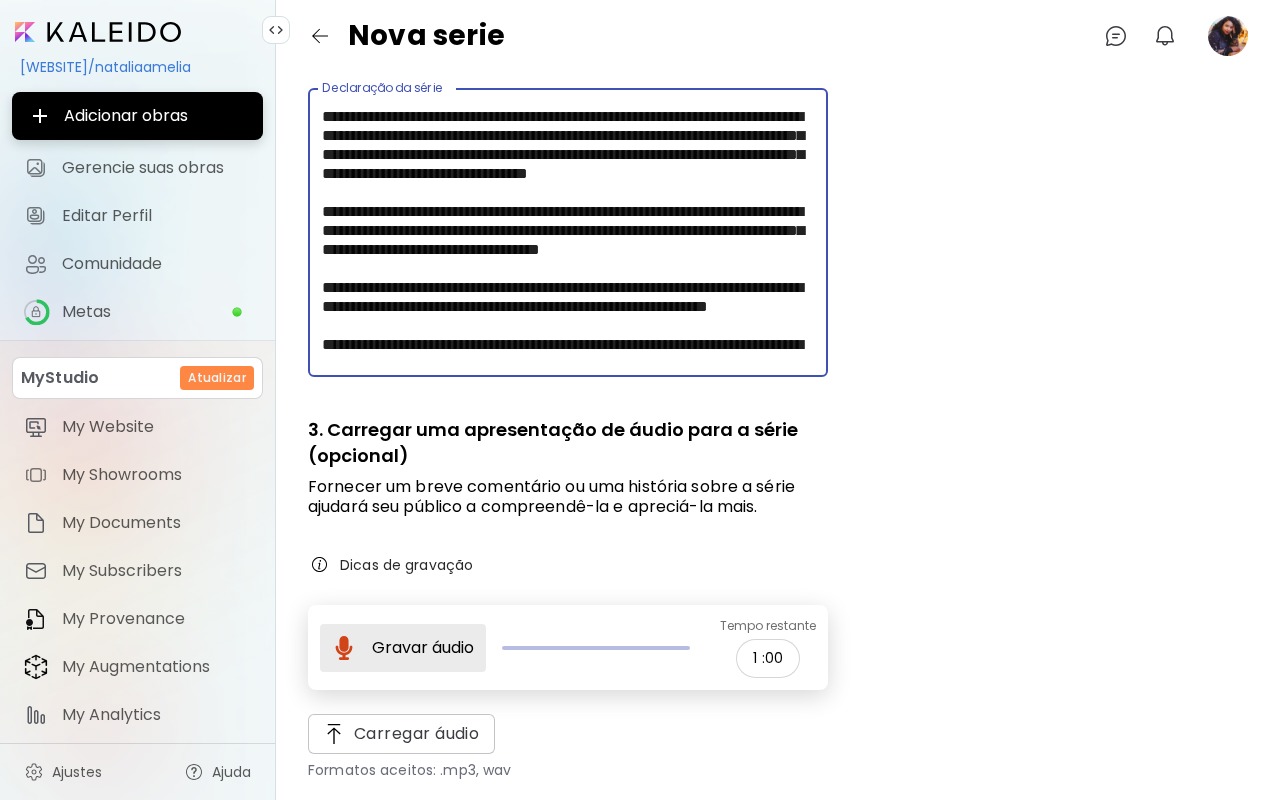 click at bounding box center (344, 648) 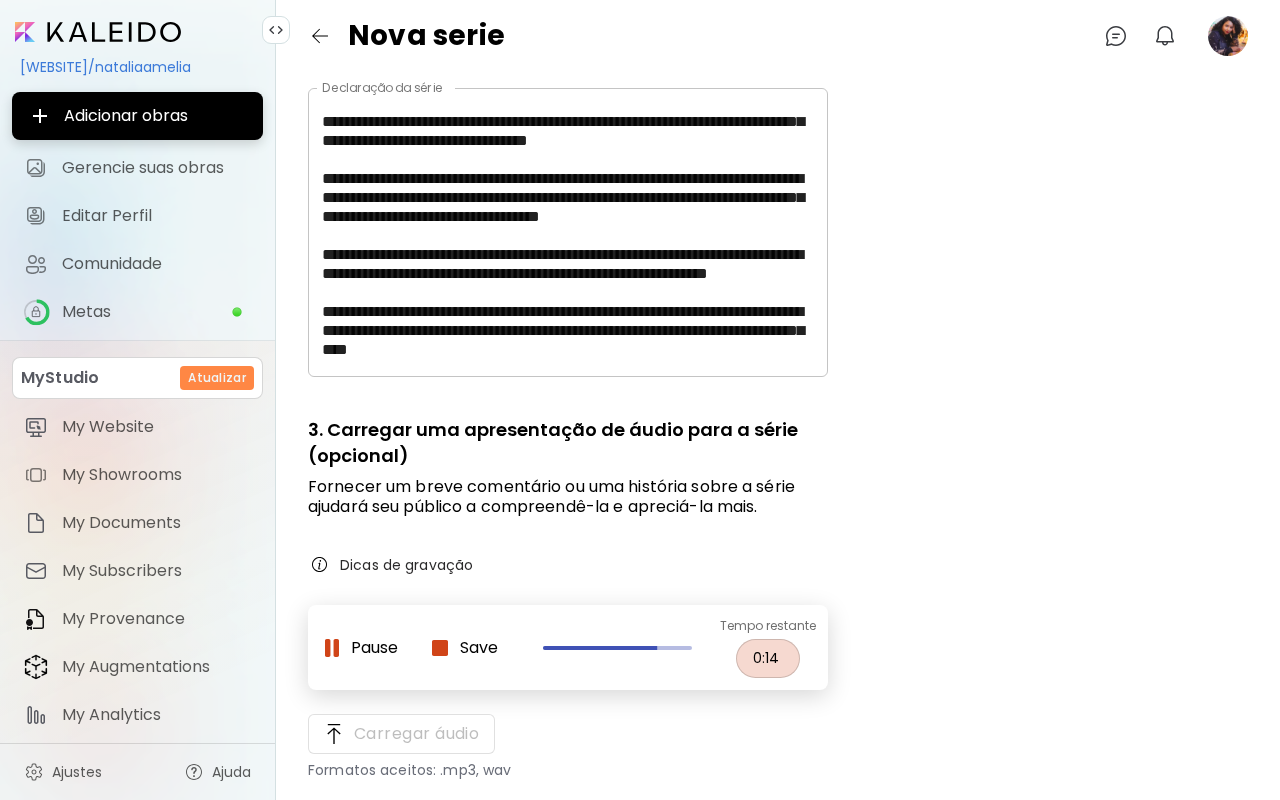 scroll, scrollTop: 128, scrollLeft: 0, axis: vertical 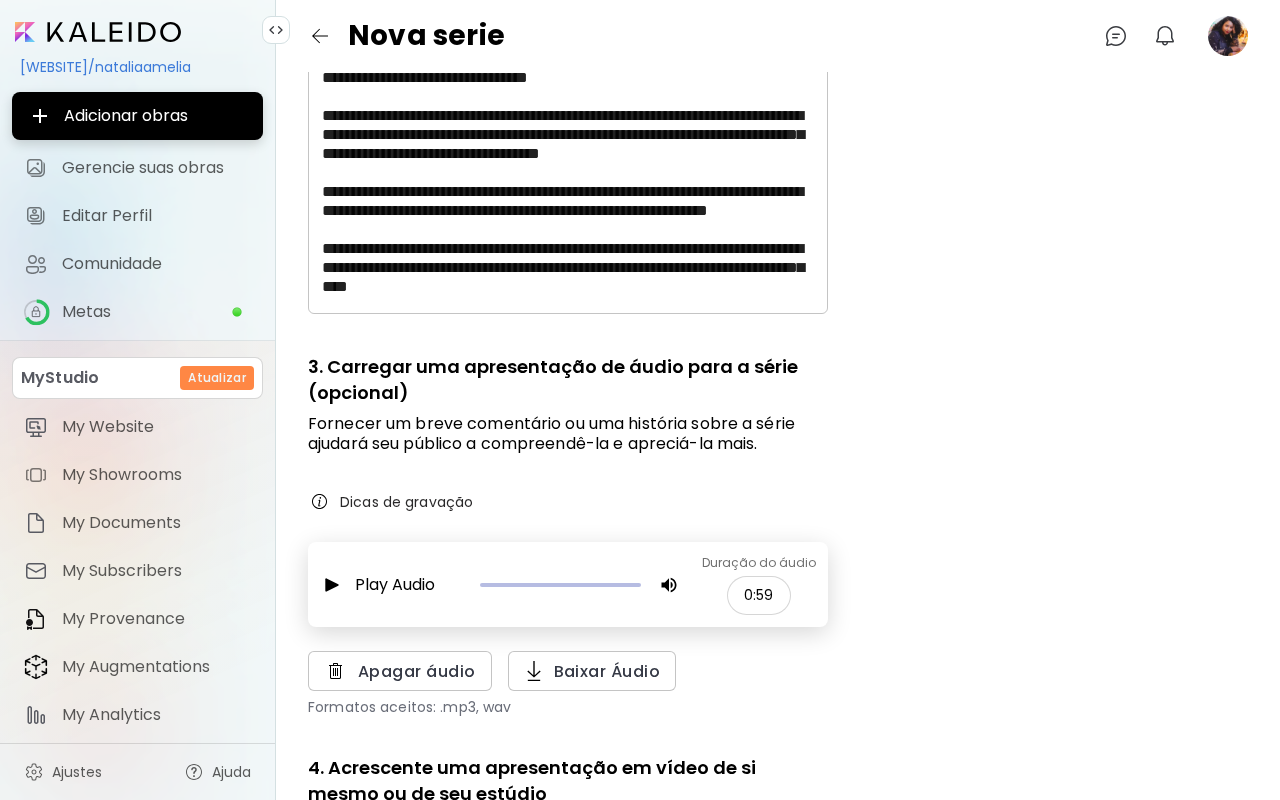 click on "Play Audio" at bounding box center [380, 585] 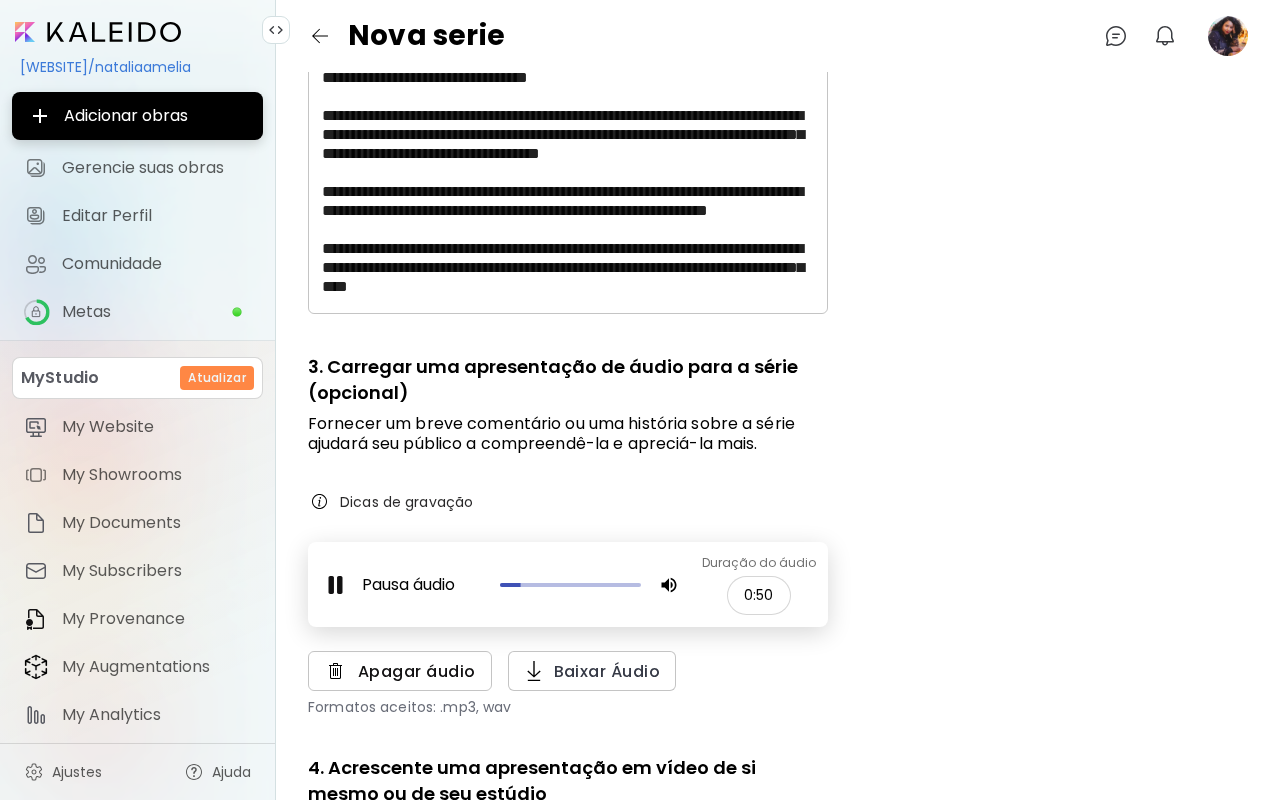 click on "Apagar áudio" at bounding box center (400, 671) 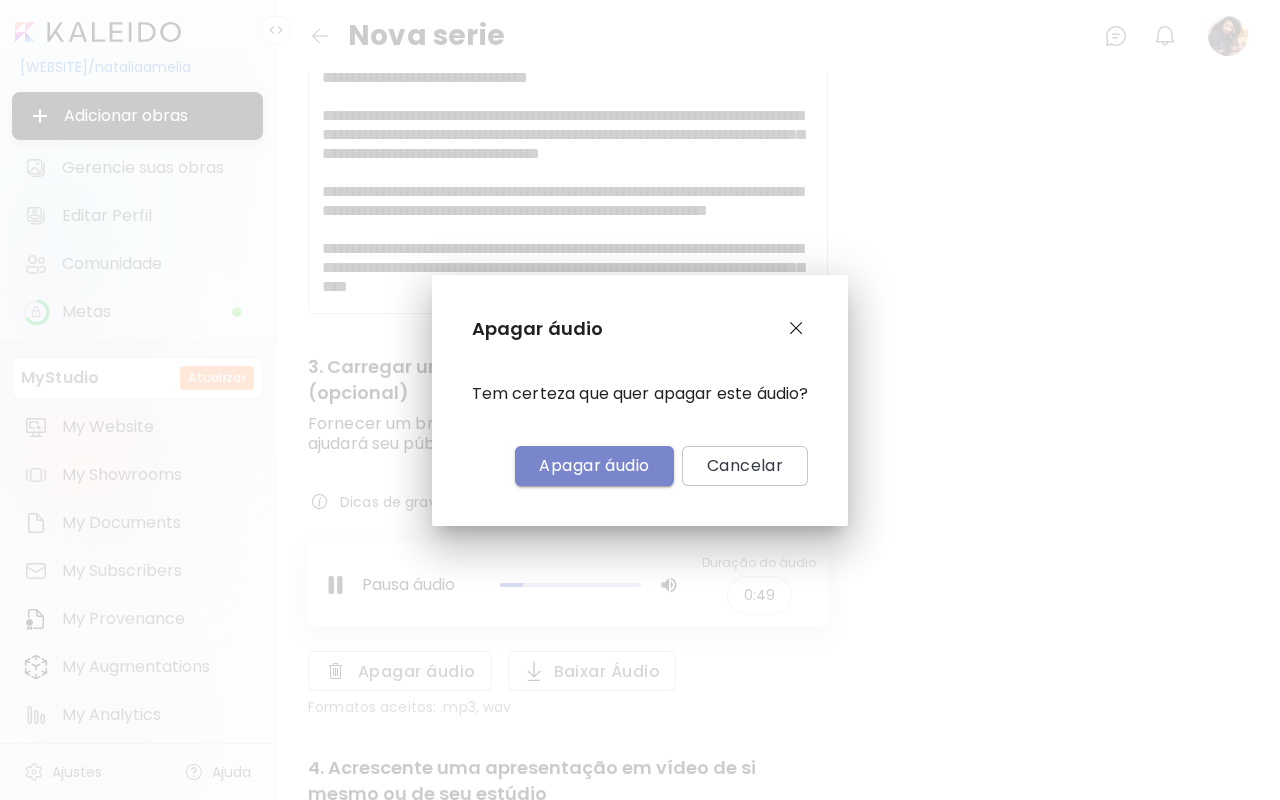 click on "Apagar áudio" at bounding box center (594, 466) 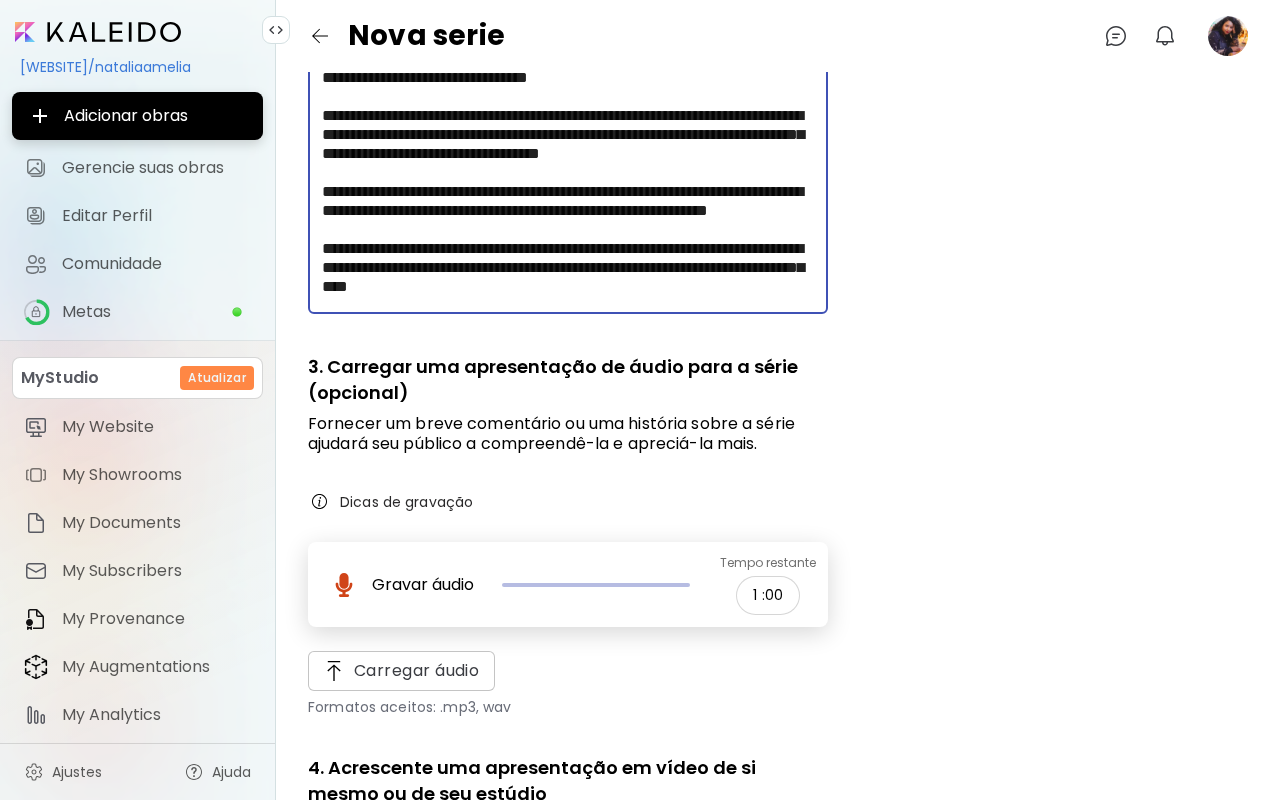 scroll, scrollTop: 0, scrollLeft: 0, axis: both 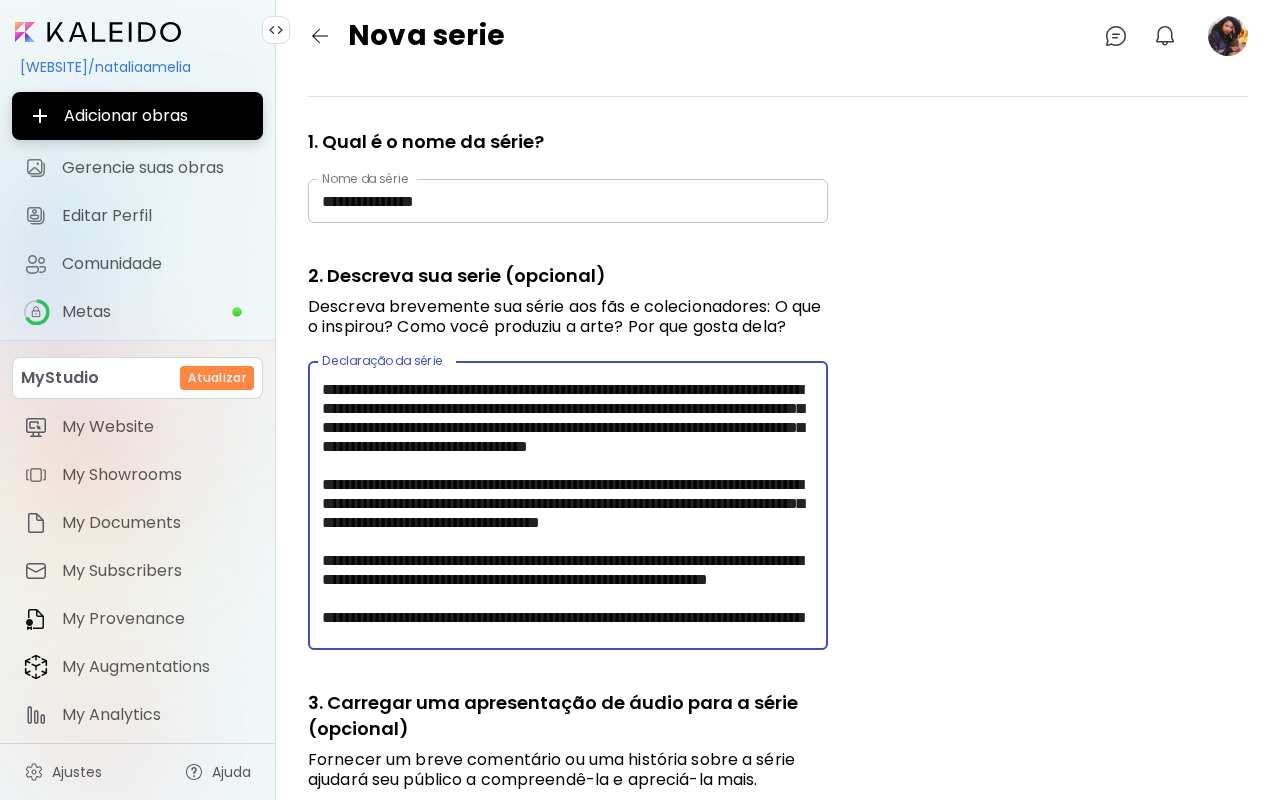 drag, startPoint x: 778, startPoint y: 281, endPoint x: 314, endPoint y: 406, distance: 480.5424 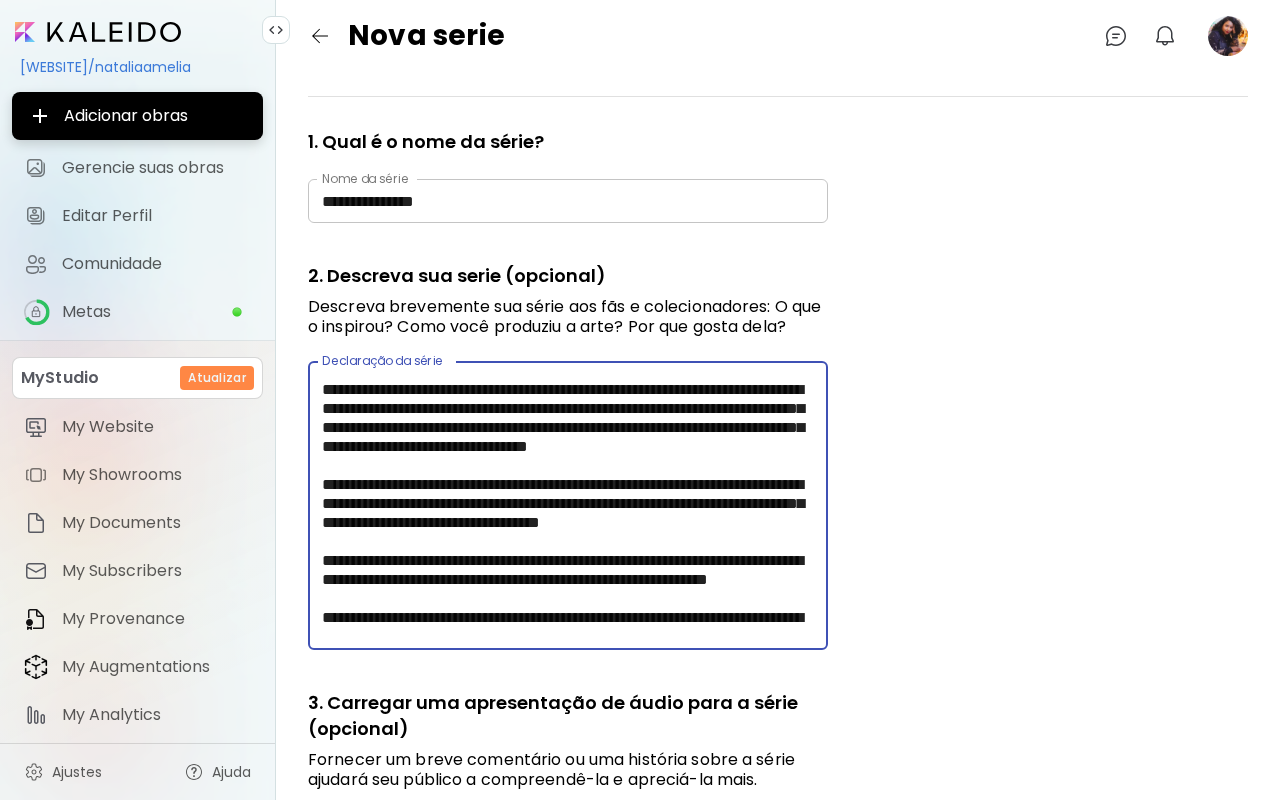 click on "**********" at bounding box center (568, 506) 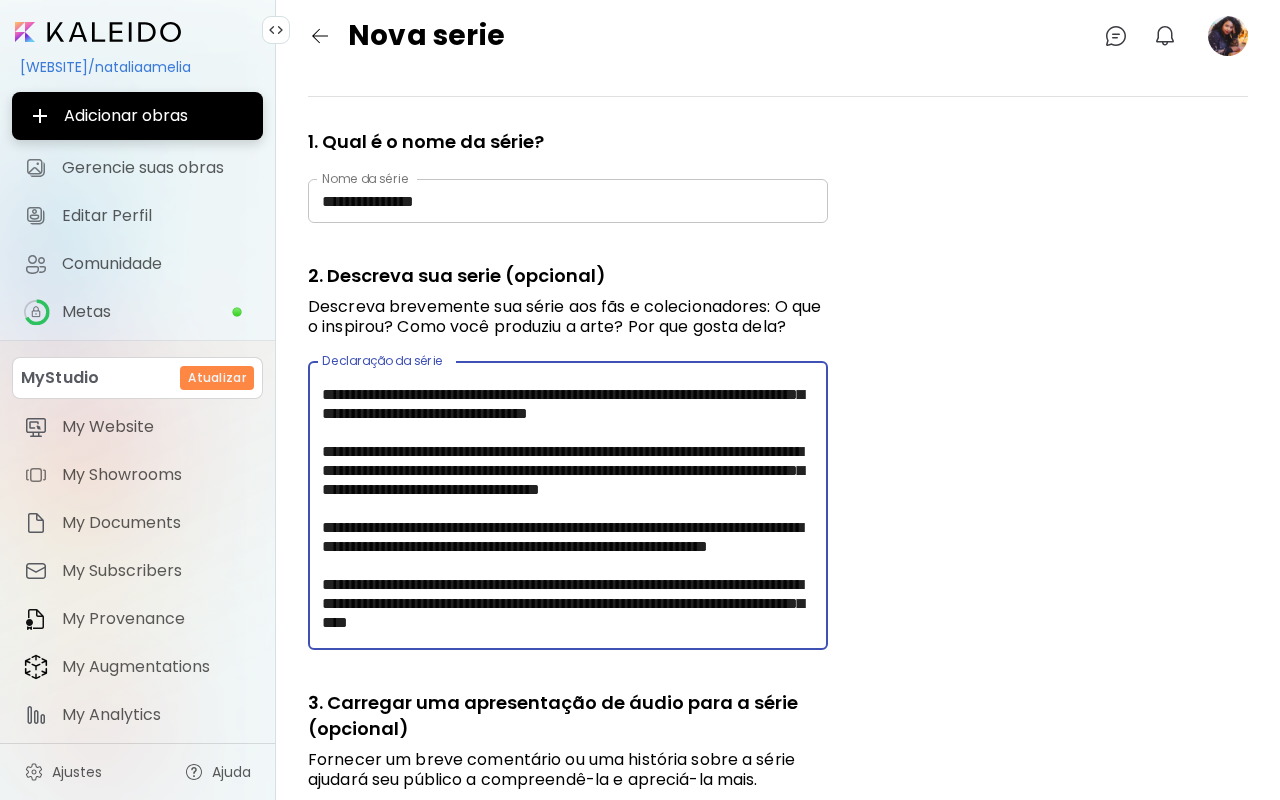 click on "**********" at bounding box center (568, 506) 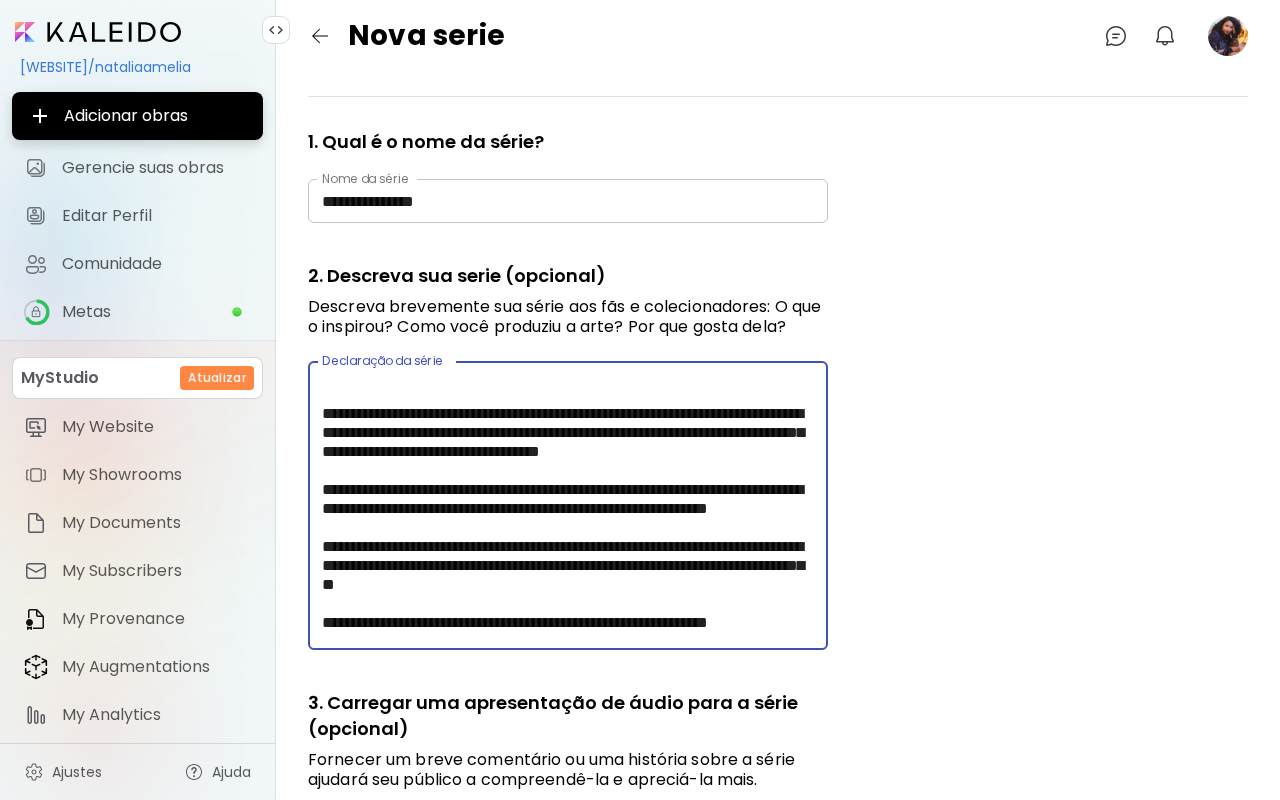 scroll, scrollTop: 148, scrollLeft: 0, axis: vertical 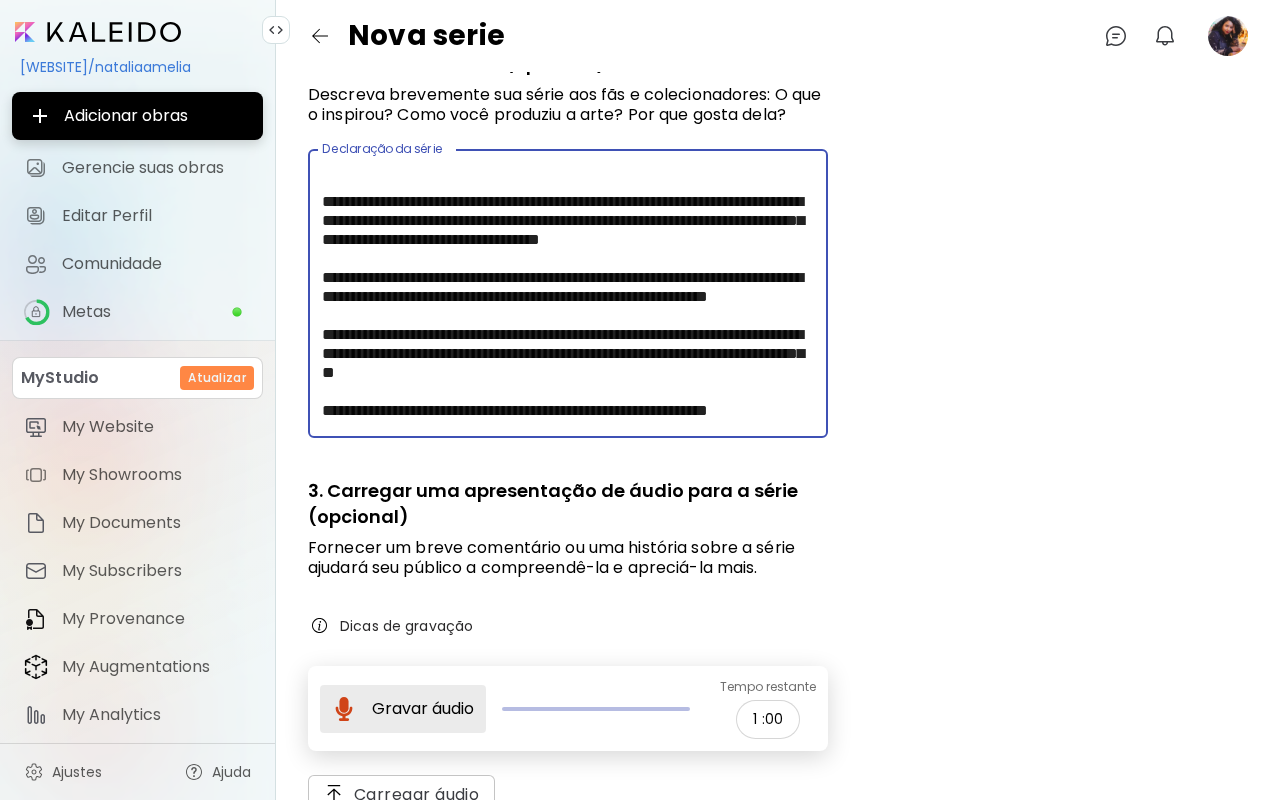 type on "**********" 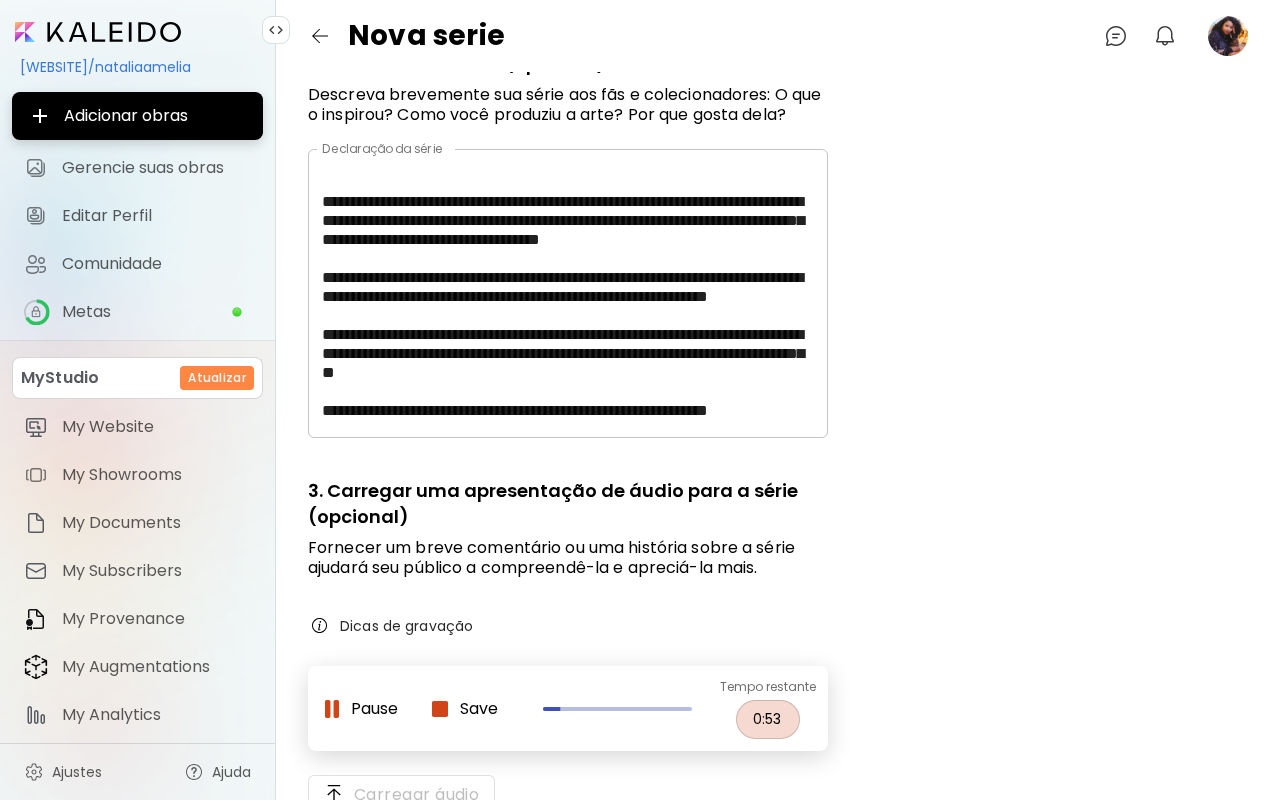 click at bounding box center (440, 709) 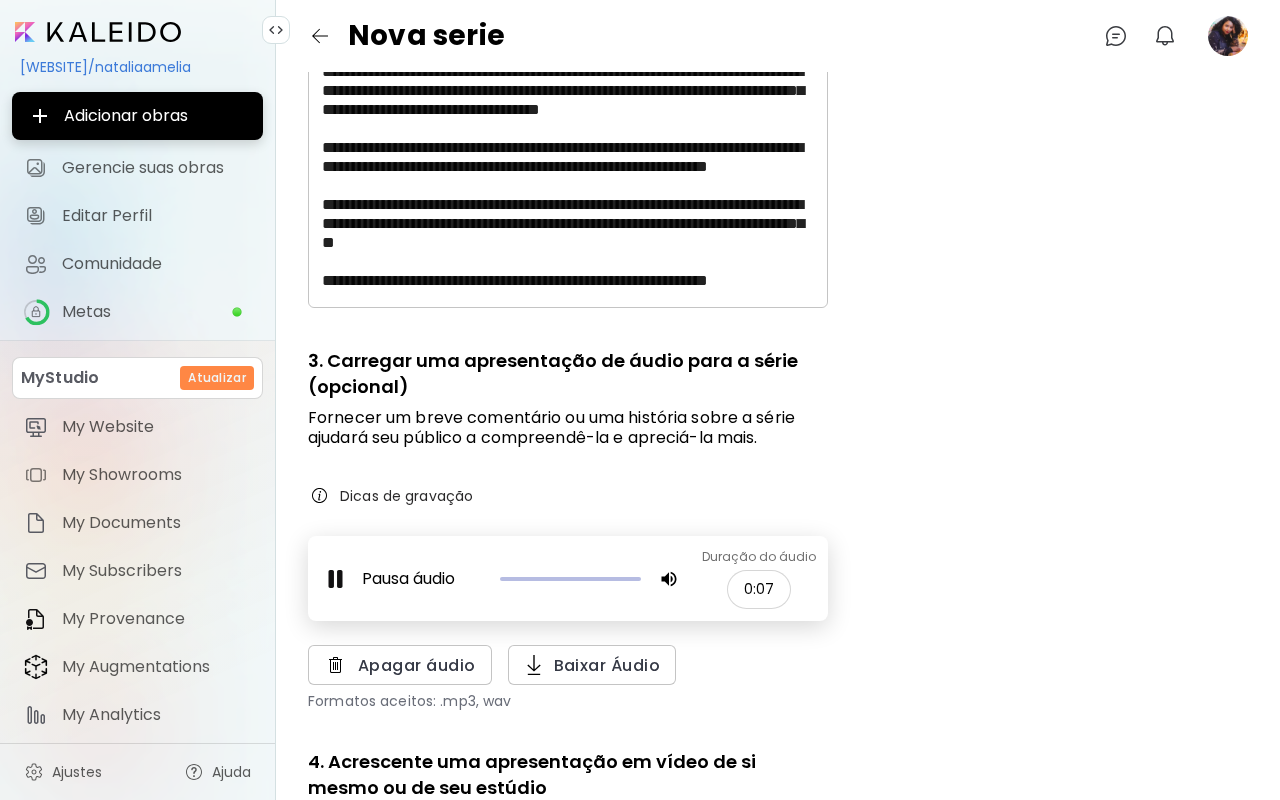scroll, scrollTop: 342, scrollLeft: 0, axis: vertical 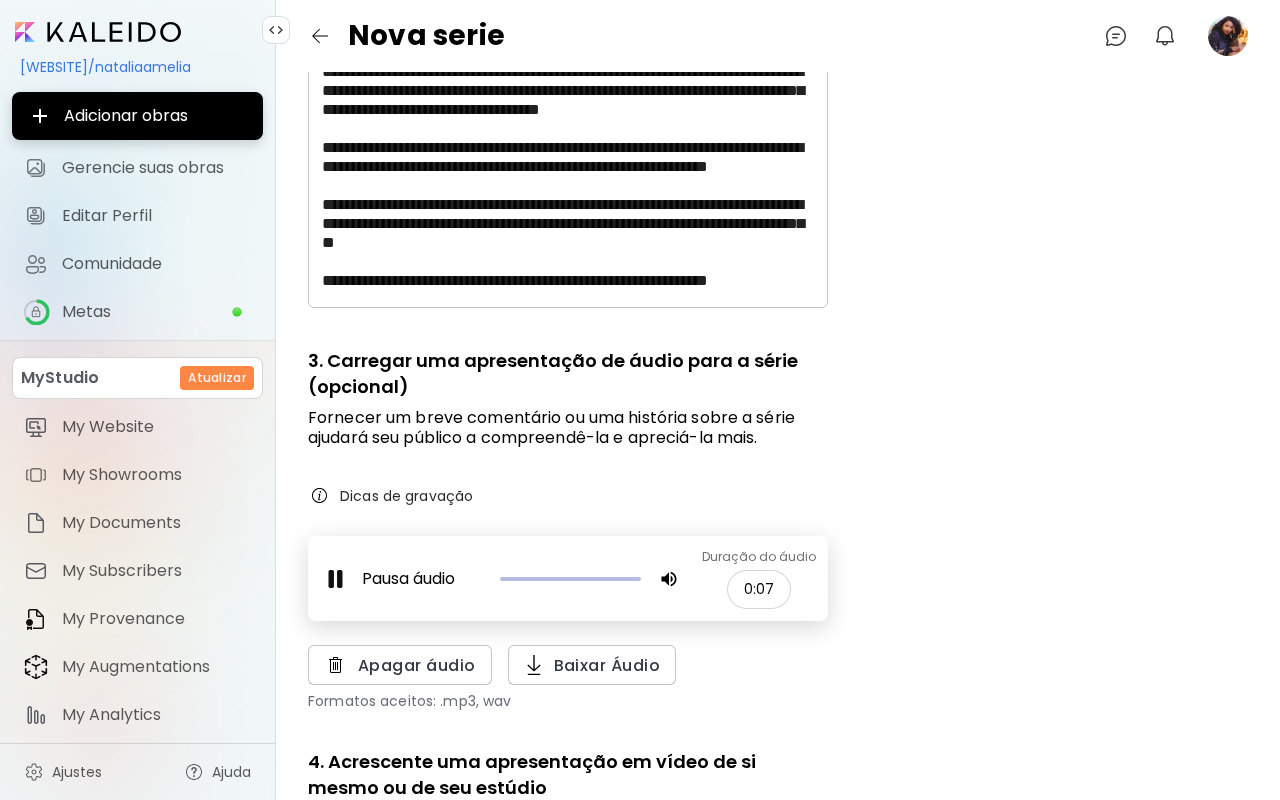 click at bounding box center (335, 579) 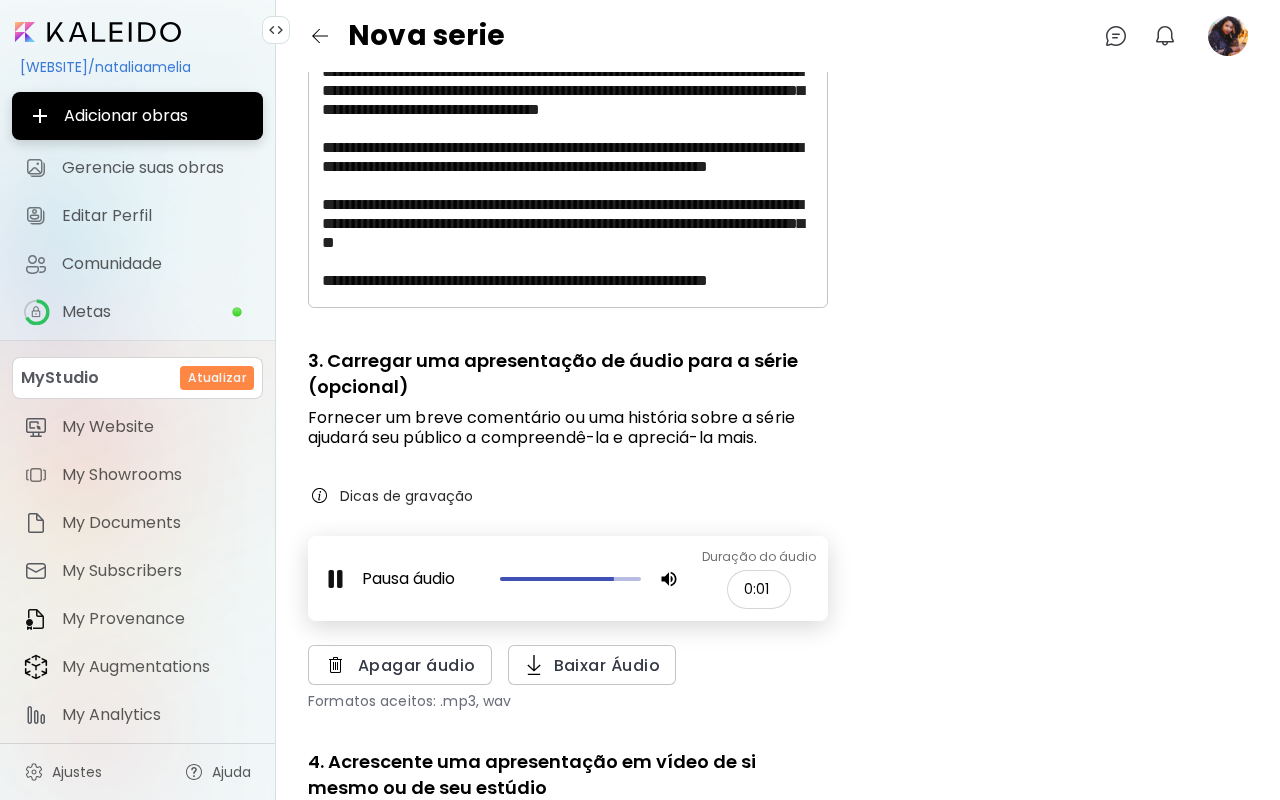 click at bounding box center (335, 579) 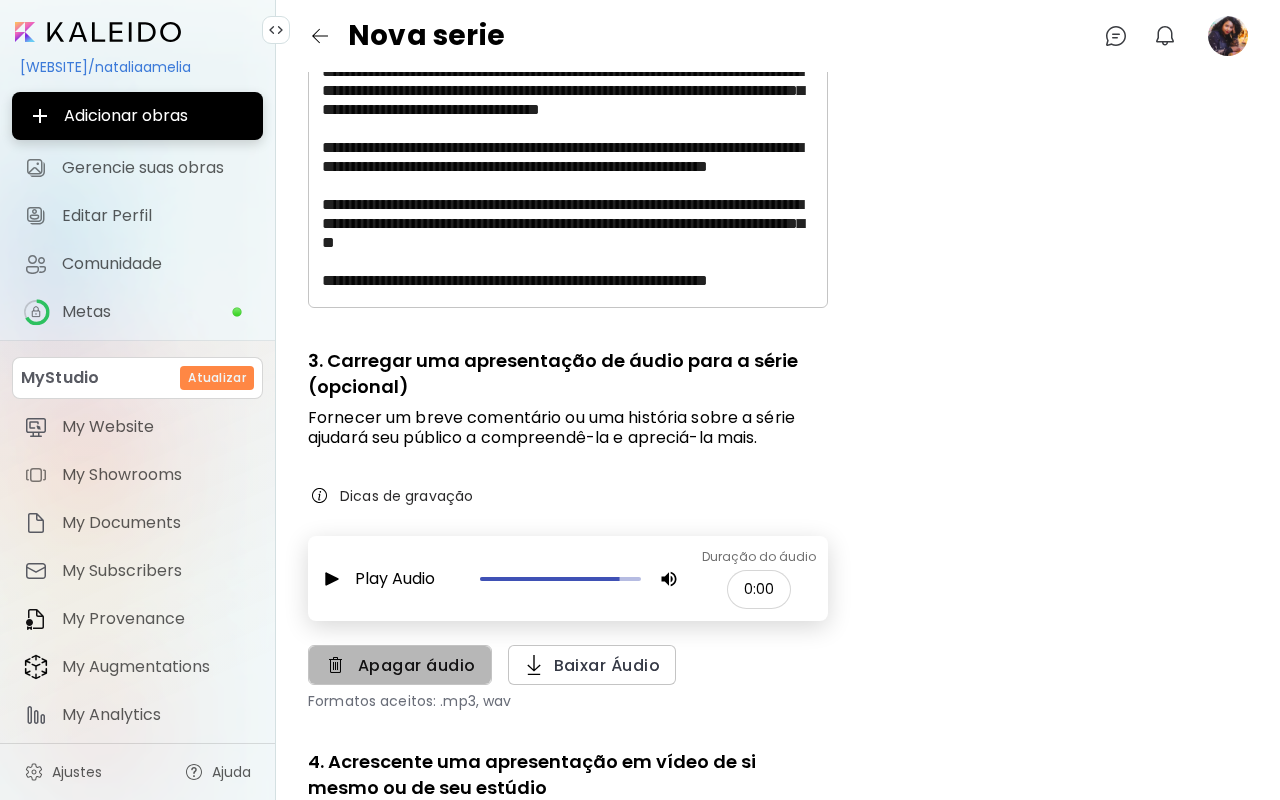 click on "Apagar áudio" at bounding box center (400, 665) 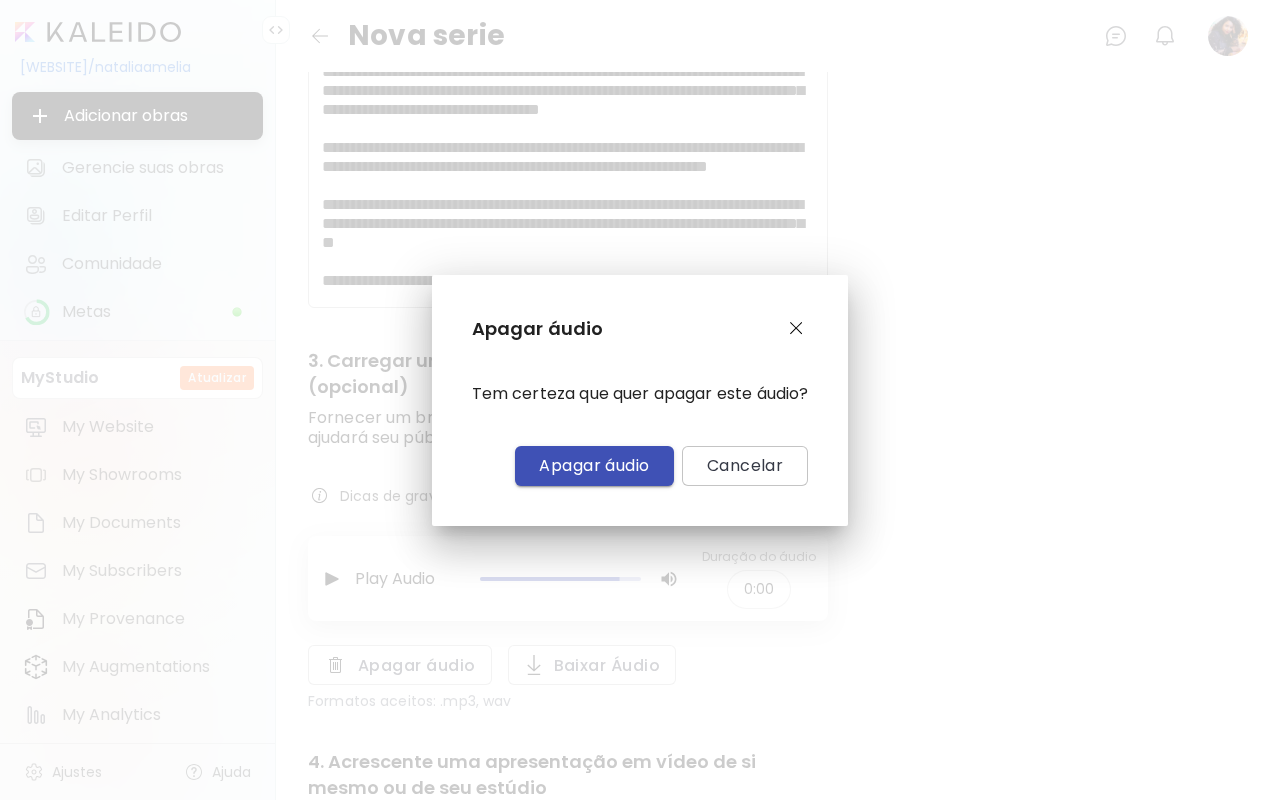 click on "Apagar áudio" at bounding box center (594, 465) 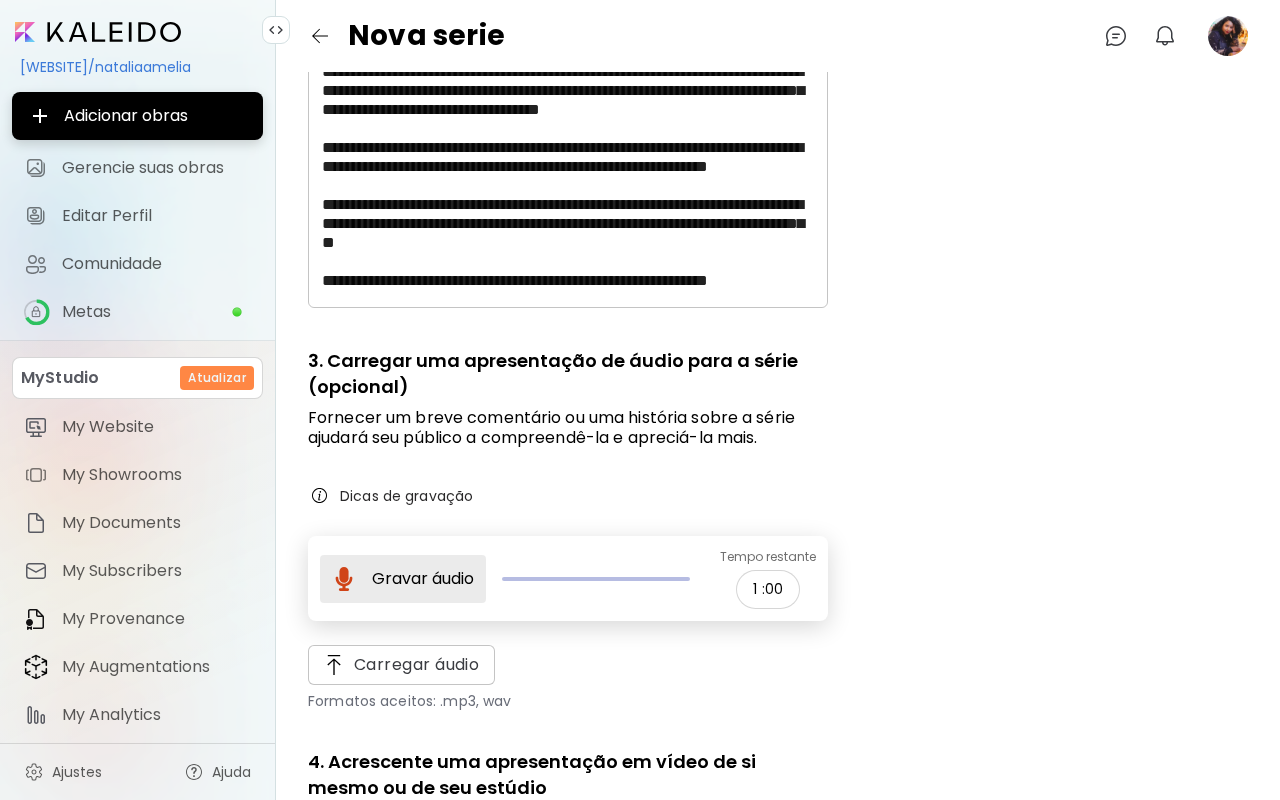 click on "Gravar áudio" at bounding box center [423, 579] 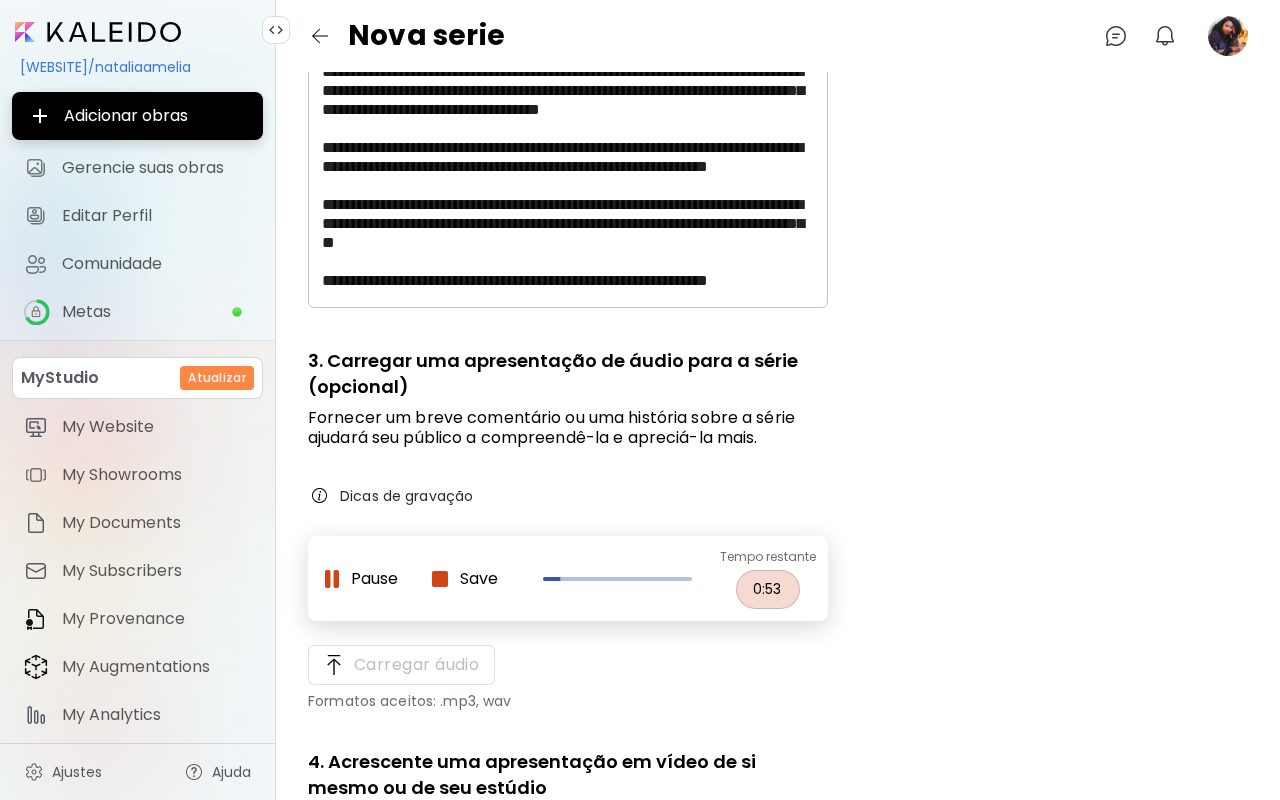 click on "Save" at bounding box center (465, 579) 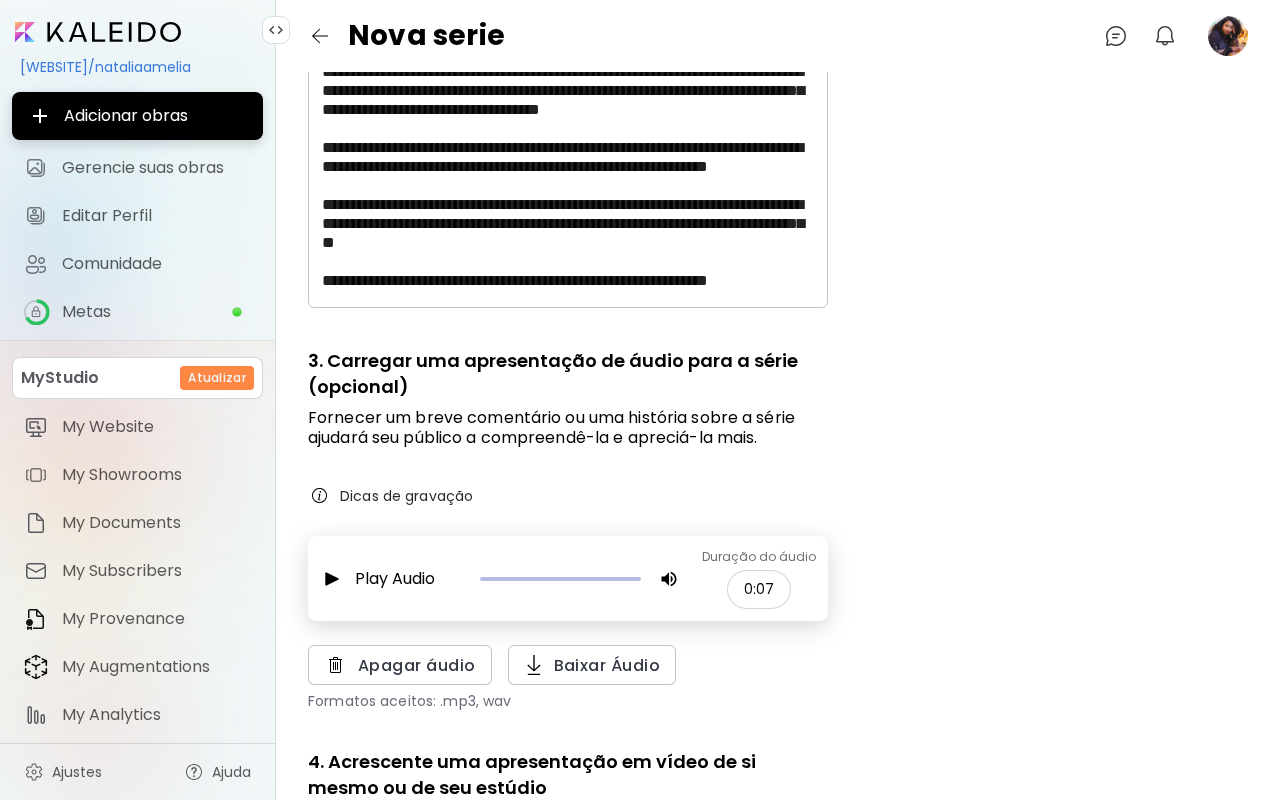 click at bounding box center (332, 579) 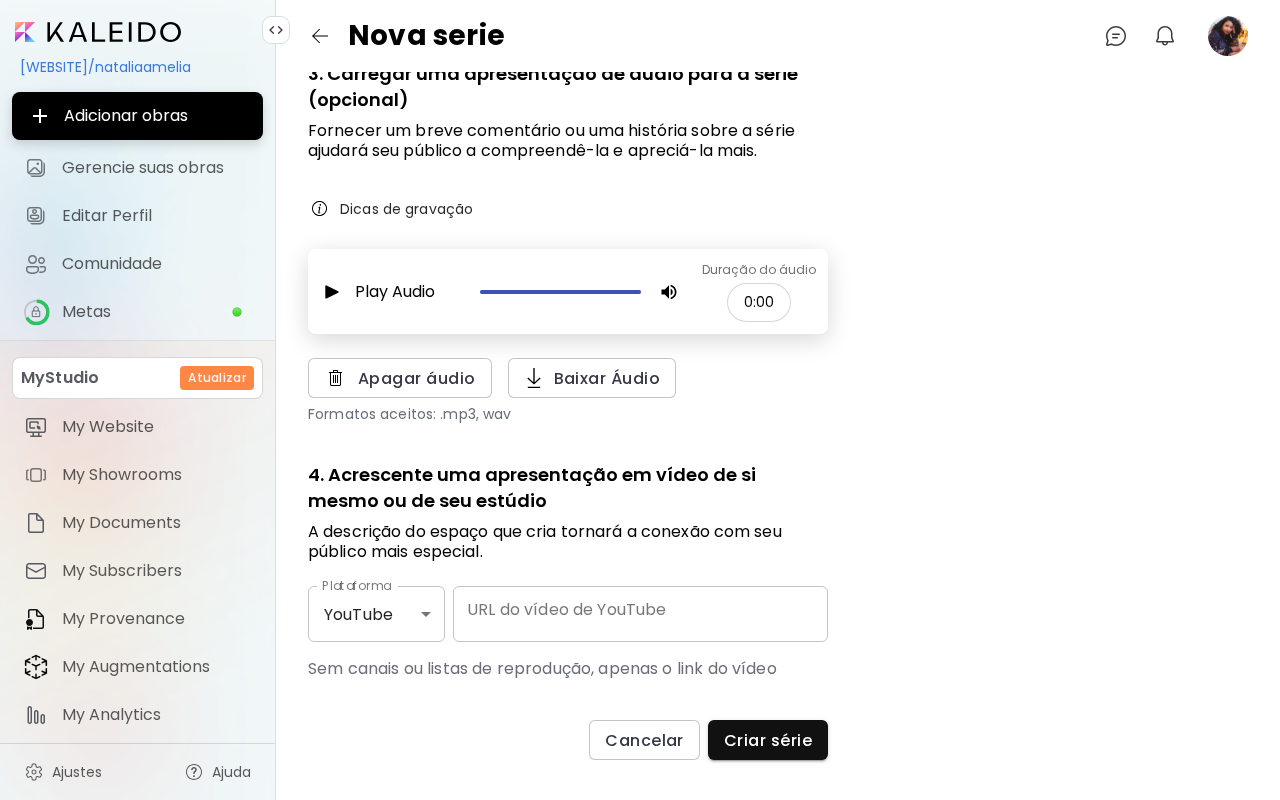 scroll, scrollTop: 648, scrollLeft: 0, axis: vertical 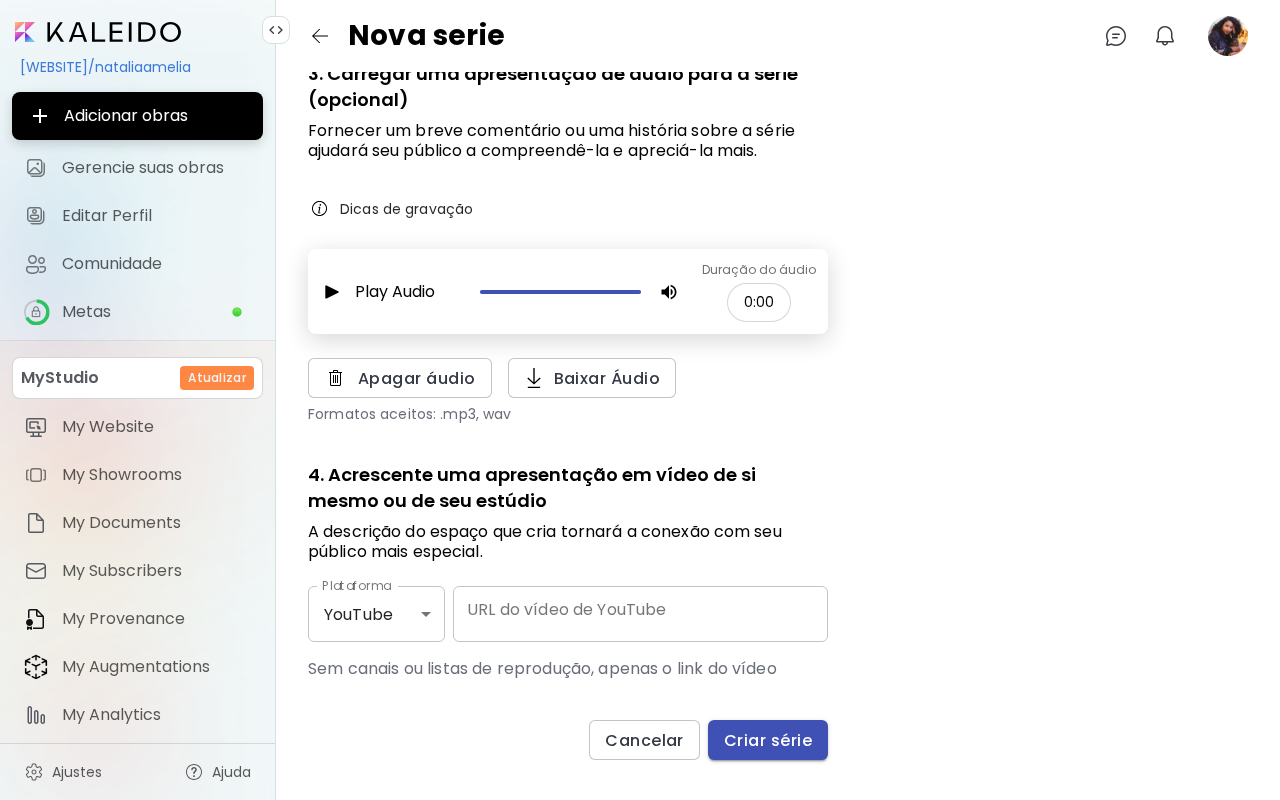 click on "Criar série" at bounding box center (768, 740) 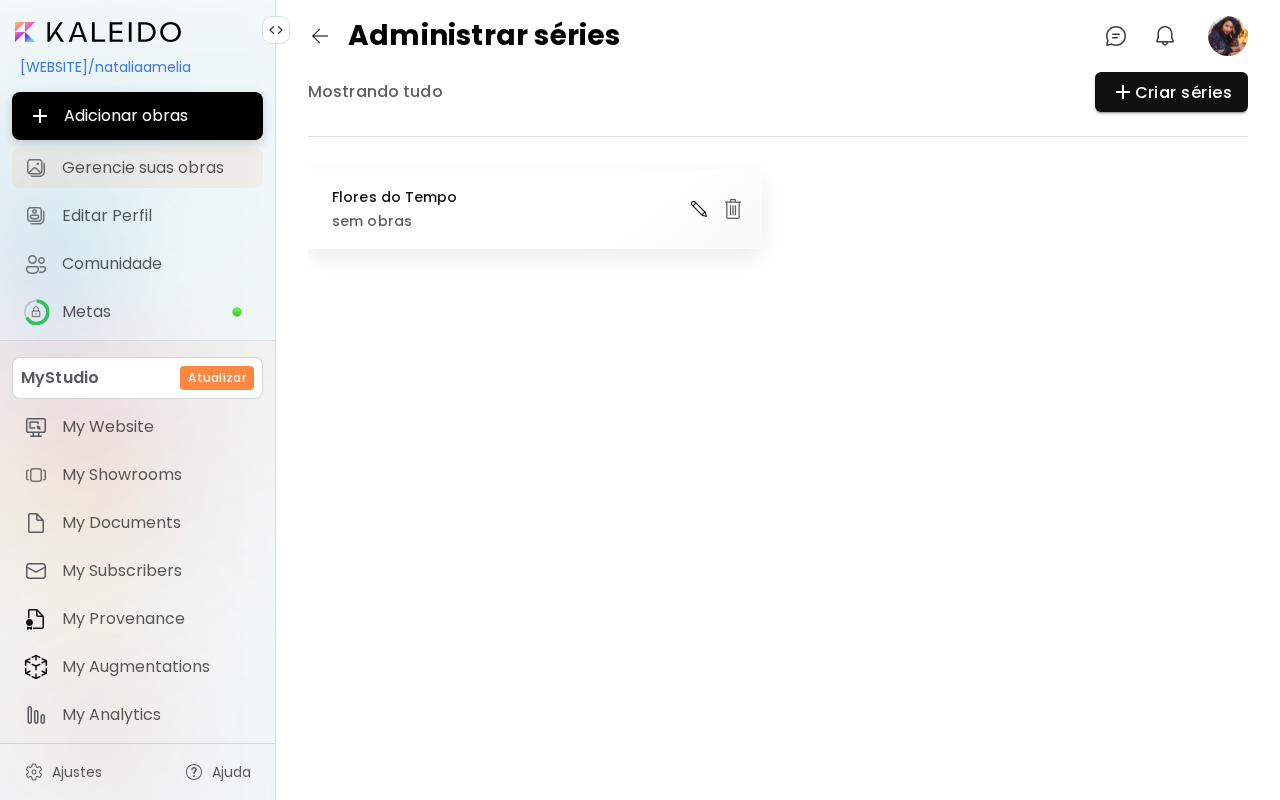 click on "Gerencie suas obras" at bounding box center [156, 168] 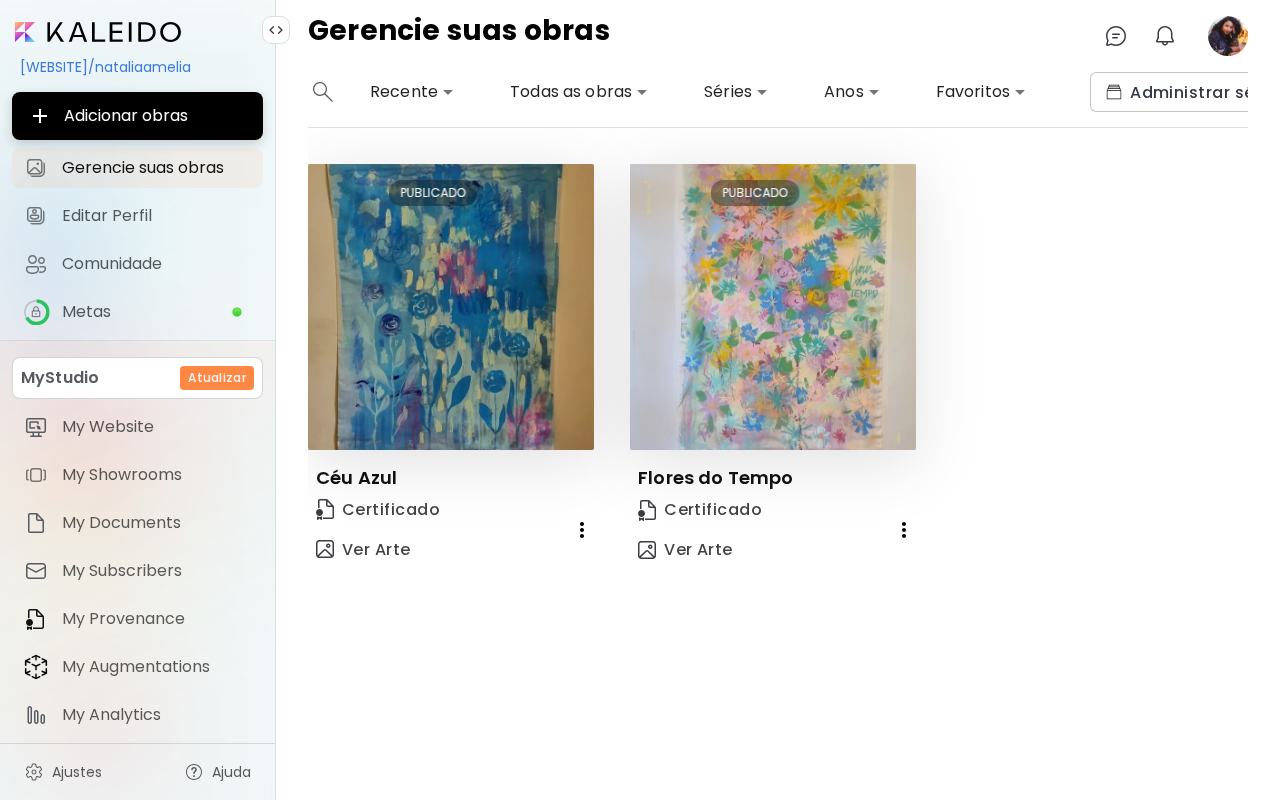 click 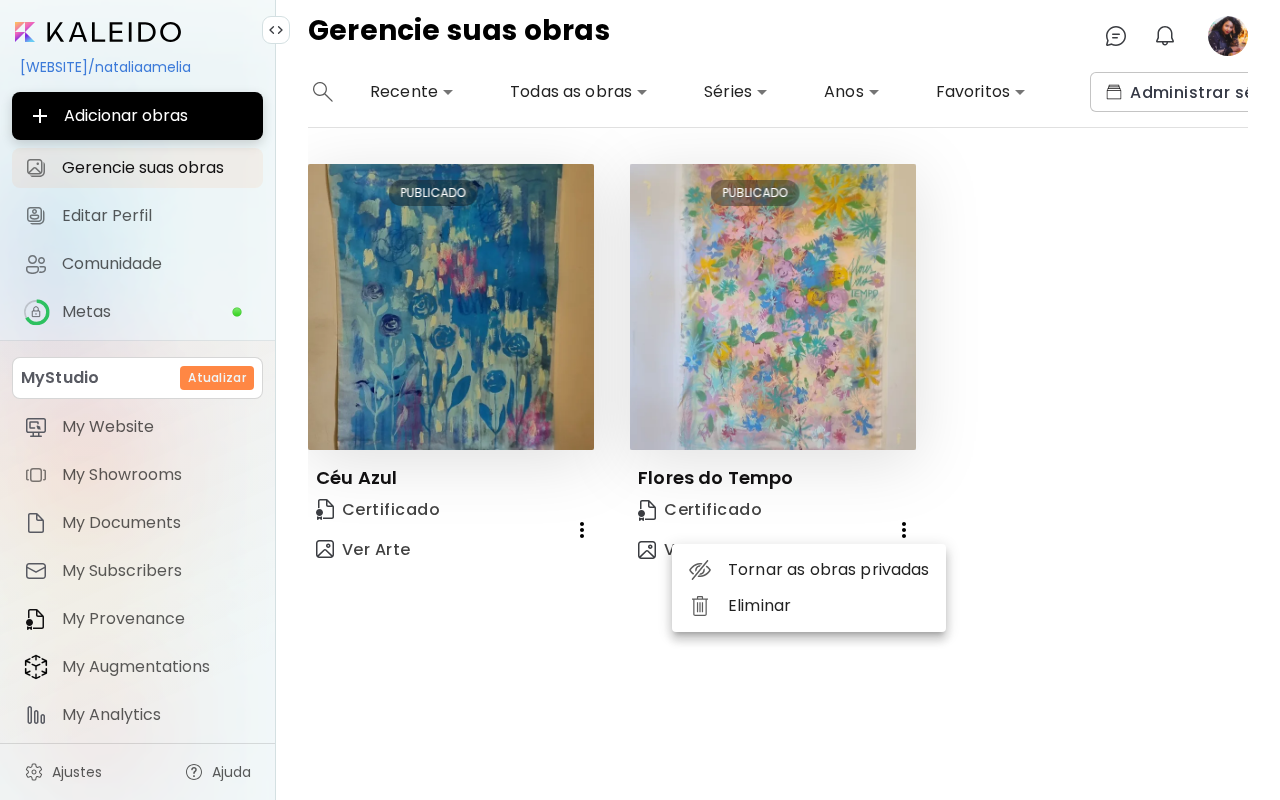 click at bounding box center (640, 400) 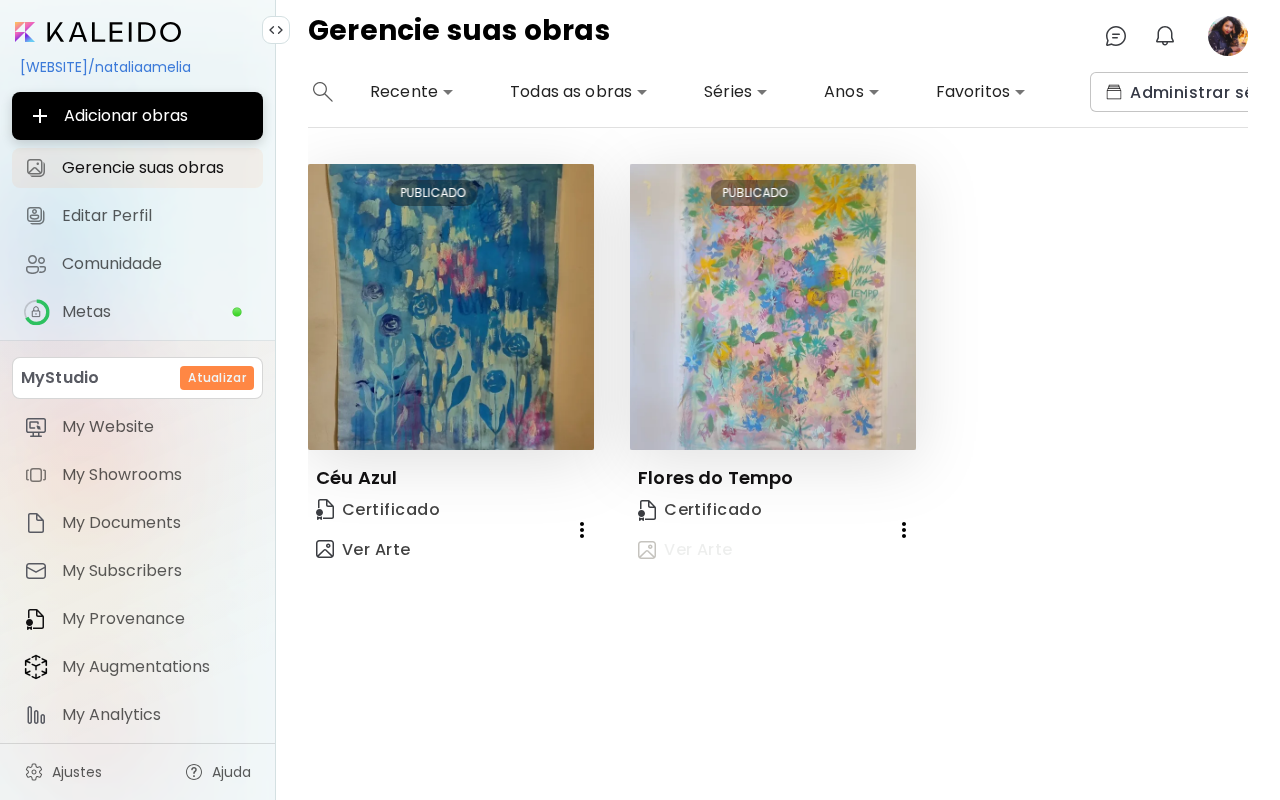 click on "Ver Arte" at bounding box center (685, 550) 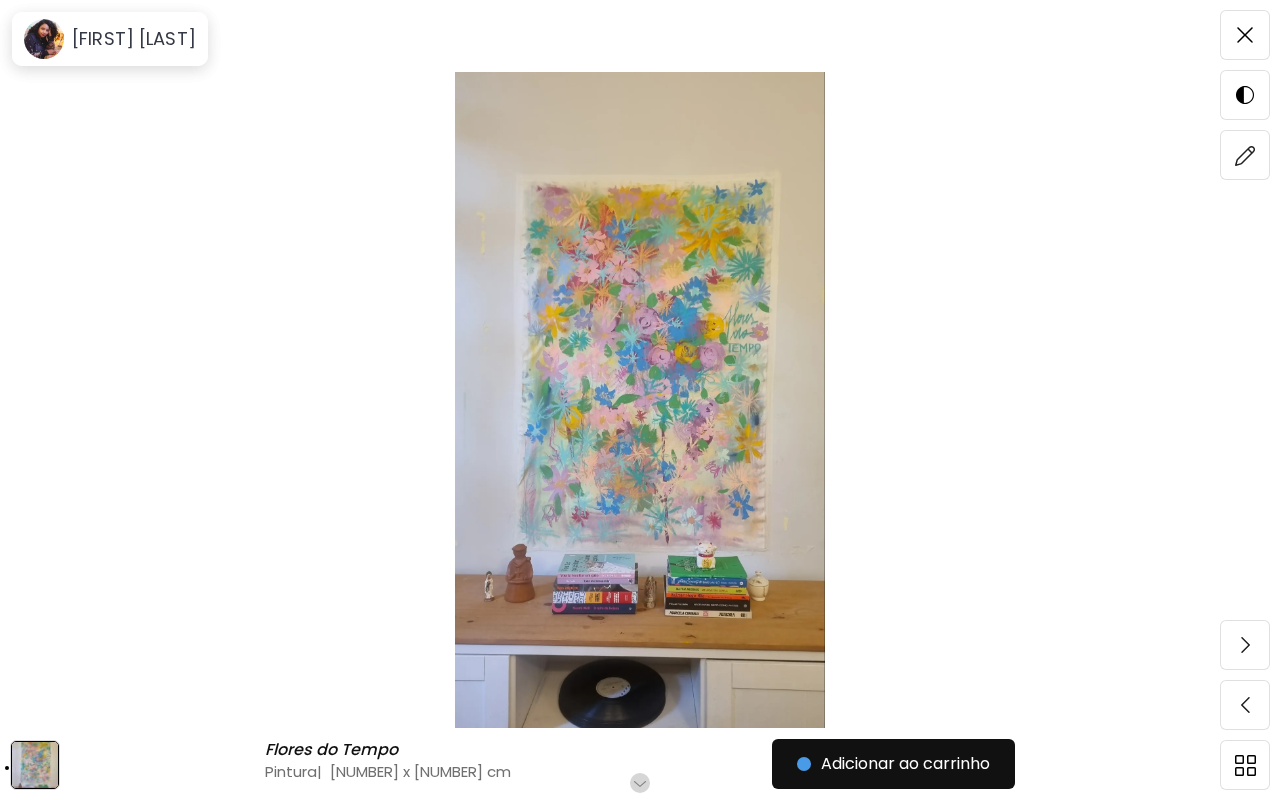 scroll, scrollTop: 181, scrollLeft: 0, axis: vertical 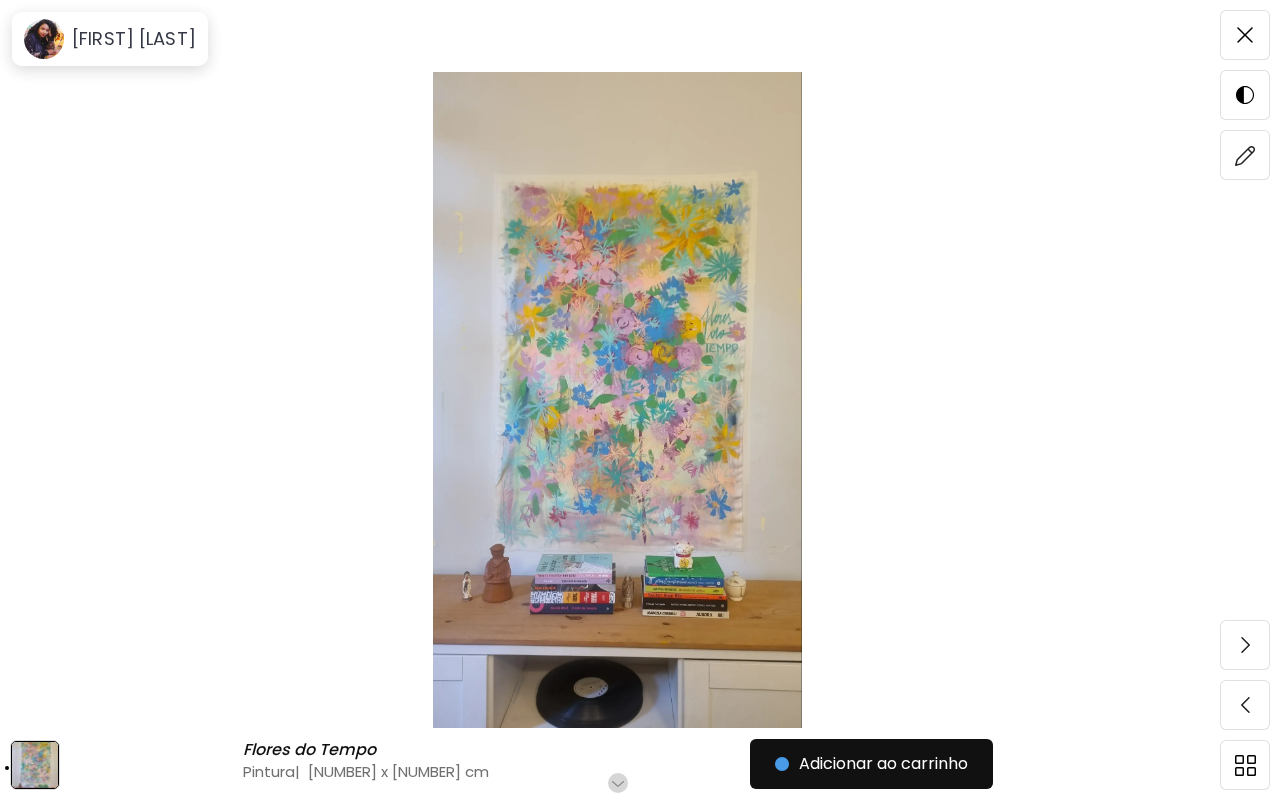 click on "Role para mais" at bounding box center [617, 783] 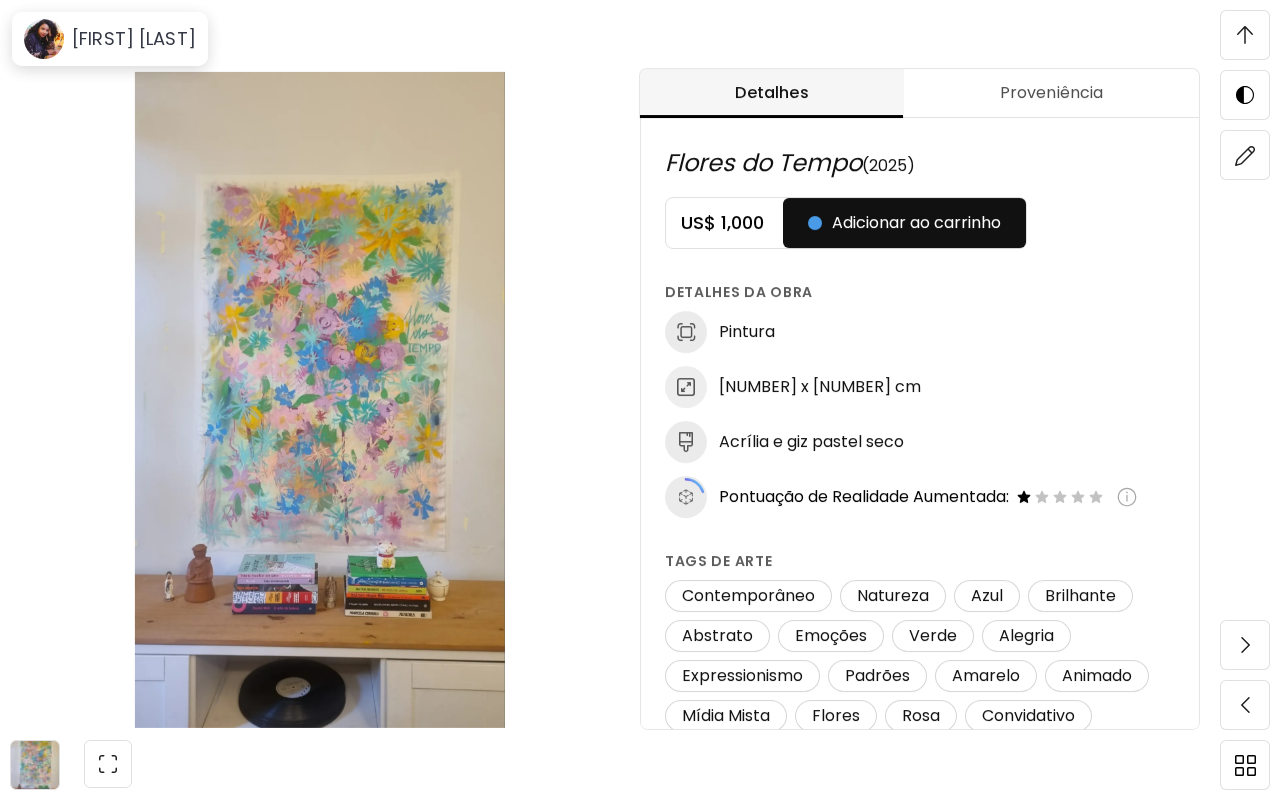 scroll, scrollTop: 1049, scrollLeft: 0, axis: vertical 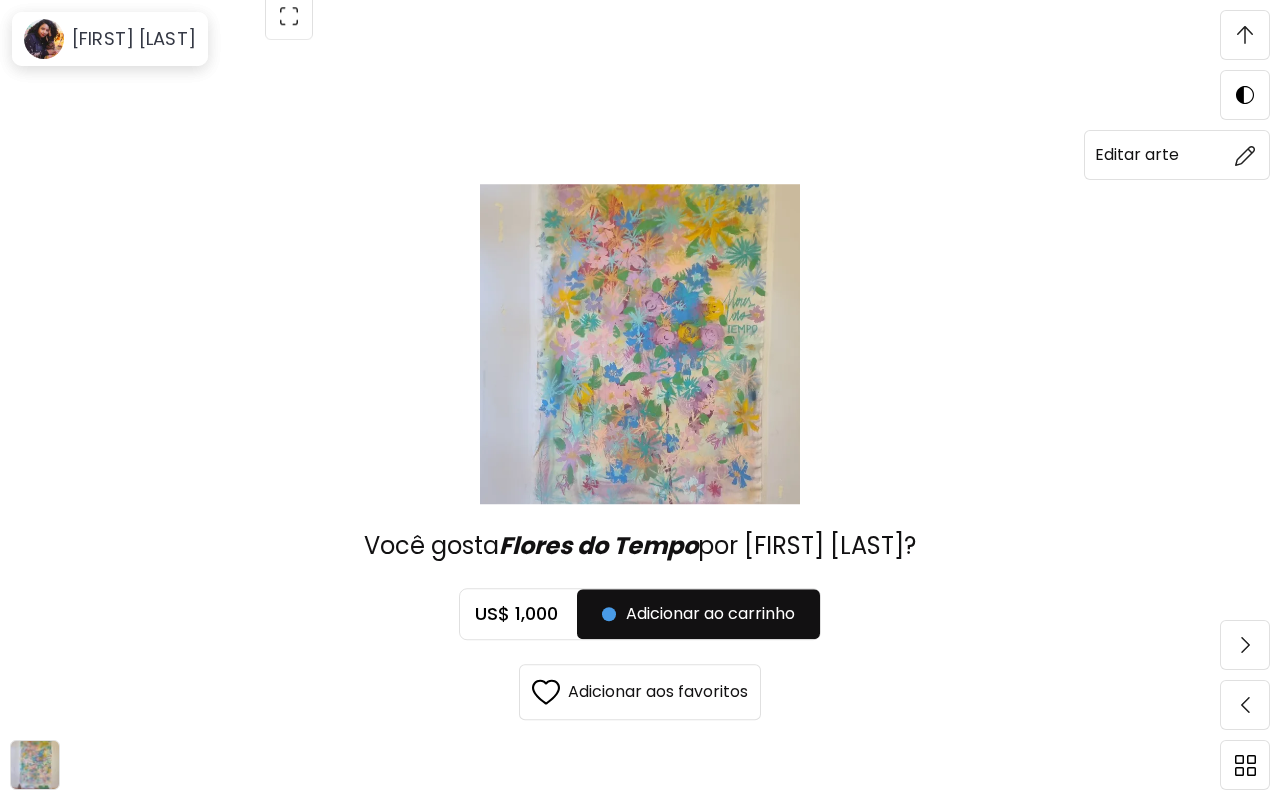 click at bounding box center (1245, 155) 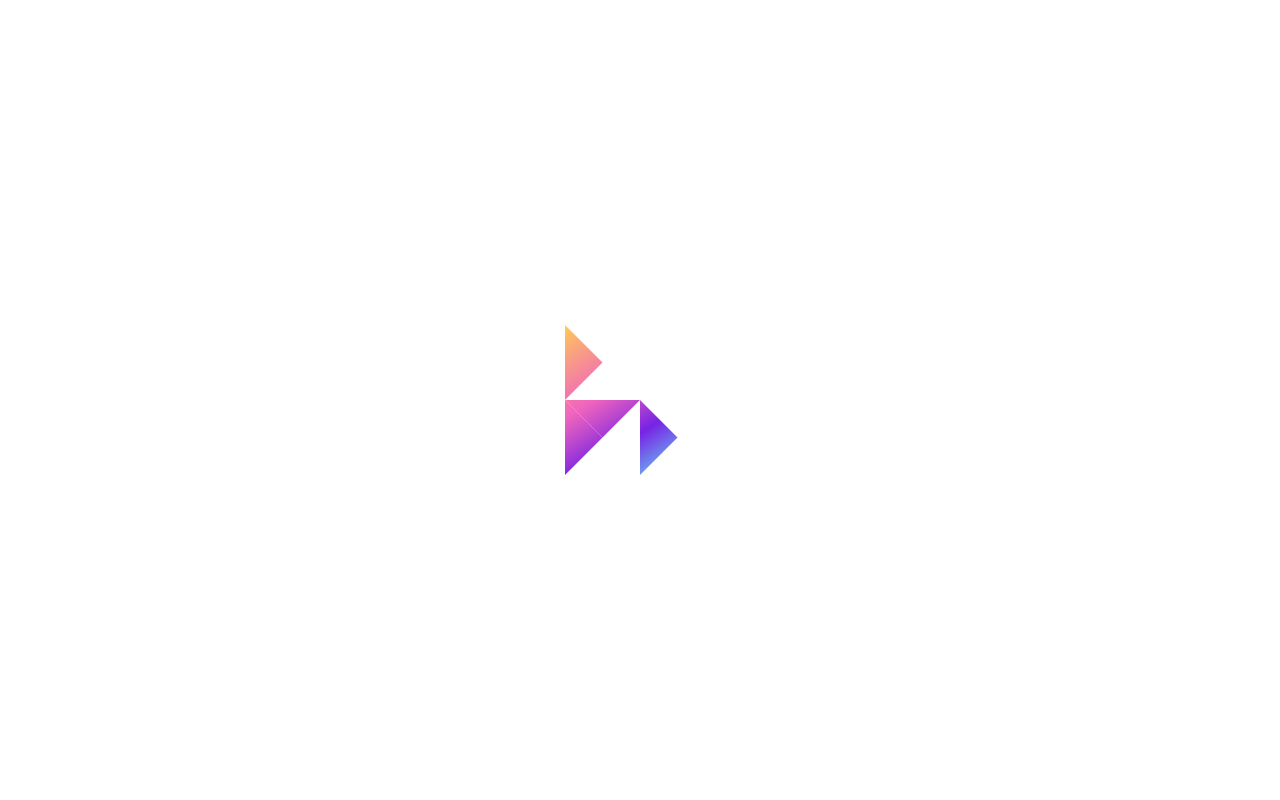 scroll, scrollTop: 0, scrollLeft: 0, axis: both 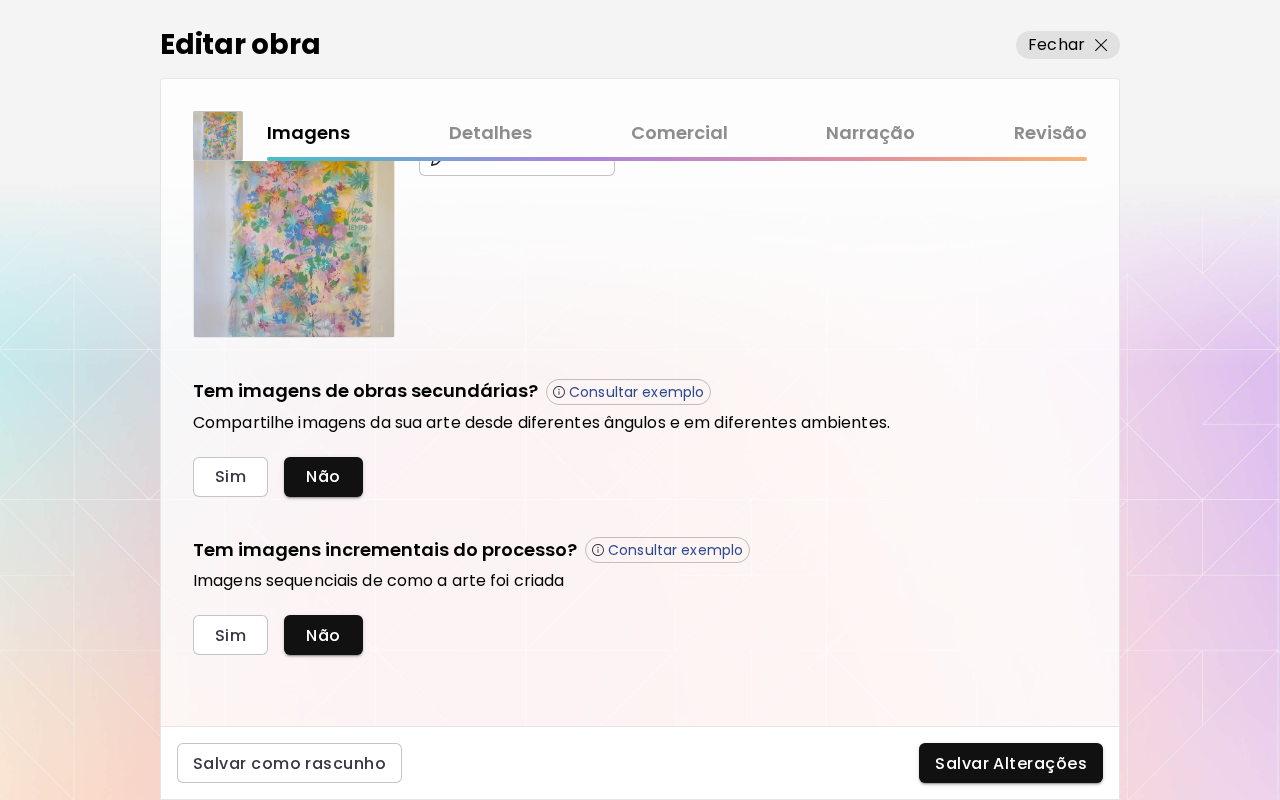 click on "Comercial" at bounding box center [679, 133] 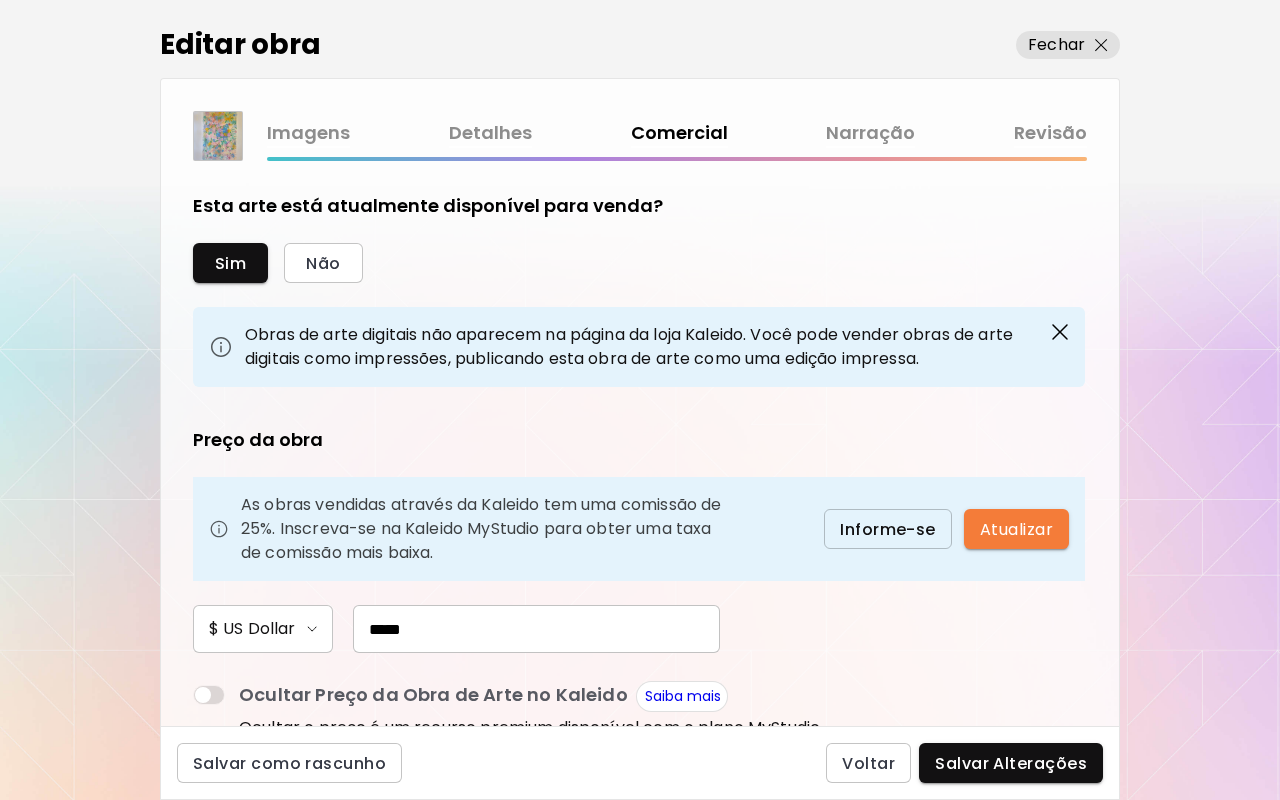 scroll, scrollTop: 365, scrollLeft: 0, axis: vertical 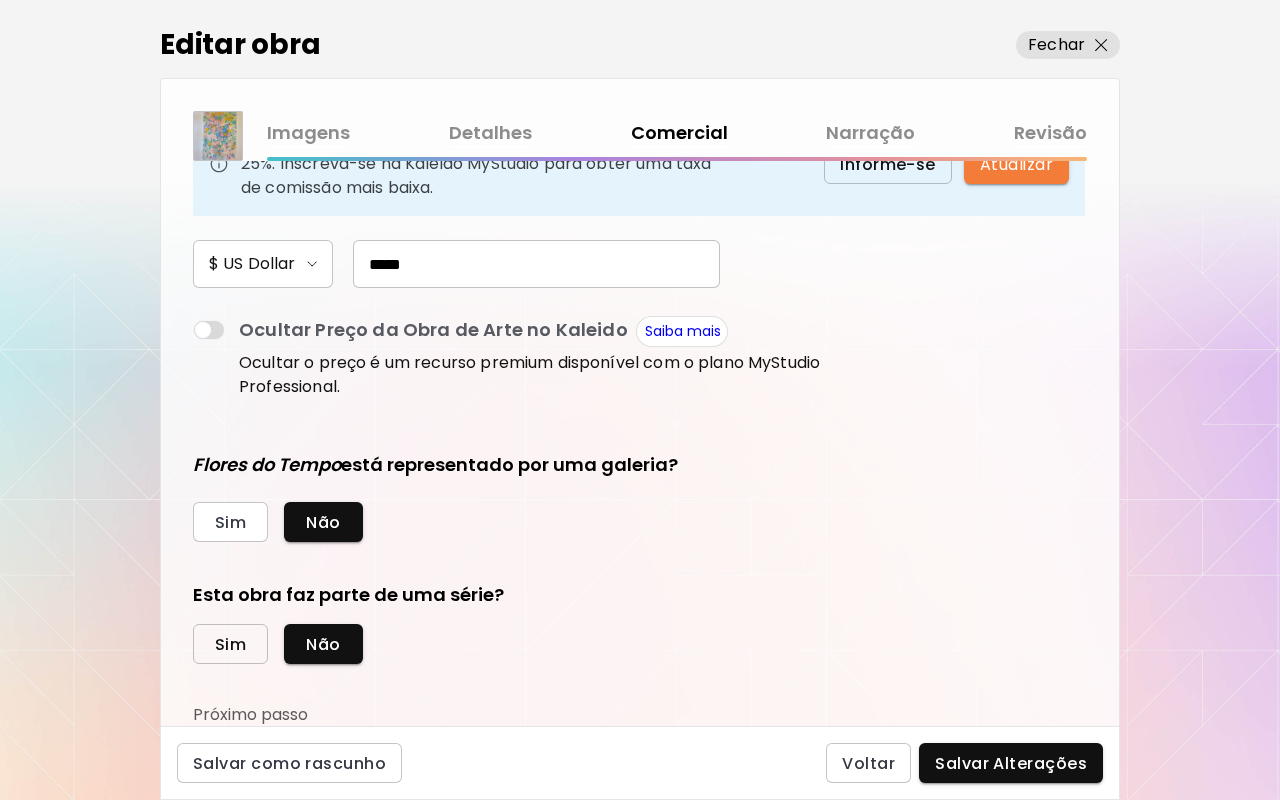 click on "Sim" at bounding box center [230, 644] 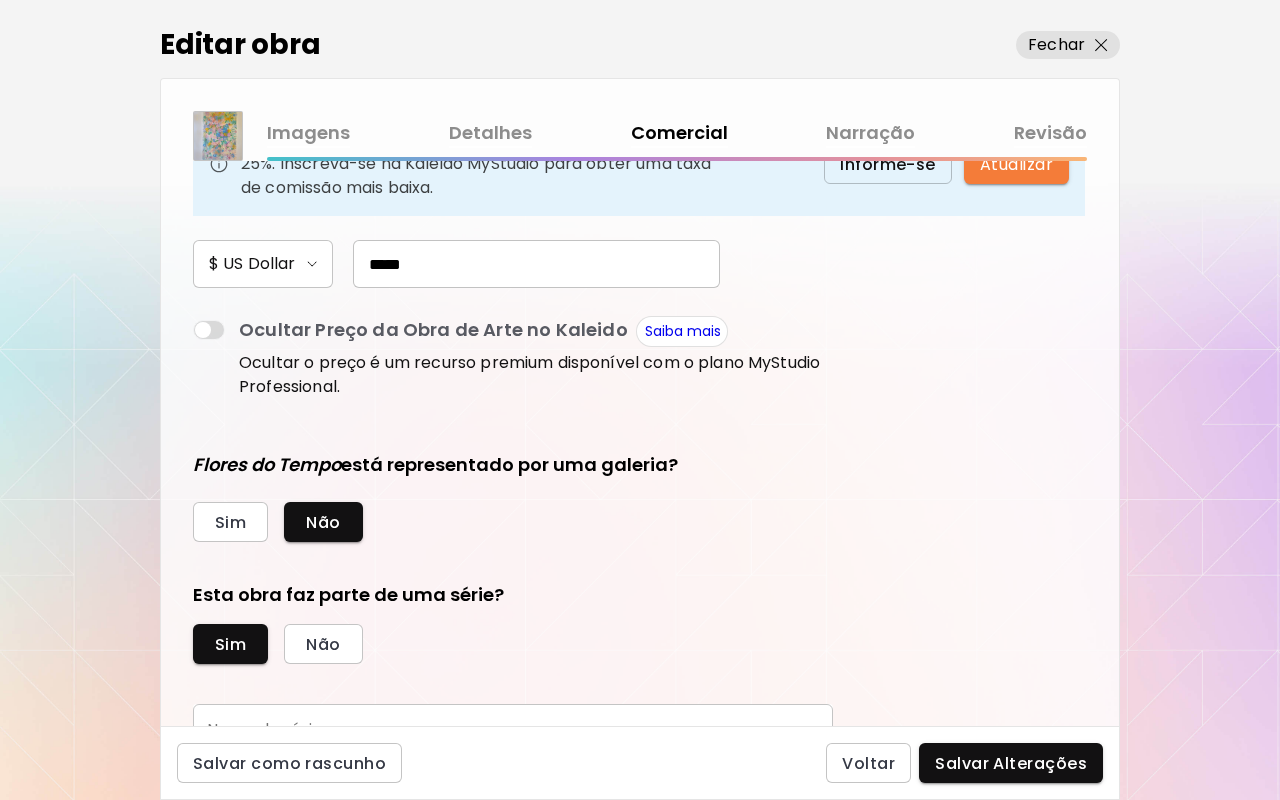 scroll, scrollTop: 458, scrollLeft: 0, axis: vertical 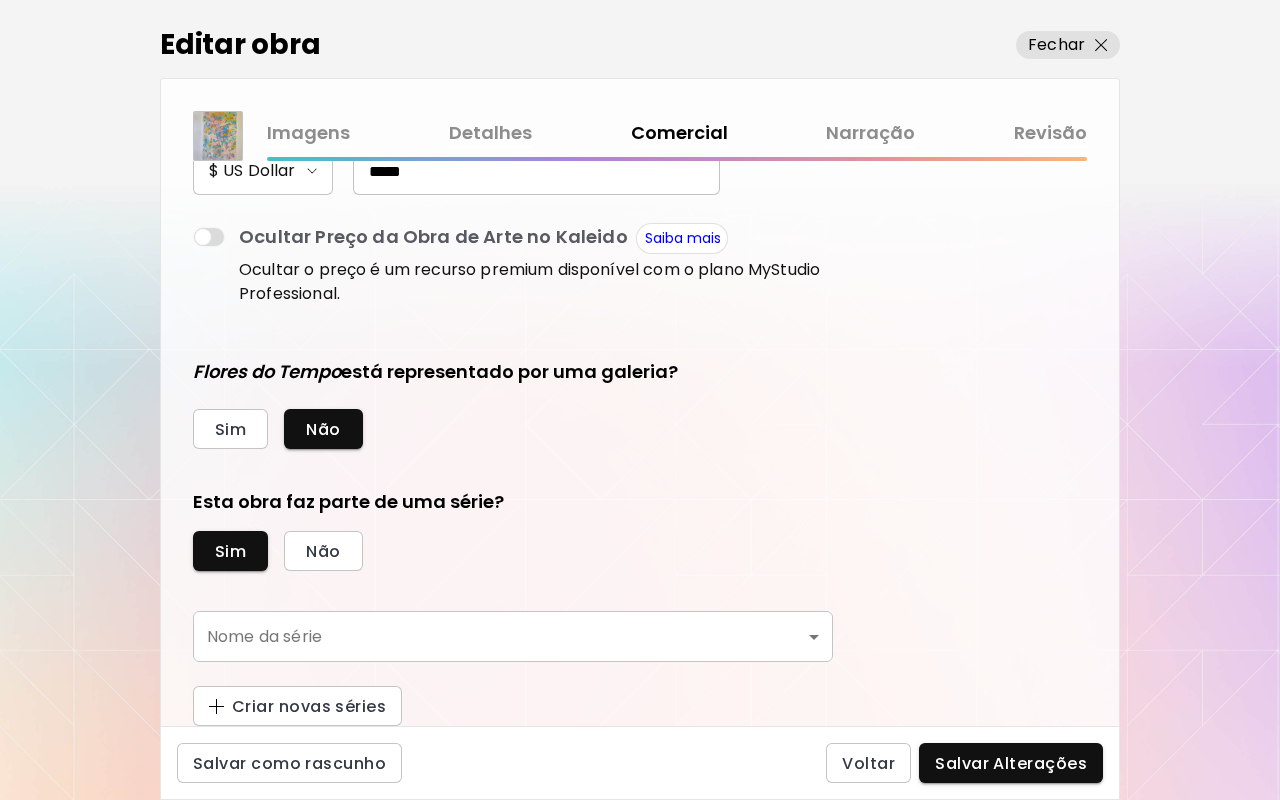 click on "kaleido.art/nataliaamelia Adicionar obras Gerencie suas obras Editar Perfil My BioLink Comunidade Metas MyStudio Atualizar My Website My Showrooms My Documents My Subscribers My Provenance My Augmentations My Analytics Ajustes Ajuda 0 0 Editar obra Fechar Imagens Detalhes Comercial Narração Revisão Esta arte está atualmente disponível para venda? Sim Não Obras de arte digitais não aparecem na página da loja Kaleido. Você pode vender obras de arte digitais como impressões, publicando esta obra de arte como uma edição impressa. Preço da obra As obras vendidas através da Kaleido tem uma comissão de 25%. Inscreva-se na Kaleido MyStudio para obter uma taxa de comissão mais baixa. Informe-se Atualizar $ US Dollar ***** Ocultar Preço da Obra de Arte no Kaleido Saiba mais Ocultar o preço é um recurso premium disponível com o plano MyStudio Professional. Flores do Tempo  está representado por uma galeria? Sim Não Esta obra faz parte de uma série? Sim Não Nome da série ​ Nome da série Voltar" at bounding box center (640, 400) 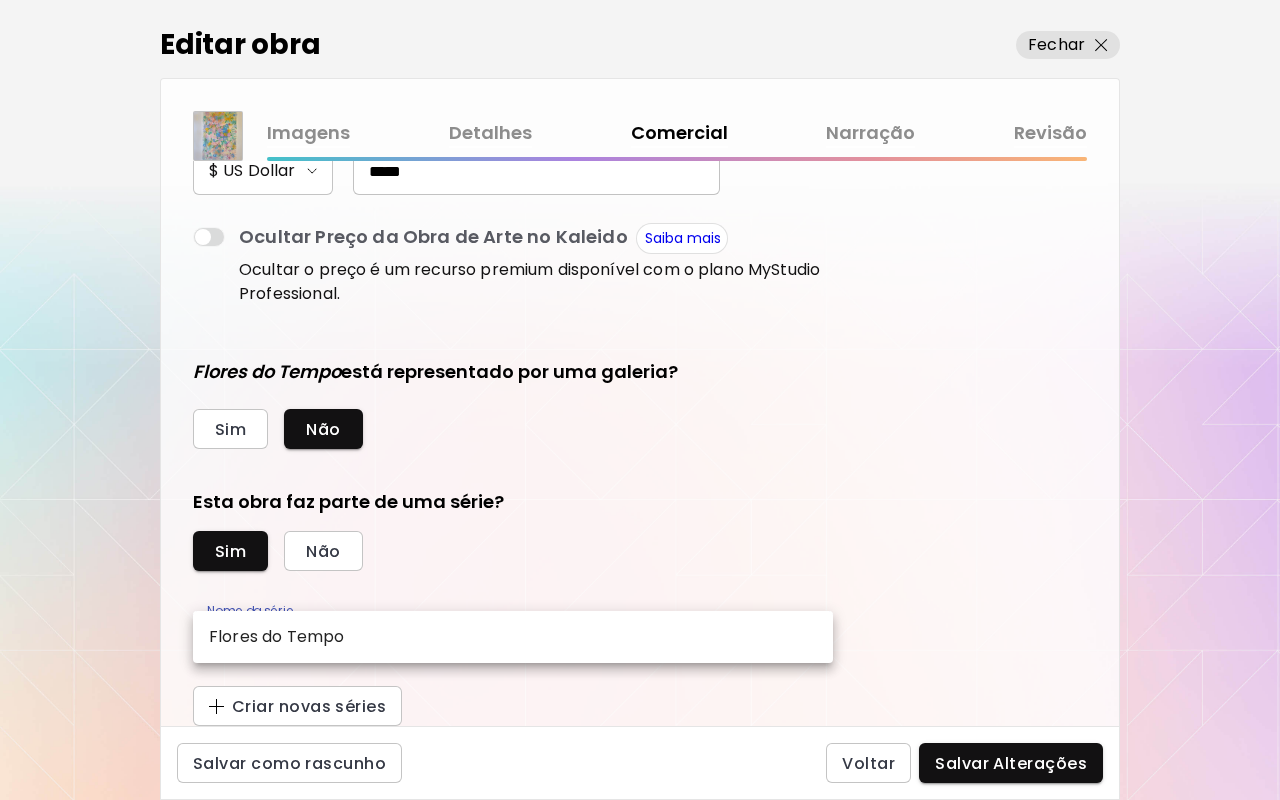 click on "Flores do Tempo" at bounding box center (513, 637) 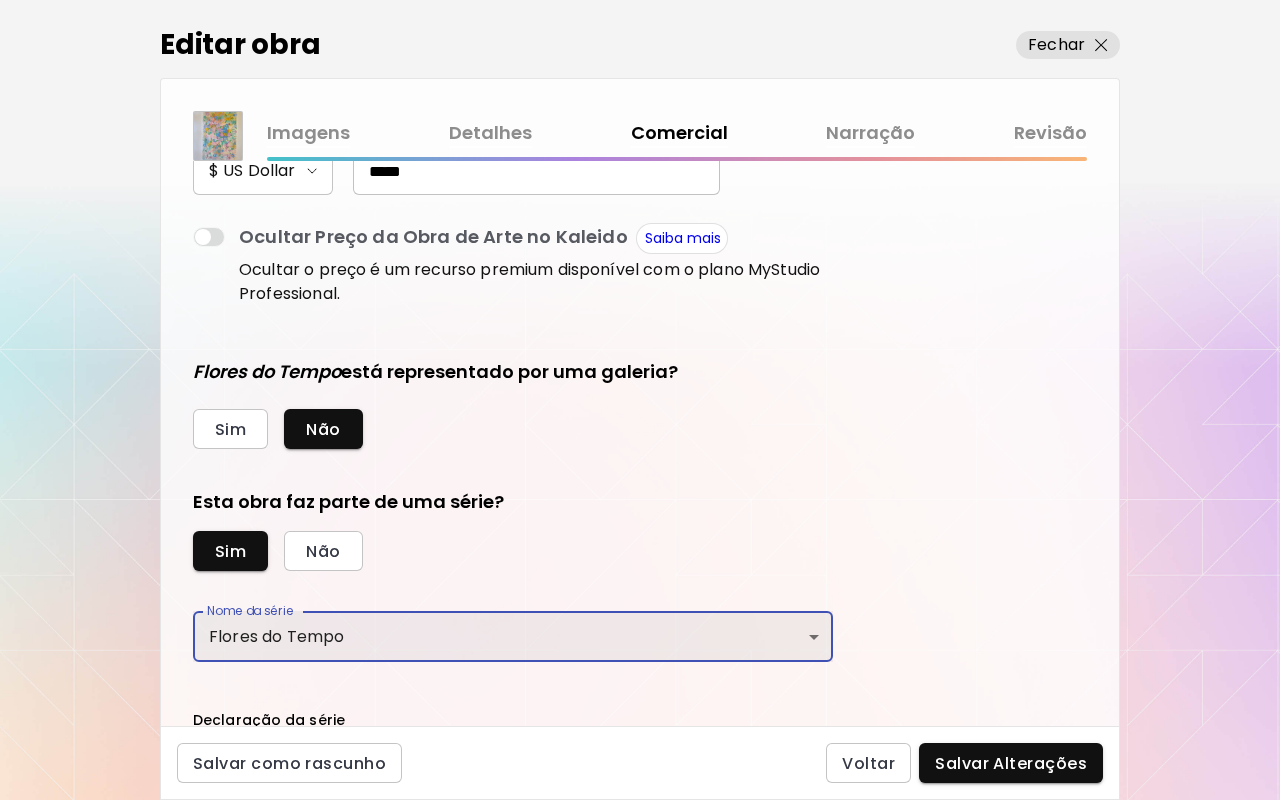 type on "**********" 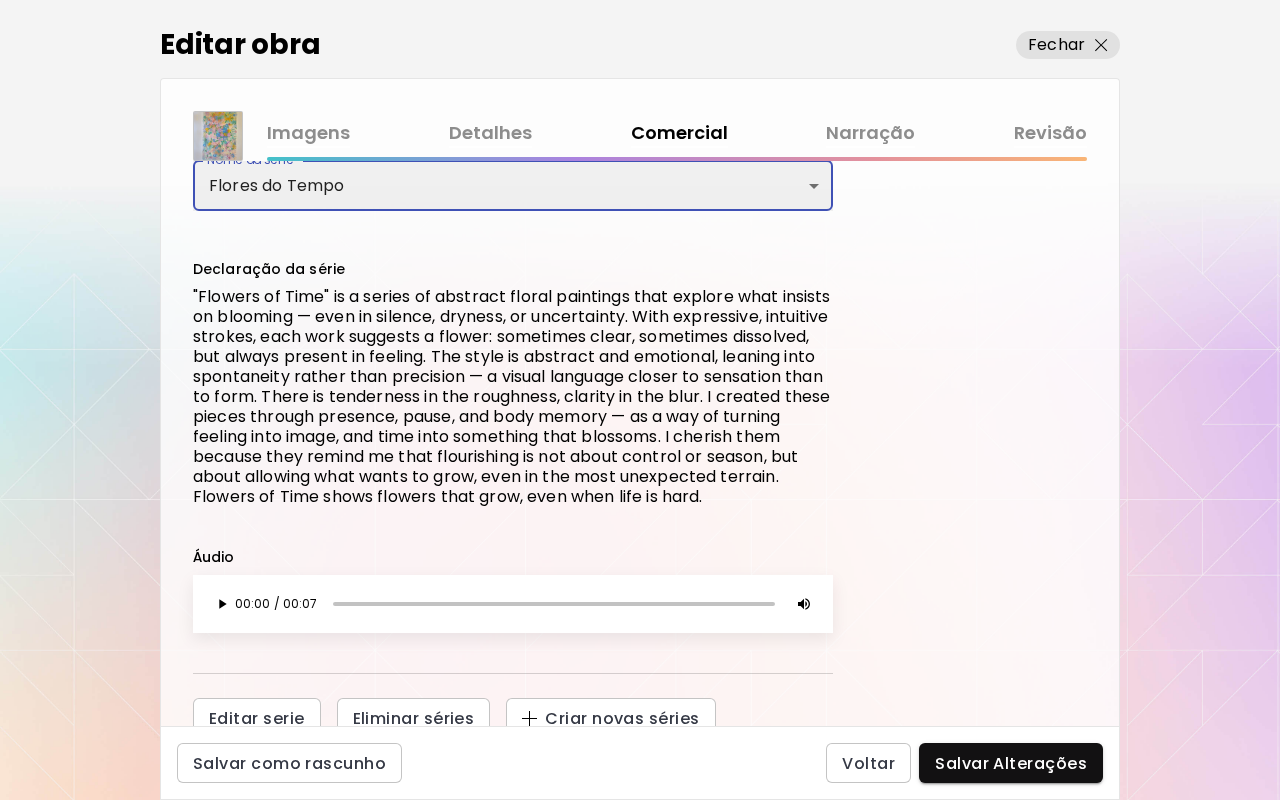scroll, scrollTop: 921, scrollLeft: 0, axis: vertical 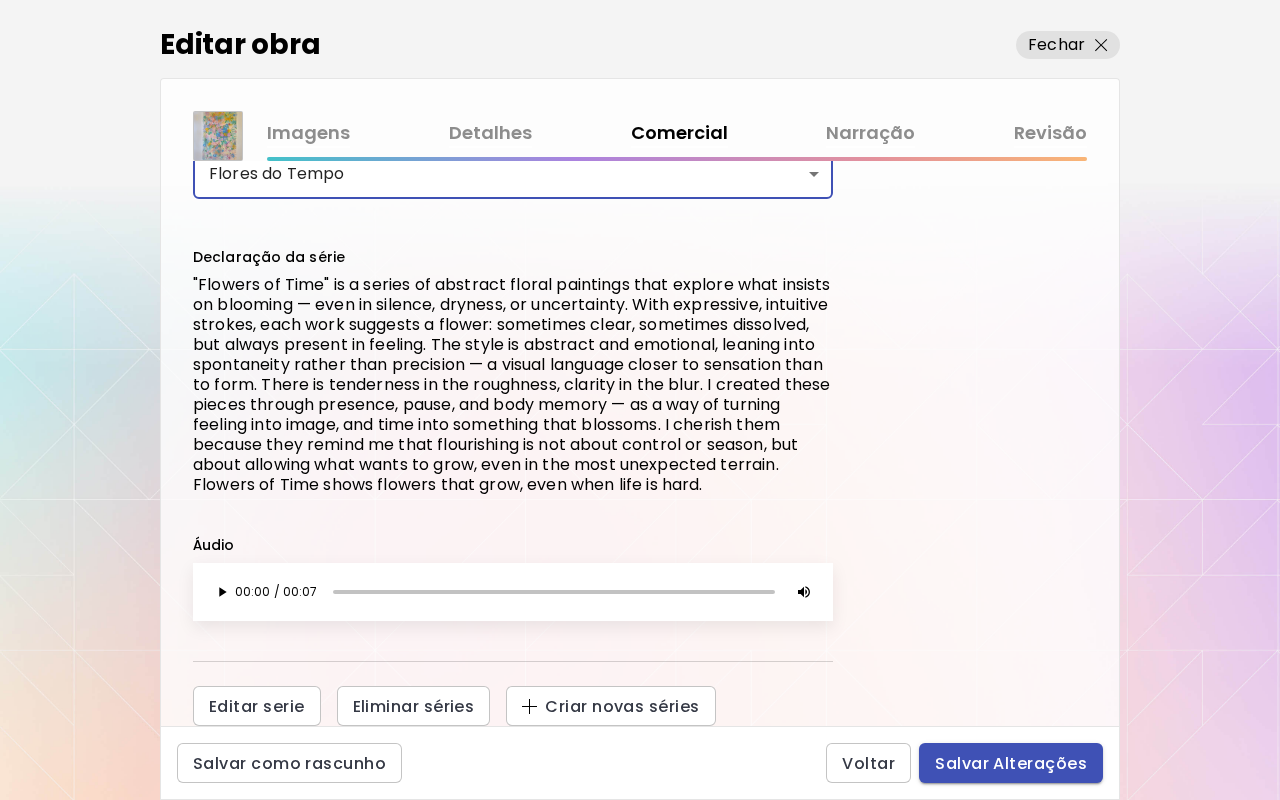 click on "Salvar Alterações" at bounding box center [1011, 763] 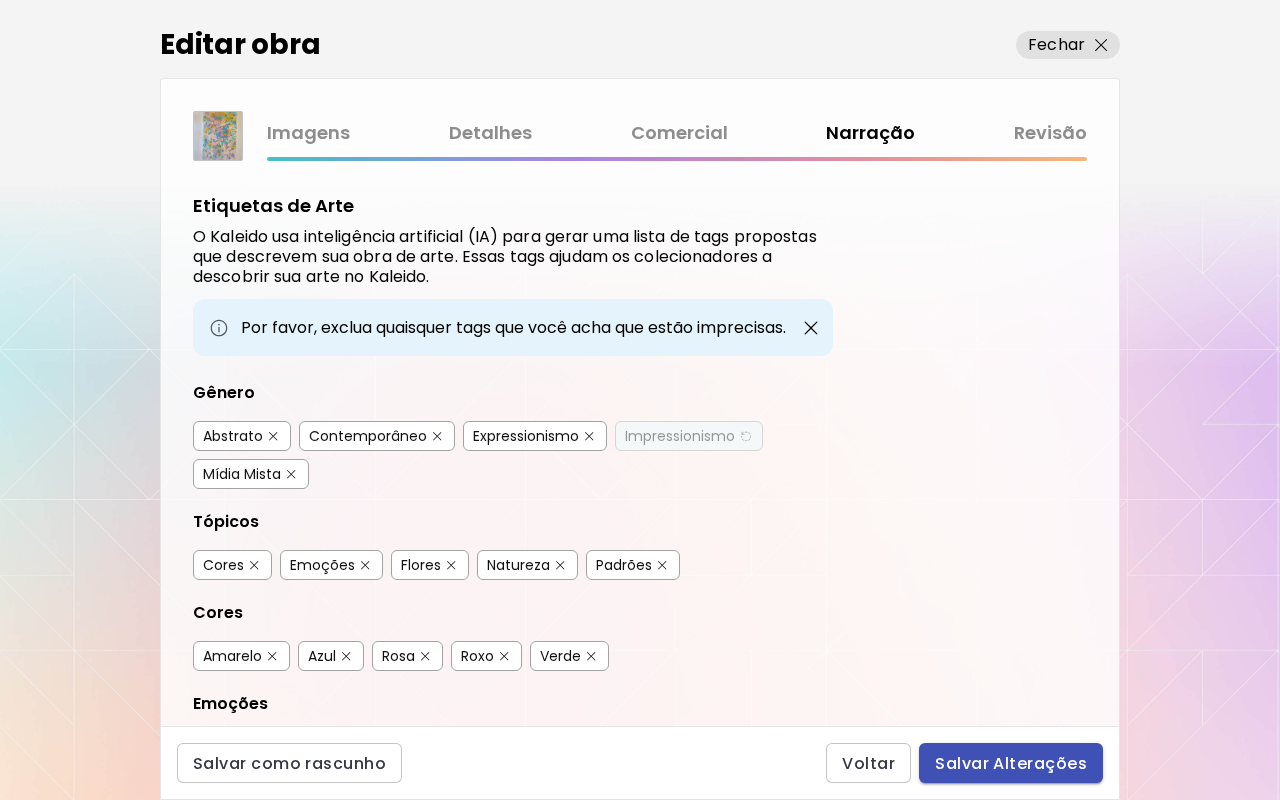 click on "Salvar Alterações" at bounding box center (1011, 763) 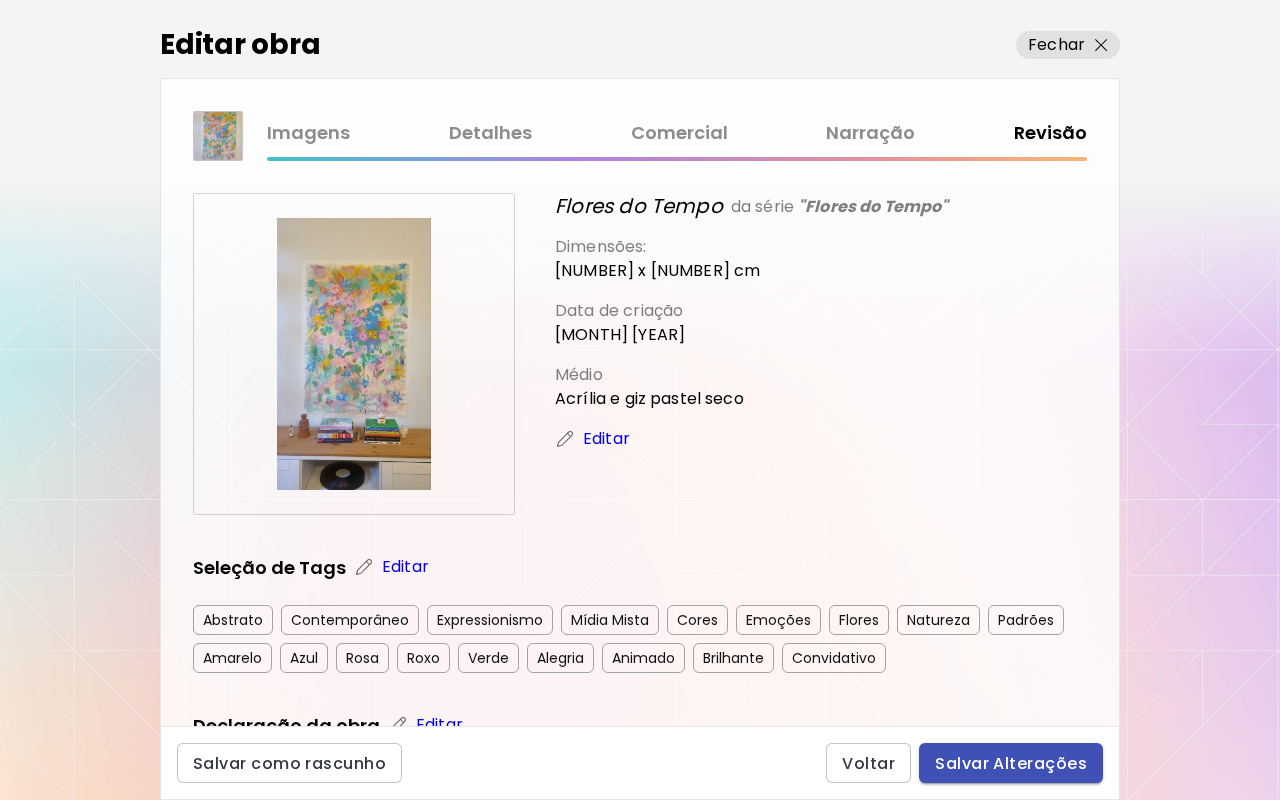 click on "Salvar Alterações" at bounding box center [1011, 763] 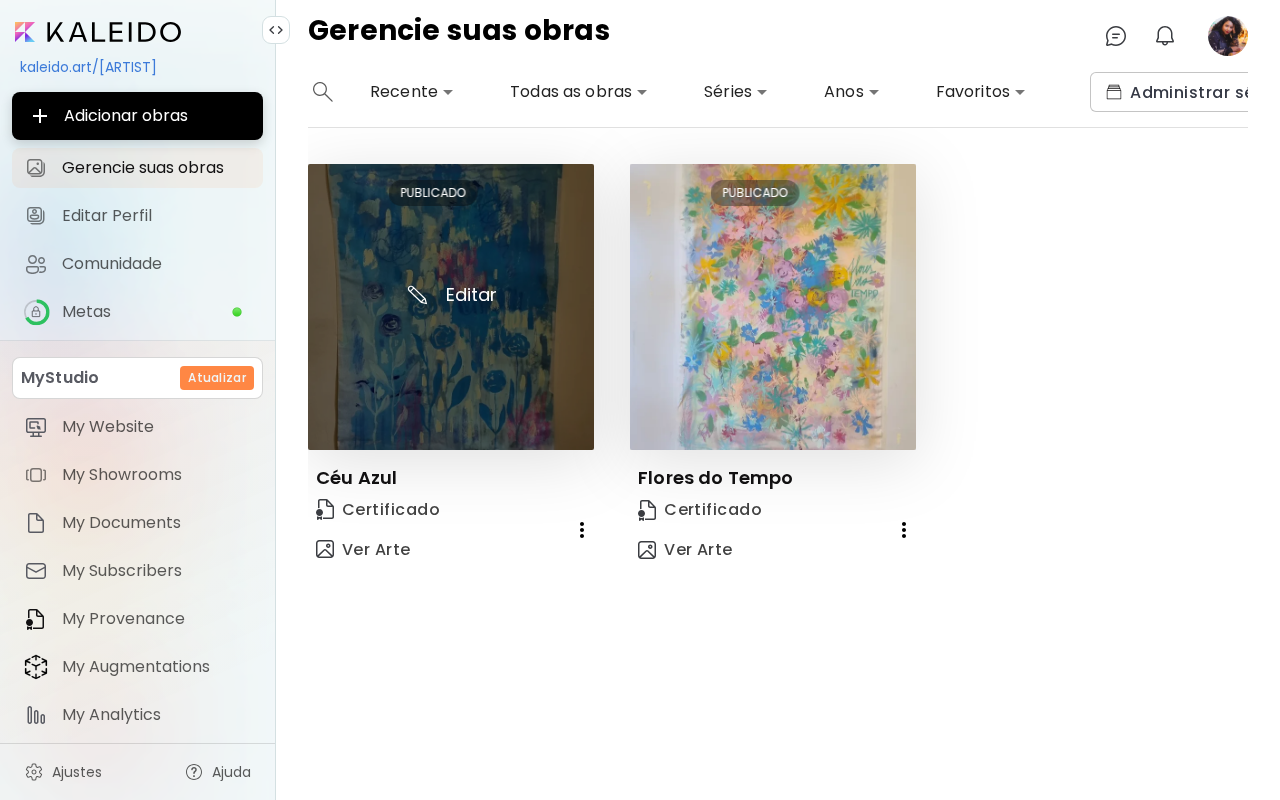click at bounding box center (451, 307) 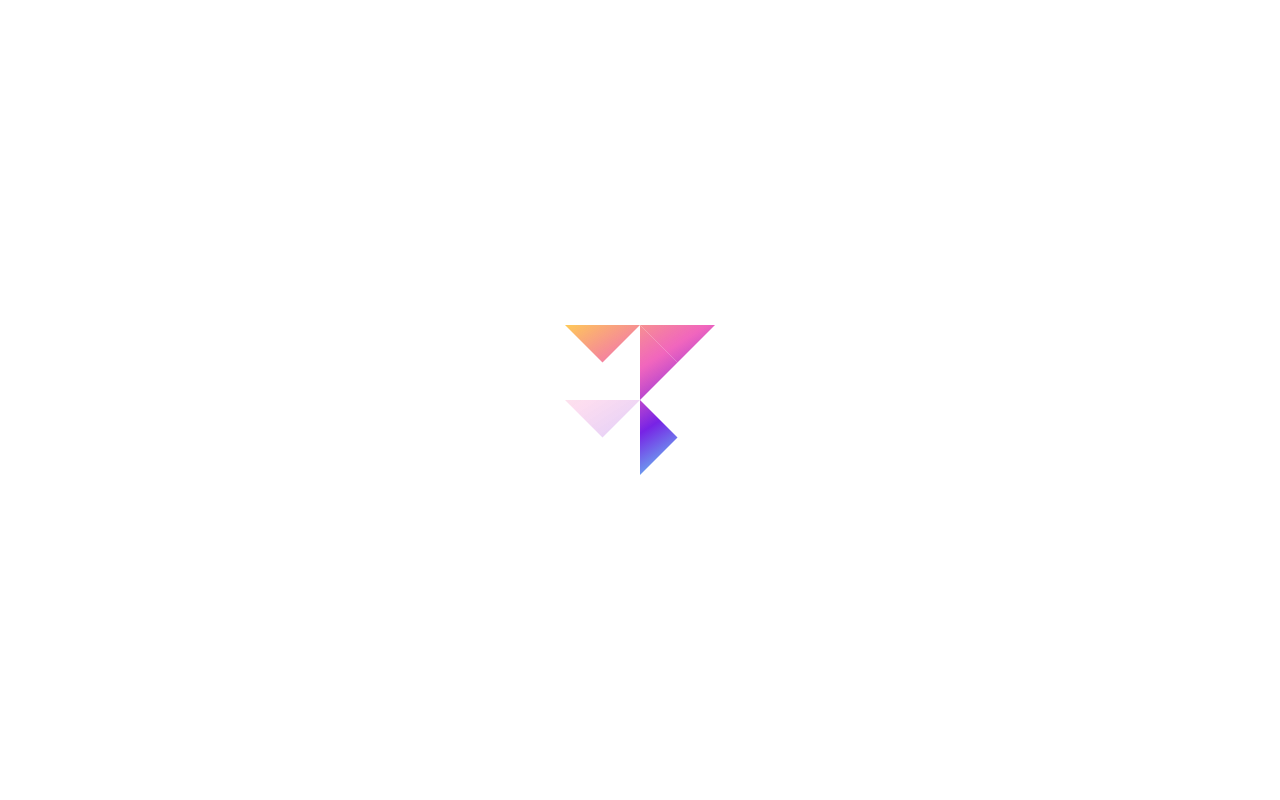 scroll, scrollTop: 0, scrollLeft: 0, axis: both 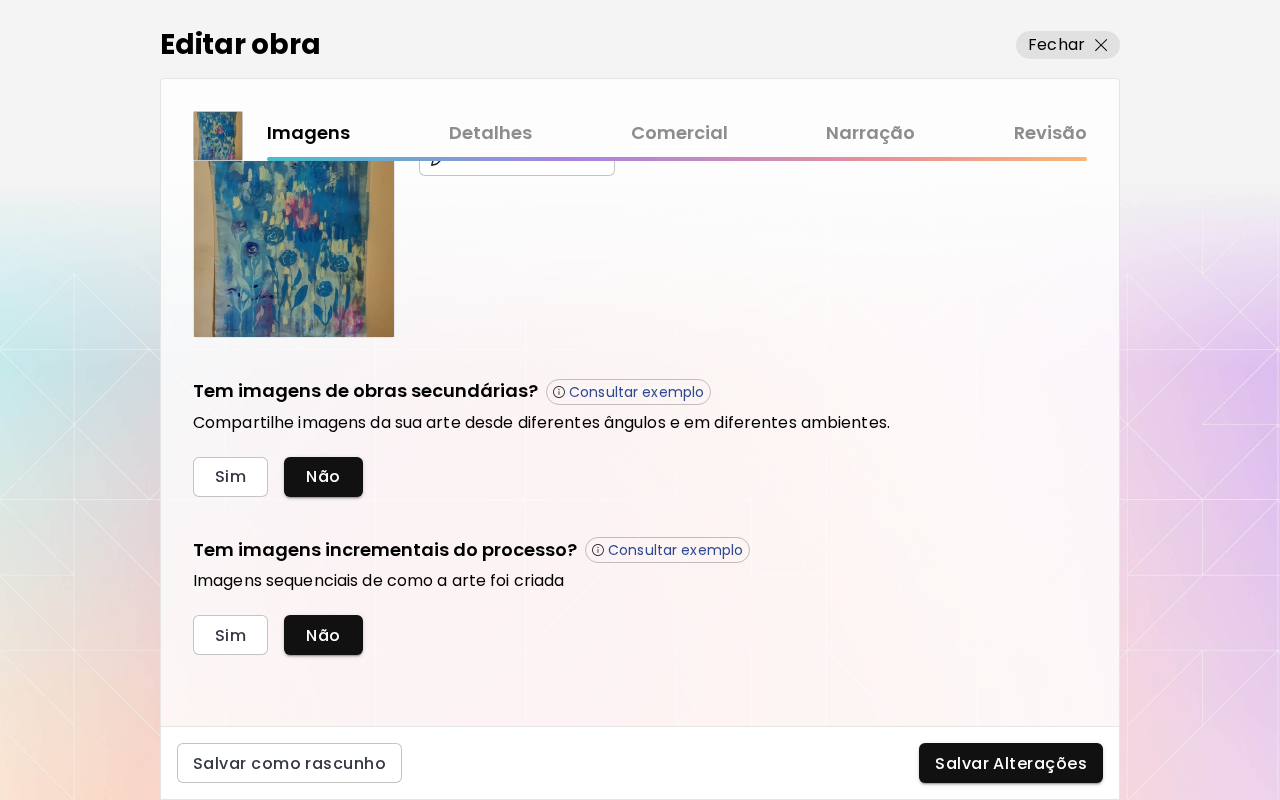 click on "Detalhes" at bounding box center [490, 133] 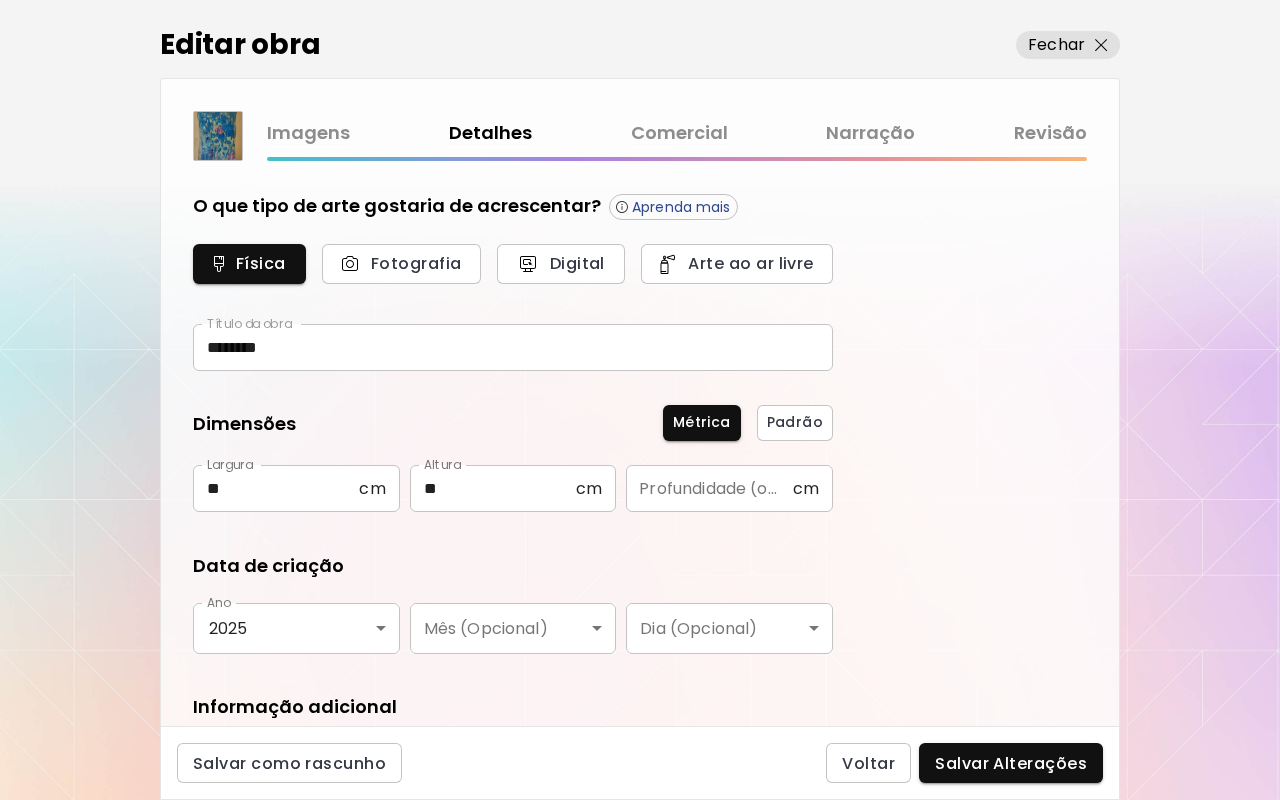 type on "********" 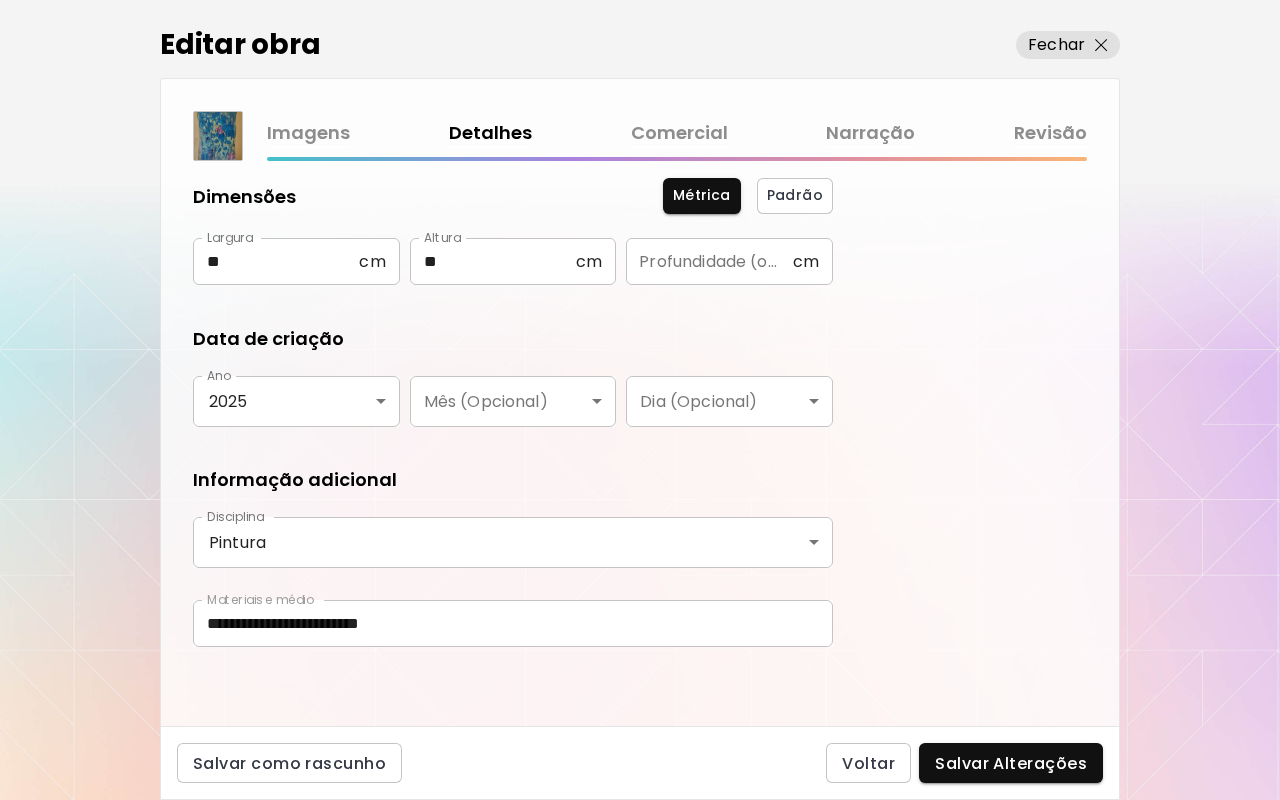 click on "Comercial" at bounding box center [679, 133] 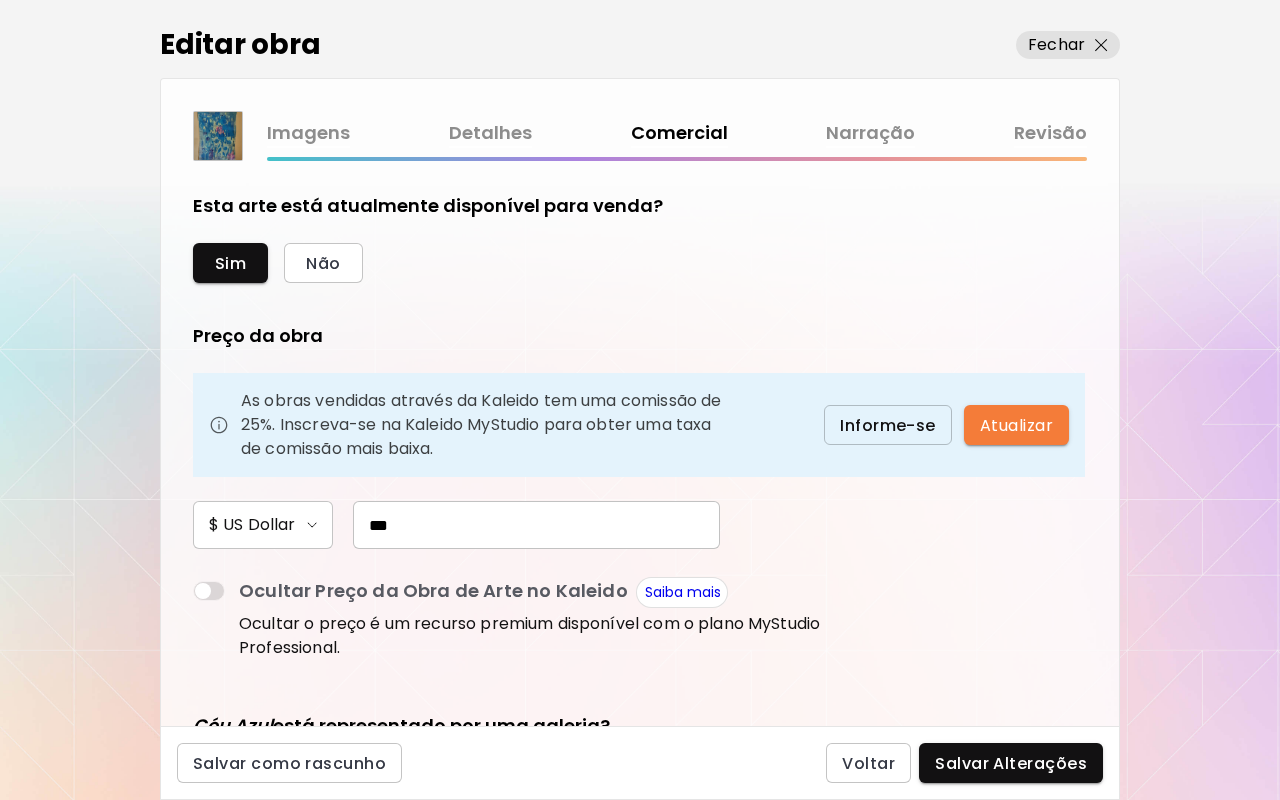 scroll, scrollTop: 261, scrollLeft: 0, axis: vertical 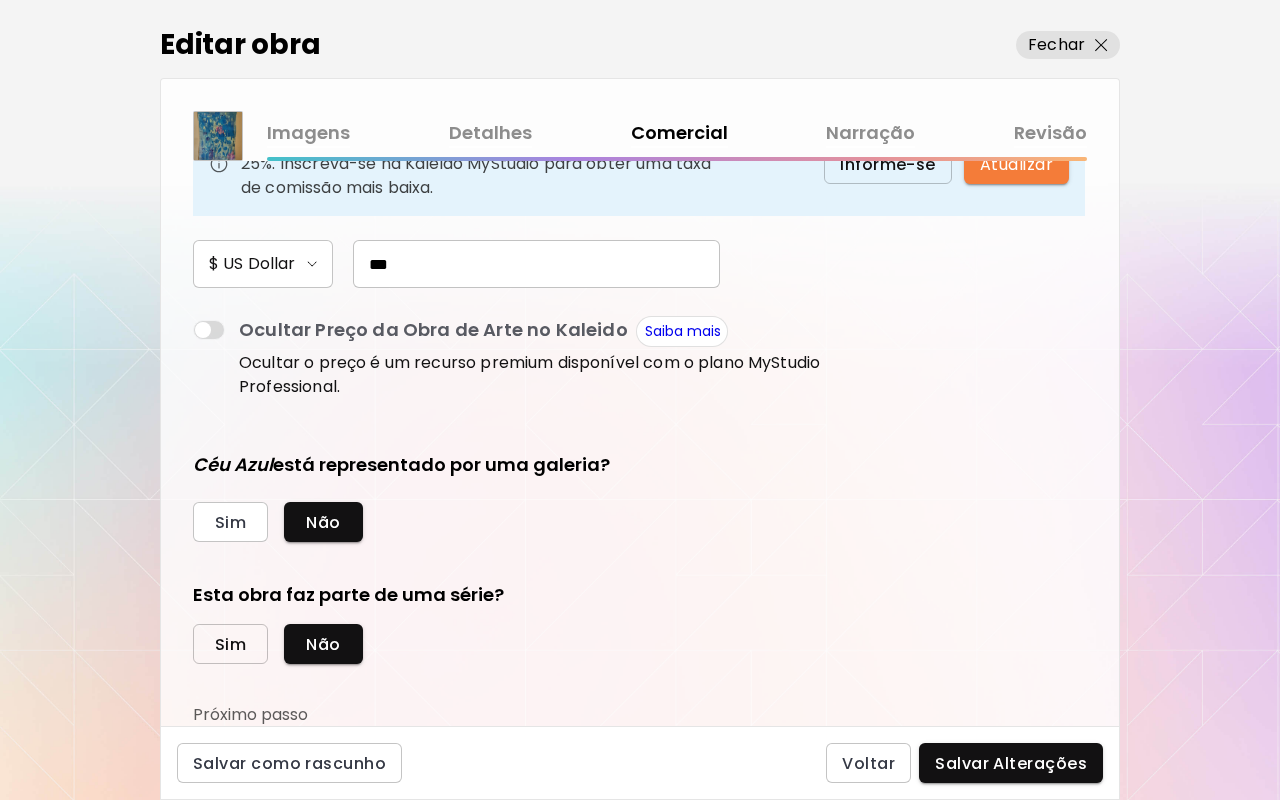 click on "Sim" at bounding box center (230, 644) 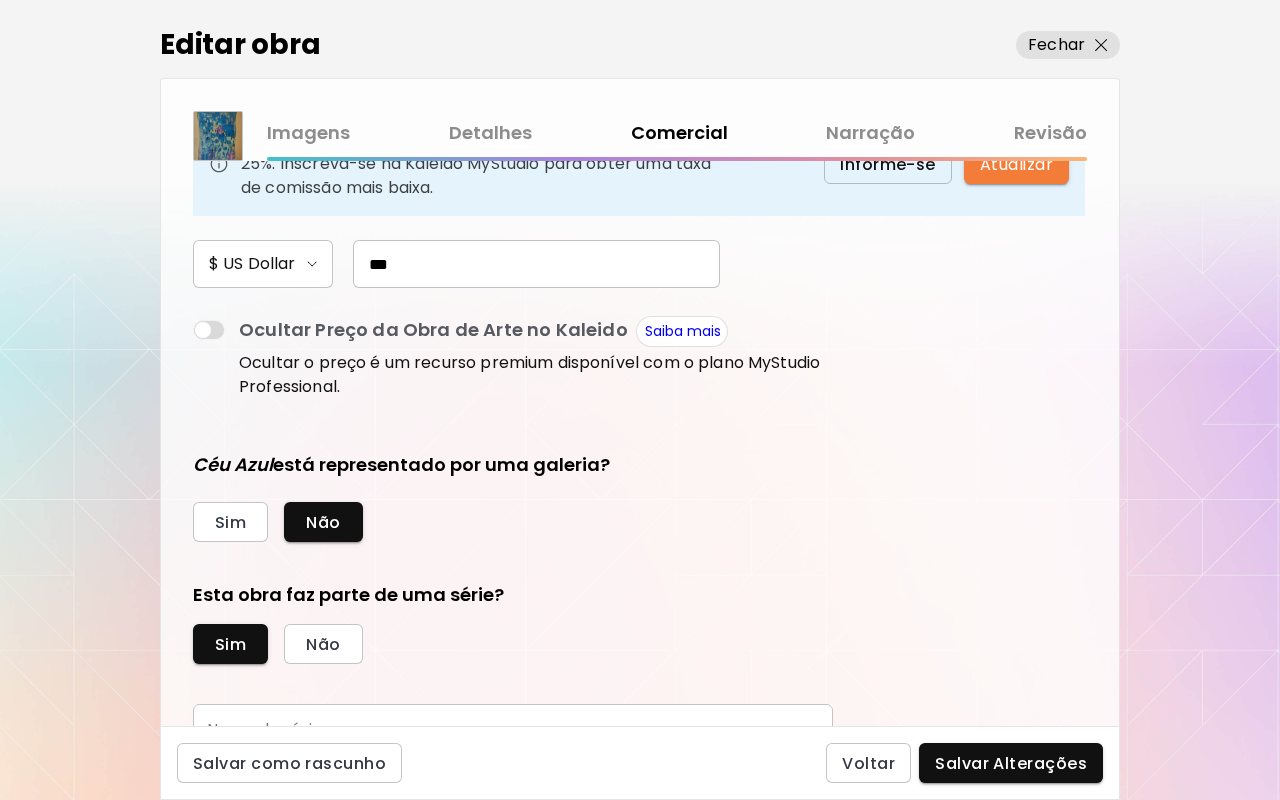scroll, scrollTop: 354, scrollLeft: 0, axis: vertical 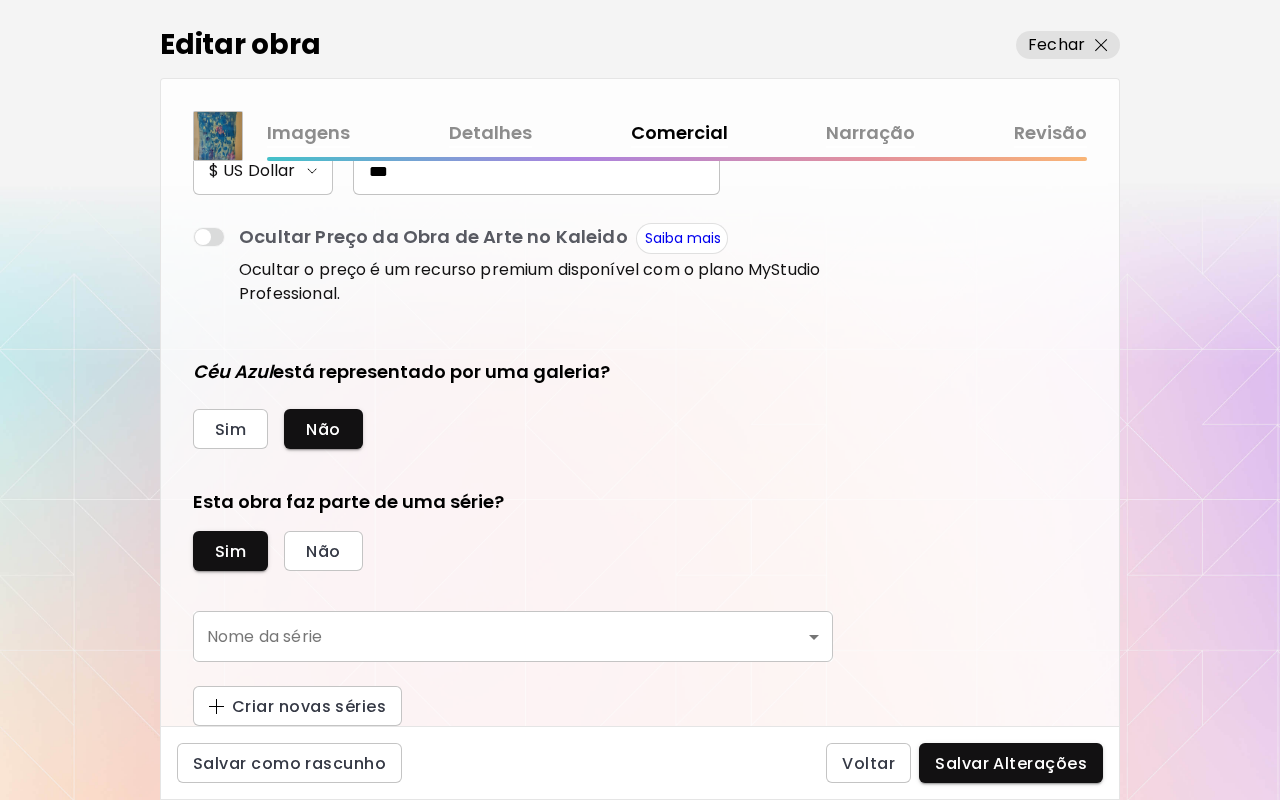 click on "A comissão cobre a tarifa de processamento de pagamento online. A equipe de suporte de Kaleido vai te ajudar com as vendas de obras de arte. kaleido.art/[WEBSITE] Adicionar obras Gerencie suas obras Editar Perfil My BioLink Comunidade Metas MyStudio Atualizar My Website My Showrooms My Documents My Subscribers My Provenance My Augmentations My Analytics Ajustes Ajuda 0 0 Editar obra Fechar Imagens Detalhes Comercial Narração Revisão Esta arte está atualmente disponível para venda? Sim Não Preço da obra As obras vendidas através da Kaleido tem uma comissão de 25%. Inscreva-se na Kaleido MyStudio para obter uma taxa de comissão mais baixa. Informe-se Atualizar $ US Dollar *** Ocultar Preço da Obra de Arte no Kaleido Saiba mais Ocultar o preço é um recurso premium disponível com o plano MyStudio Professional. Céu Azul está representado por uma galeria? Sim Não Esta obra faz parte de uma série? Sim Não Nome da série Nome da série Criar novas séries Salvar como rascunho Voltar Salvar Alterações Pesquisa de artista Nome ou identificador Nome ou identificador País do artista País do artista Disciplina Todos Collage" at bounding box center (640, 400) 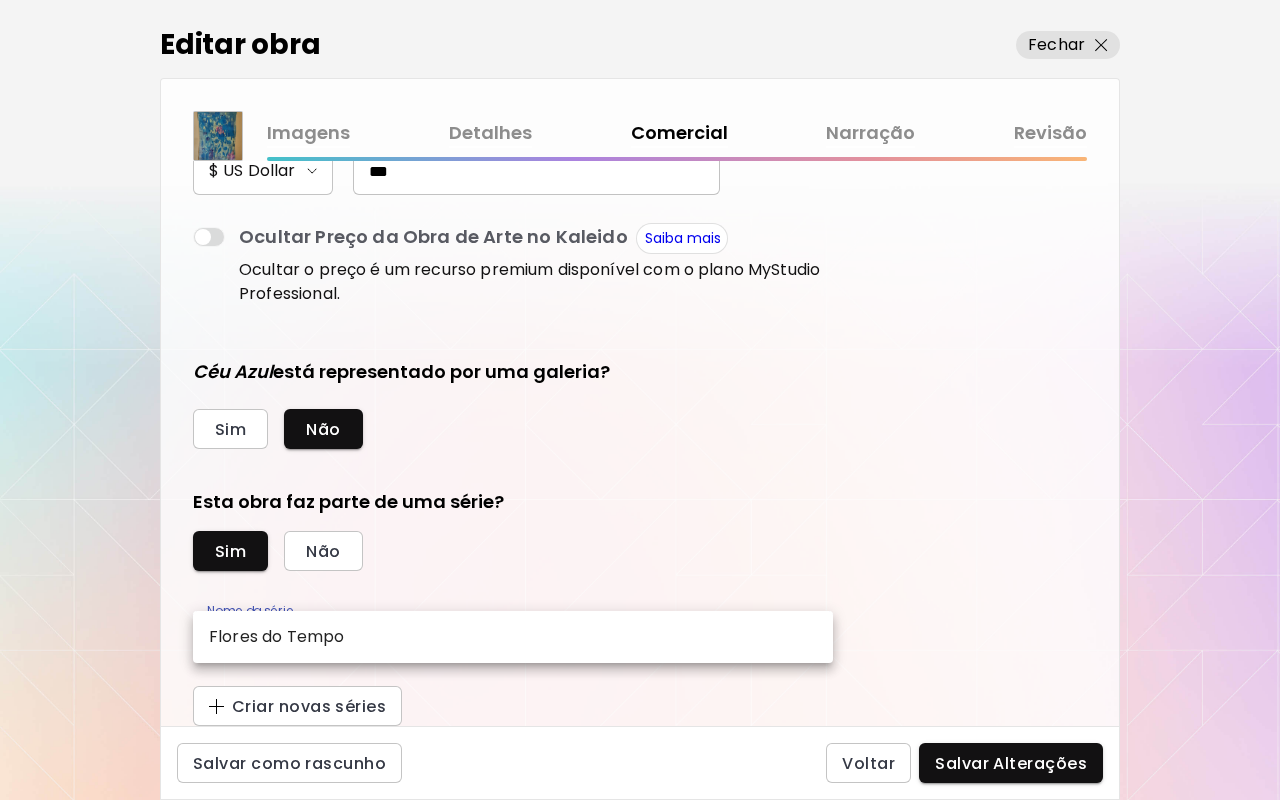 click on "Flores do Tempo" at bounding box center [513, 637] 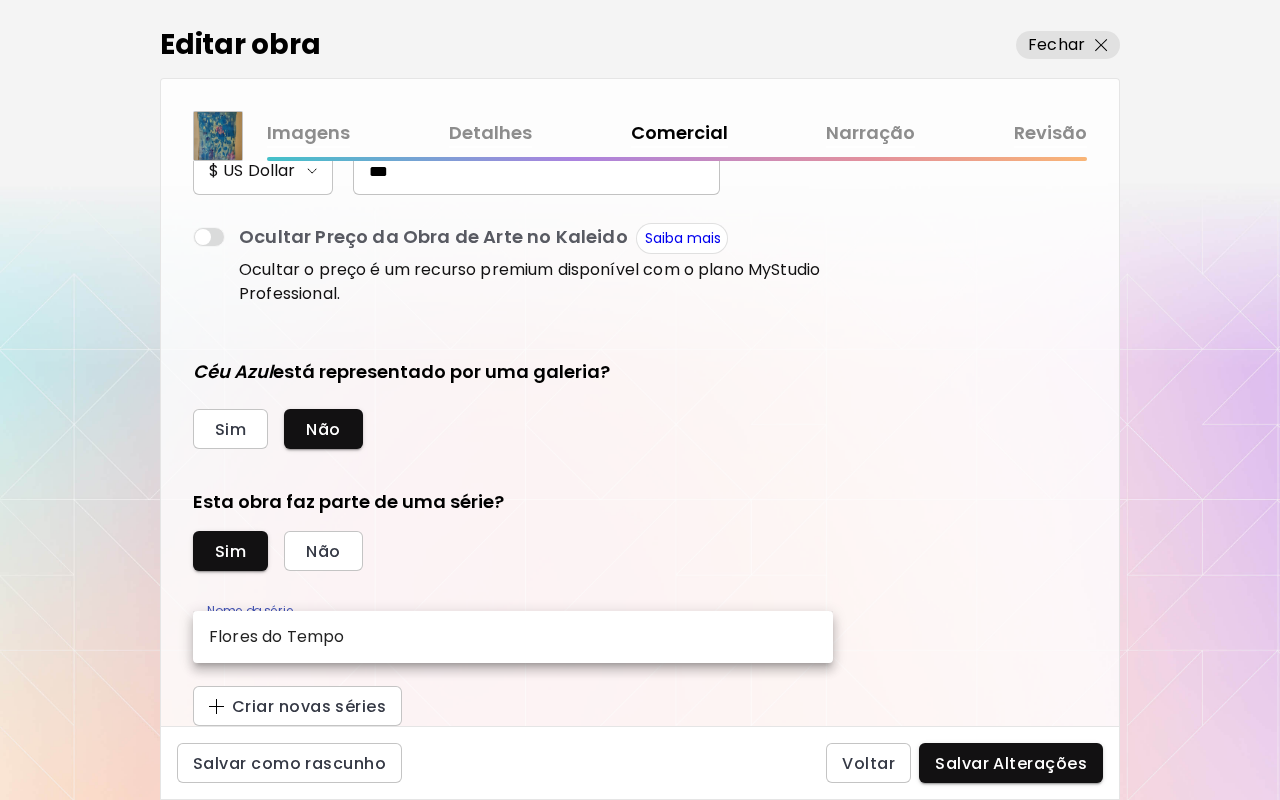 type on "**********" 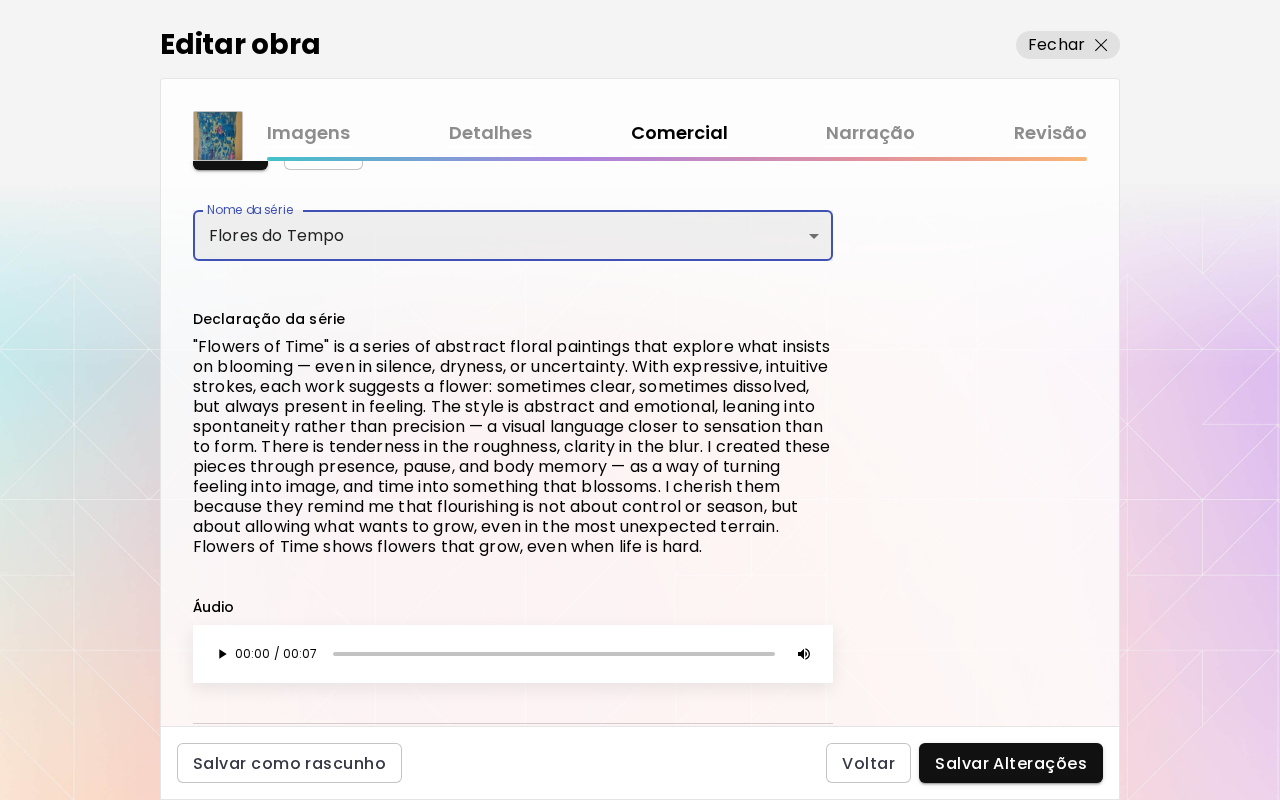 scroll, scrollTop: 817, scrollLeft: 0, axis: vertical 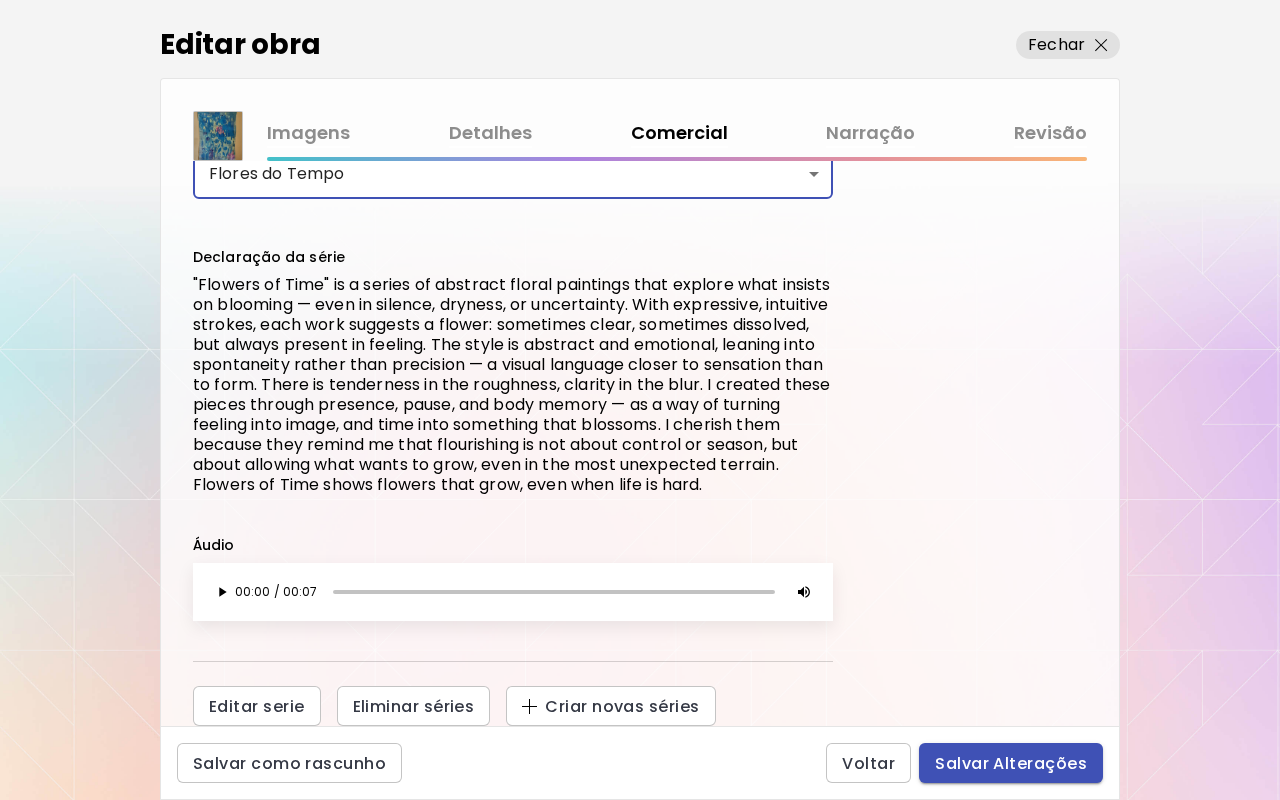 click on "Salvar Alterações" at bounding box center (1011, 763) 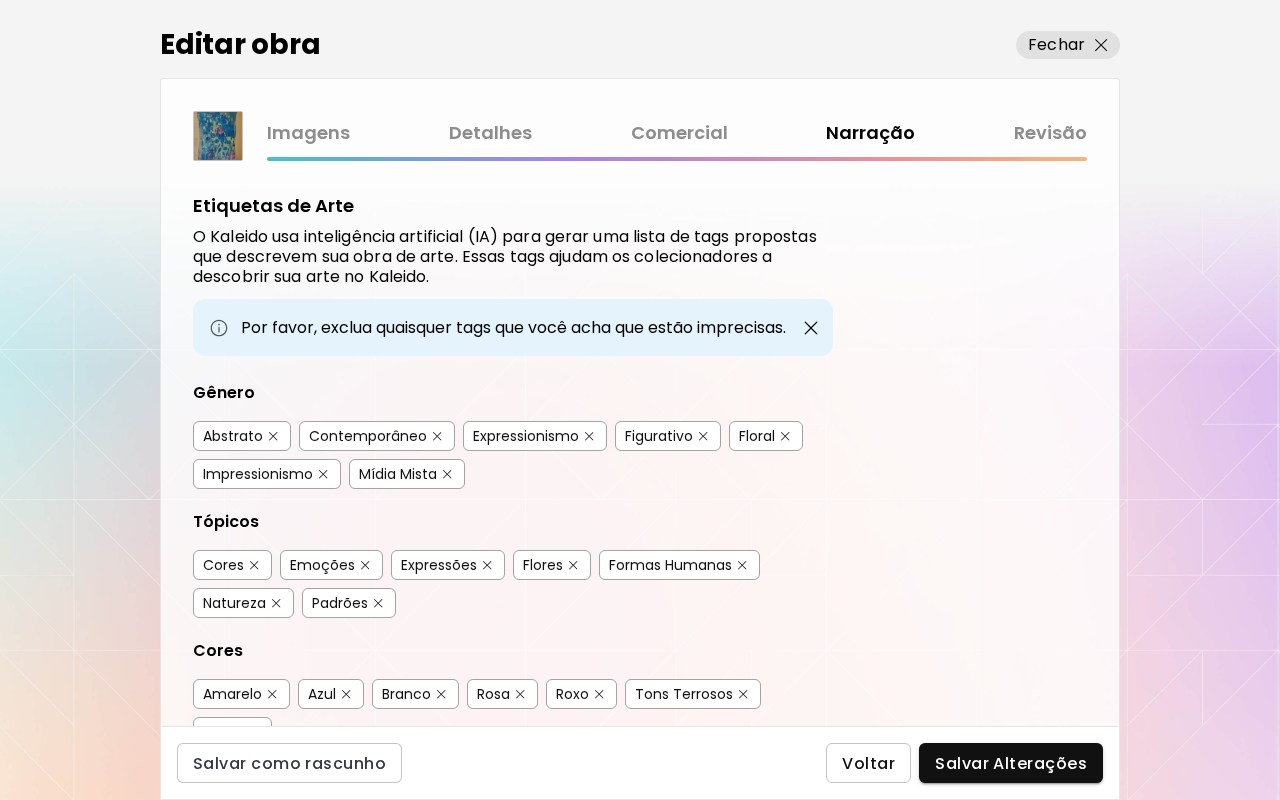 click on "Voltar" at bounding box center [868, 763] 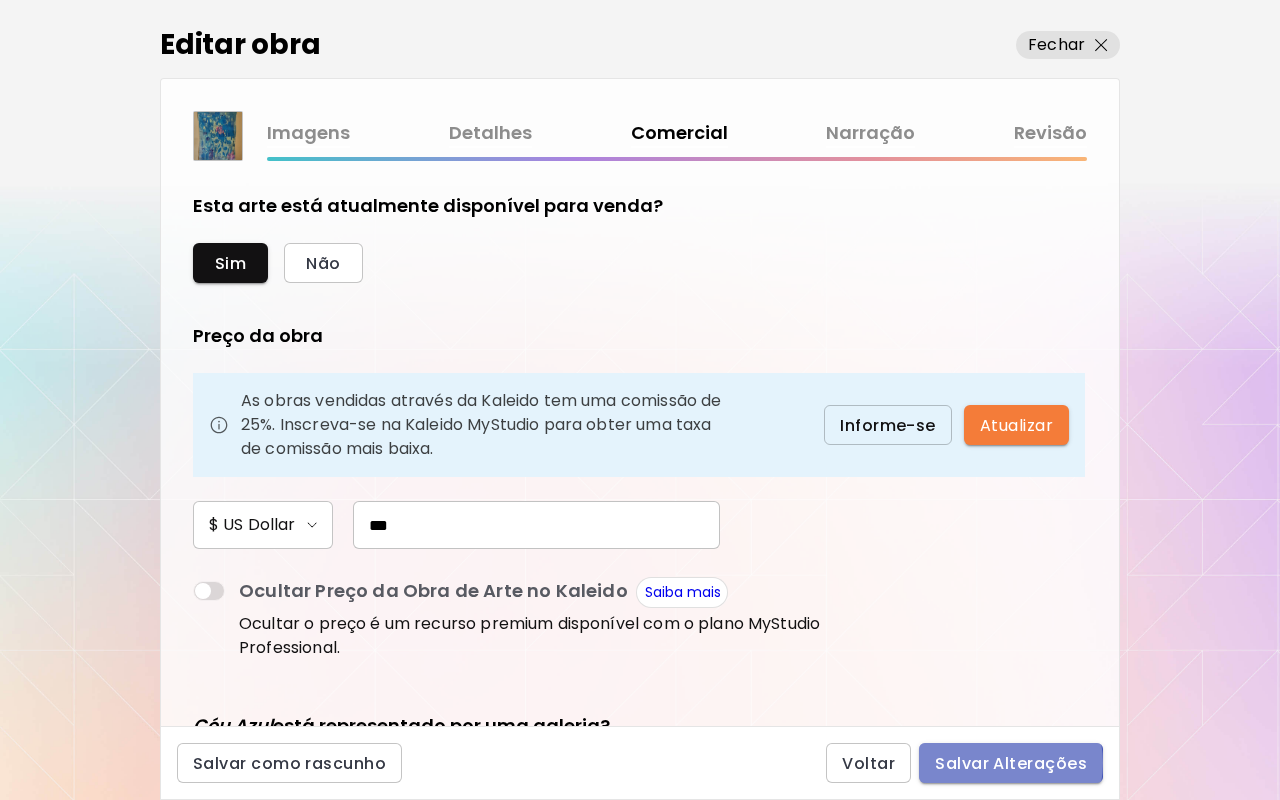 click on "Salvar Alterações" at bounding box center (1011, 763) 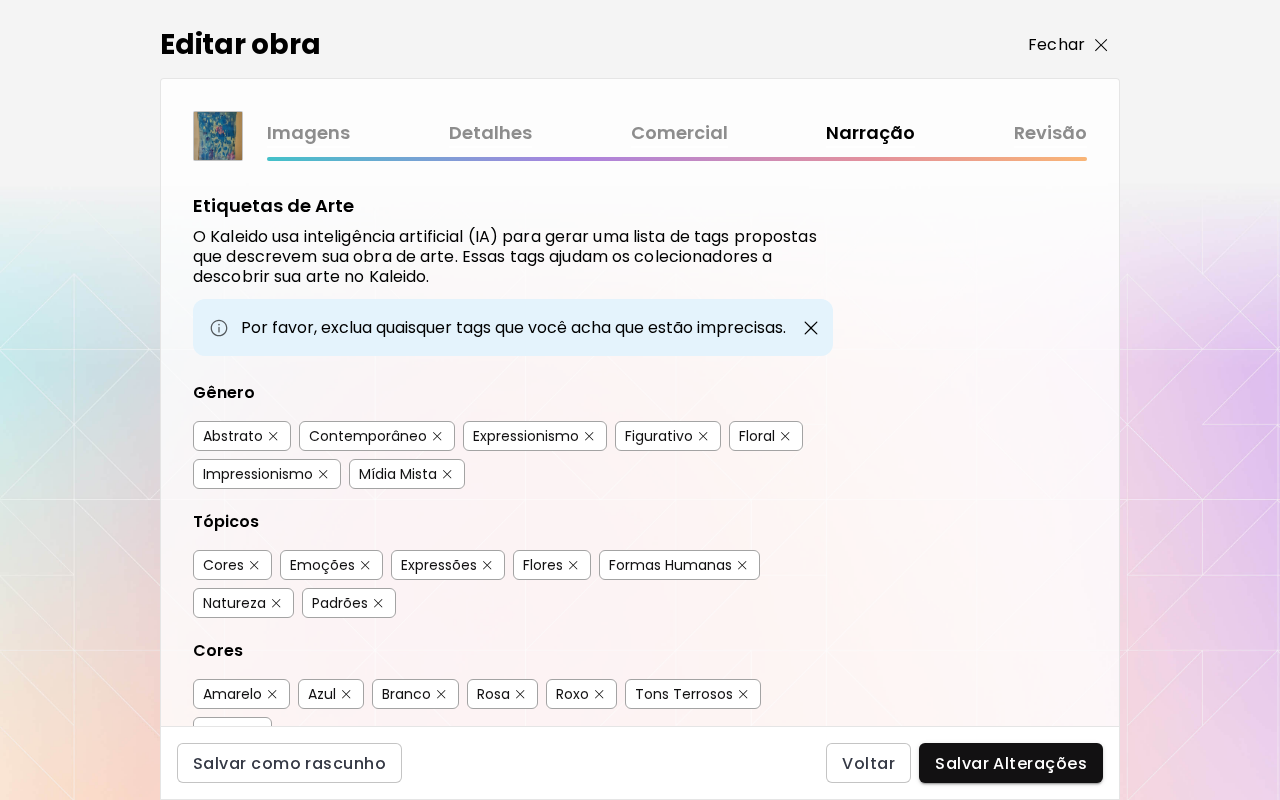 click on "Fechar" at bounding box center [1068, 45] 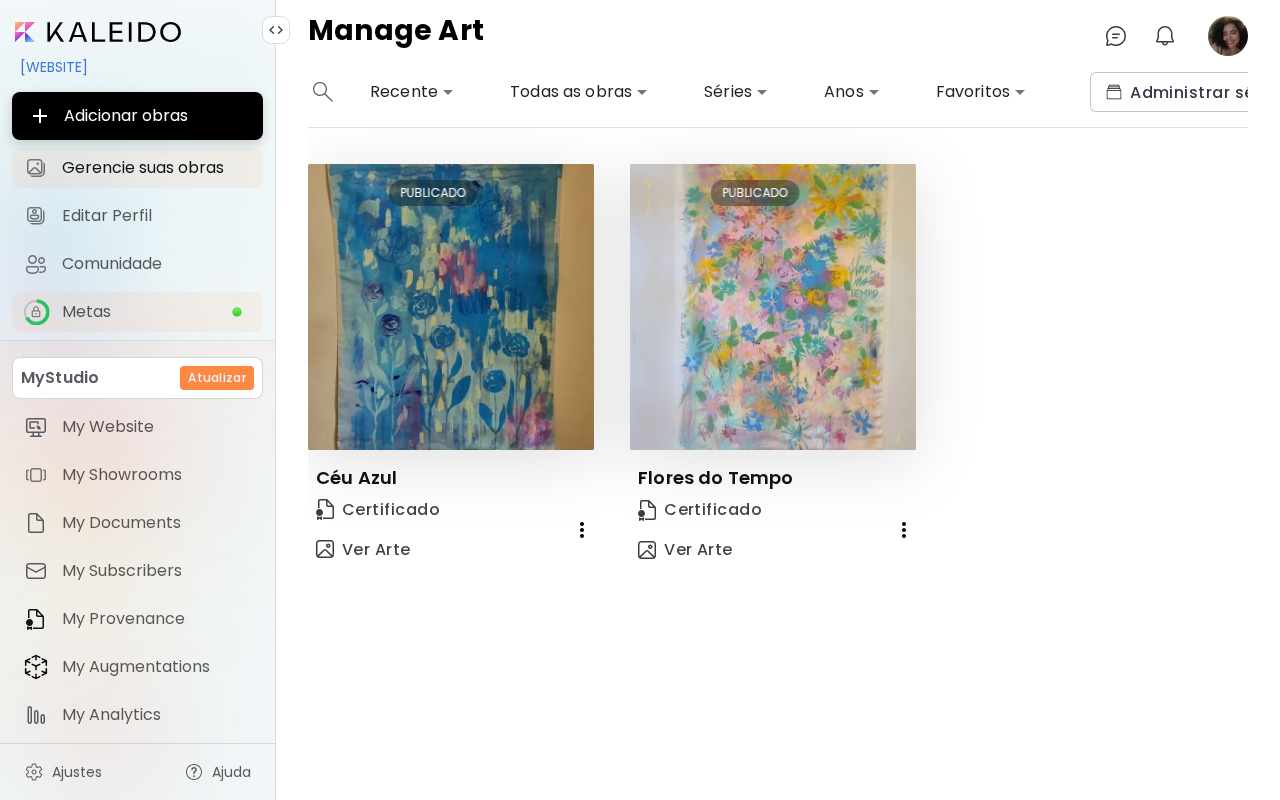 click on "Metas" at bounding box center [137, 312] 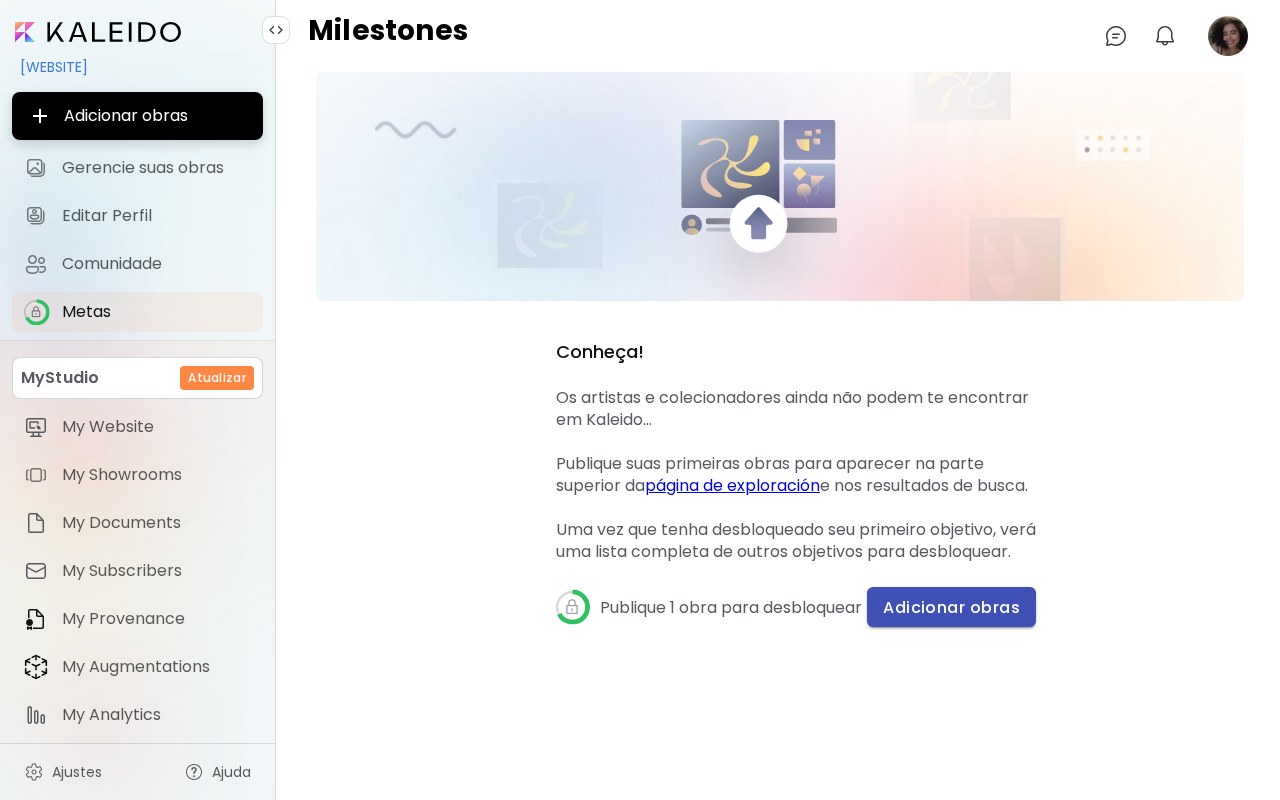 click on "Adicionar obras" at bounding box center [951, 607] 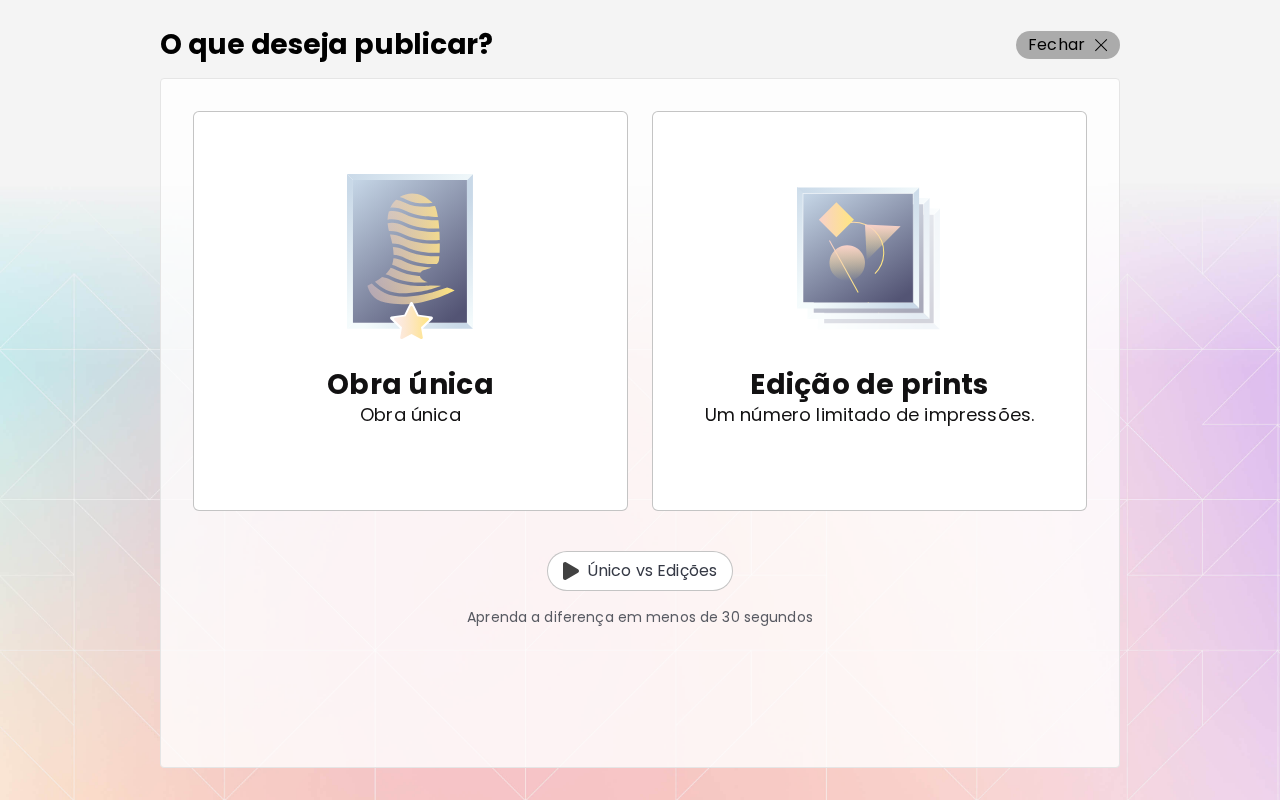 click on "Fechar" at bounding box center [1068, 45] 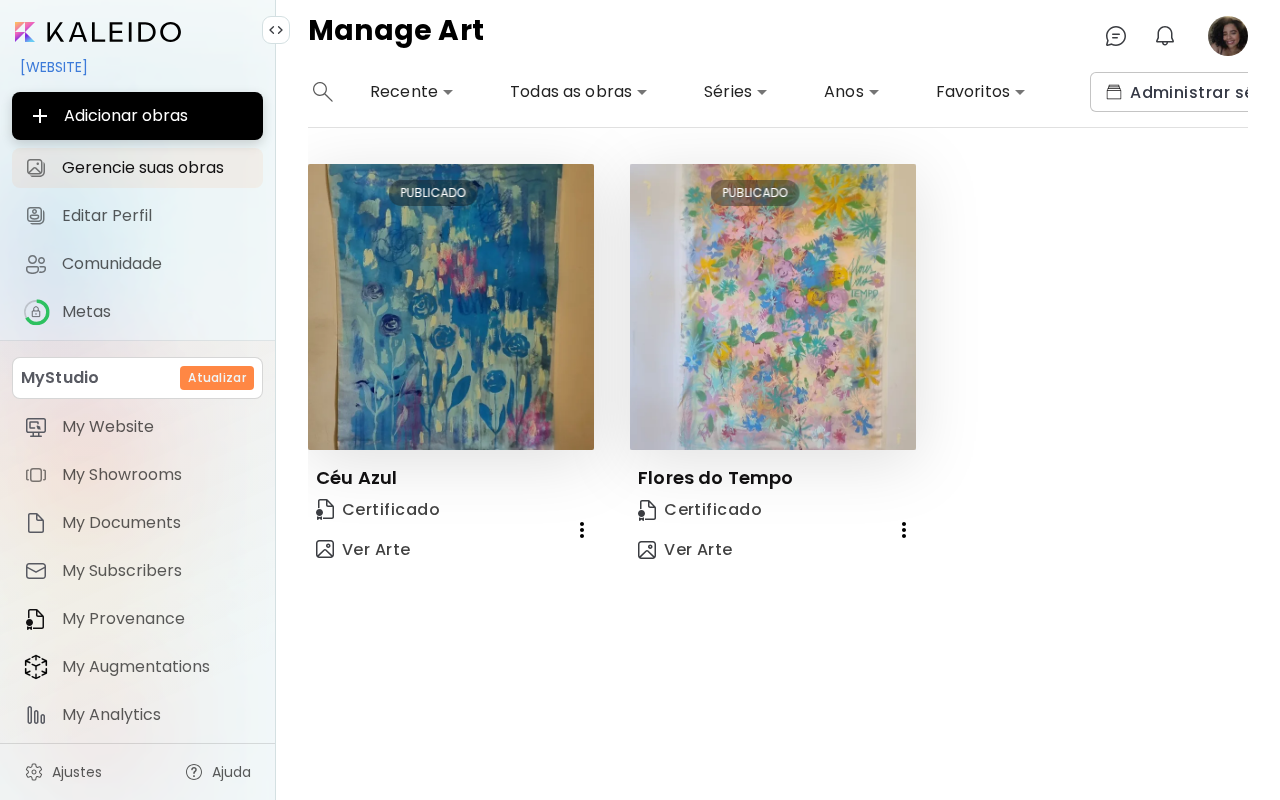 click on "Atualizar" at bounding box center [217, 378] 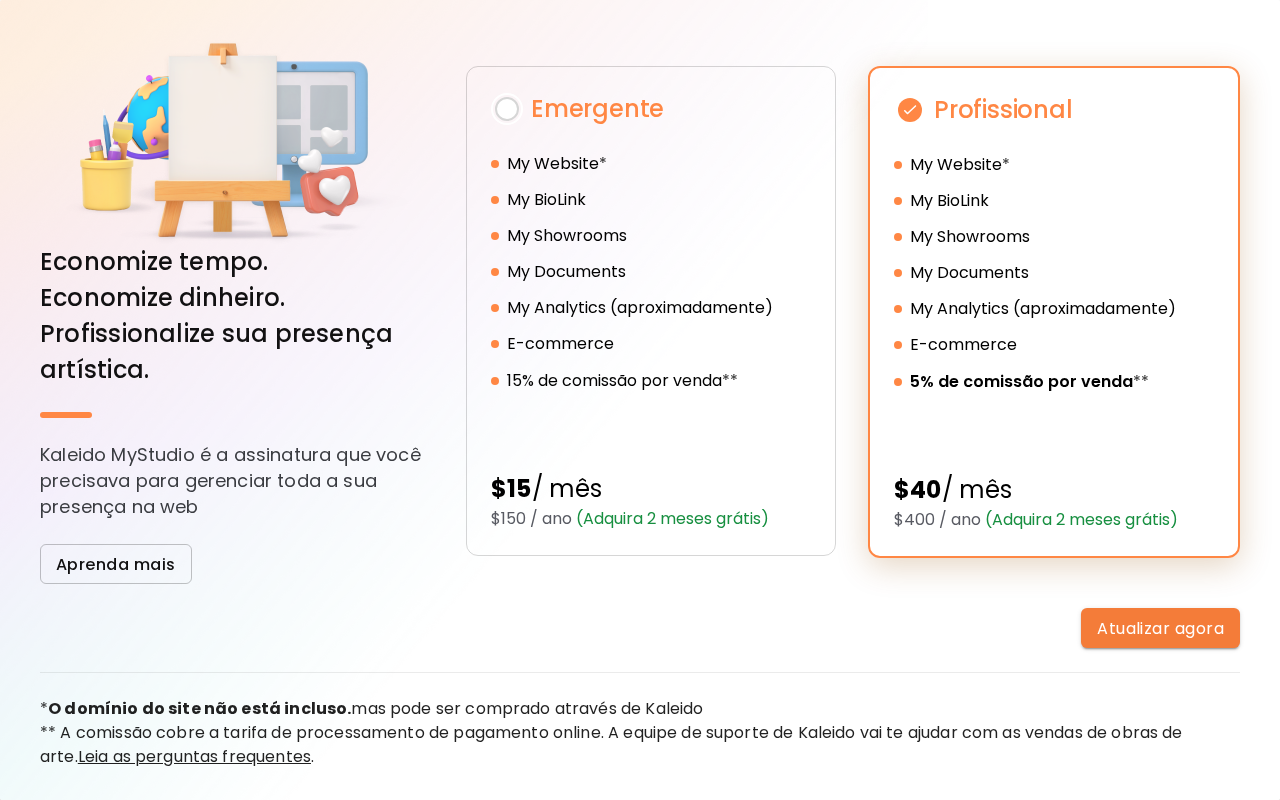 scroll, scrollTop: 0, scrollLeft: 0, axis: both 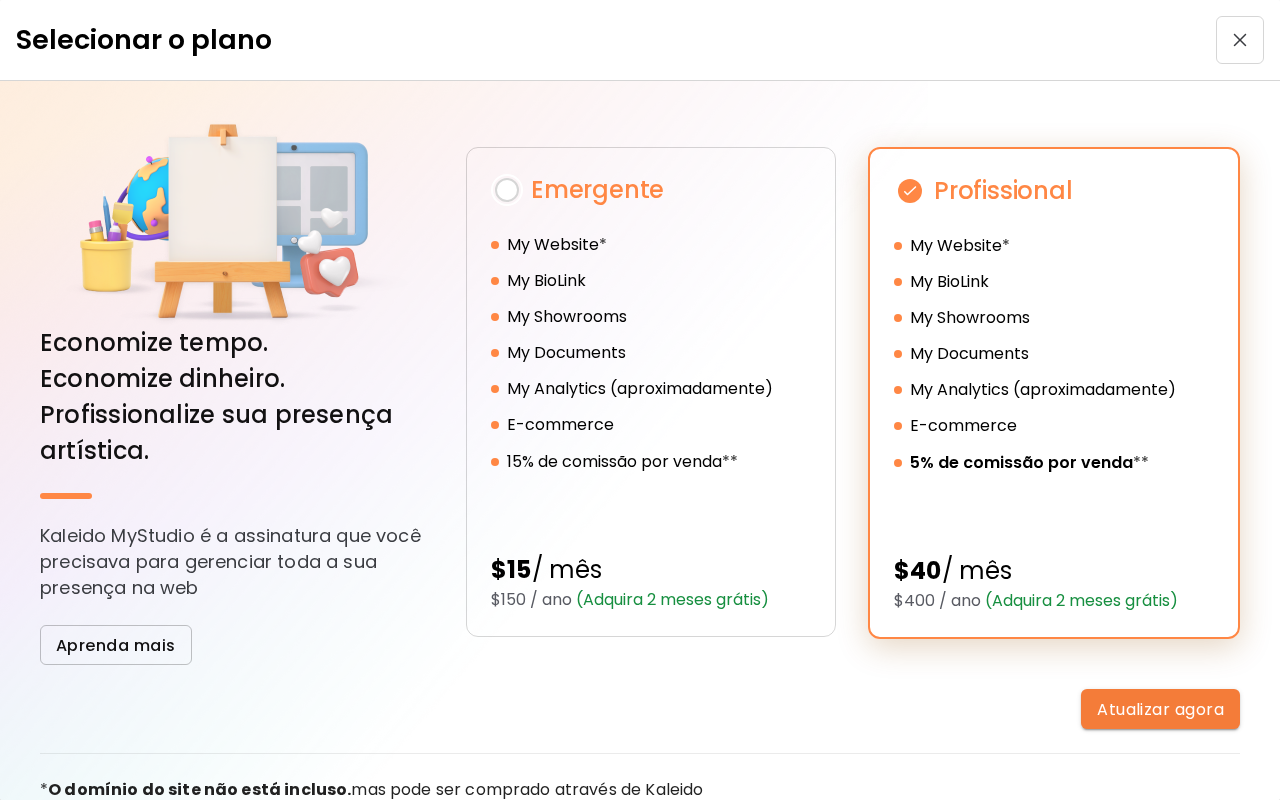 click at bounding box center (1240, 40) 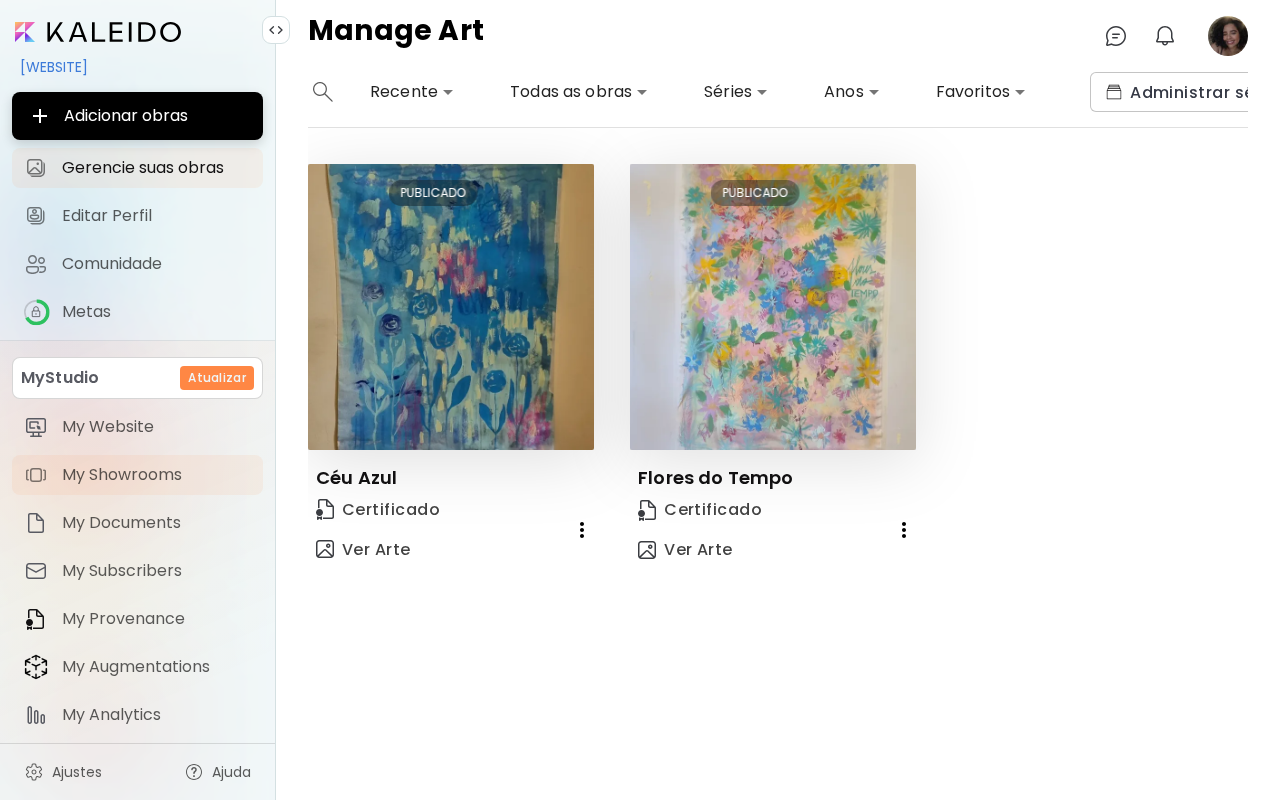 click on "My Showrooms" at bounding box center (156, 475) 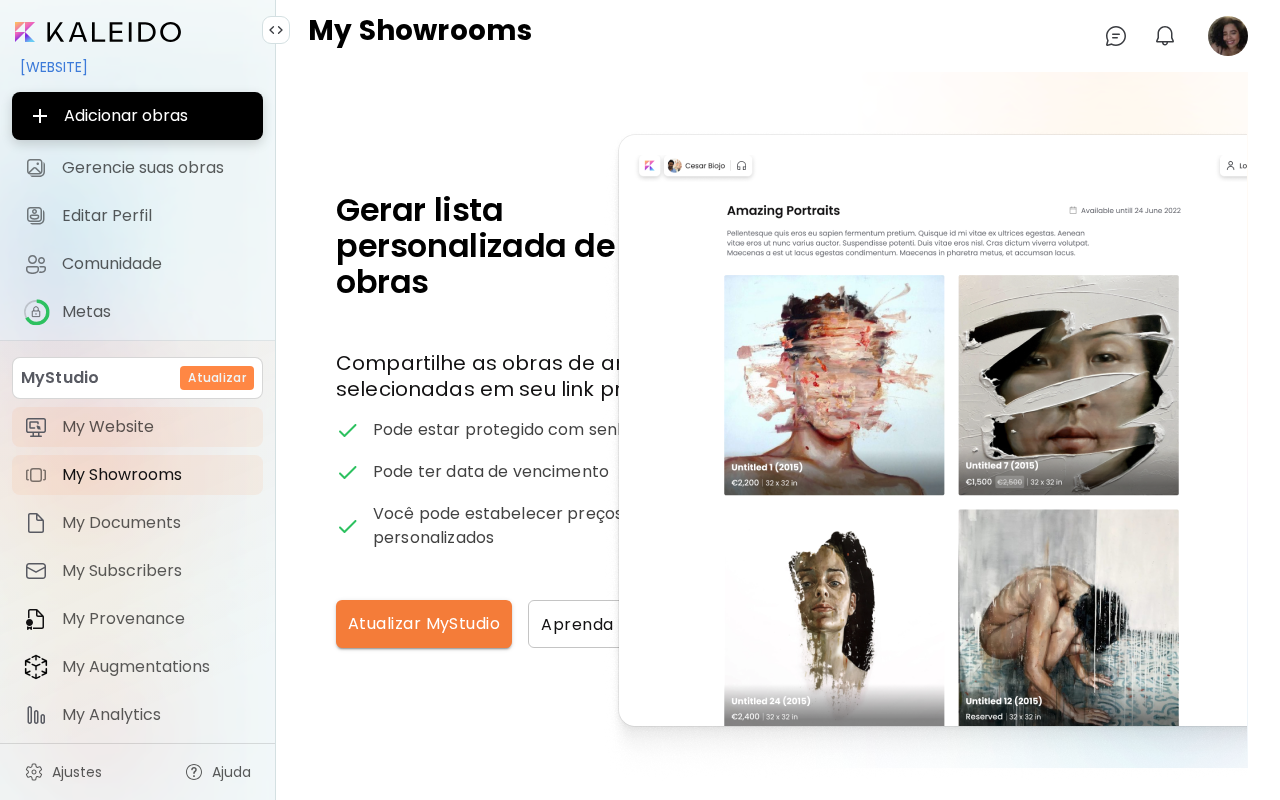 click on "My Website" at bounding box center (156, 427) 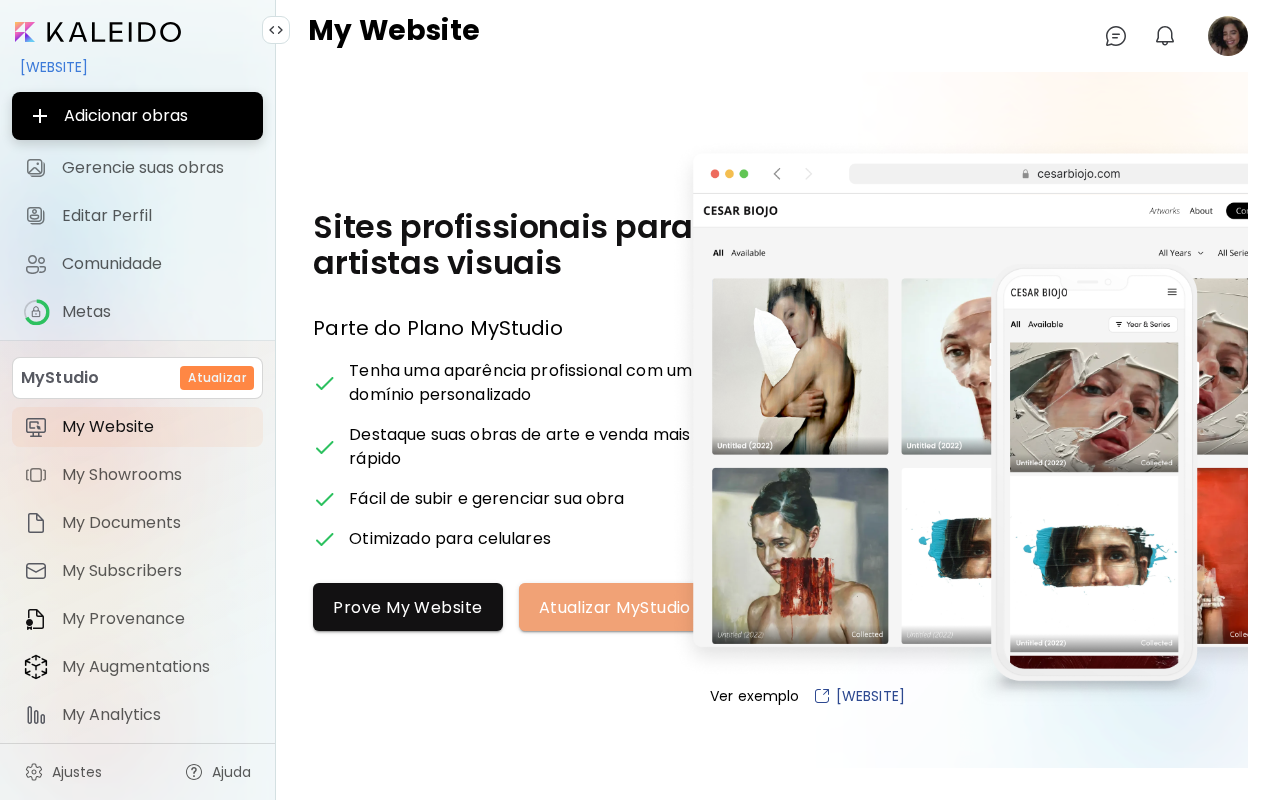 click on "Atualizar MyStudio" at bounding box center [615, 607] 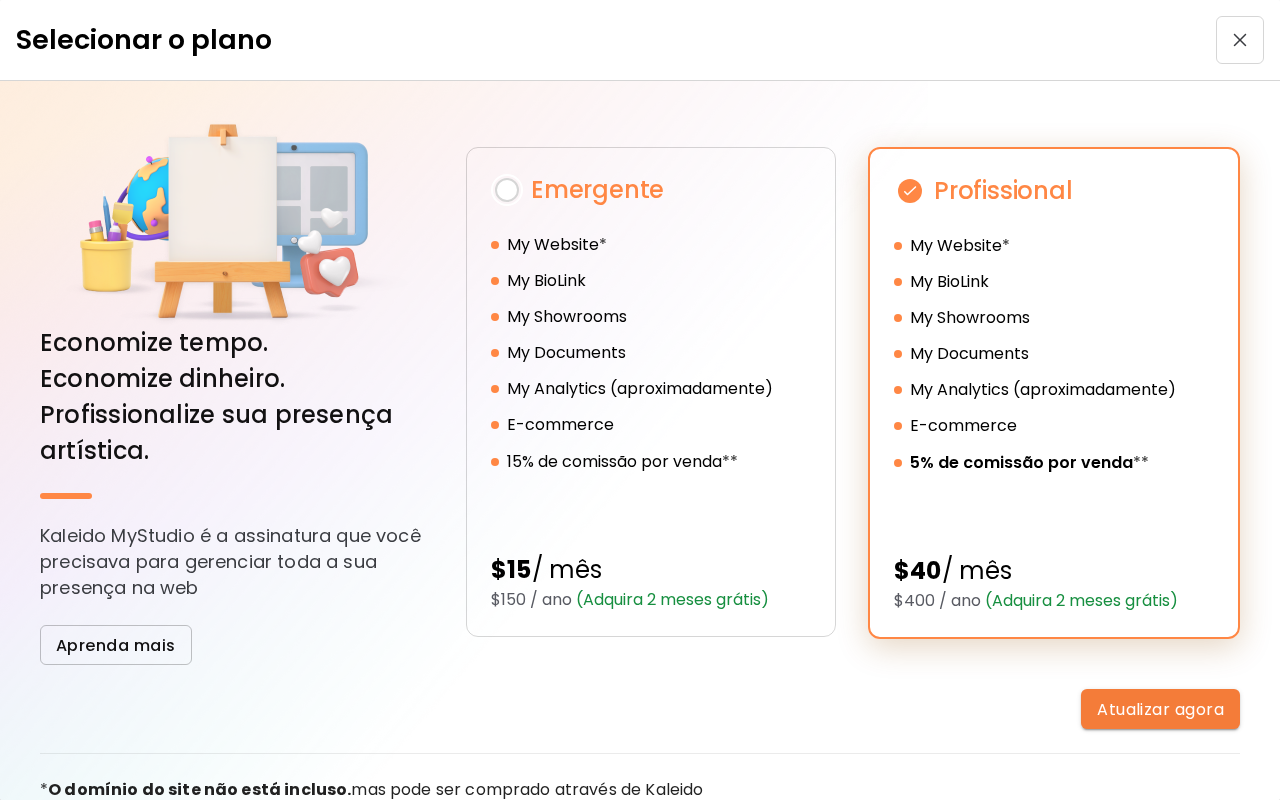 click at bounding box center (1240, 40) 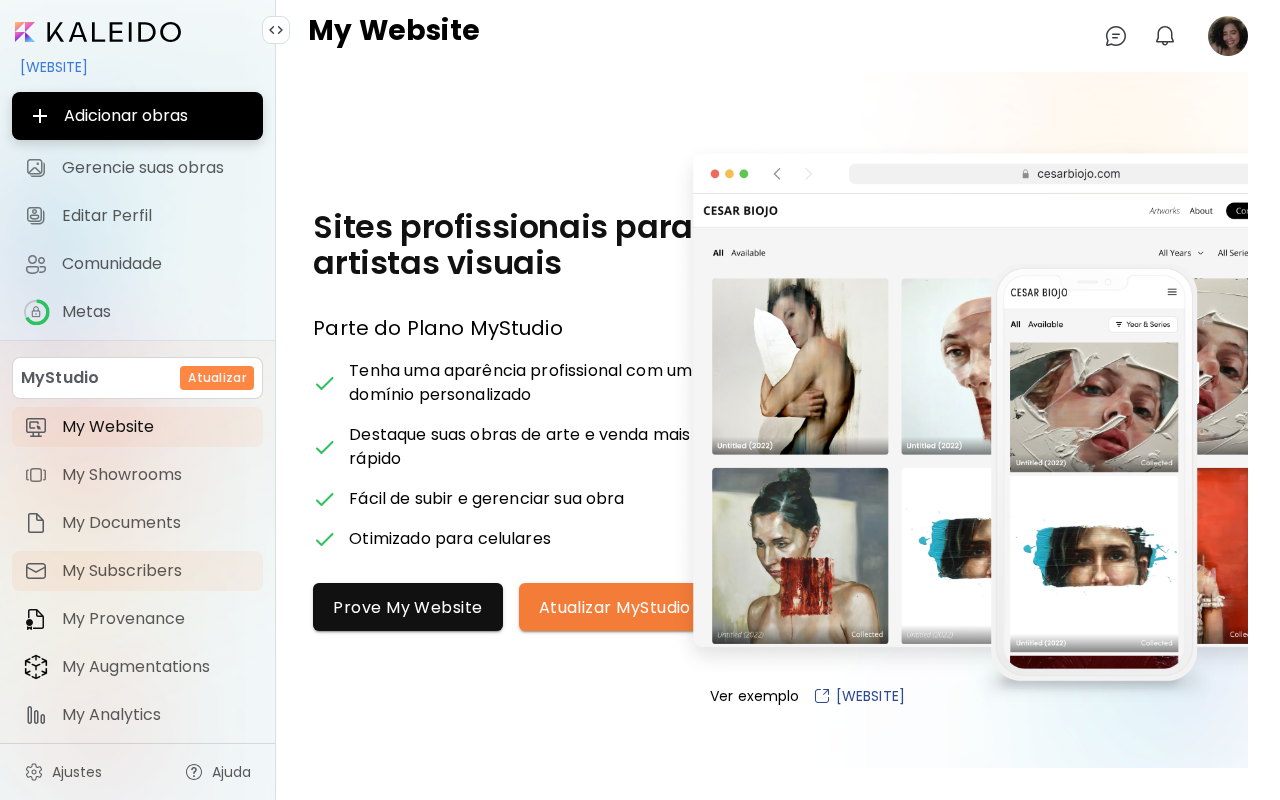 scroll, scrollTop: 0, scrollLeft: 0, axis: both 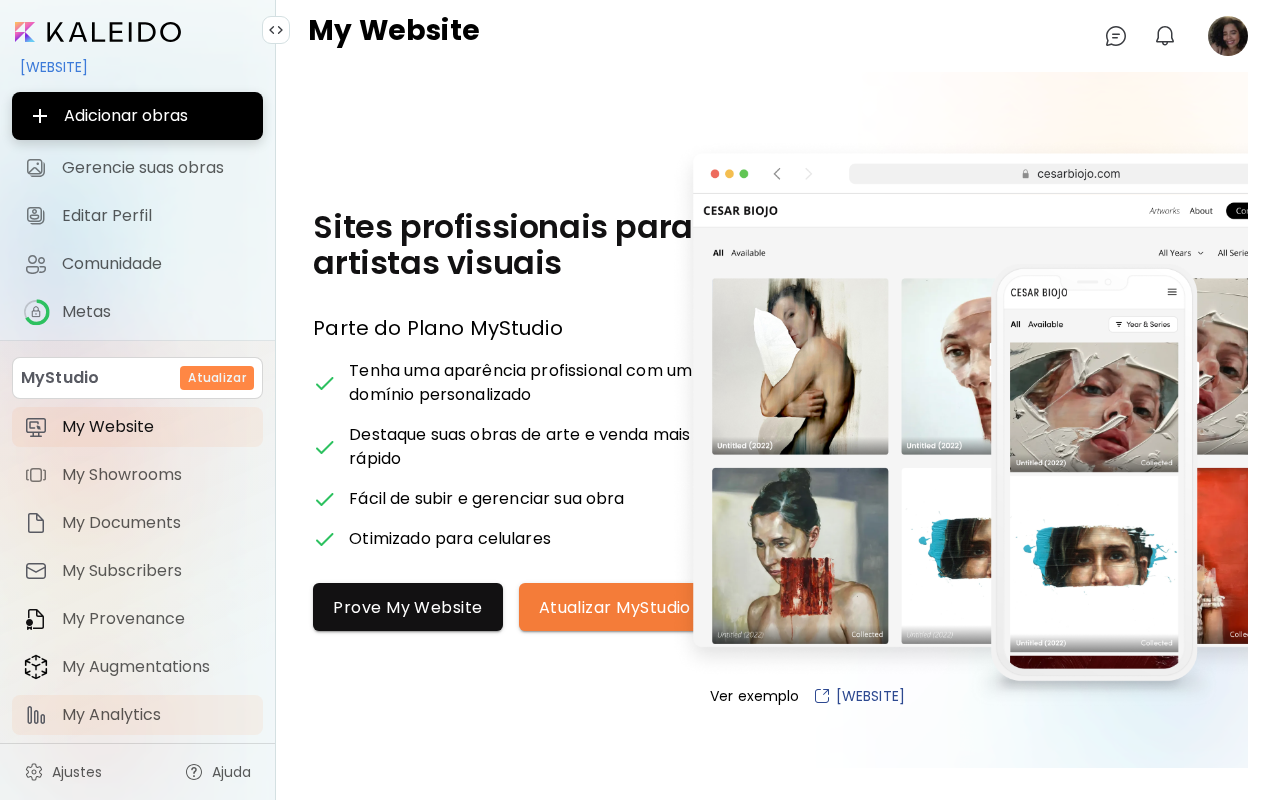 click on "My Analytics" at bounding box center [156, 715] 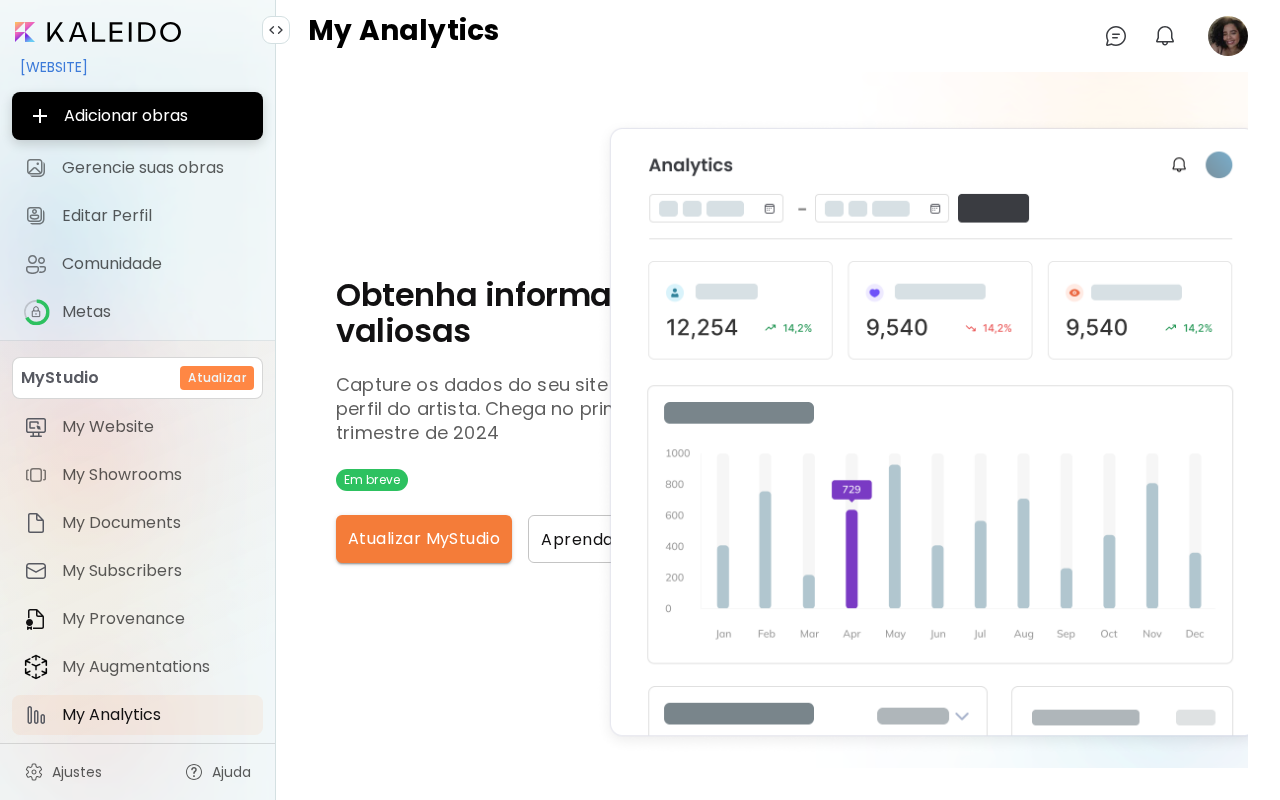 click on "Obtenha informações valiosas Parte do Plano MyStudio Capture os dados do seu site e do perfil do artista. Chega no primeiro trimestre de 2024 Em breve Atualizar MyStudio Aprenda mais" at bounding box center [778, 420] 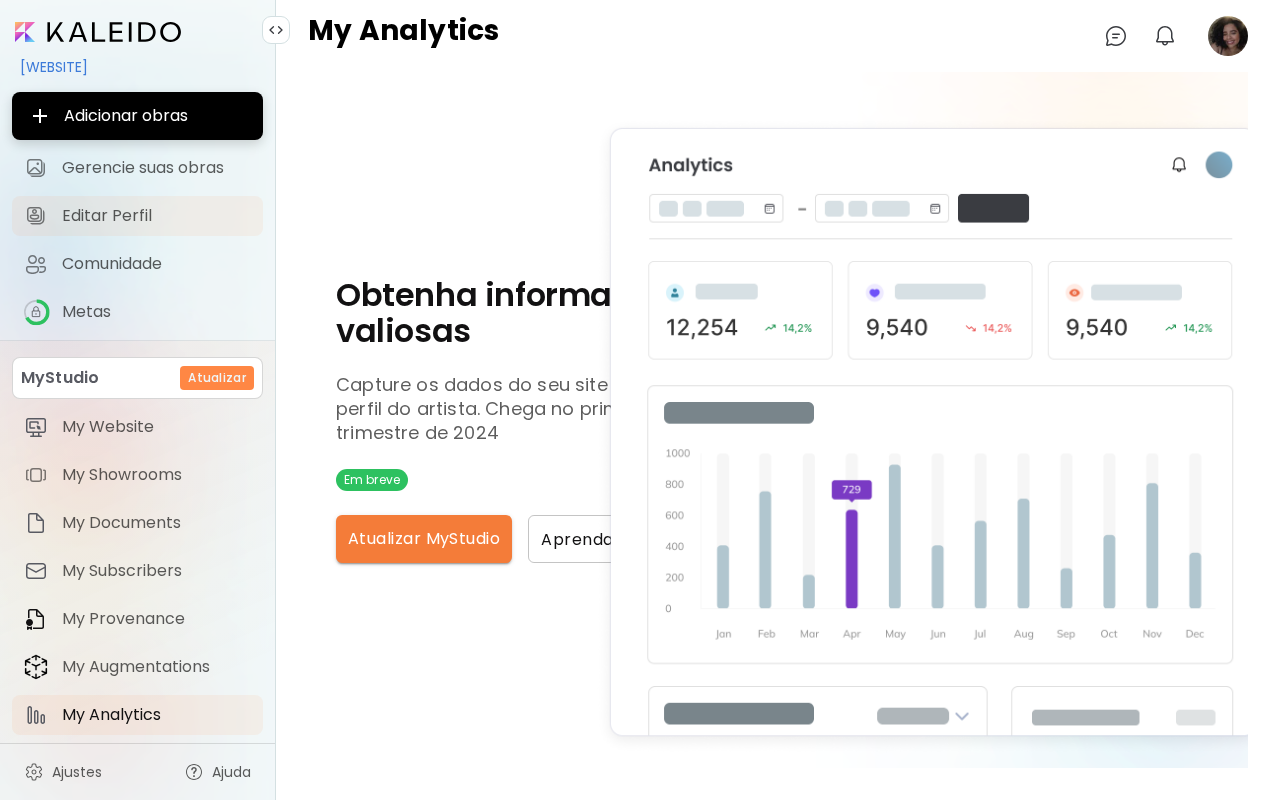 click on "Editar Perfil" at bounding box center [156, 216] 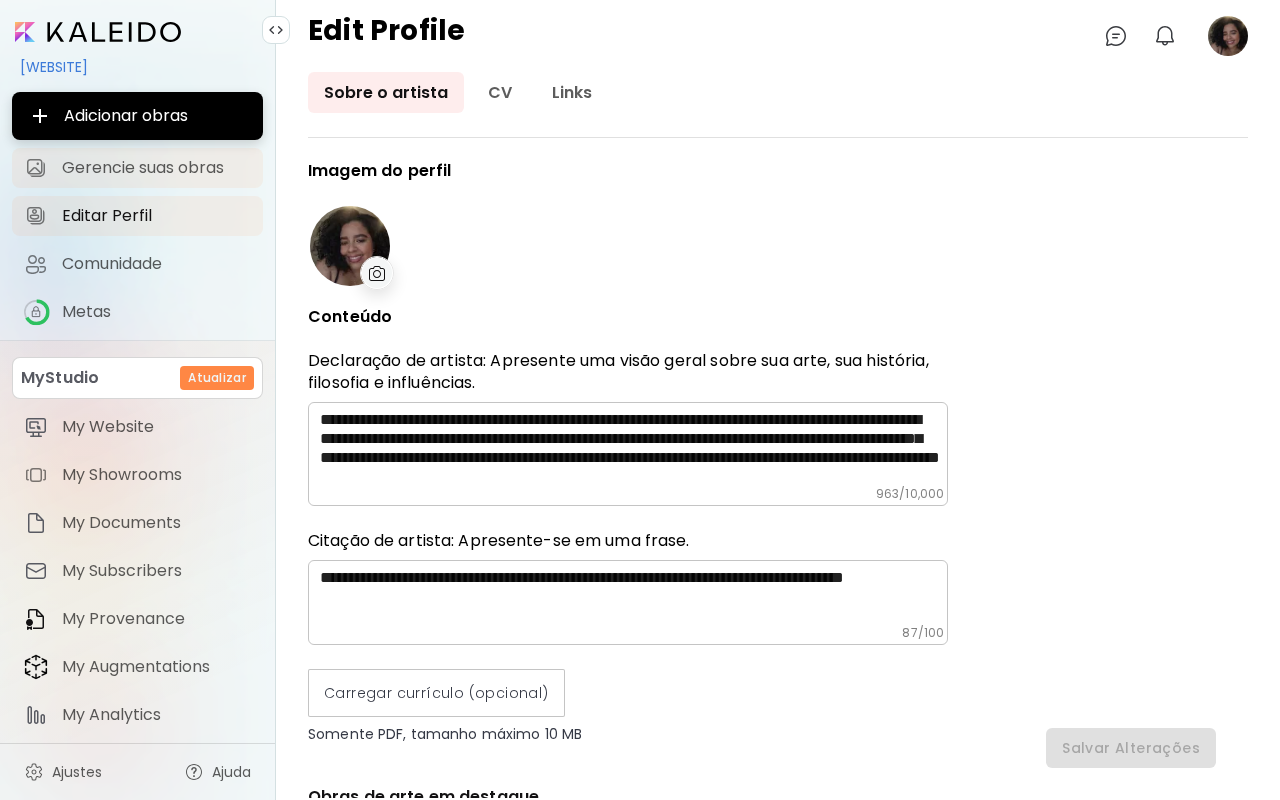 type on "******" 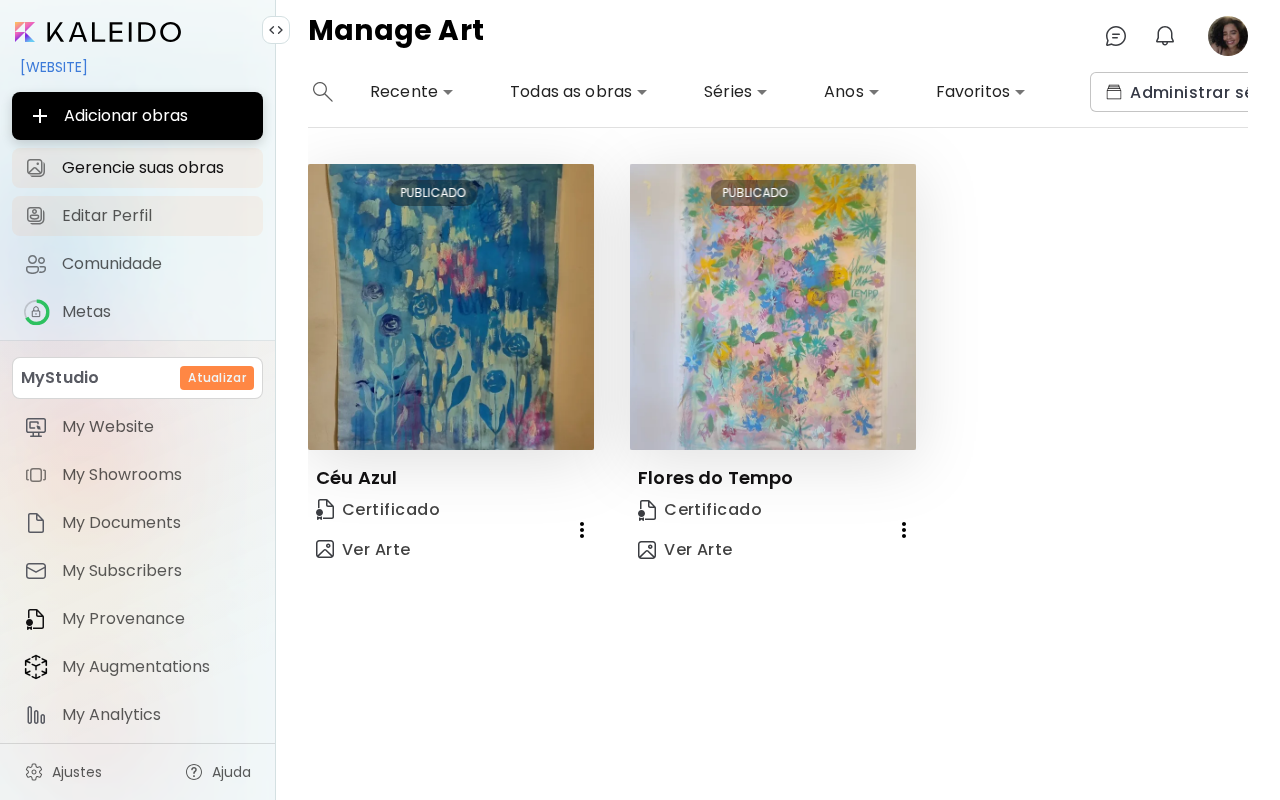 click on "Editar Perfil" at bounding box center [156, 216] 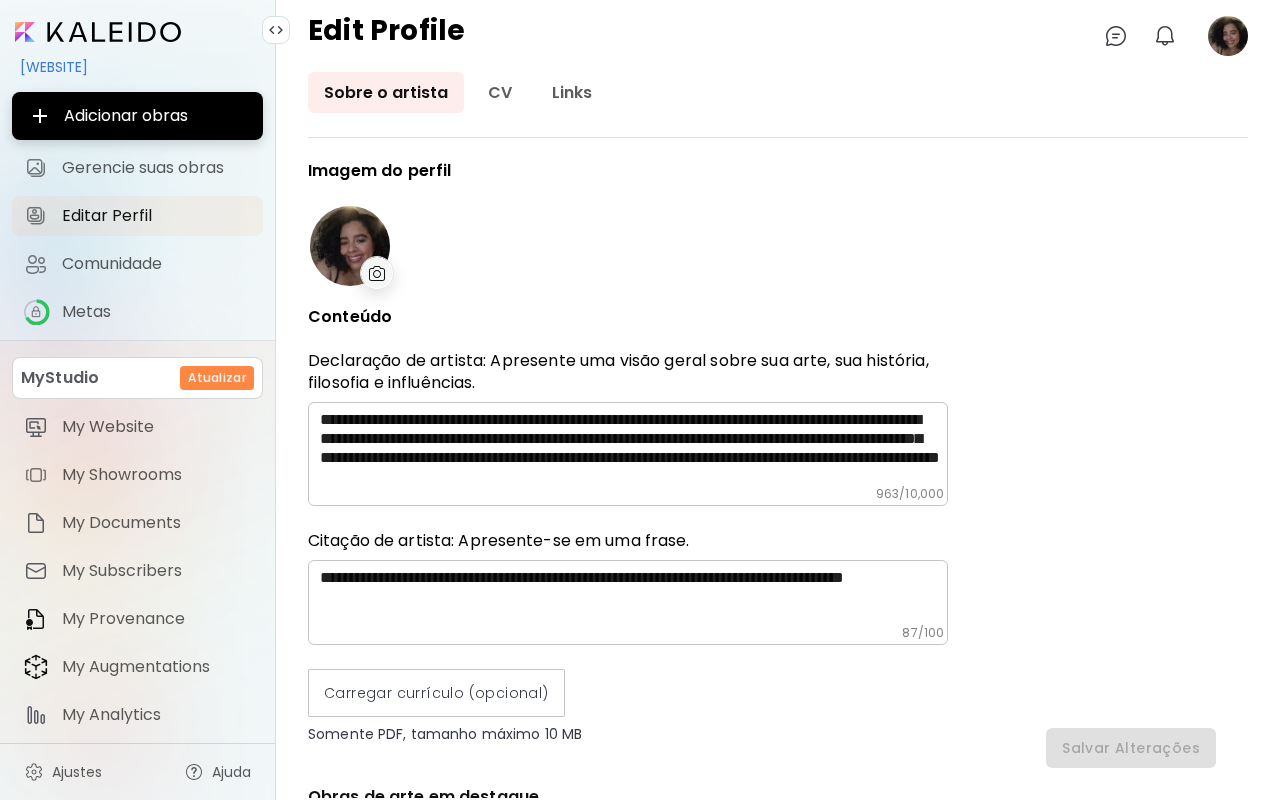 type on "******" 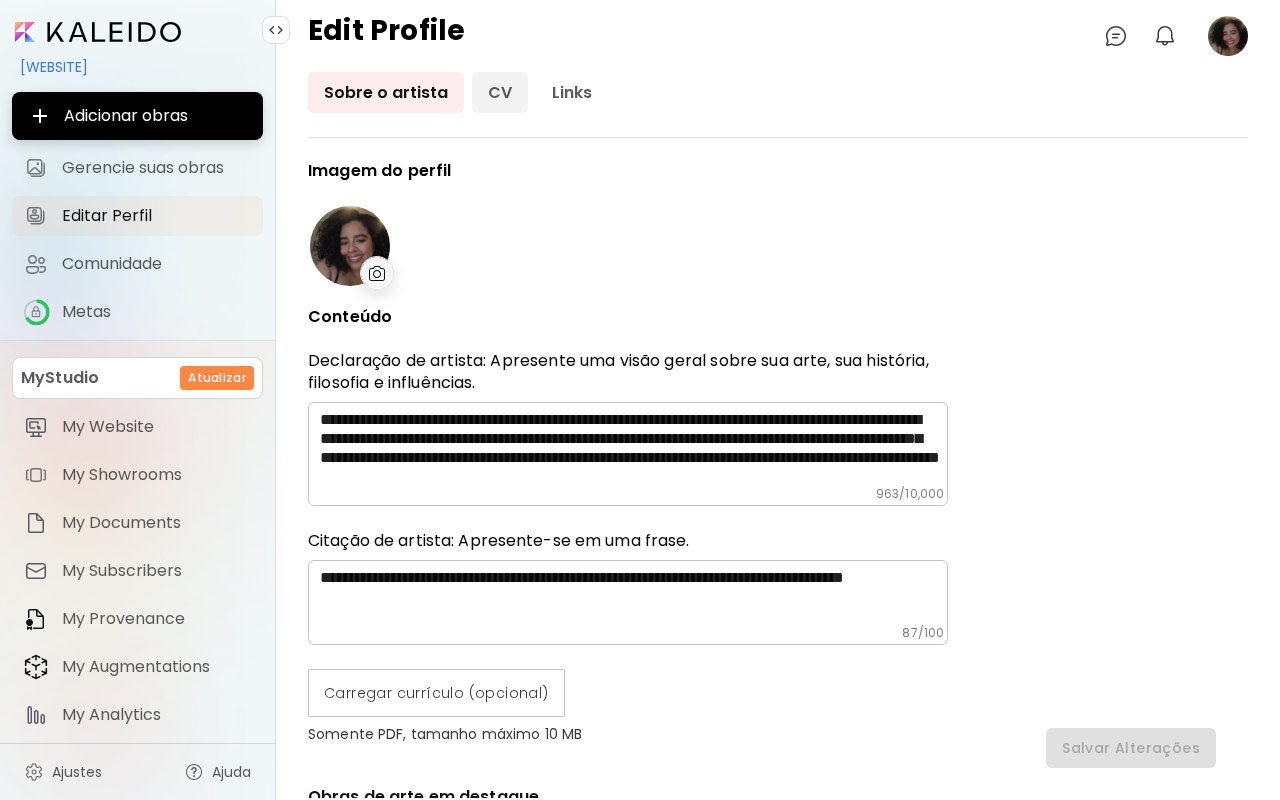 click on "CV" at bounding box center (500, 92) 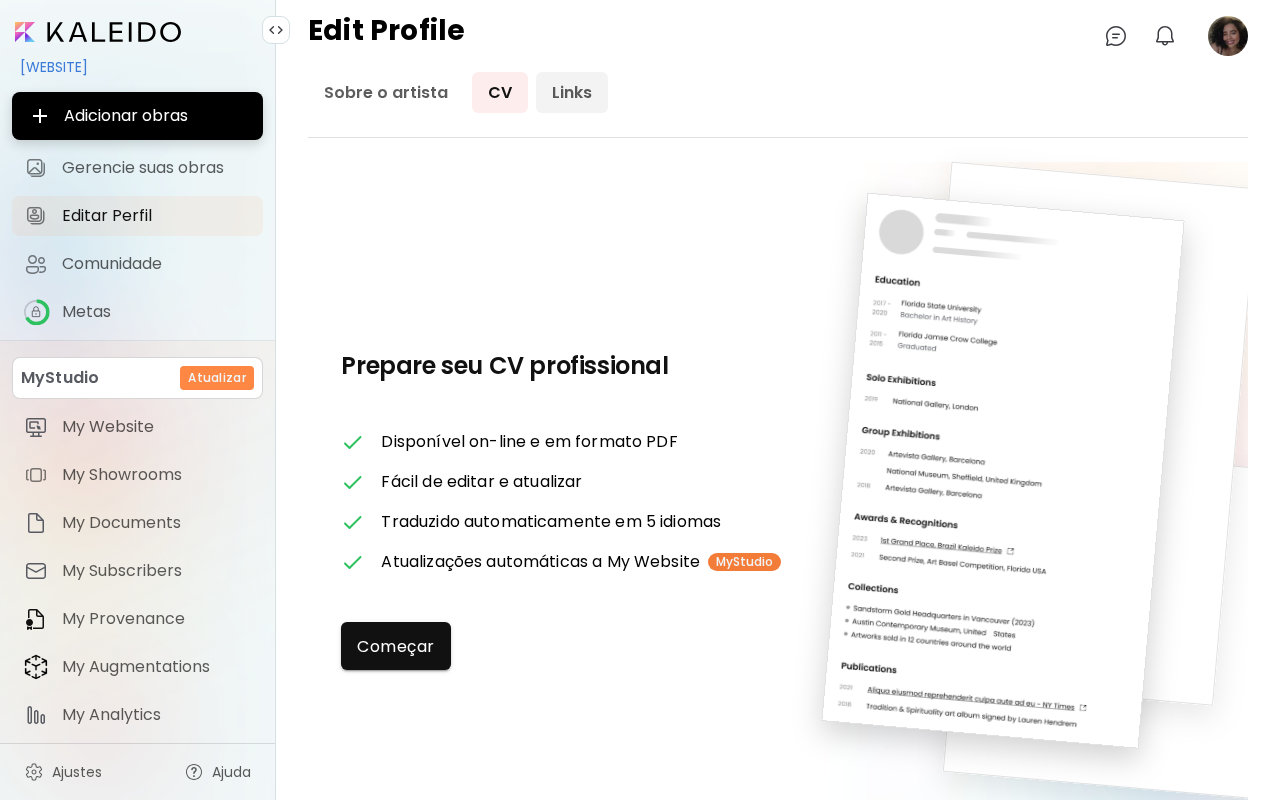click on "Links" at bounding box center (572, 92) 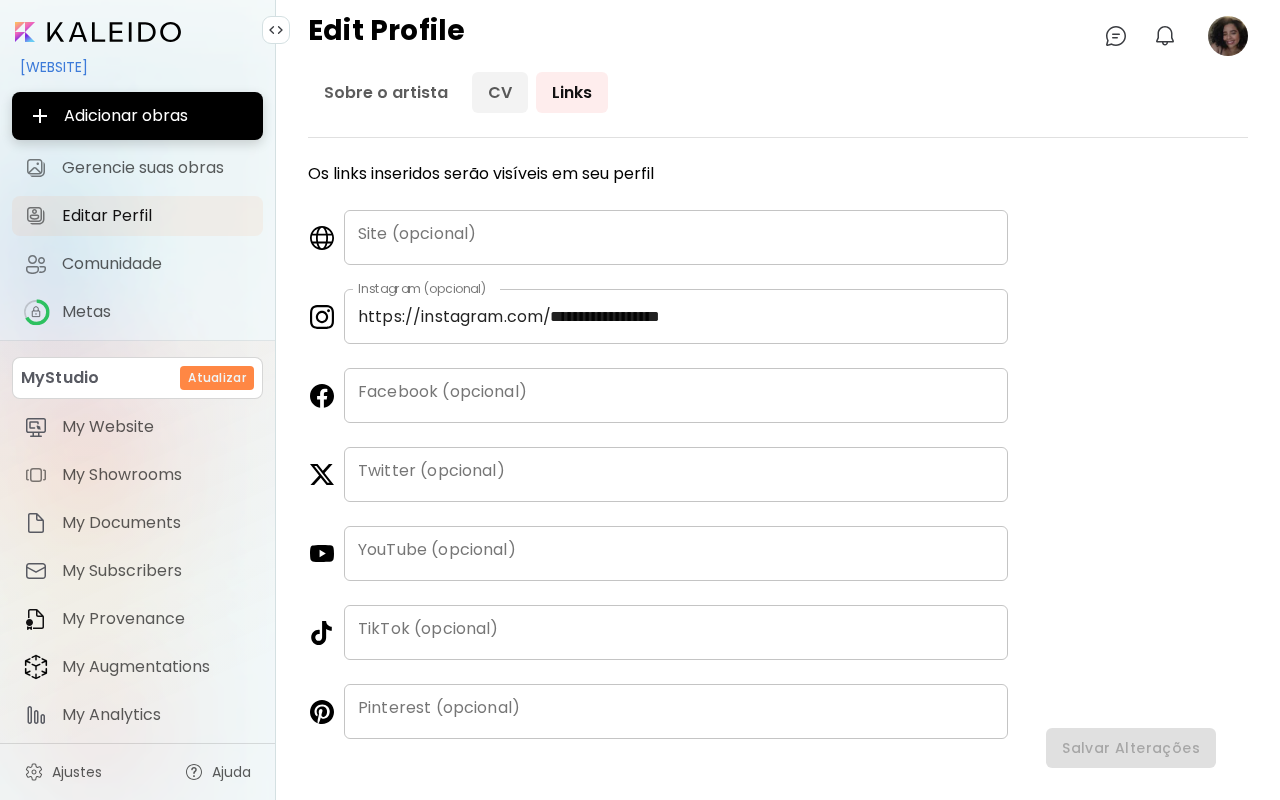 click on "CV" at bounding box center [500, 92] 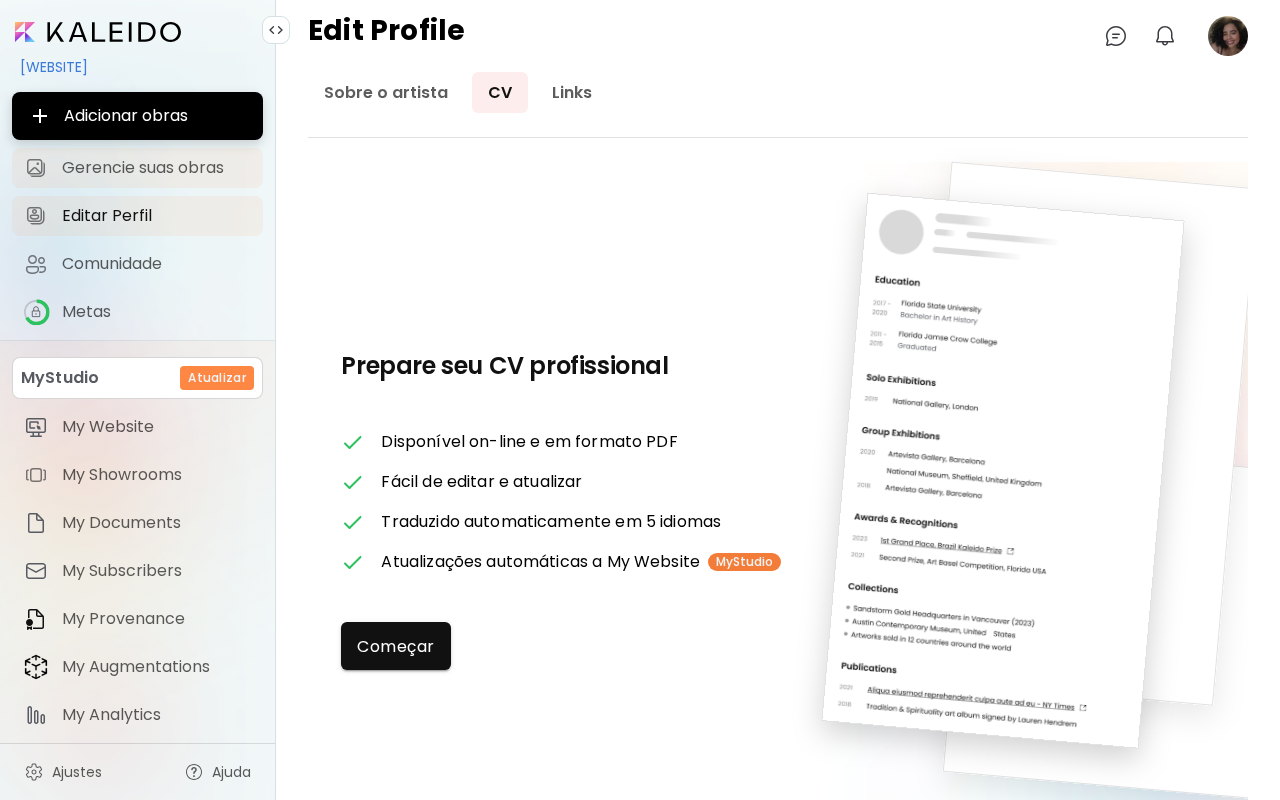 click on "Gerencie suas obras" at bounding box center (156, 168) 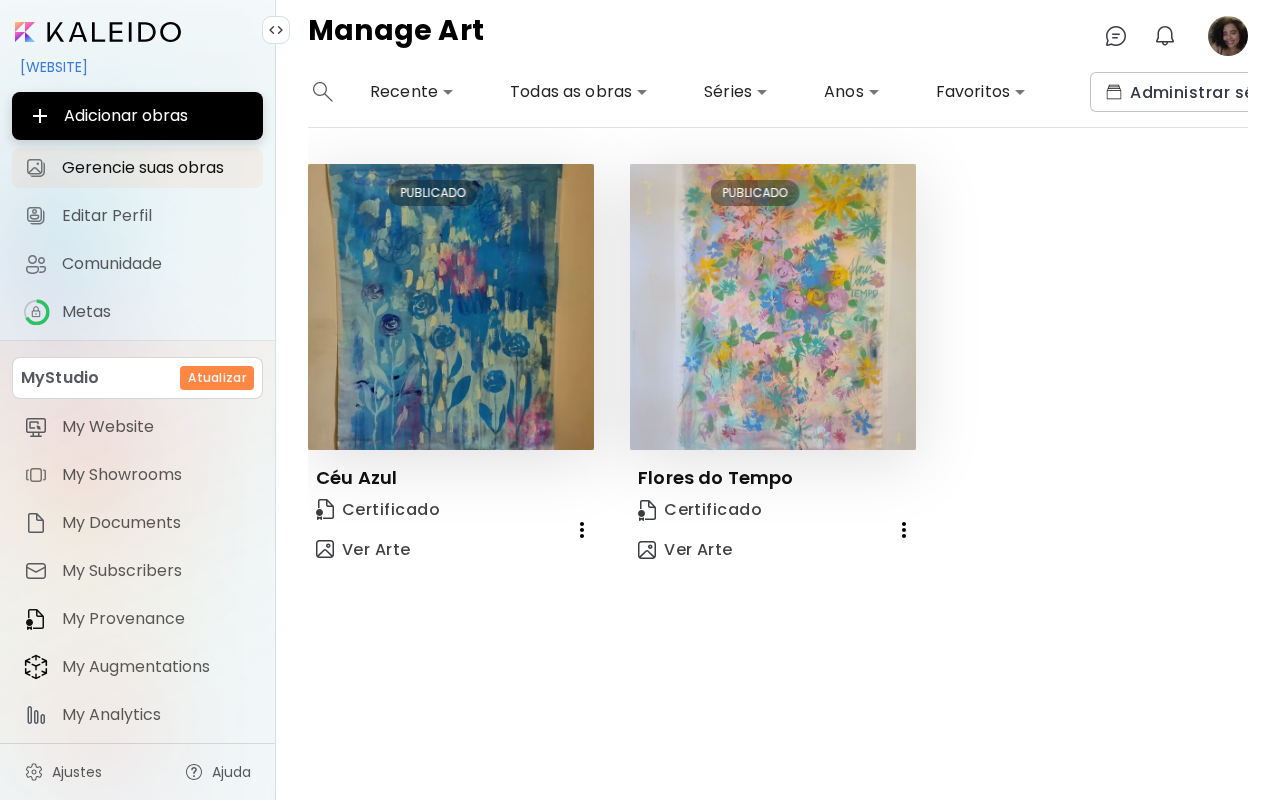 click 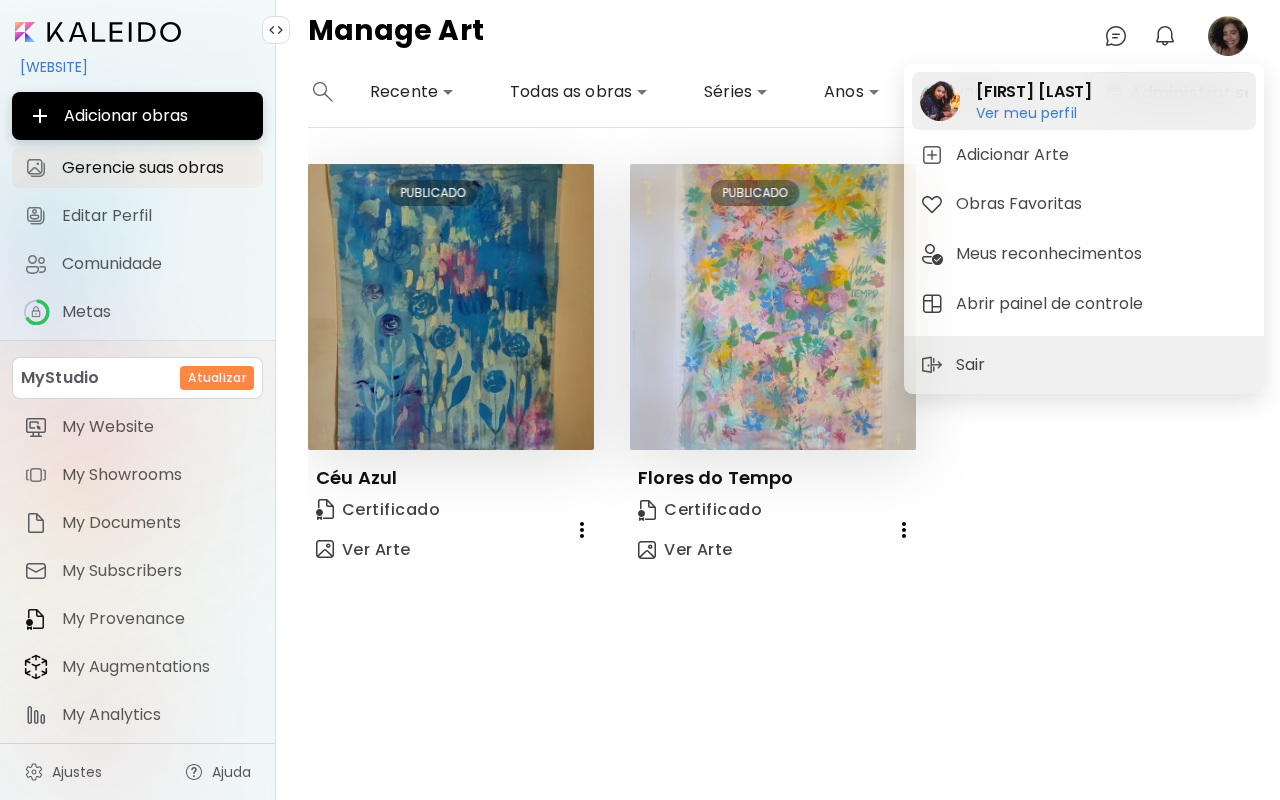 click on "nathália dezidério Ver meu perfil Ver meu perfil" at bounding box center [1084, 101] 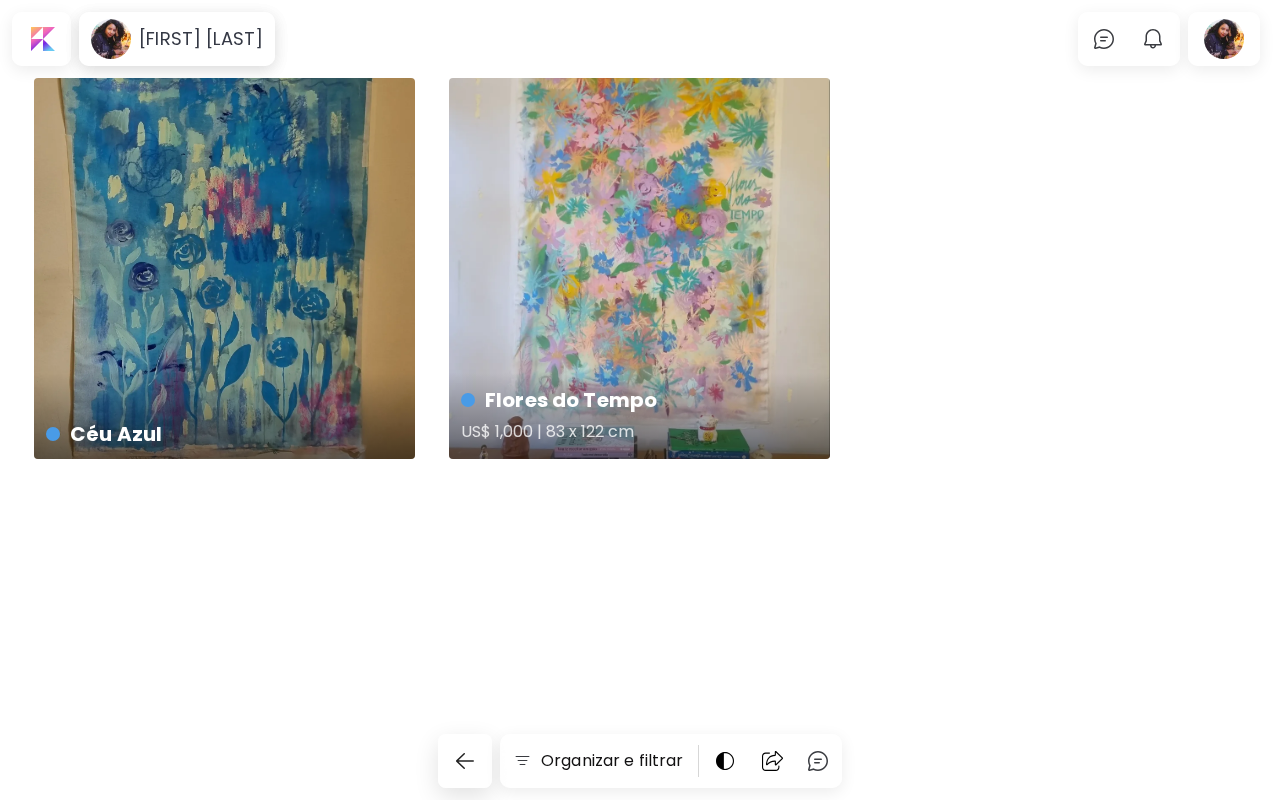 click on "Flores do Tempo US$ 1,000  |  83 x 122 cm" at bounding box center (639, 268) 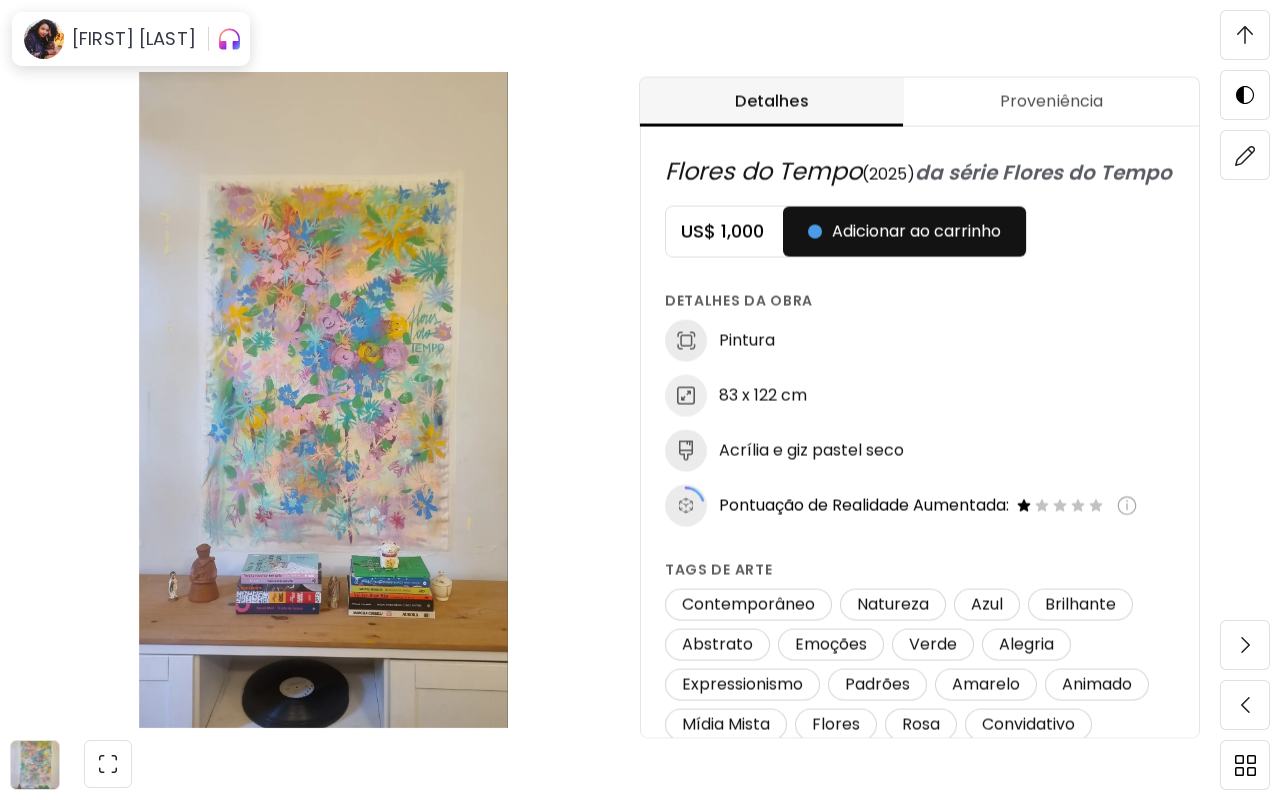 scroll, scrollTop: 1169, scrollLeft: 0, axis: vertical 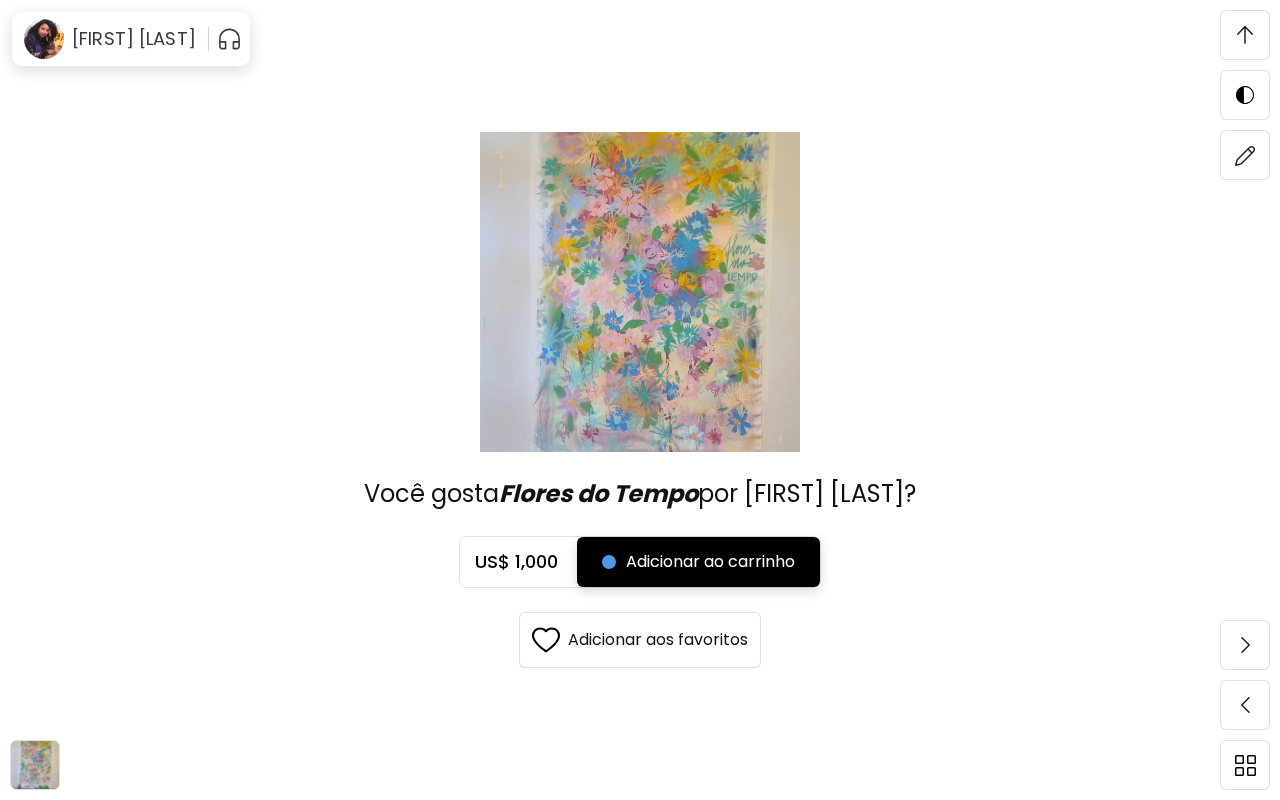 click on "Adicionar ao carrinho" at bounding box center (698, 562) 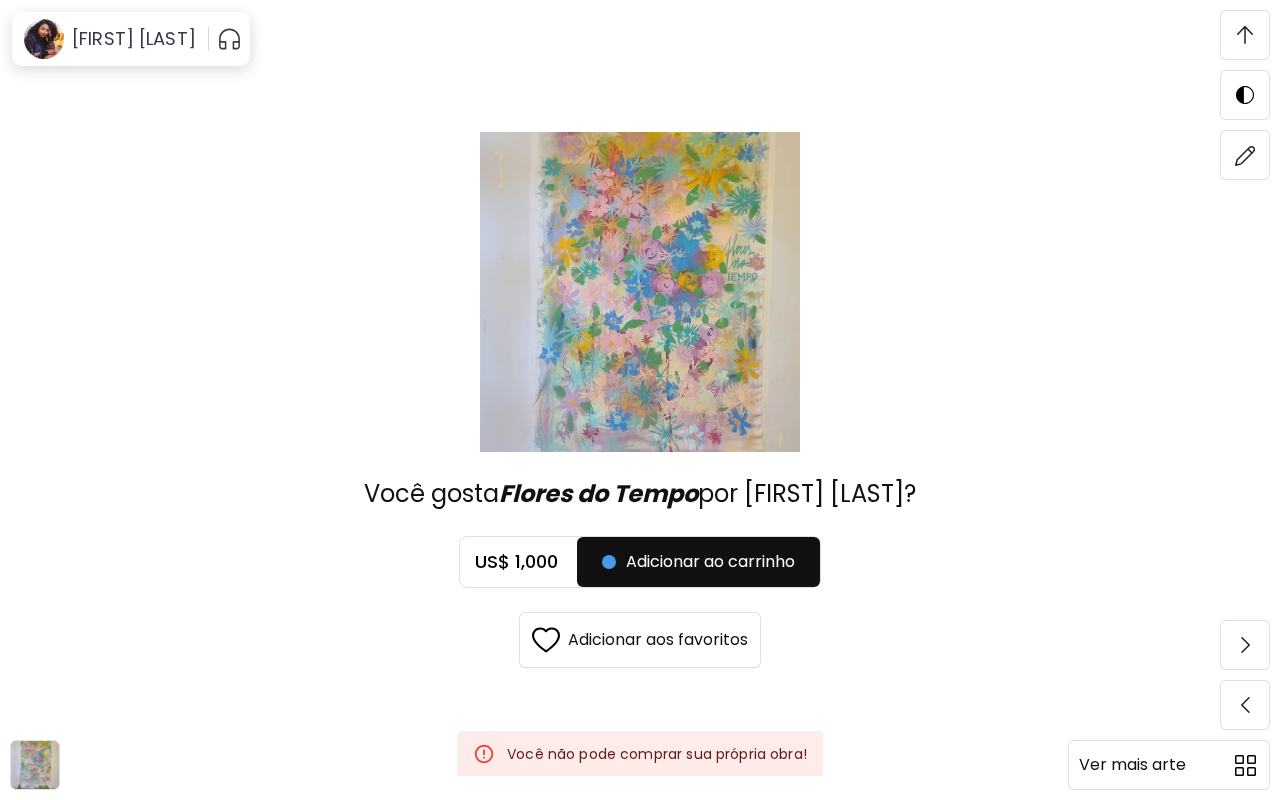 click at bounding box center [1245, 765] 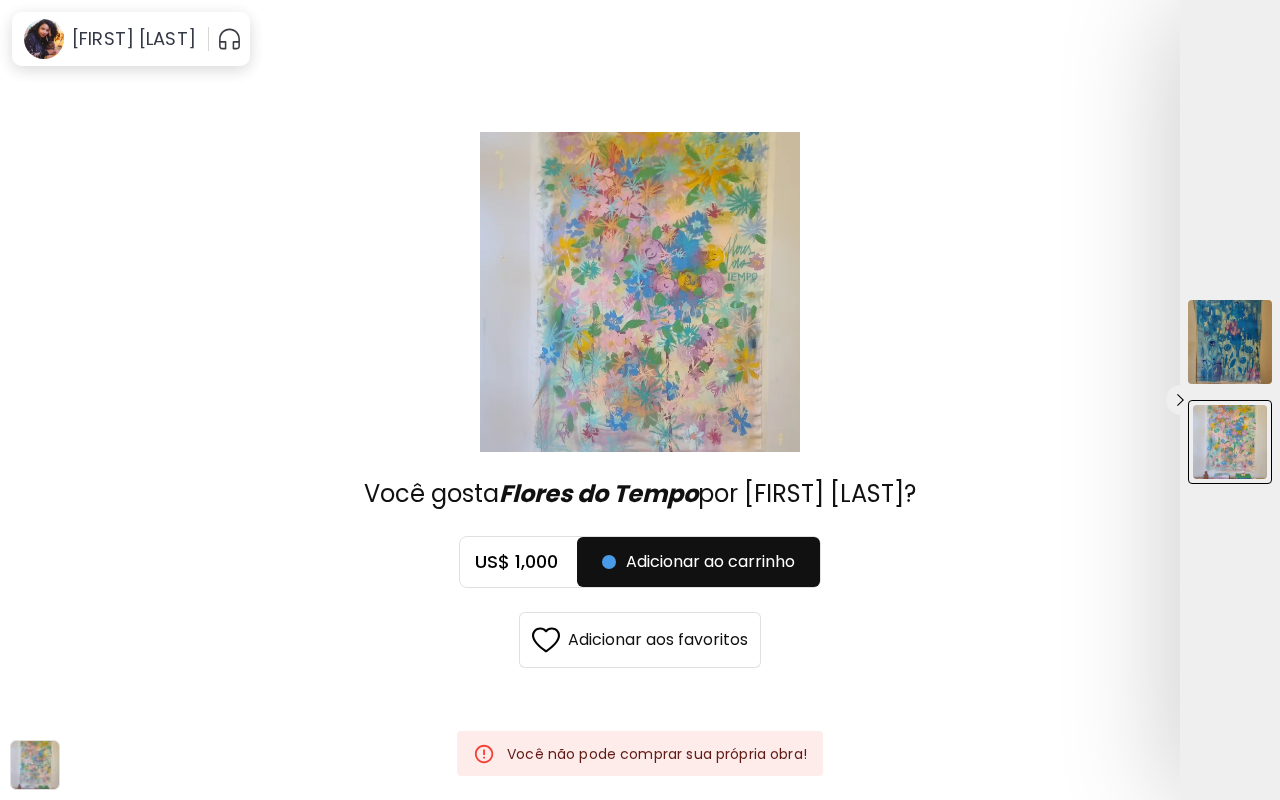 click at bounding box center (1230, 342) 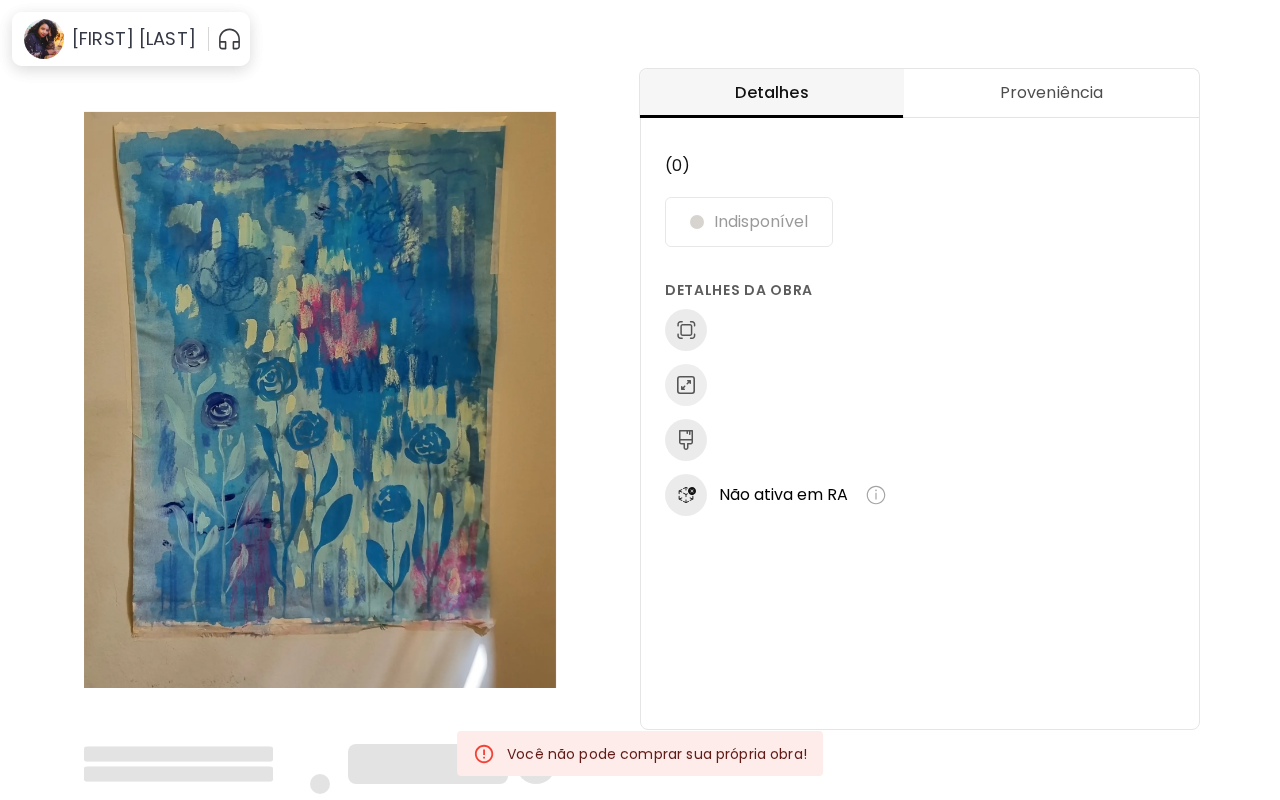 click on "Detalhes Proveniência   (0) Indisponível   Detalhes da obra Não ativa em RA" at bounding box center [960, 400] 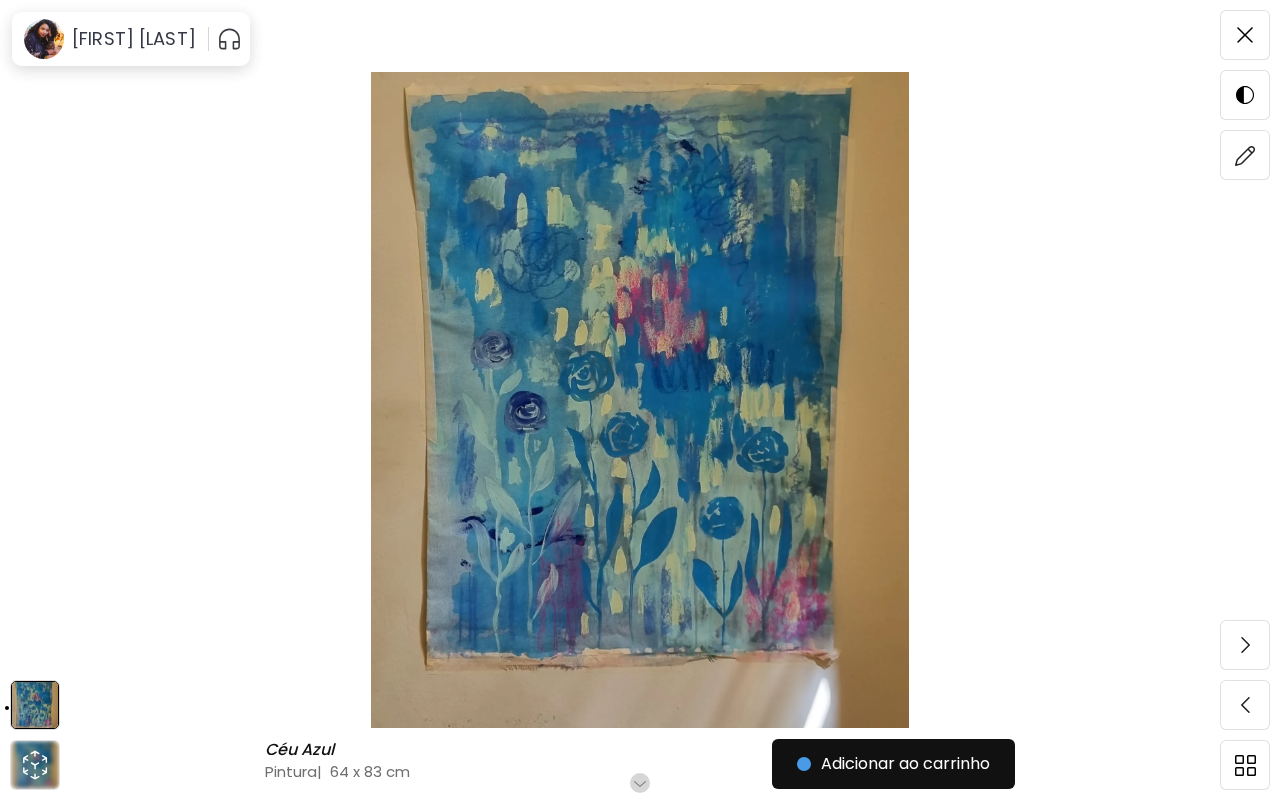 click at bounding box center [229, 39] 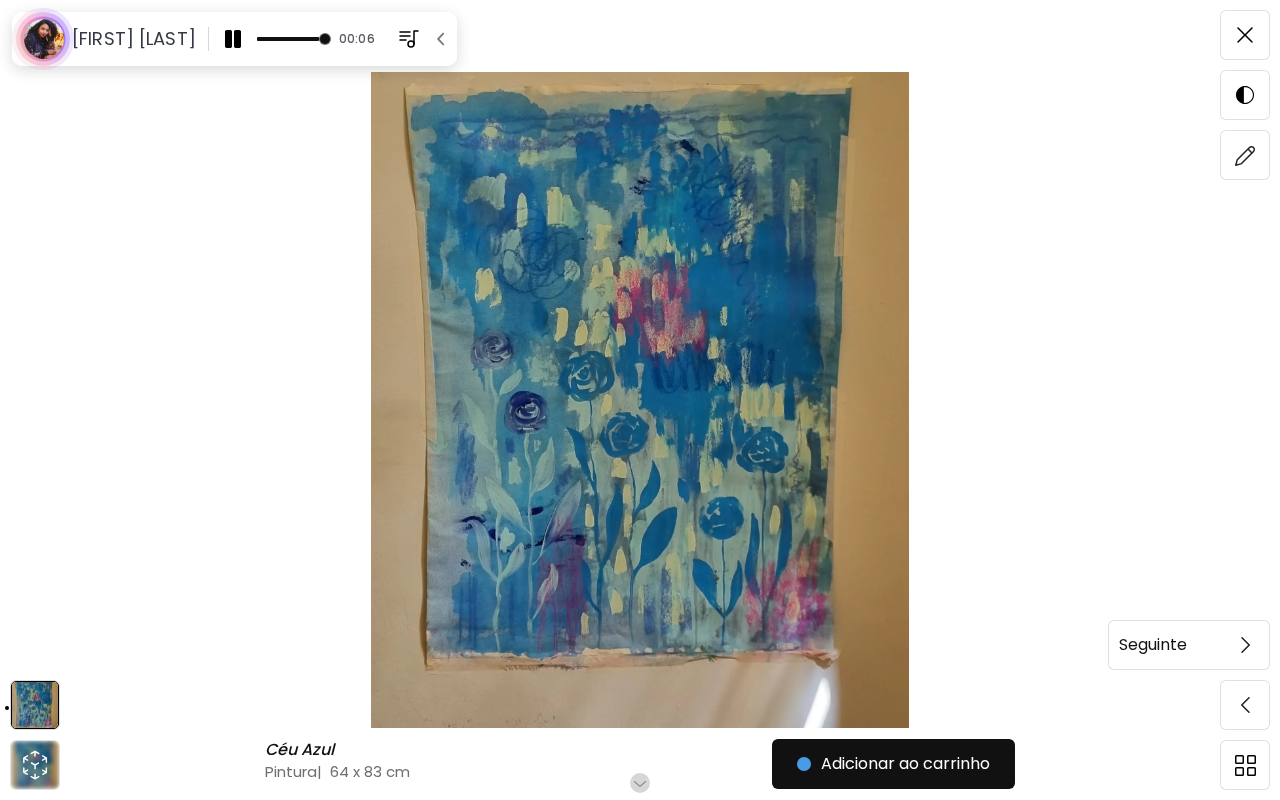 click at bounding box center [1245, 645] 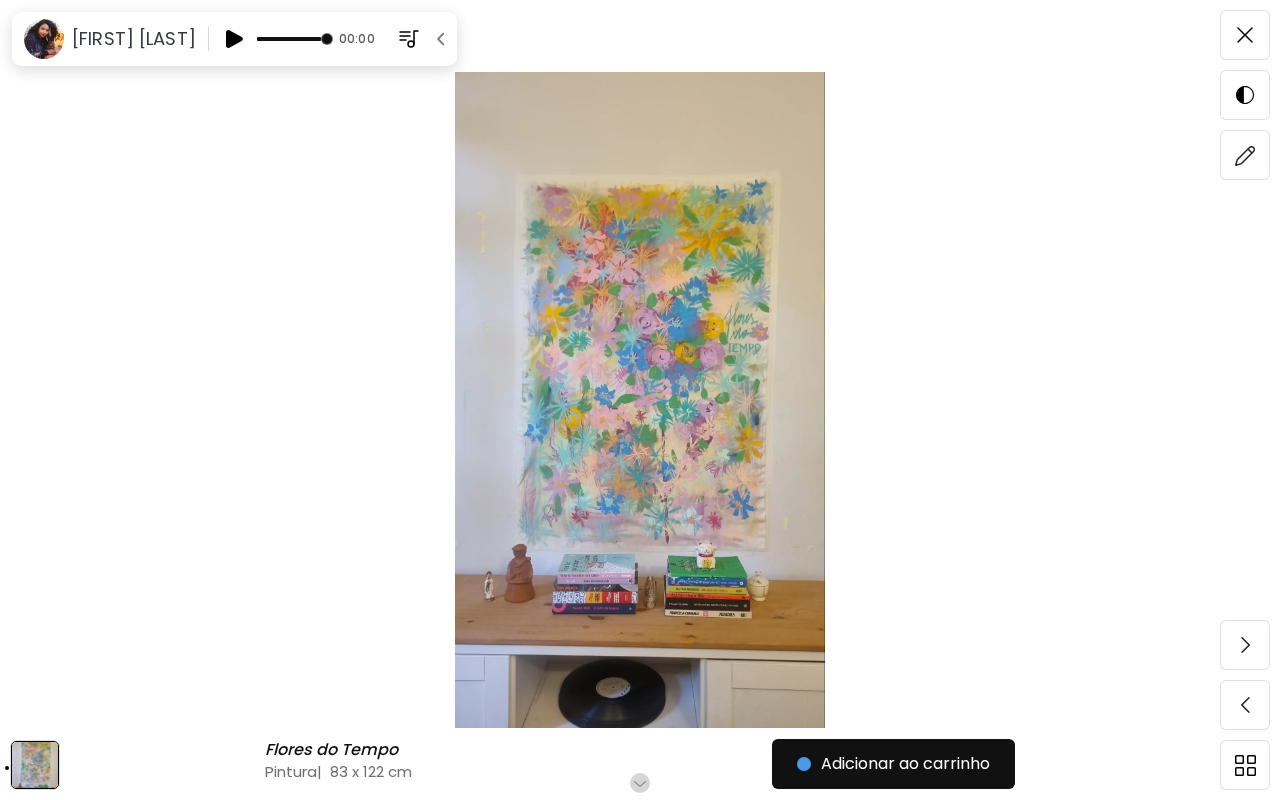 click at bounding box center (233, 39) 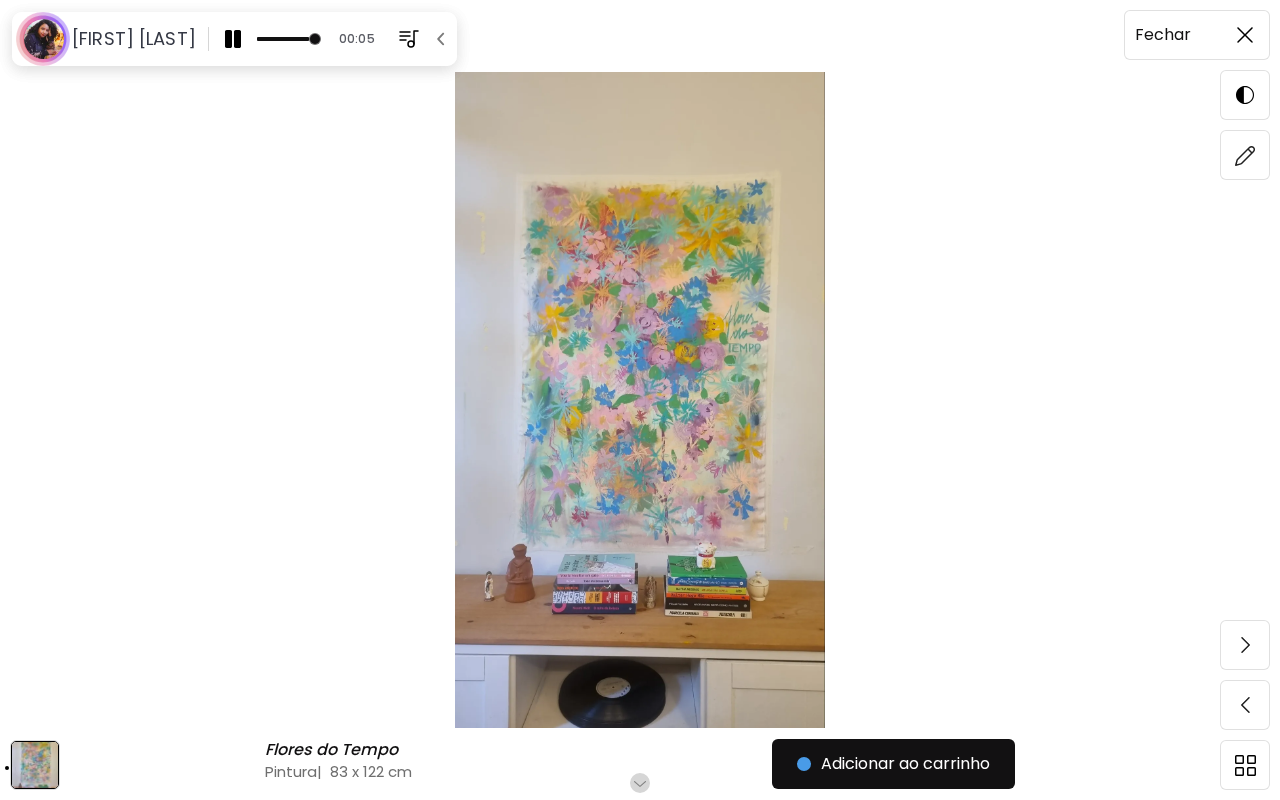 click at bounding box center (1245, 35) 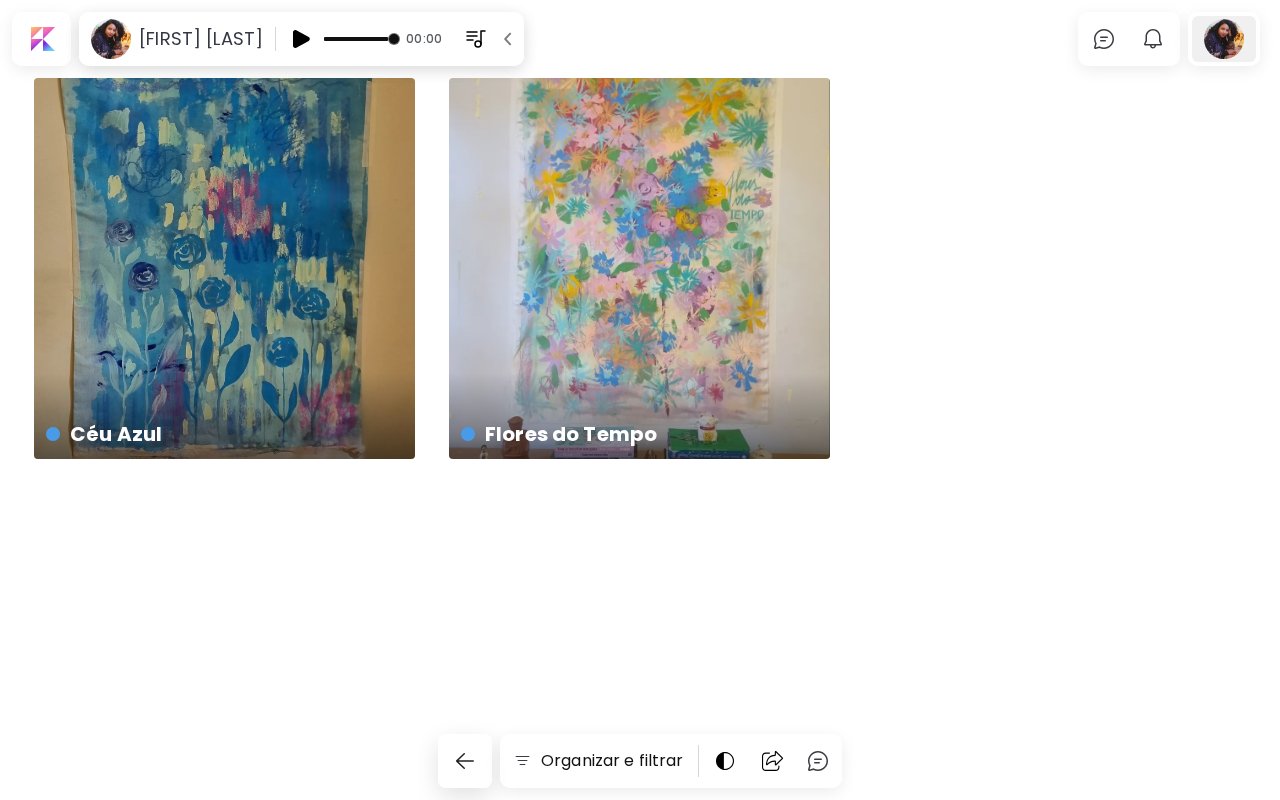 click at bounding box center (1224, 39) 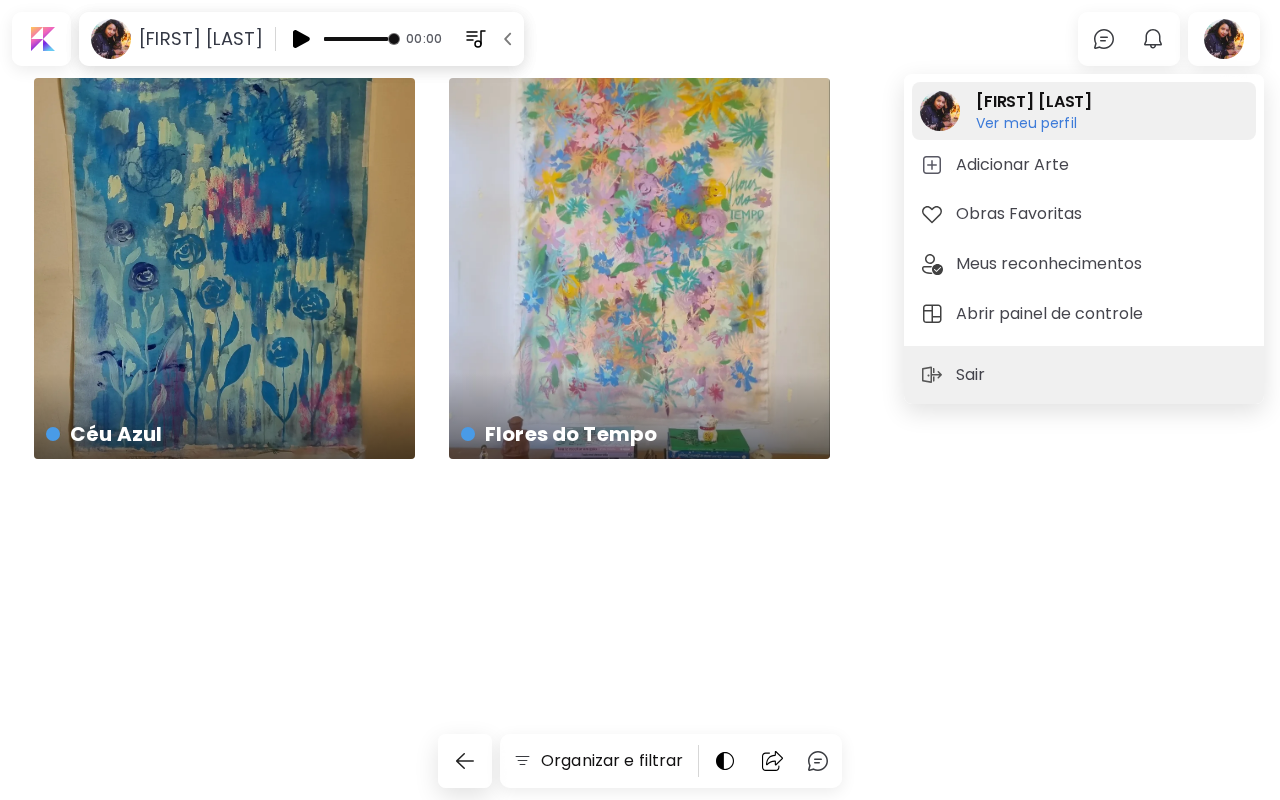 click on "Ver meu perfil" at bounding box center (1034, 123) 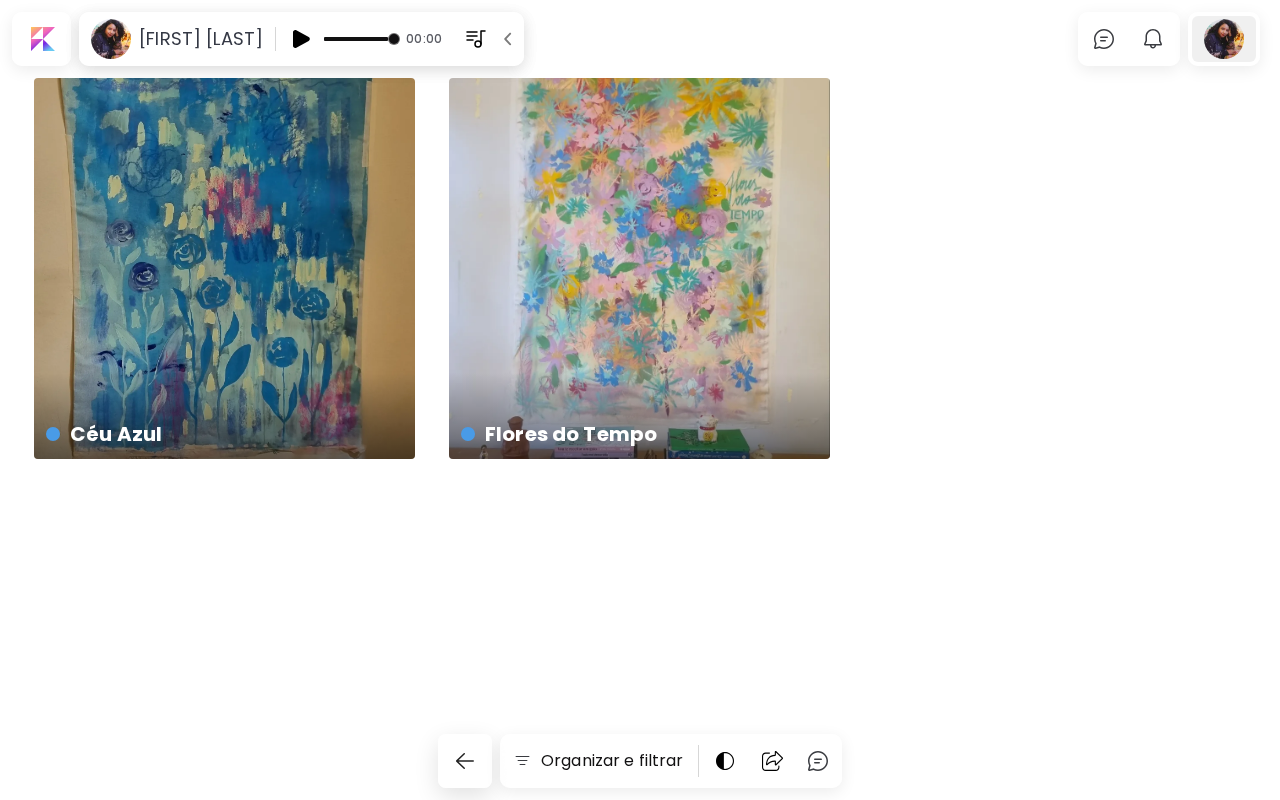 click at bounding box center [1224, 39] 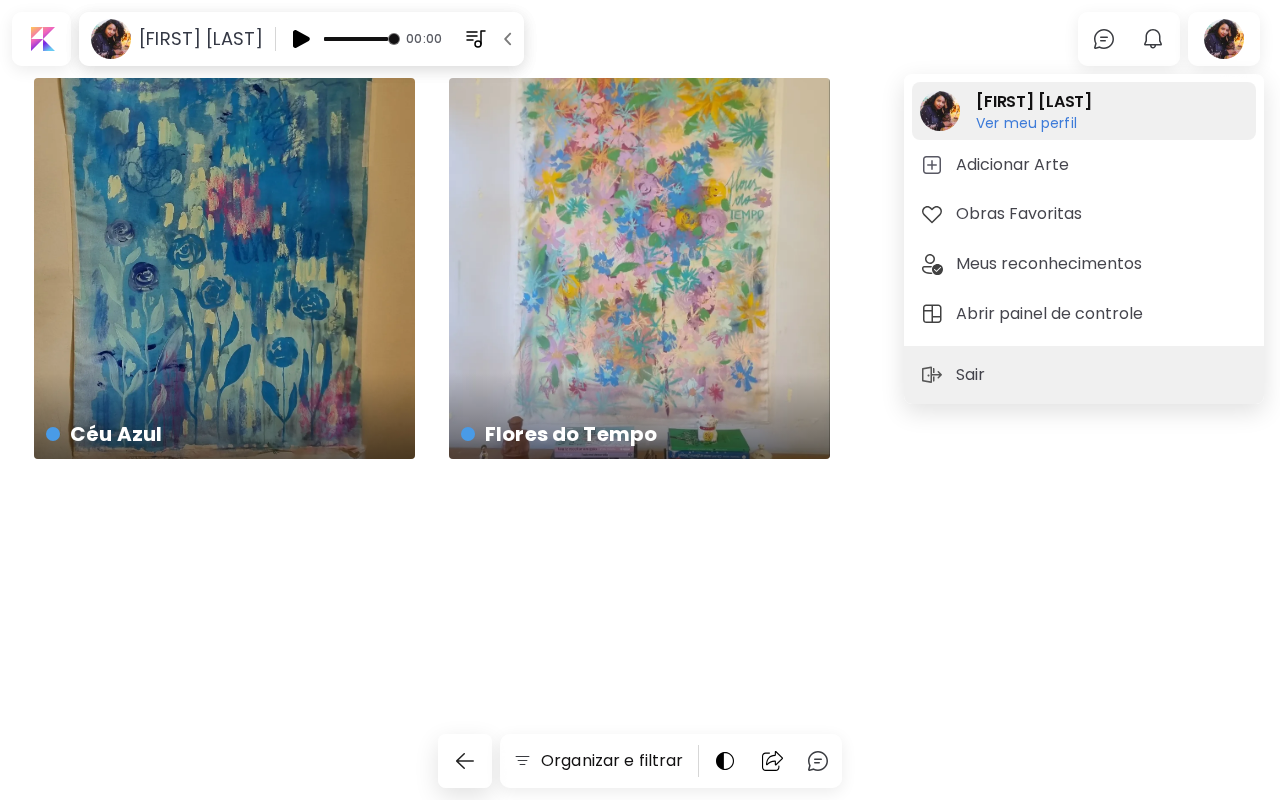 click on "Ver meu perfil" at bounding box center (1034, 123) 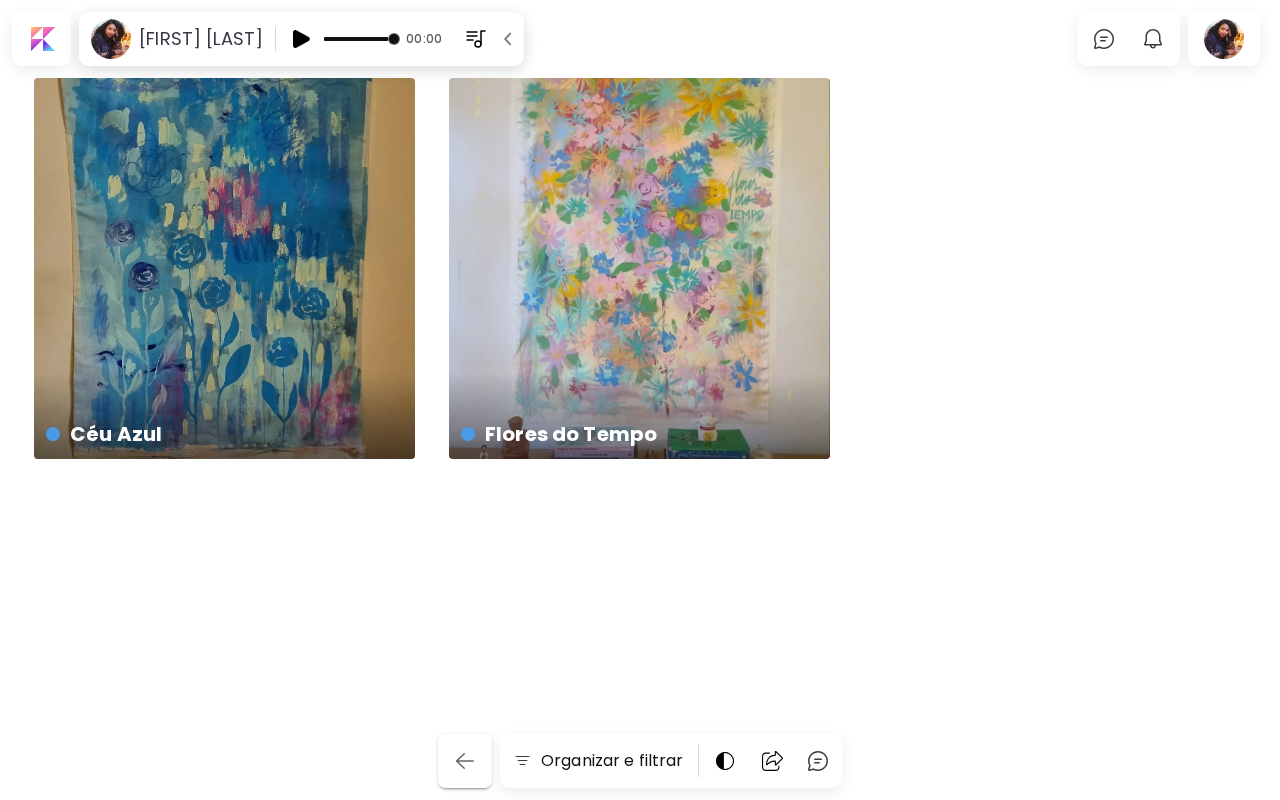 click at bounding box center [465, 761] 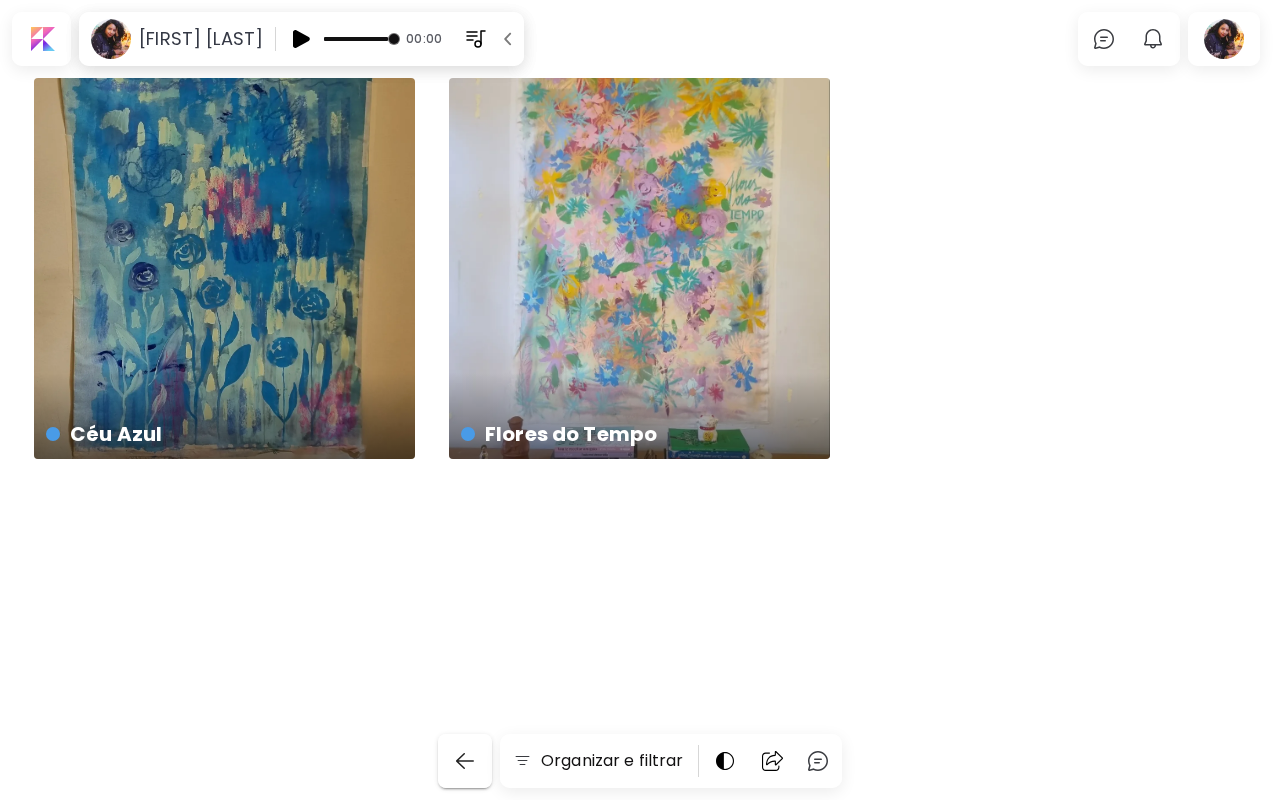 click at bounding box center [465, 761] 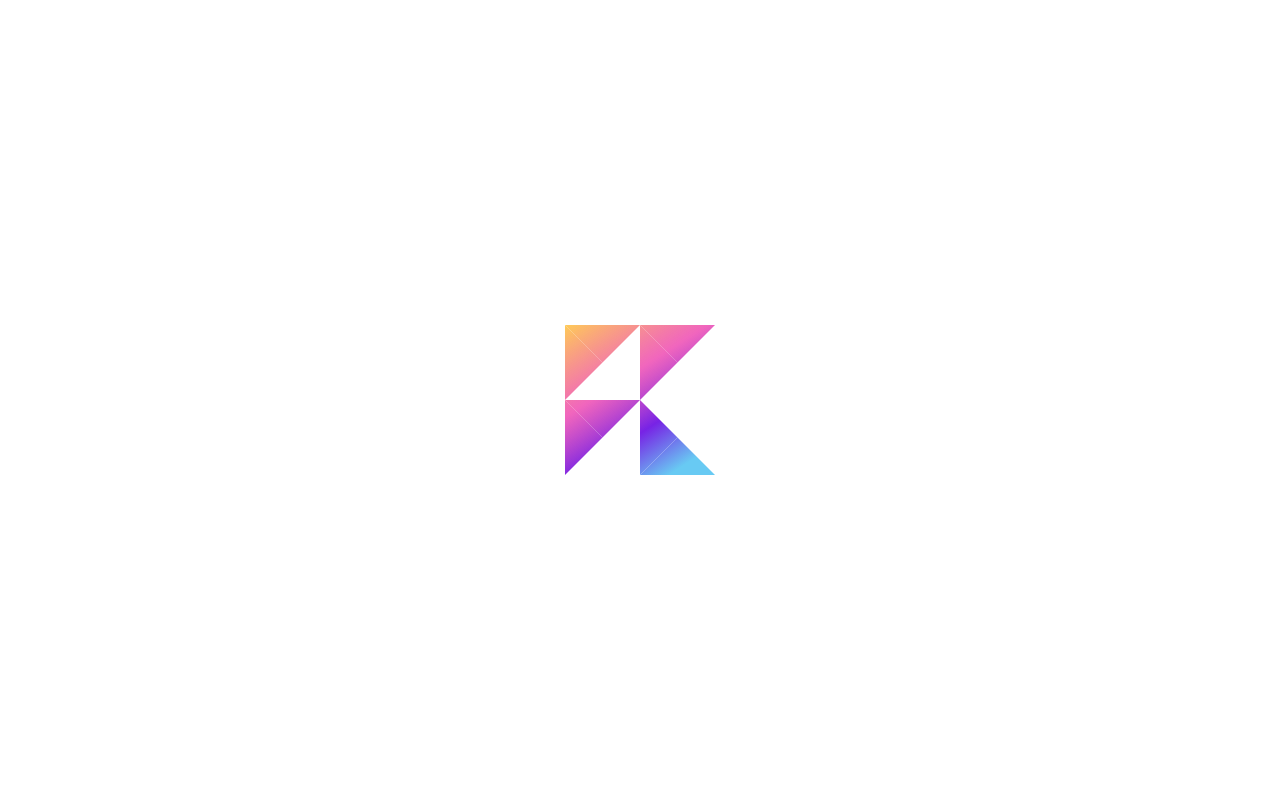 scroll, scrollTop: 0, scrollLeft: 0, axis: both 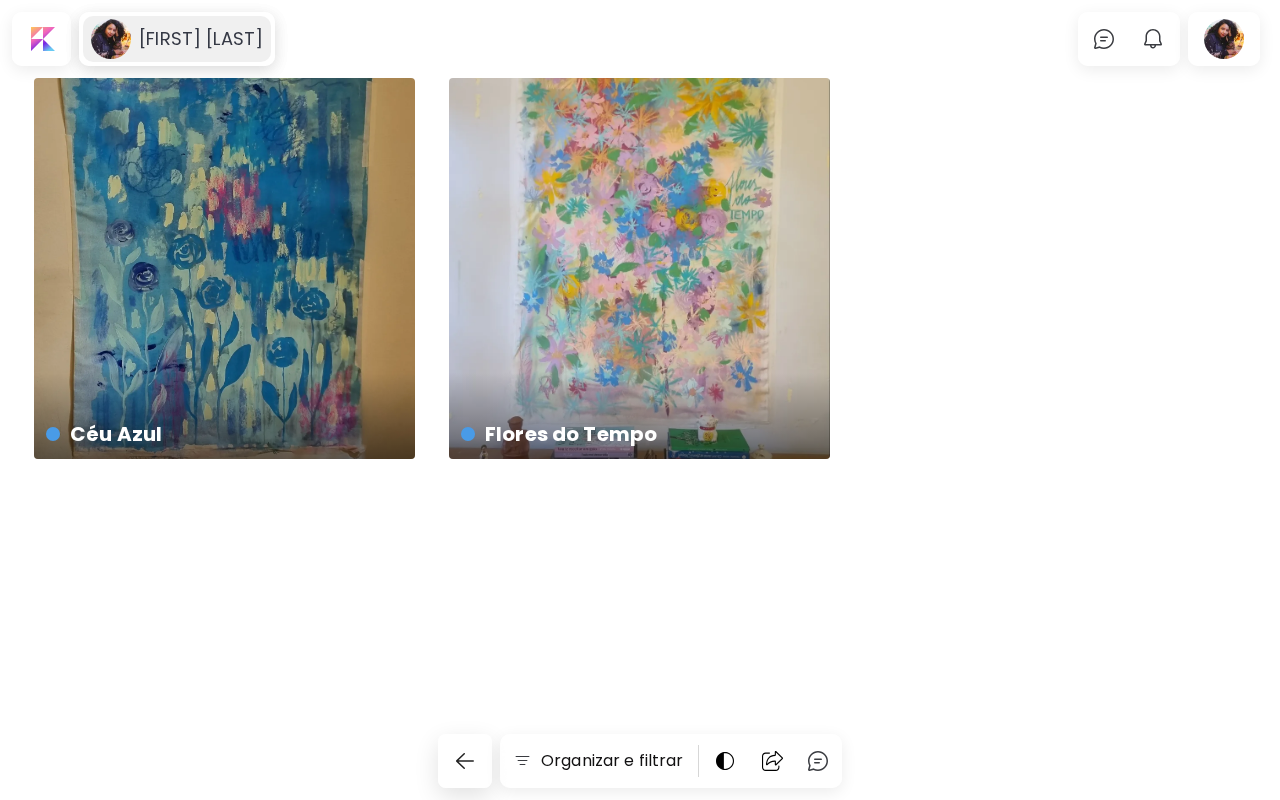 click on "[FIRST] [LAST]" at bounding box center (177, 39) 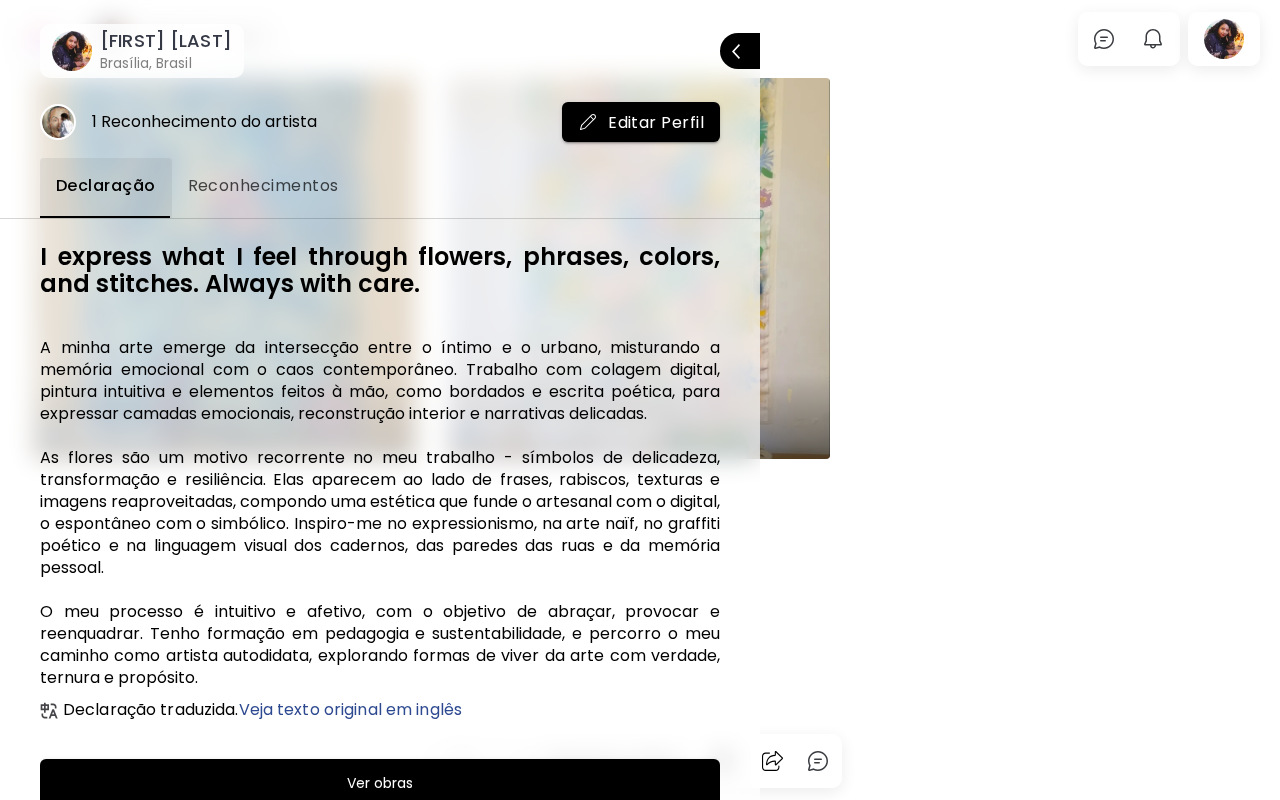 click on "1 Reconhecimento do artista" at bounding box center [204, 122] 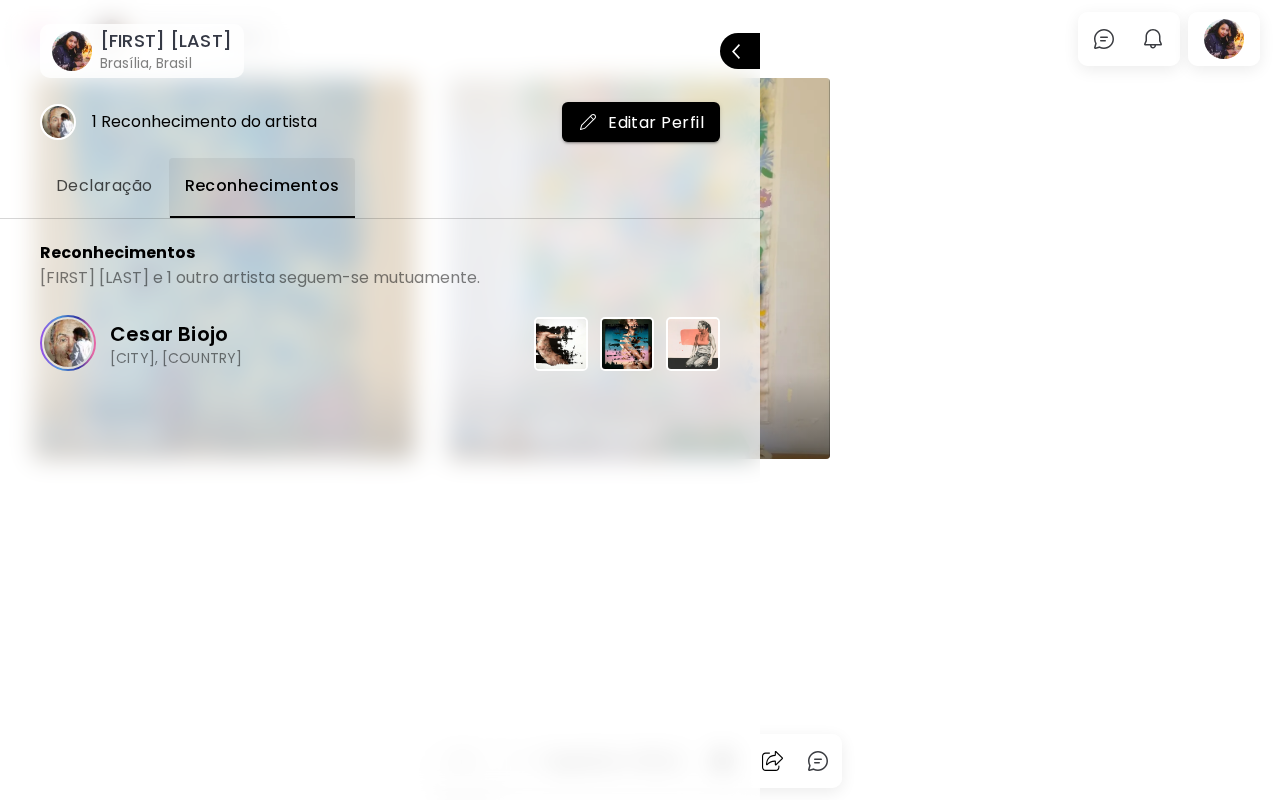 click on "Cesar Biojo" at bounding box center (176, 334) 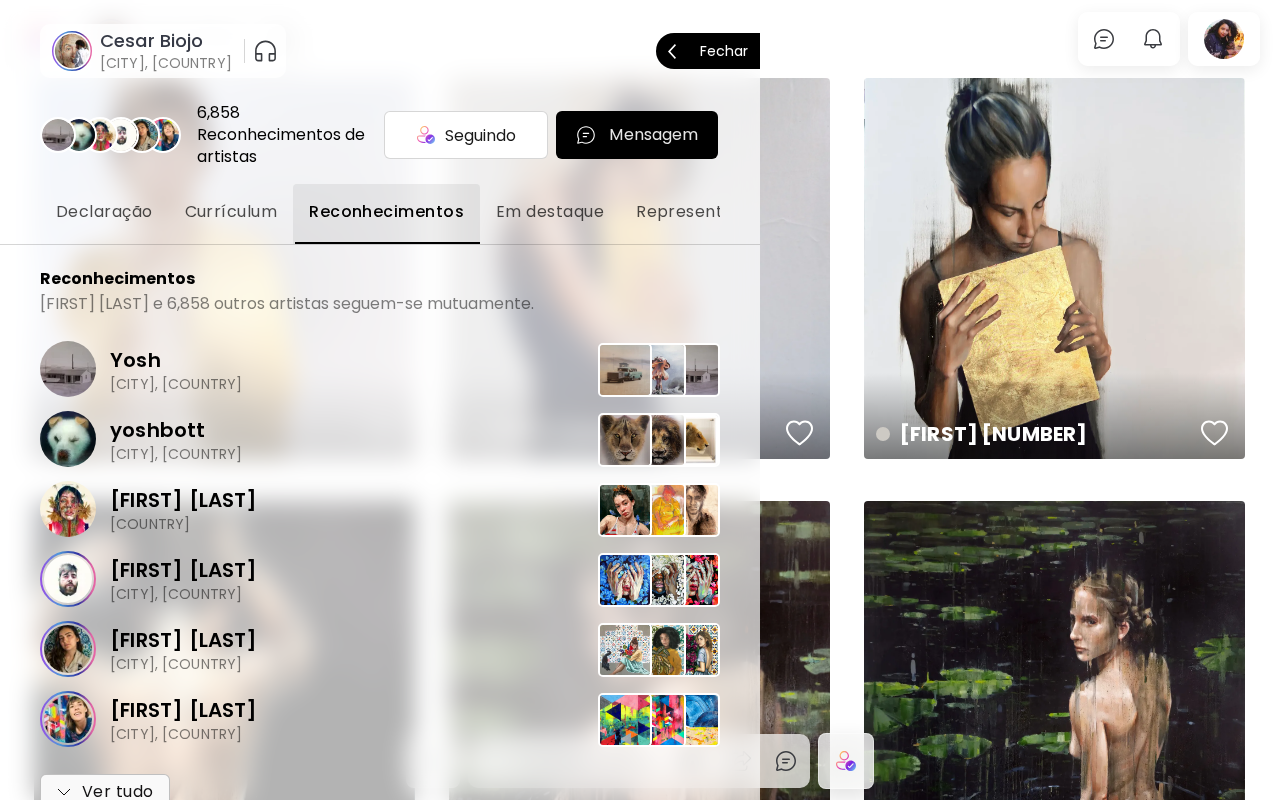 click on "Fechar" at bounding box center [724, 51] 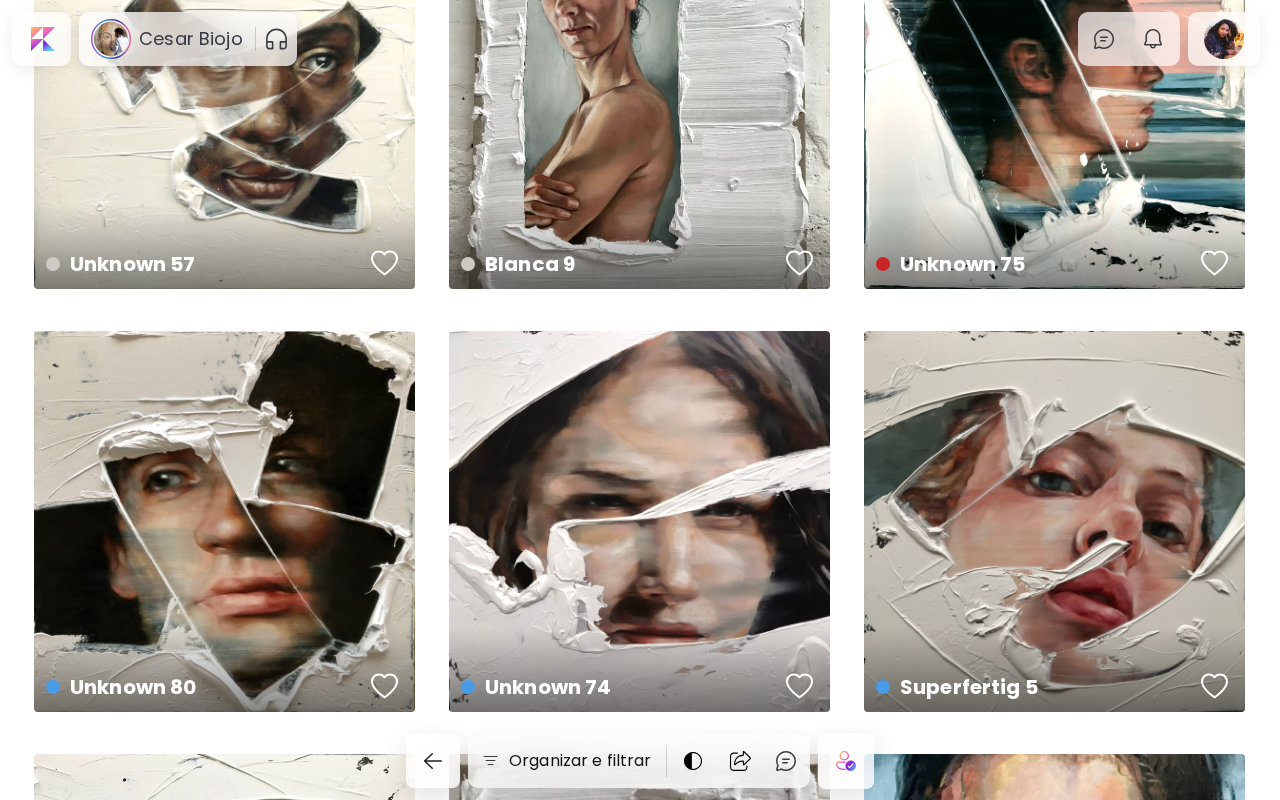 scroll, scrollTop: 7669, scrollLeft: 0, axis: vertical 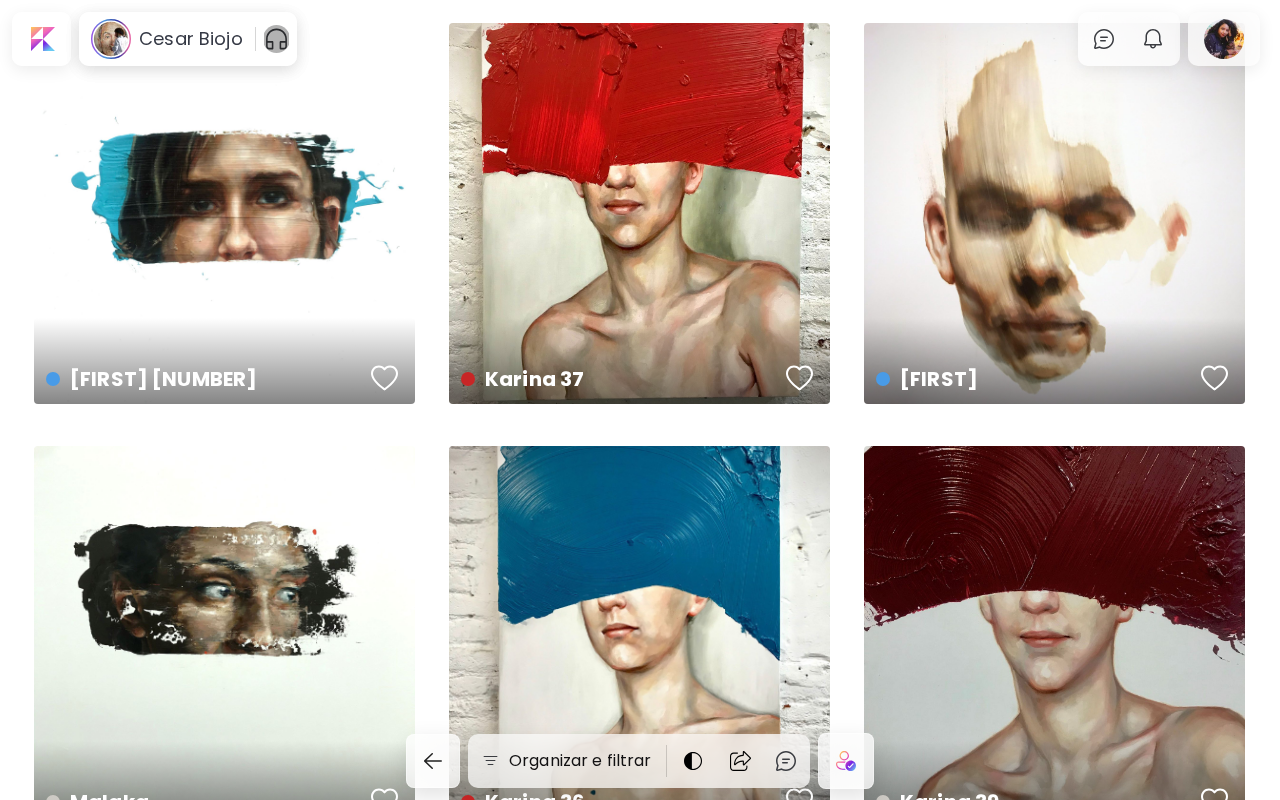 click at bounding box center (276, 39) 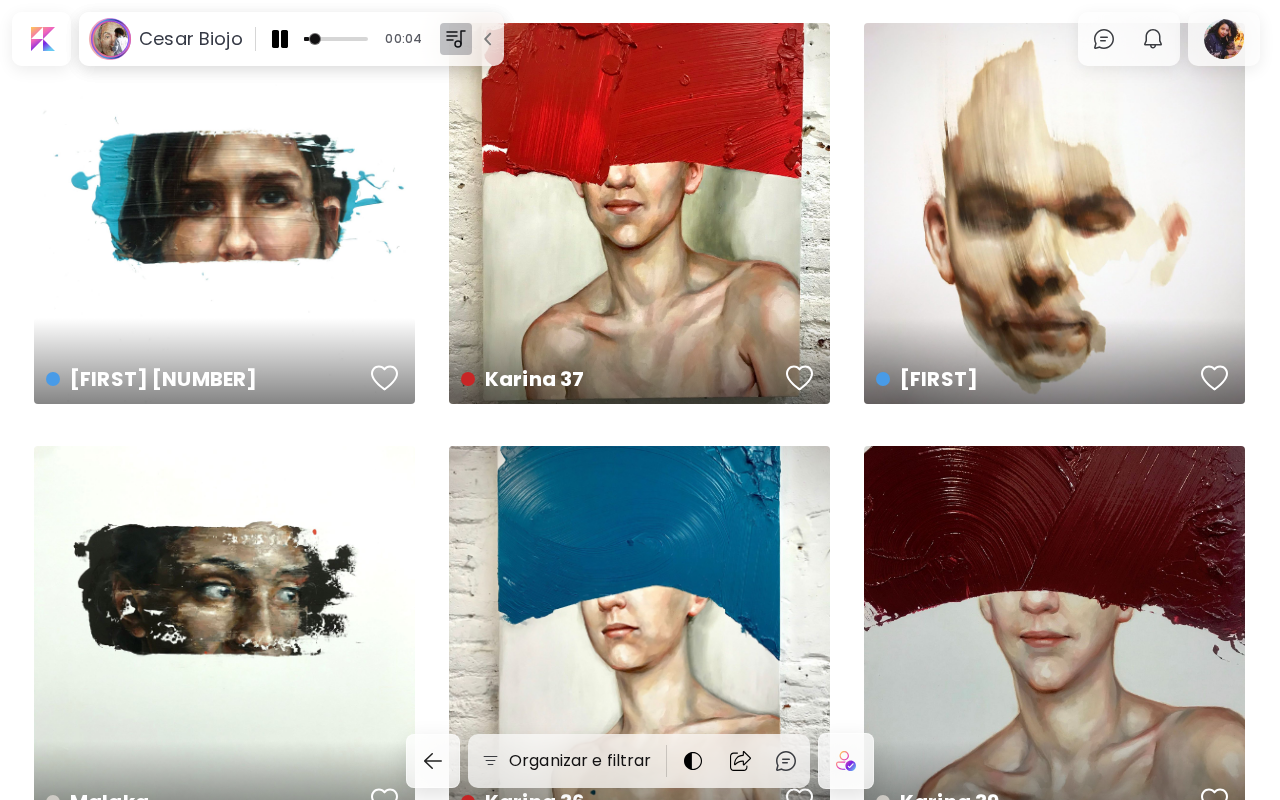 click at bounding box center [456, 39] 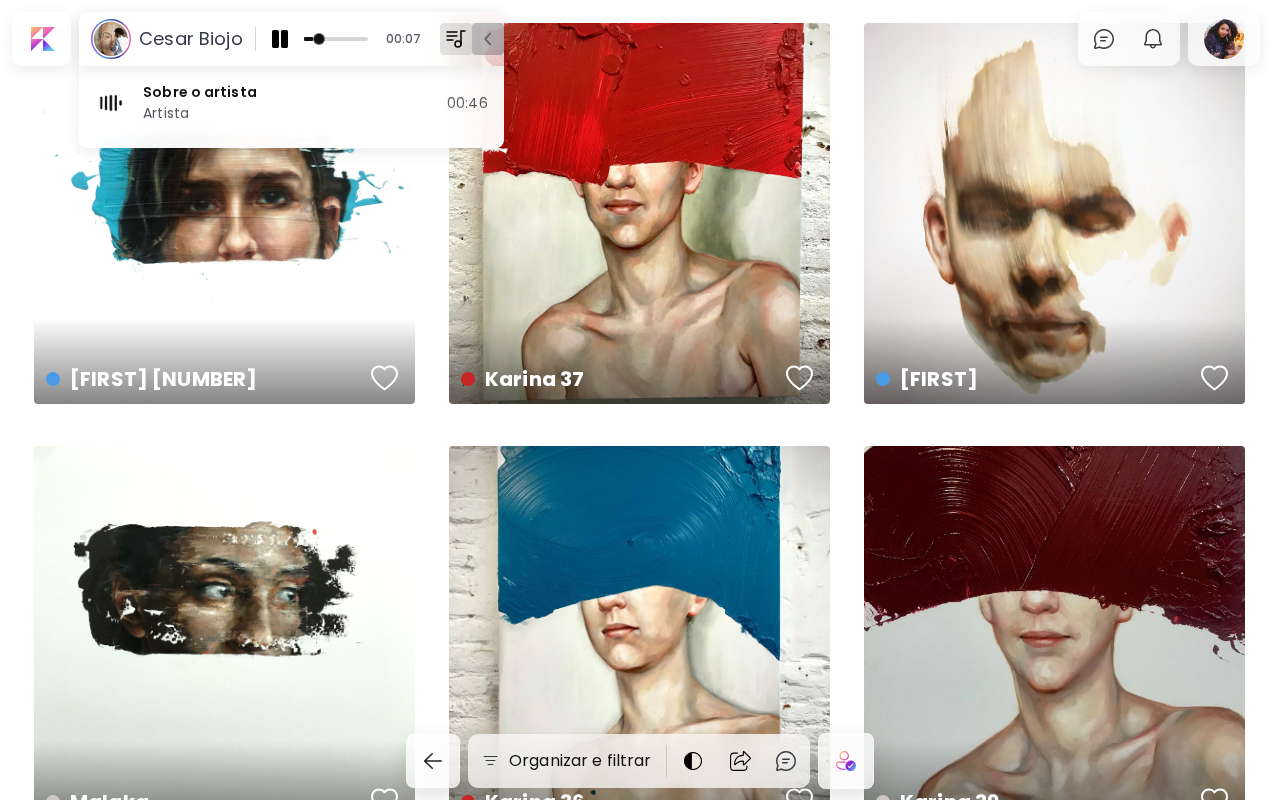 click at bounding box center [488, 39] 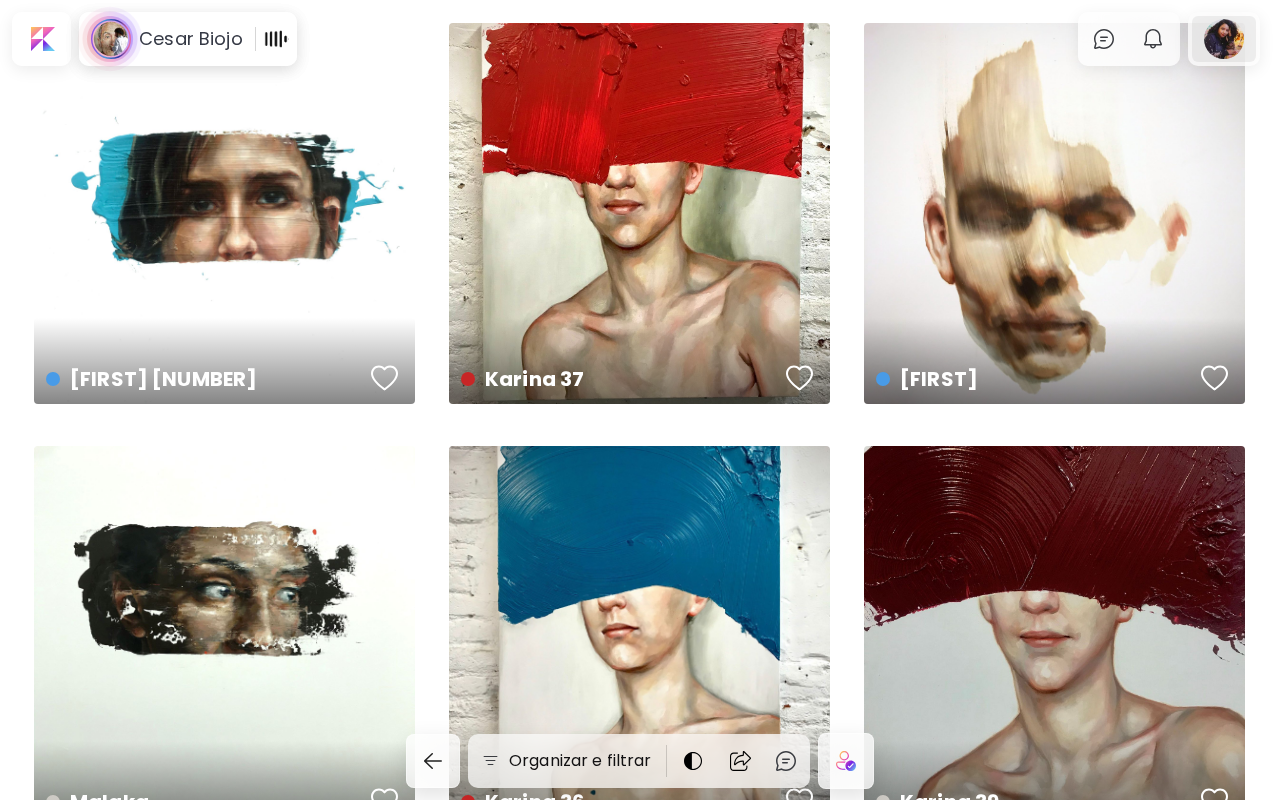 click at bounding box center (1224, 39) 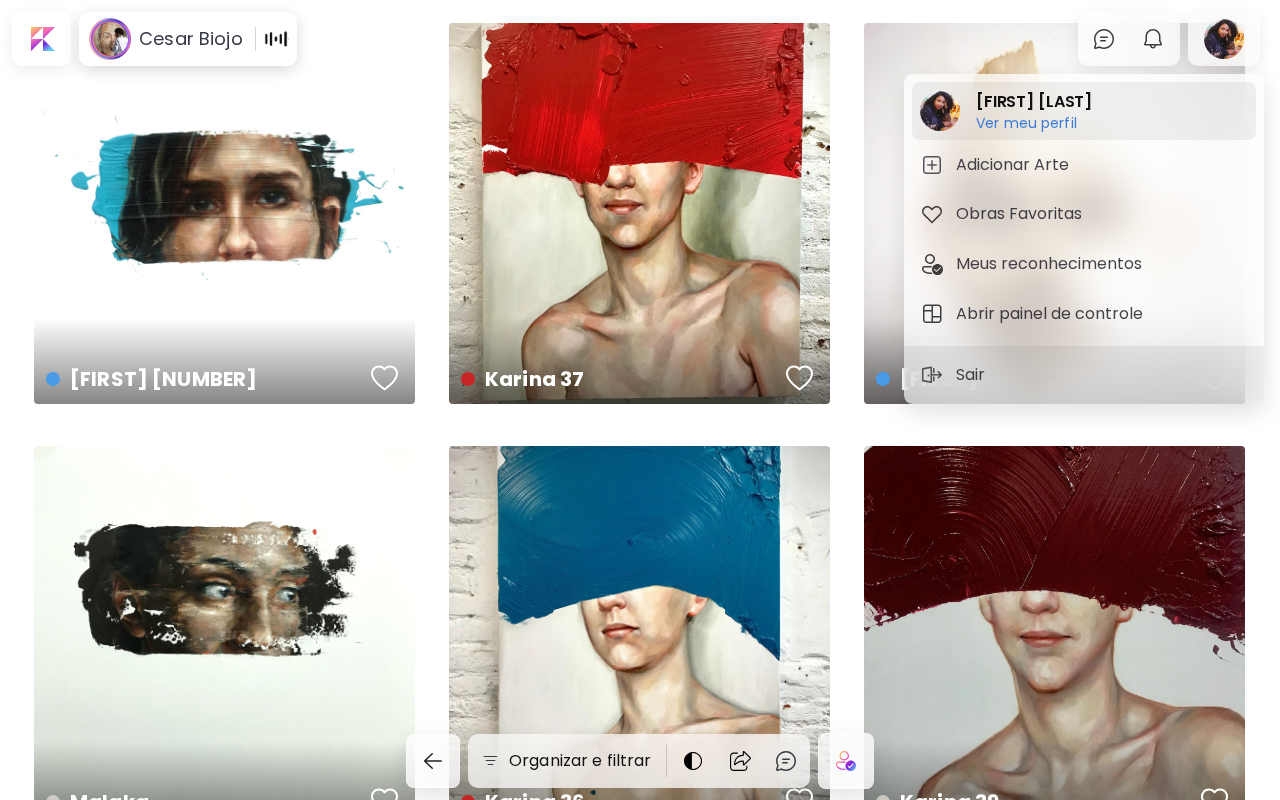 click on "Ver meu perfil" at bounding box center [1034, 123] 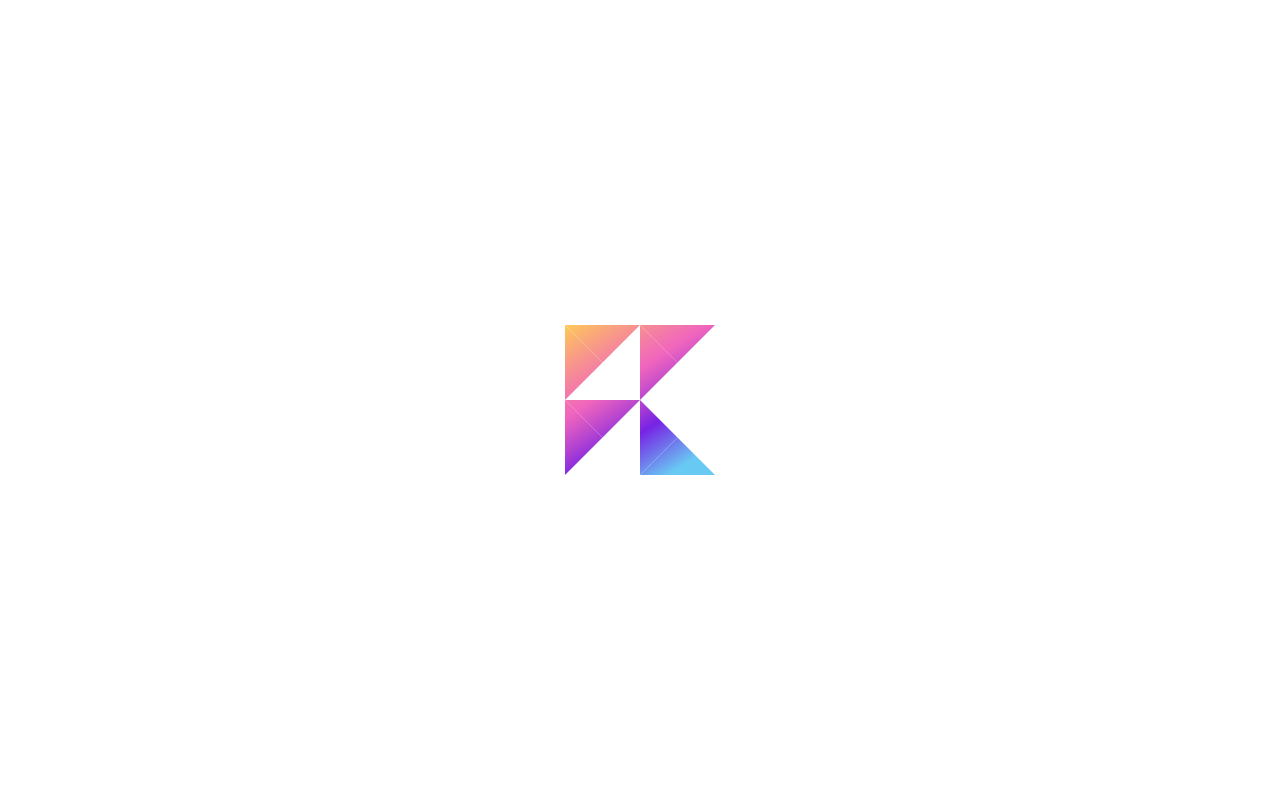 scroll, scrollTop: 0, scrollLeft: 0, axis: both 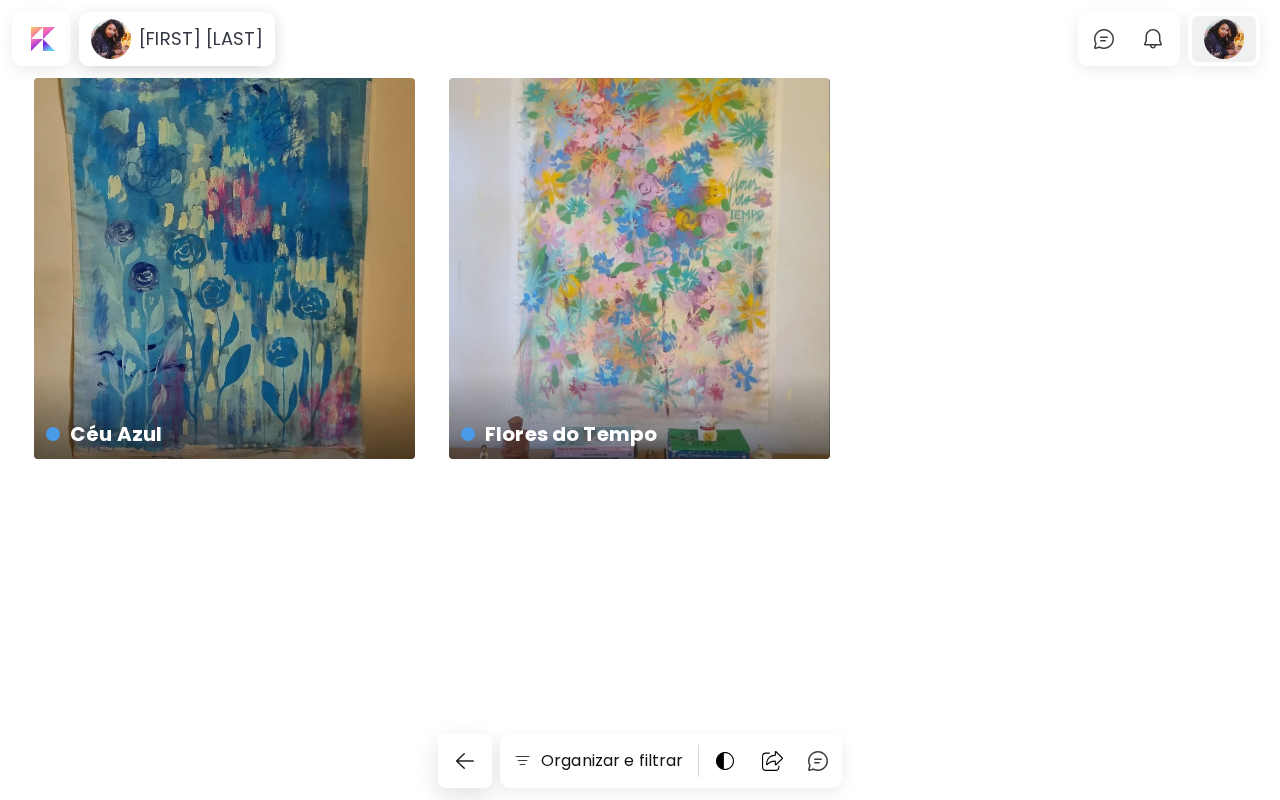click at bounding box center [1224, 39] 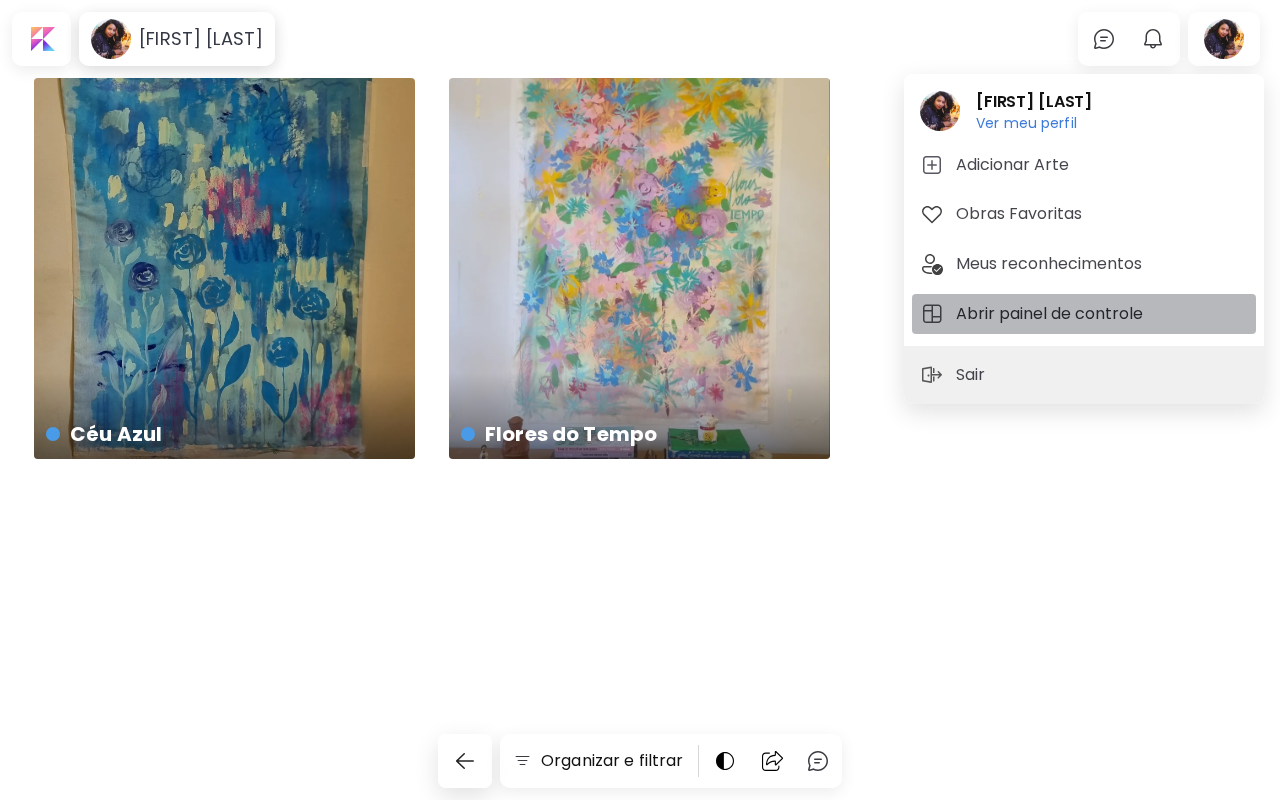 click on "Abrir painel de controle" at bounding box center [1052, 314] 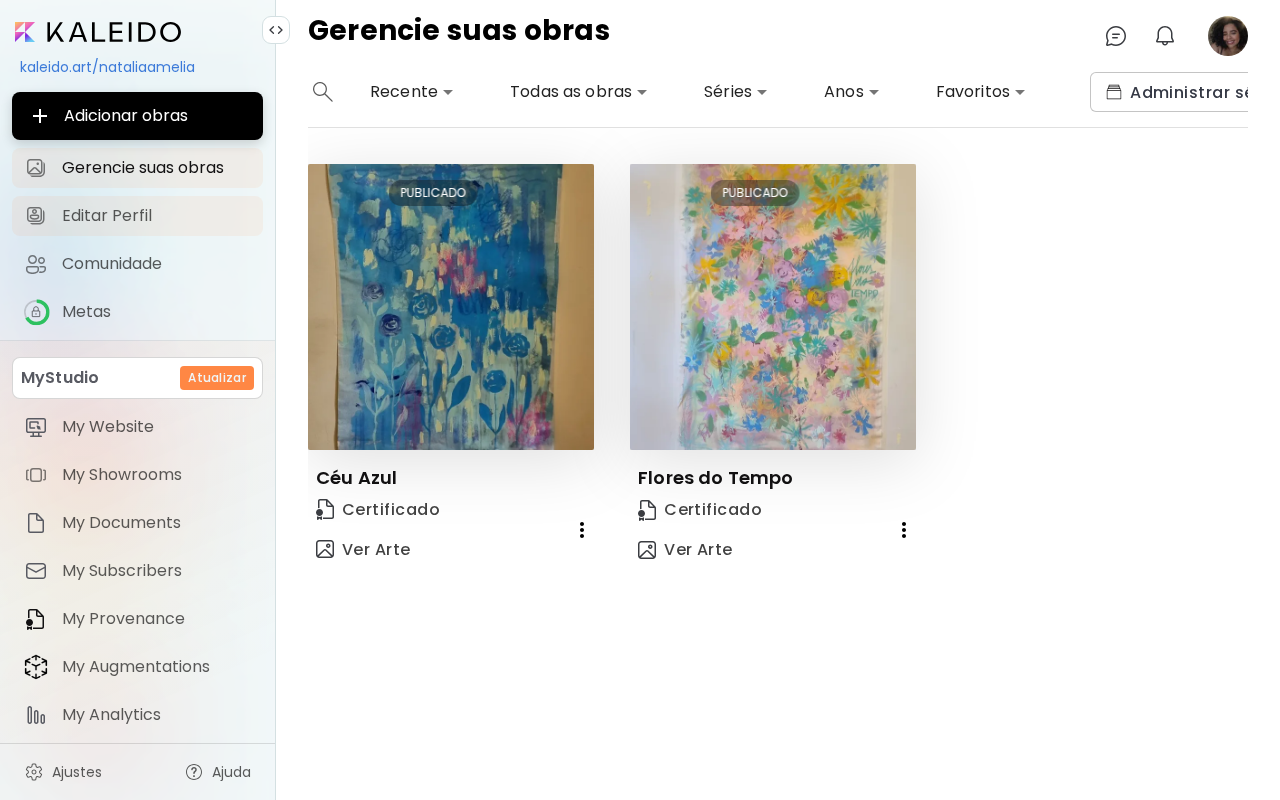 click on "Editar Perfil" at bounding box center (156, 216) 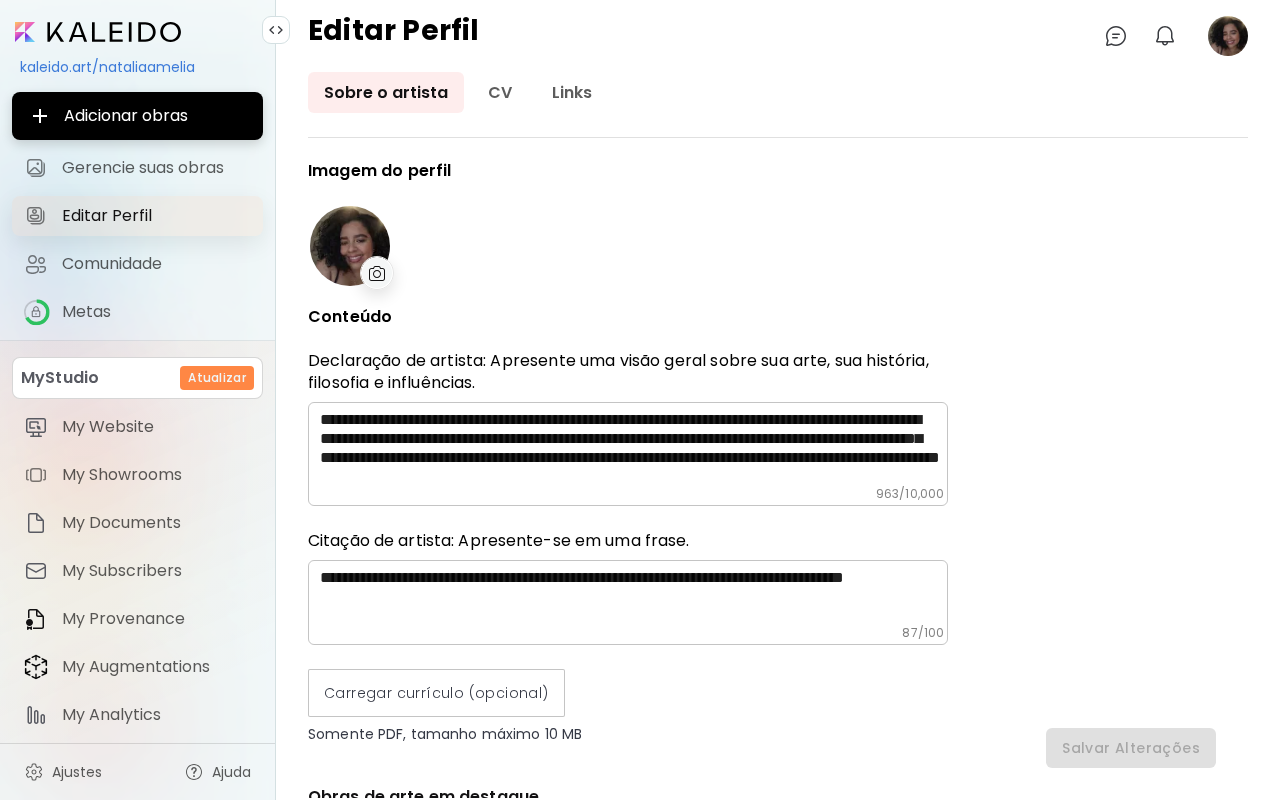 type on "******" 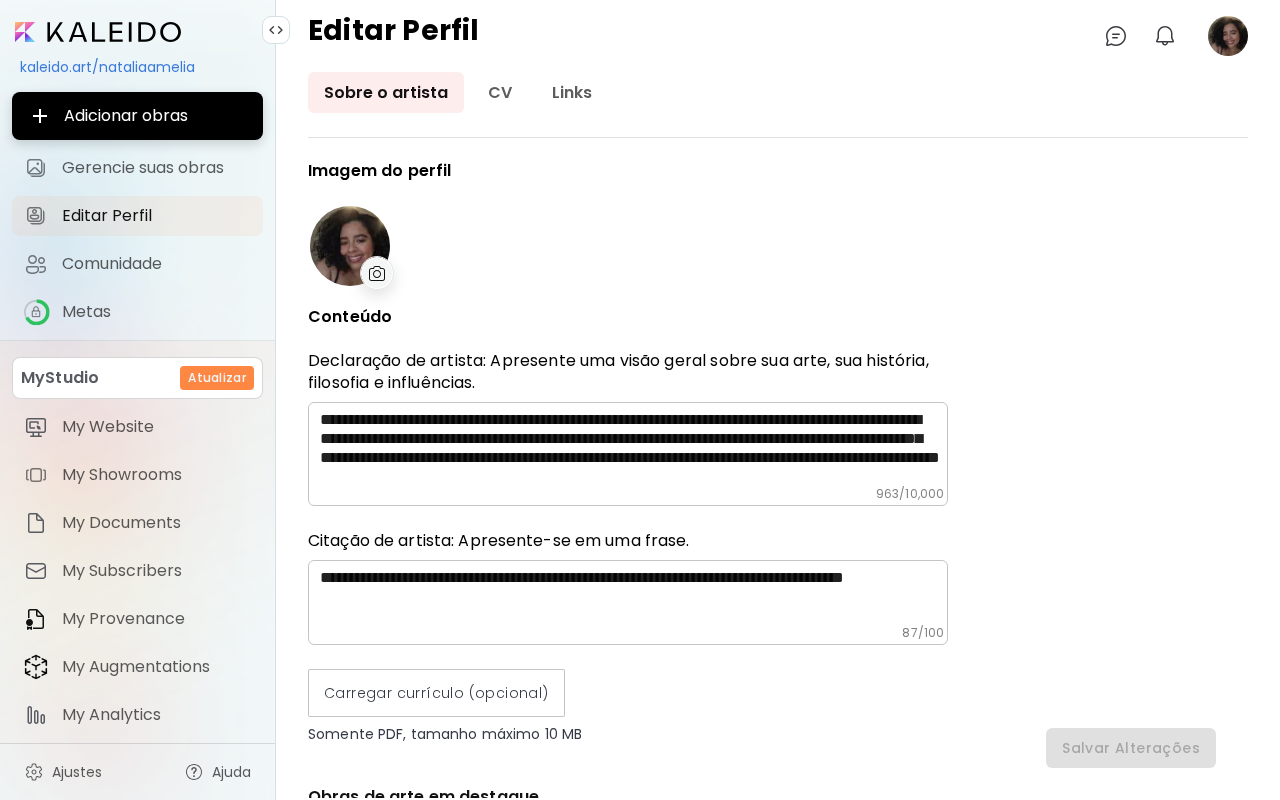 click at bounding box center (377, 273) 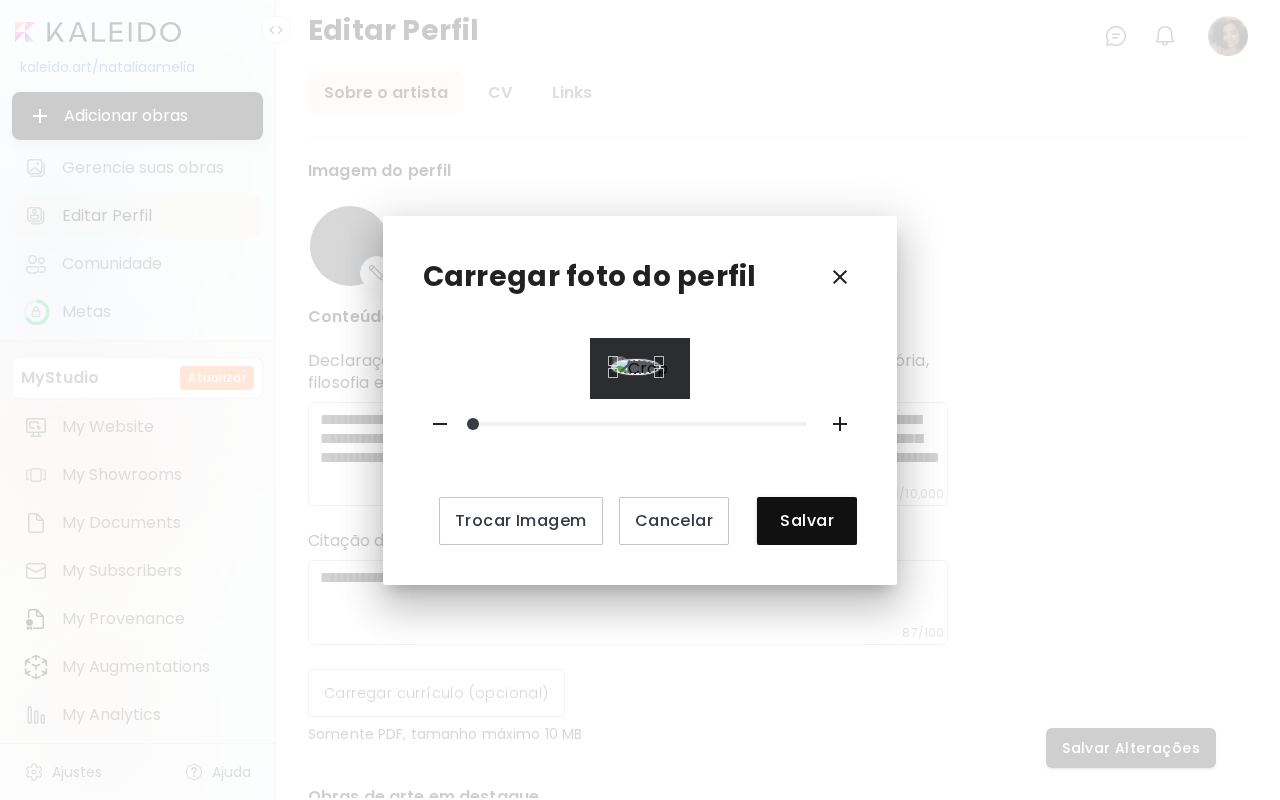 click at bounding box center (640, 368) 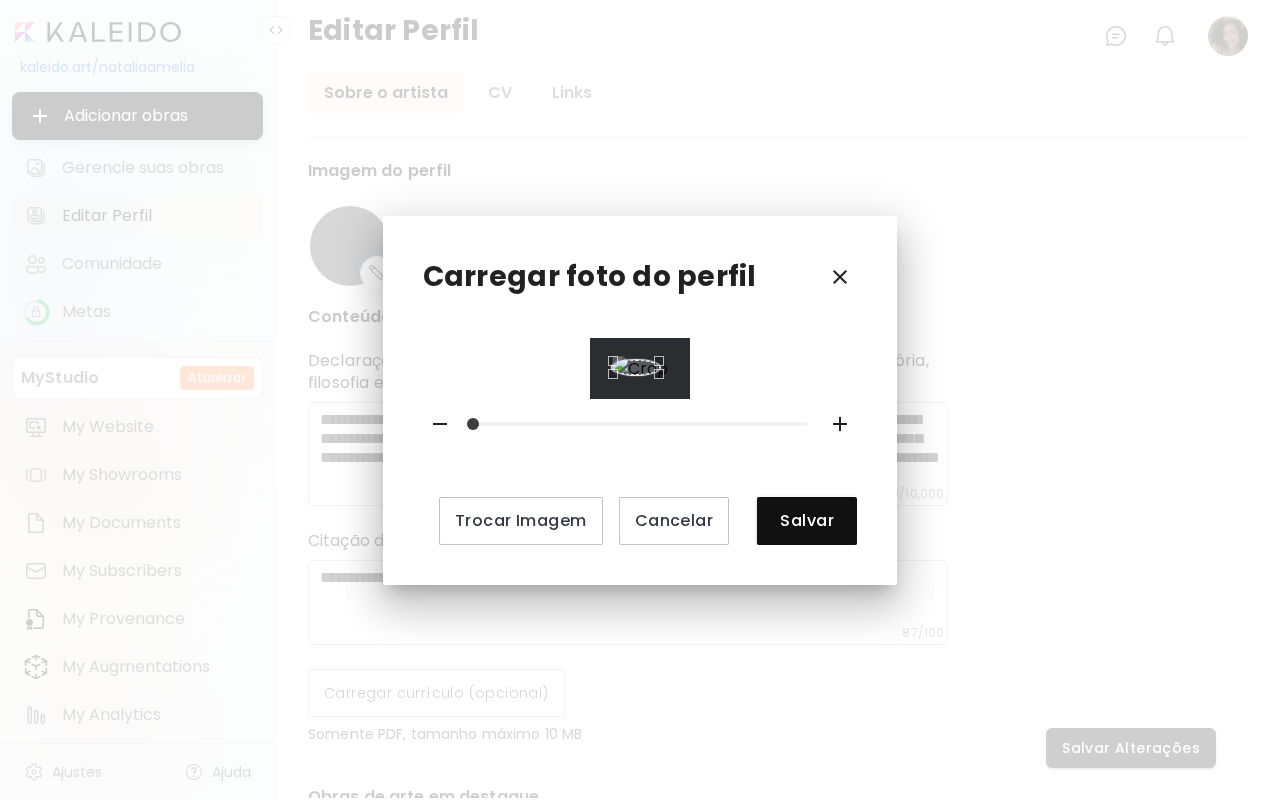 click at bounding box center (636, 367) 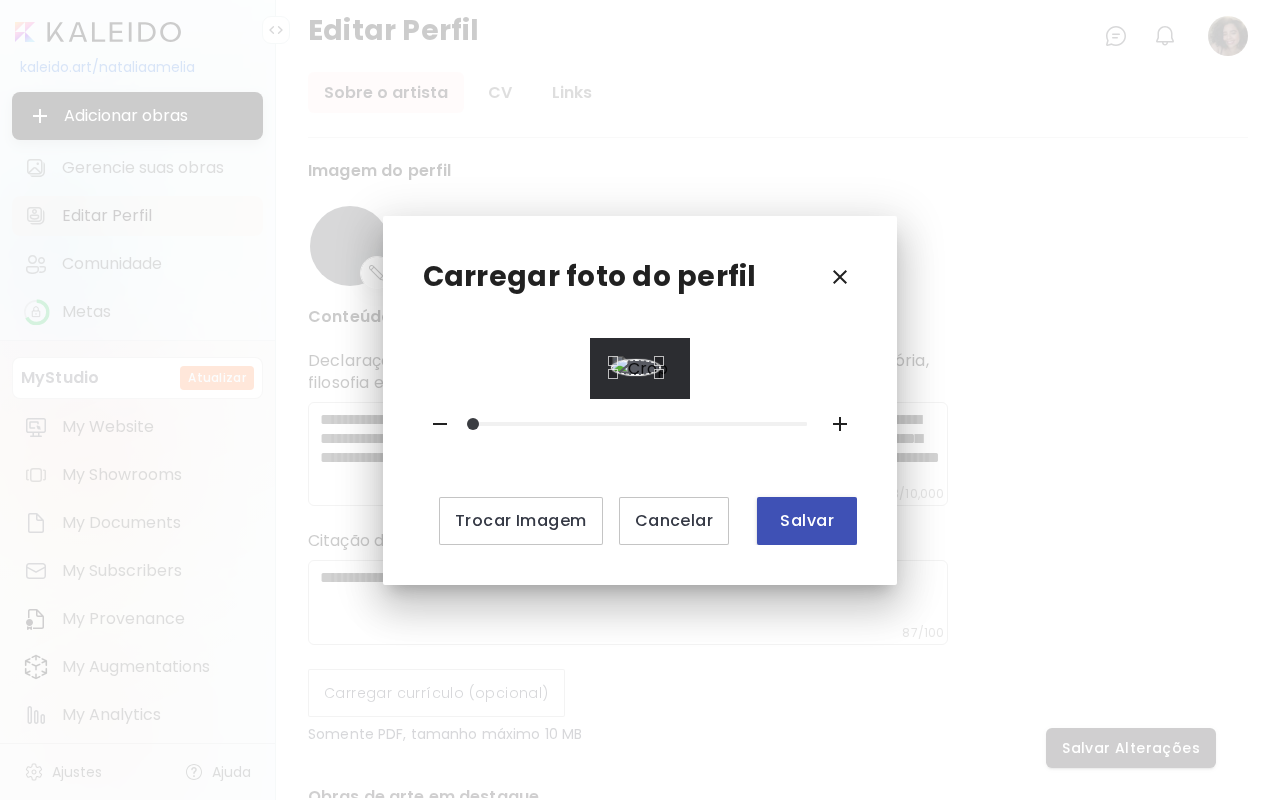 click on "Salvar" at bounding box center (807, 520) 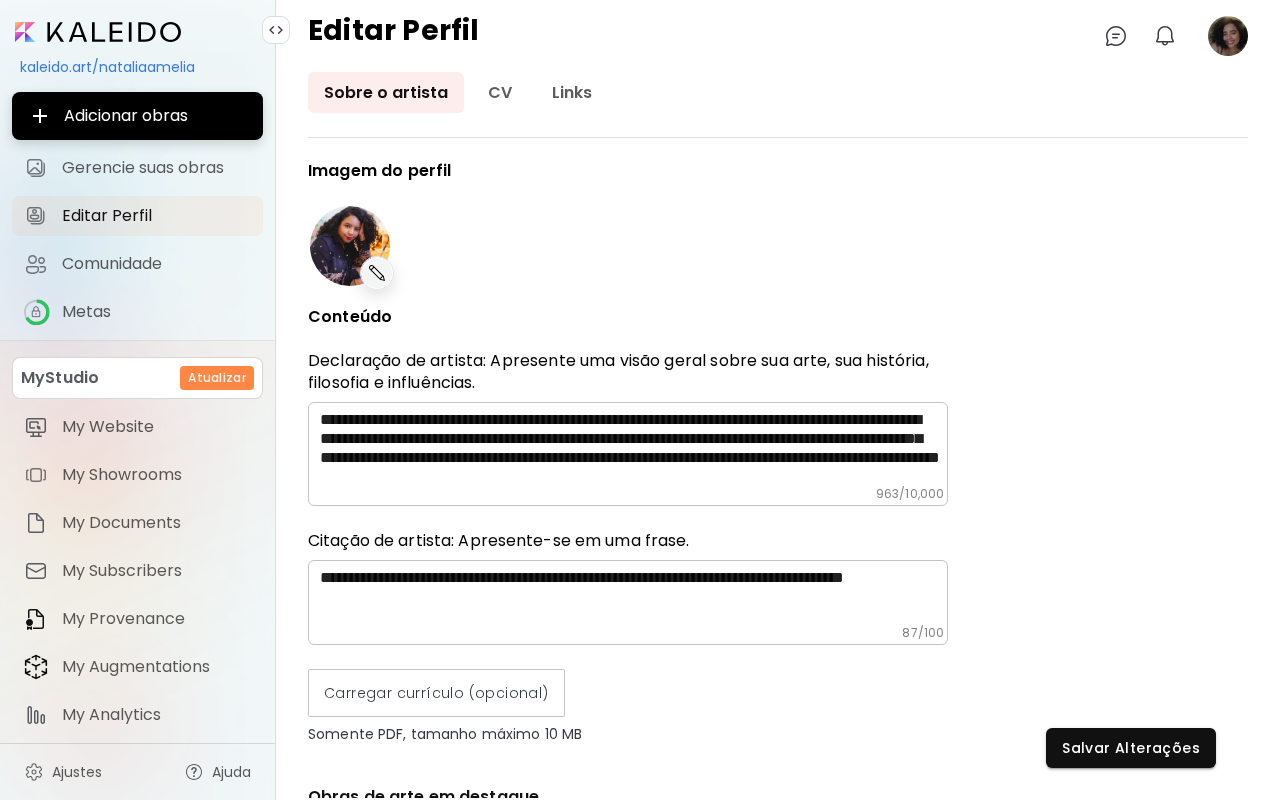 click at bounding box center (377, 273) 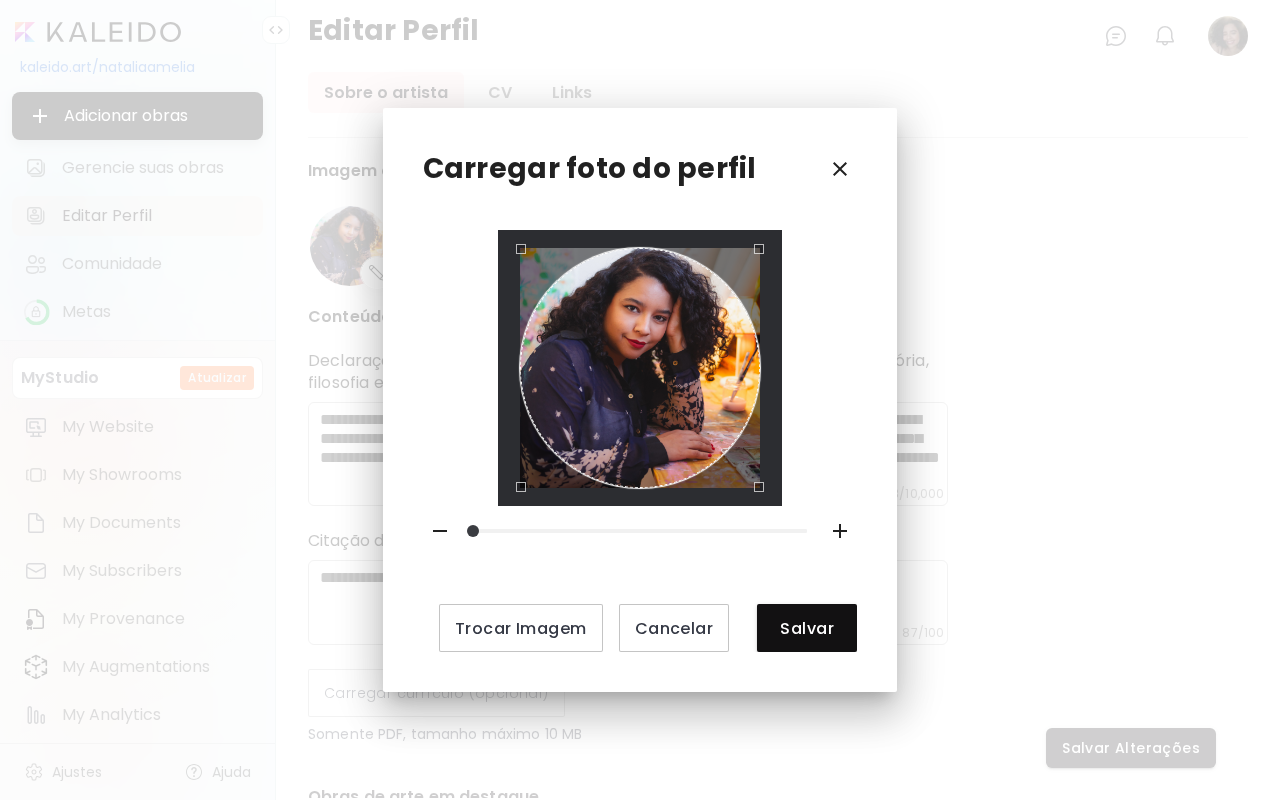 click 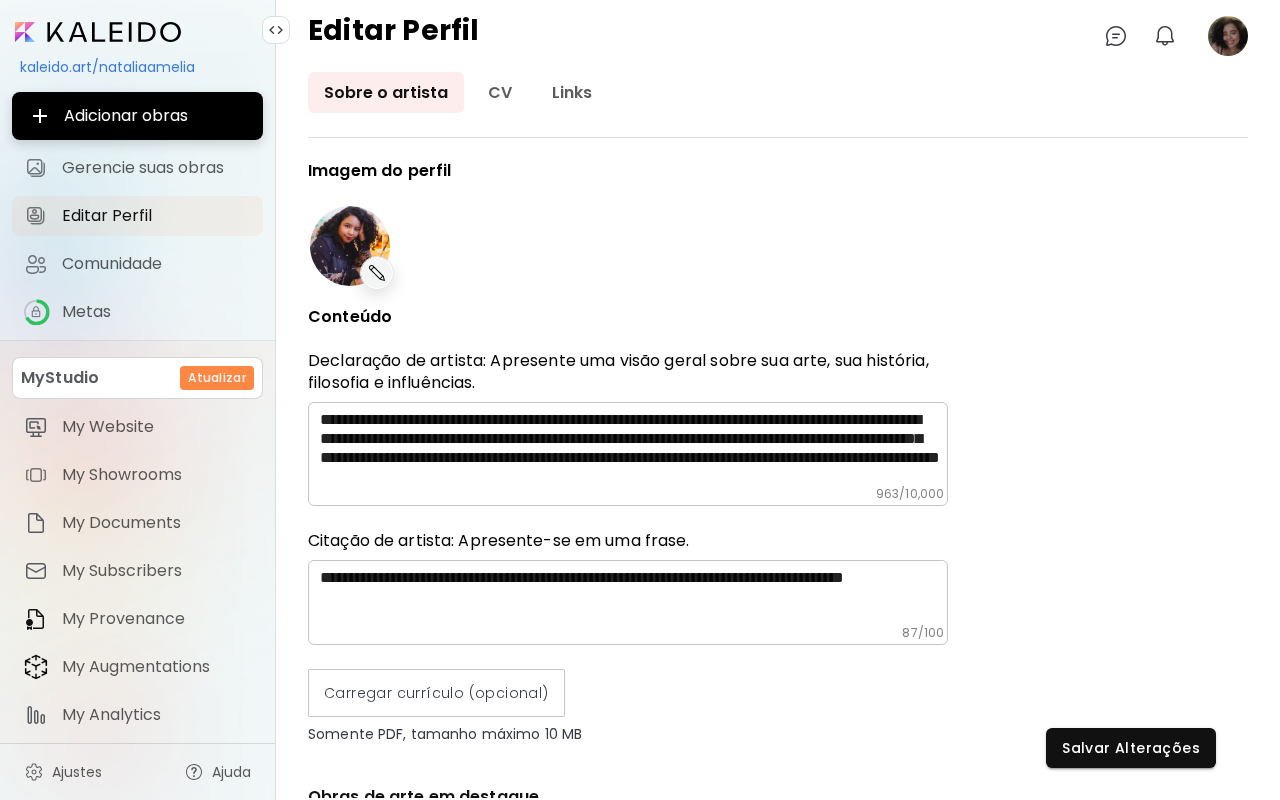 scroll, scrollTop: 248, scrollLeft: 0, axis: vertical 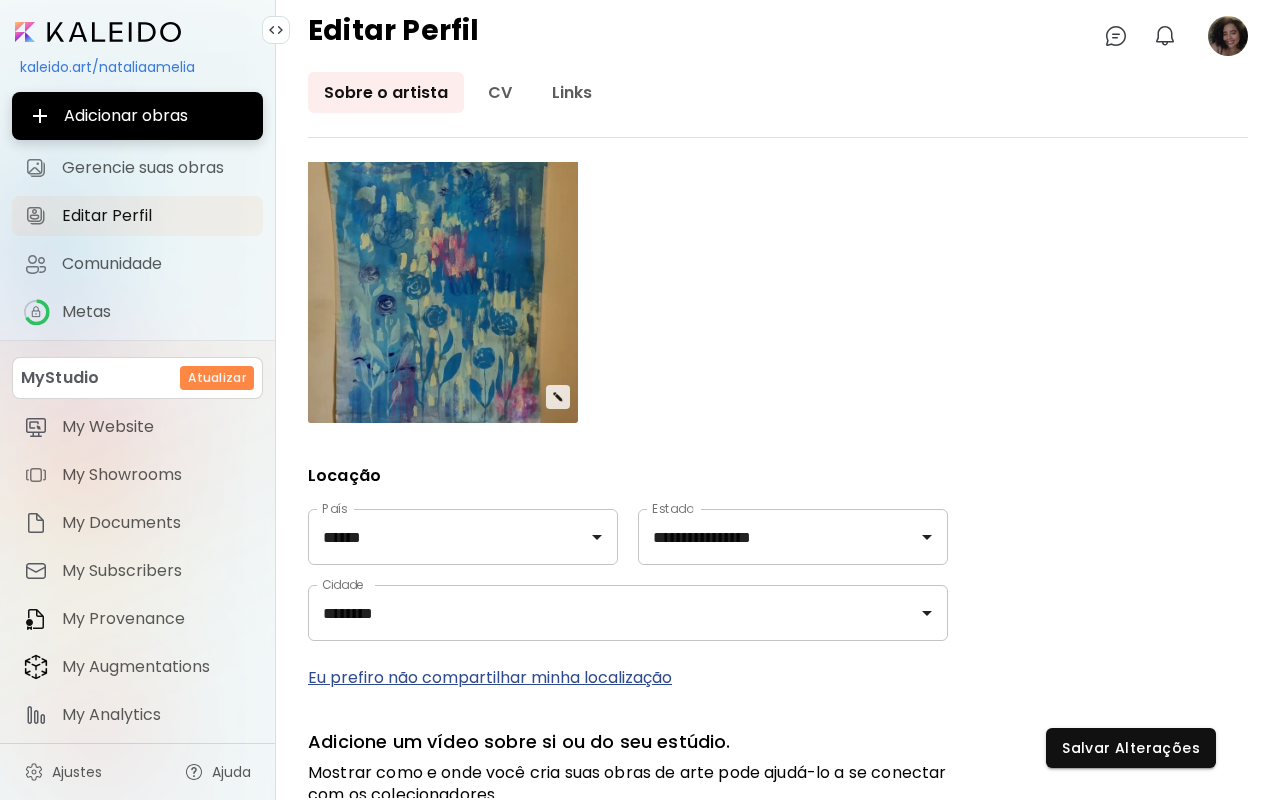 click on "**********" at bounding box center (778, 537) 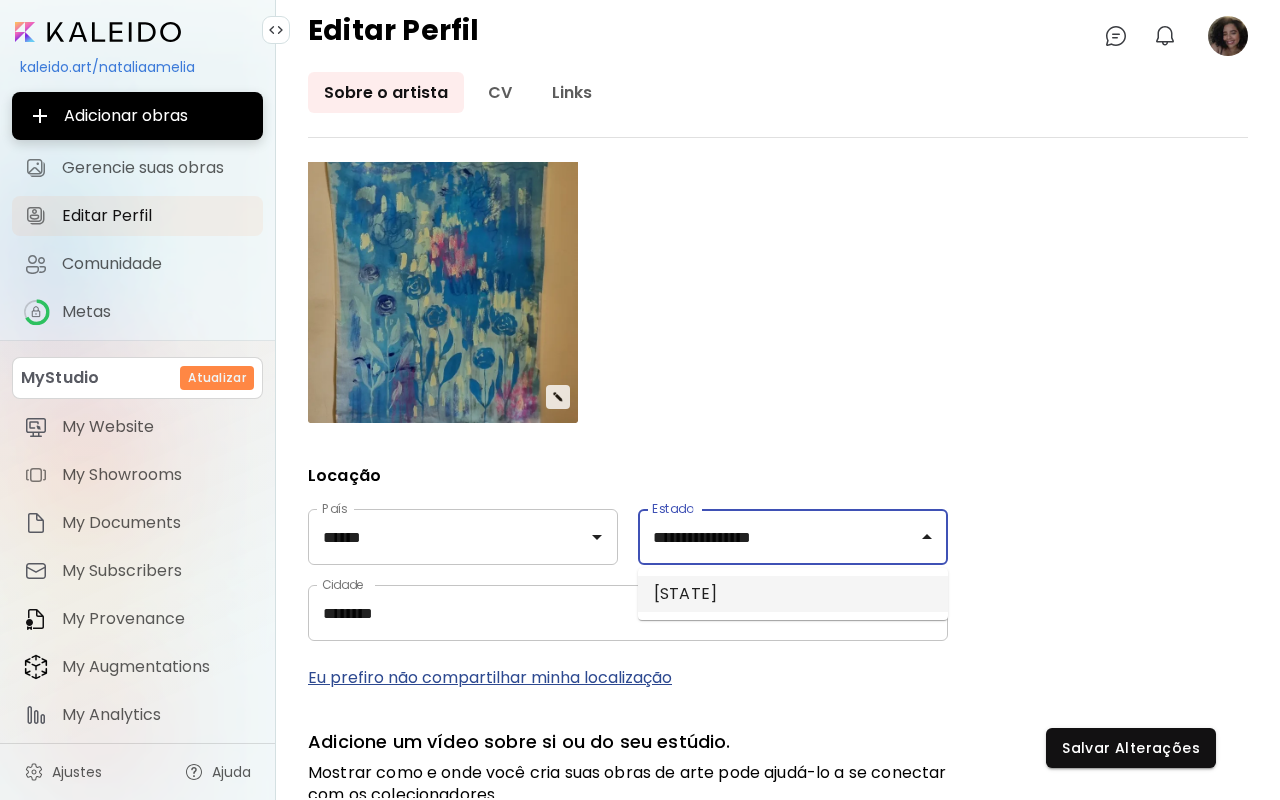 type 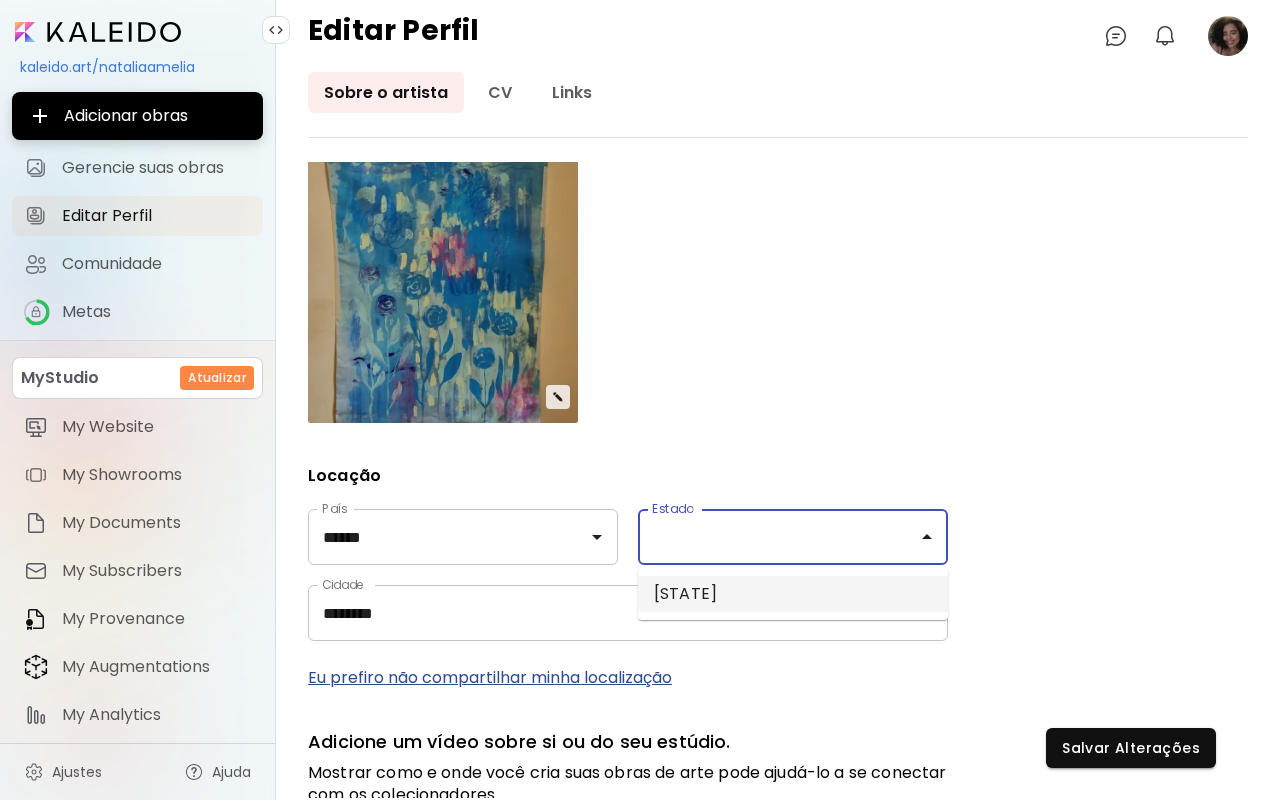 click on "**********" at bounding box center [778, 480] 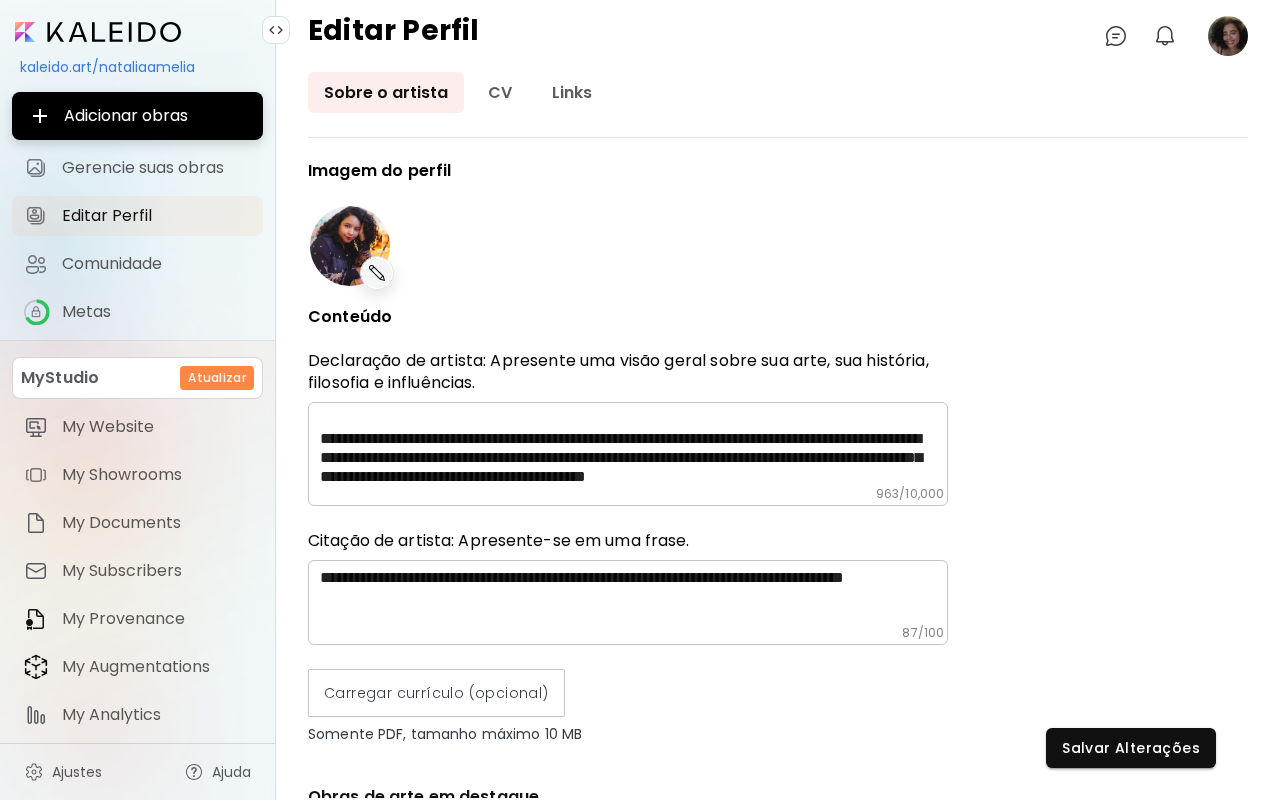 scroll, scrollTop: 974, scrollLeft: 0, axis: vertical 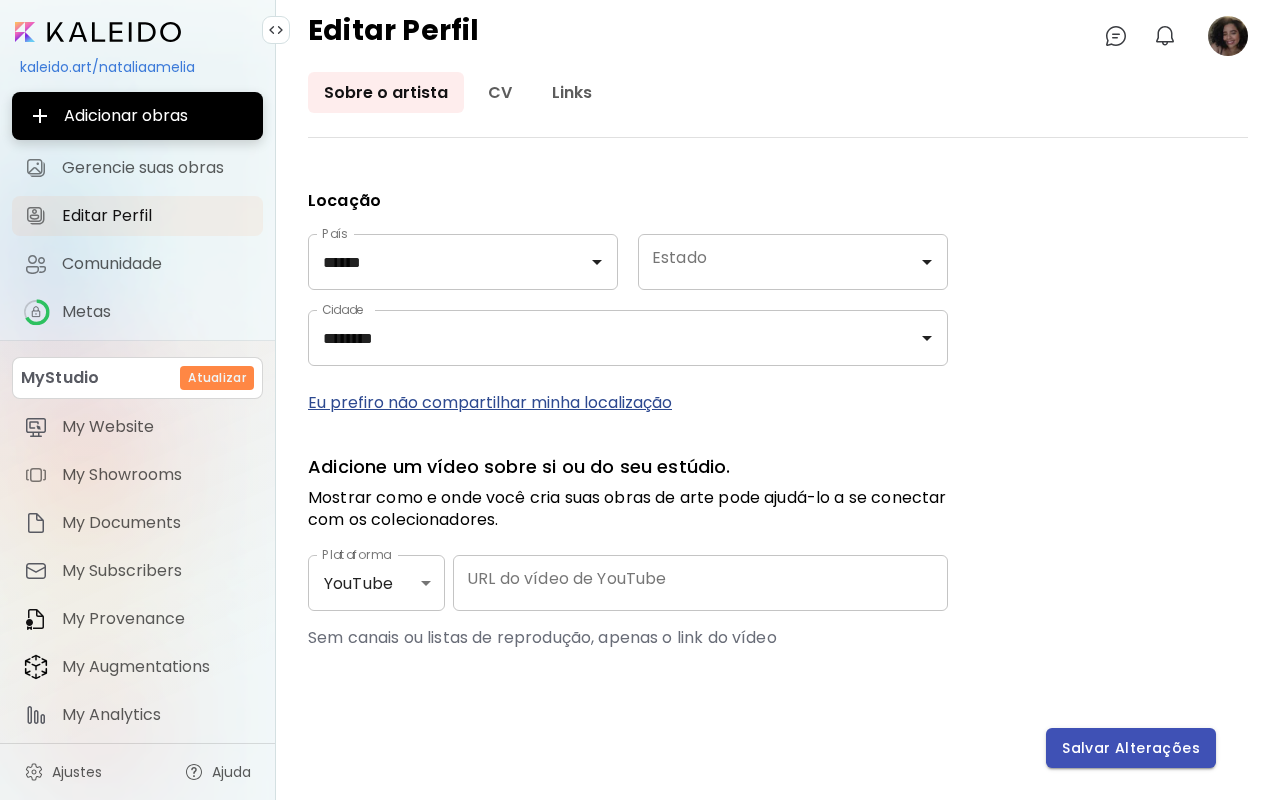 click on "Salvar Alterações" at bounding box center [1131, 748] 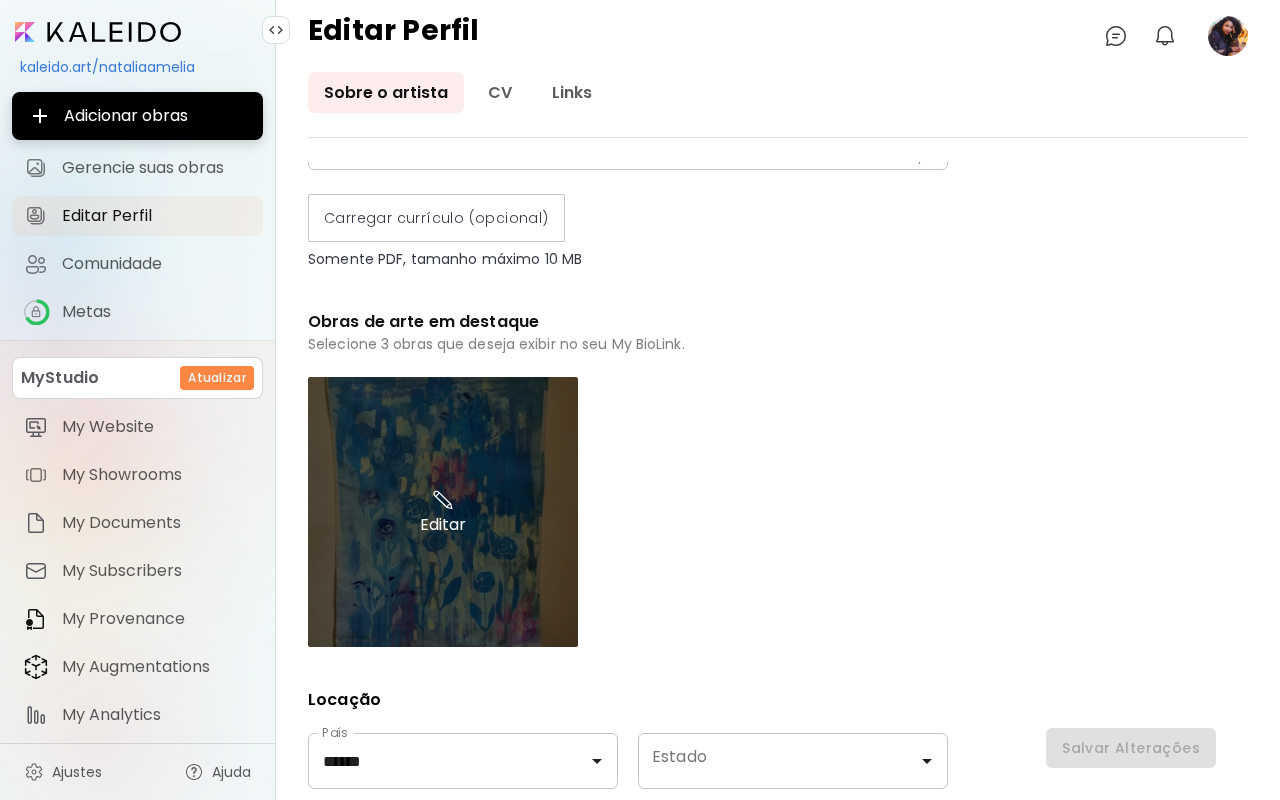 scroll, scrollTop: 974, scrollLeft: 0, axis: vertical 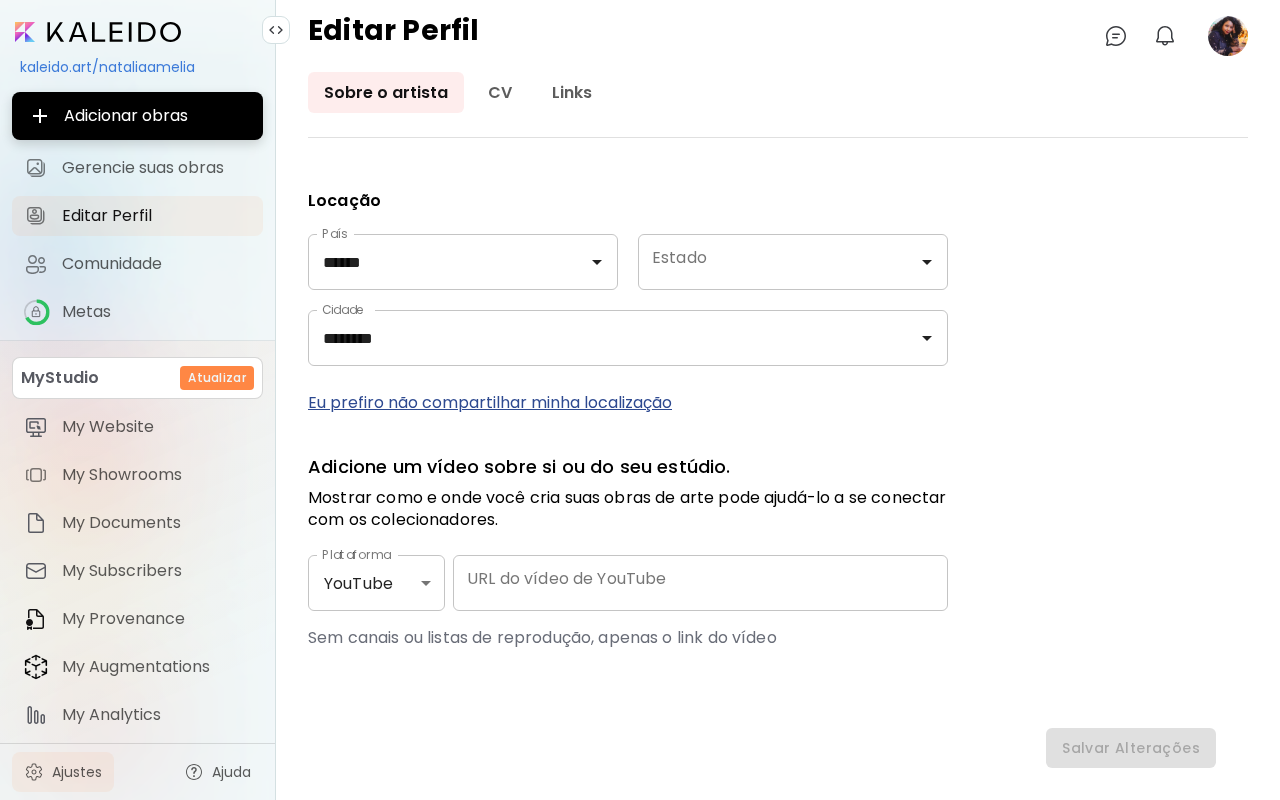 click on "Ajustes" at bounding box center [77, 772] 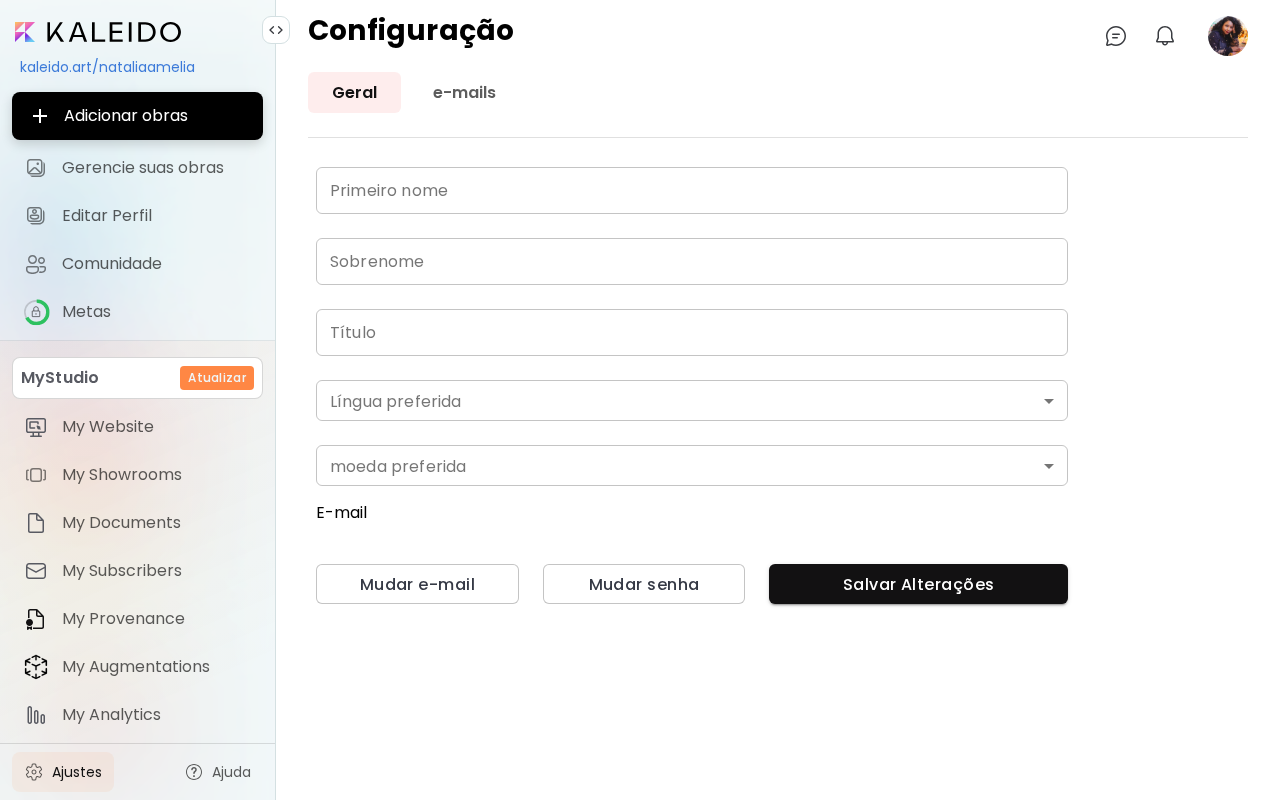 type on "********" 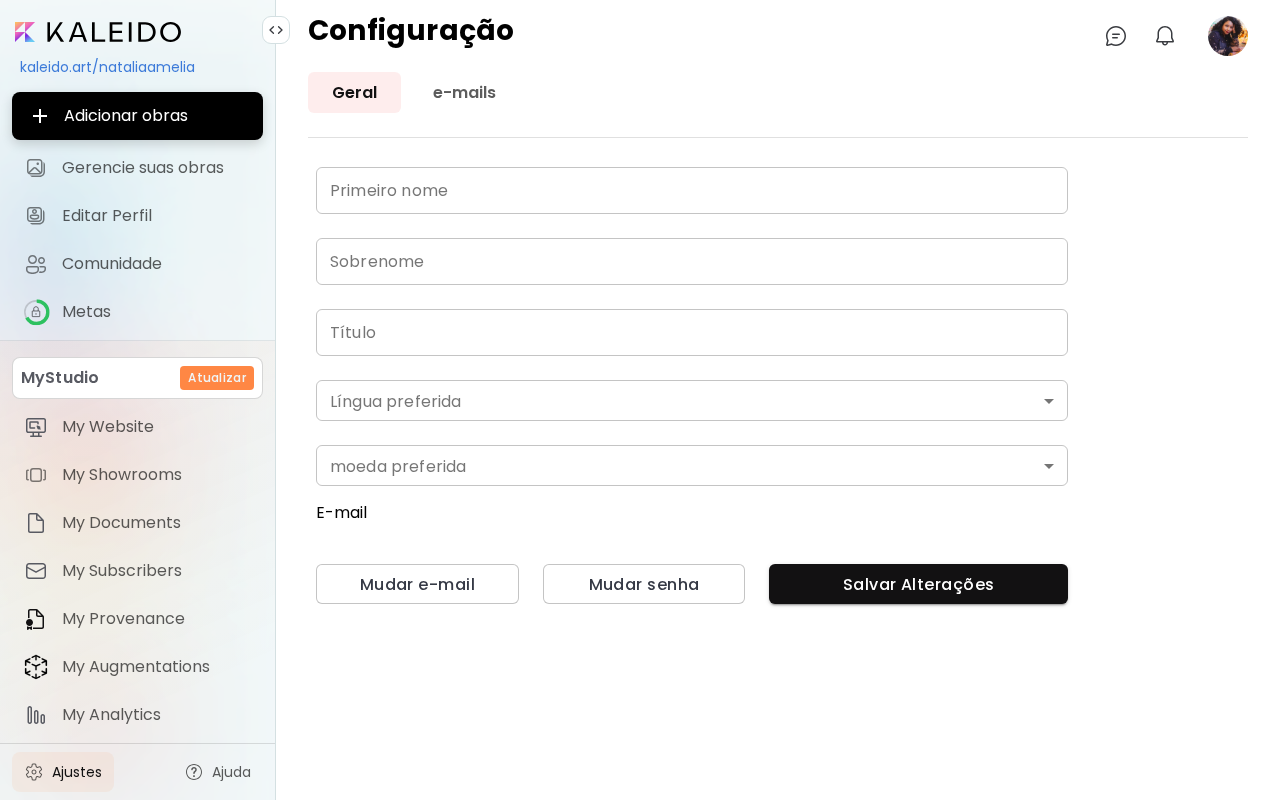type on "*********" 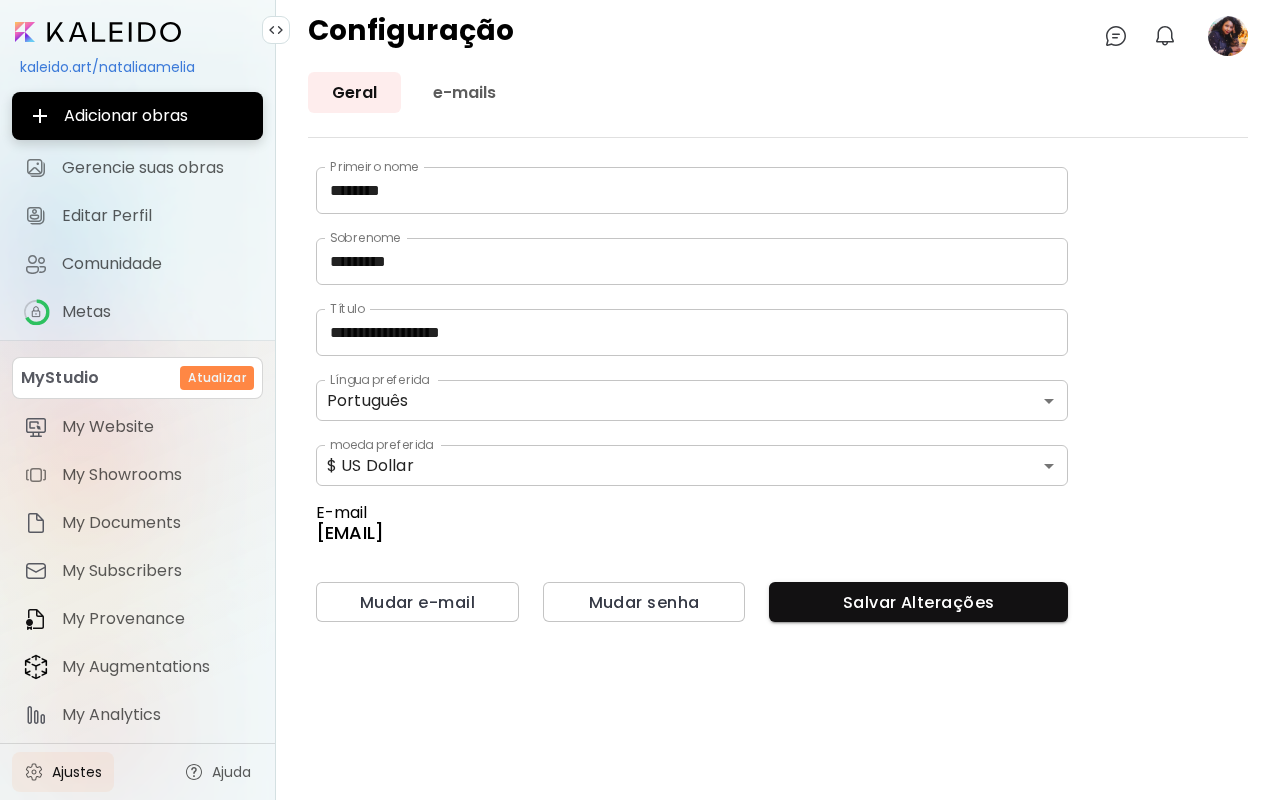 click on "**********" at bounding box center [692, 400] 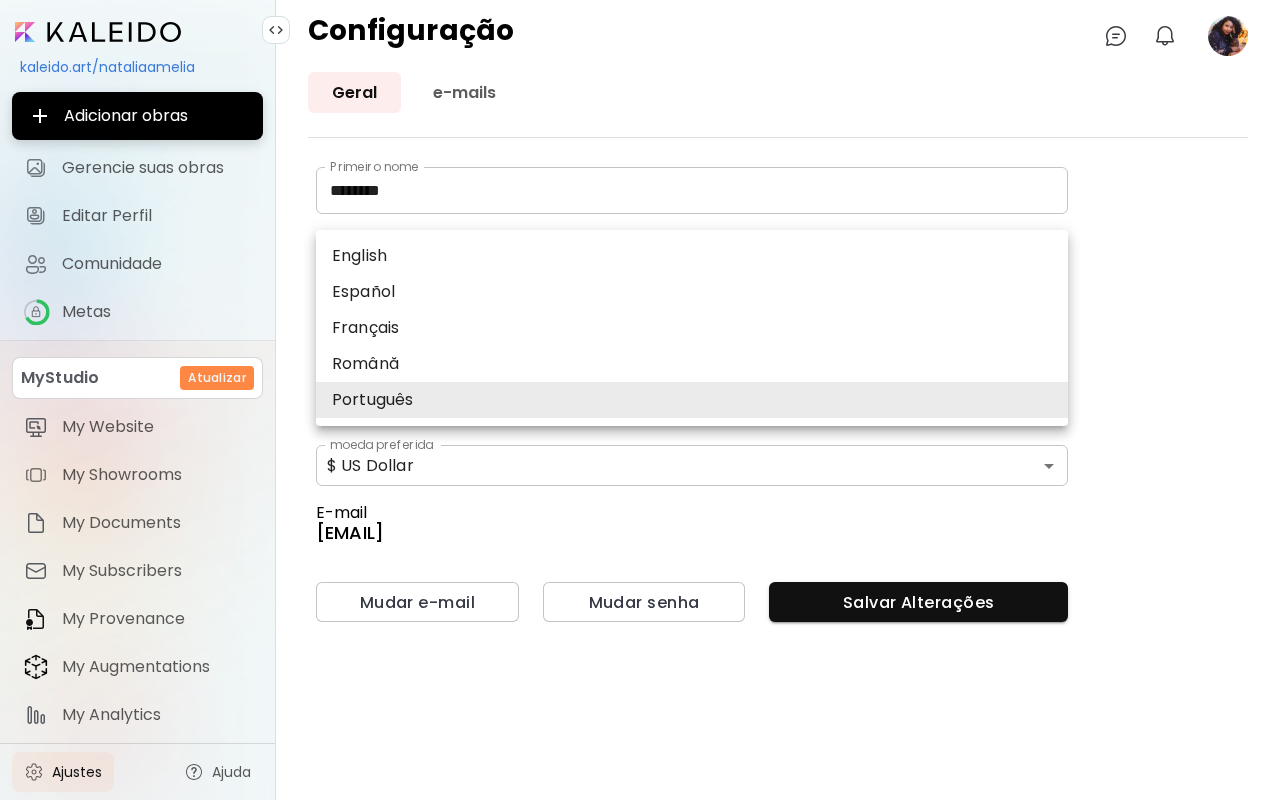 click on "English" at bounding box center [692, 256] 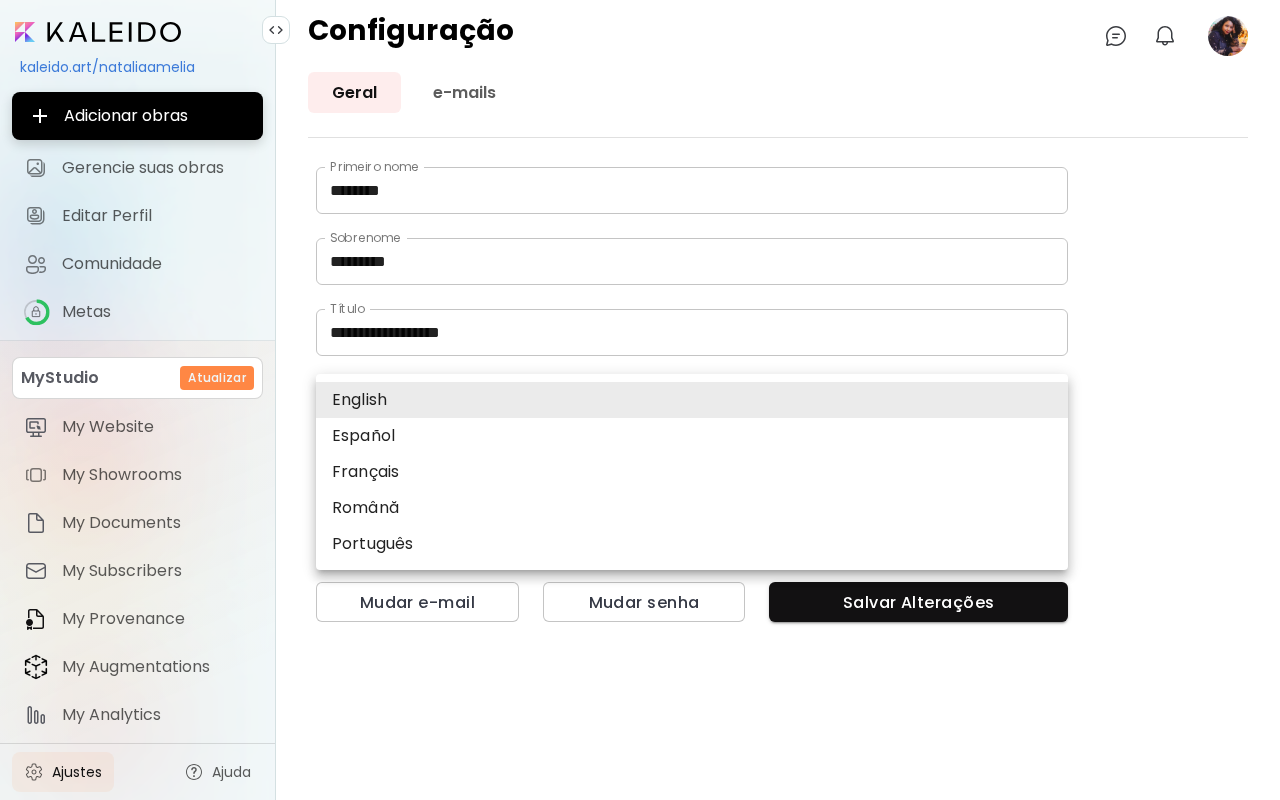 click on "English ******* English Español Français Română Português Língua preferida" at bounding box center (692, 400) 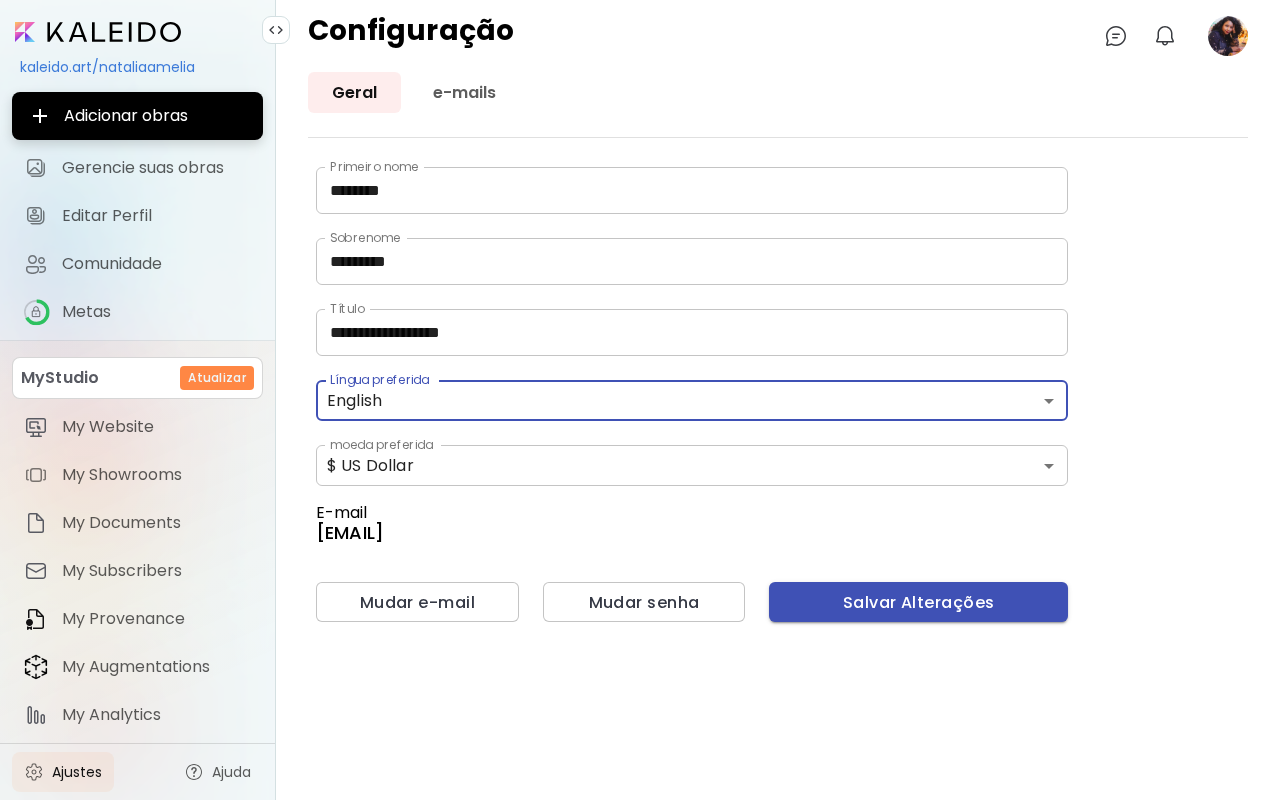 click on "Salvar Alterações" at bounding box center (918, 602) 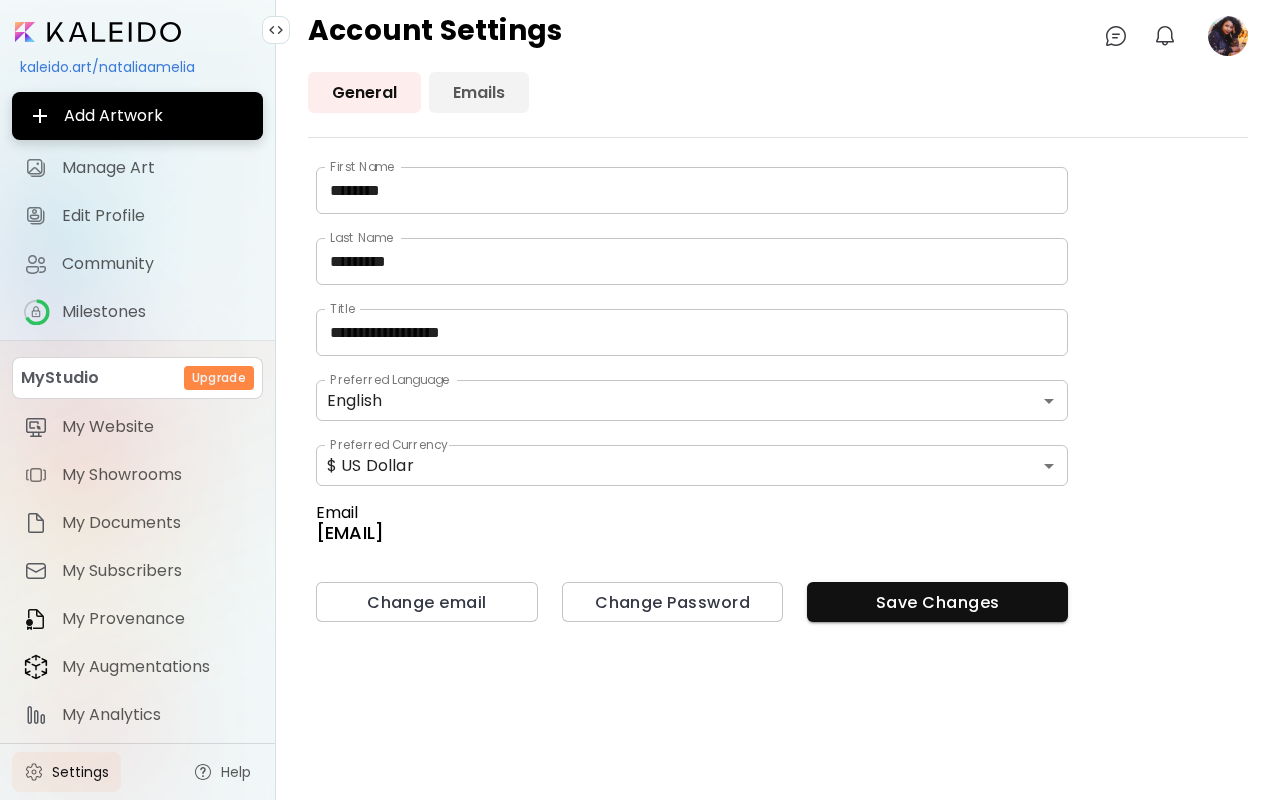 click on "Emails" at bounding box center (479, 92) 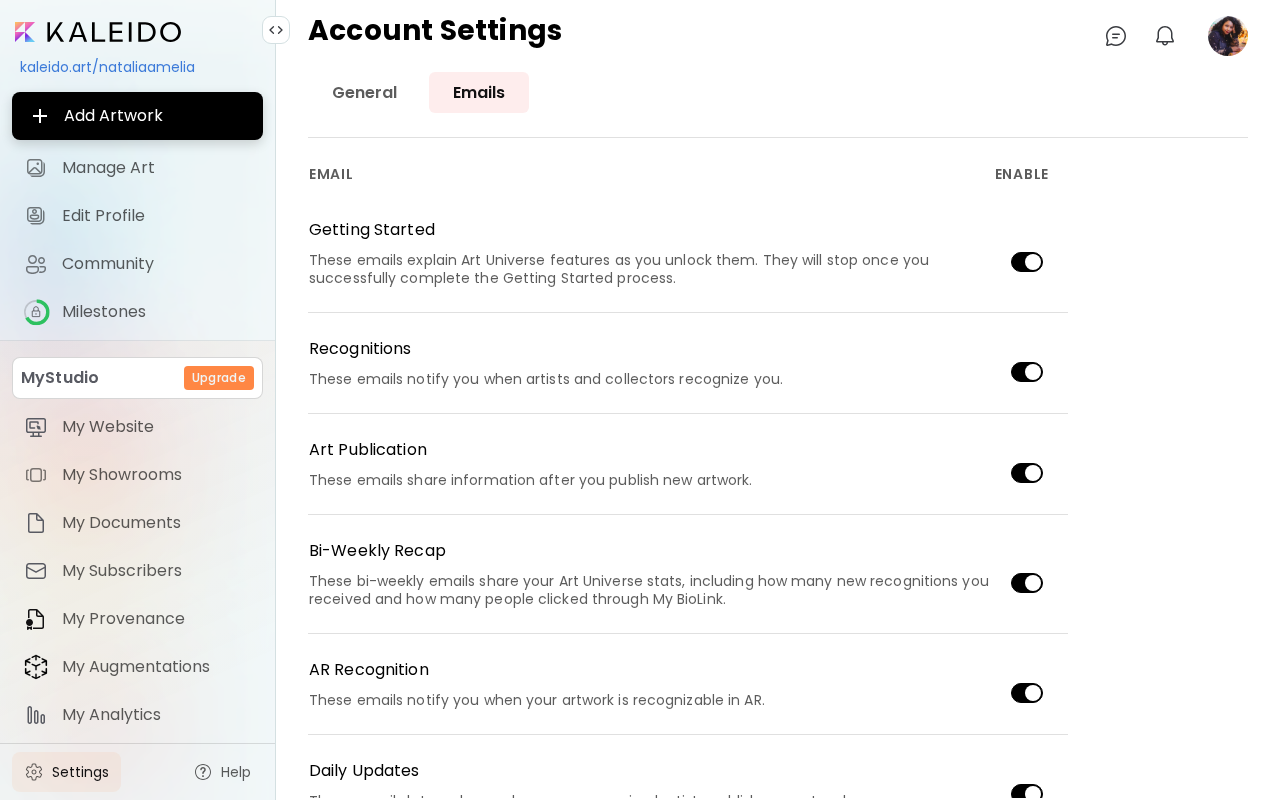 click on "kaleido.art/nataliaamelia" at bounding box center [137, 67] 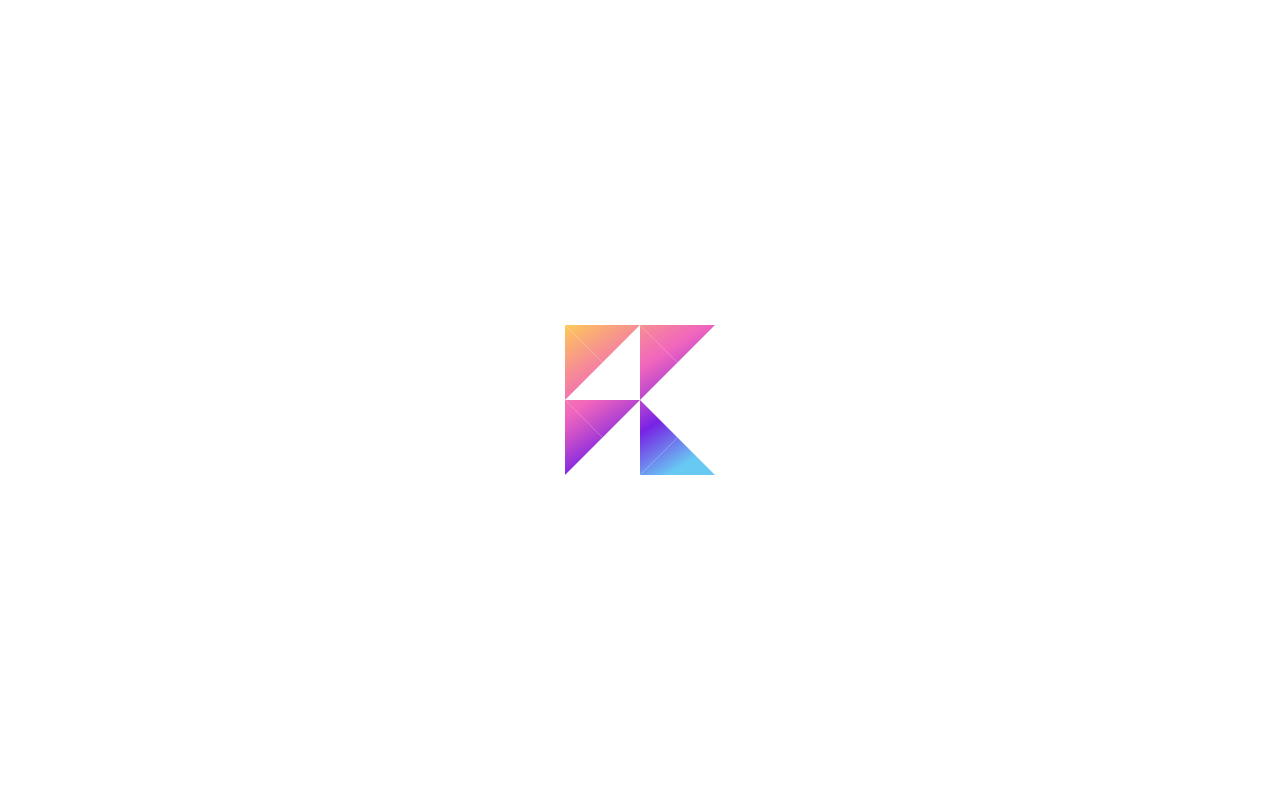 scroll, scrollTop: 0, scrollLeft: 0, axis: both 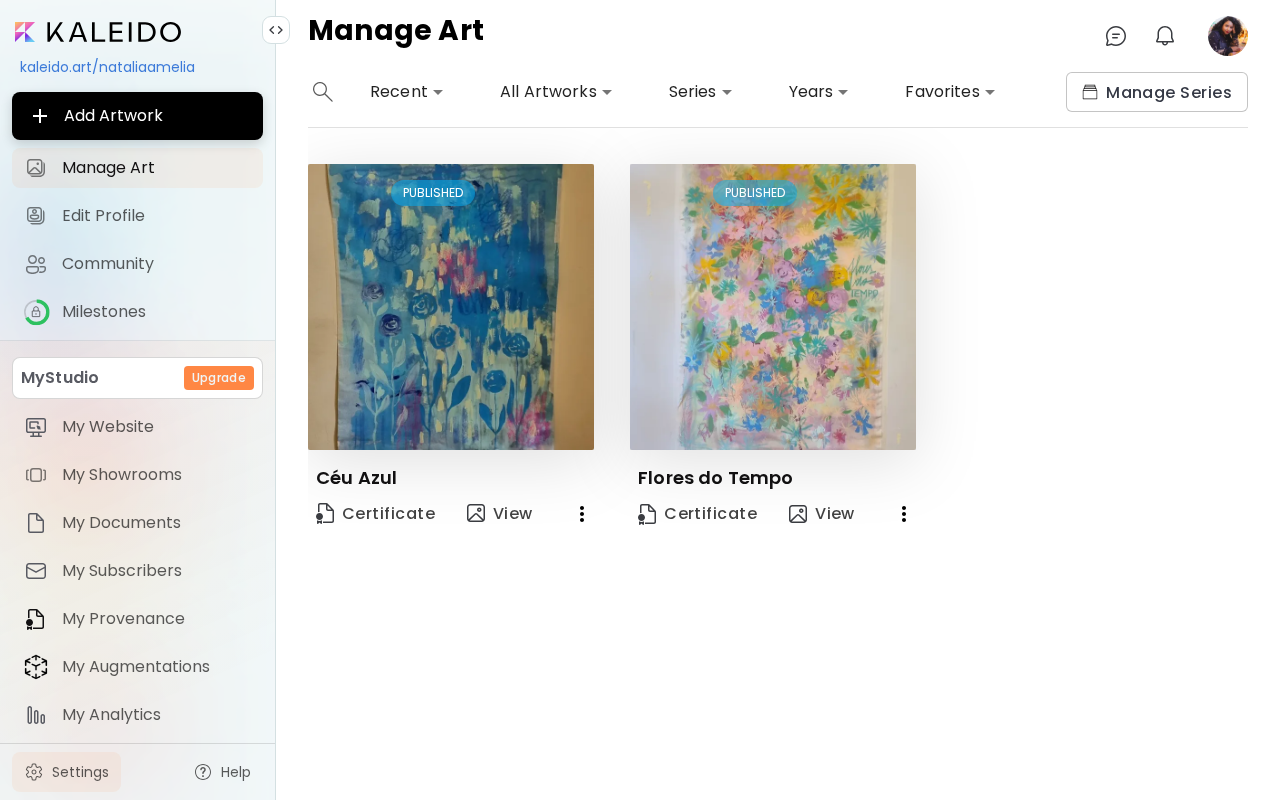 click on "Settings" at bounding box center (80, 772) 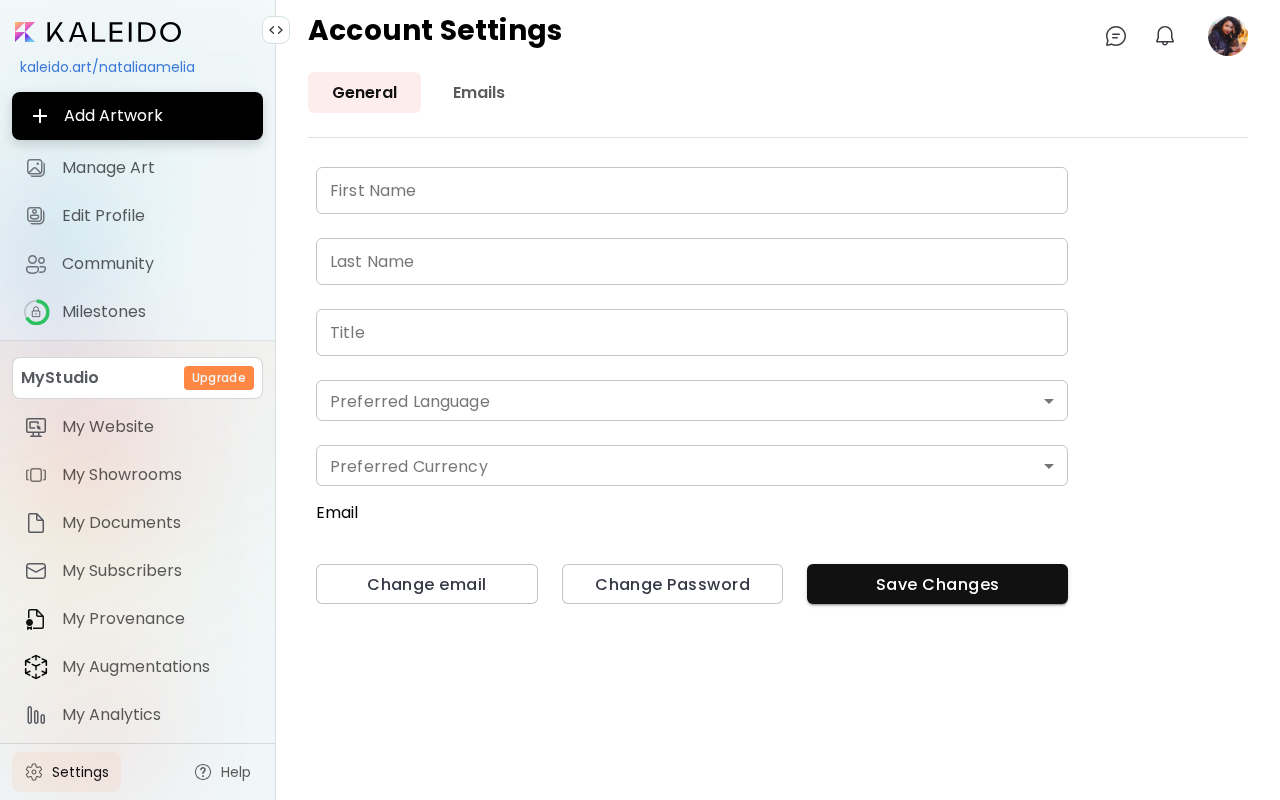 type on "********" 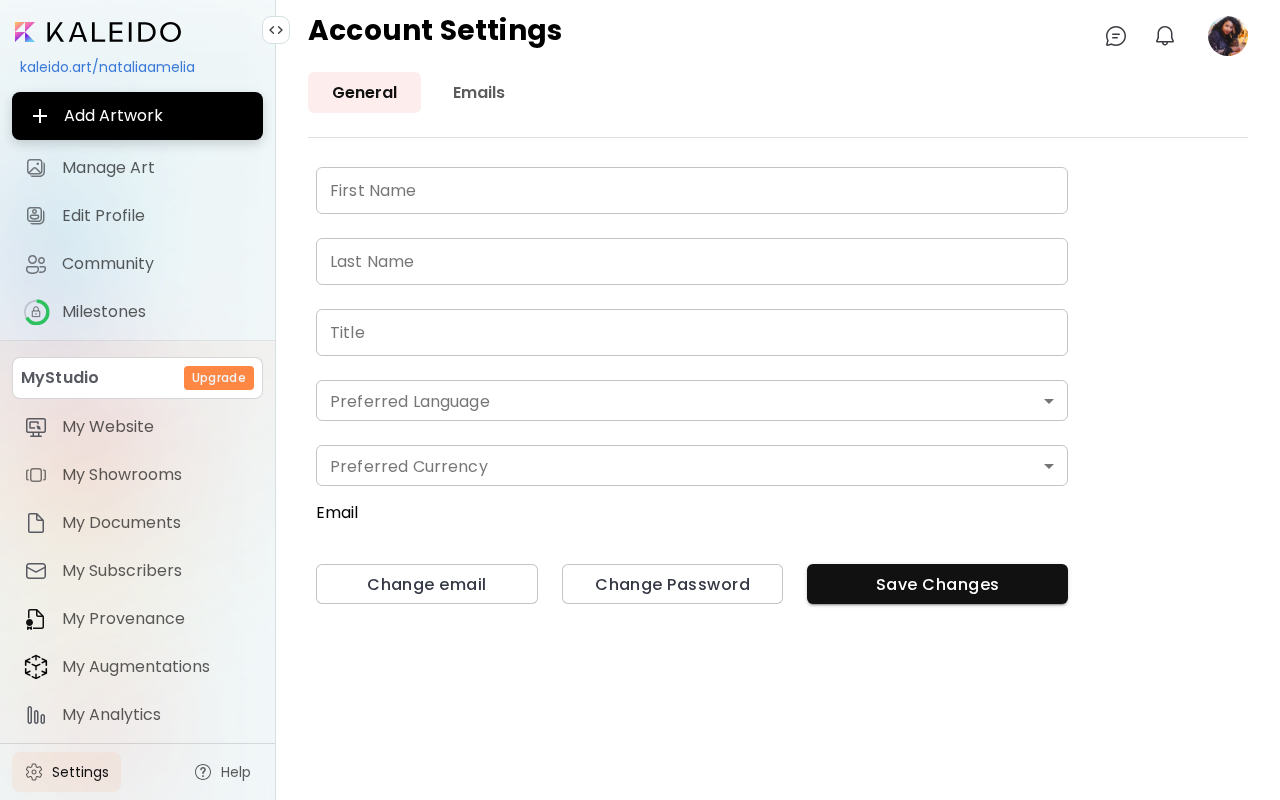 type on "*********" 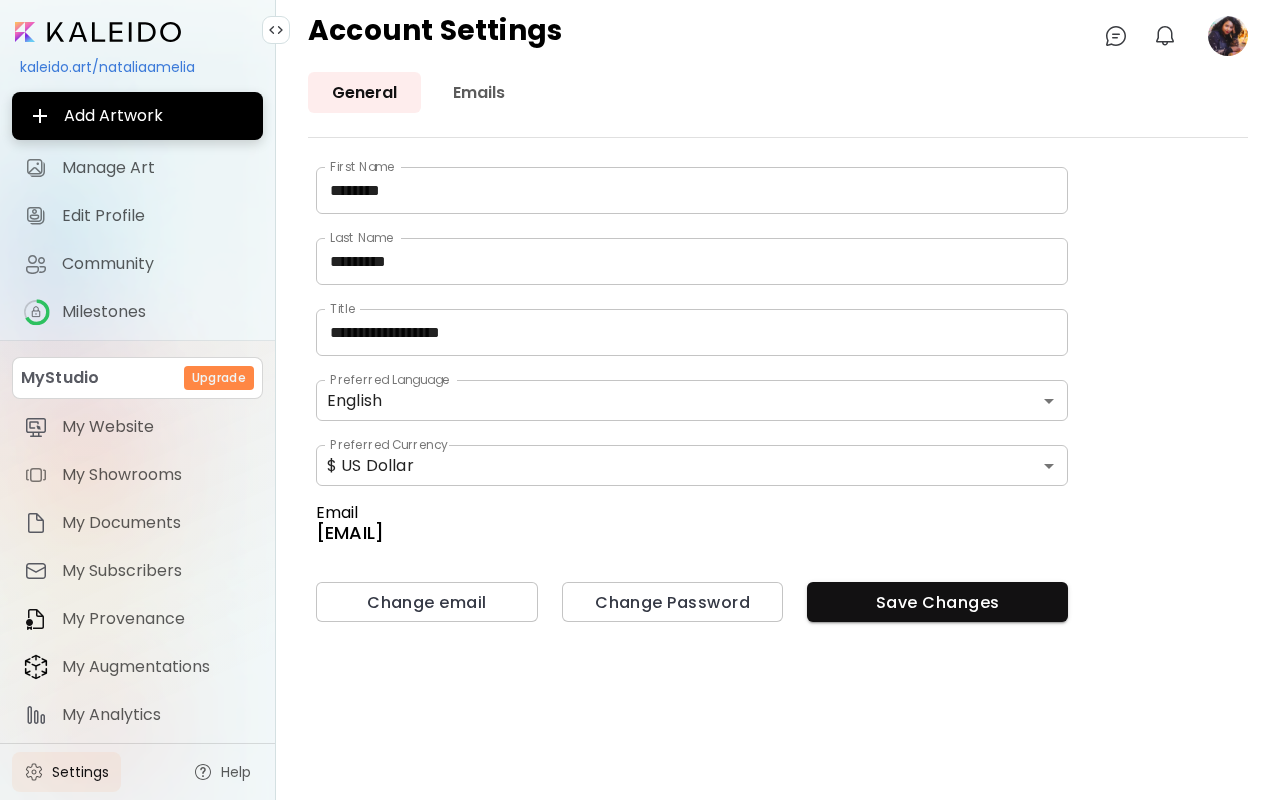 click on "**********" at bounding box center [692, 332] 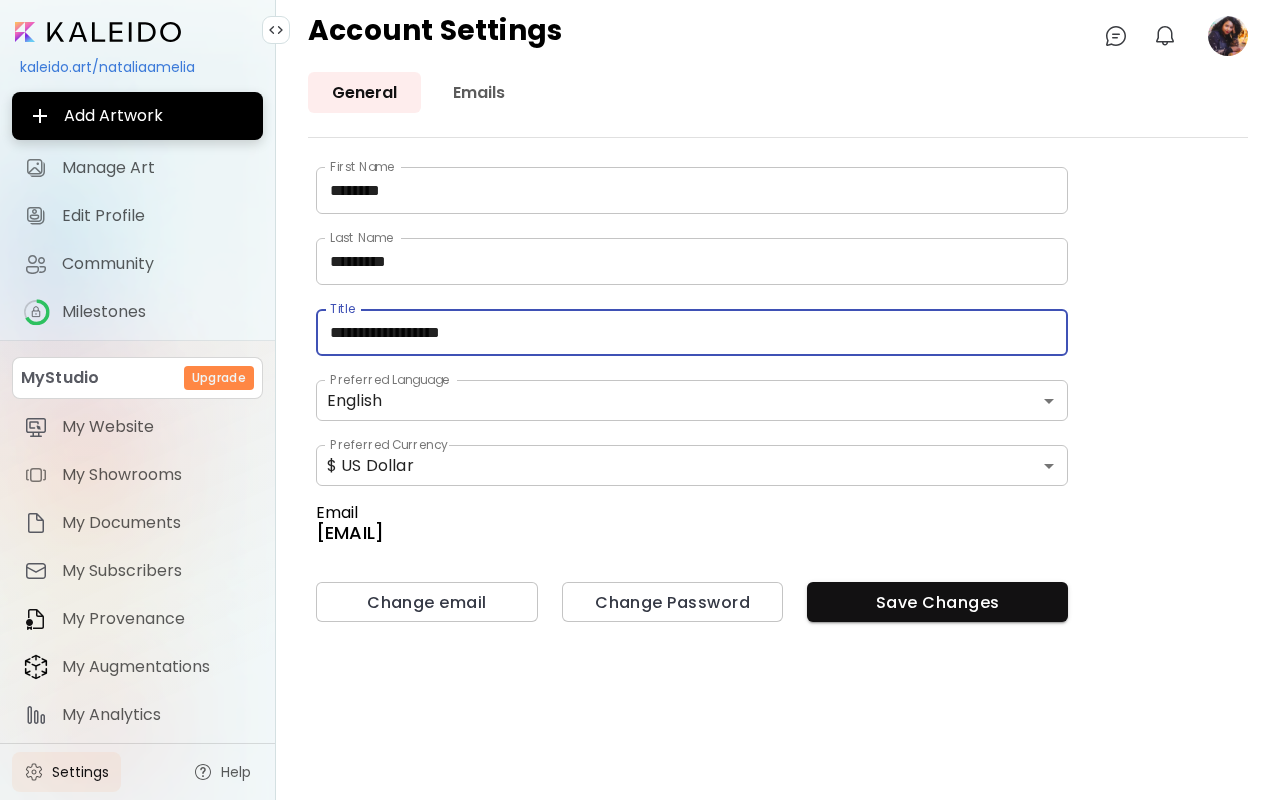 click on "**********" at bounding box center (692, 332) 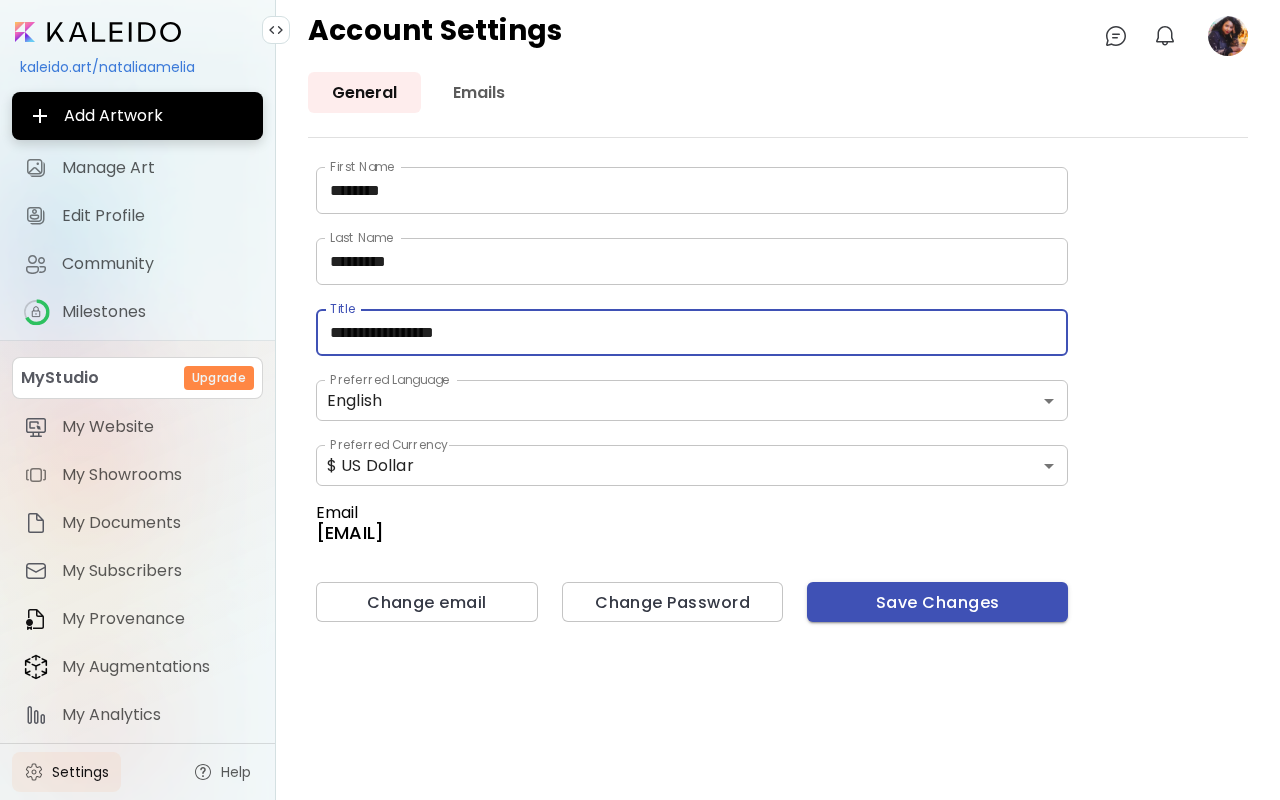 type on "**********" 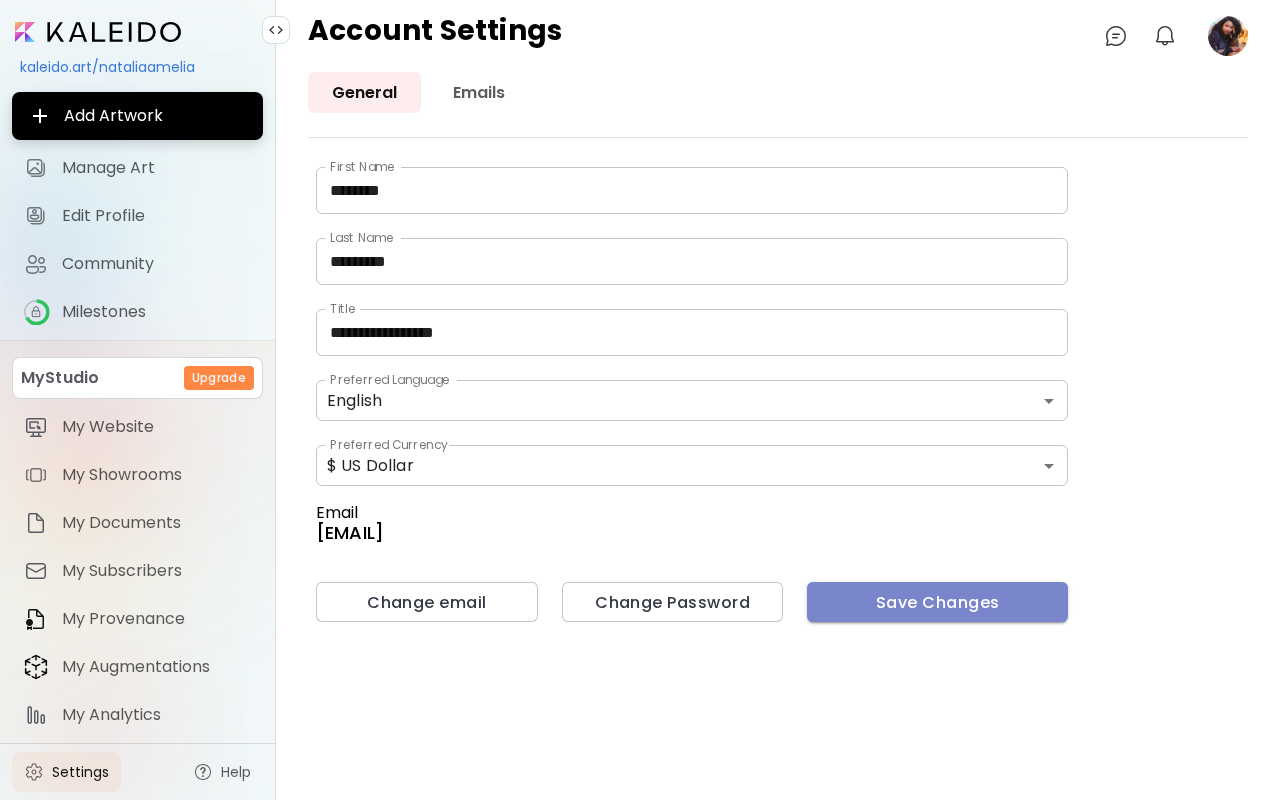 click on "Save Changes" at bounding box center (937, 602) 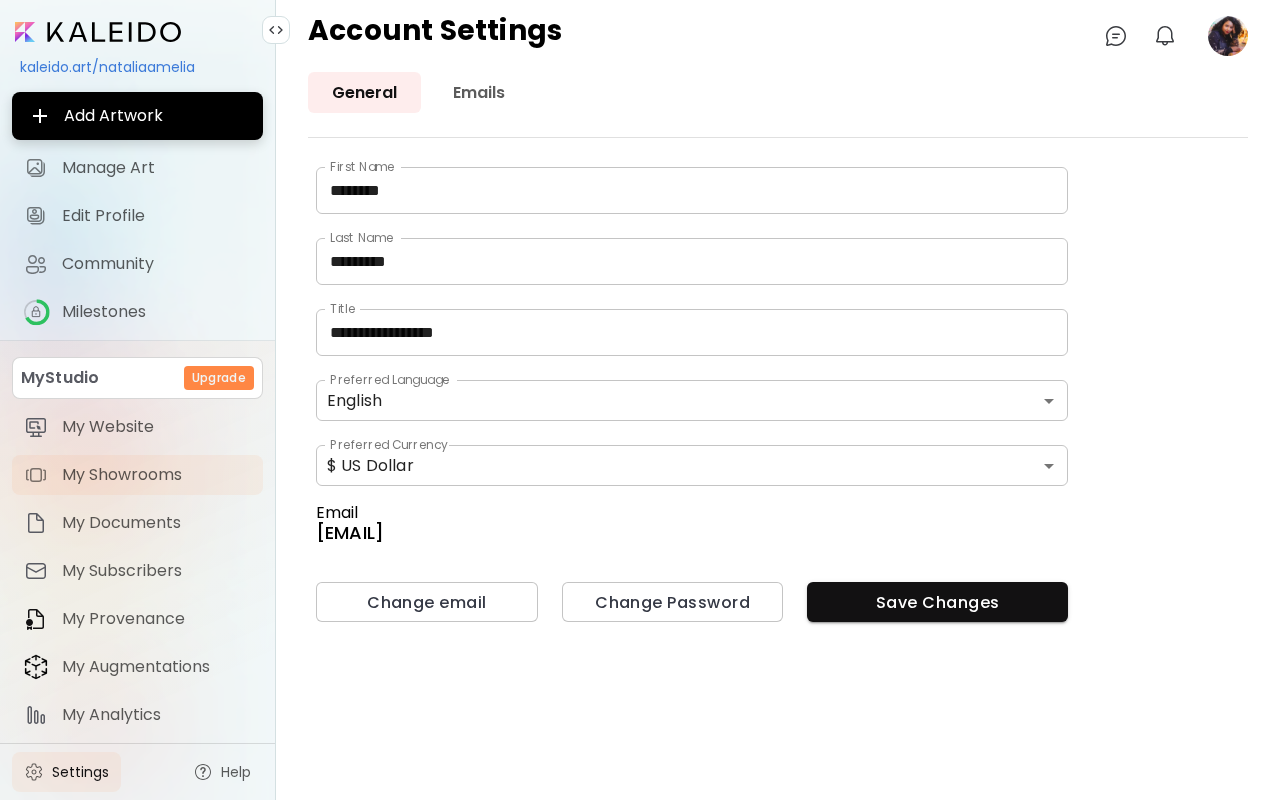 scroll, scrollTop: 0, scrollLeft: 0, axis: both 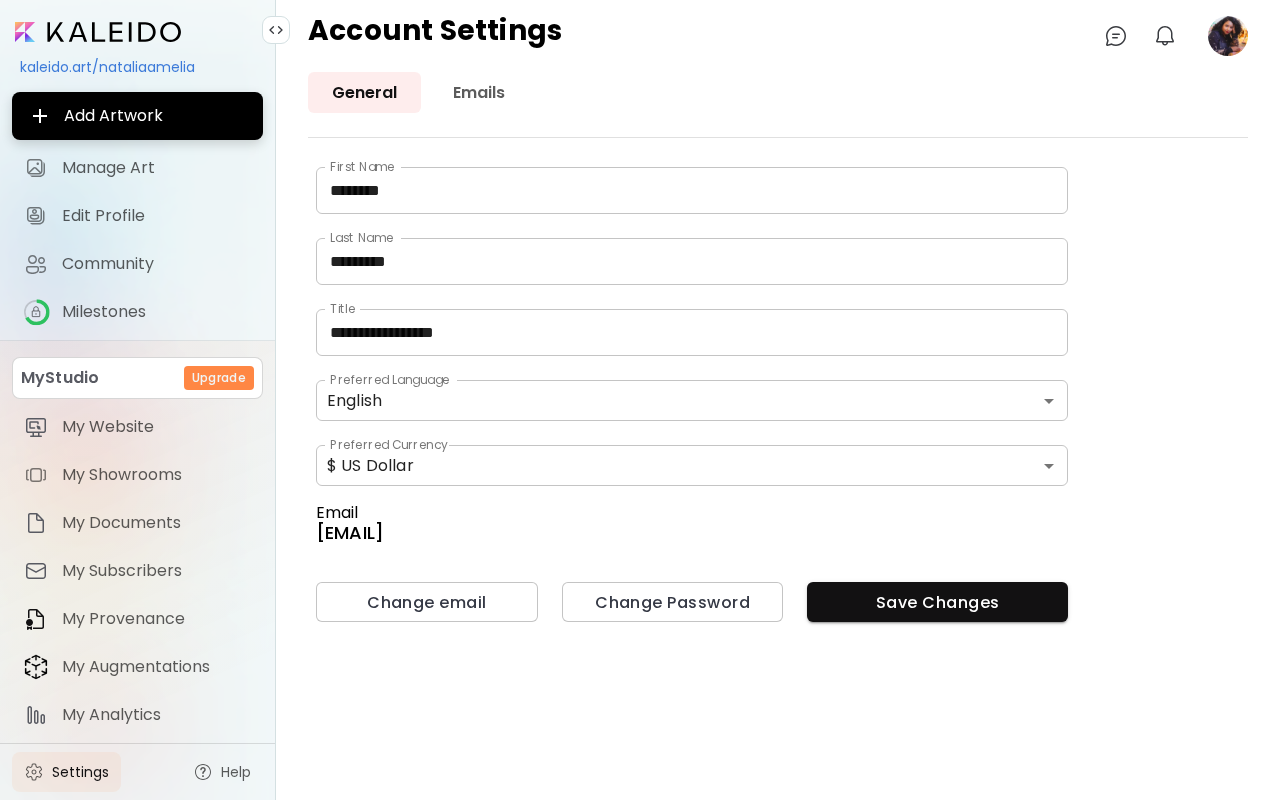 click at bounding box center (276, 30) 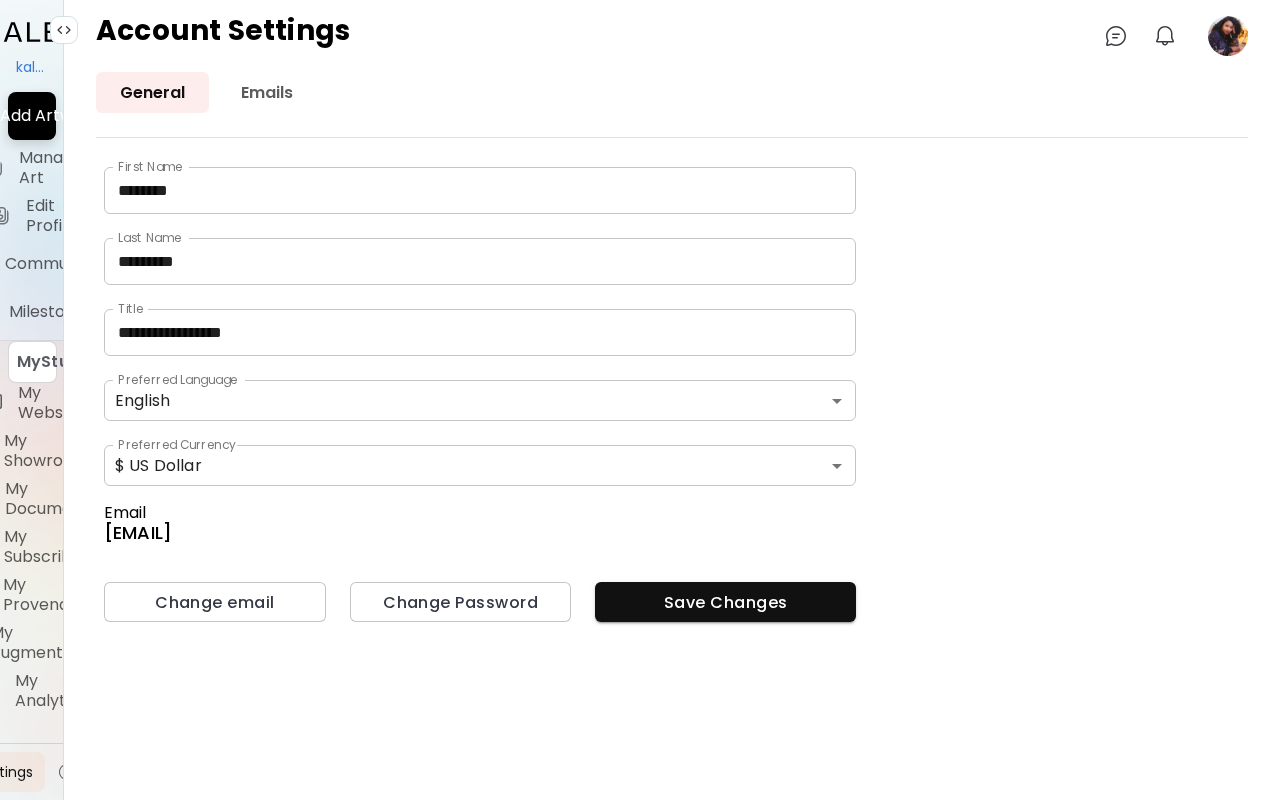 scroll, scrollTop: 0, scrollLeft: 0, axis: both 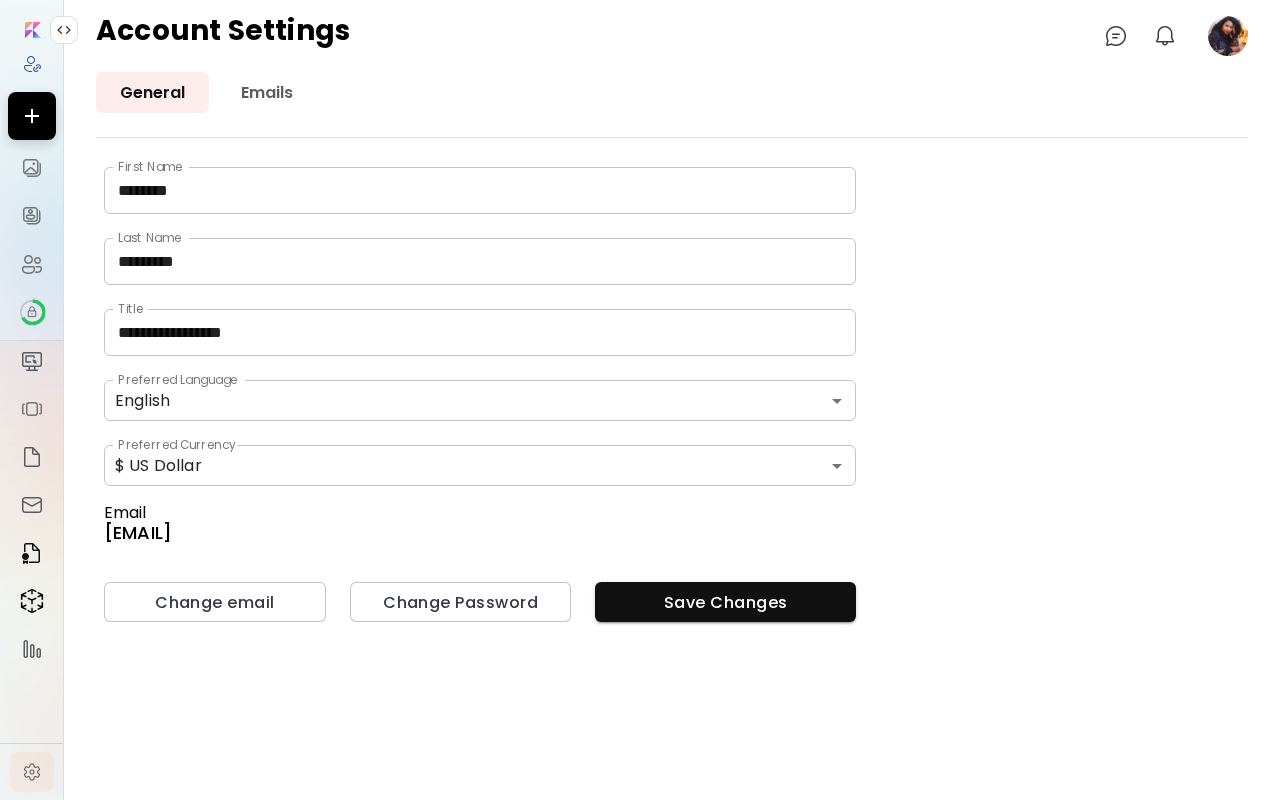 click at bounding box center [64, 30] 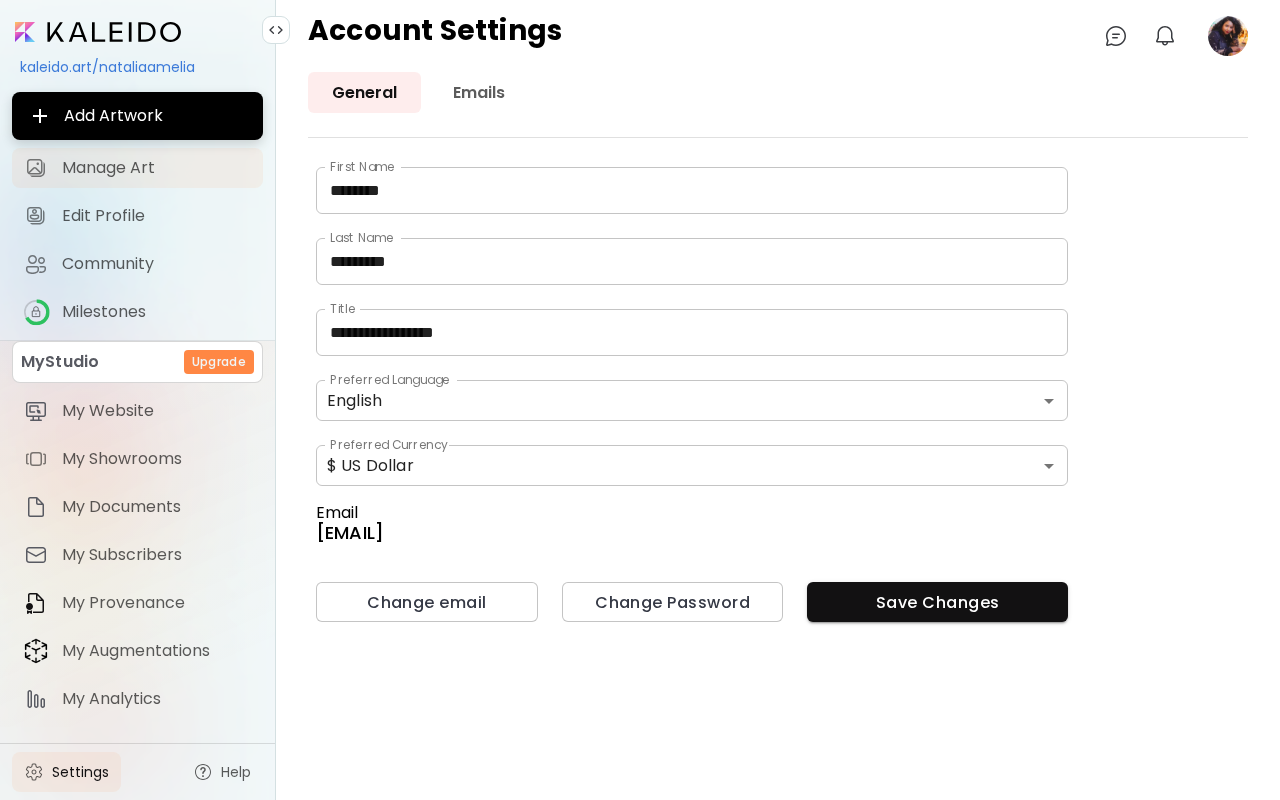 click on "Manage Art" at bounding box center (156, 168) 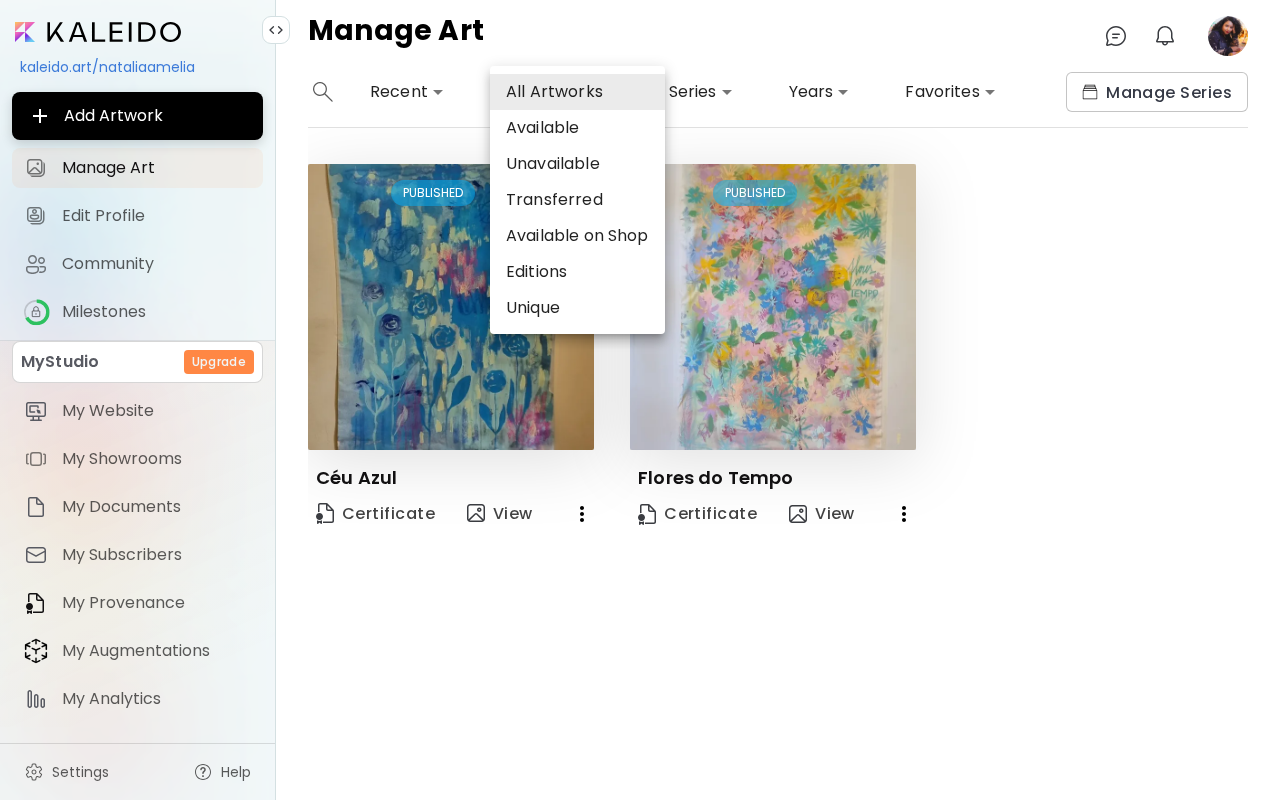 click on "**********" at bounding box center (640, 400) 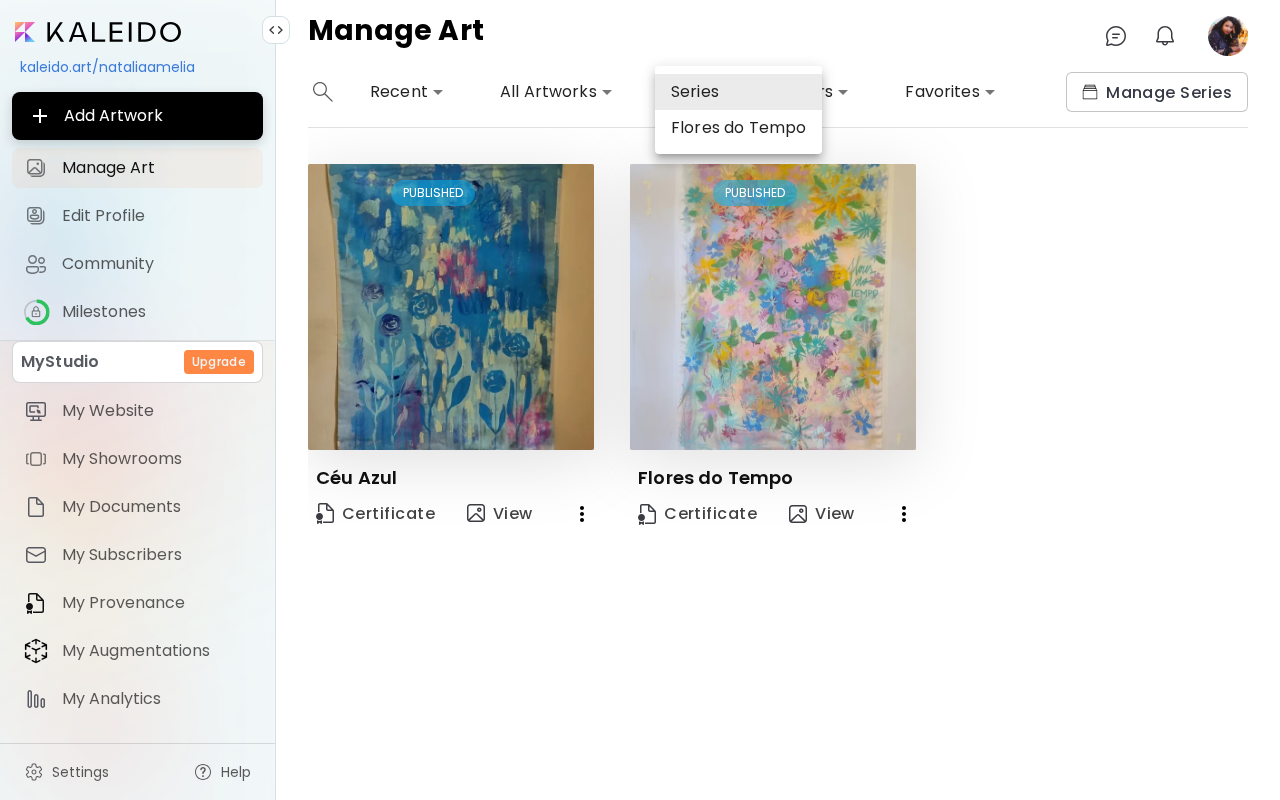 click on "**********" at bounding box center (640, 400) 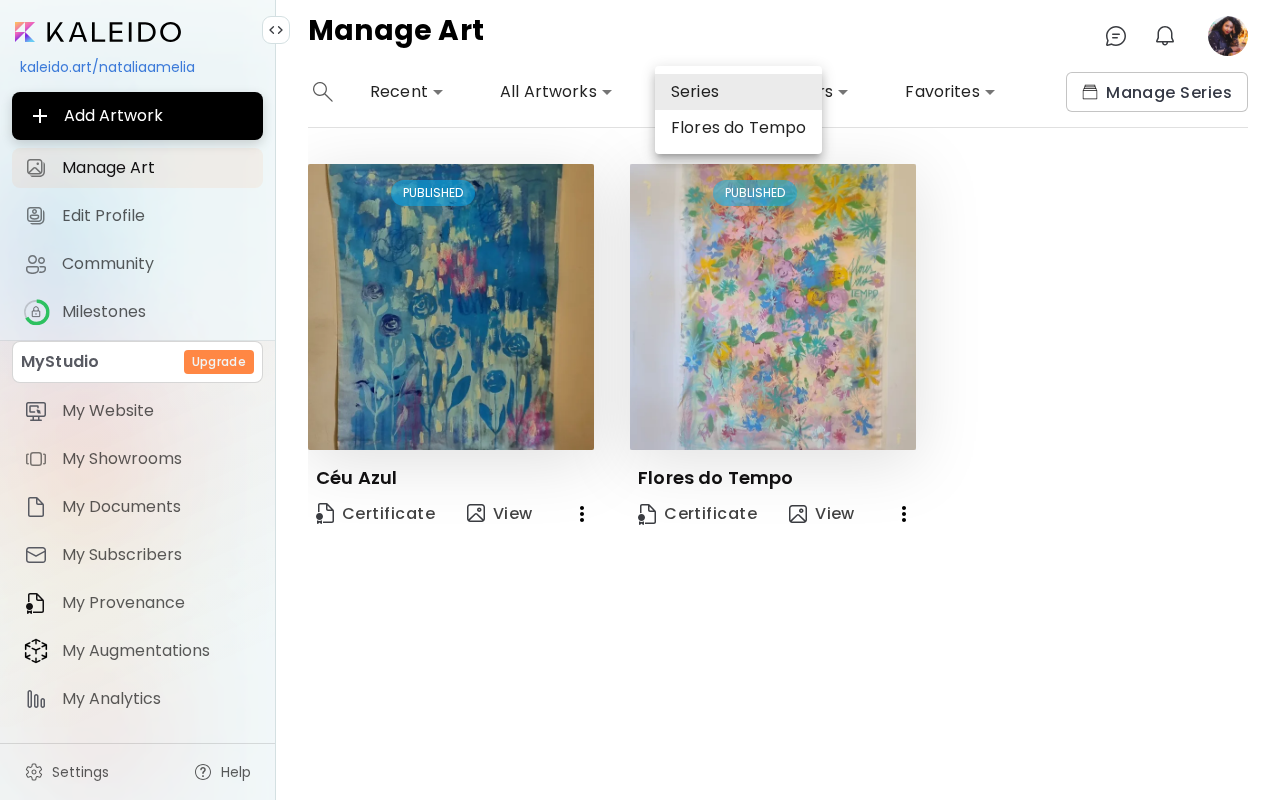 click at bounding box center (640, 400) 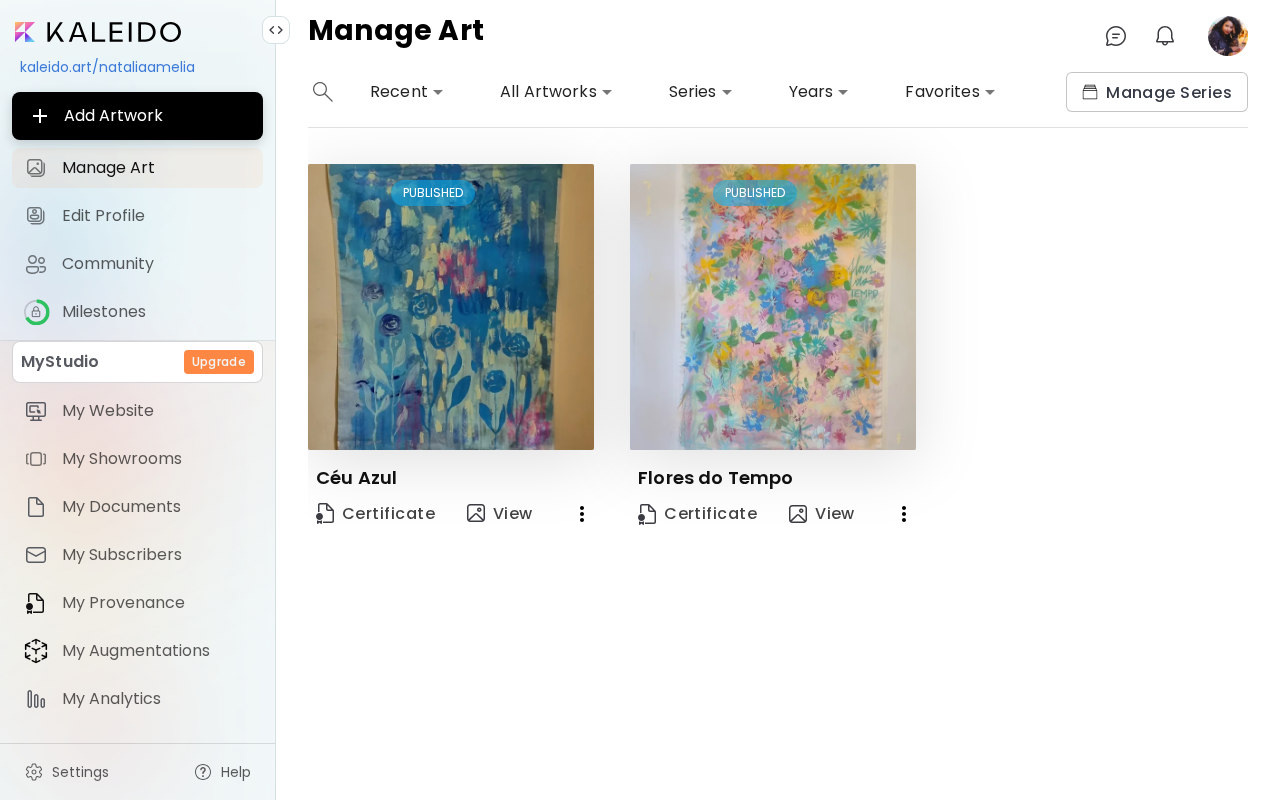 click on "**********" at bounding box center (640, 400) 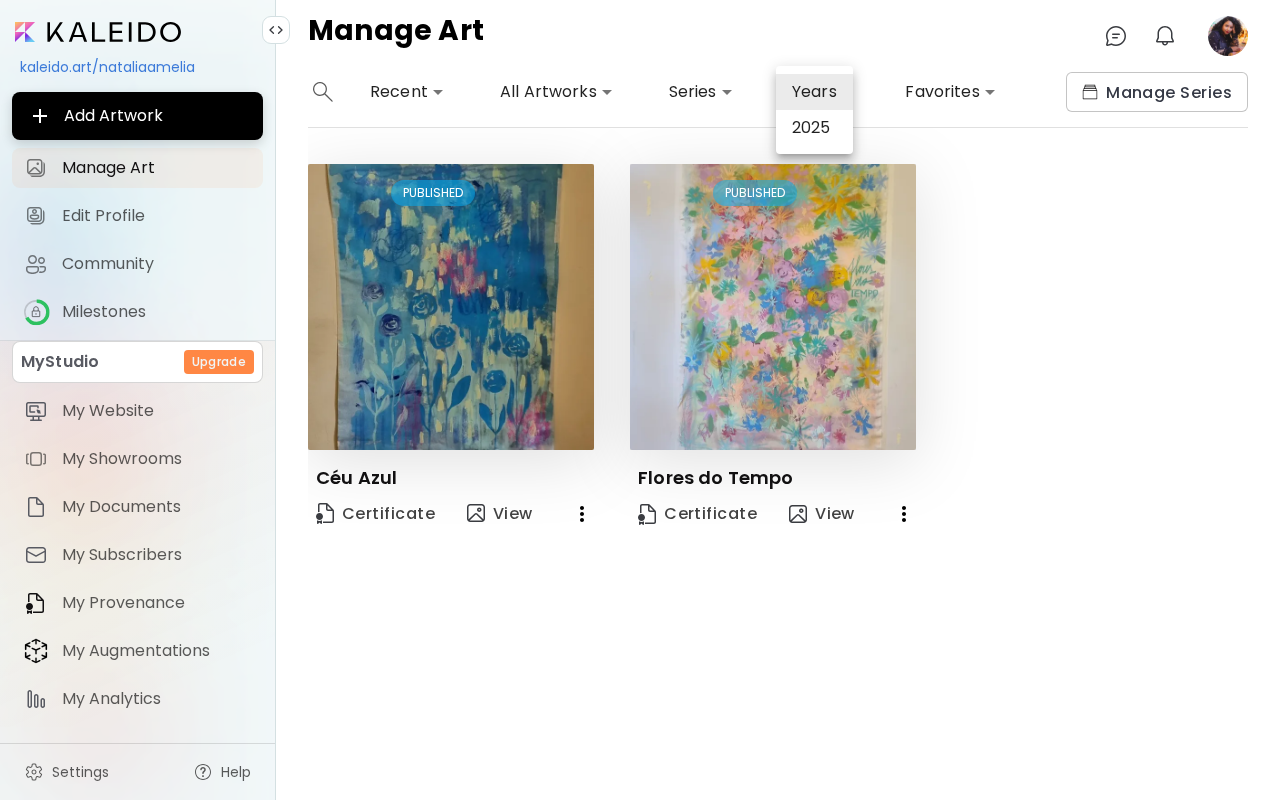 click at bounding box center (640, 400) 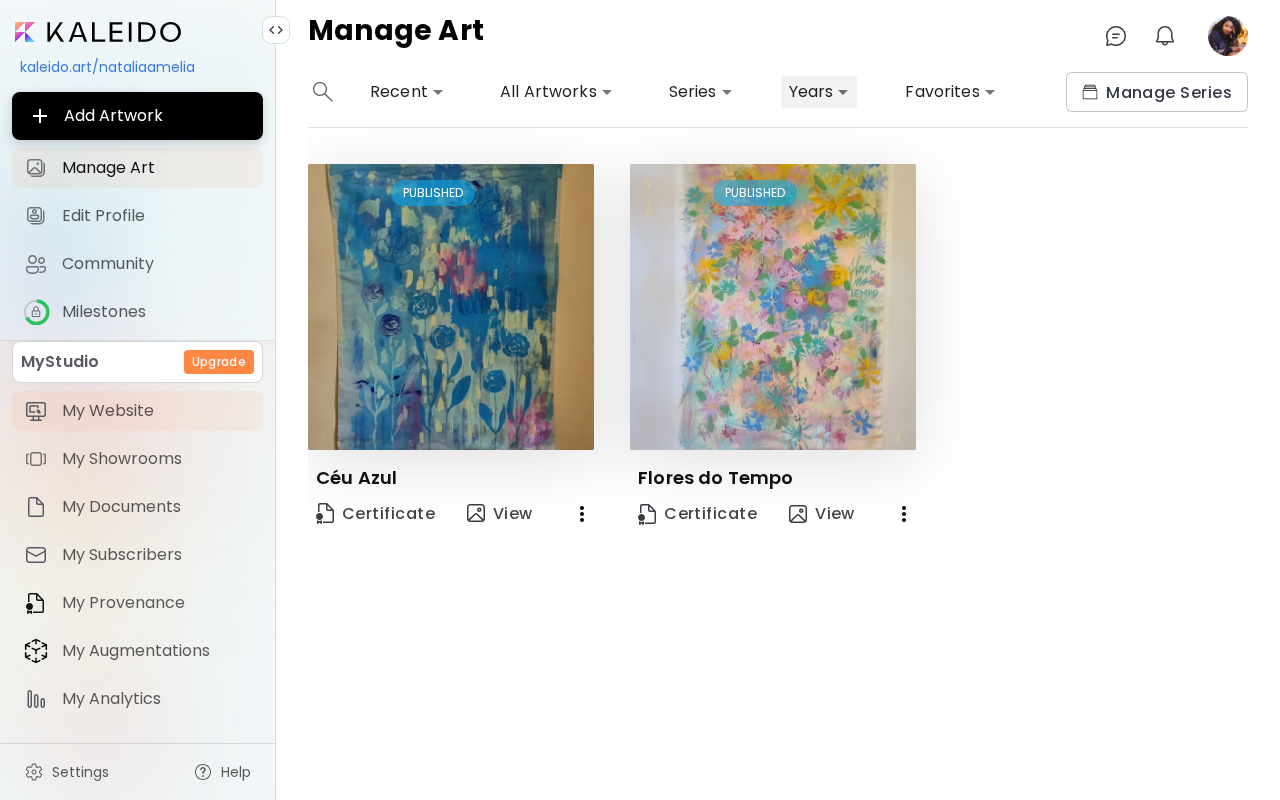 scroll, scrollTop: 0, scrollLeft: 0, axis: both 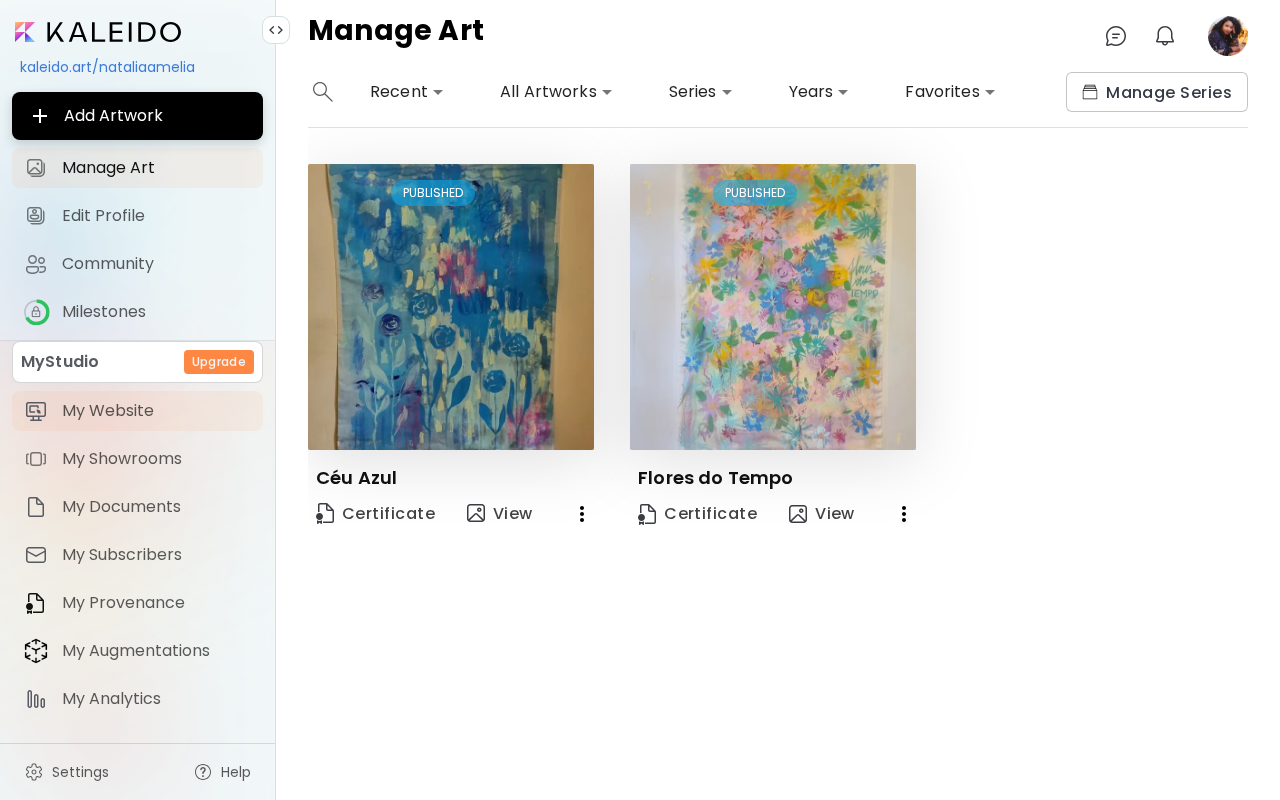 click on "My Website" at bounding box center (156, 411) 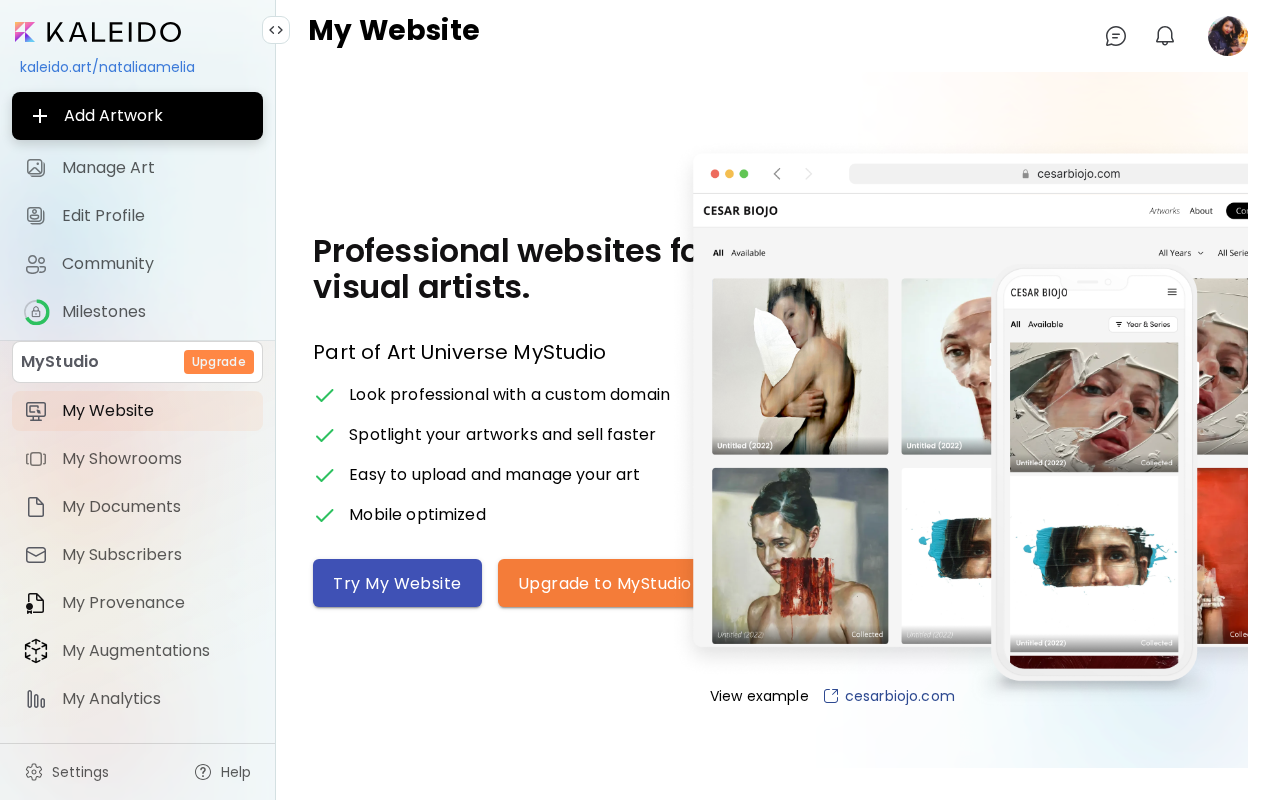 click on "Try My Website" at bounding box center (397, 583) 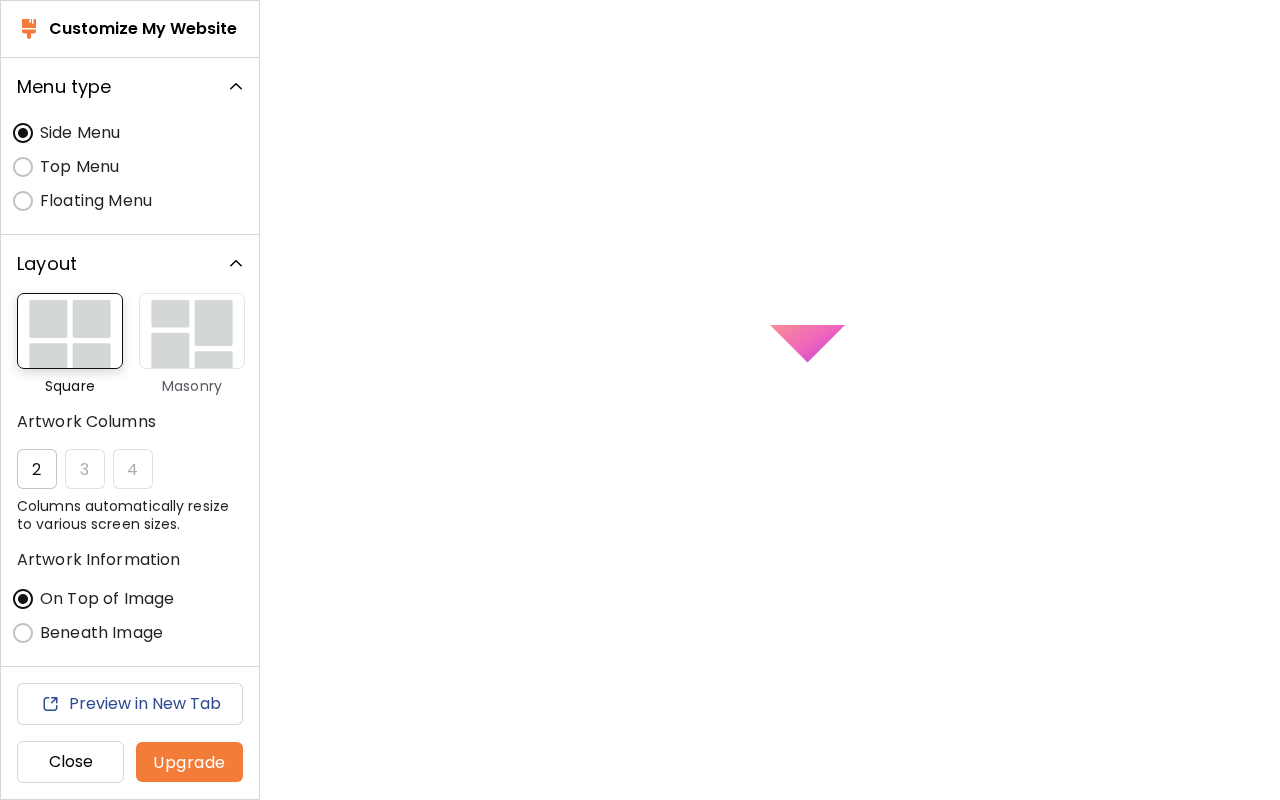 scroll, scrollTop: 0, scrollLeft: 0, axis: both 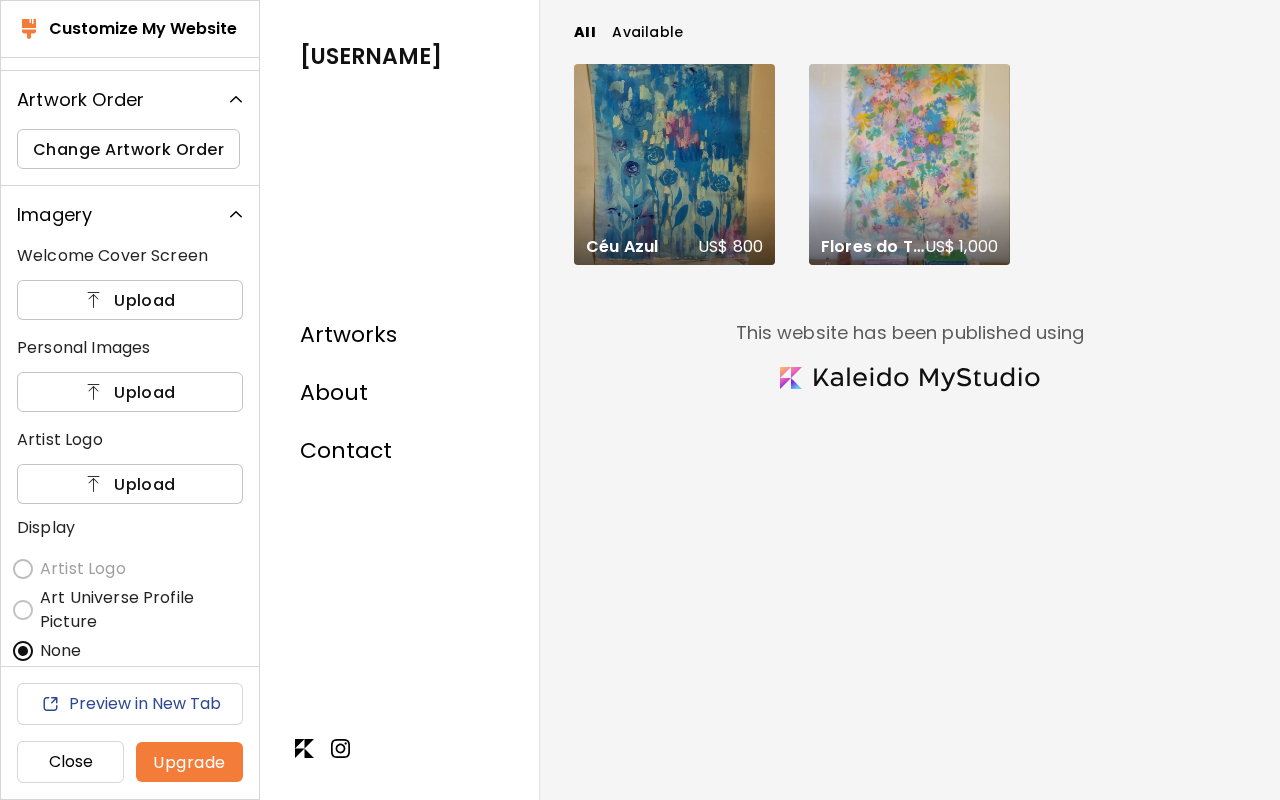 click on "Upload" at bounding box center (130, 392) 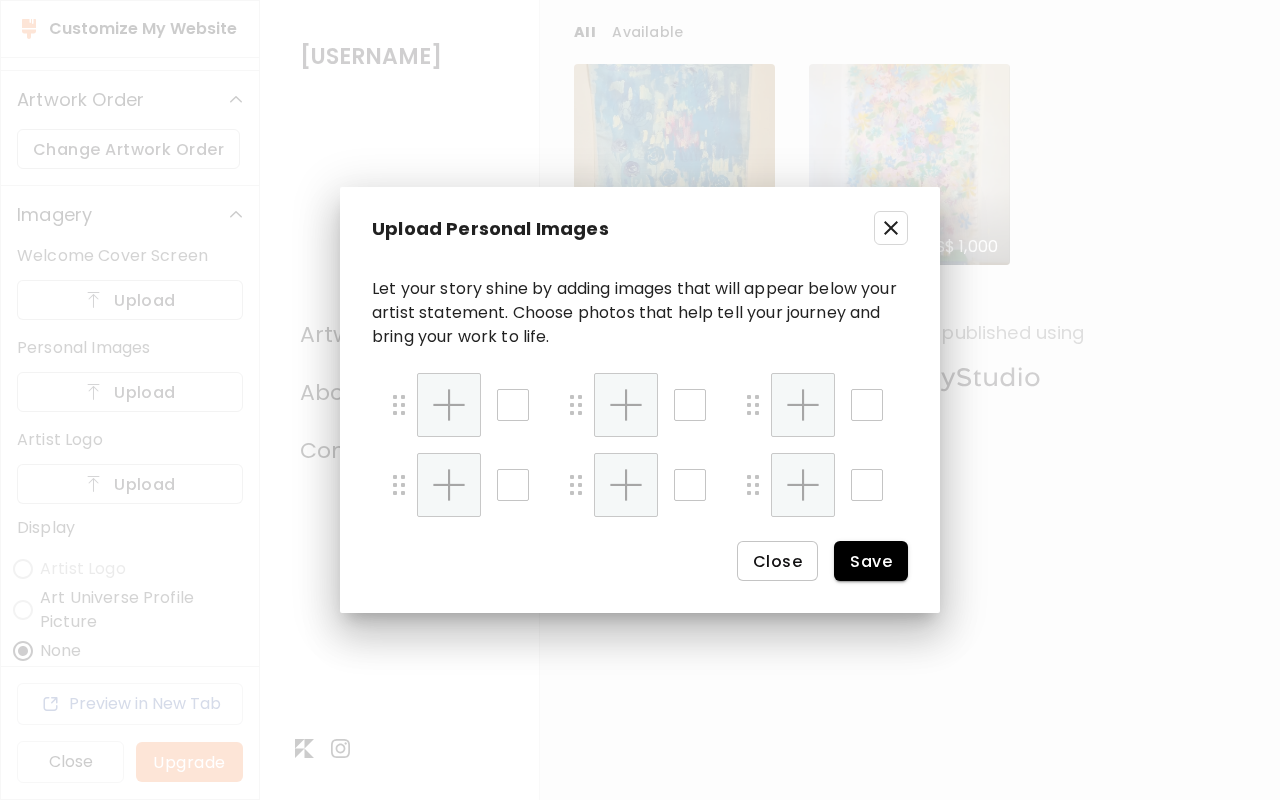 click on "Save" at bounding box center [871, 561] 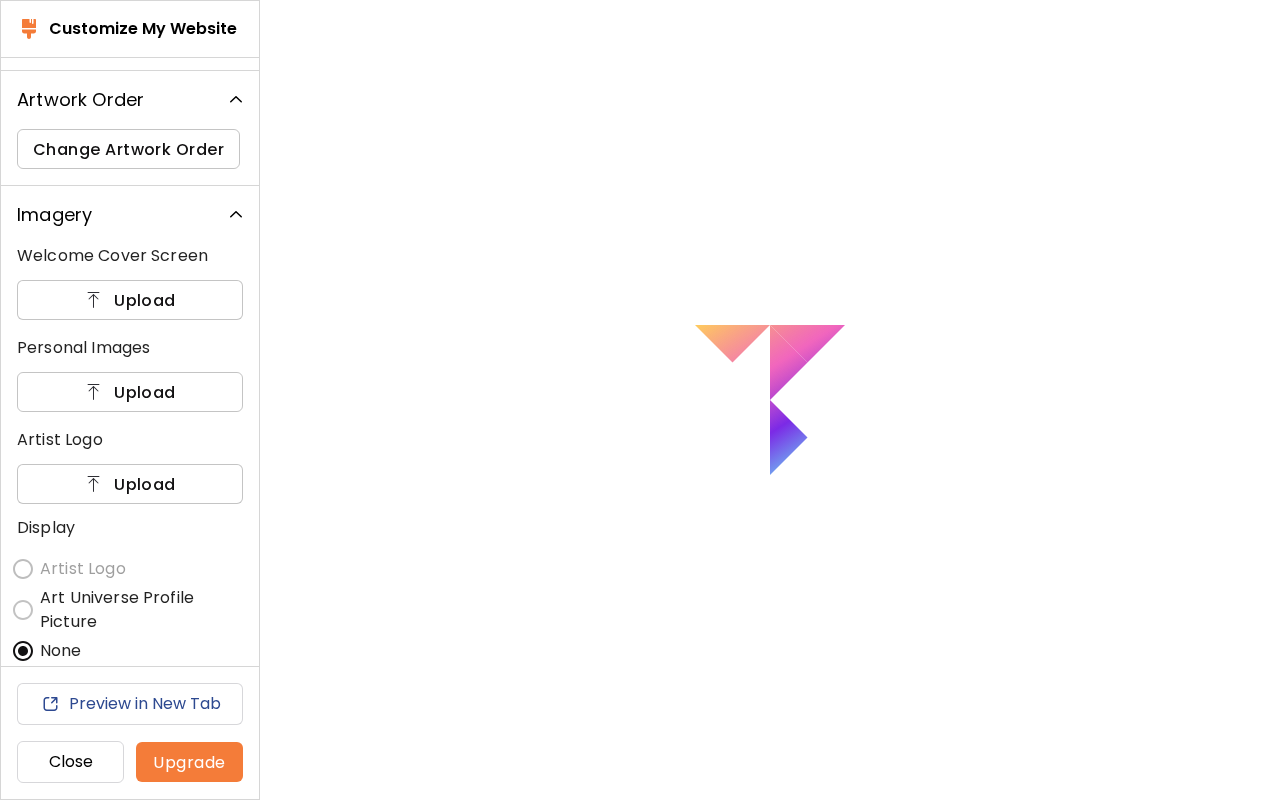 scroll, scrollTop: 0, scrollLeft: 0, axis: both 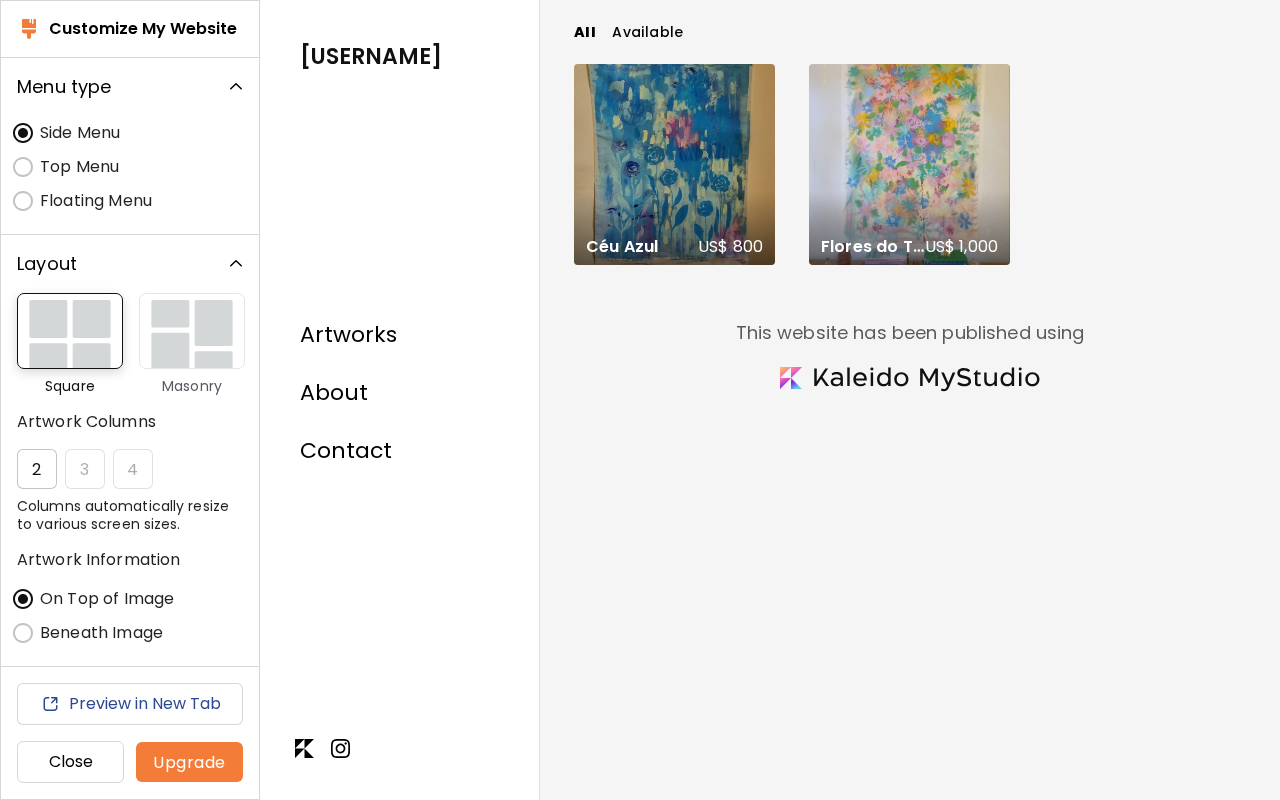 click on "Close" at bounding box center (70, 762) 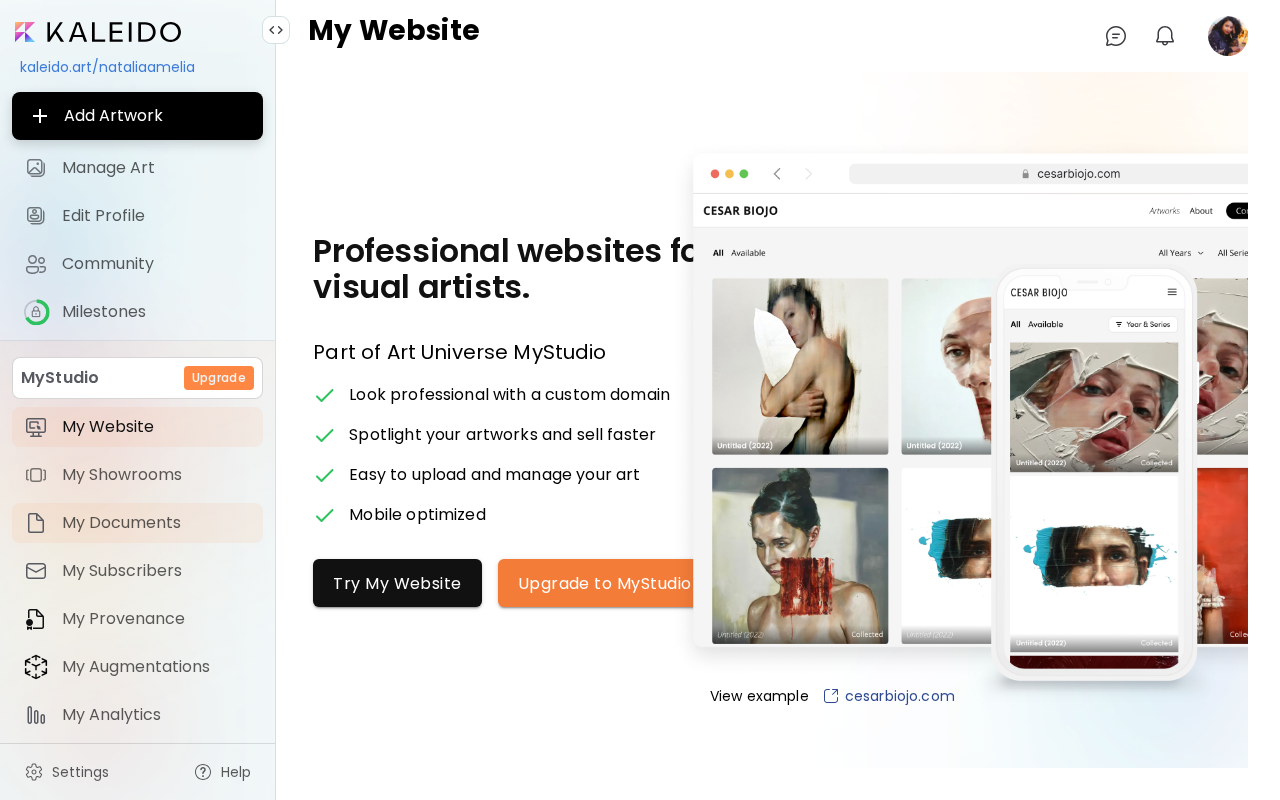 click on "My Documents" at bounding box center [156, 523] 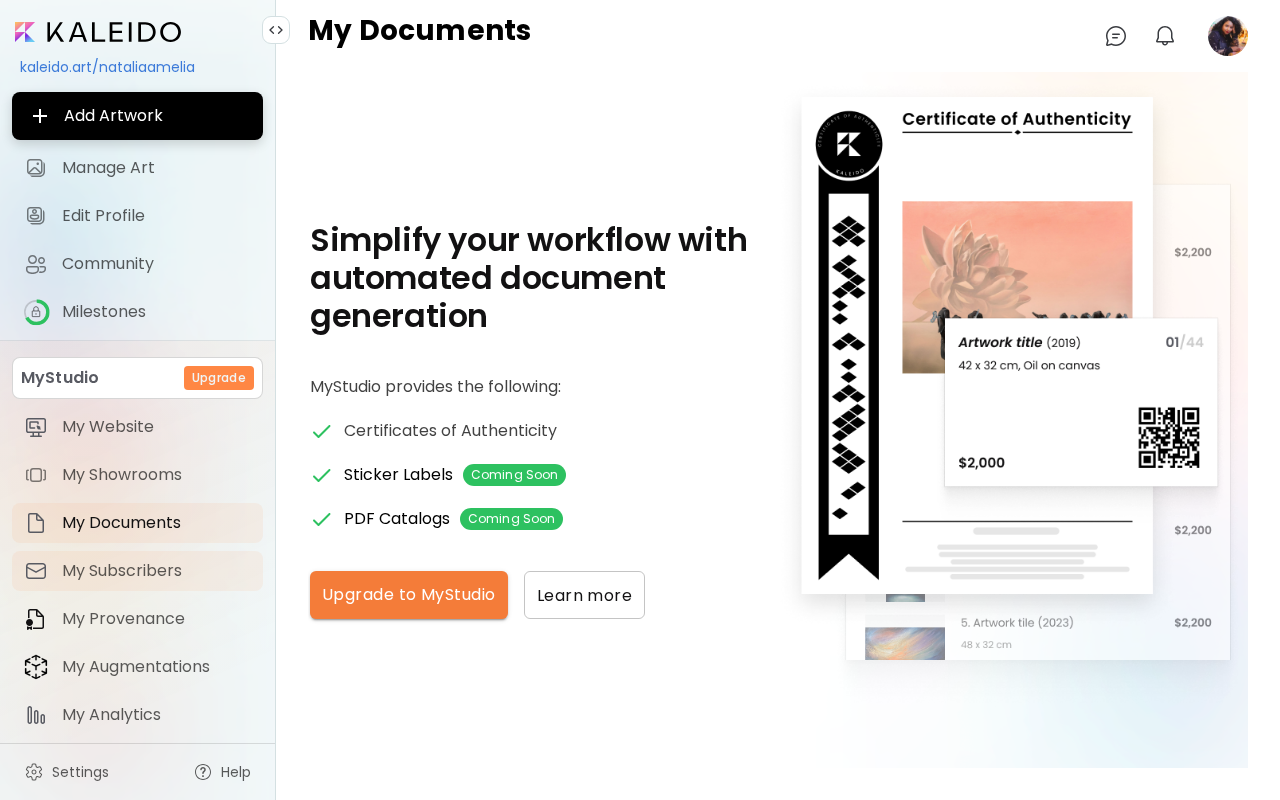 click on "My Subscribers" at bounding box center [156, 571] 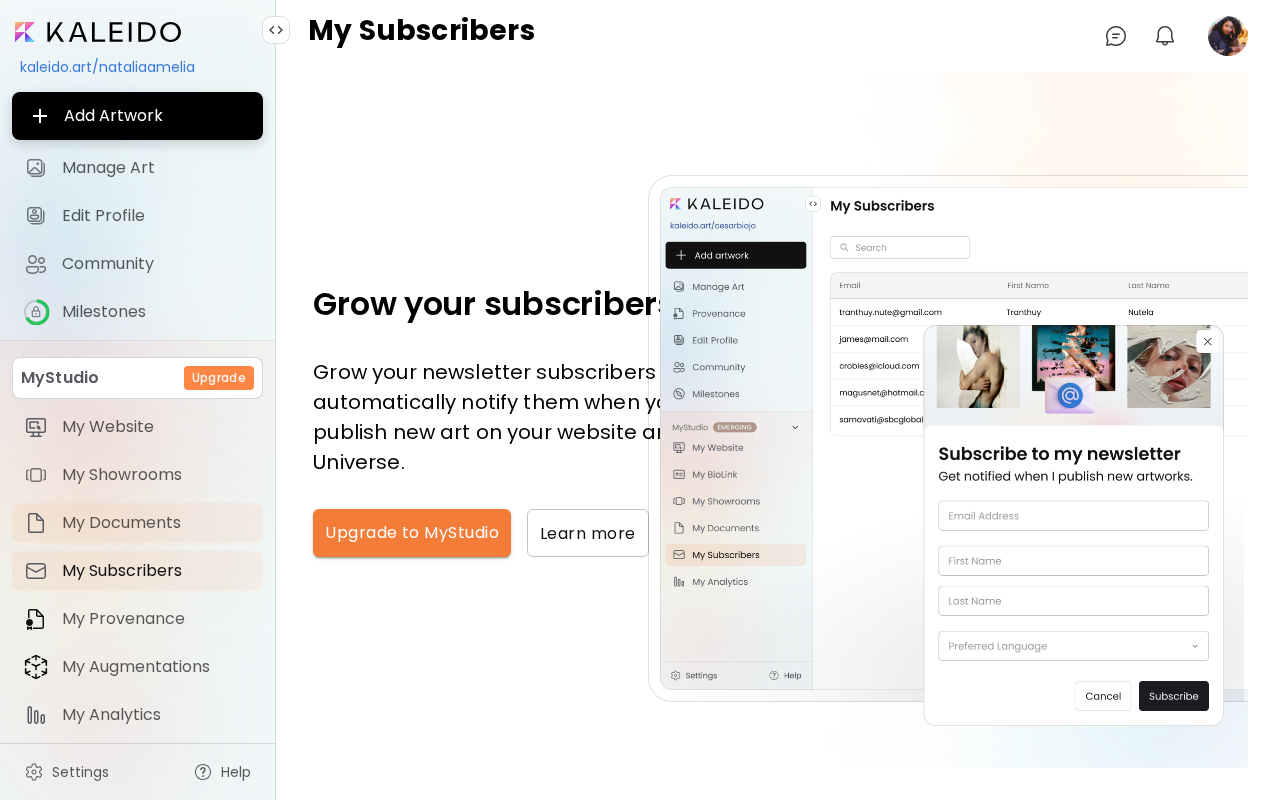 click on "My Documents" at bounding box center (156, 523) 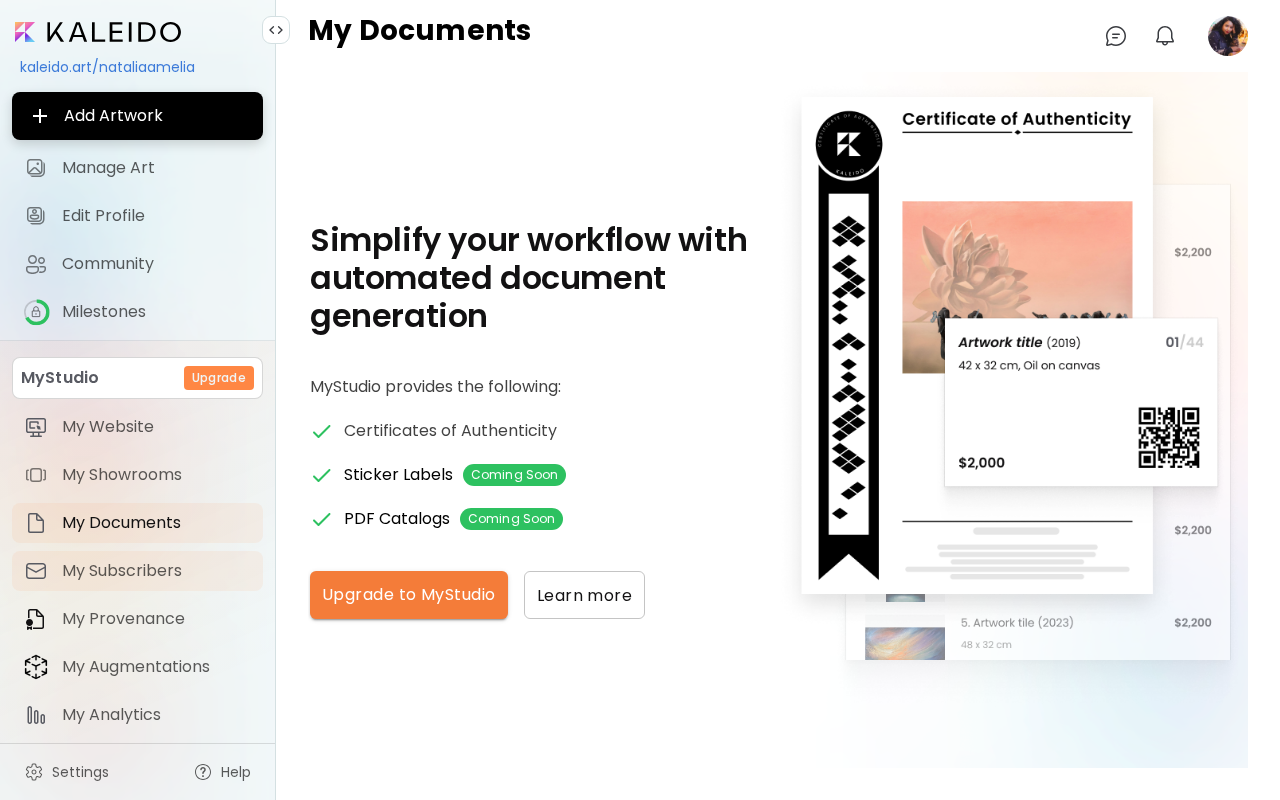 click on "My Subscribers" at bounding box center [156, 571] 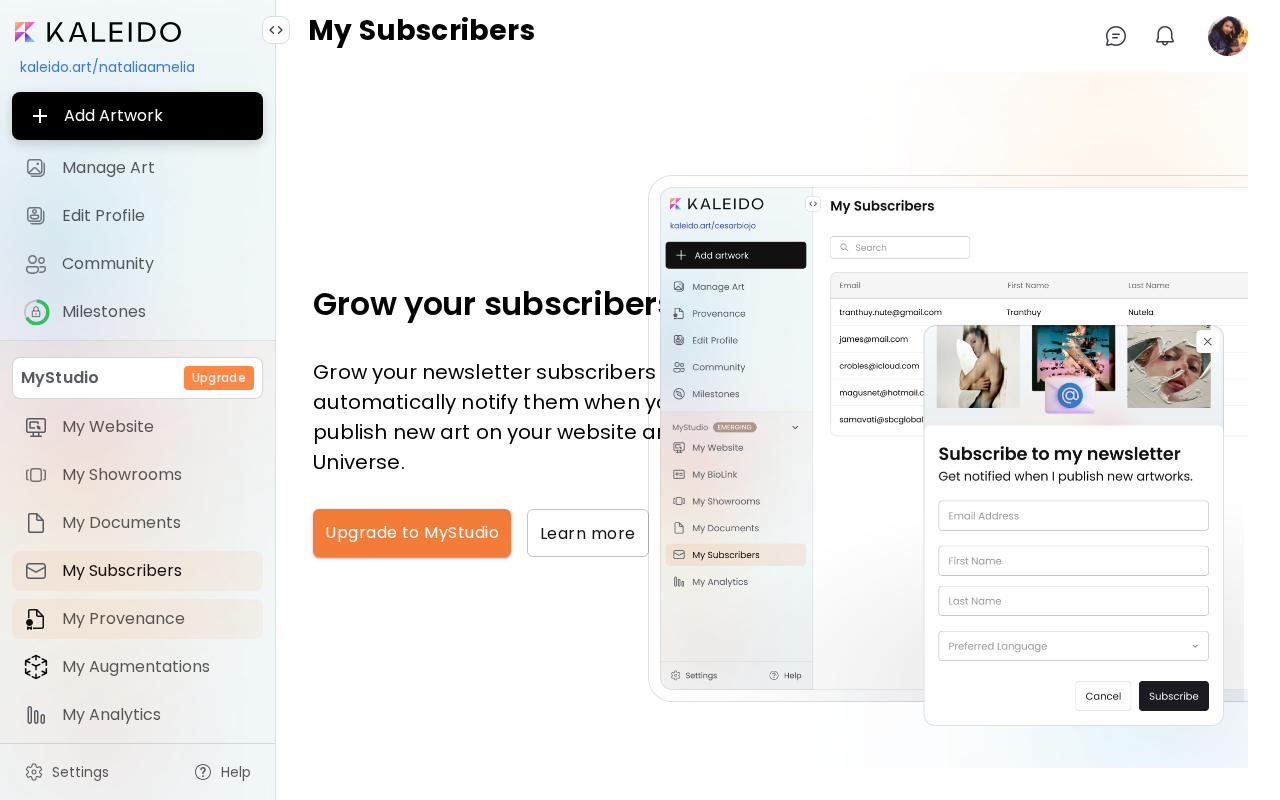 click on "My Provenance" at bounding box center [137, 619] 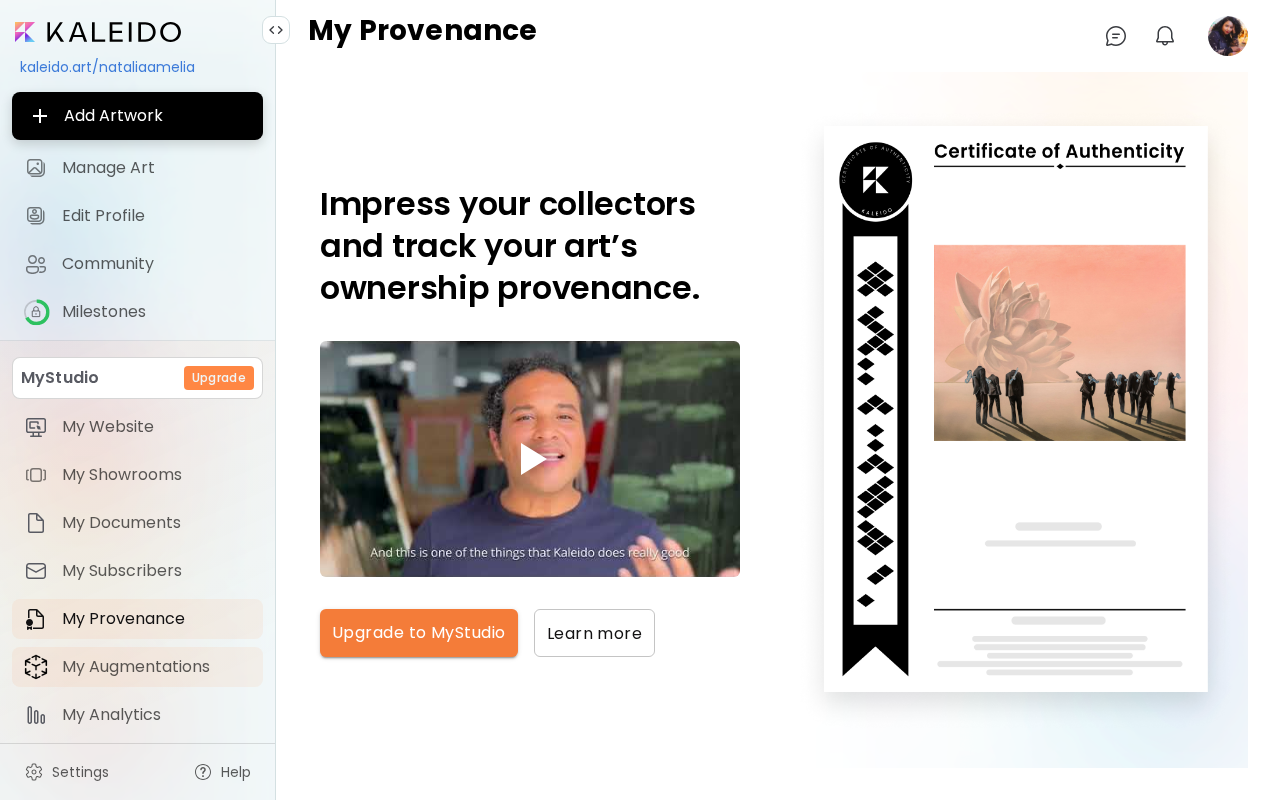 click on "My Augmentations" at bounding box center (156, 667) 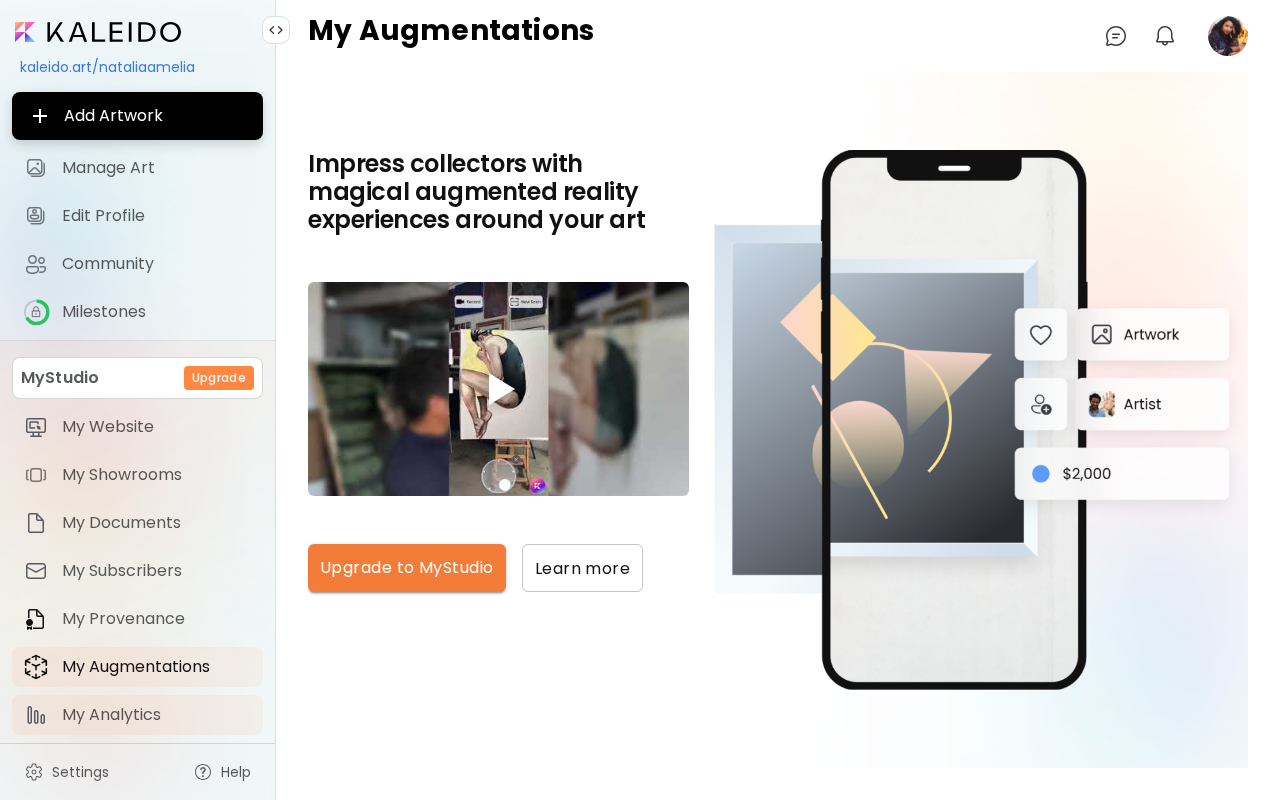 click on "My Analytics" at bounding box center (137, 715) 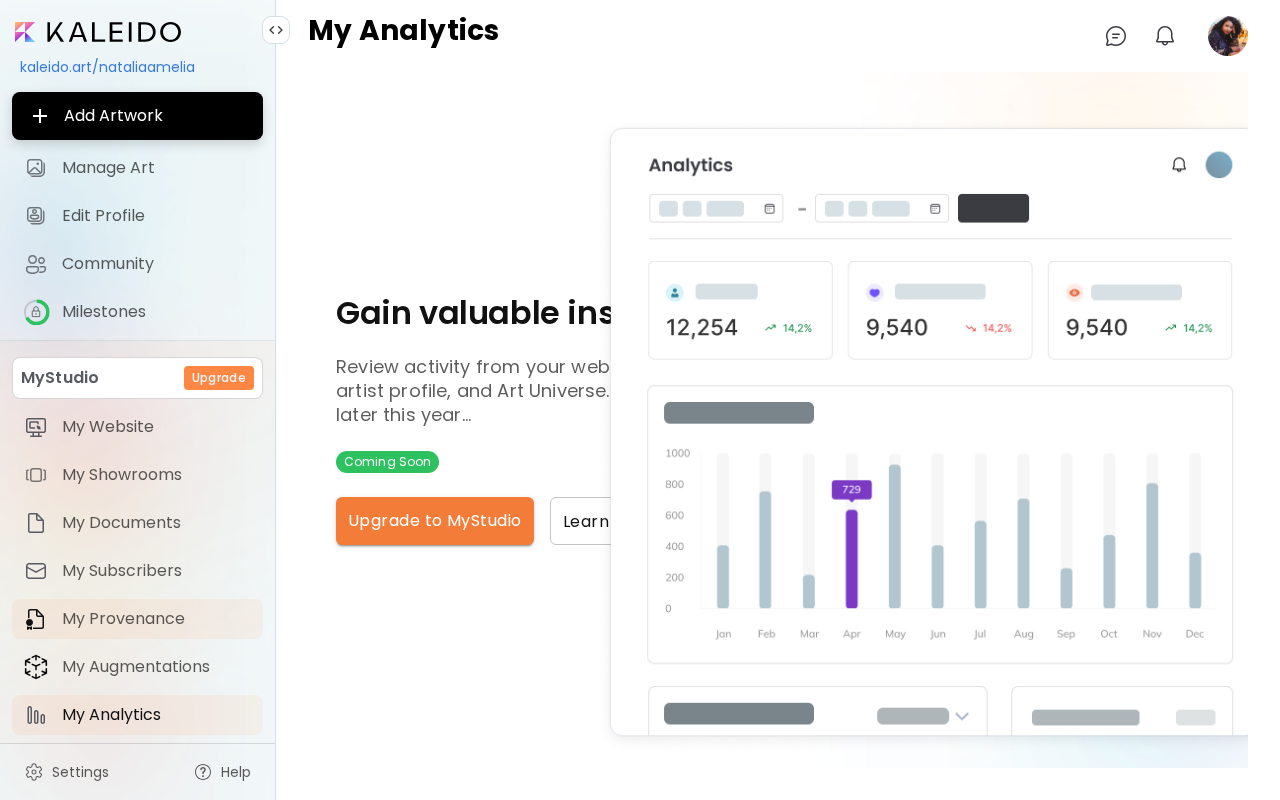scroll, scrollTop: 0, scrollLeft: 0, axis: both 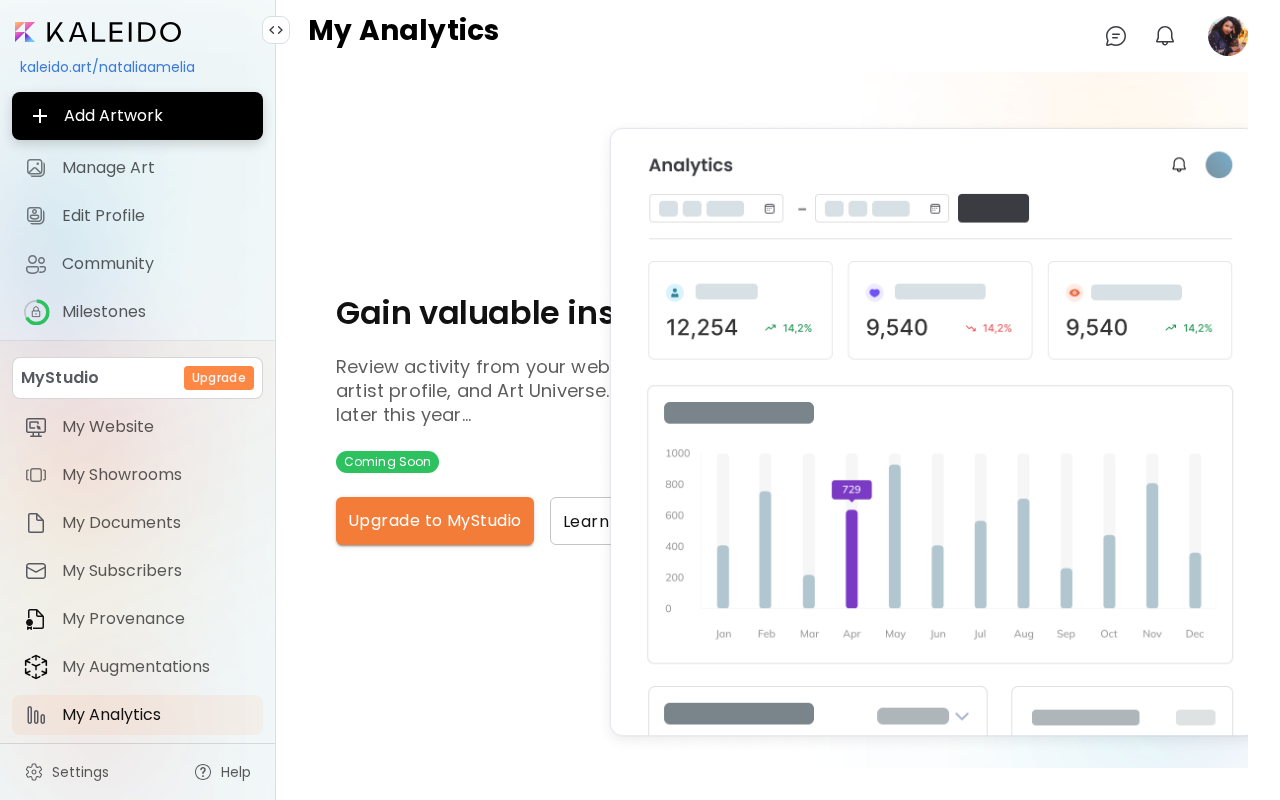 click on "kaleido.art/nataliaamelia" at bounding box center [137, 67] 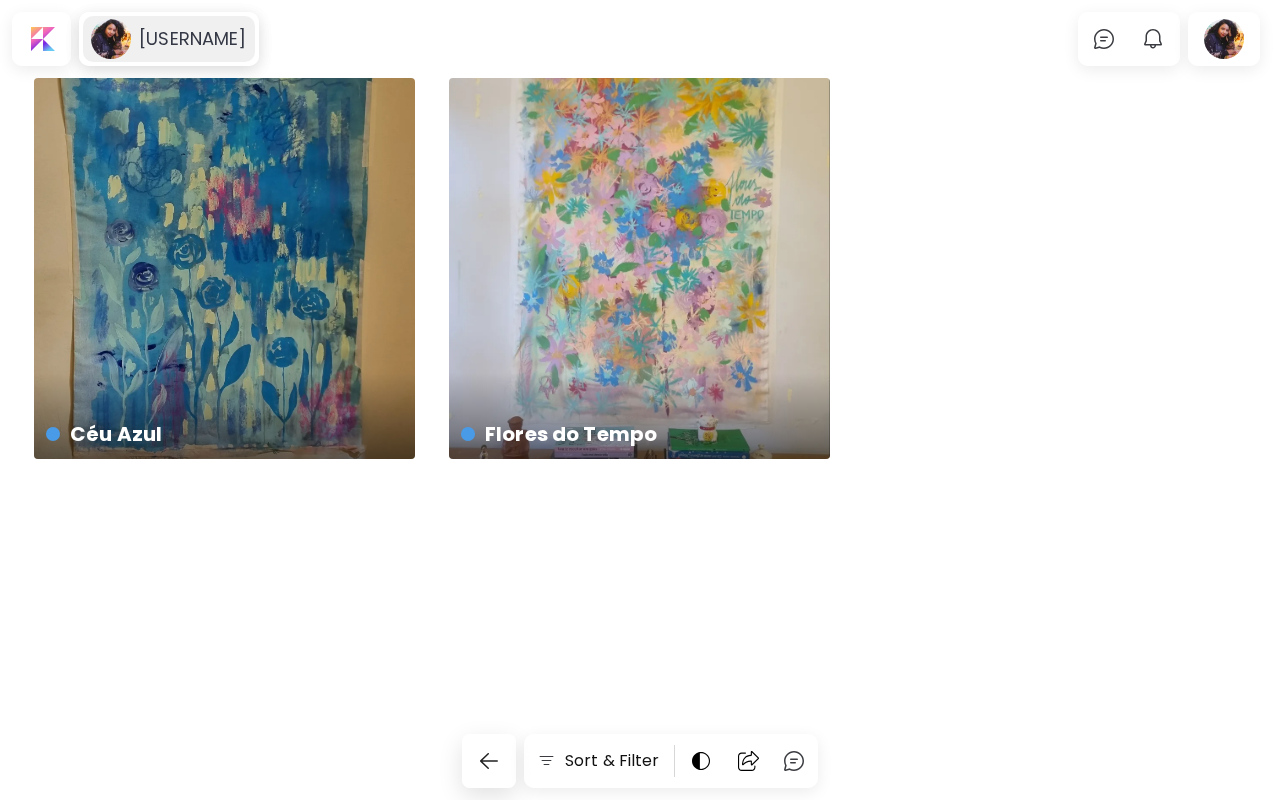 click on "[USERNAME]" at bounding box center [192, 39] 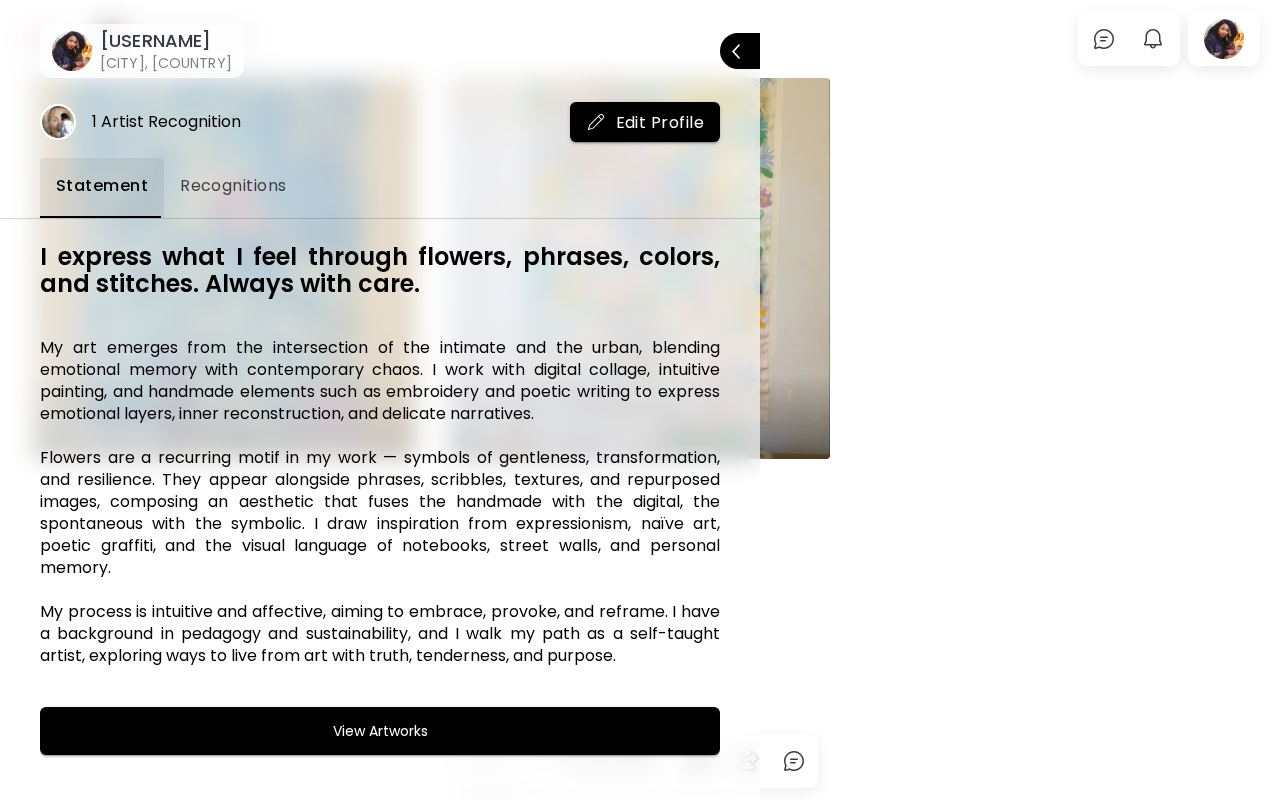 click on "Edit Profile" at bounding box center [645, 122] 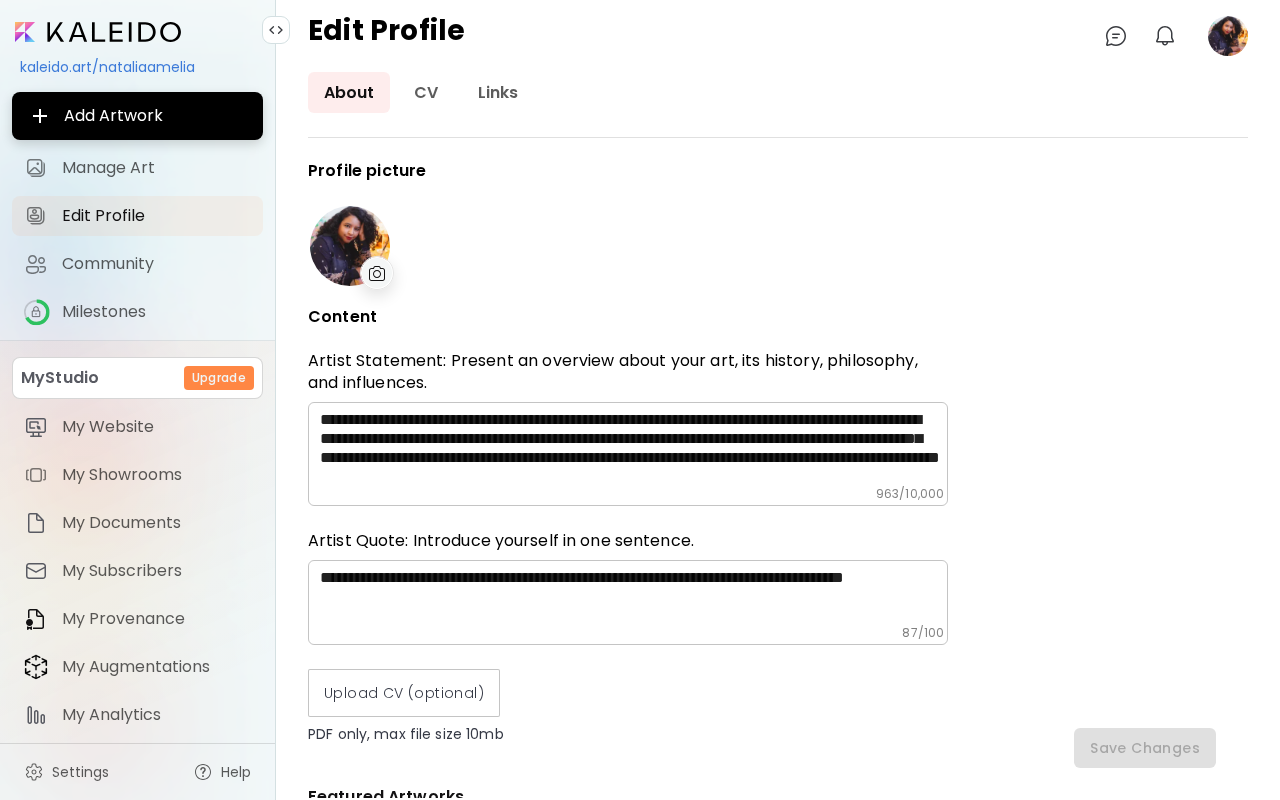 type on "******" 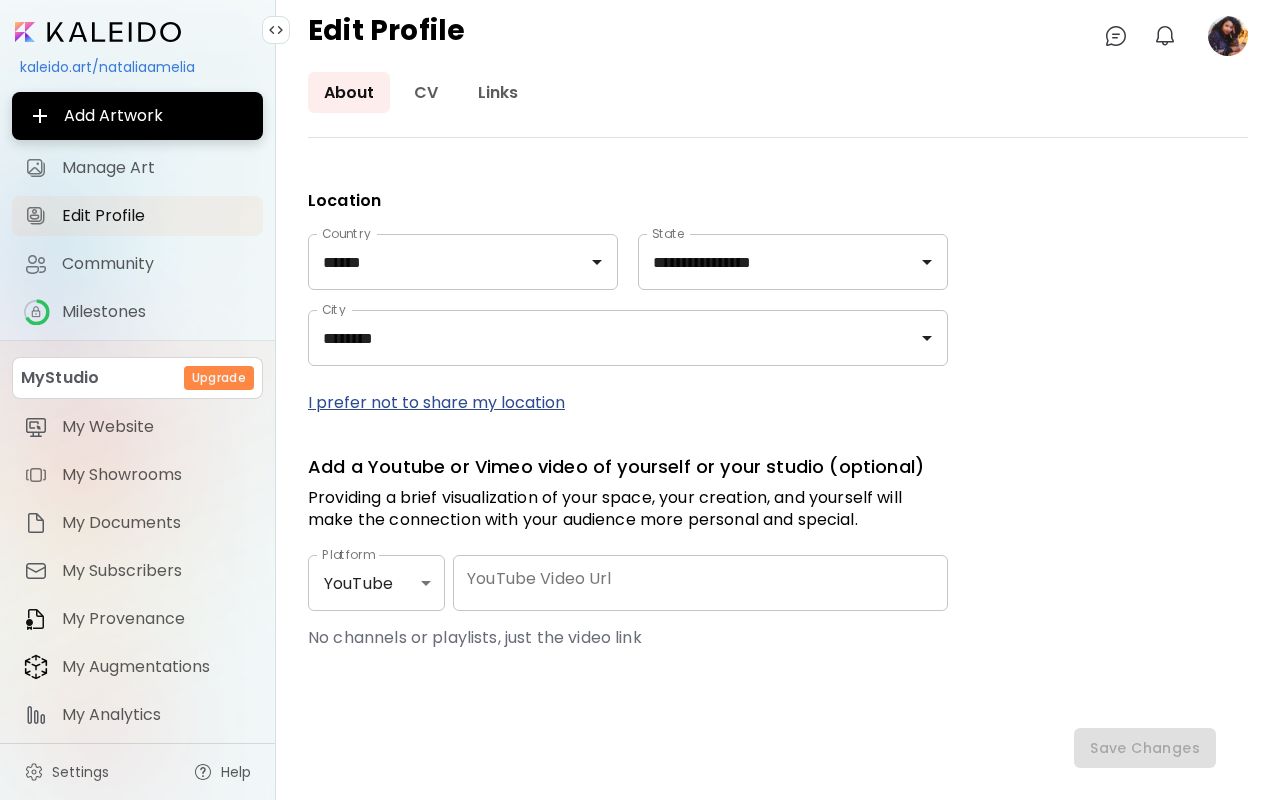 scroll, scrollTop: 0, scrollLeft: 0, axis: both 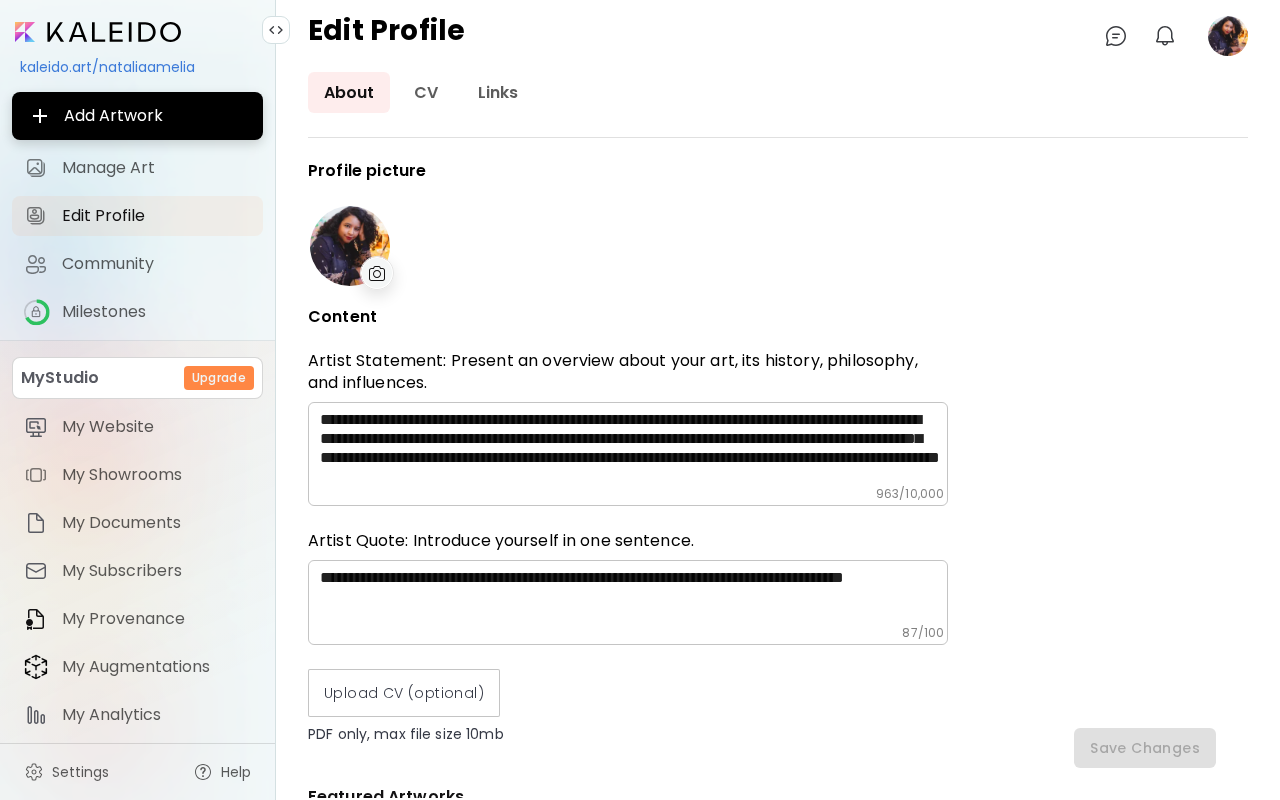 click on "**********" at bounding box center (634, 448) 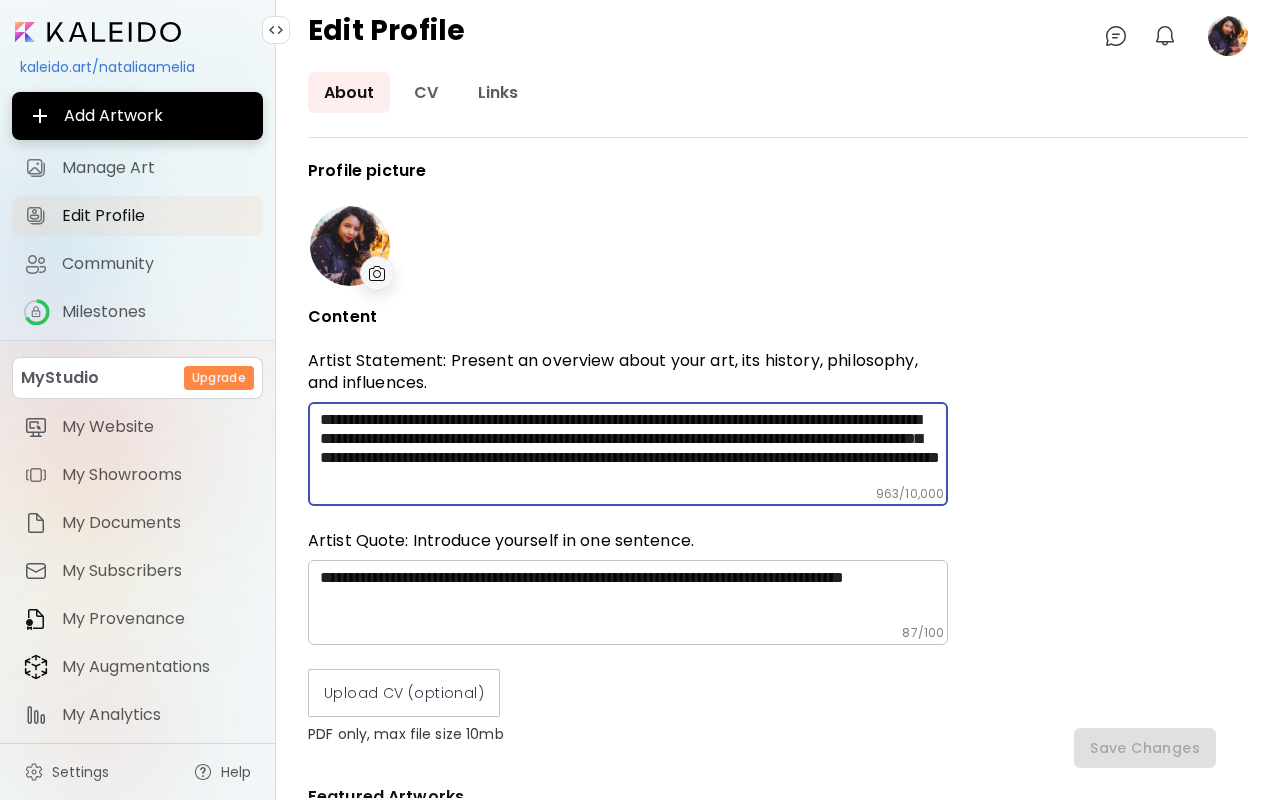 scroll, scrollTop: 248, scrollLeft: 0, axis: vertical 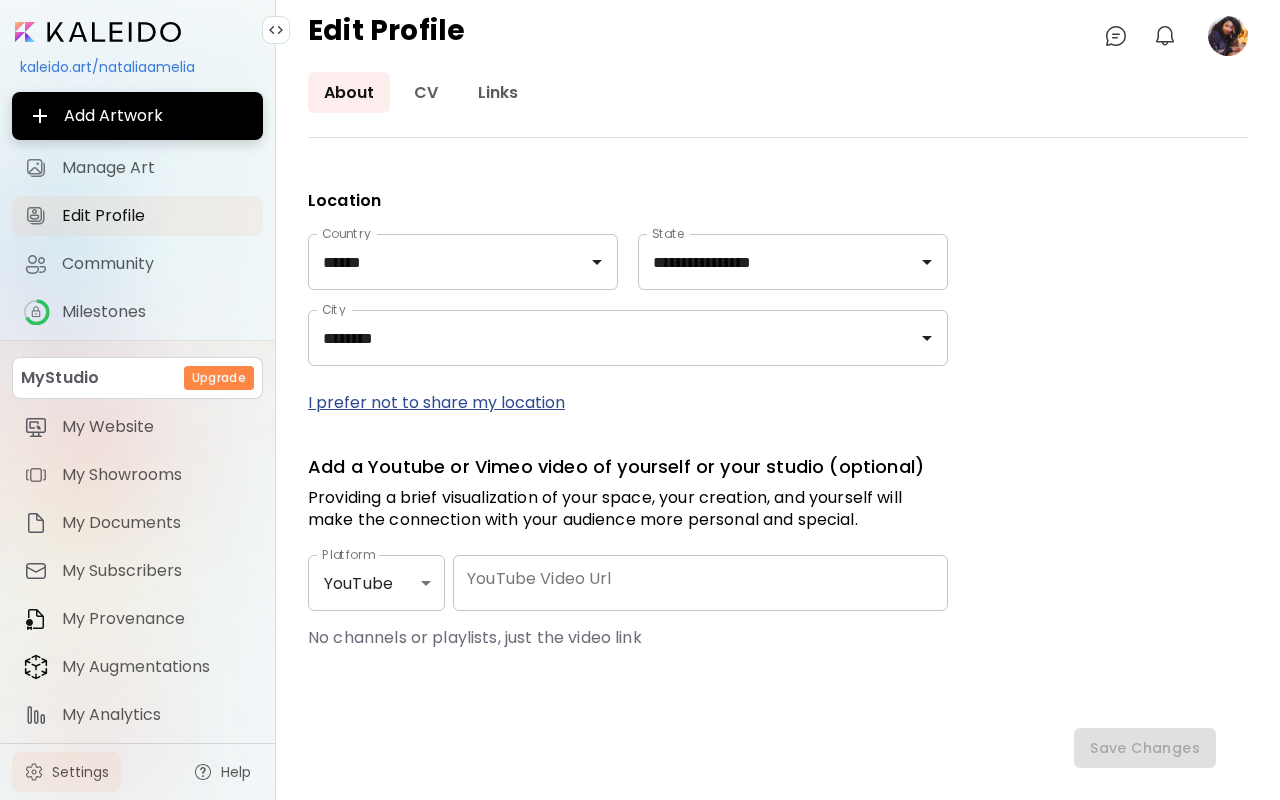 click on "Settings" at bounding box center [80, 772] 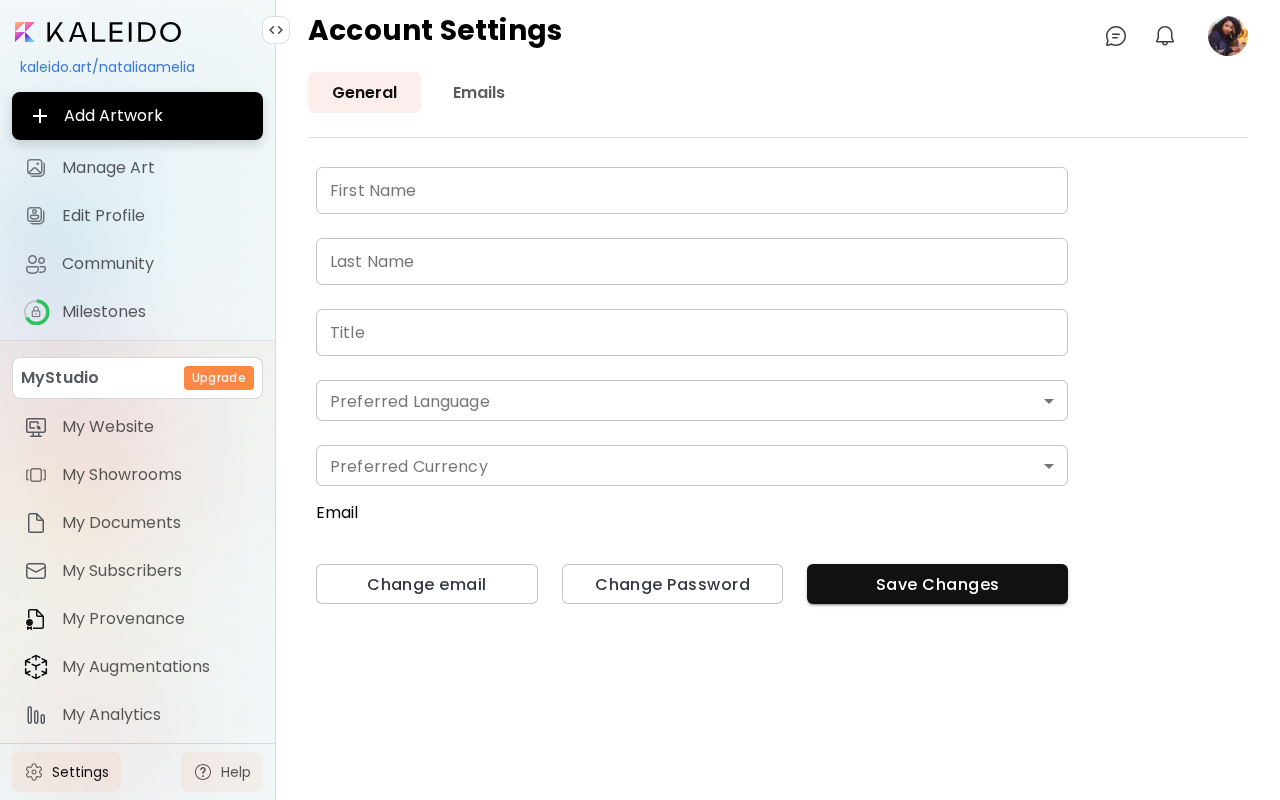 type on "********" 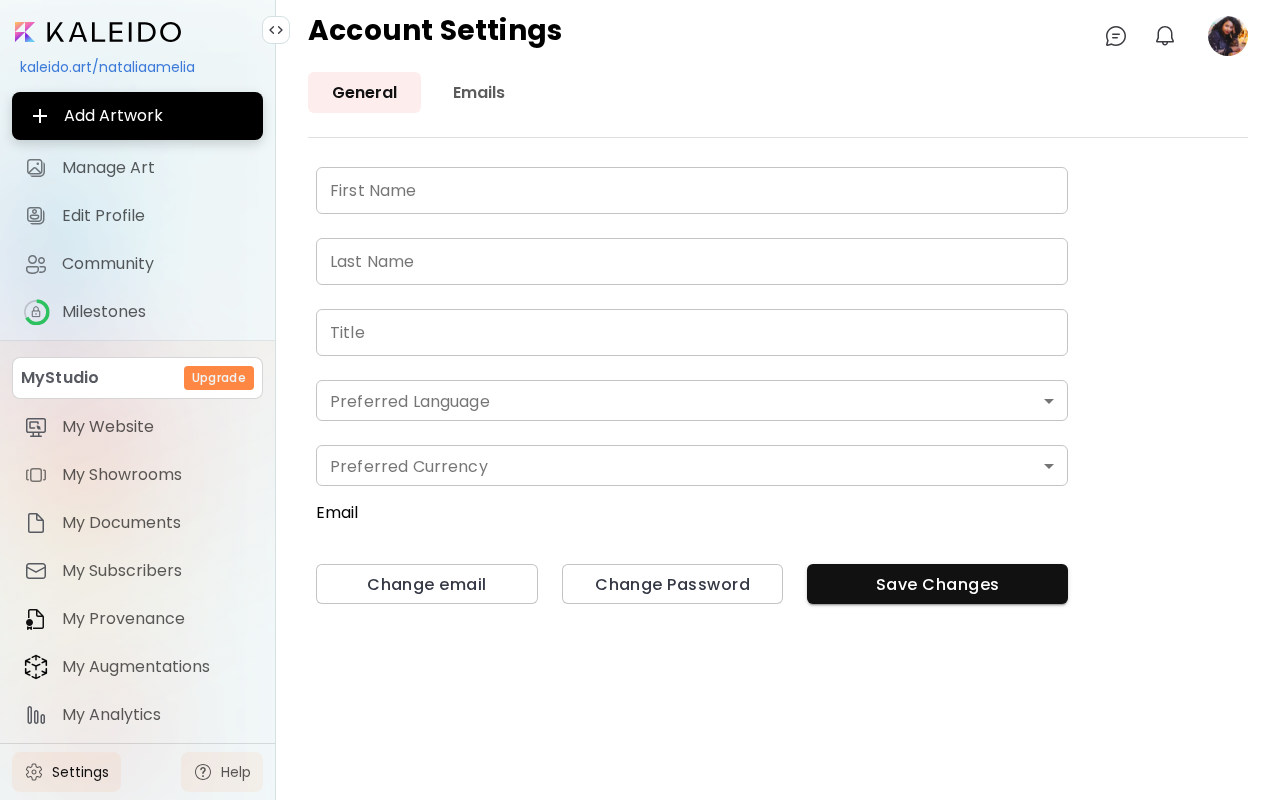 type on "*********" 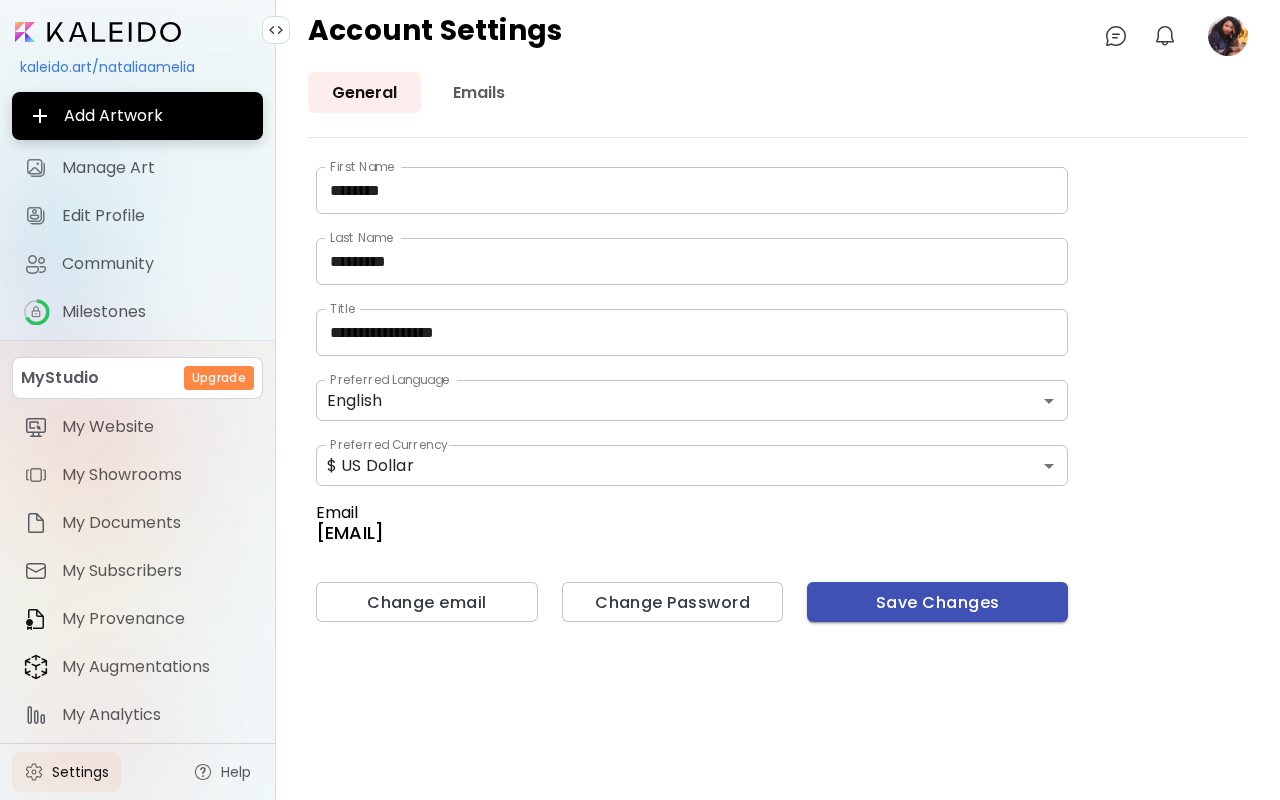 click on "Save Changes" at bounding box center [937, 602] 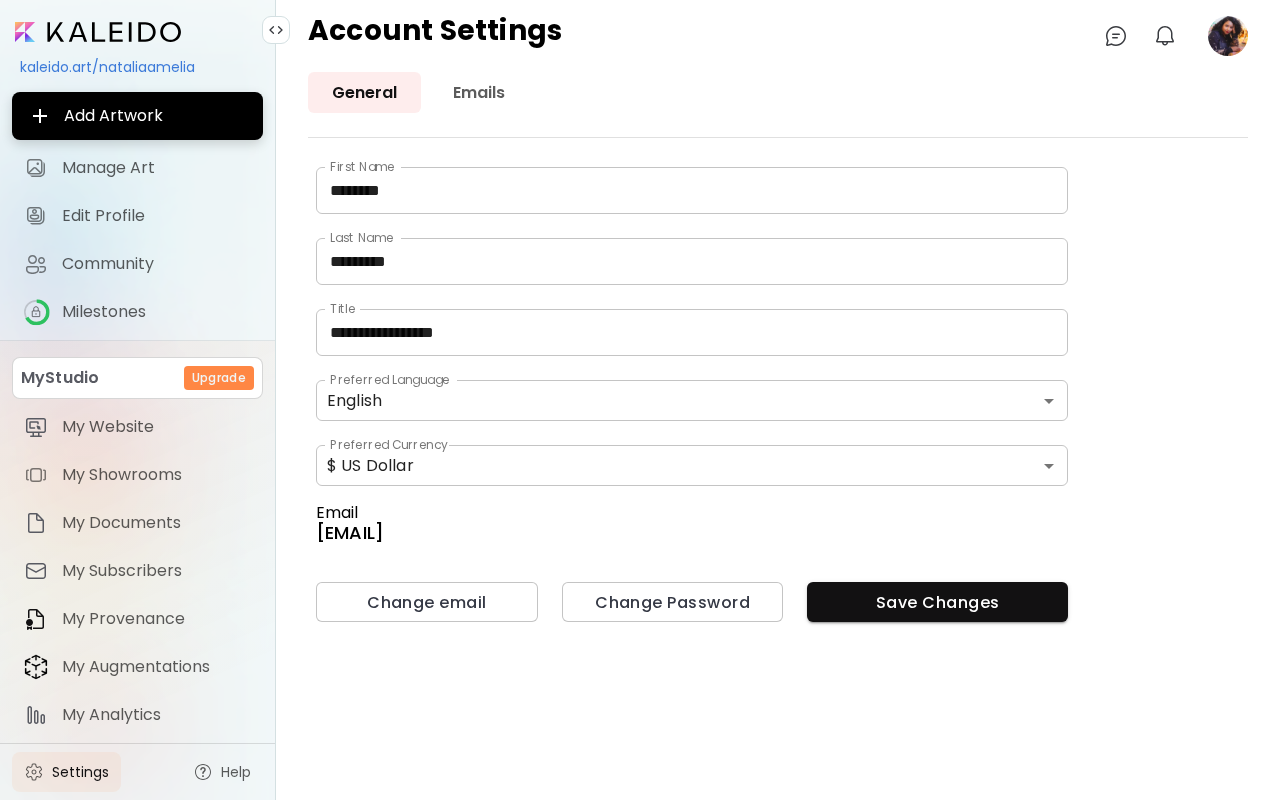 click 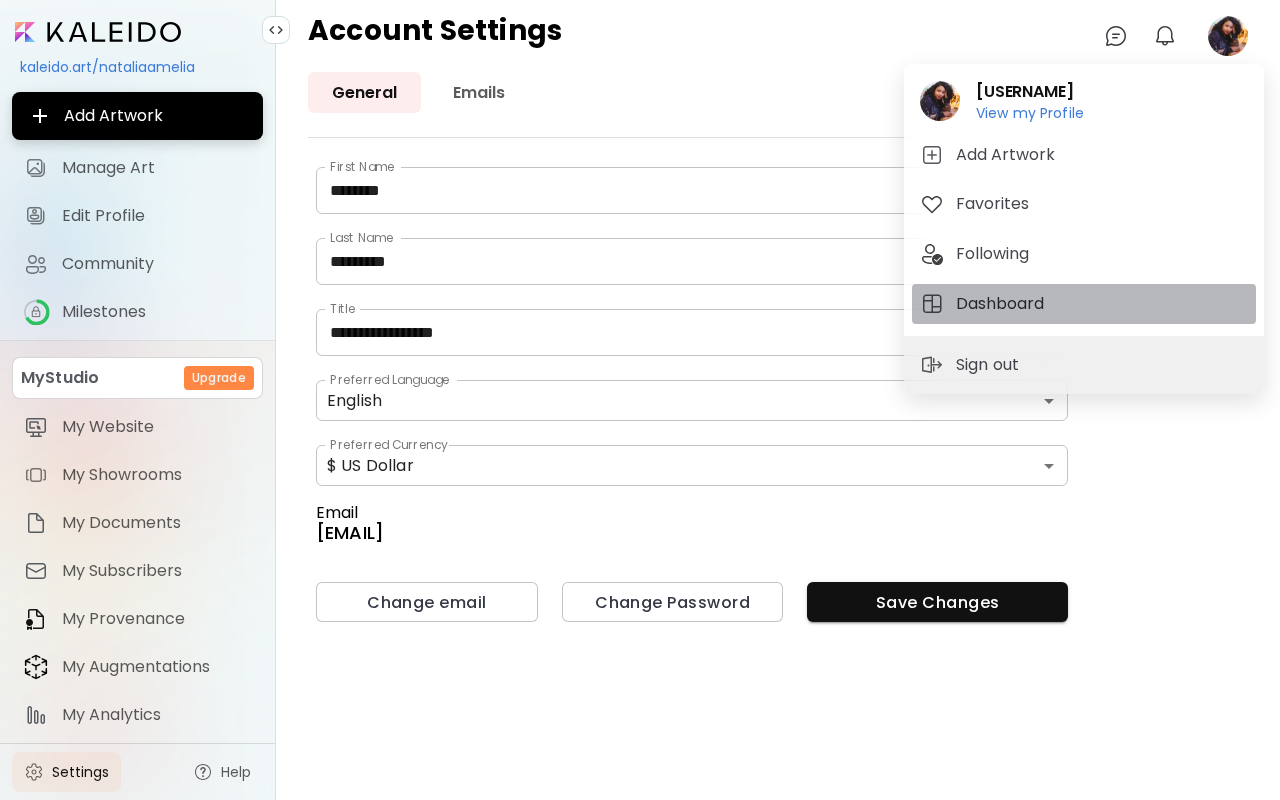 click on "Dashboard" at bounding box center (1003, 304) 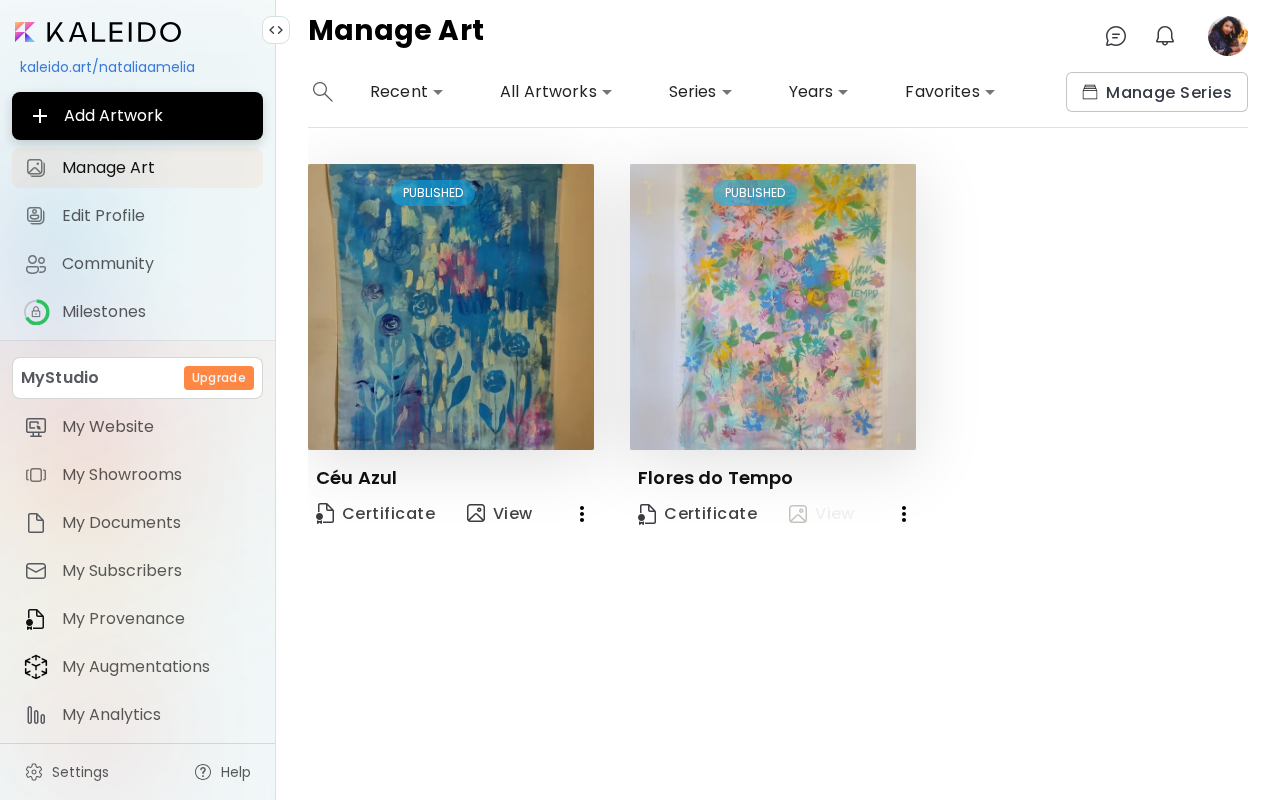 click on "View" at bounding box center (822, 514) 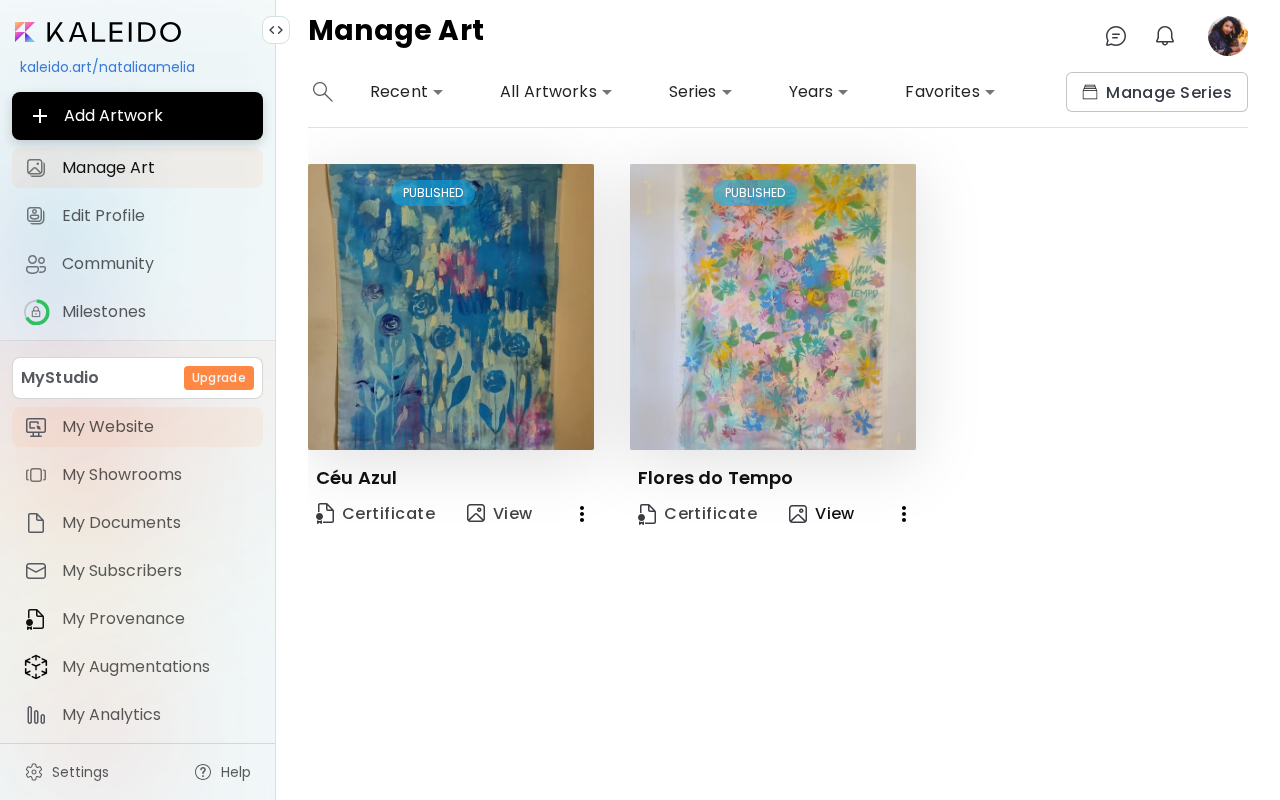 scroll, scrollTop: 0, scrollLeft: 0, axis: both 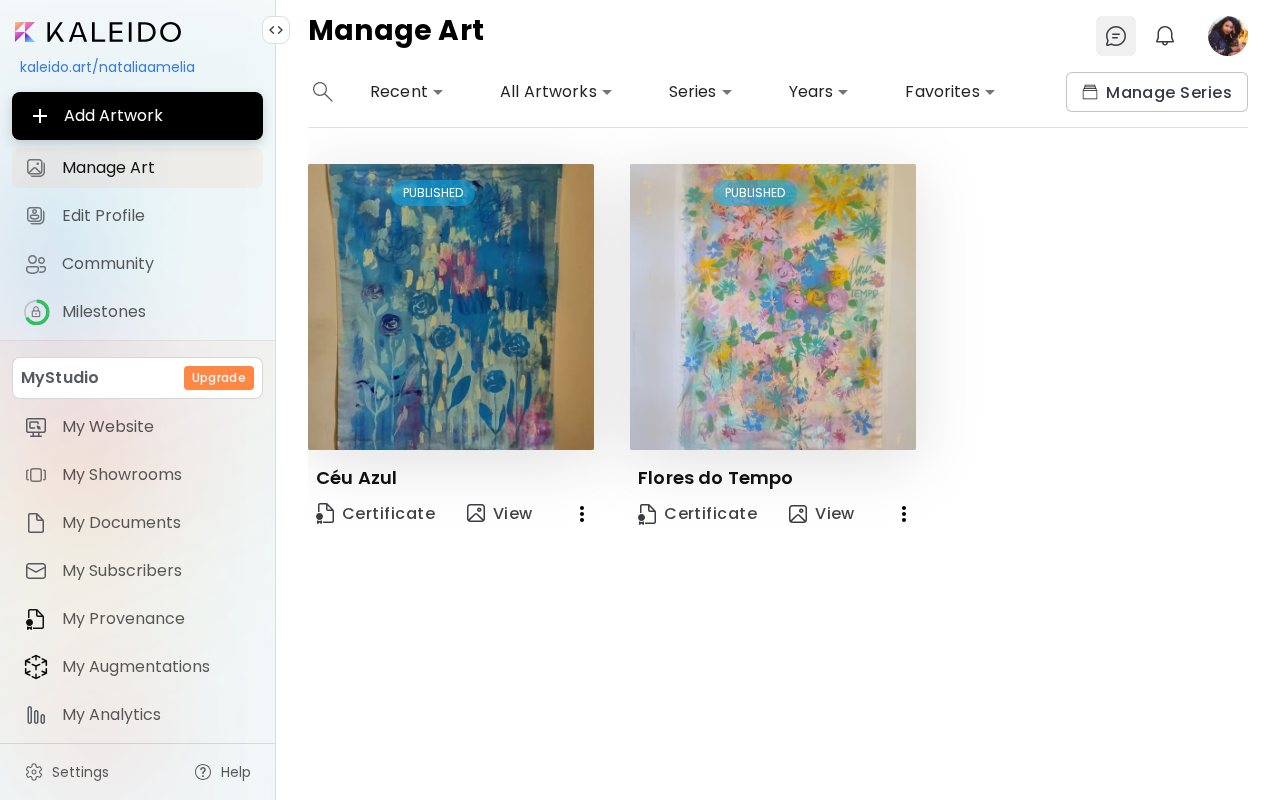 click at bounding box center (1116, 36) 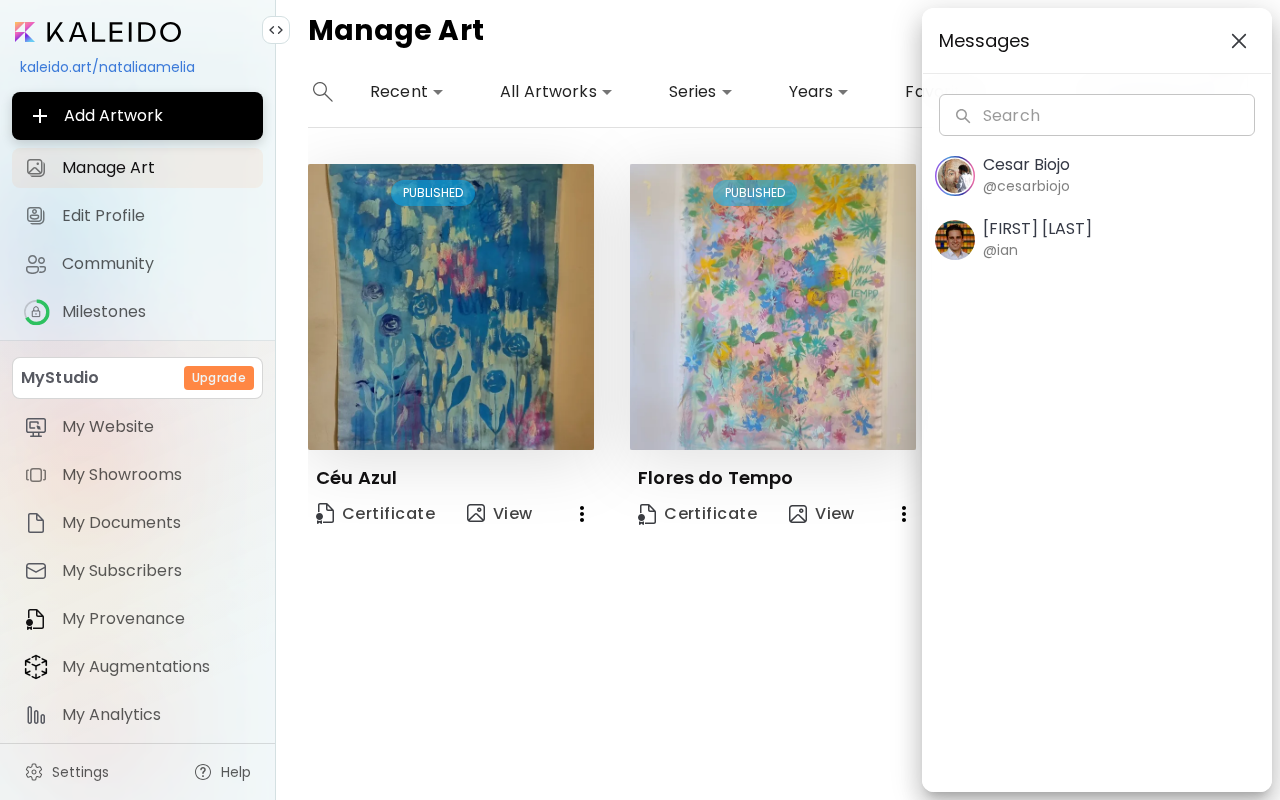 click at bounding box center (1239, 41) 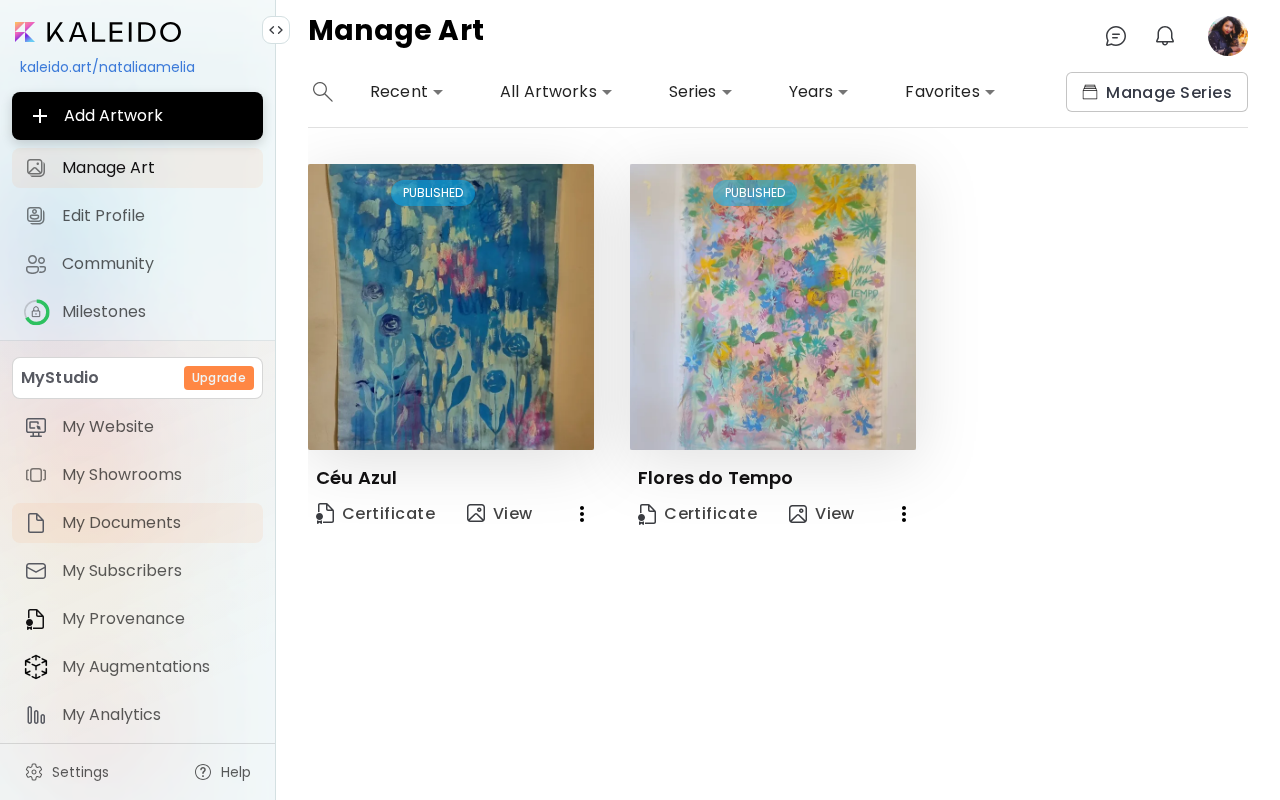 scroll, scrollTop: 0, scrollLeft: 0, axis: both 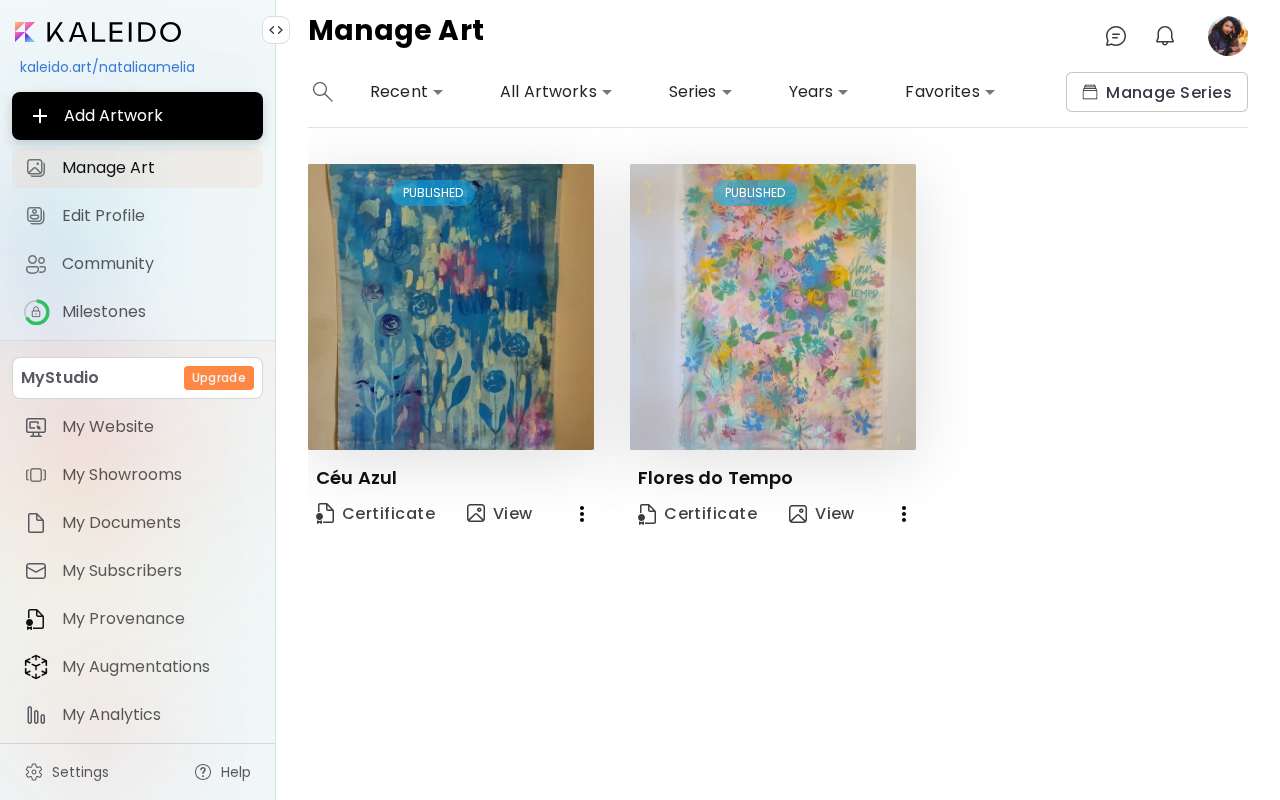 click 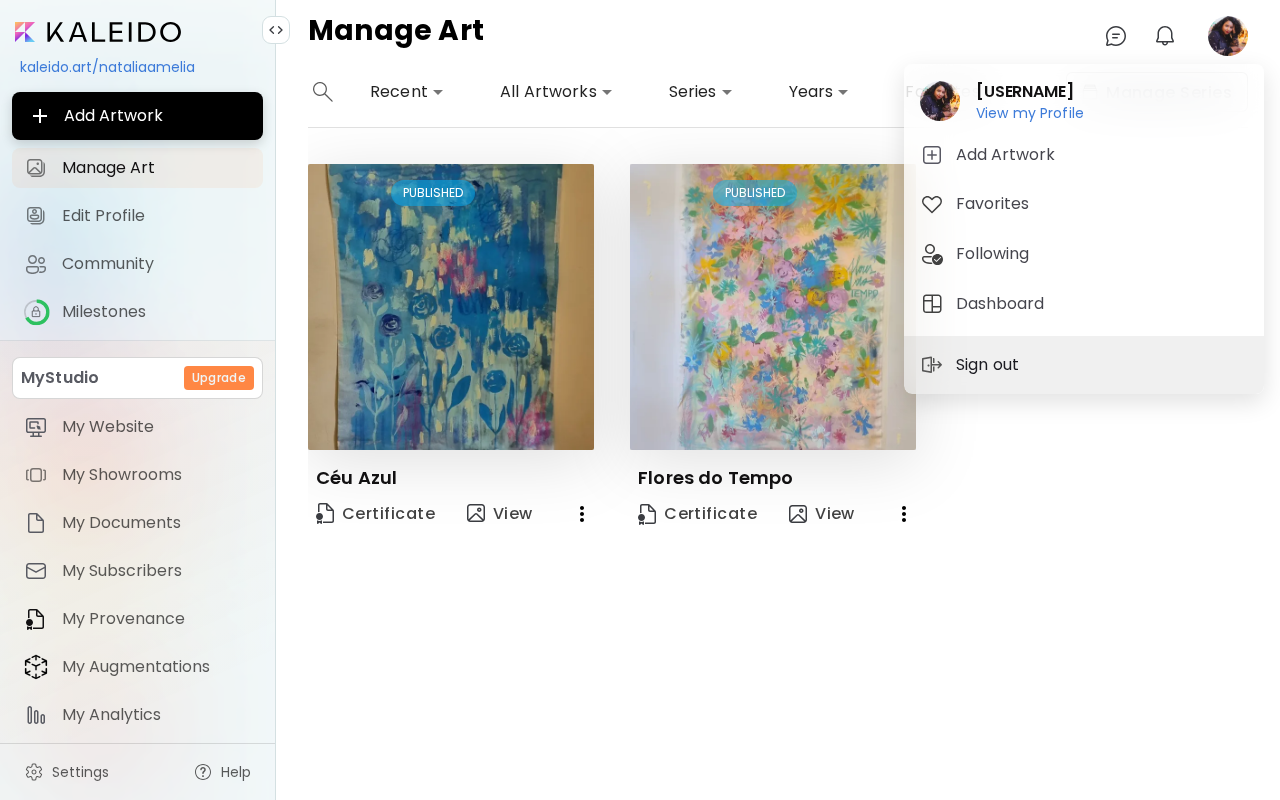 click on "Sign out" at bounding box center [990, 365] 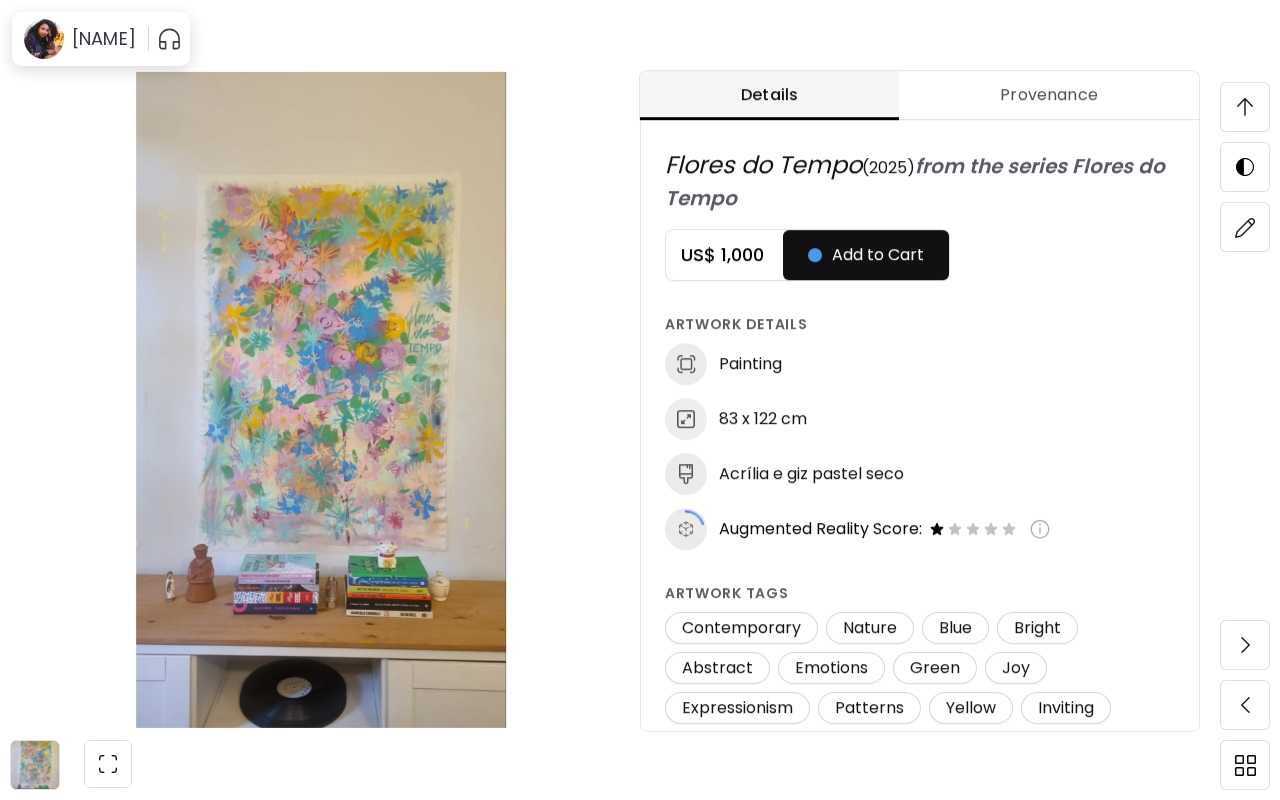 scroll, scrollTop: 1902, scrollLeft: 0, axis: vertical 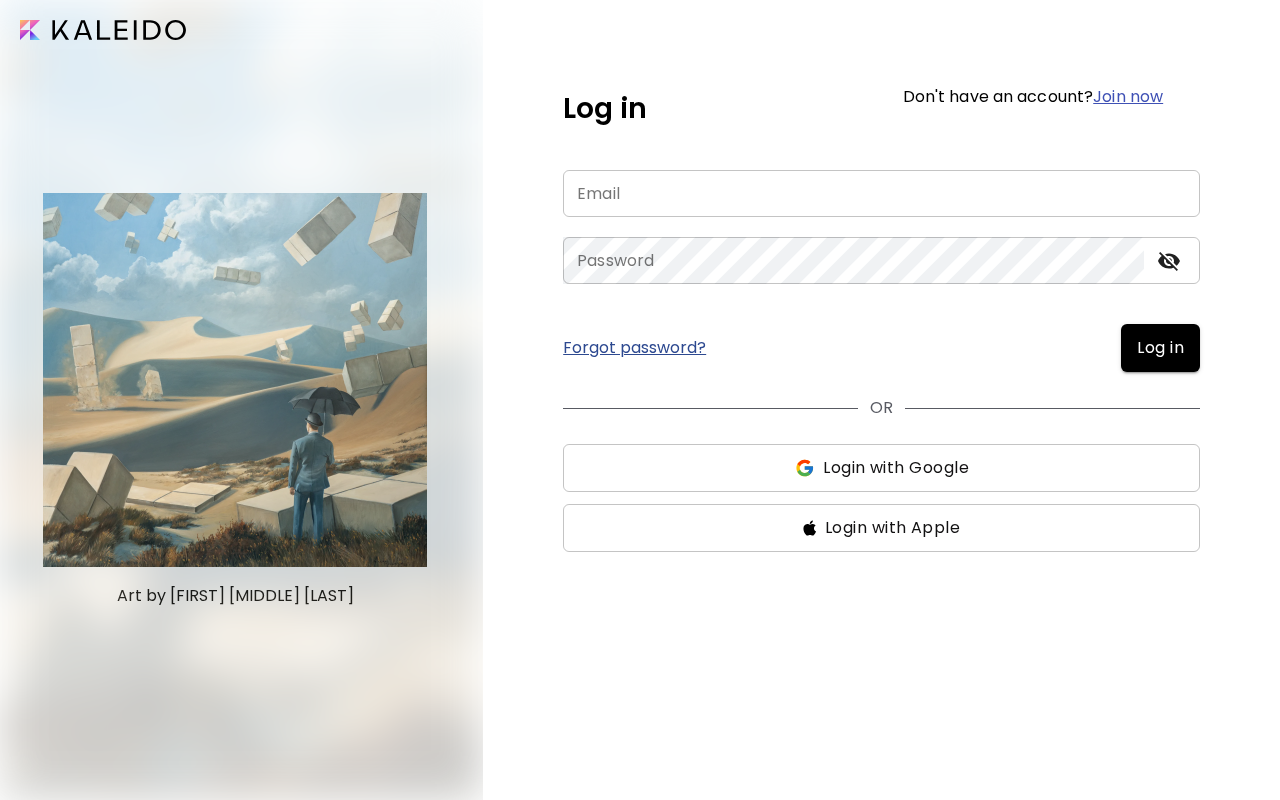 click on "Login with Google" at bounding box center [881, 468] 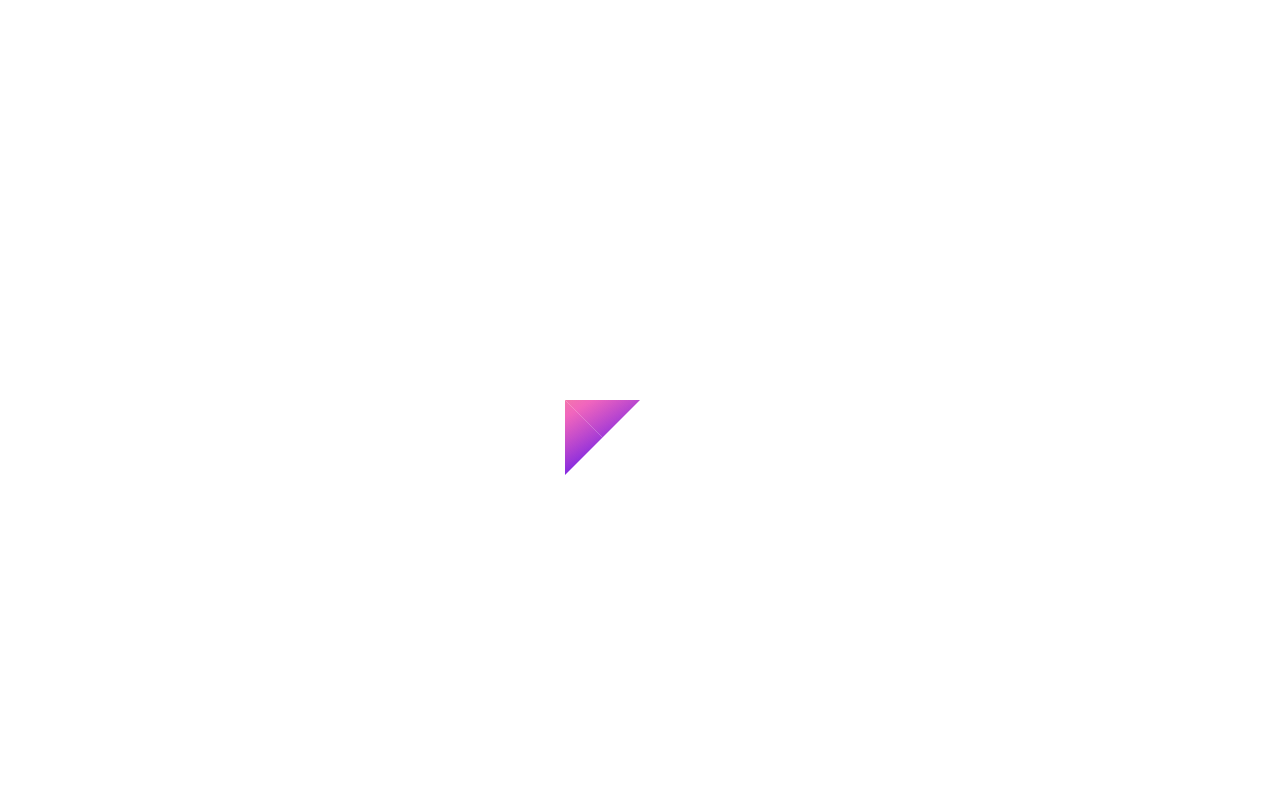 scroll, scrollTop: 0, scrollLeft: 0, axis: both 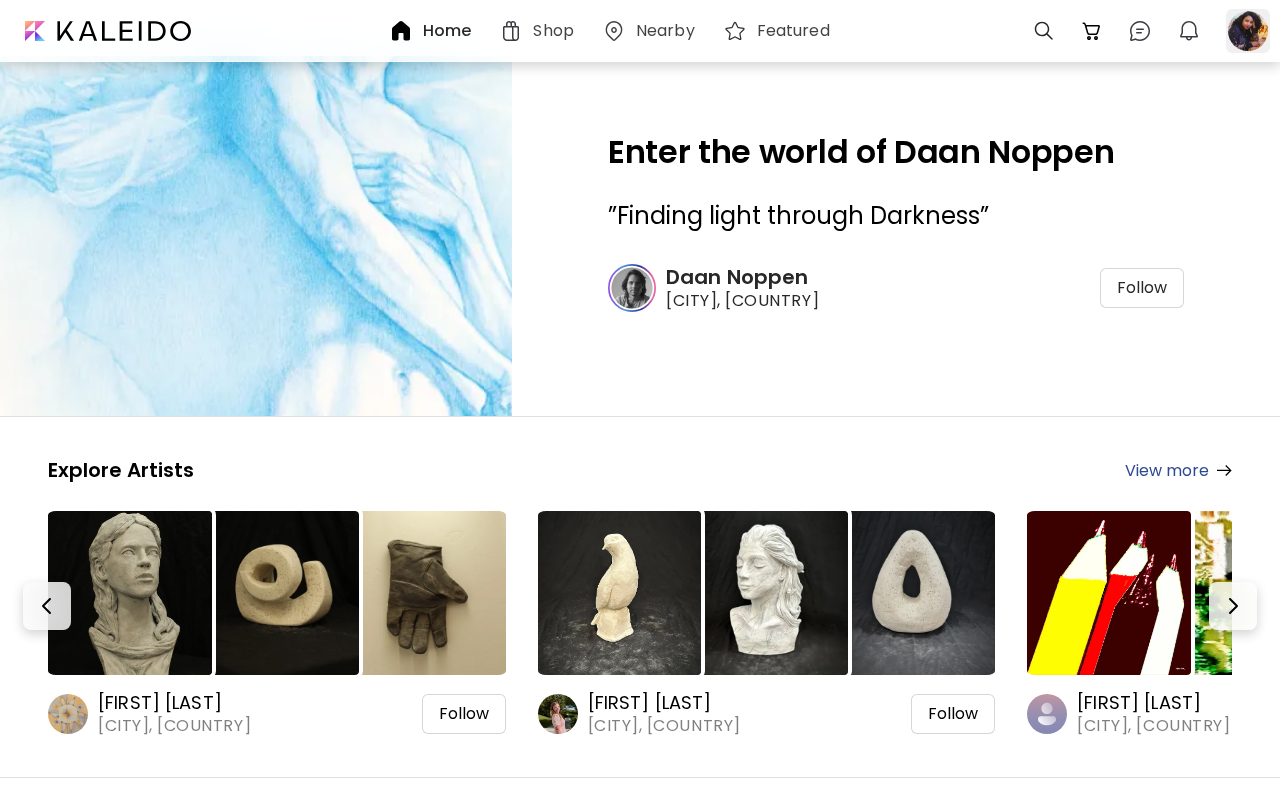 click at bounding box center (1248, 31) 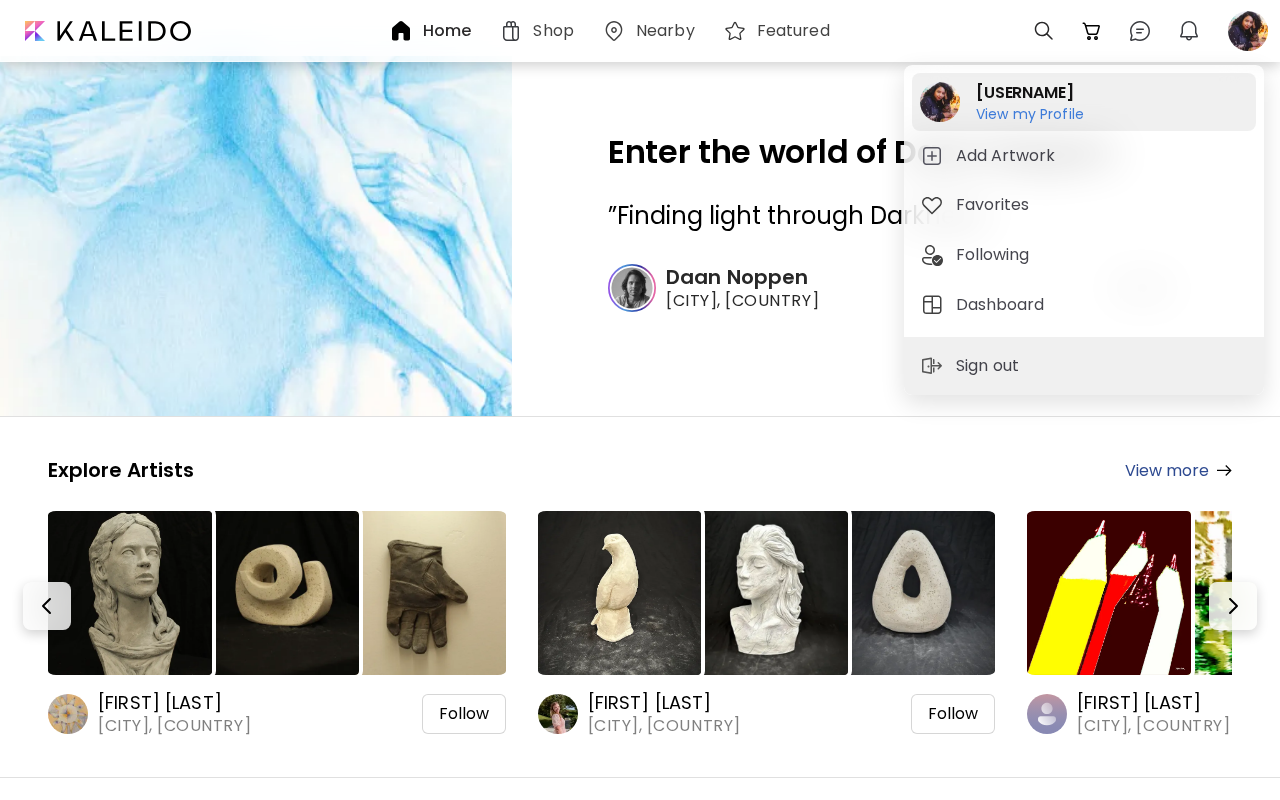 click on "View my Profile" at bounding box center (1030, 114) 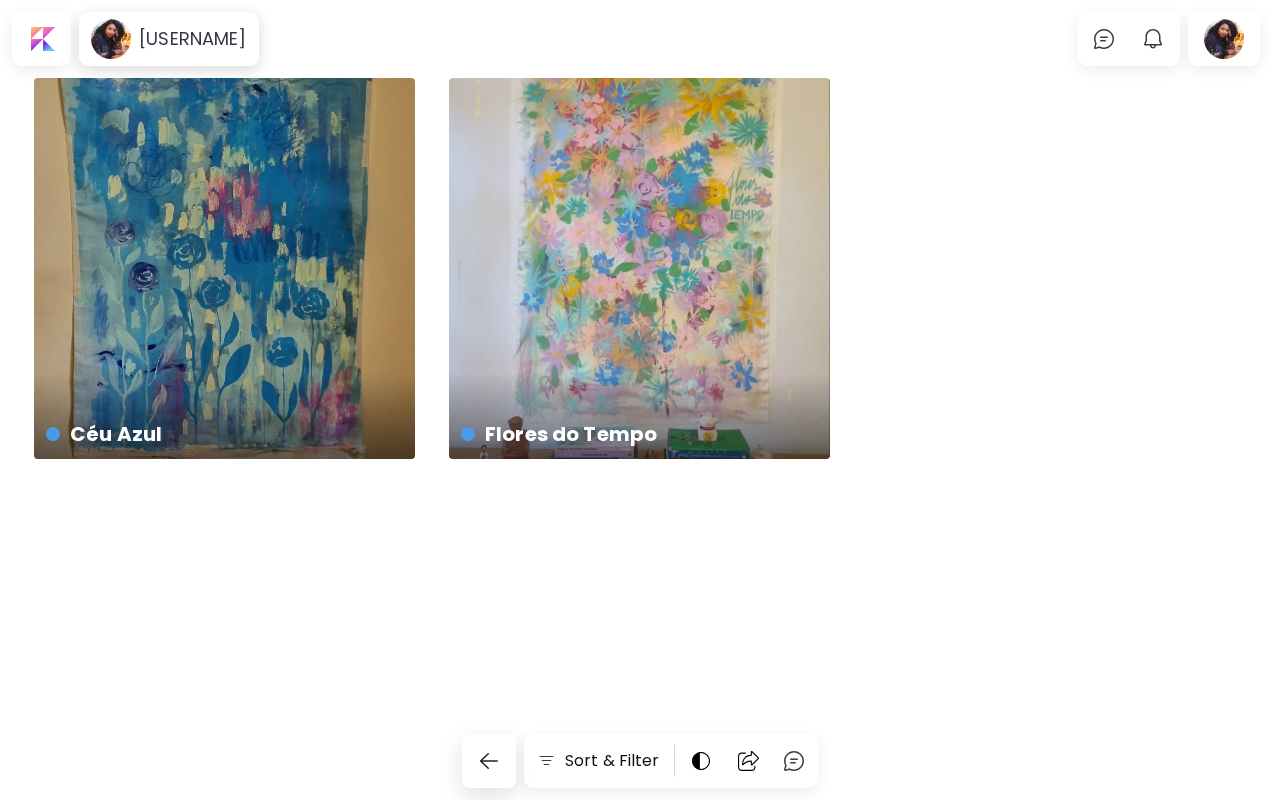 click on "Céu Azul US$ 800  |  64 x 83 cm Flores do Tempo US$ 1,000  |  83 x 122 cm" at bounding box center (640, 323) 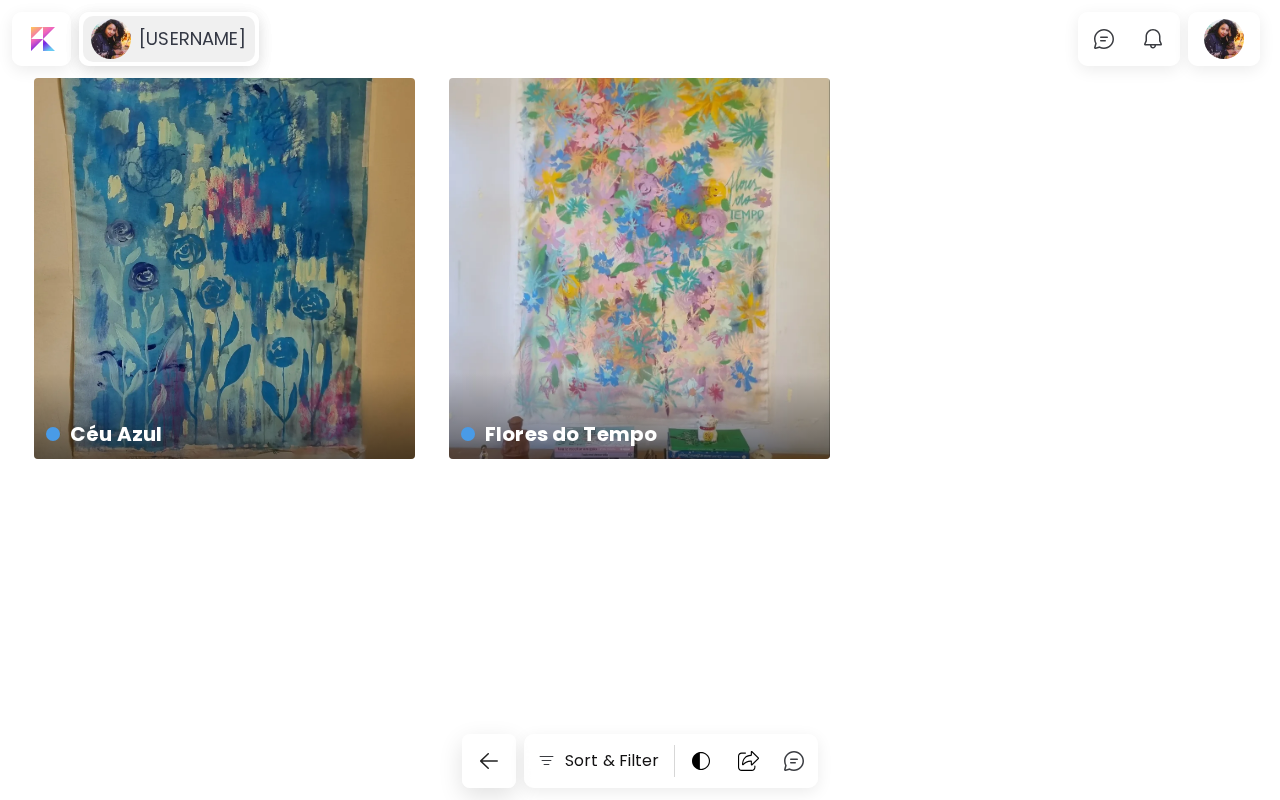 click on "[USERNAME]" at bounding box center [168, 39] 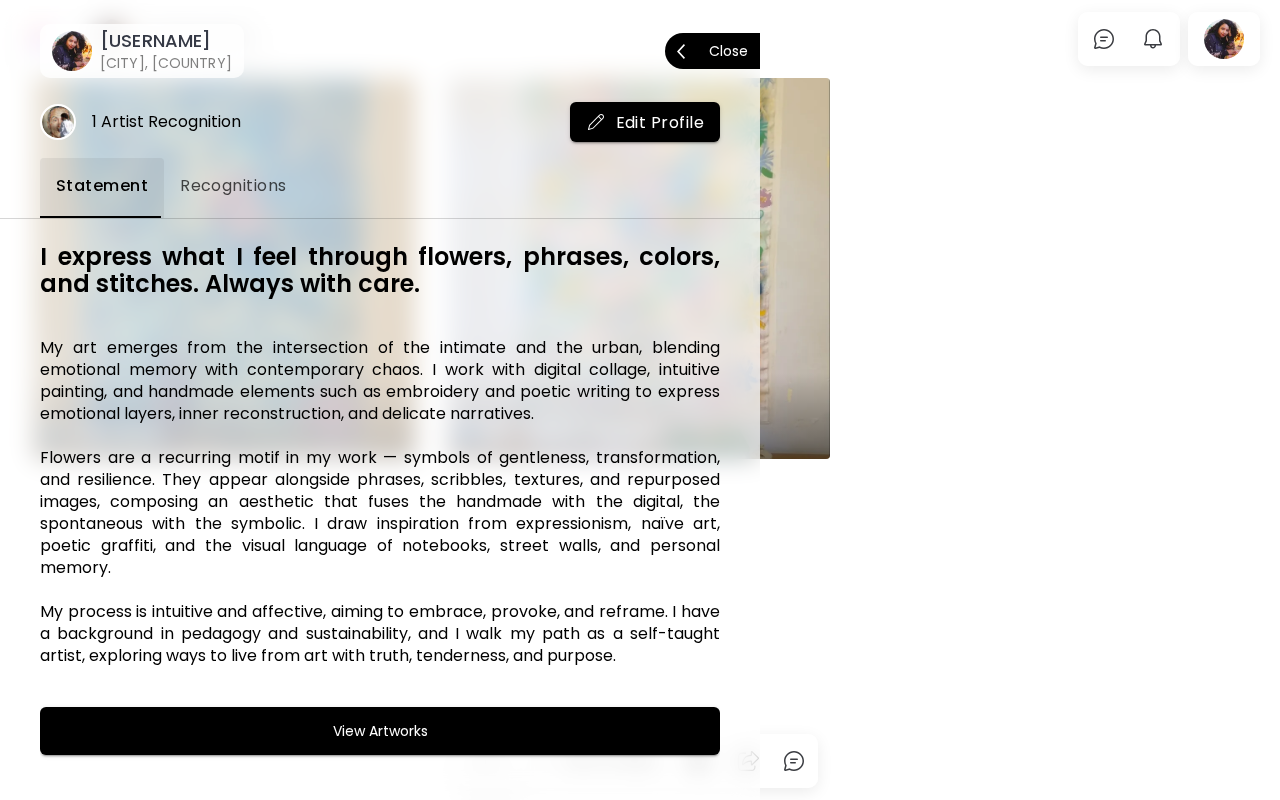 click 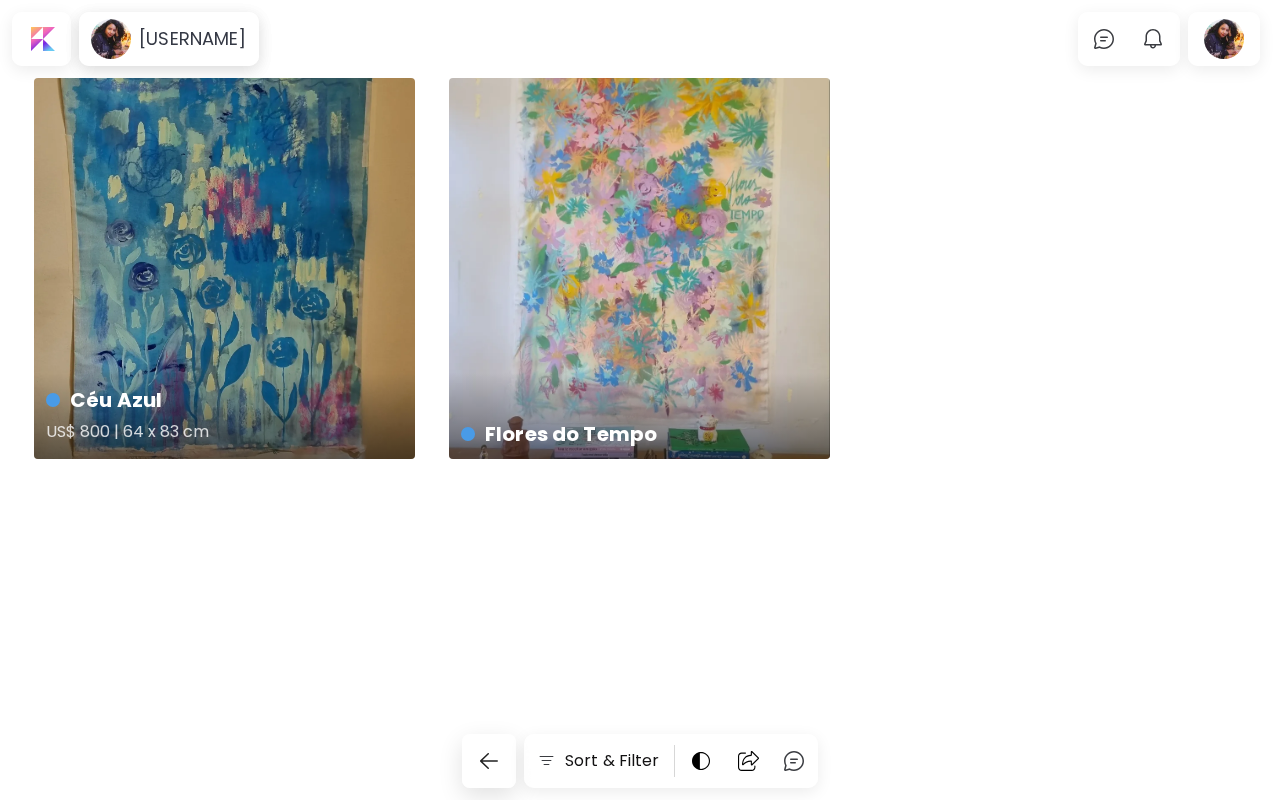 click on "Céu Azul US$ 800  |  64 x 83 cm" at bounding box center (224, 268) 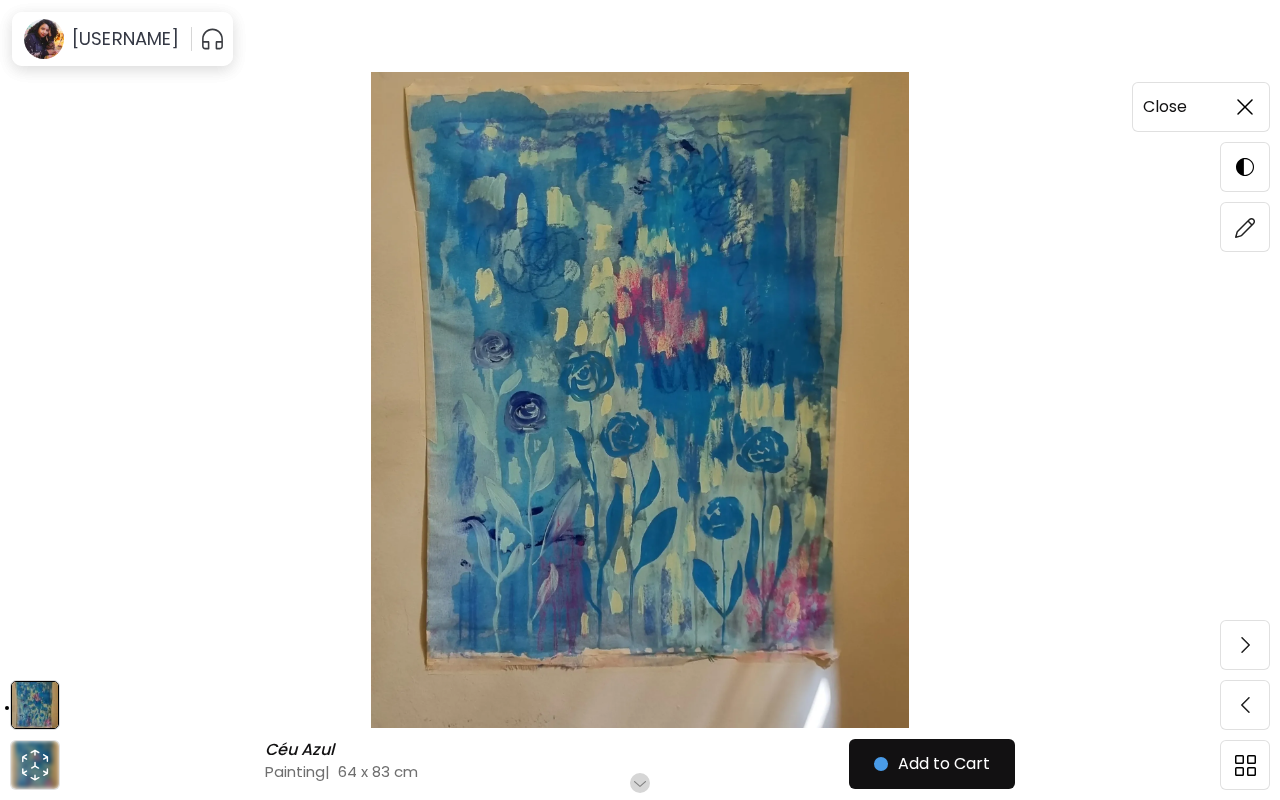 click at bounding box center [1245, 107] 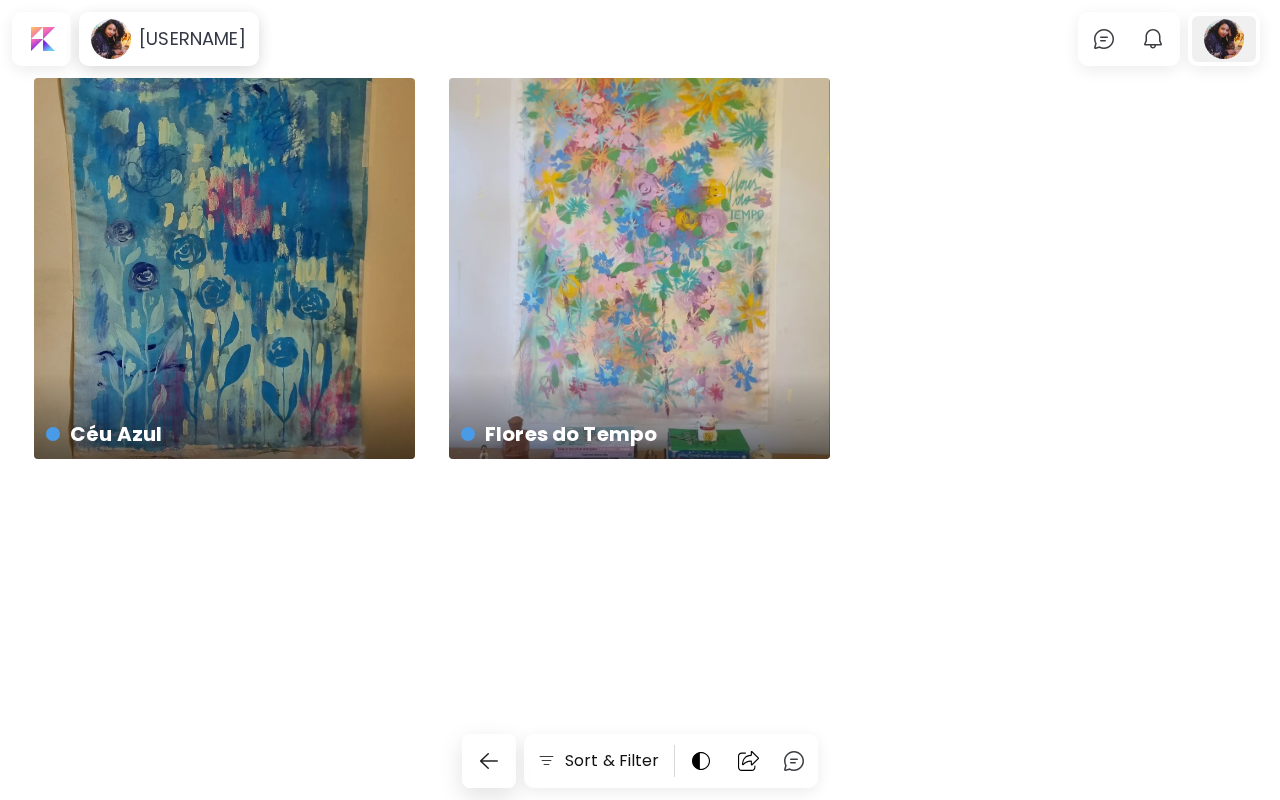 click at bounding box center (1224, 39) 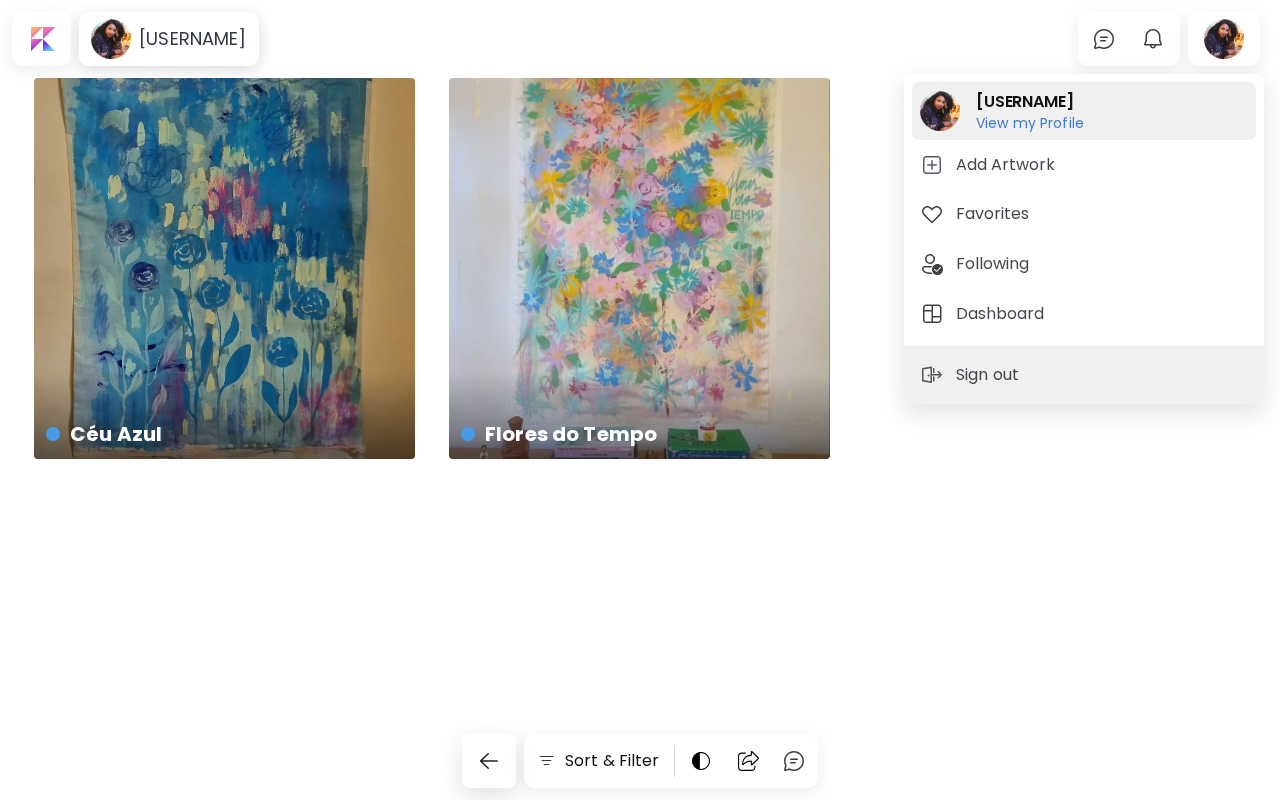click on "View my Profile" at bounding box center [1030, 123] 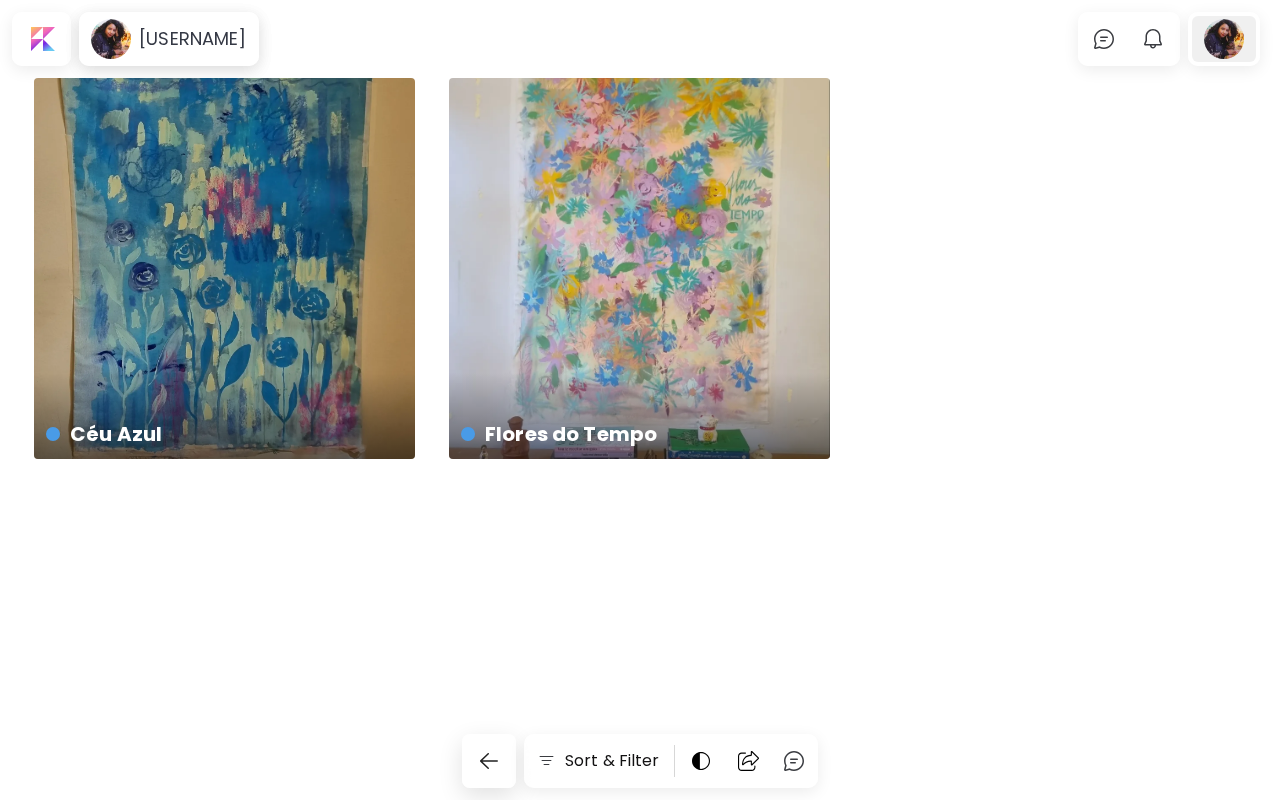 click at bounding box center [1224, 39] 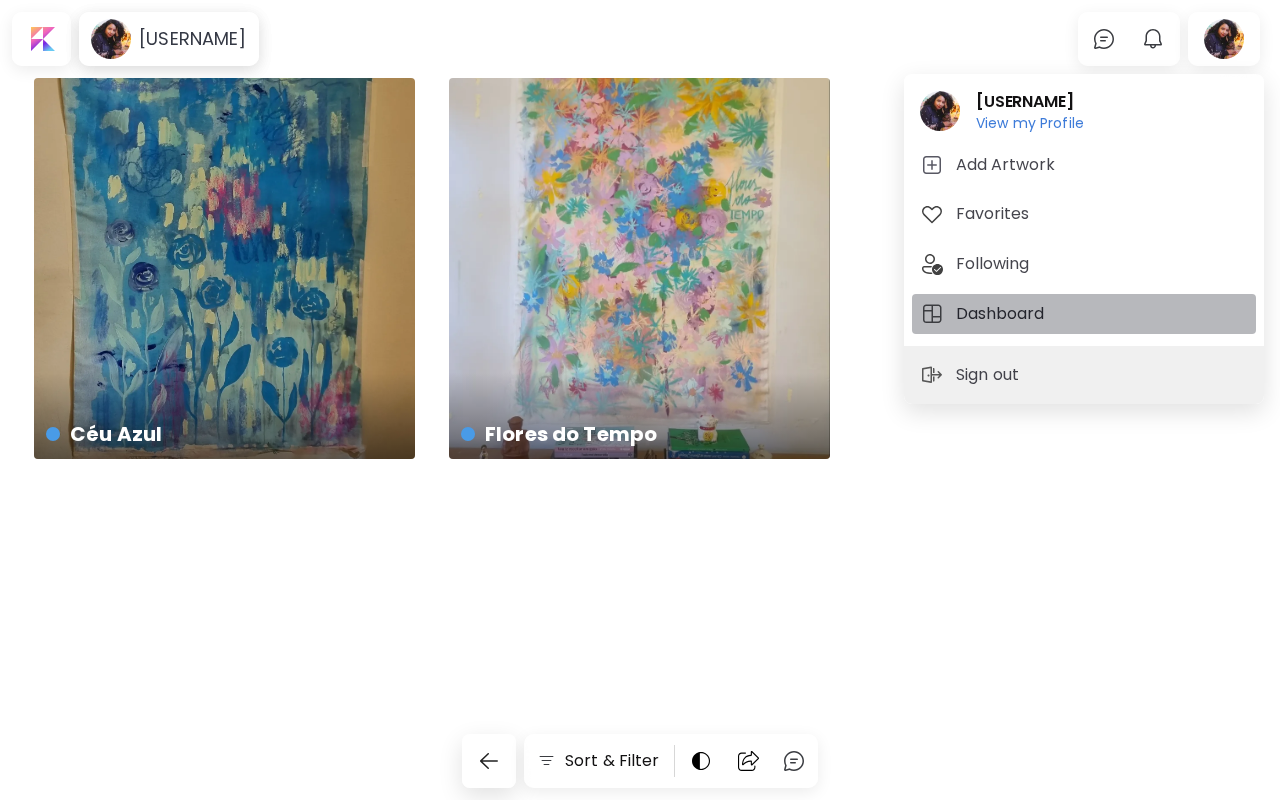 click on "Dashboard" at bounding box center [1003, 314] 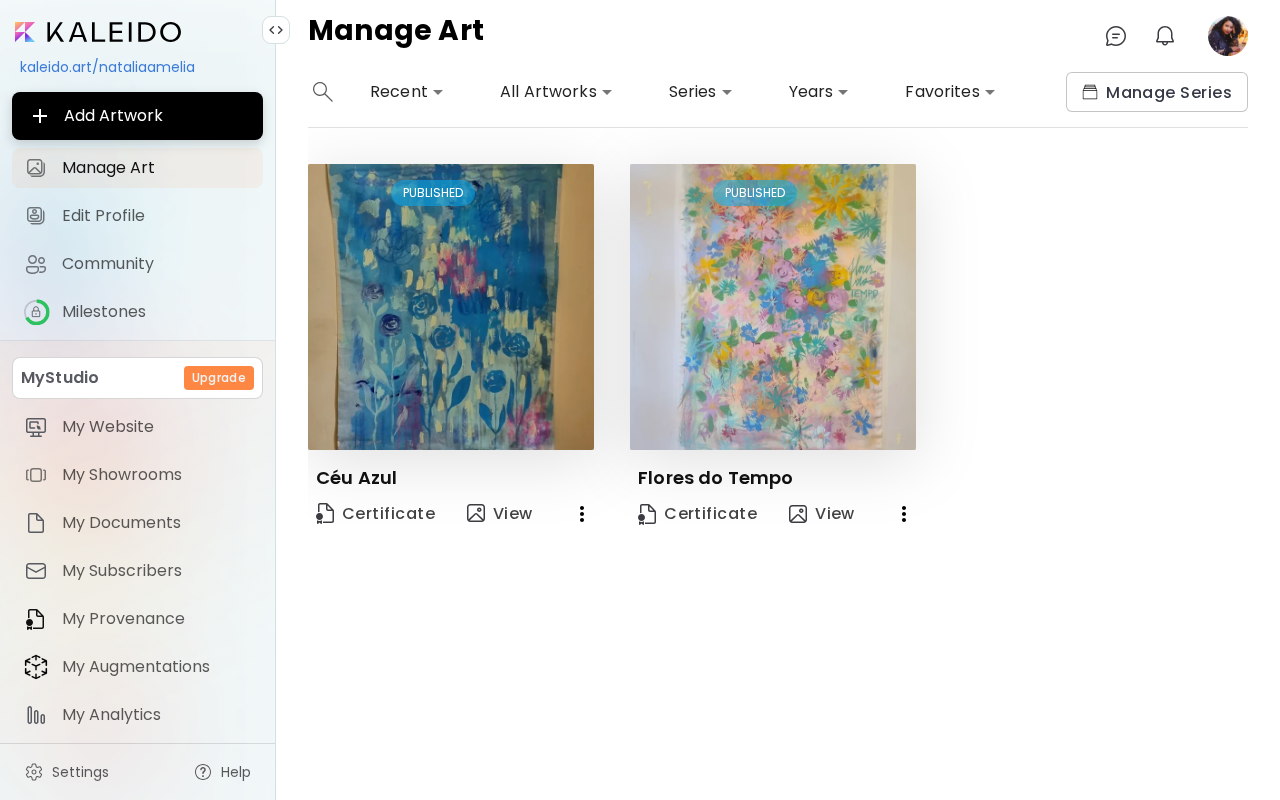 scroll, scrollTop: 0, scrollLeft: 0, axis: both 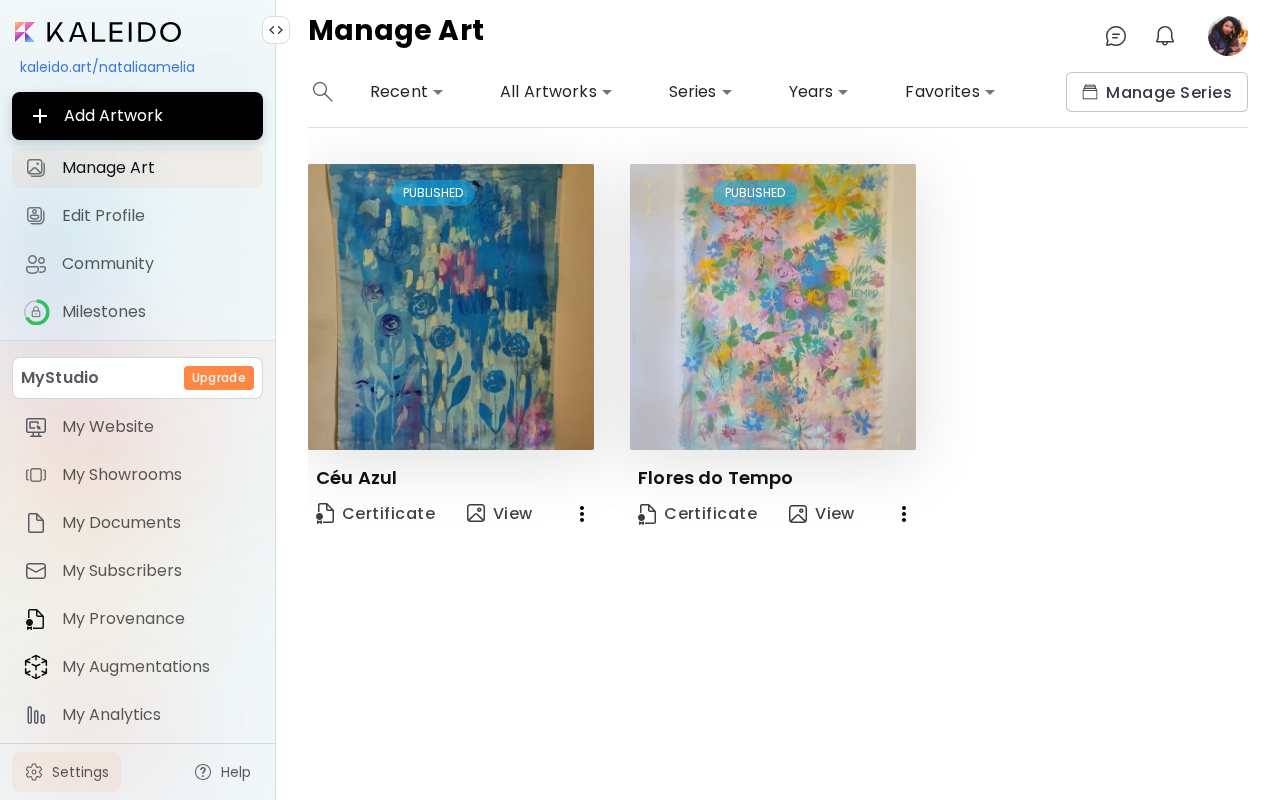 click on "Settings" at bounding box center [80, 772] 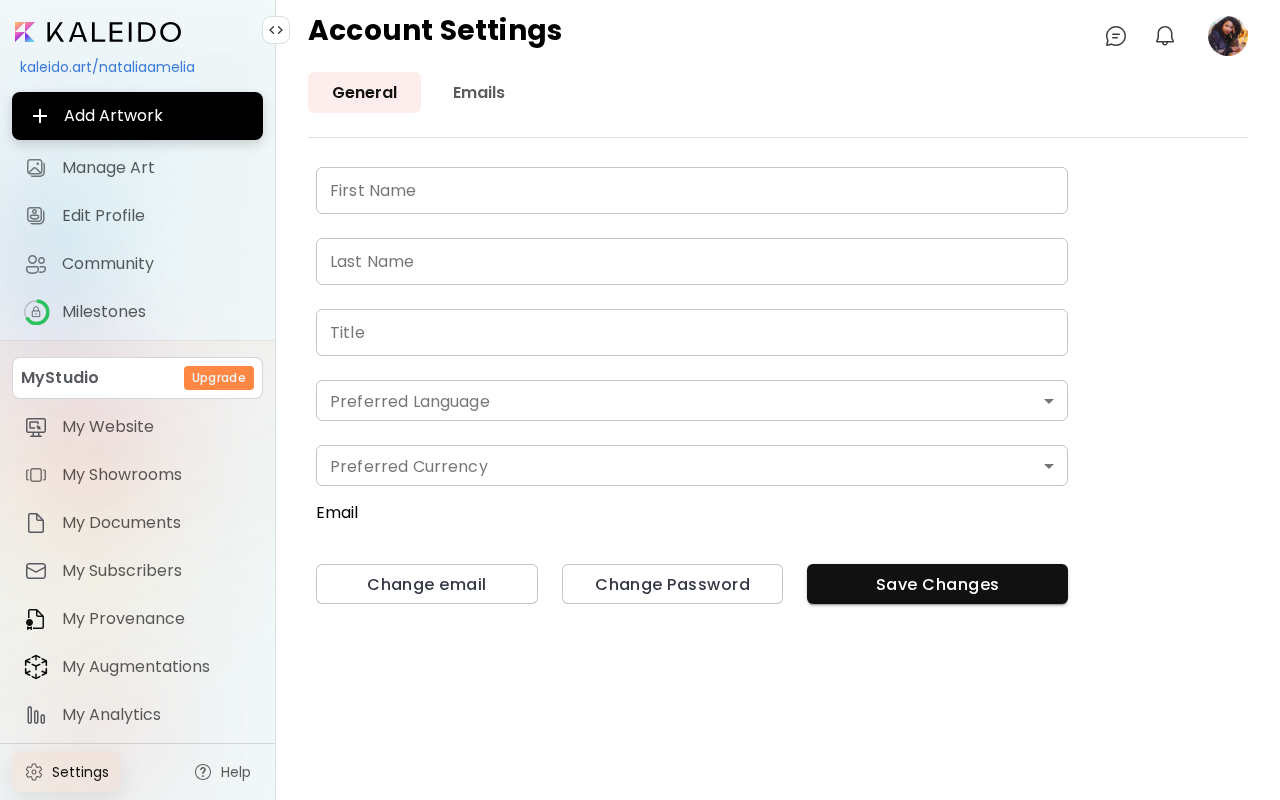 type on "********" 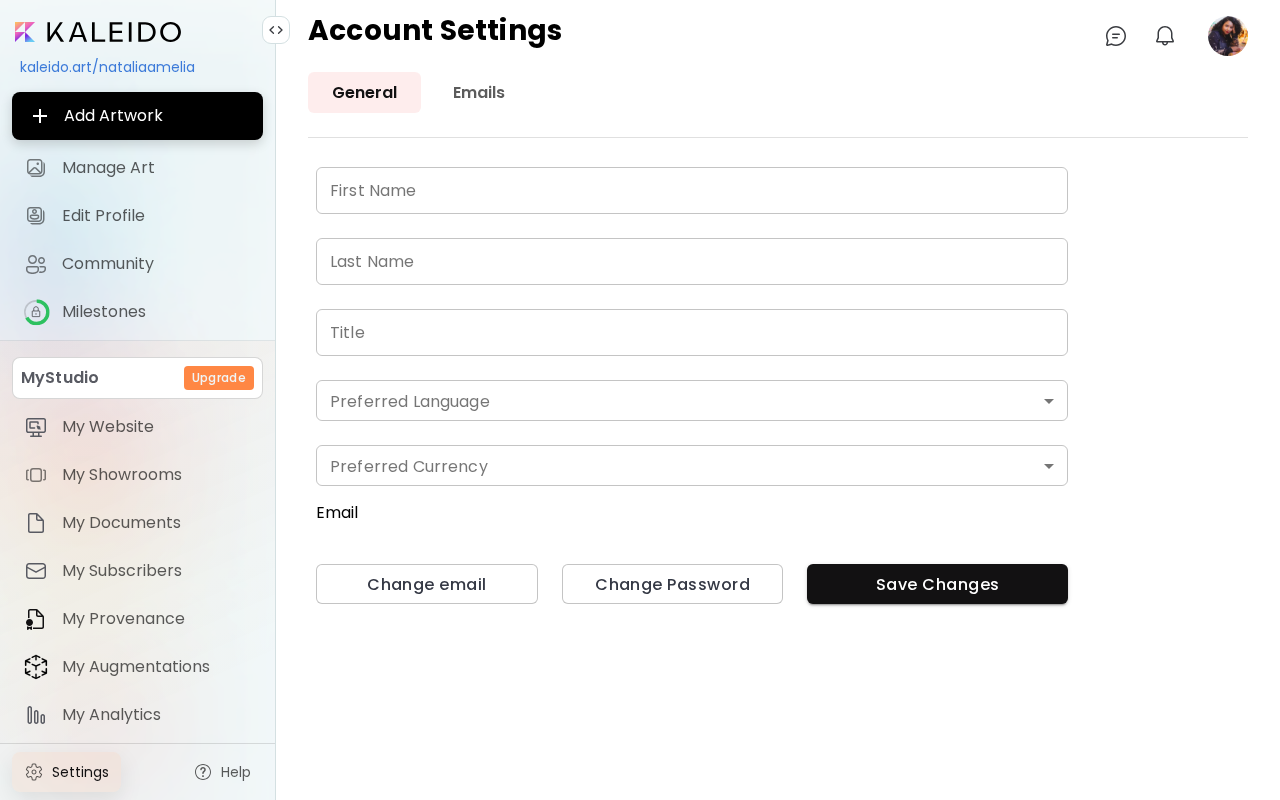 type on "*********" 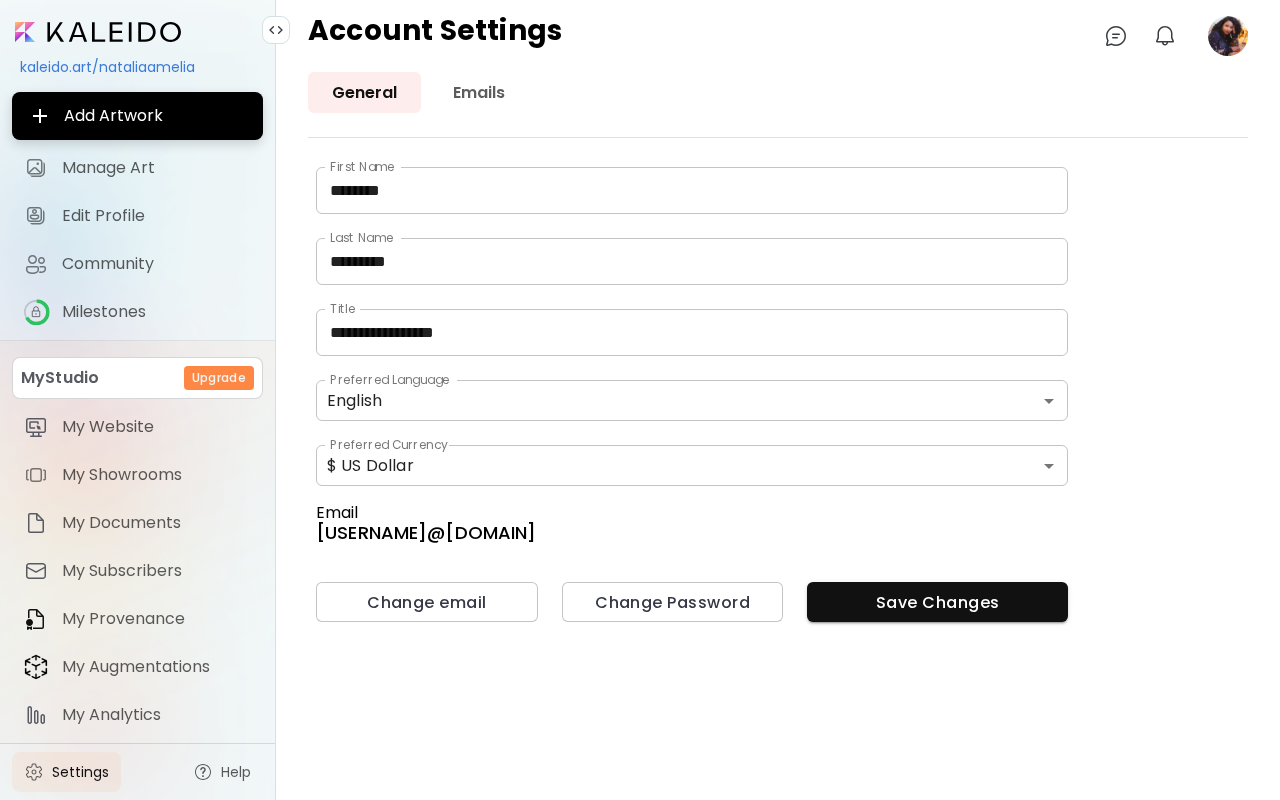 click on "*********" at bounding box center (692, 261) 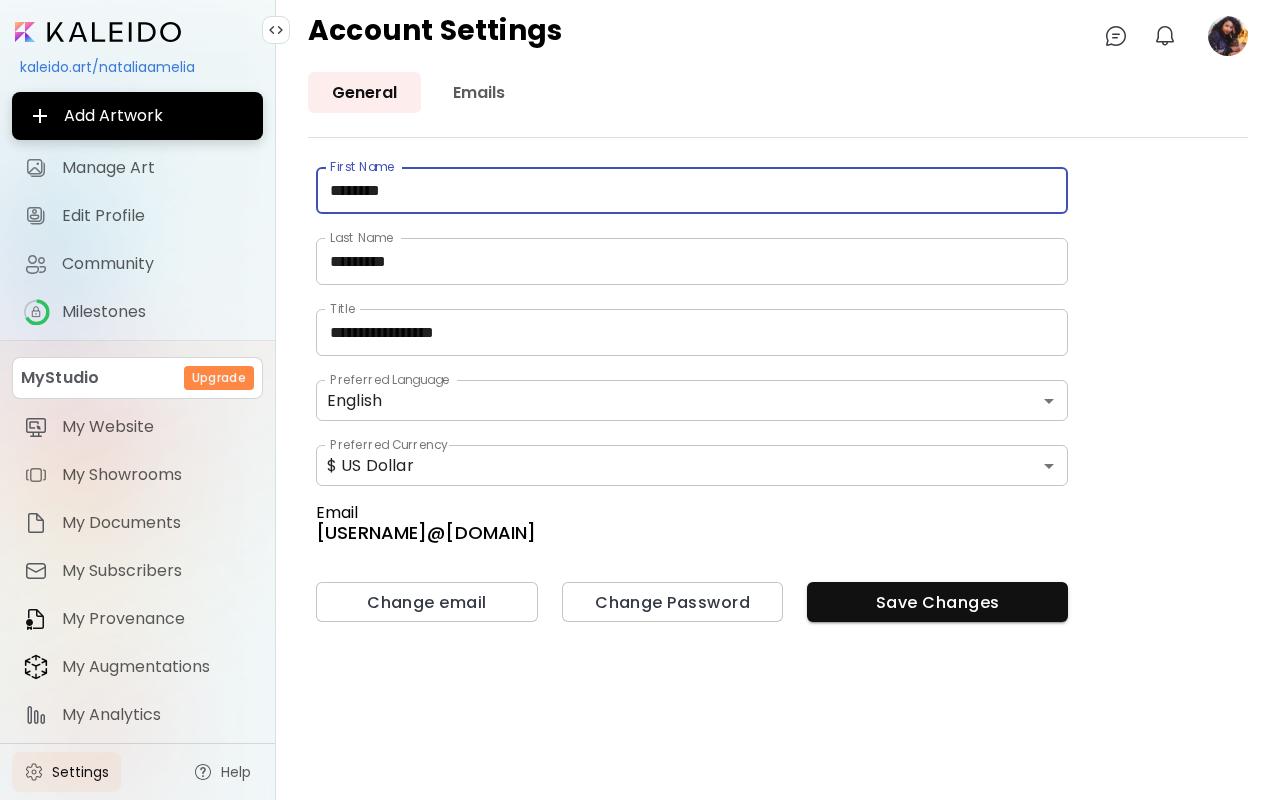 click on "********" at bounding box center (692, 190) 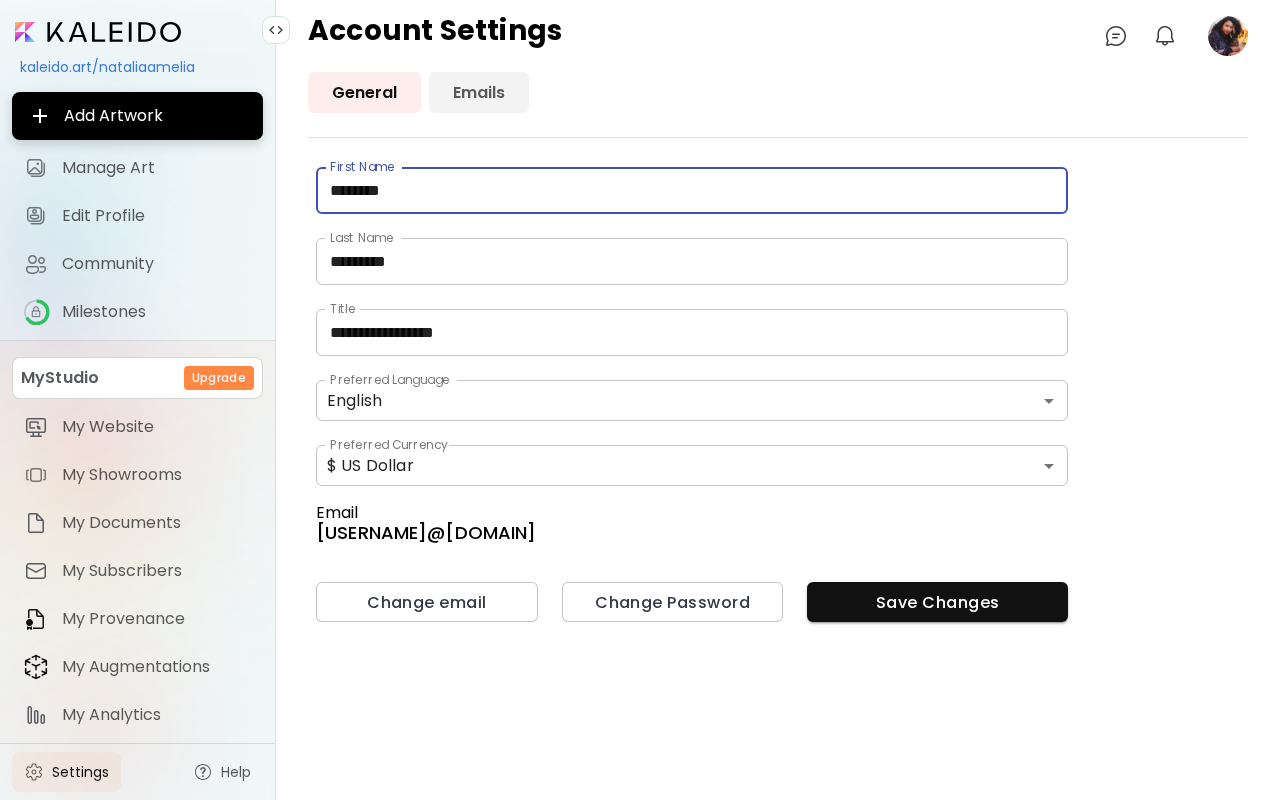 click on "Emails" at bounding box center [479, 92] 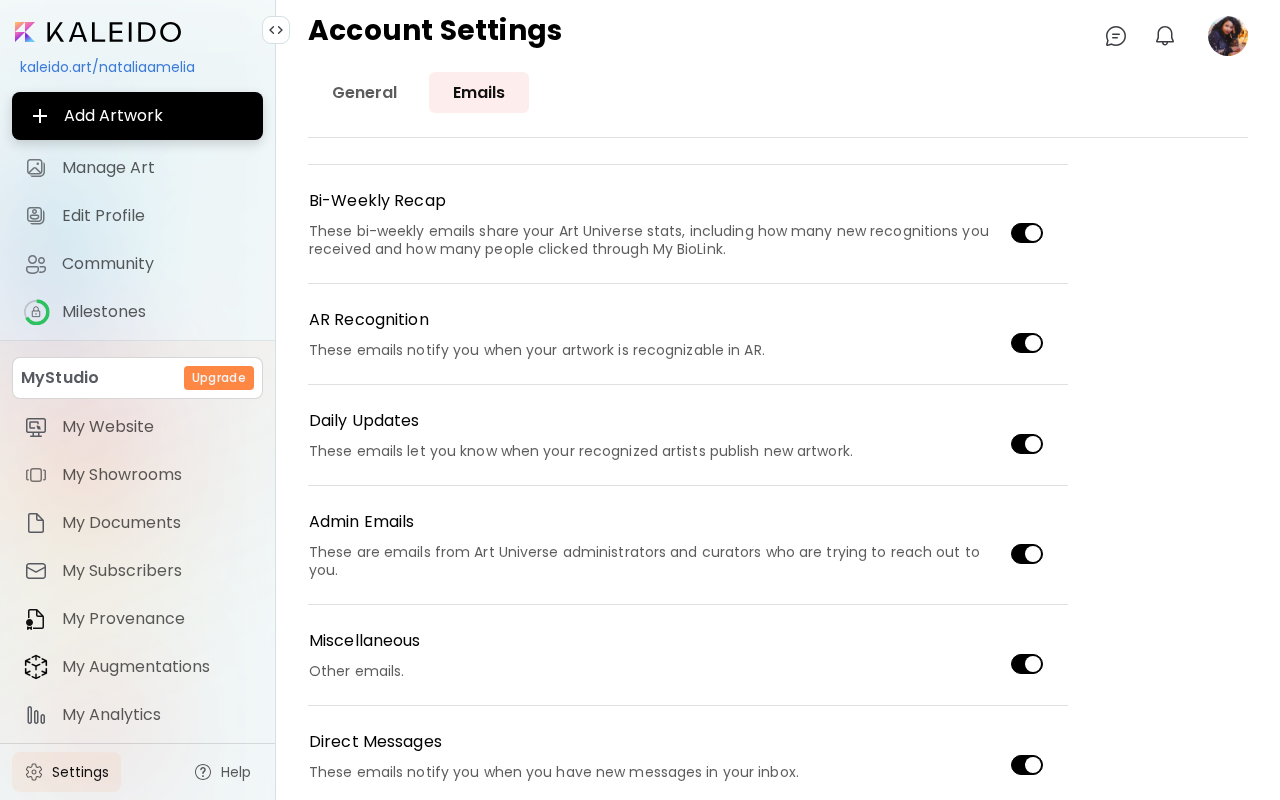 scroll, scrollTop: 0, scrollLeft: 0, axis: both 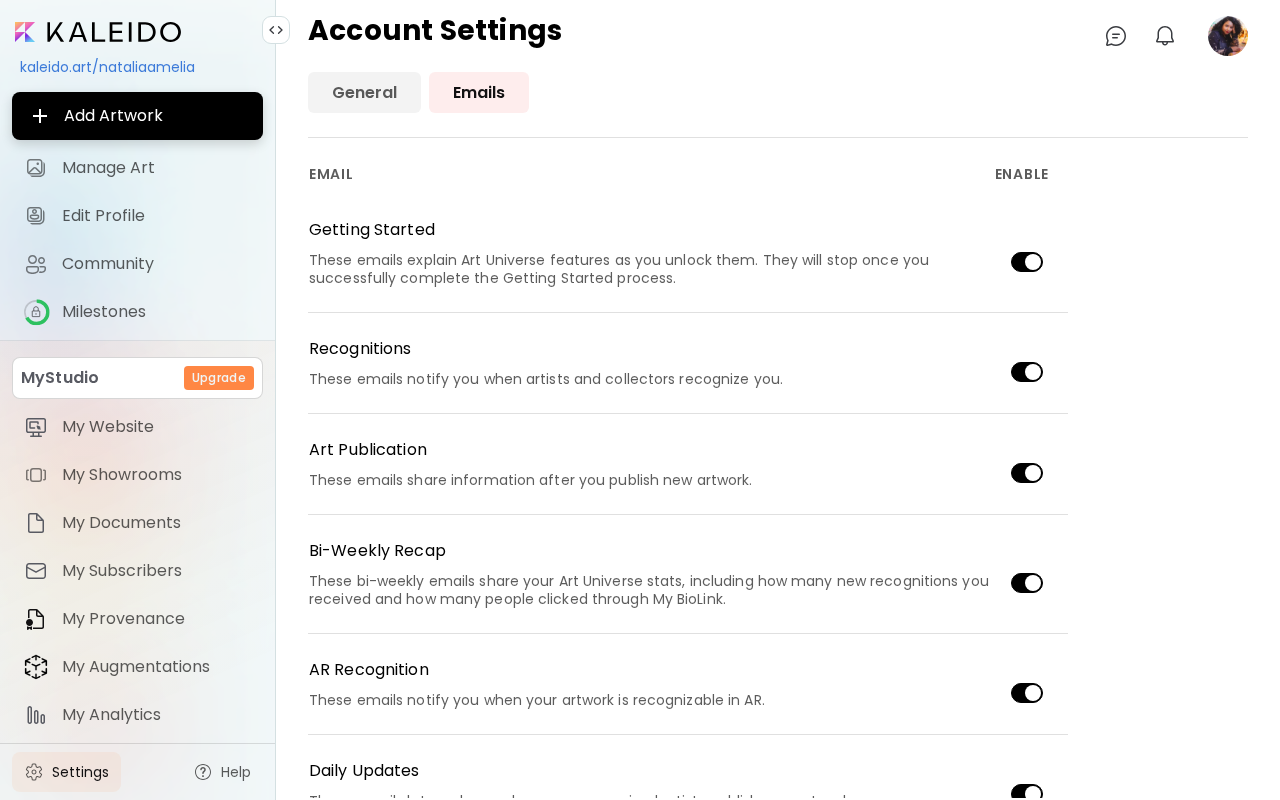click on "General" at bounding box center [364, 92] 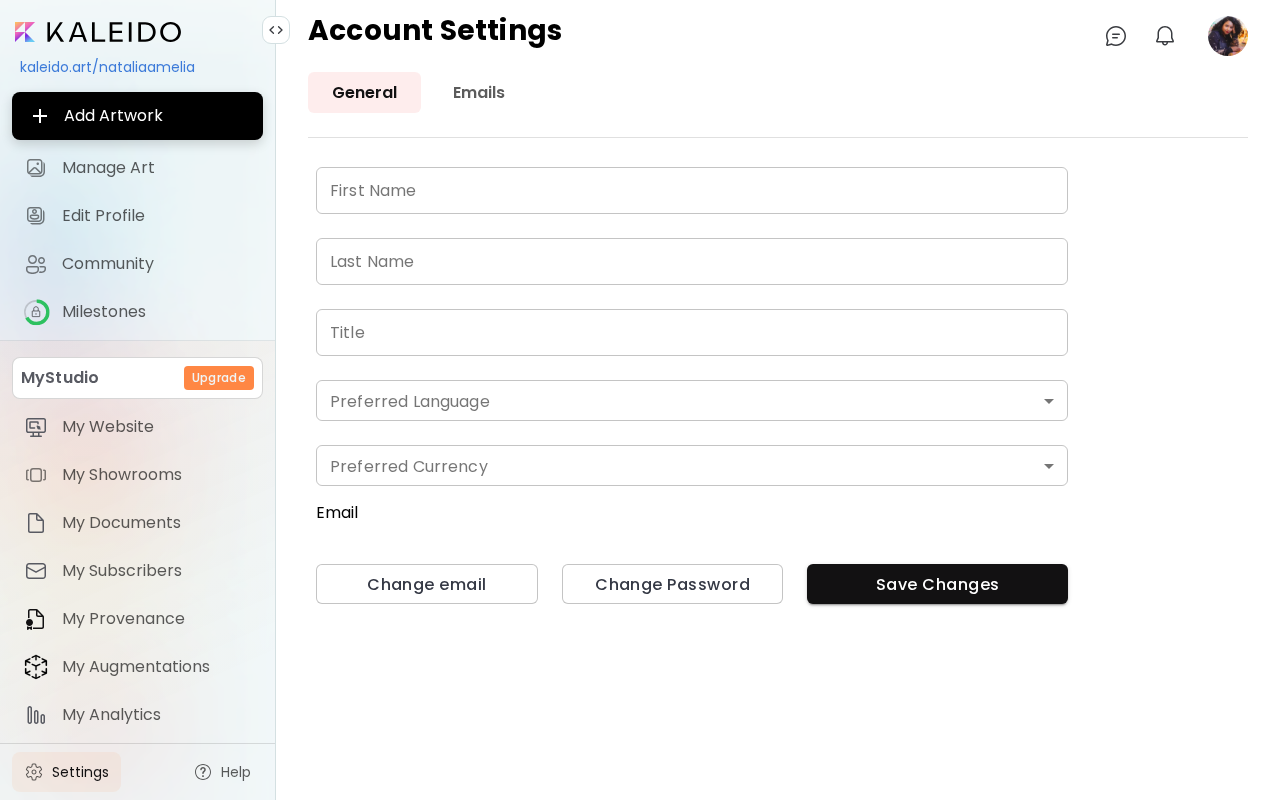type on "********" 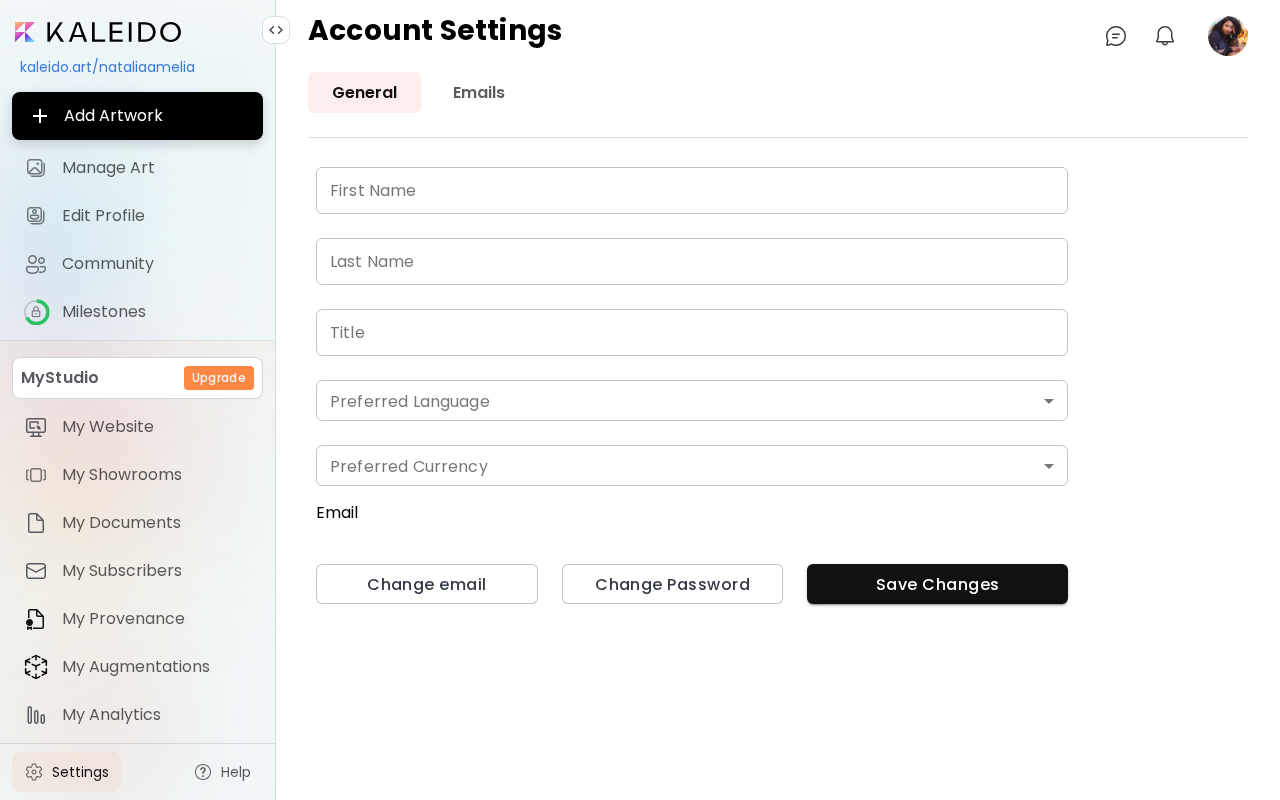 type on "*********" 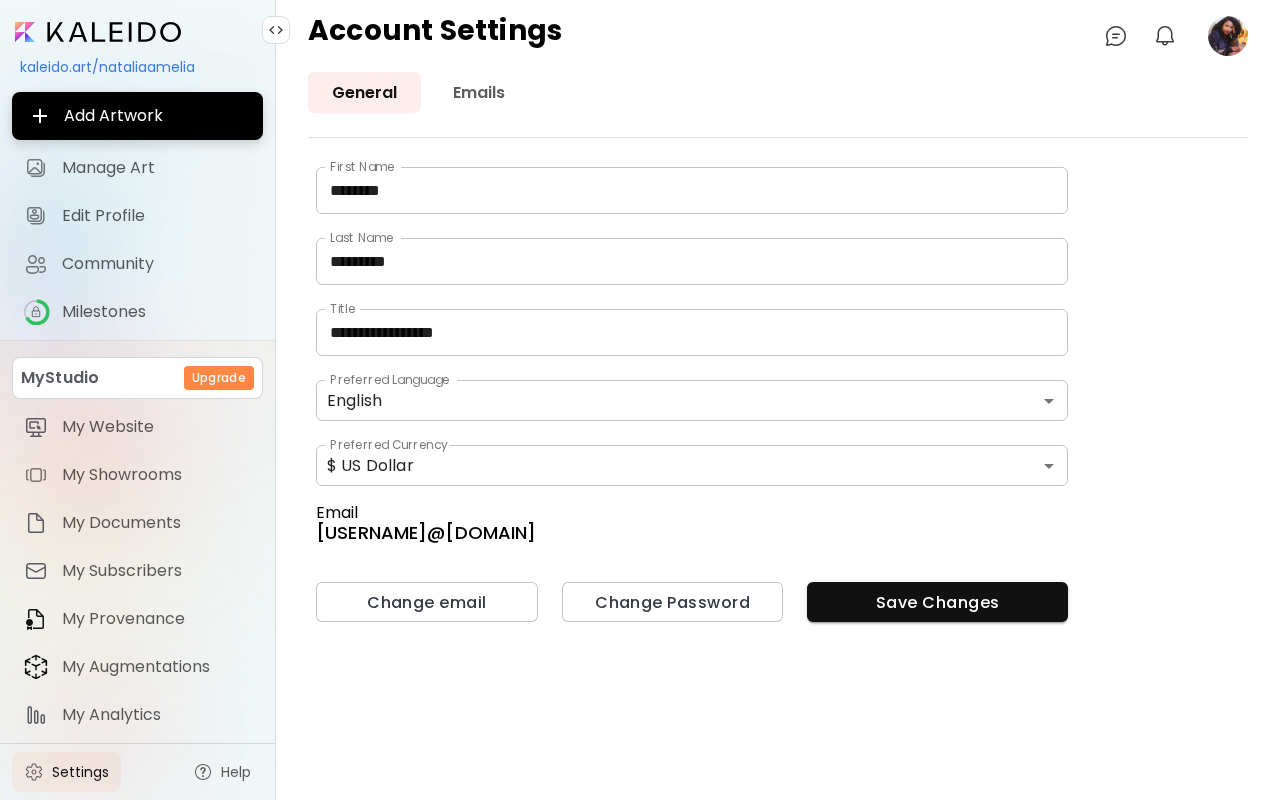click on "[LANGUAGE] ******* Preferred Language" at bounding box center (692, 400) 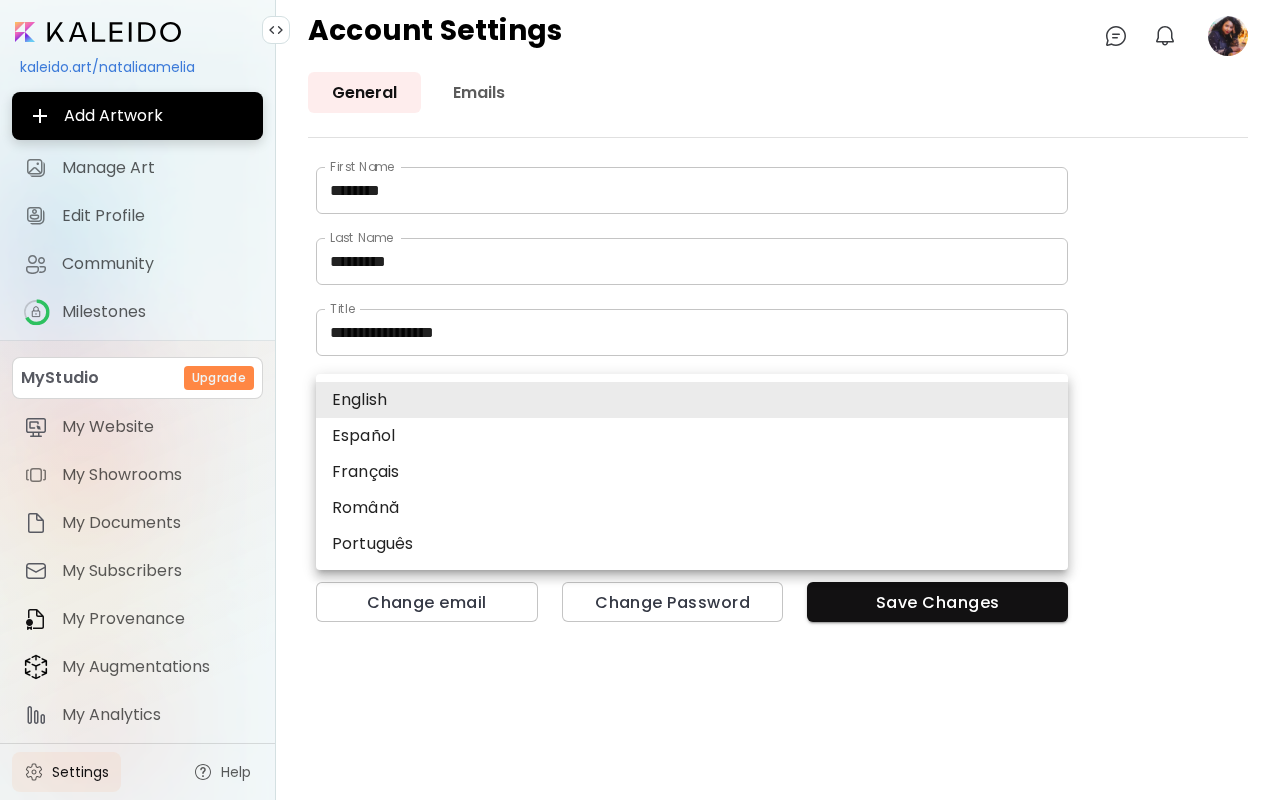click at bounding box center (640, 400) 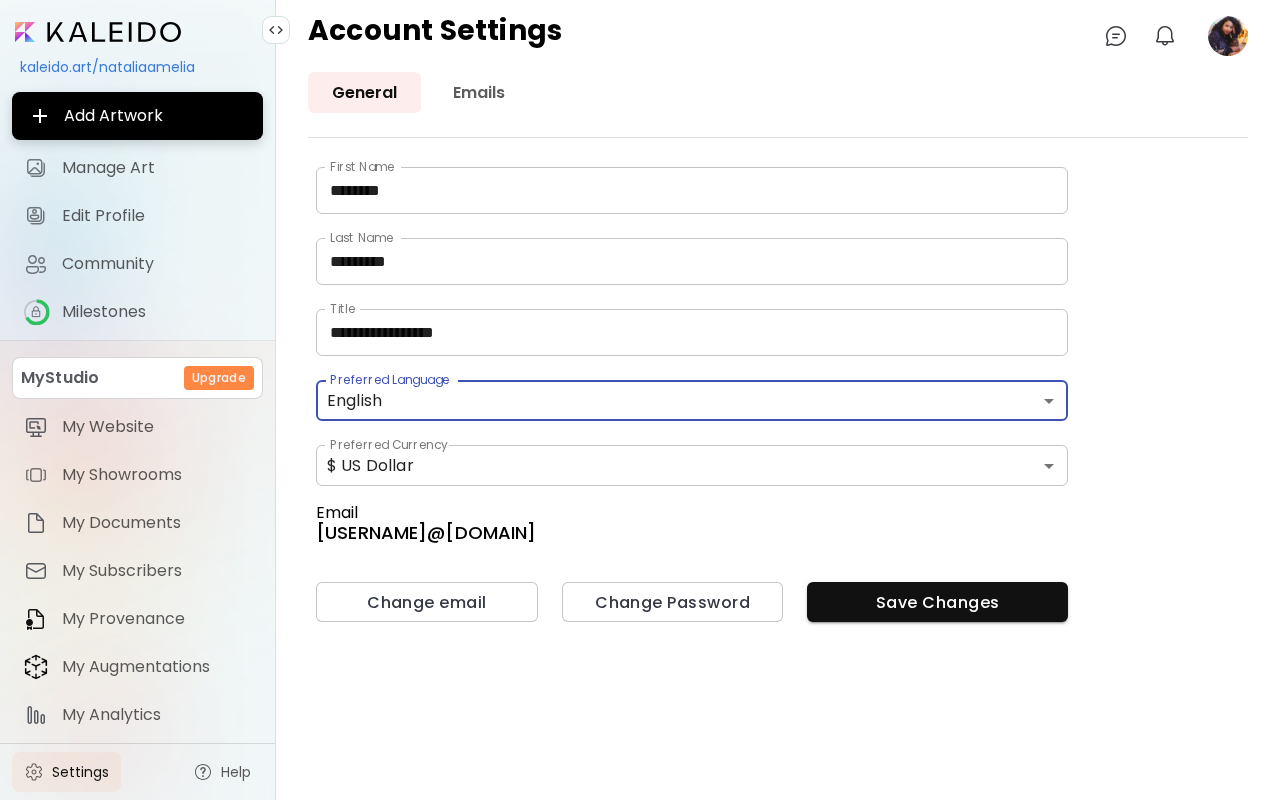 click on "**********" at bounding box center (692, 332) 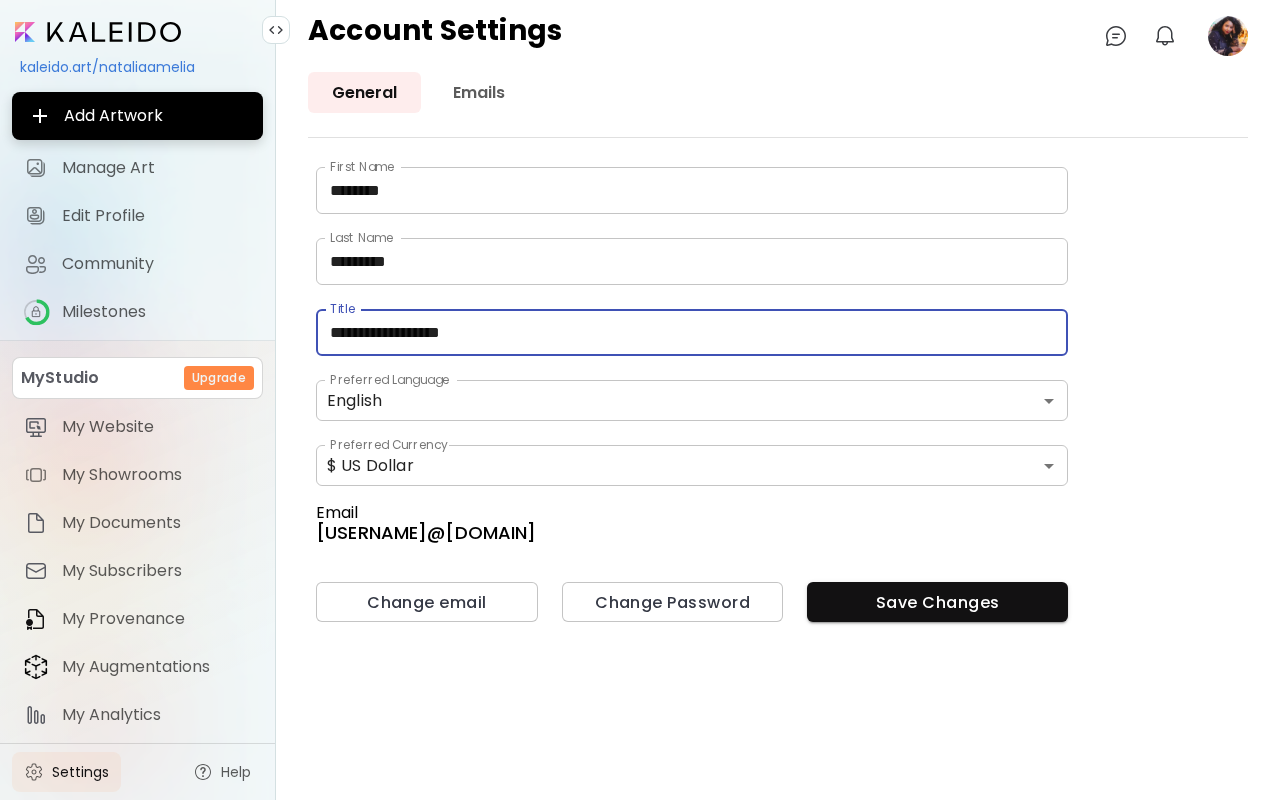 type on "**********" 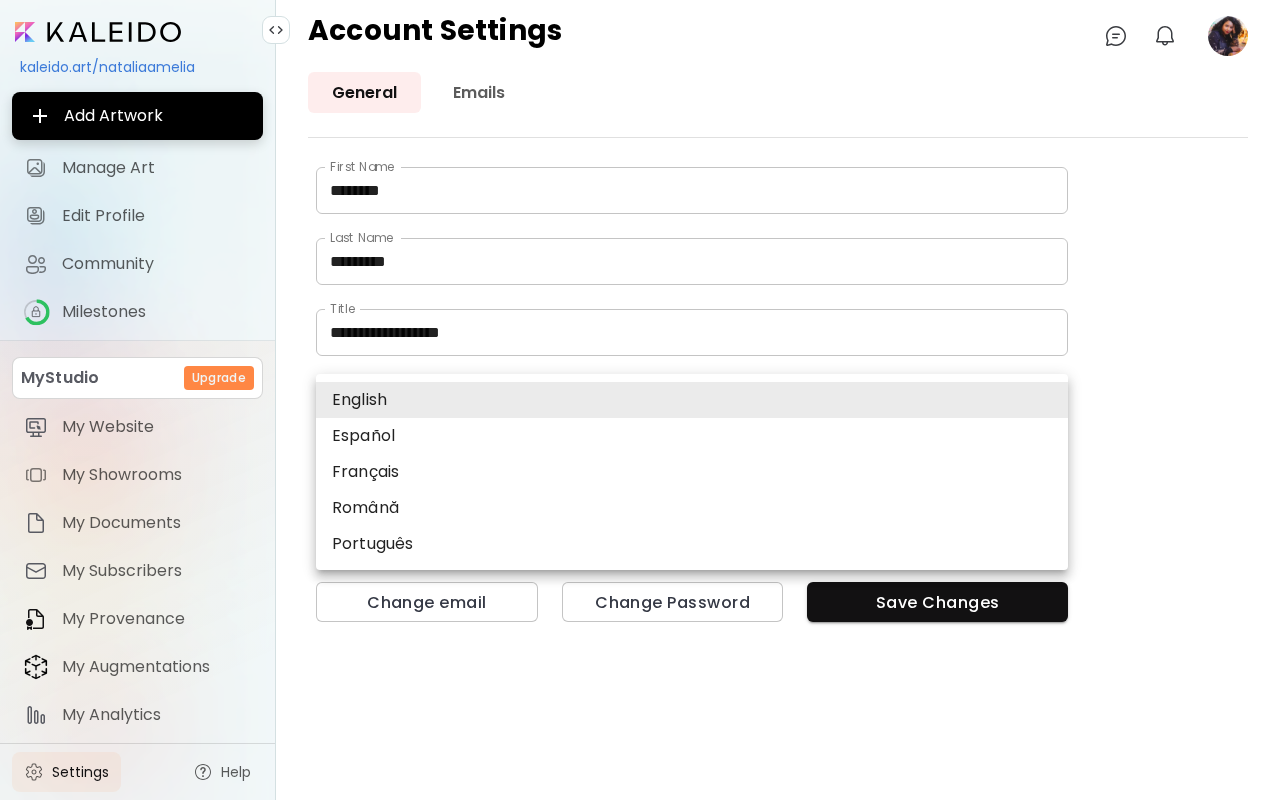 click on "English" at bounding box center (692, 400) 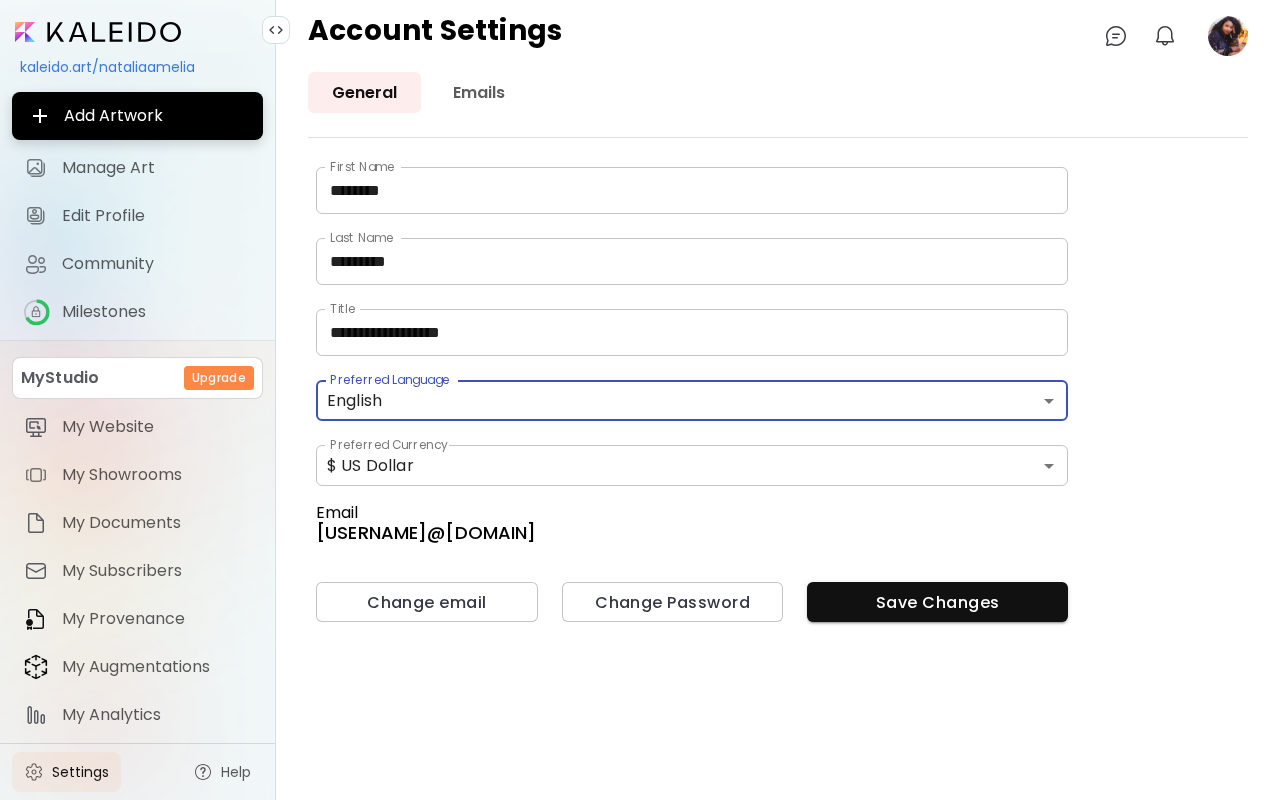 click on "**********" at bounding box center [640, 400] 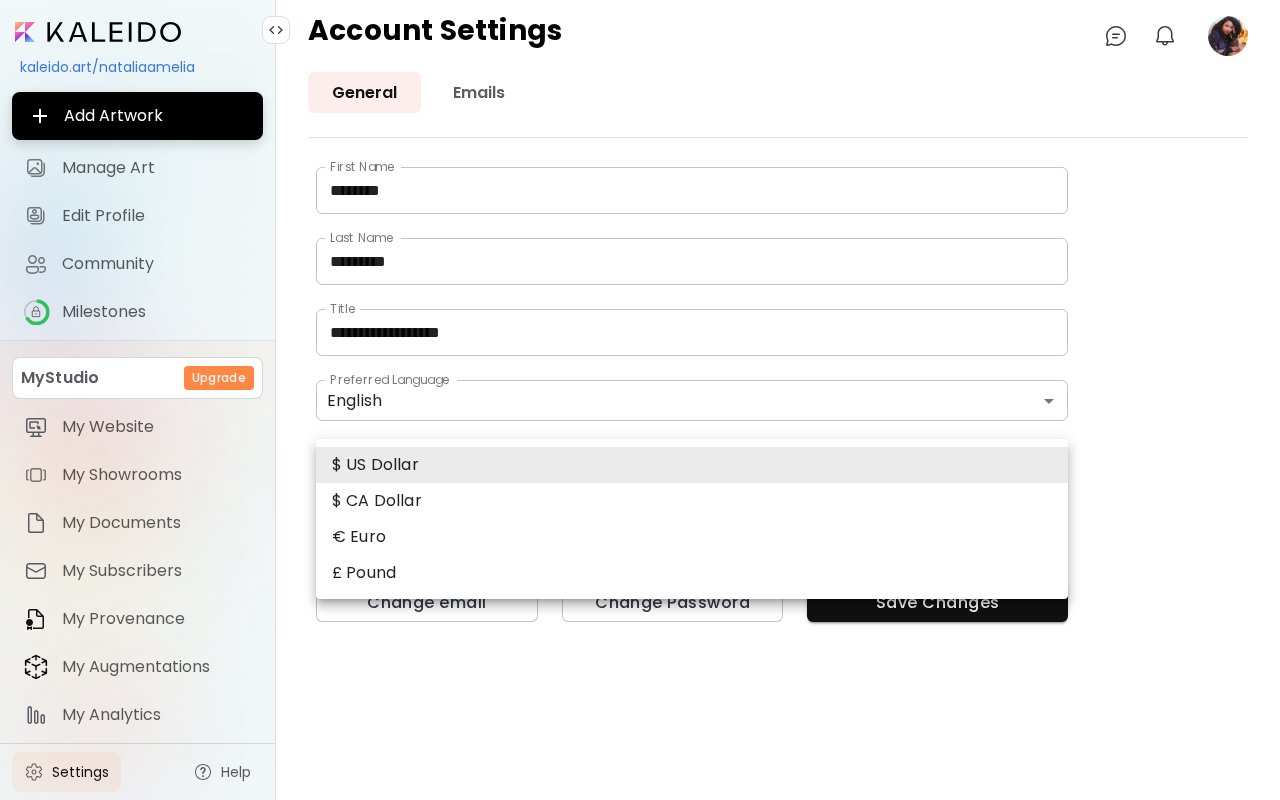 click at bounding box center (640, 400) 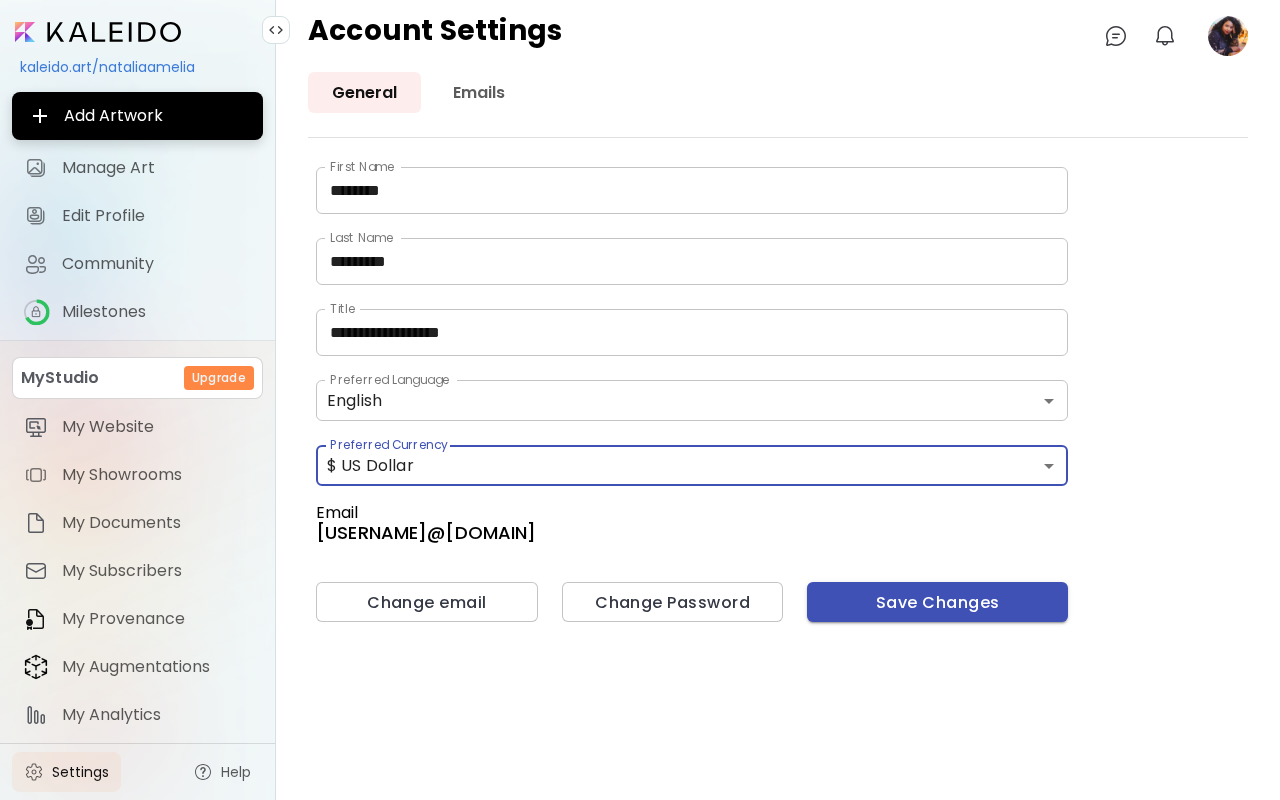 click on "Save Changes" at bounding box center [937, 602] 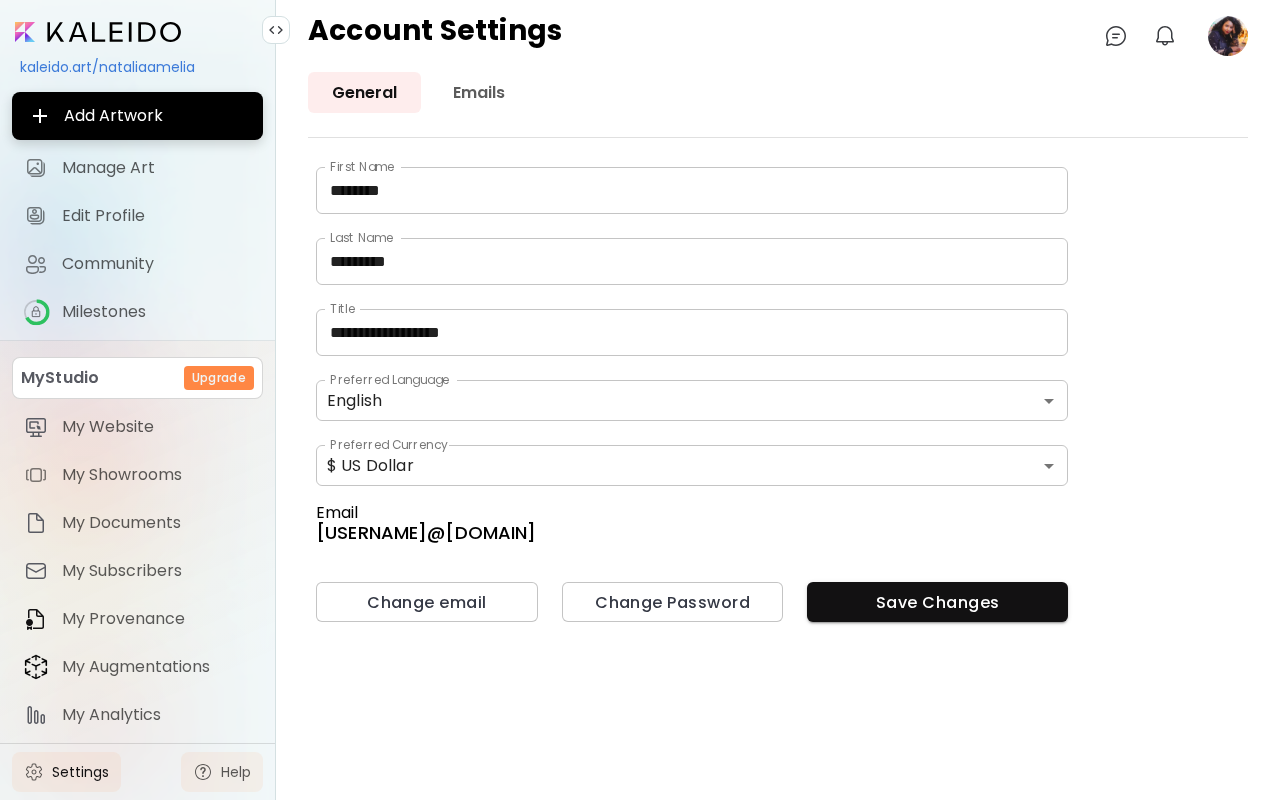 click on "Help" at bounding box center [222, 772] 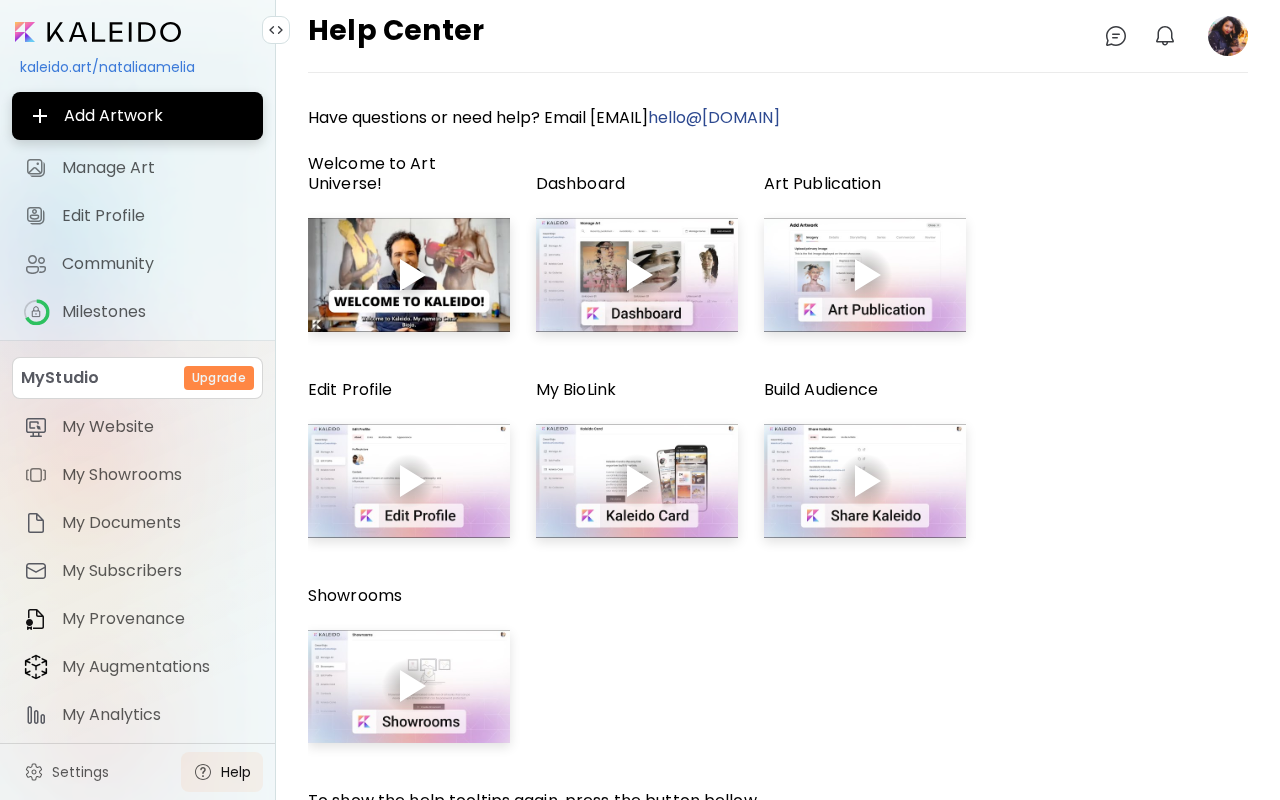 click at bounding box center (409, 481) 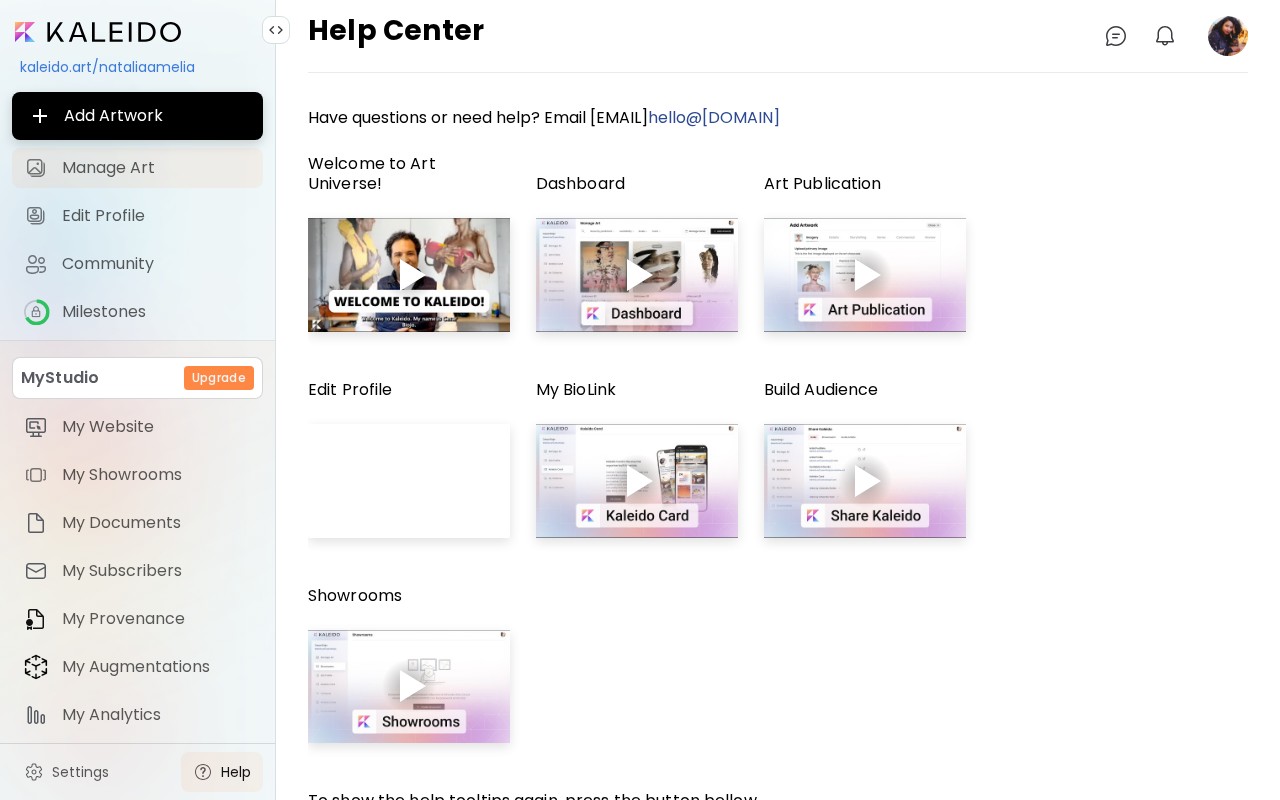 click on "Manage Art" at bounding box center [137, 168] 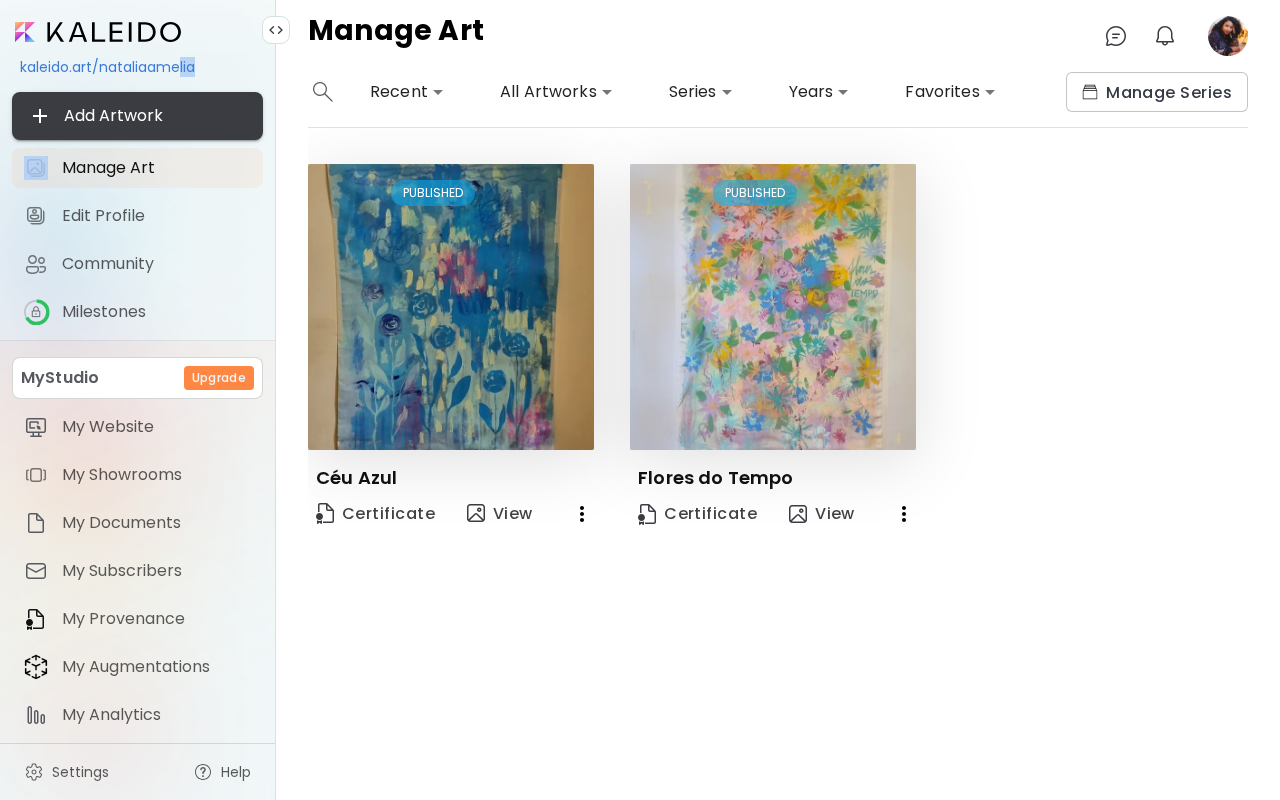 drag, startPoint x: 183, startPoint y: 64, endPoint x: 199, endPoint y: 112, distance: 50.596443 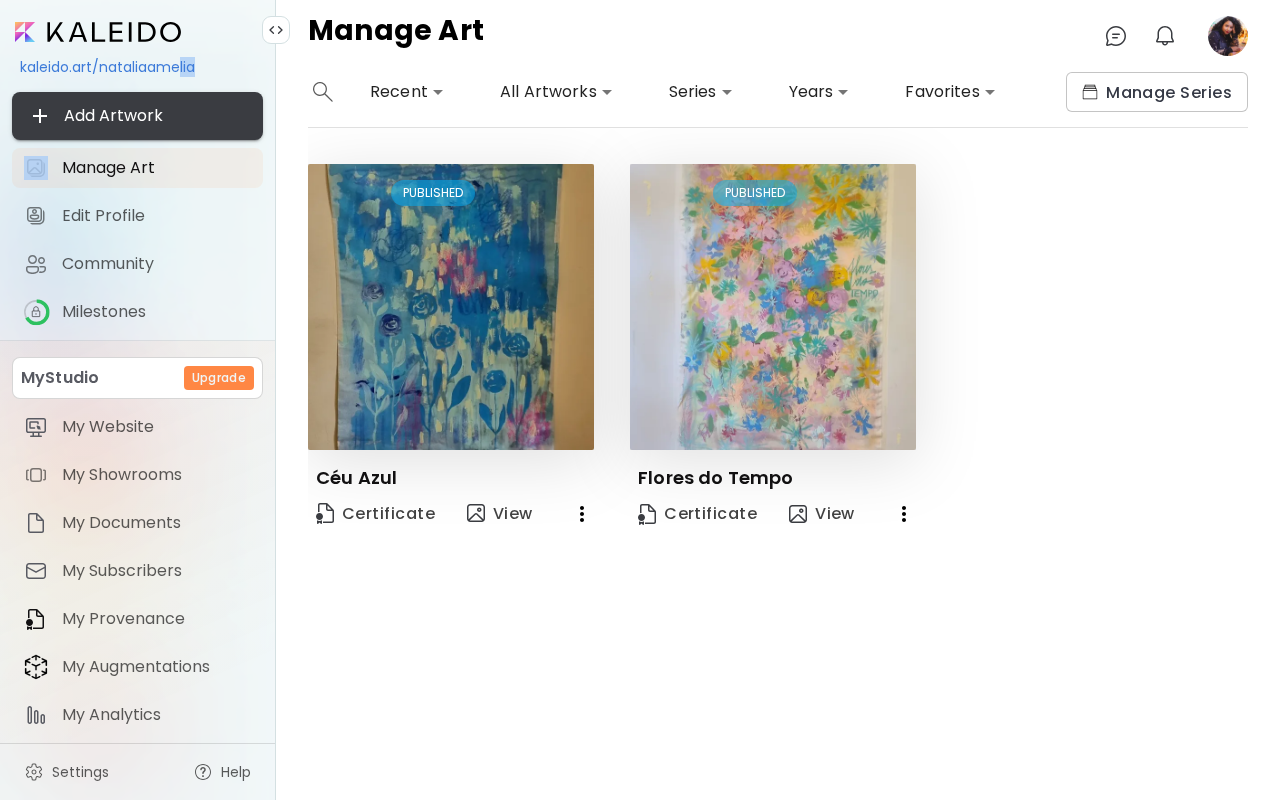 click on "kaleido.art/nataliaamelia Add Artwork Manage Art Edit Profile My BioLink Community Milestones MyStudio Upgrade My Website My Showrooms My Documents My Subscribers My Provenance My Augmentations My Analytics" at bounding box center (137, 379) 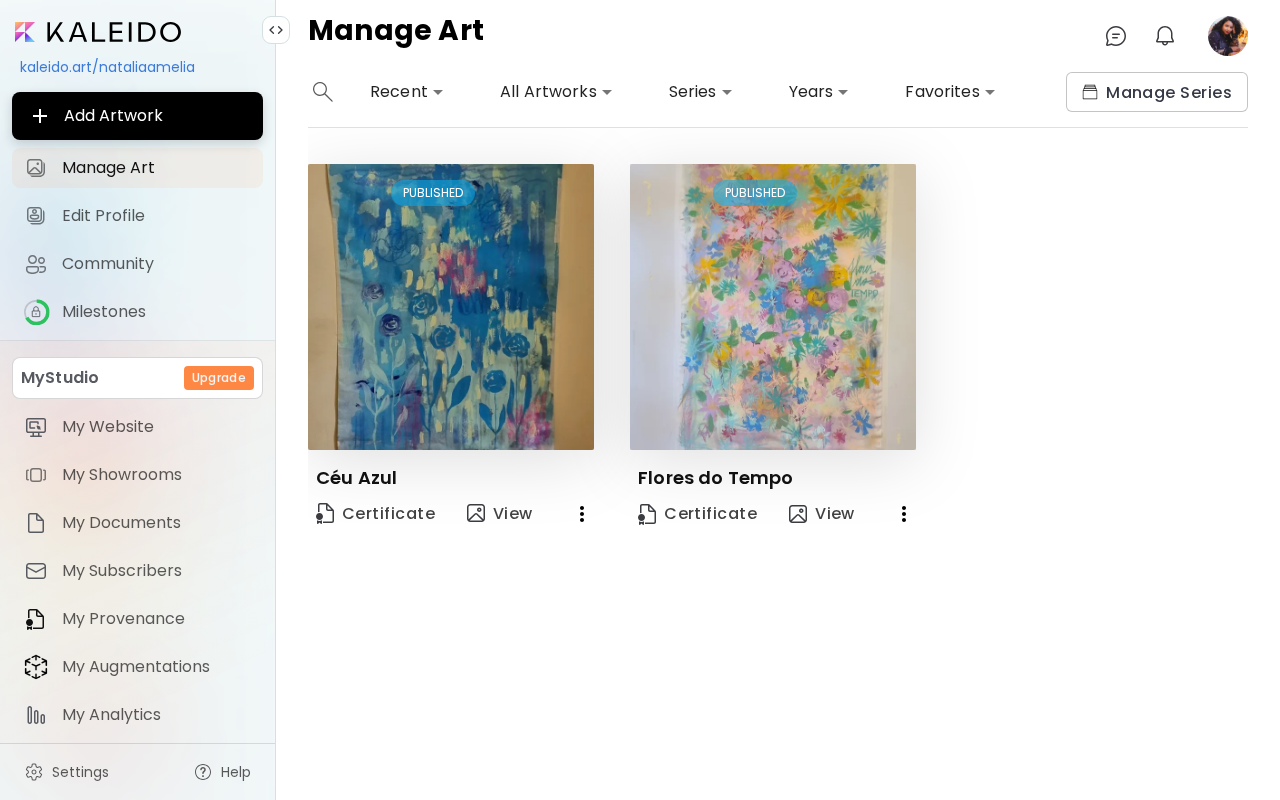 click 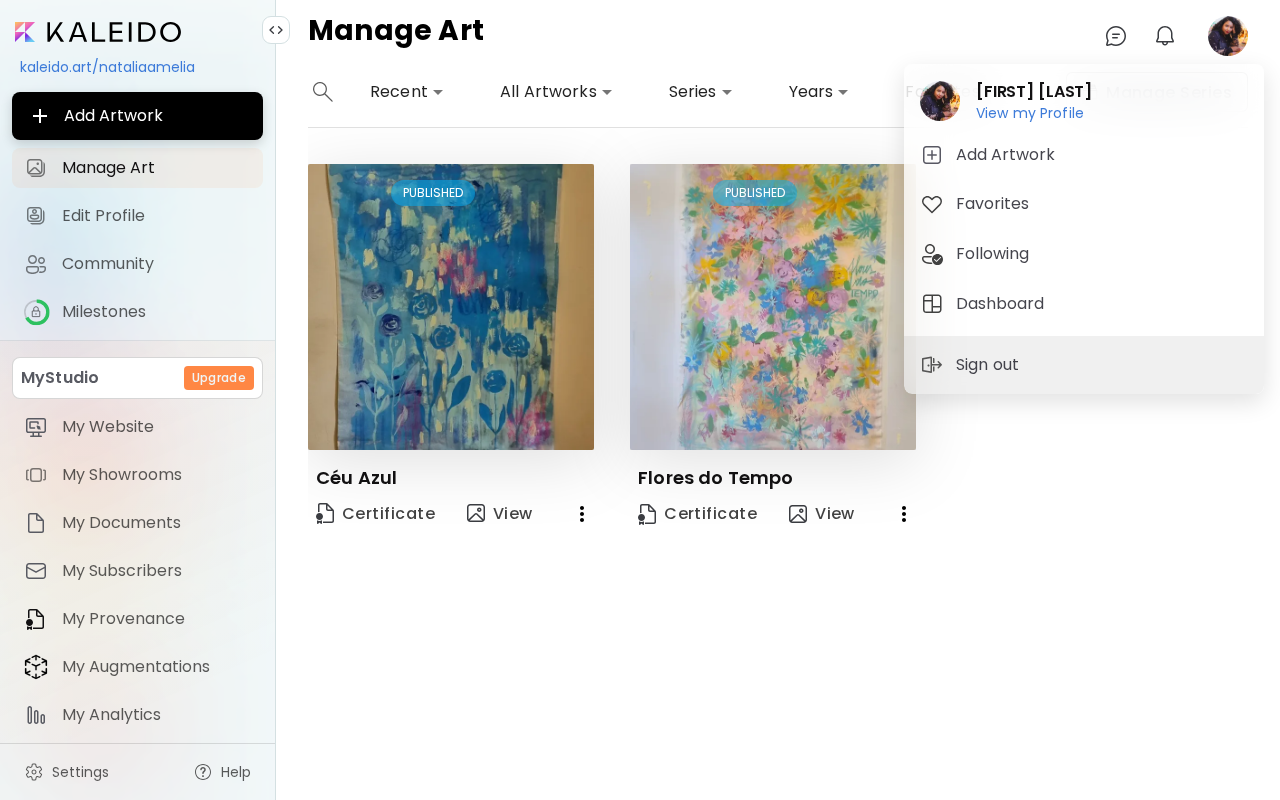 click at bounding box center (640, 400) 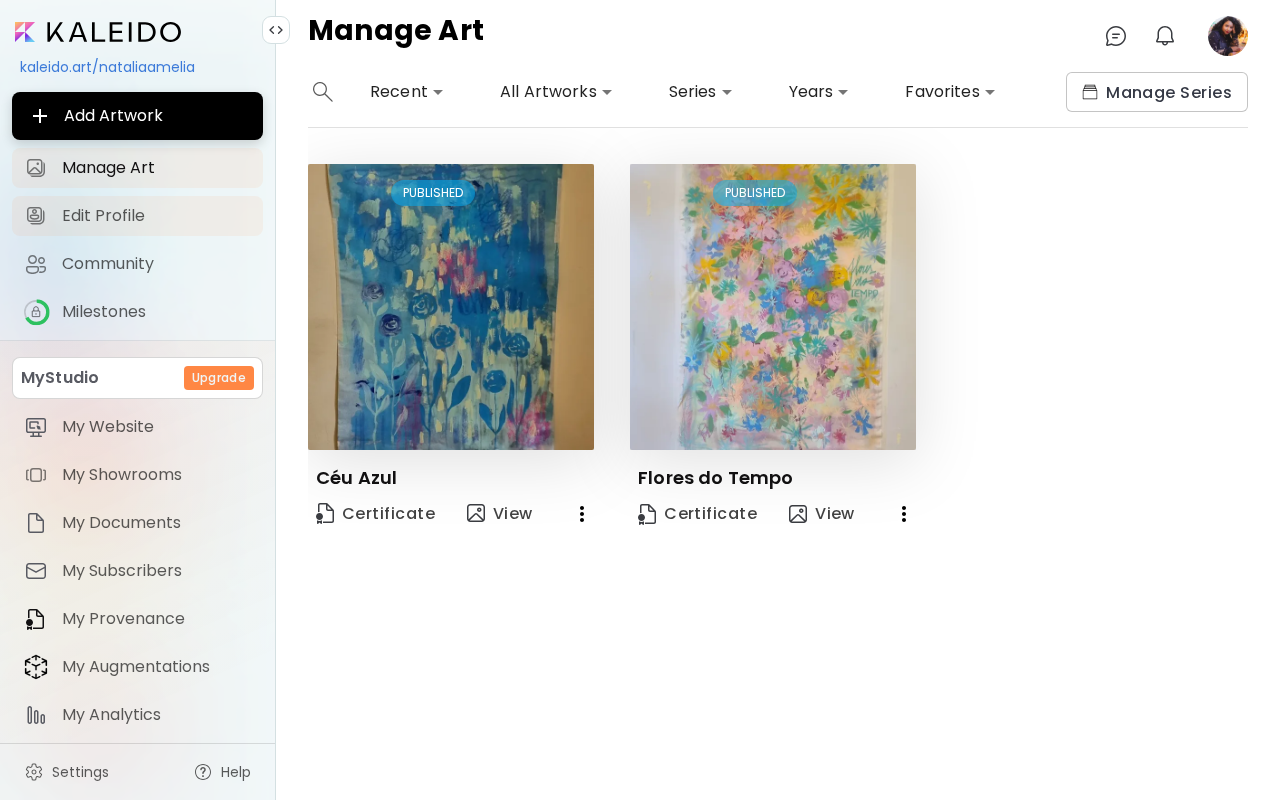 click on "Edit Profile" at bounding box center [137, 216] 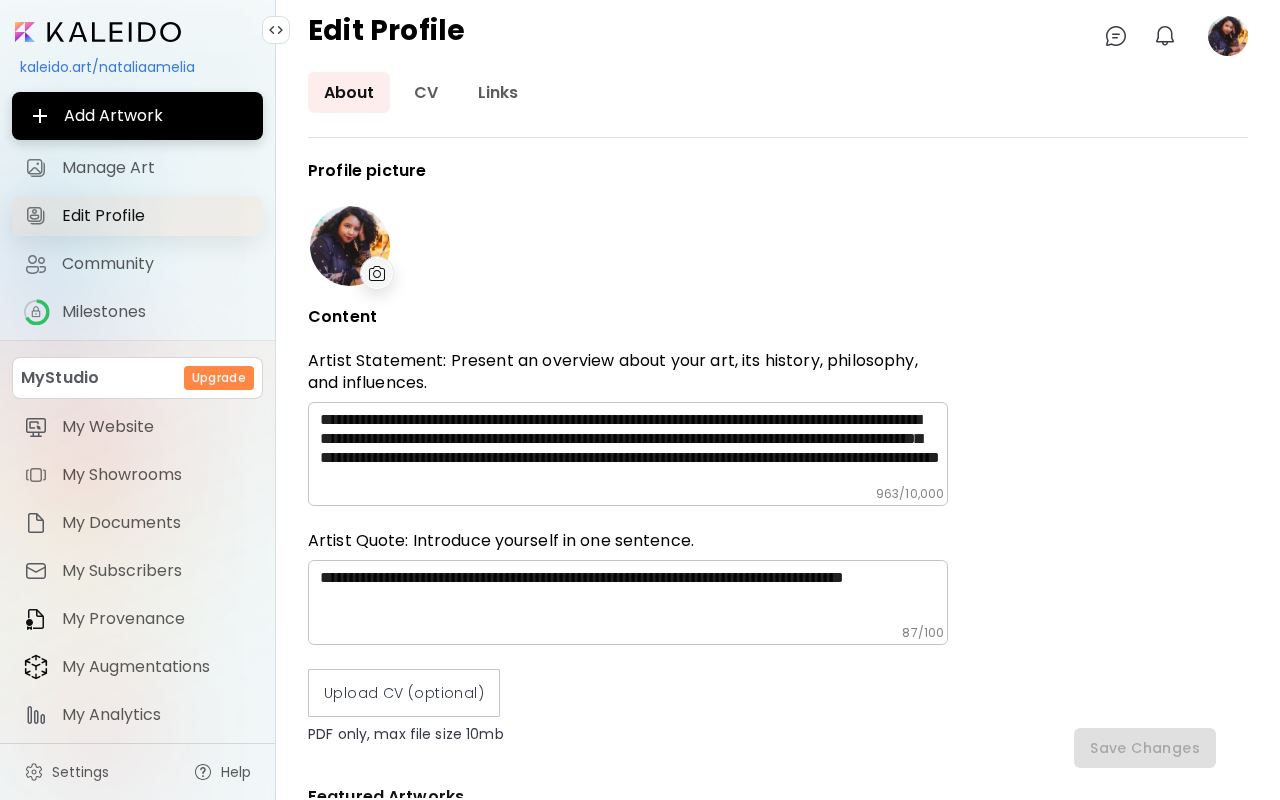 type on "******" 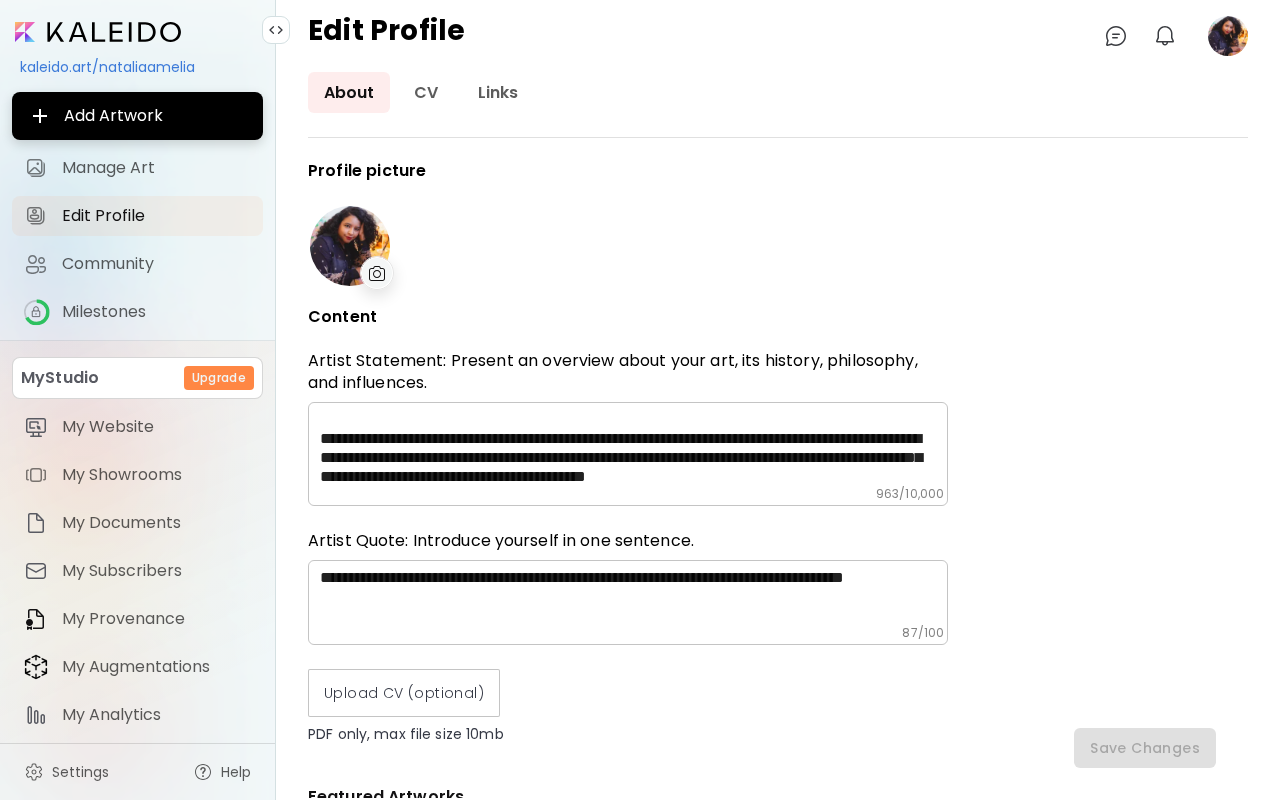 scroll, scrollTop: 237, scrollLeft: 0, axis: vertical 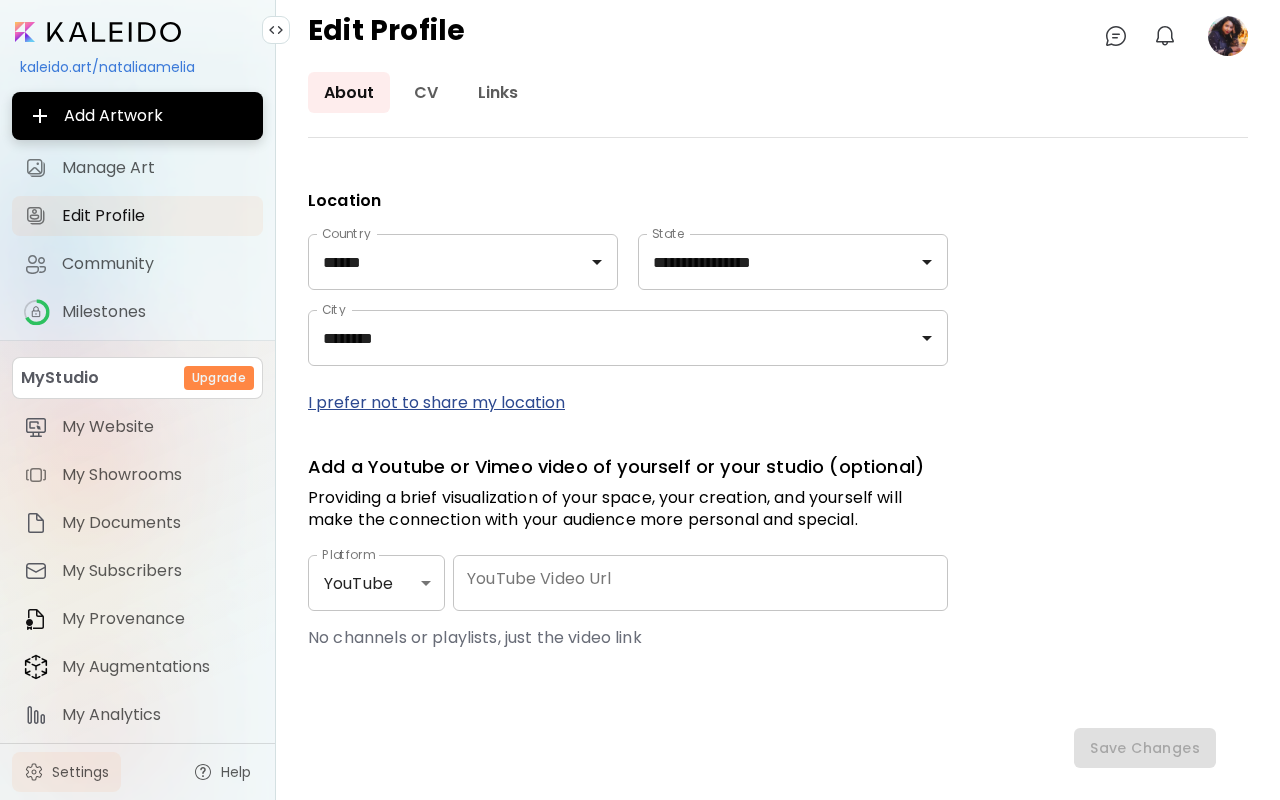 click on "Settings" at bounding box center [80, 772] 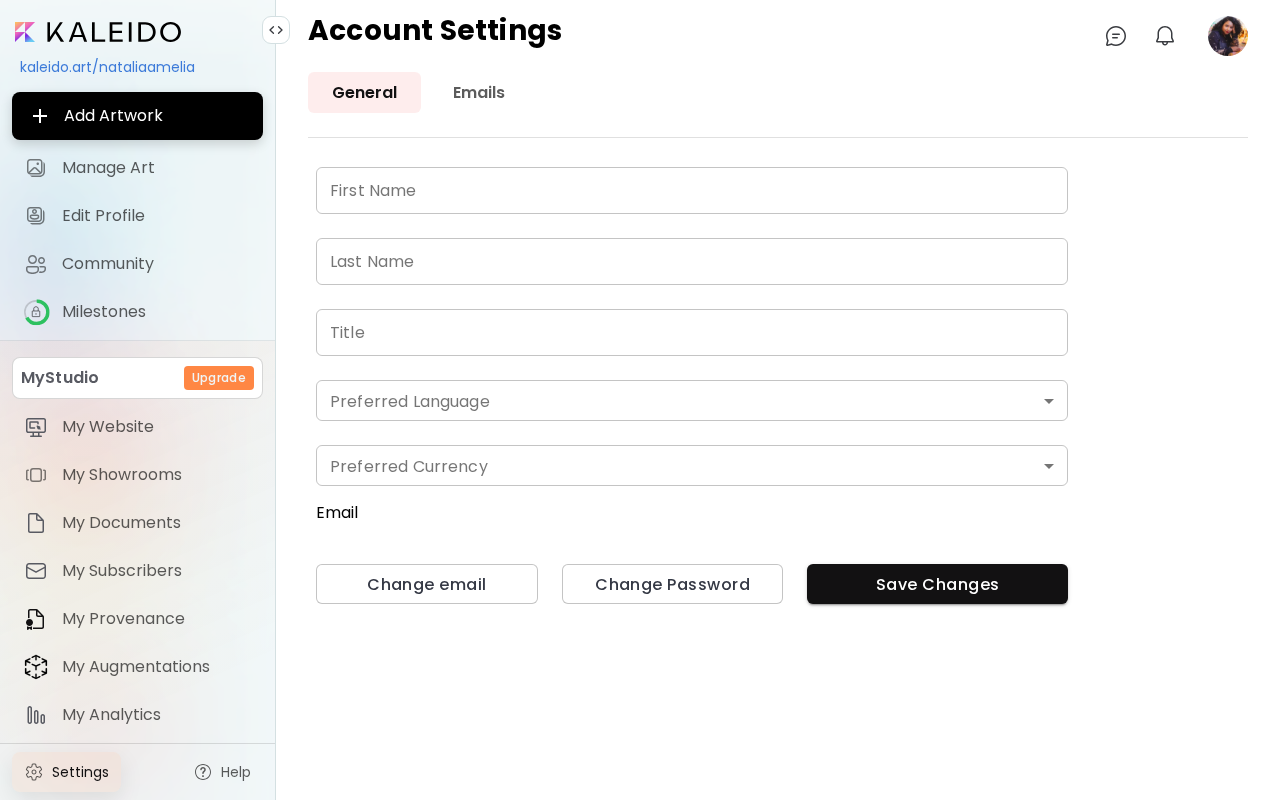type on "********" 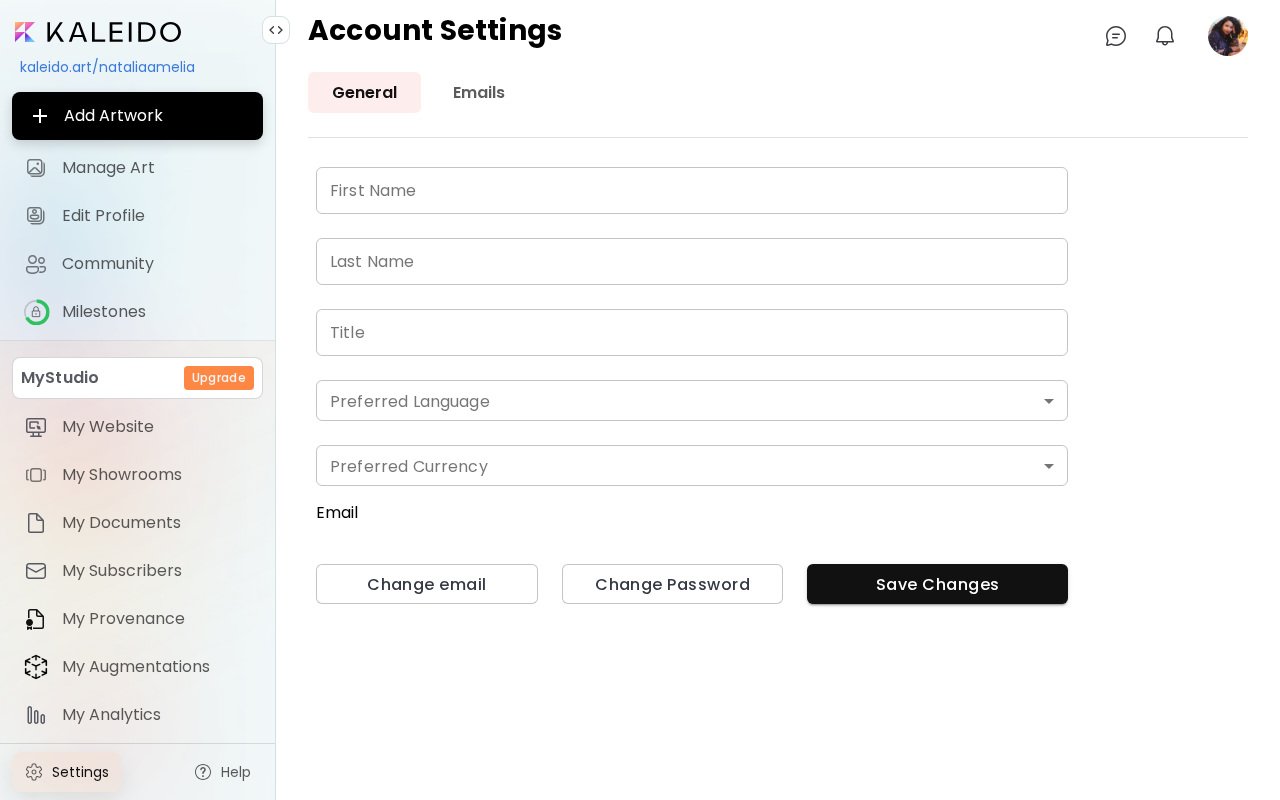type on "*********" 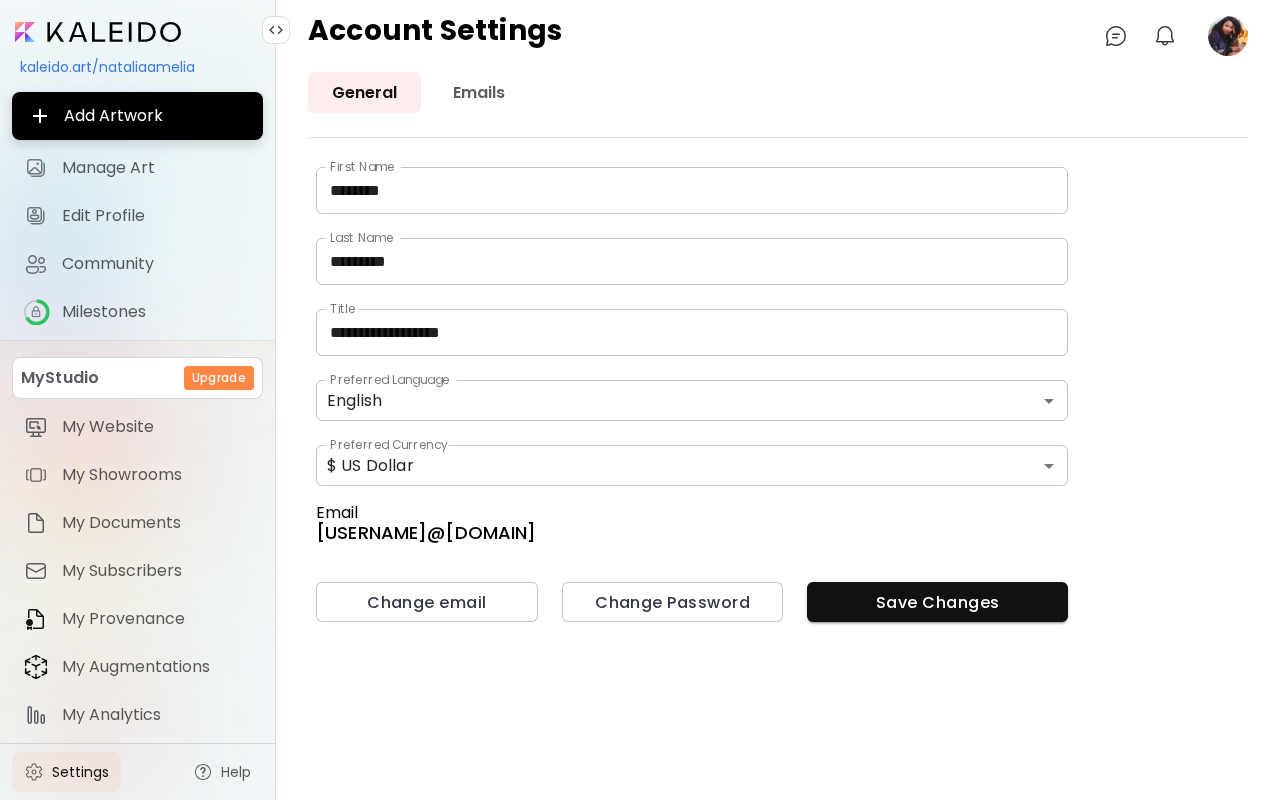 click on "**********" at bounding box center [692, 332] 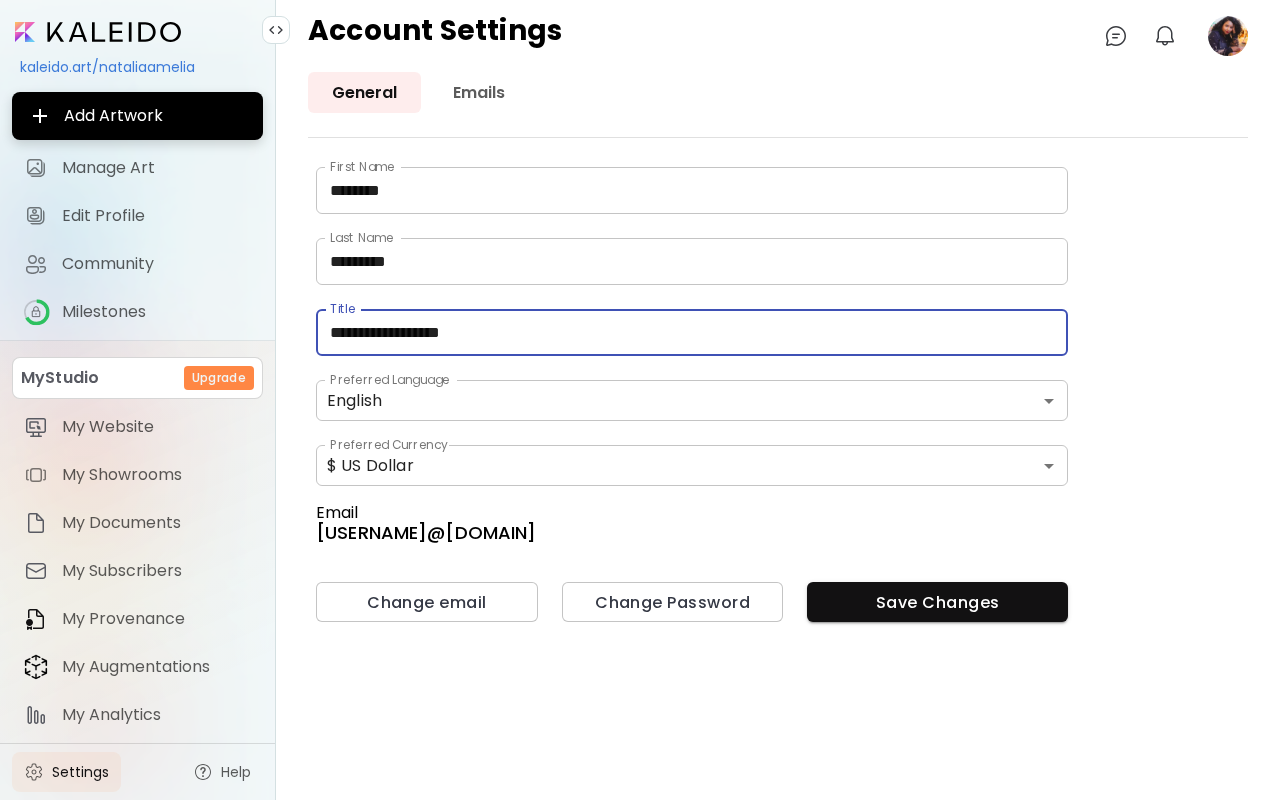 click on "**********" at bounding box center (692, 332) 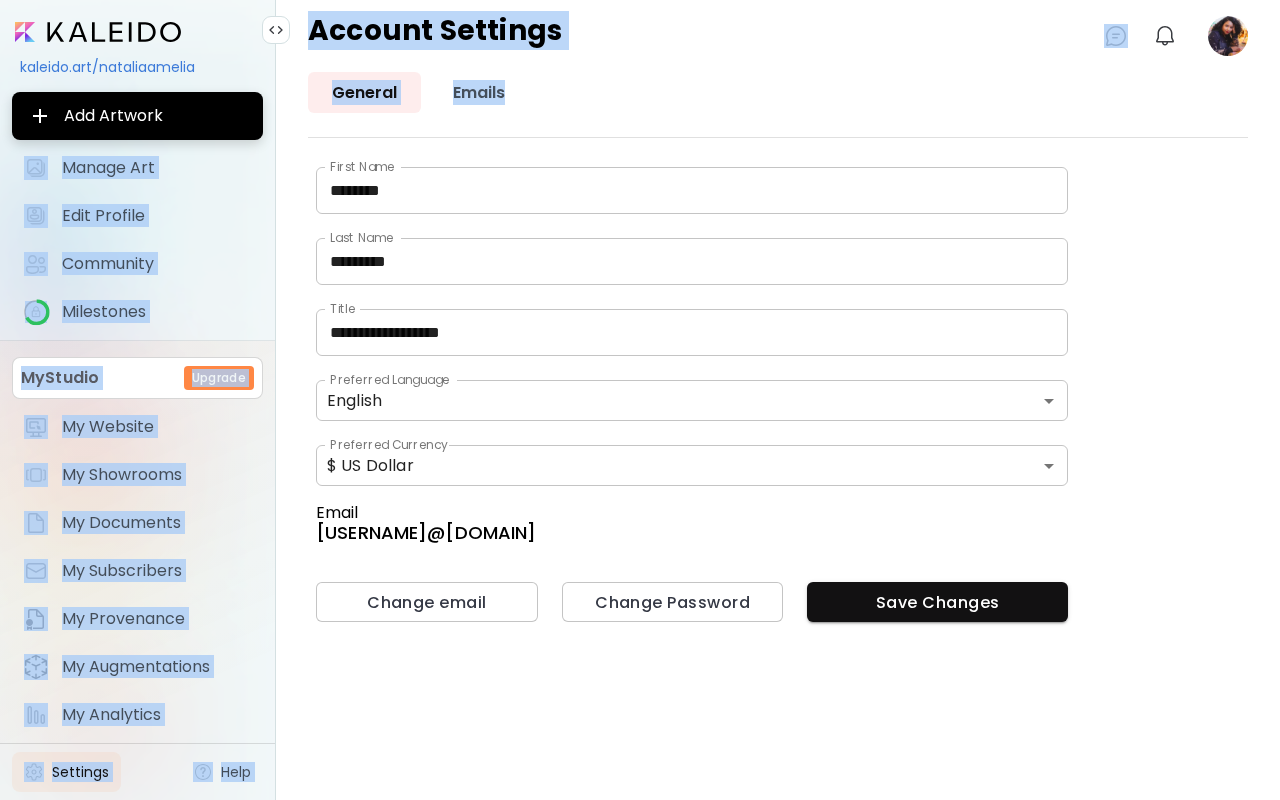 drag, startPoint x: 195, startPoint y: 68, endPoint x: 389, endPoint y: 141, distance: 207.28 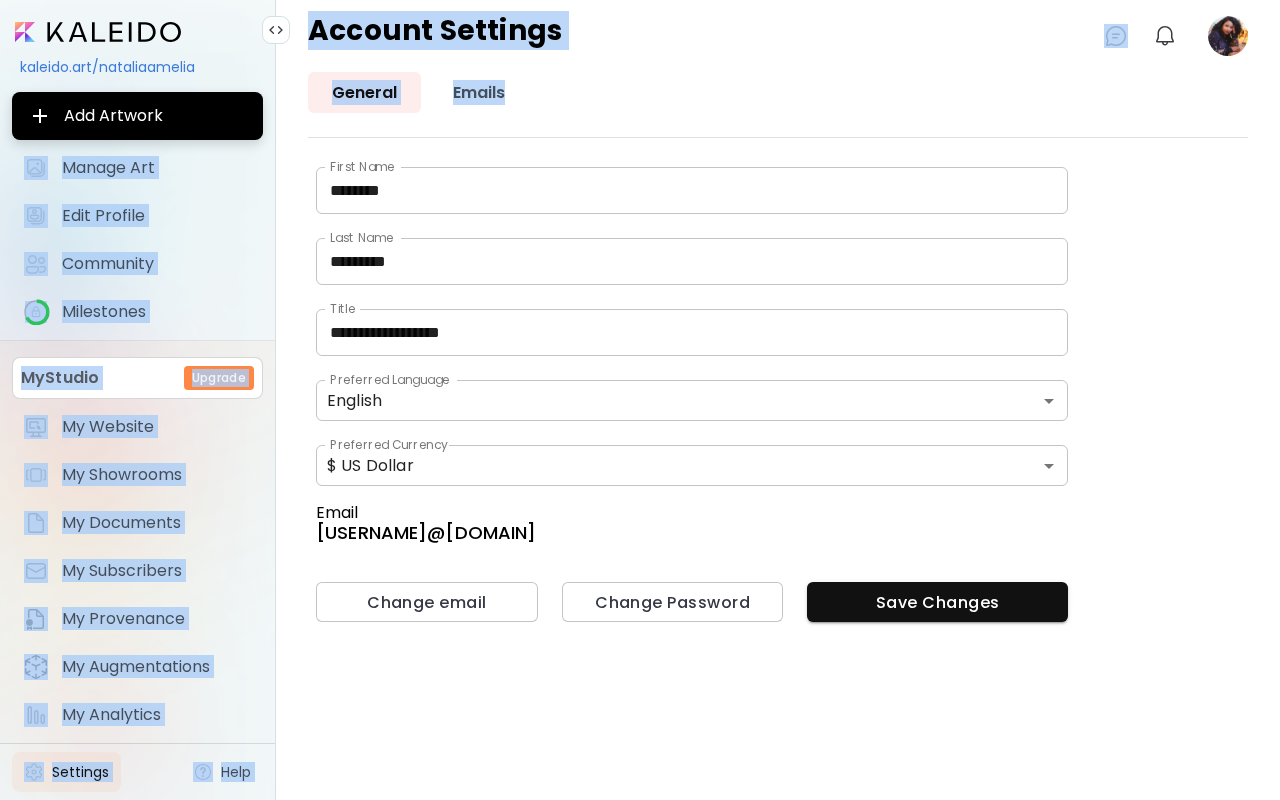 click on "**********" at bounding box center (640, 400) 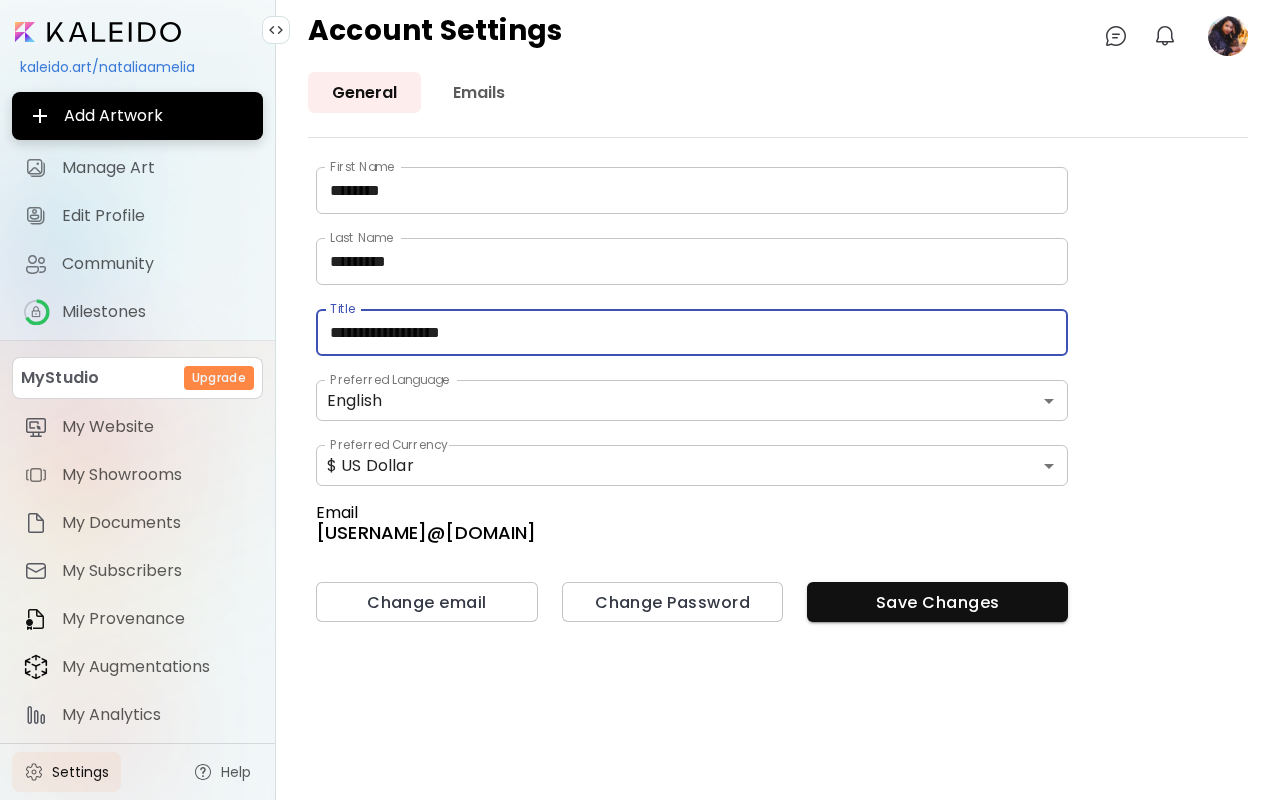 click on "**********" at bounding box center (692, 332) 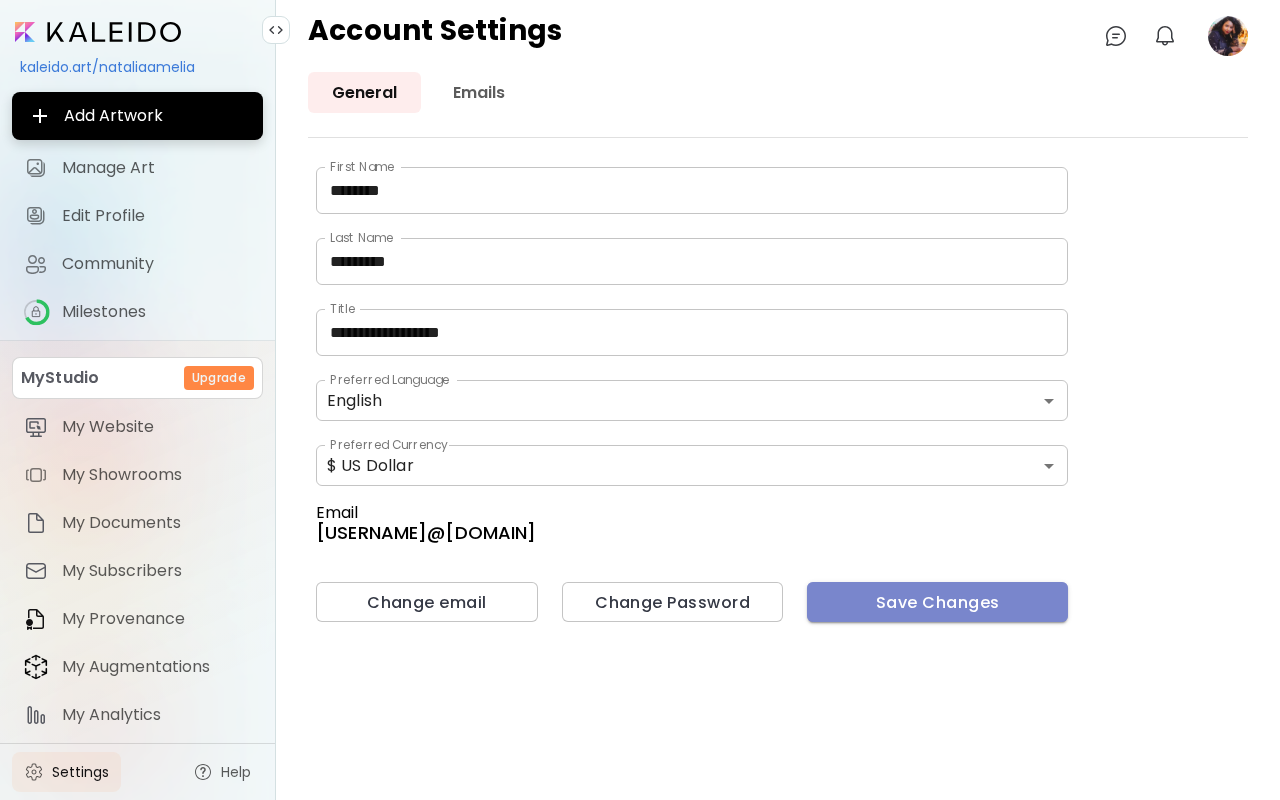 click on "Save Changes" at bounding box center [937, 602] 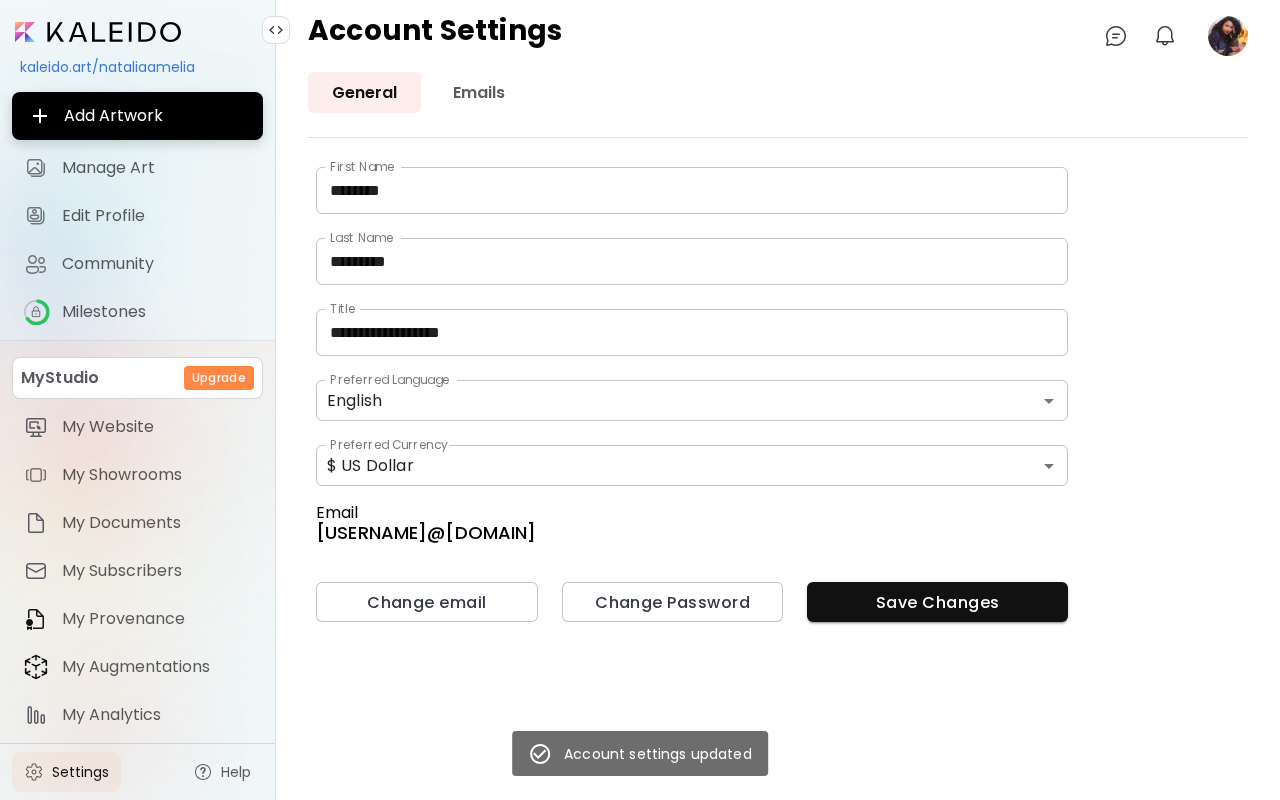 click on "**********" at bounding box center (778, 436) 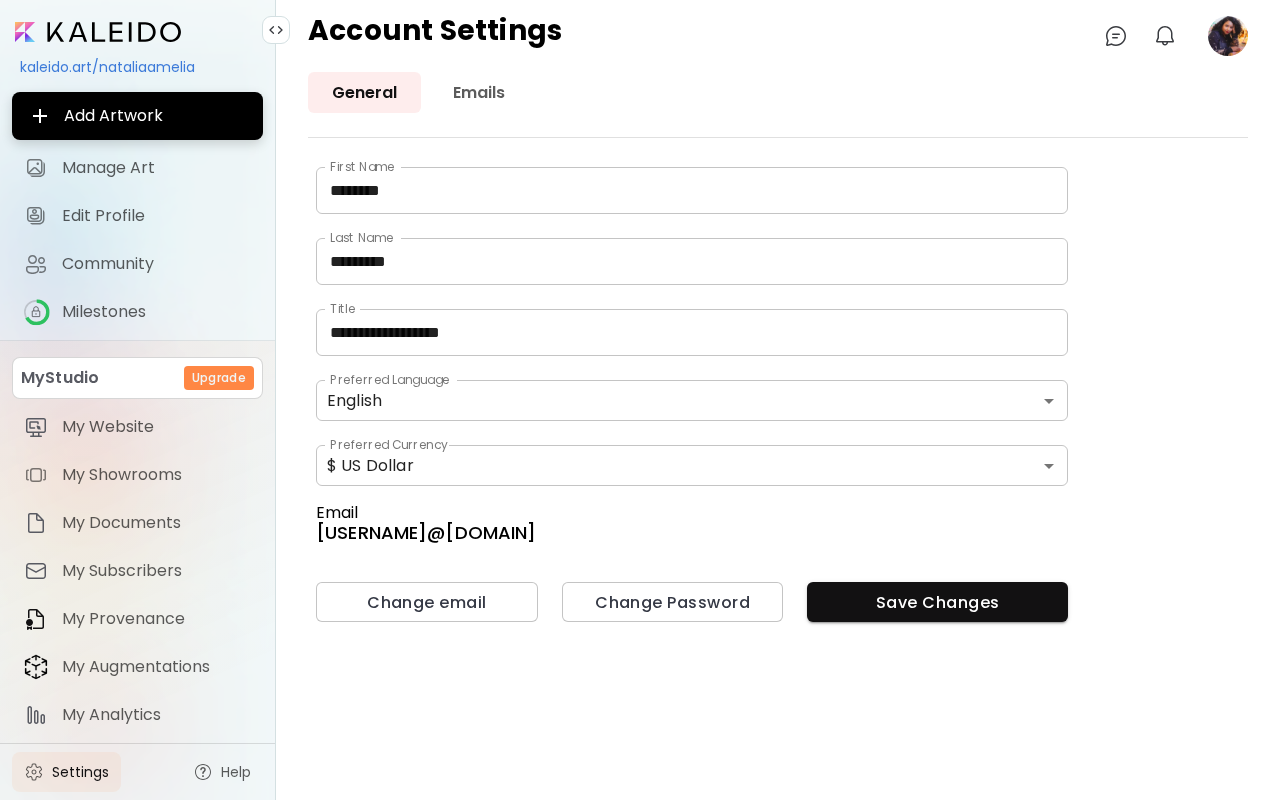click on "kaleido.art/nataliaamelia" at bounding box center [137, 67] 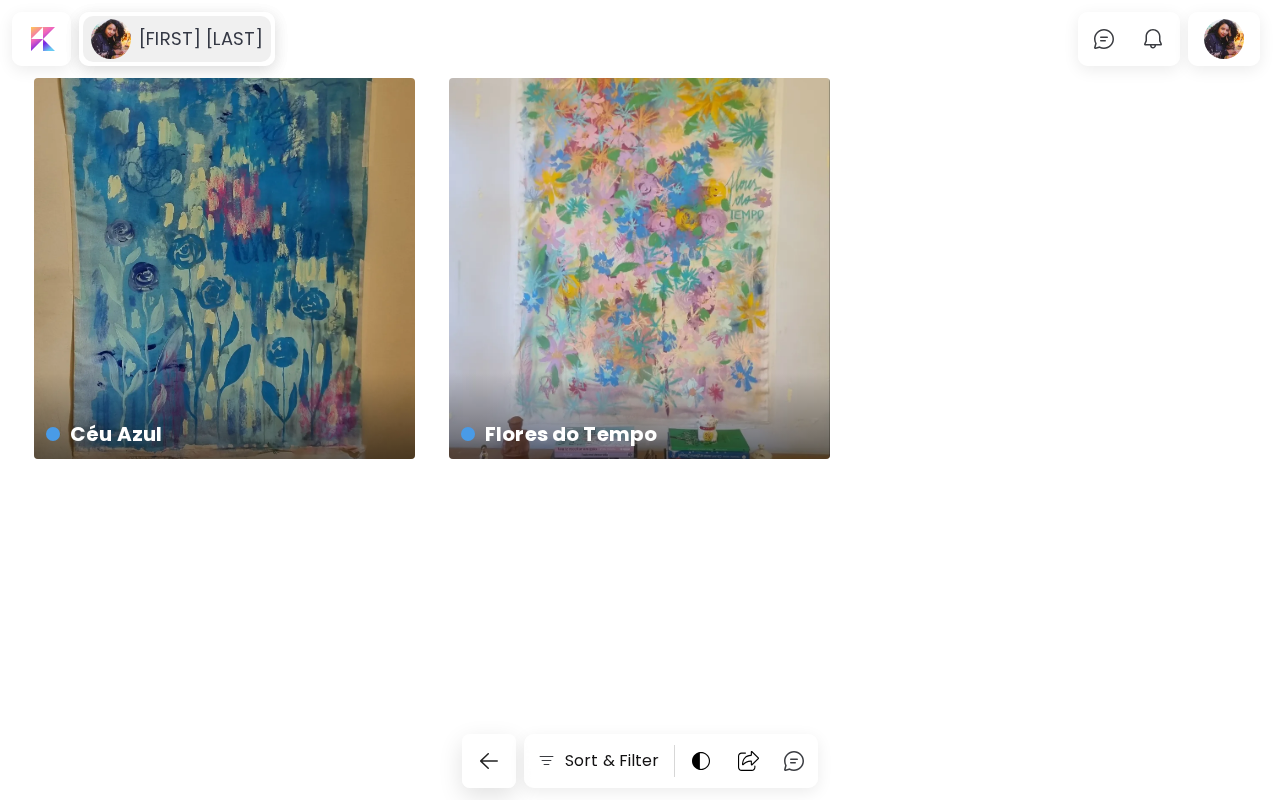 click on "[FIRST] [LAST]" at bounding box center [201, 39] 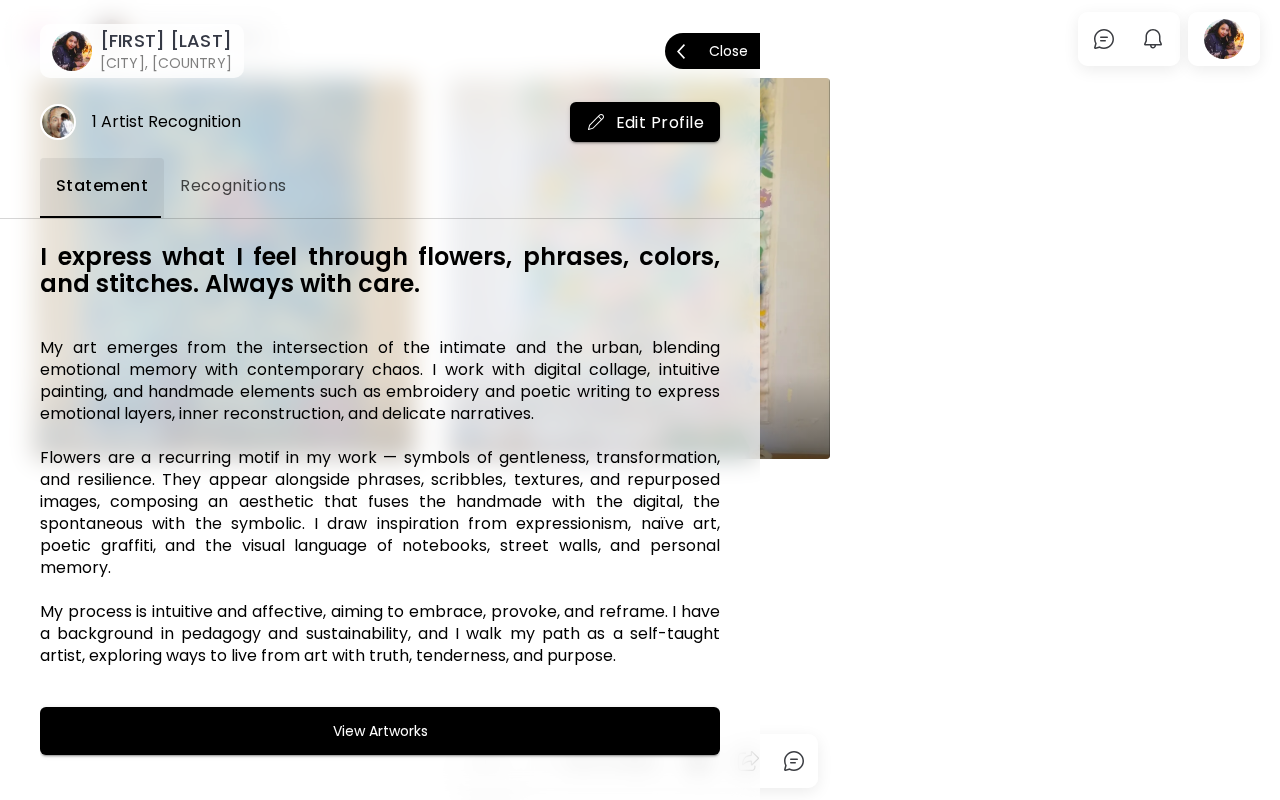 click on "Close" at bounding box center [728, 51] 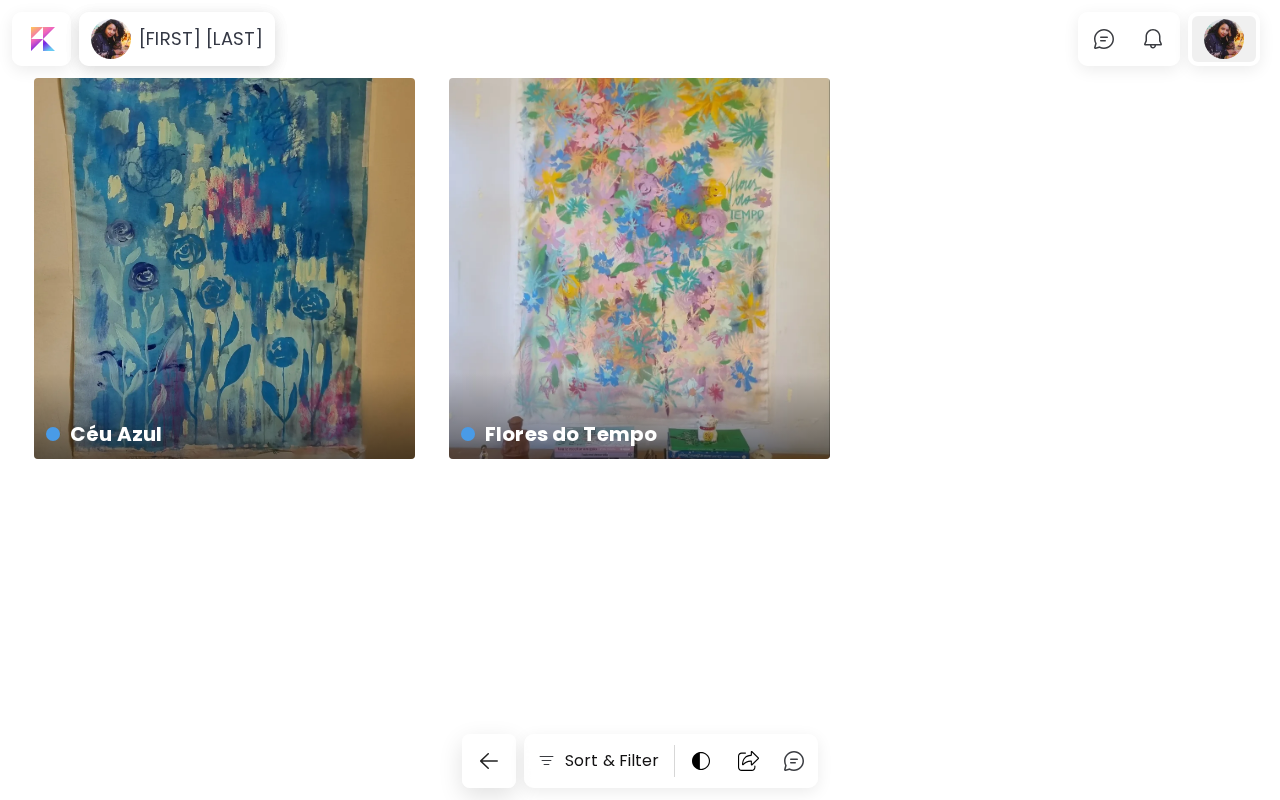 click at bounding box center (1224, 39) 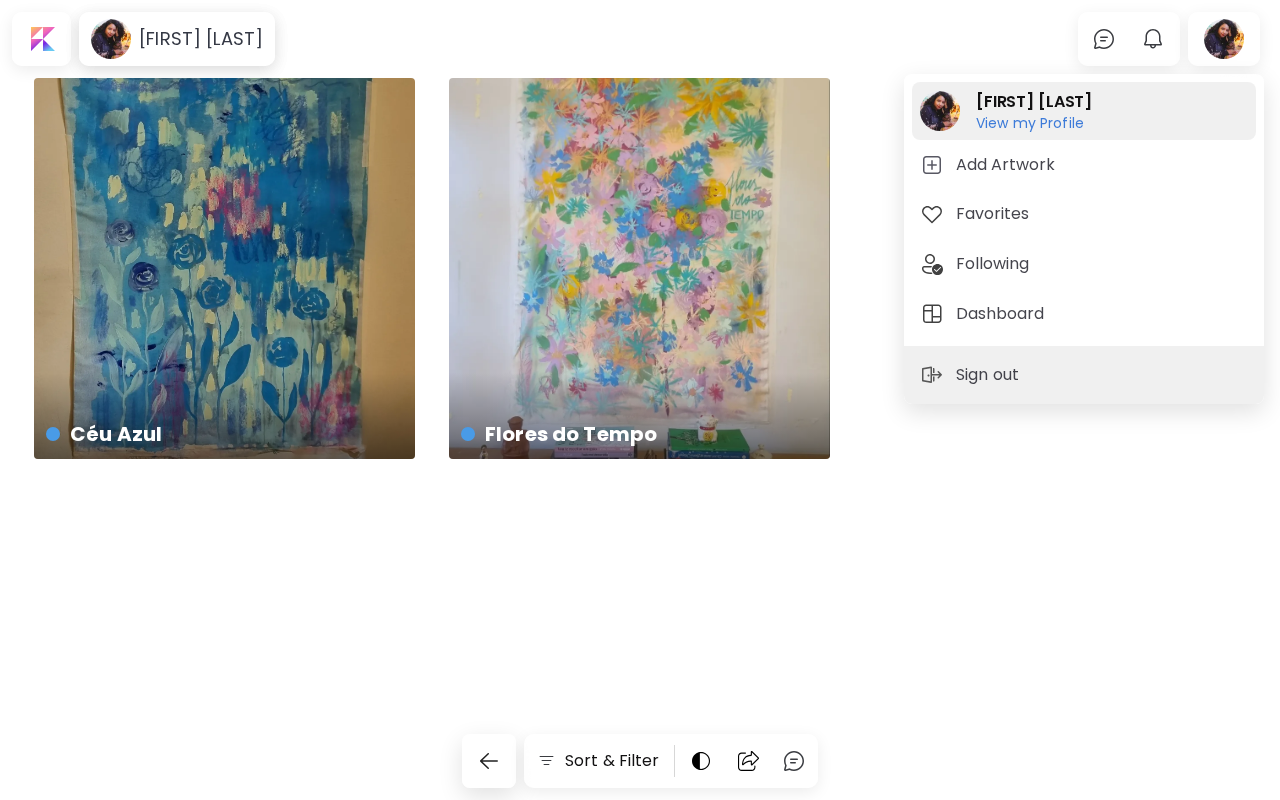click on "View my Profile" at bounding box center (1034, 123) 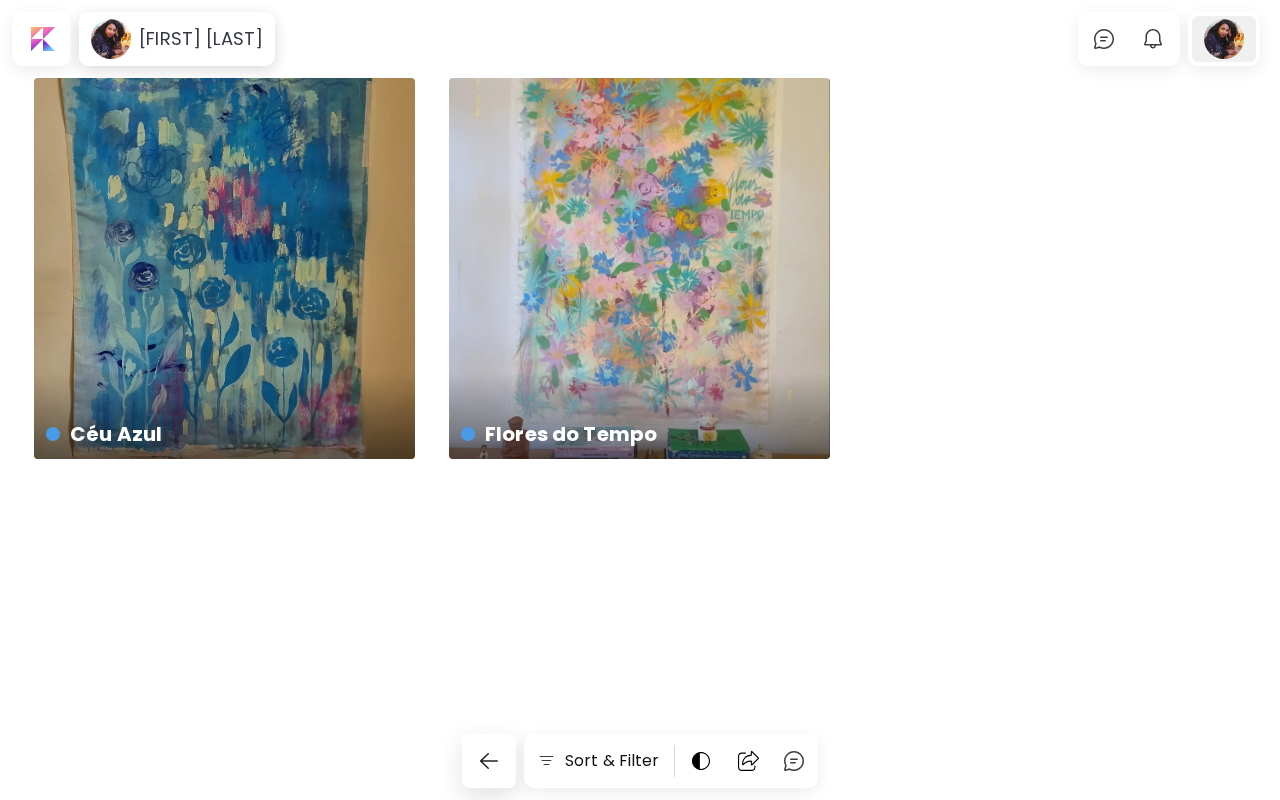 click at bounding box center (1224, 39) 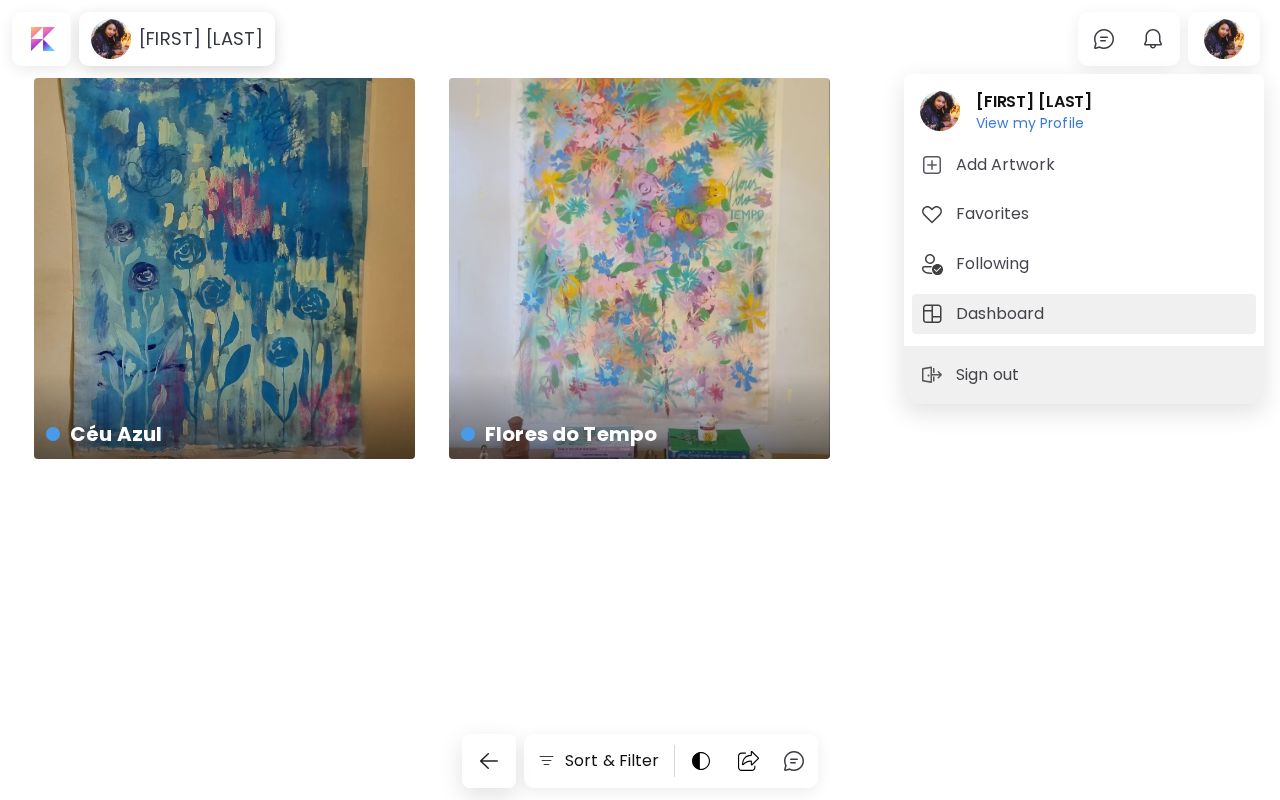 click on "Dashboard" at bounding box center [1084, 314] 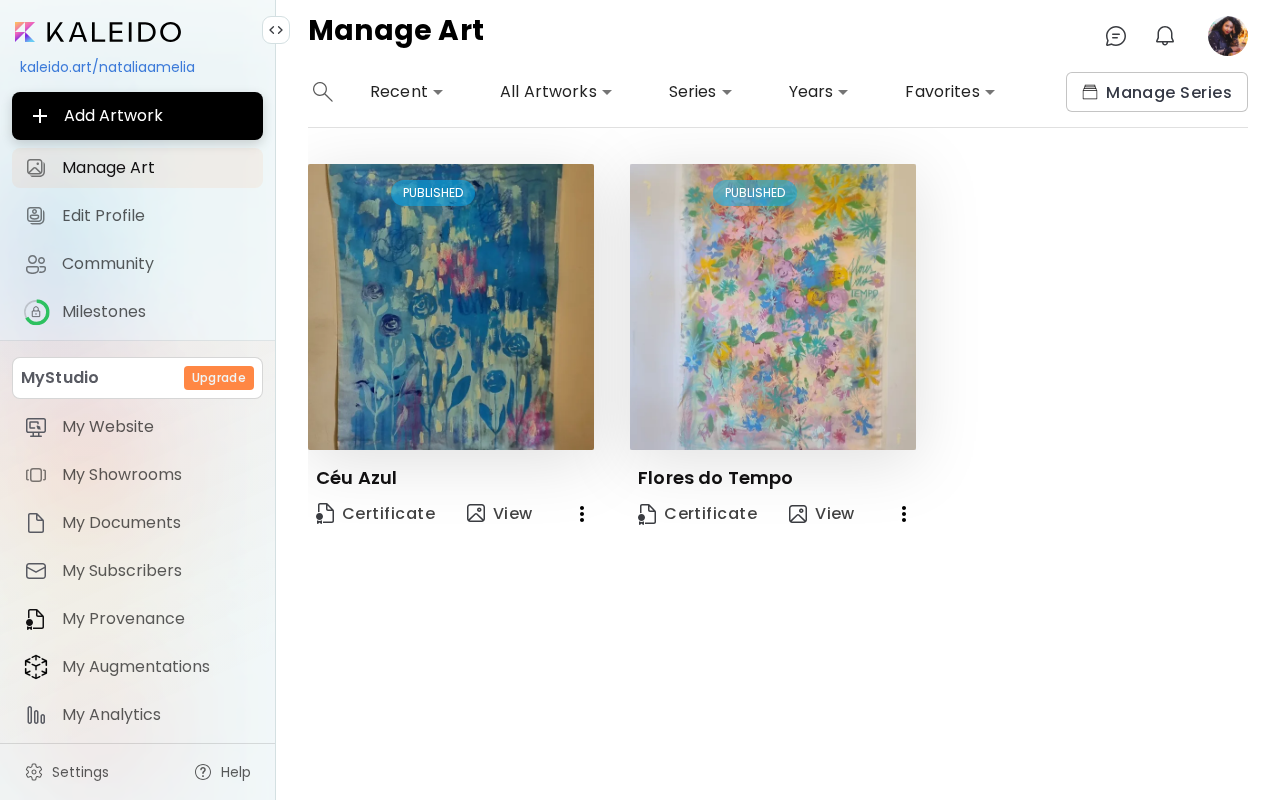 click 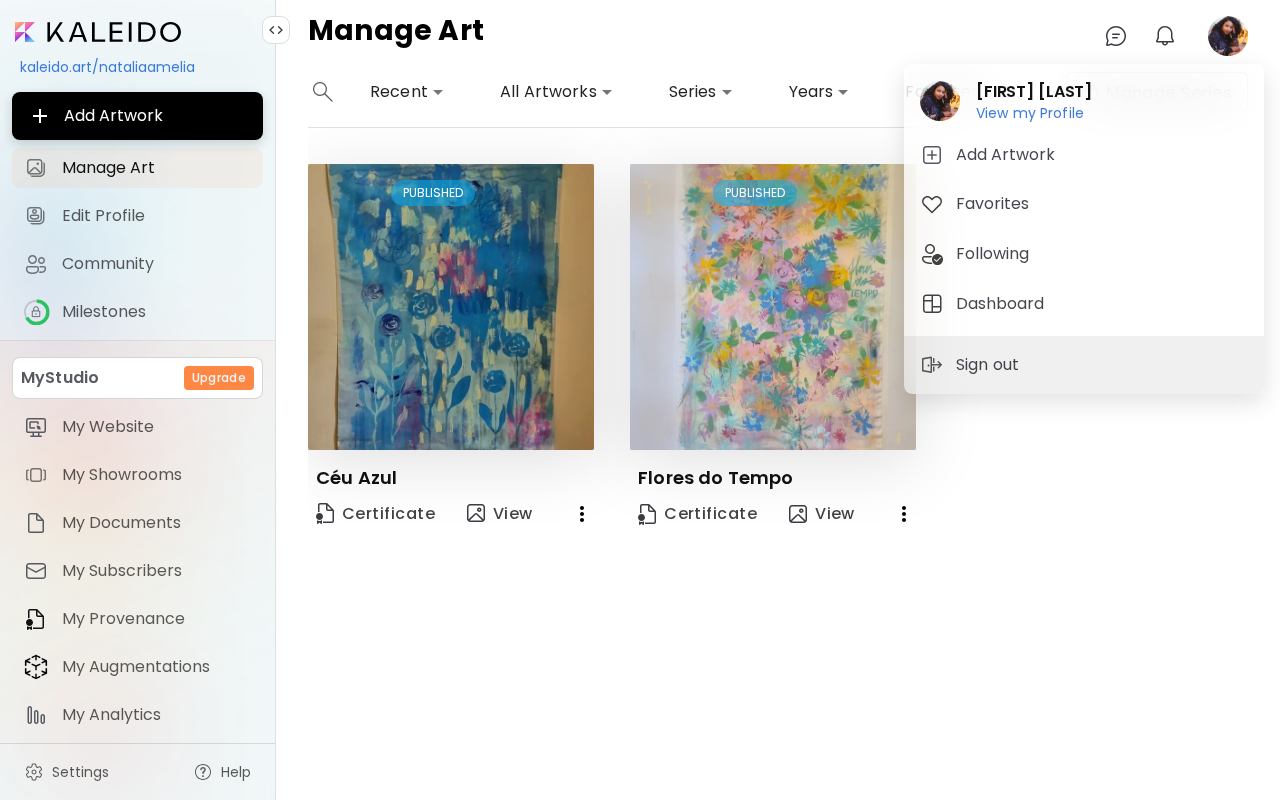 click at bounding box center (640, 400) 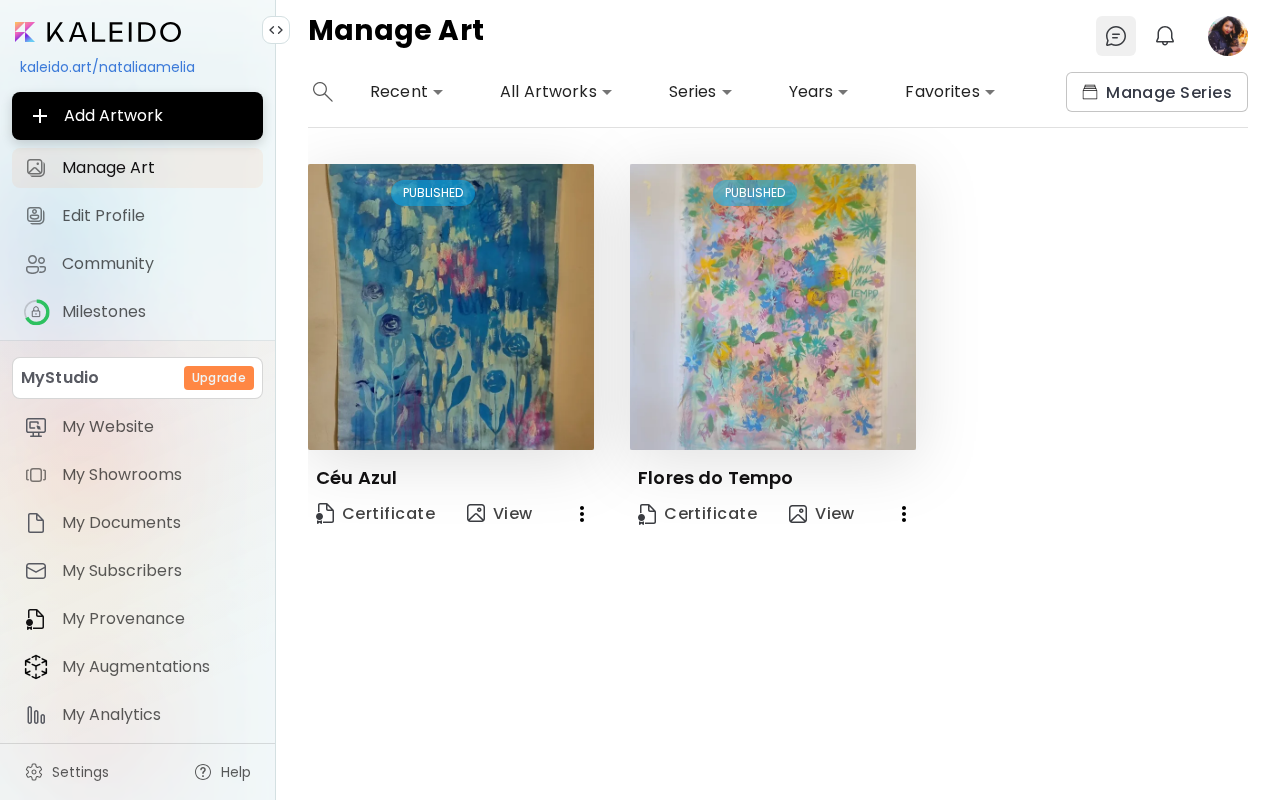 click at bounding box center (1116, 36) 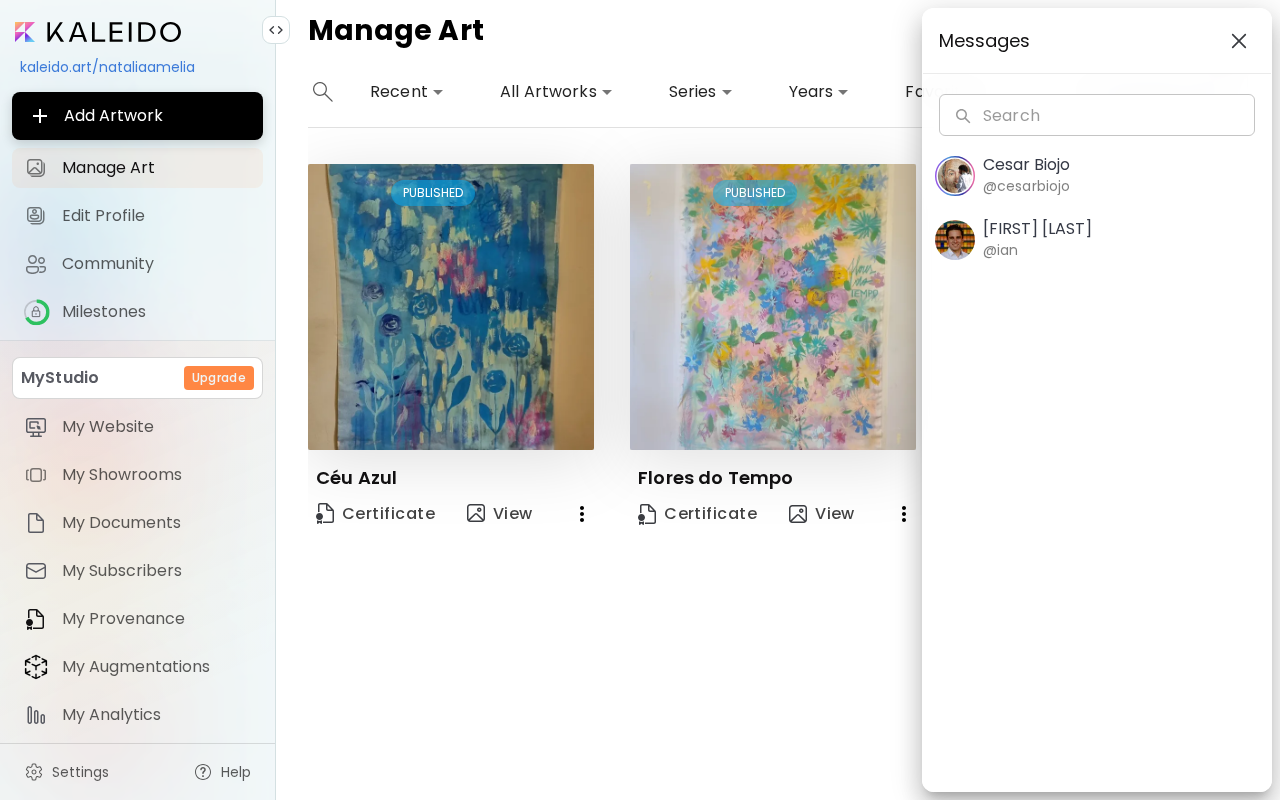 click on "Cesar Biojo @cesarbiojo" at bounding box center [1097, 176] 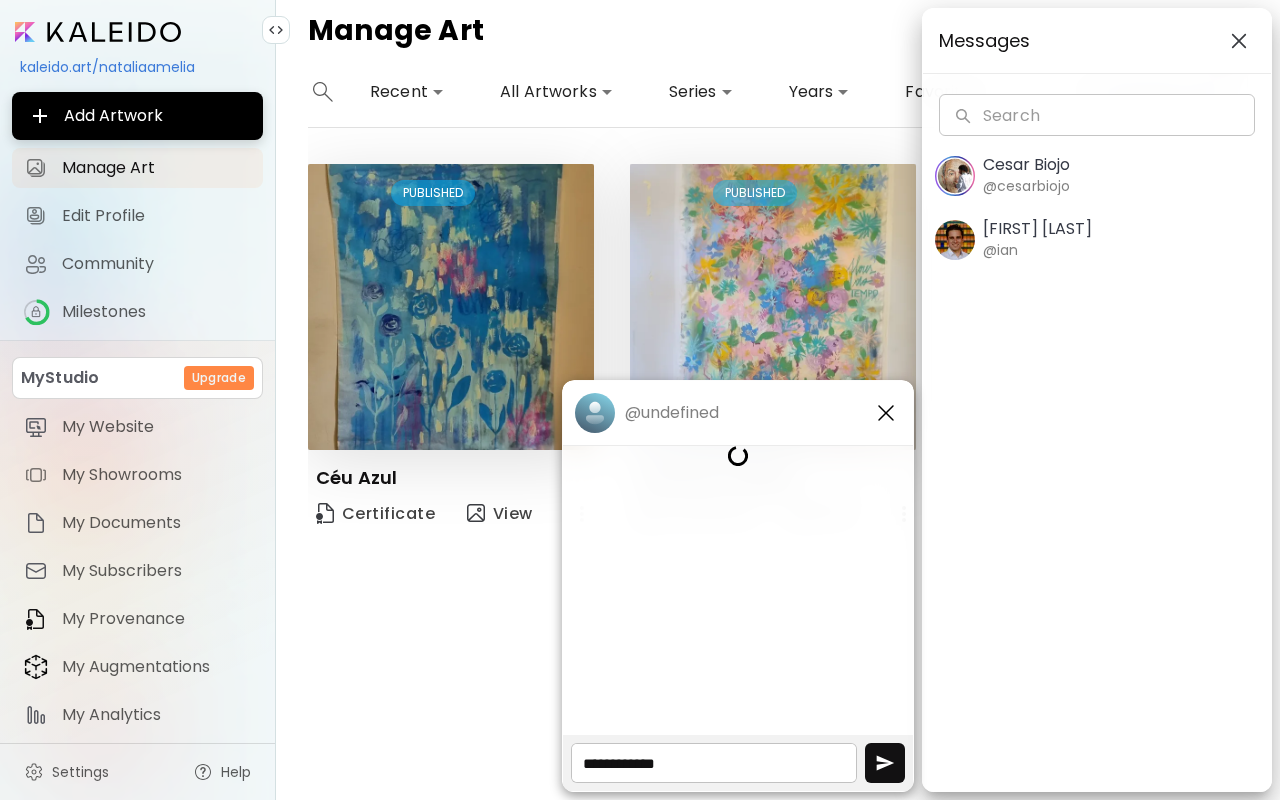 scroll, scrollTop: 0, scrollLeft: 0, axis: both 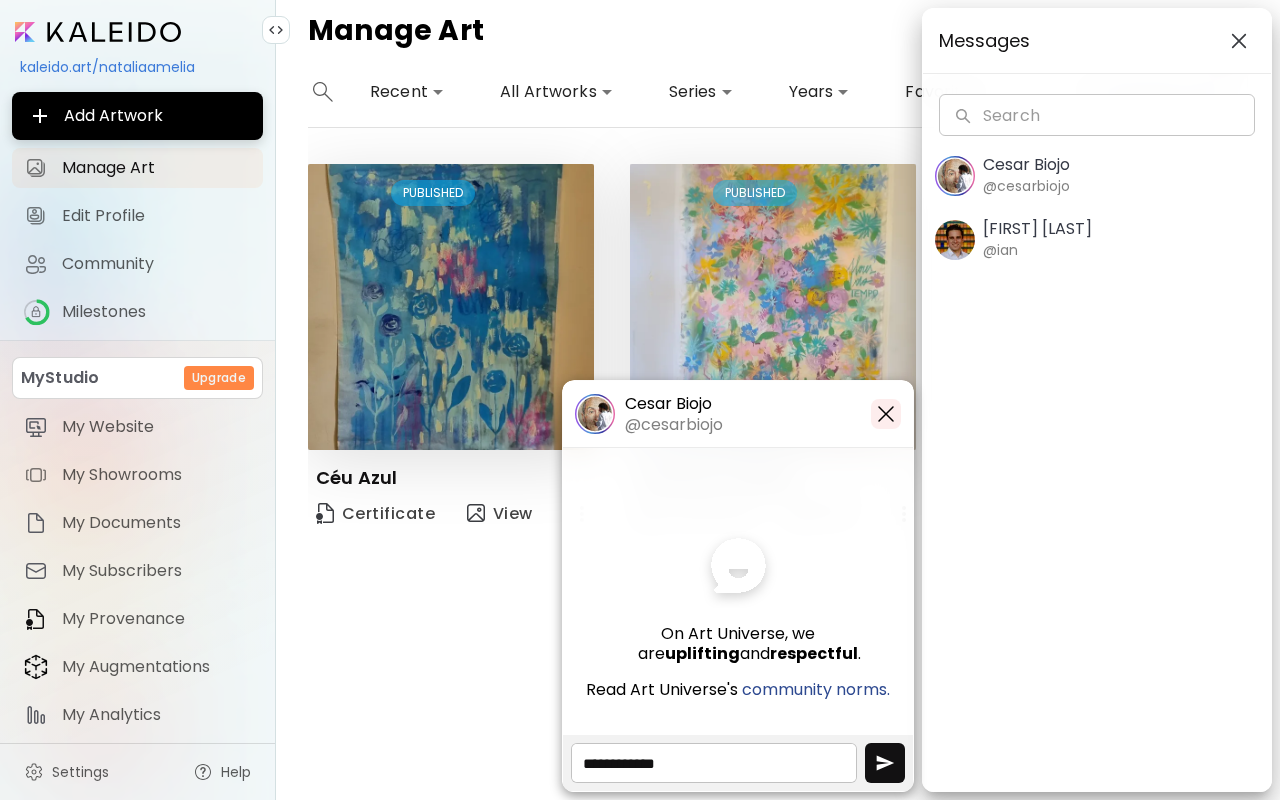click at bounding box center [883, 414] 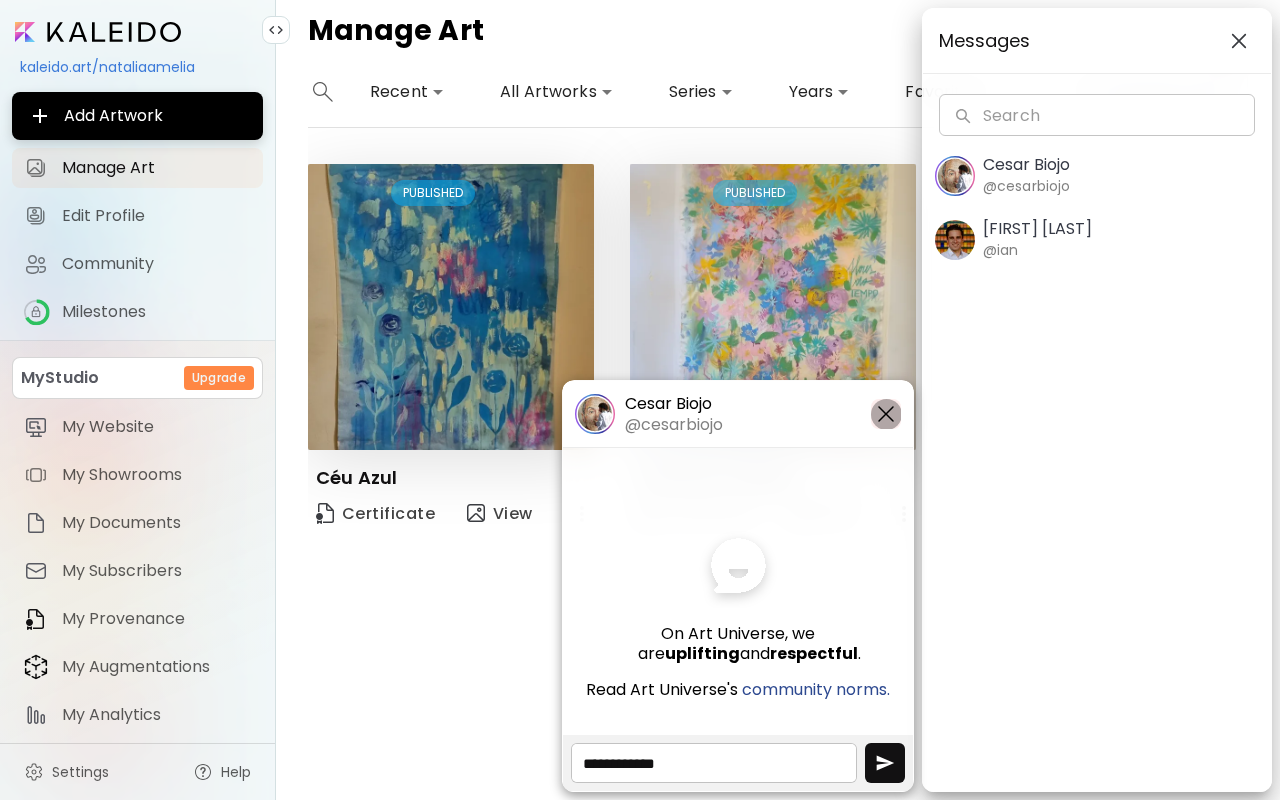 click at bounding box center [886, 414] 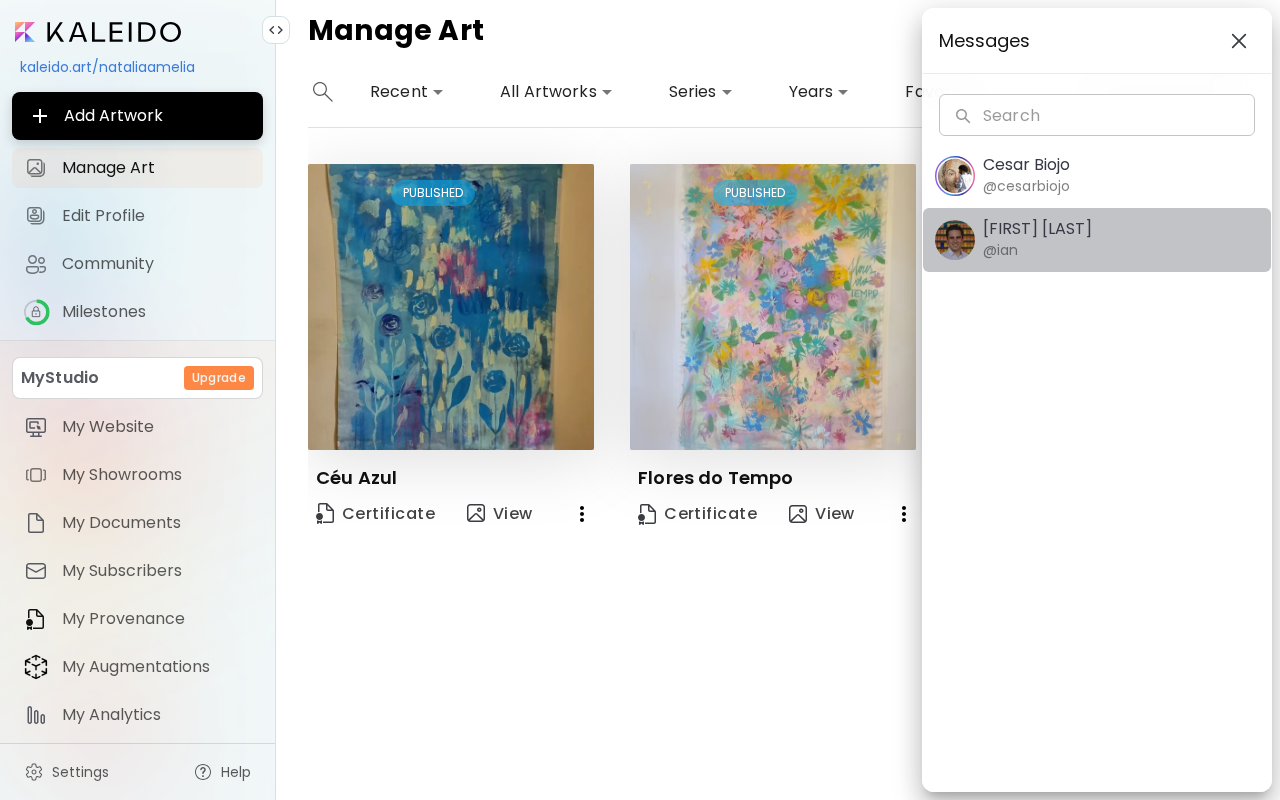 click on "Ian Panchevre @ian" at bounding box center (1037, 240) 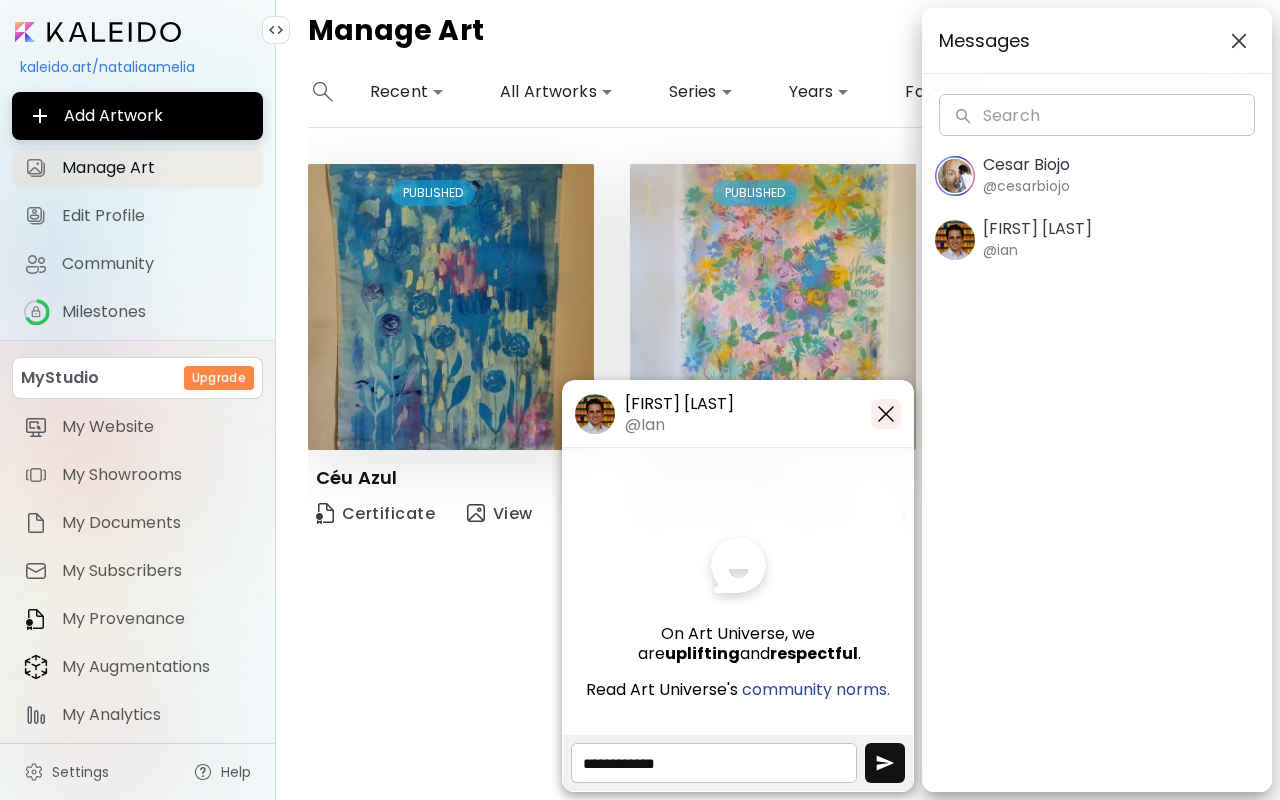 click at bounding box center [886, 414] 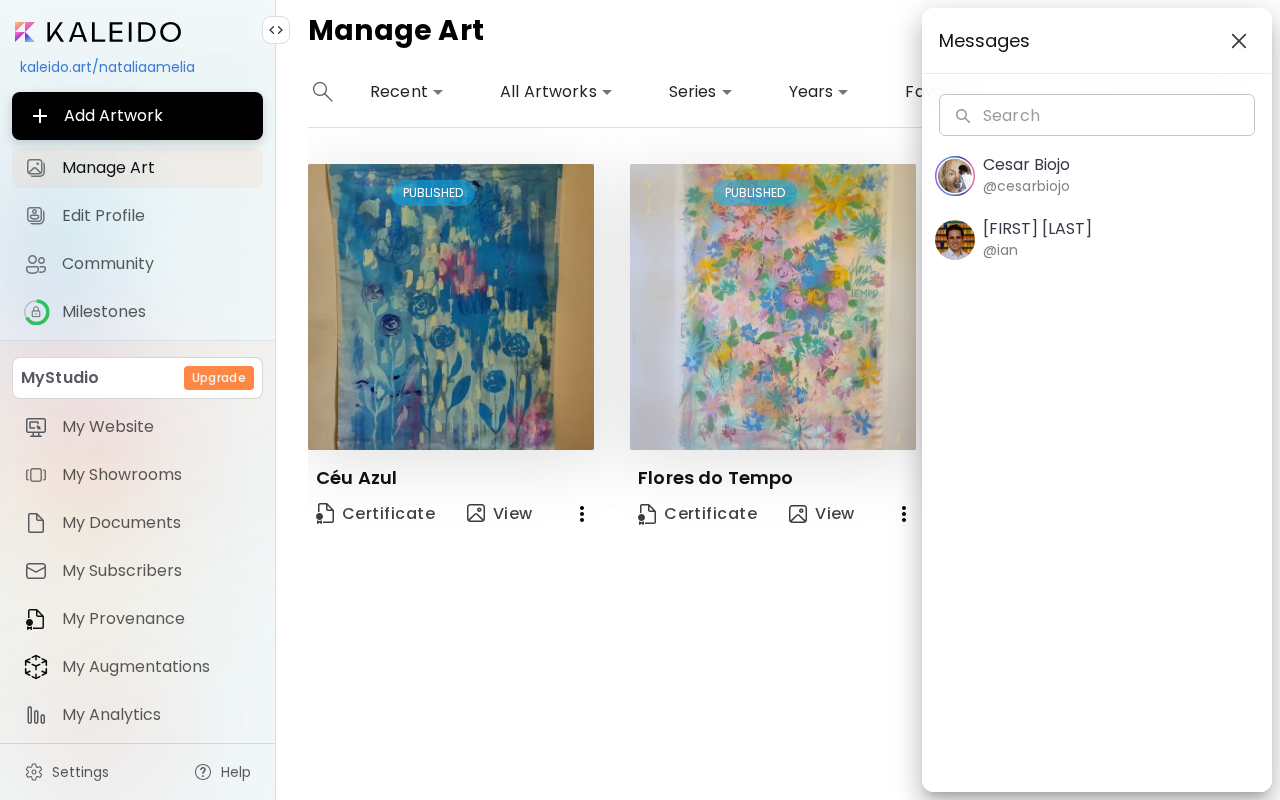 click 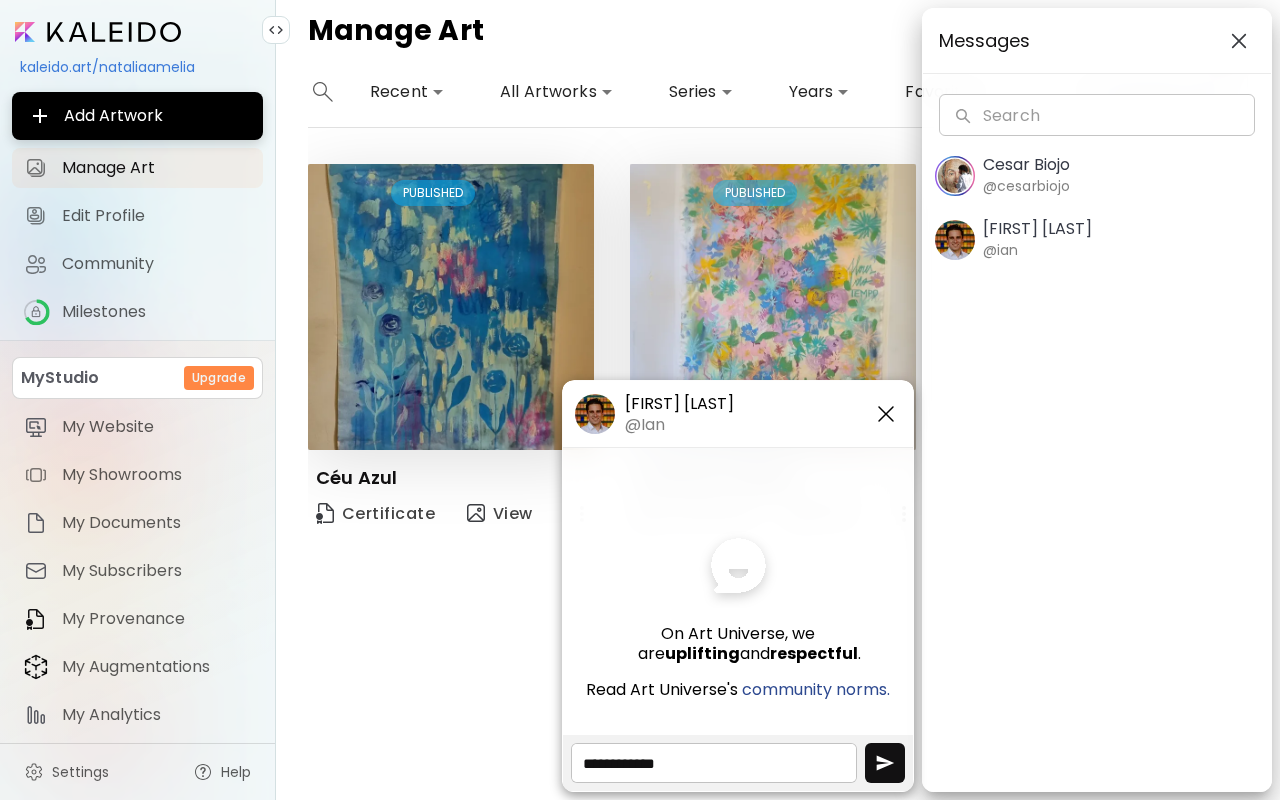 click on "Ian Panchevre" at bounding box center [679, 404] 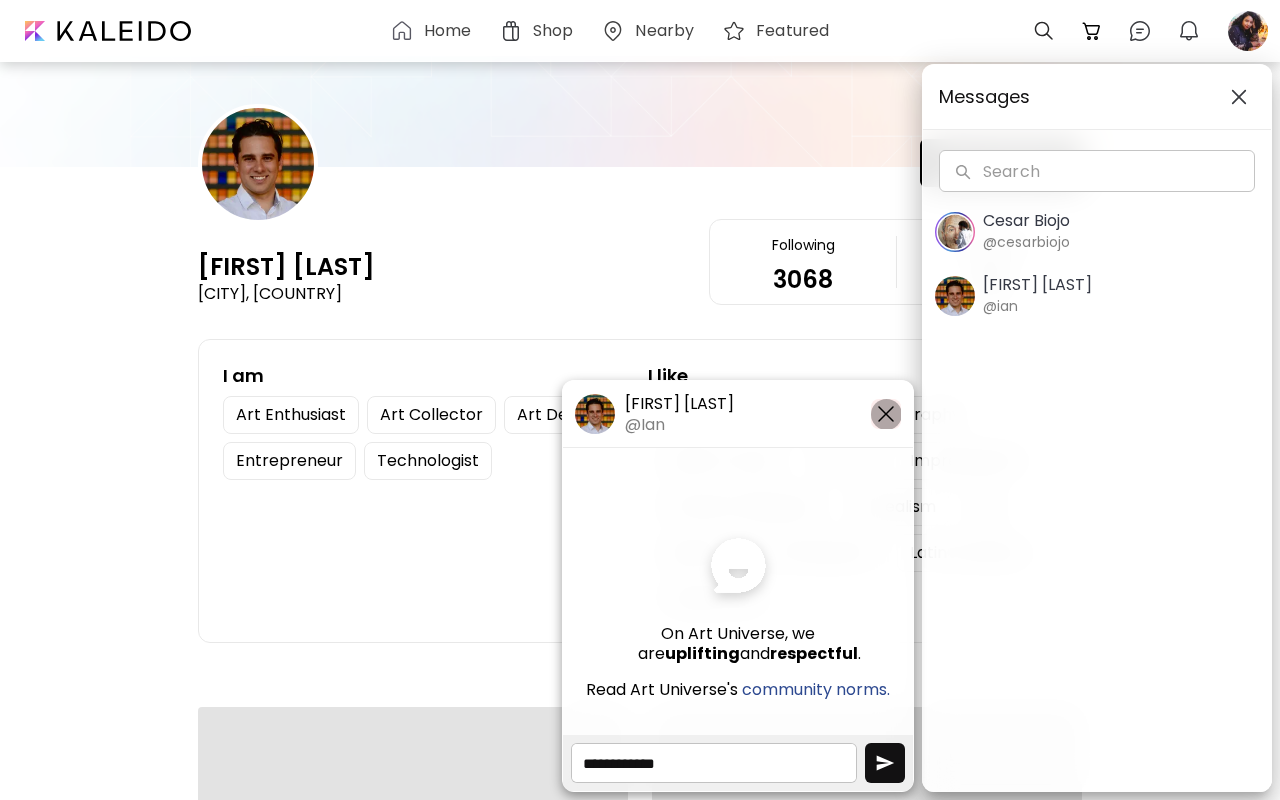 click at bounding box center [886, 414] 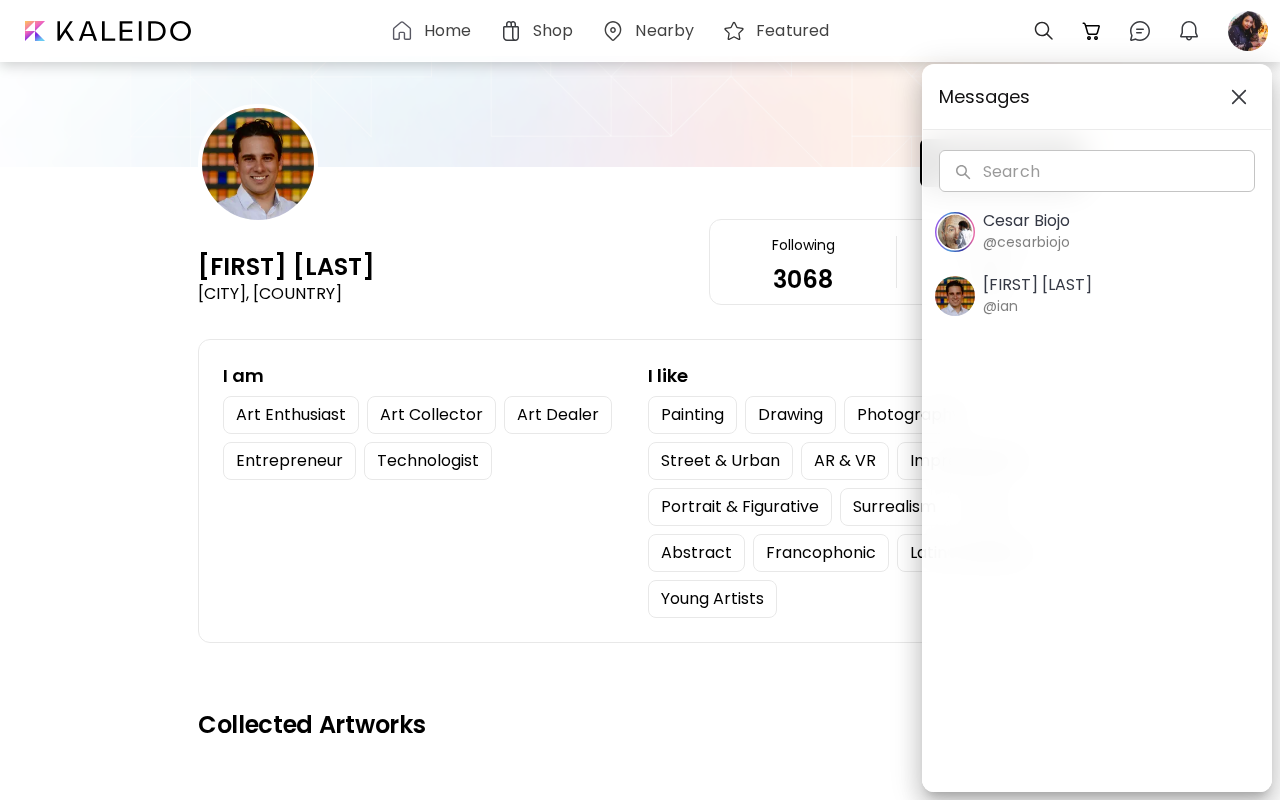 click at bounding box center (1239, 97) 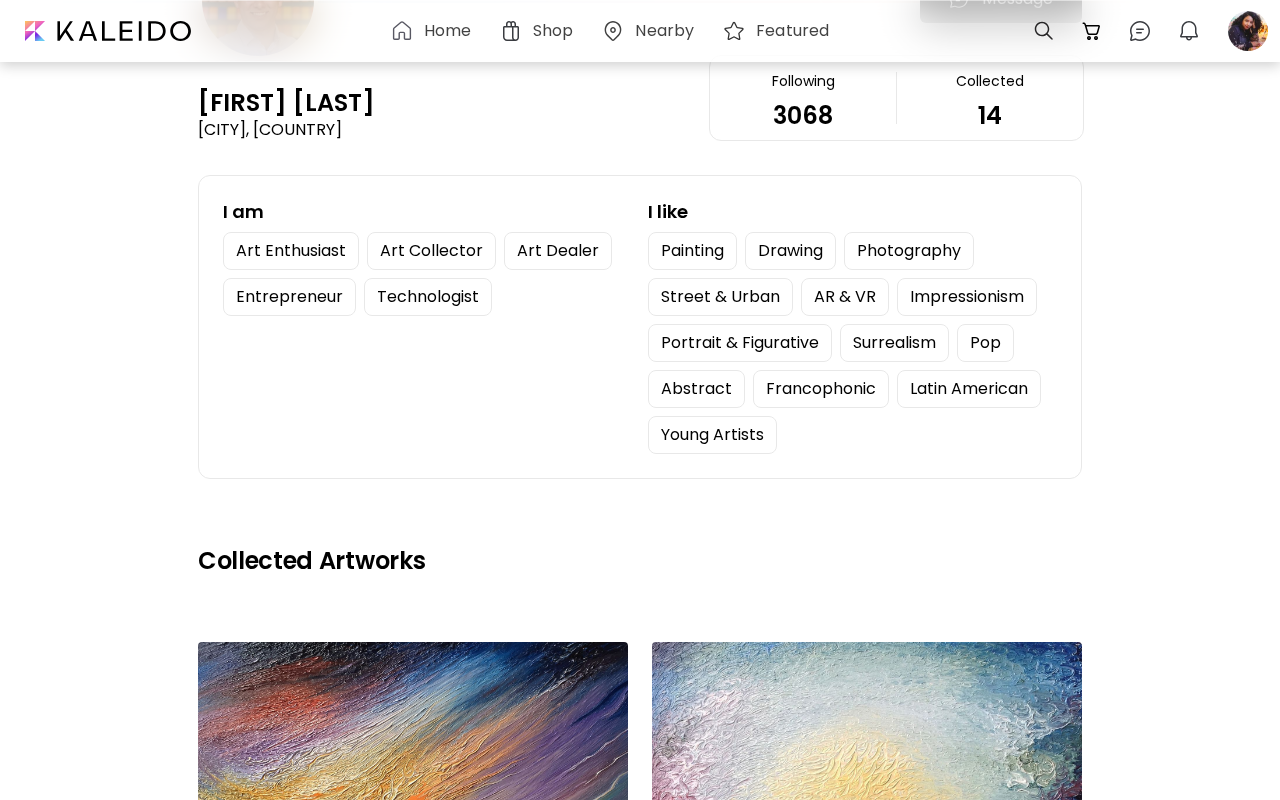 scroll, scrollTop: 0, scrollLeft: 0, axis: both 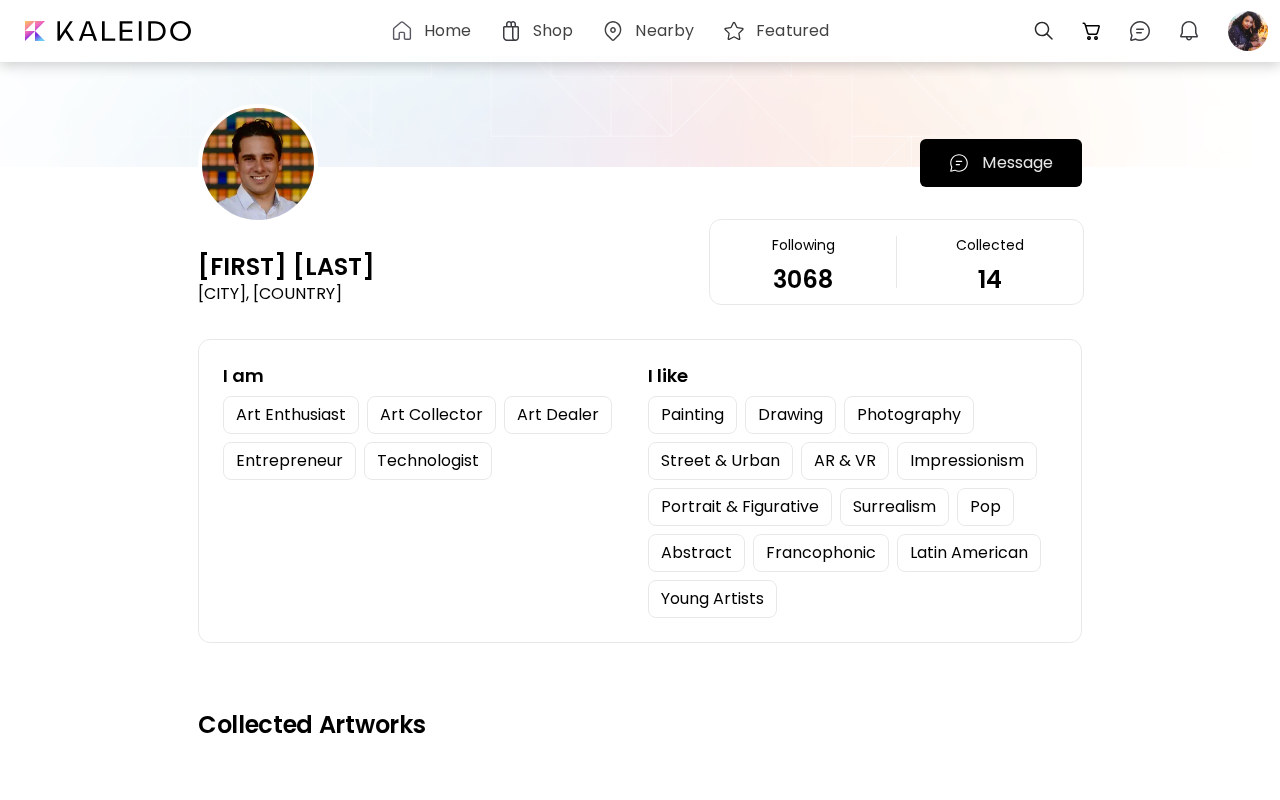 click on "Home" at bounding box center [447, 31] 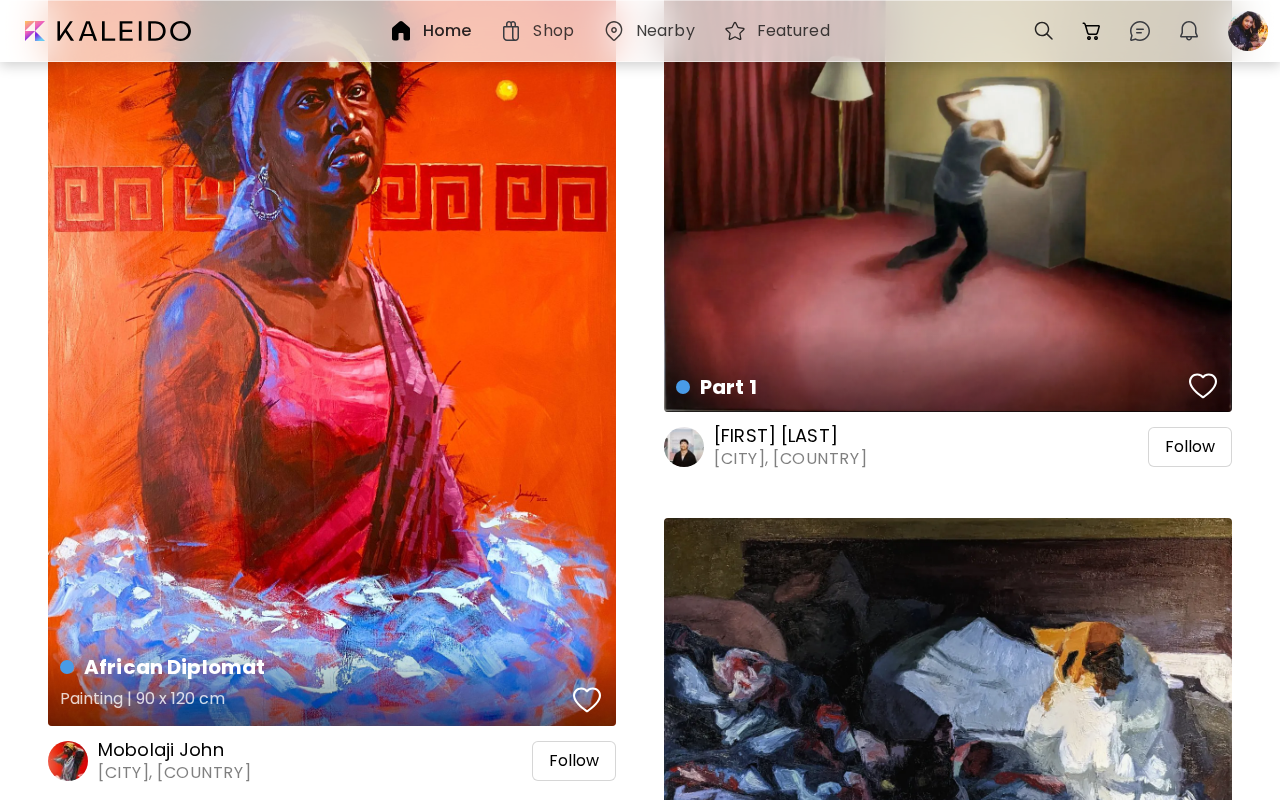 scroll, scrollTop: 1834, scrollLeft: 0, axis: vertical 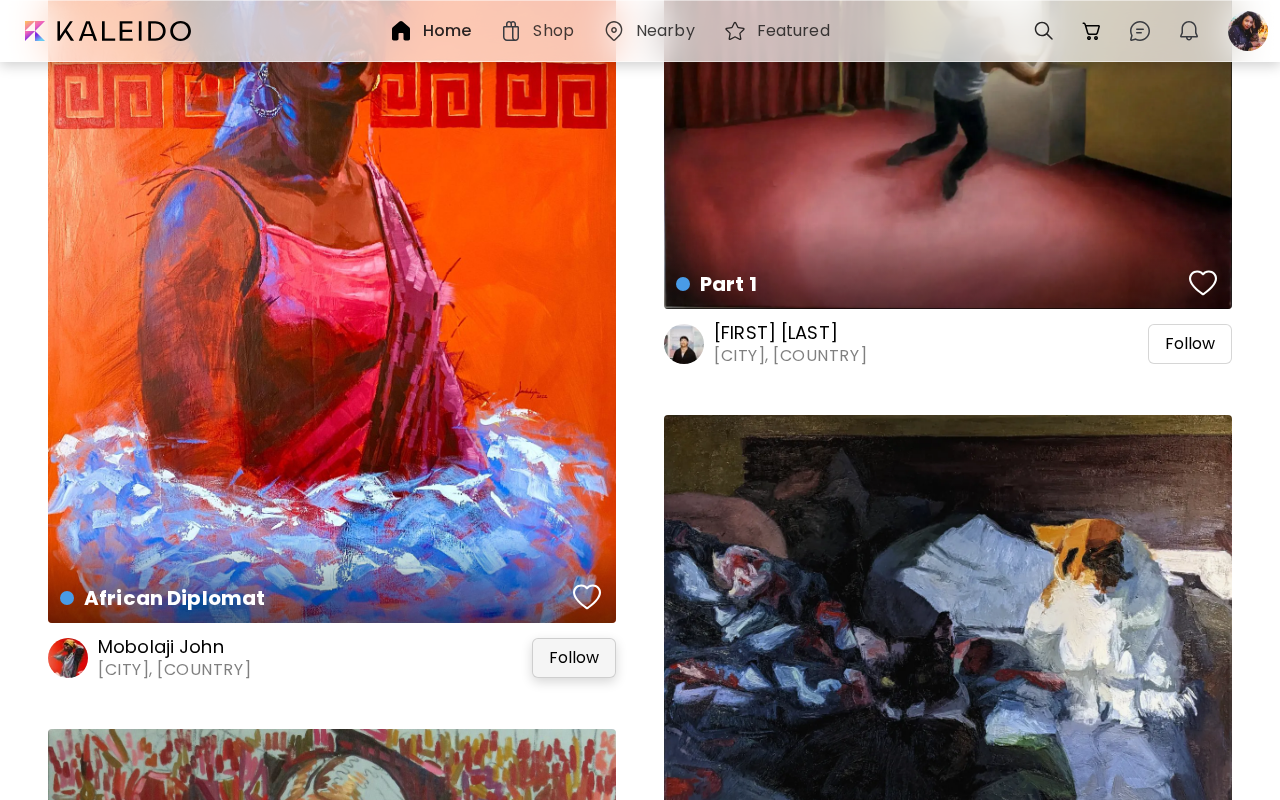 click on "Follow" at bounding box center (574, 658) 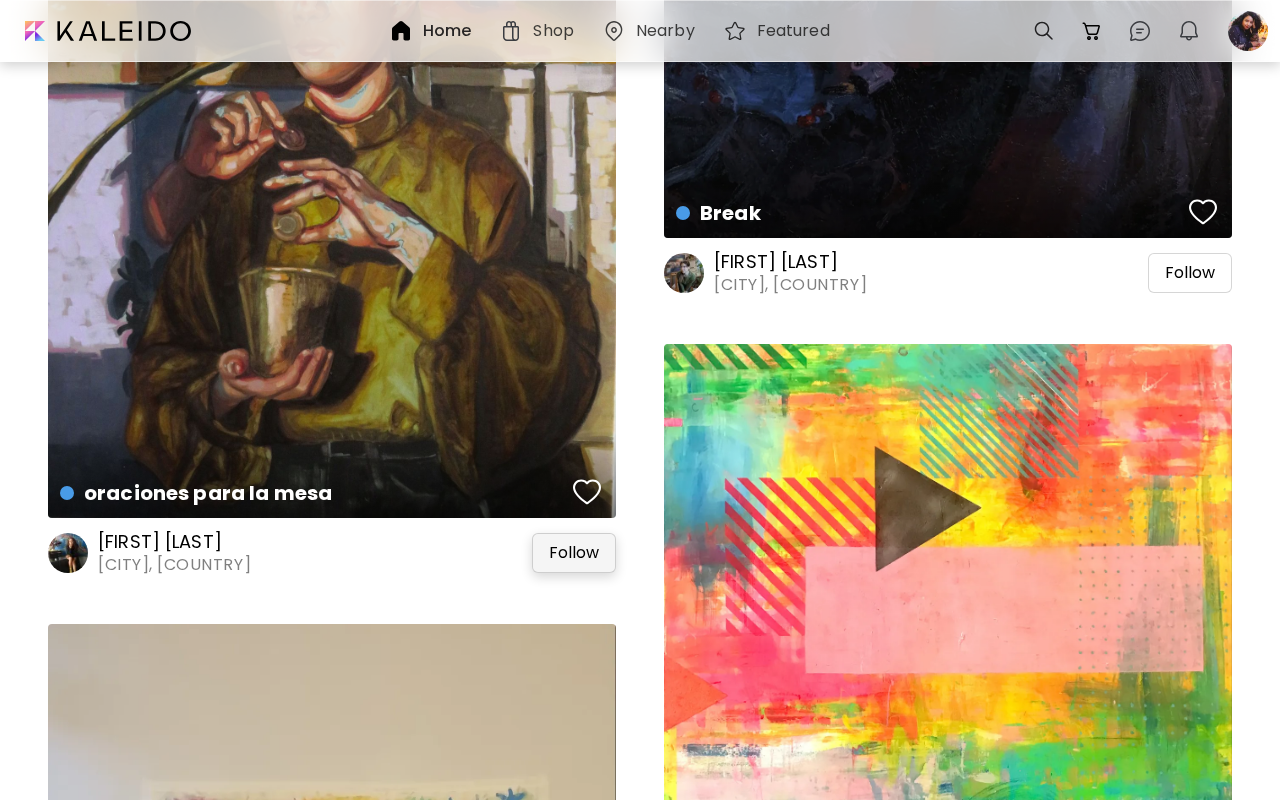 click on "Follow" at bounding box center [574, 553] 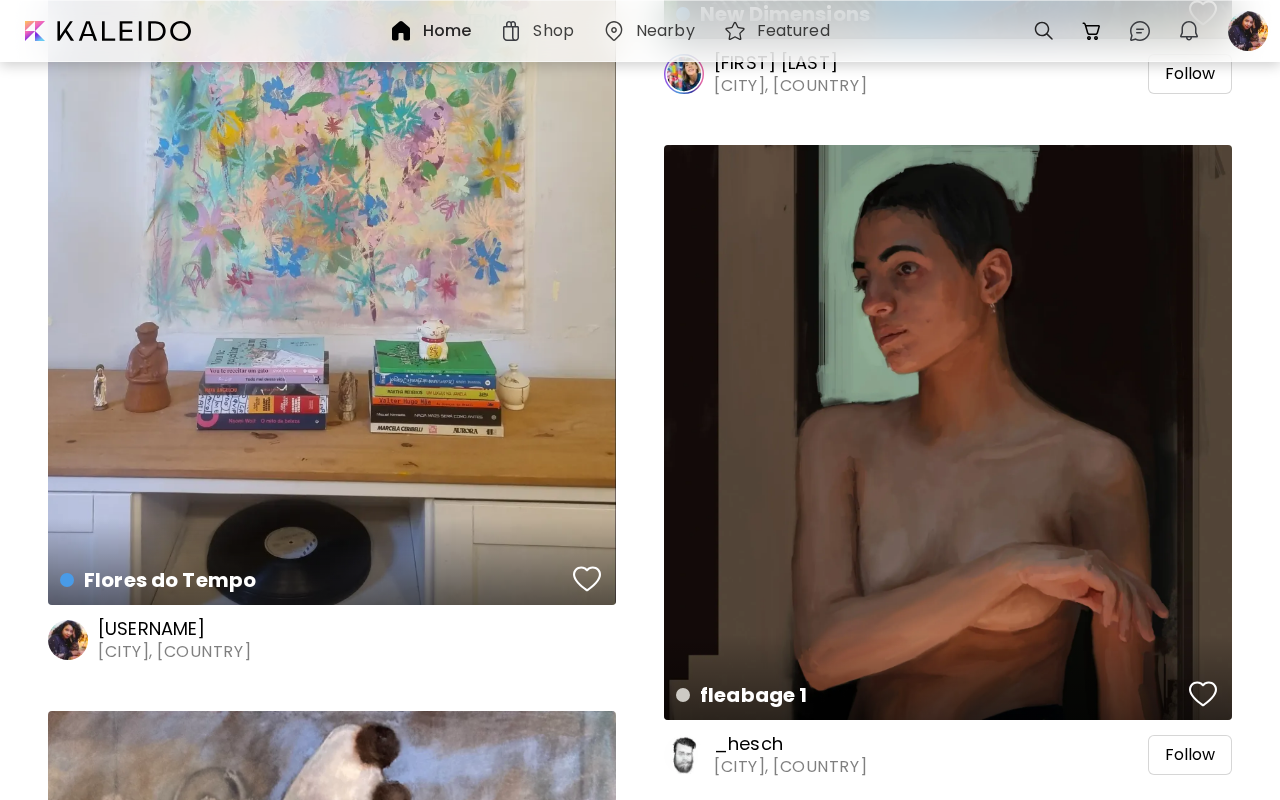 scroll, scrollTop: 3776, scrollLeft: 0, axis: vertical 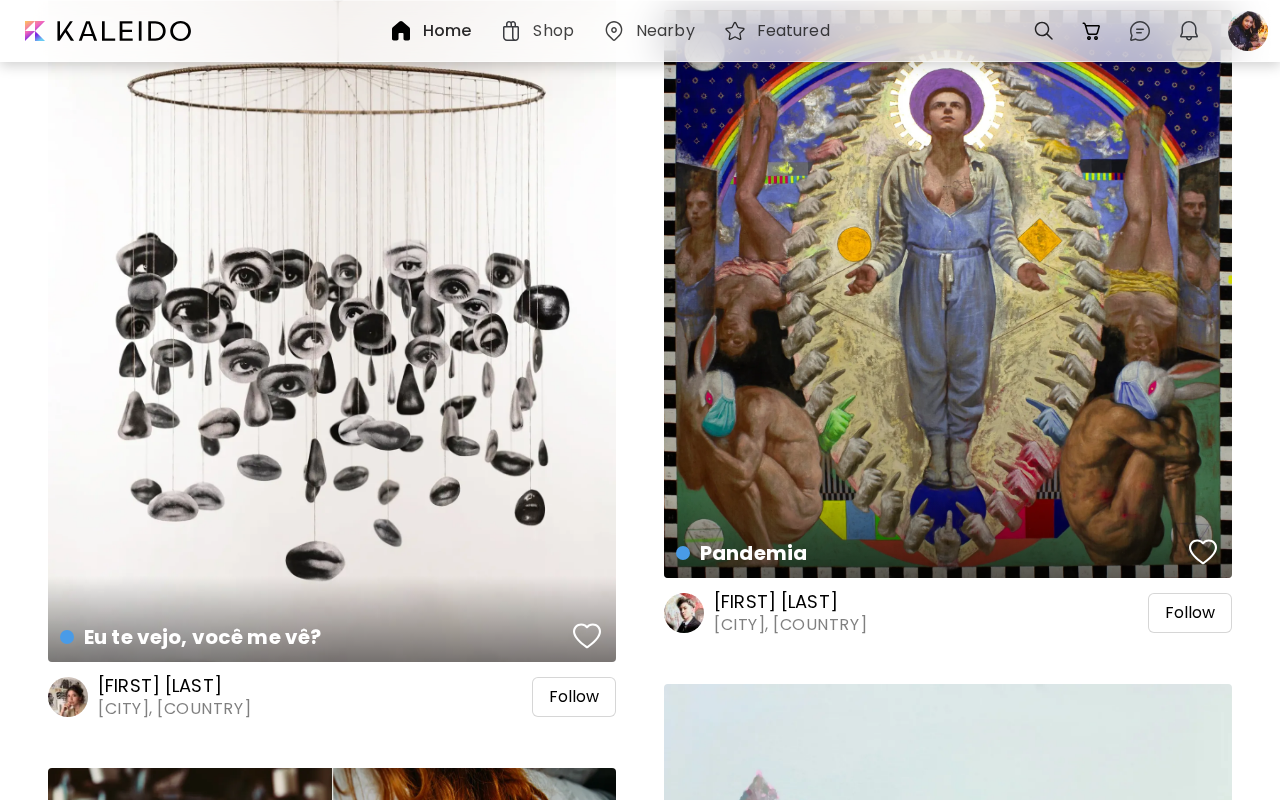 click on "Fernanda Corsini" at bounding box center (186, 686) 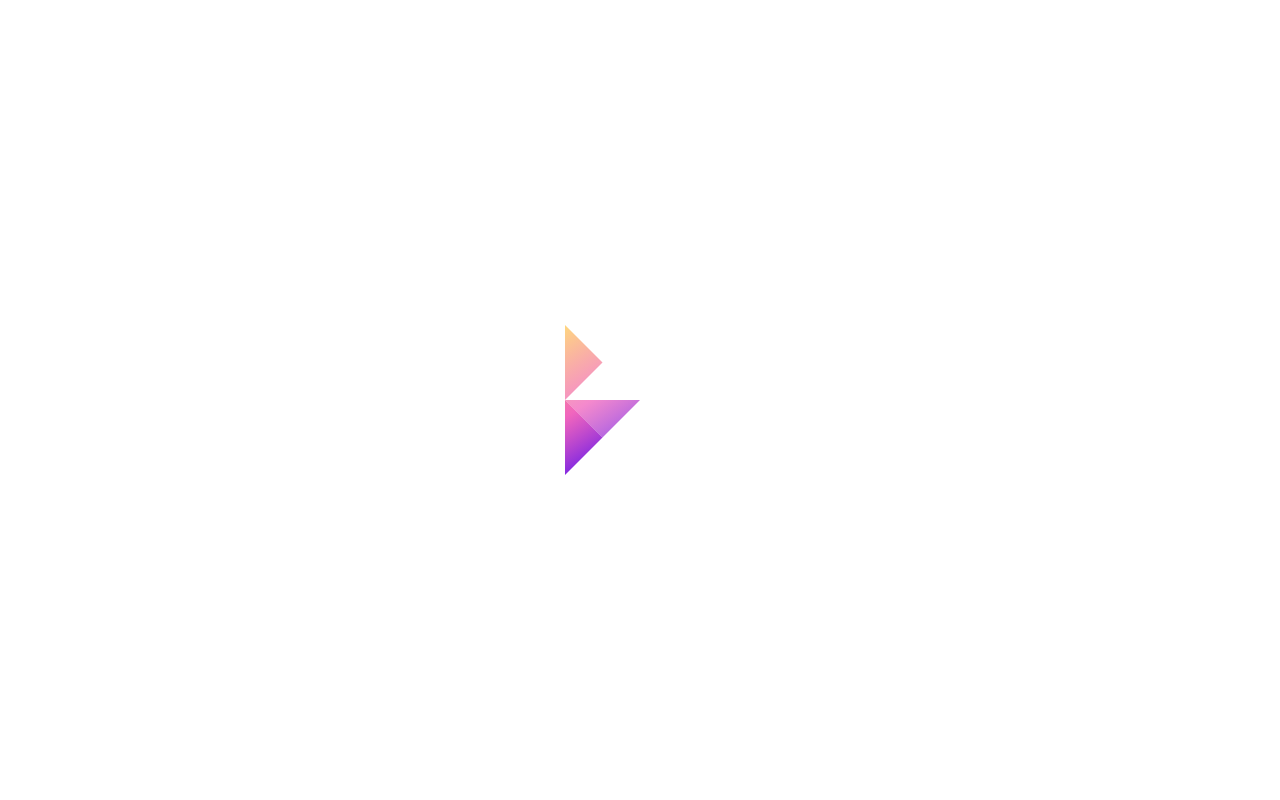 scroll, scrollTop: 0, scrollLeft: 0, axis: both 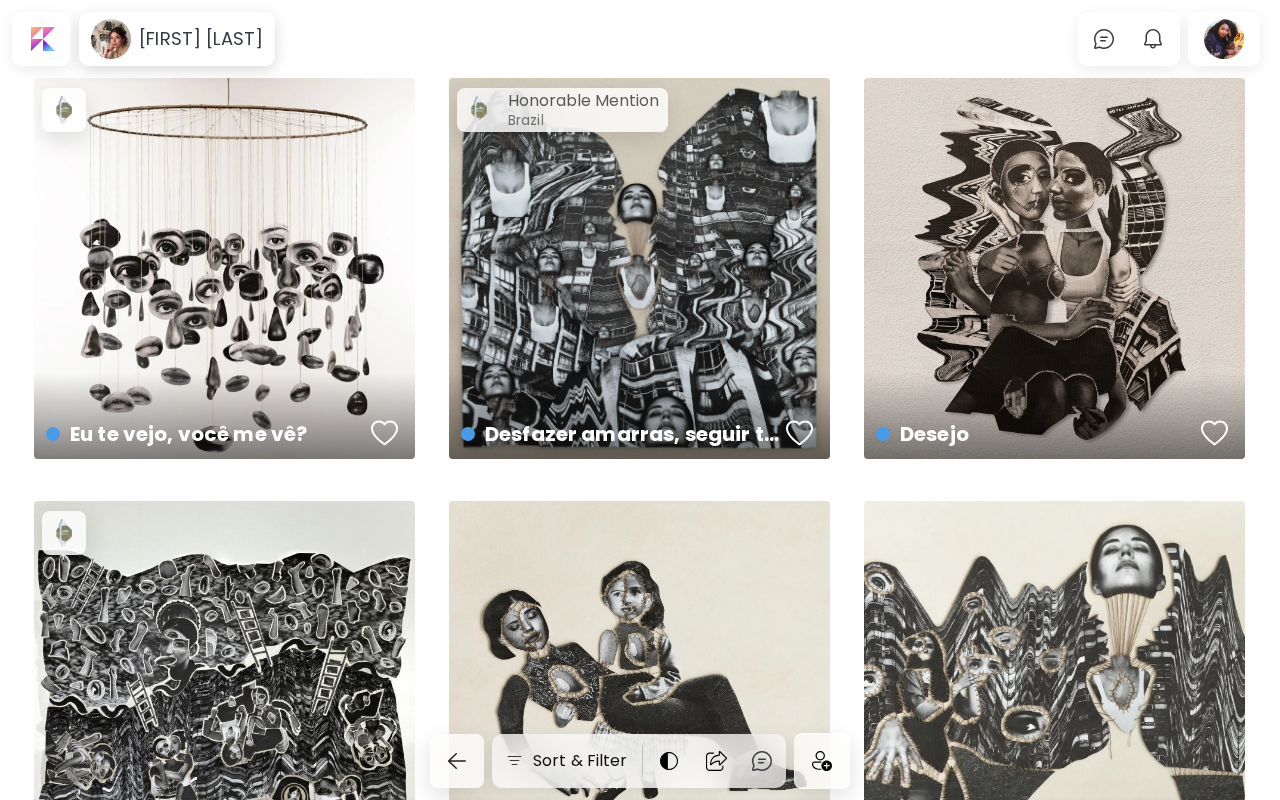 click at bounding box center (479, 110) 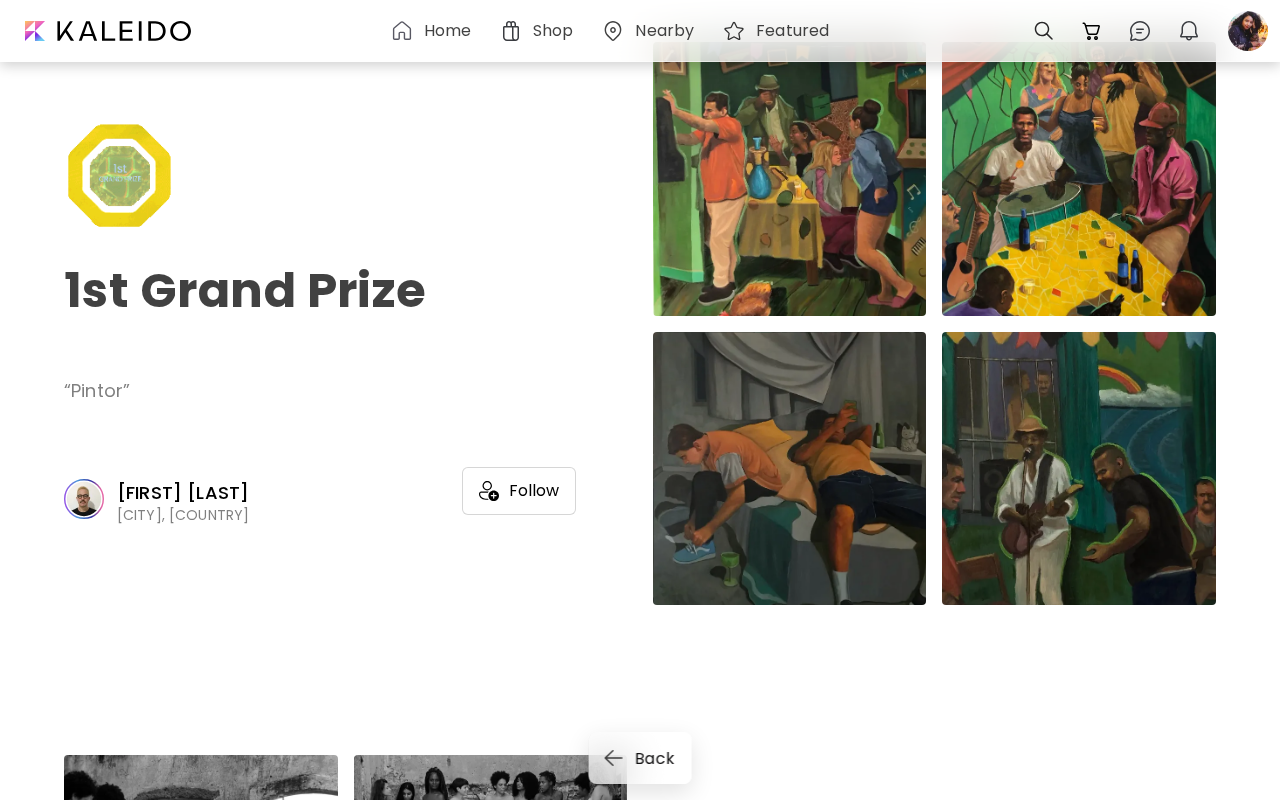 scroll, scrollTop: 542, scrollLeft: 0, axis: vertical 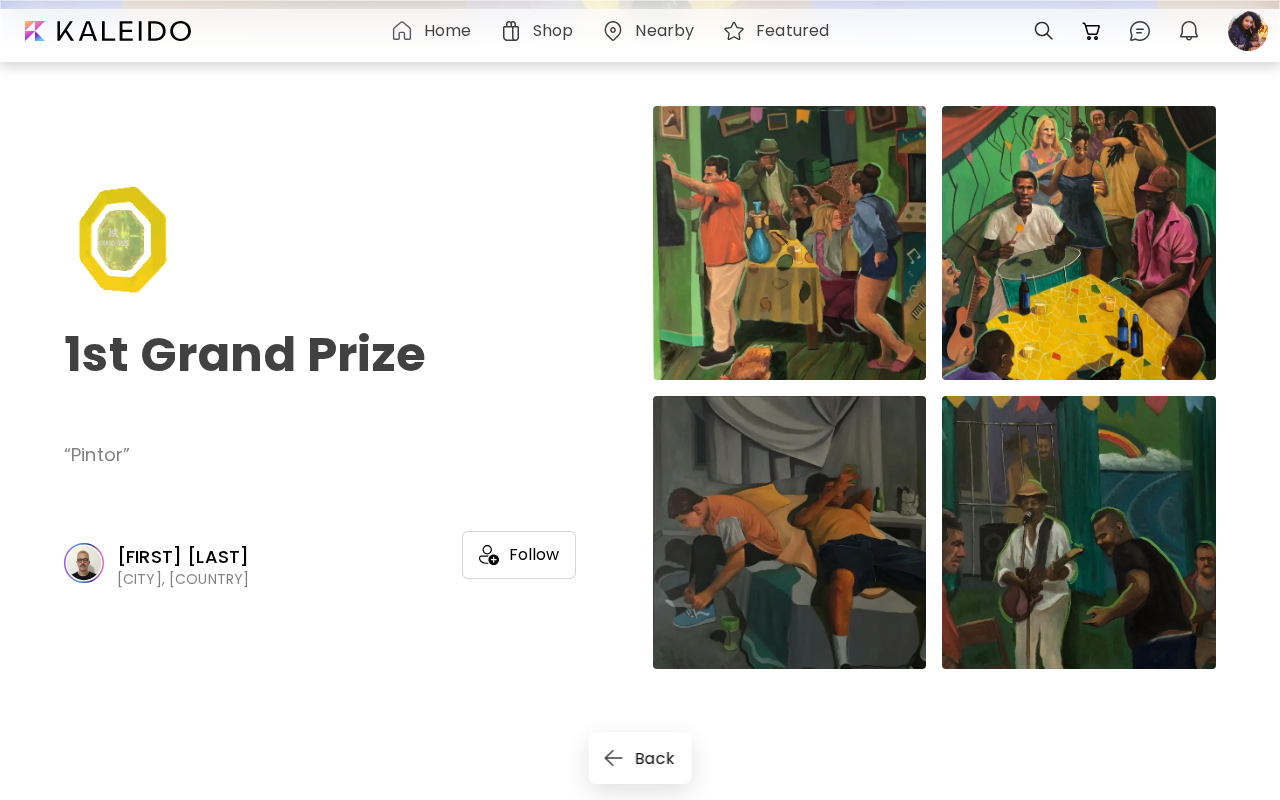 click on "Shop" at bounding box center [553, 31] 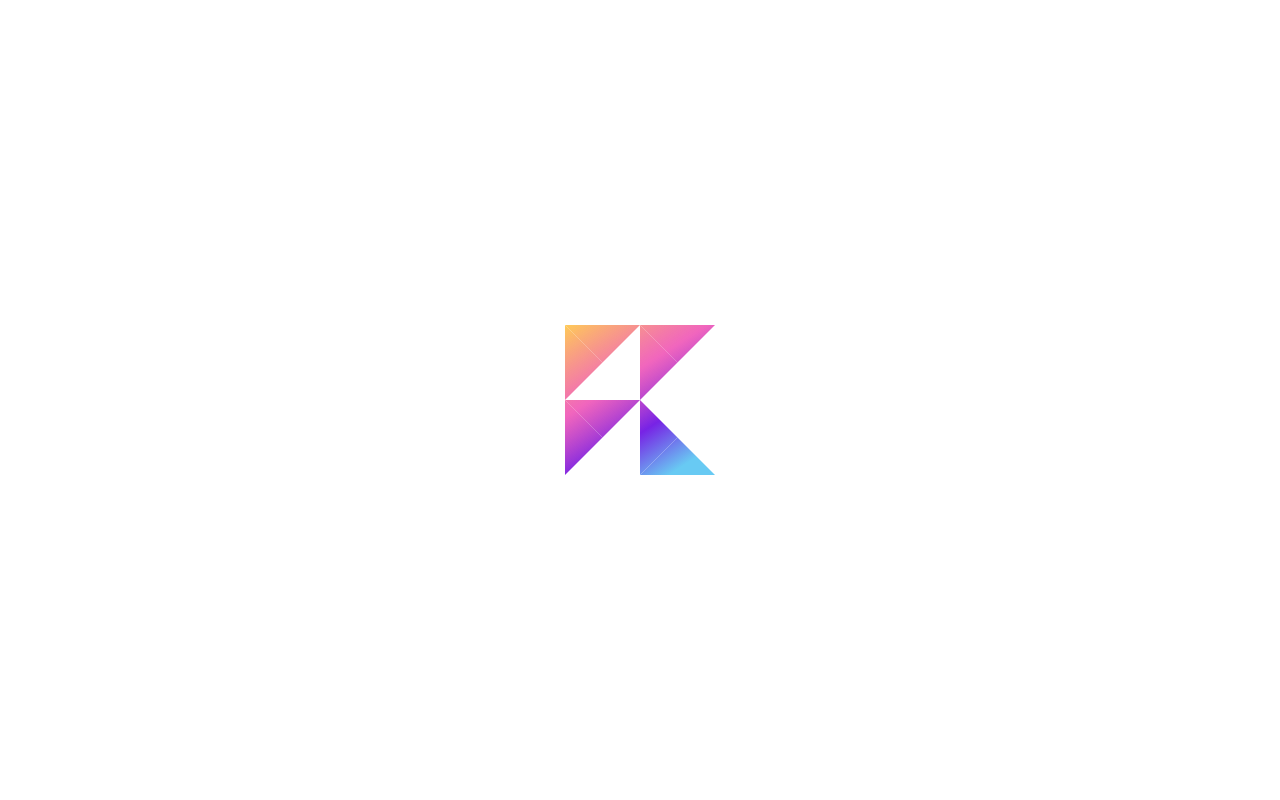 scroll, scrollTop: 0, scrollLeft: 0, axis: both 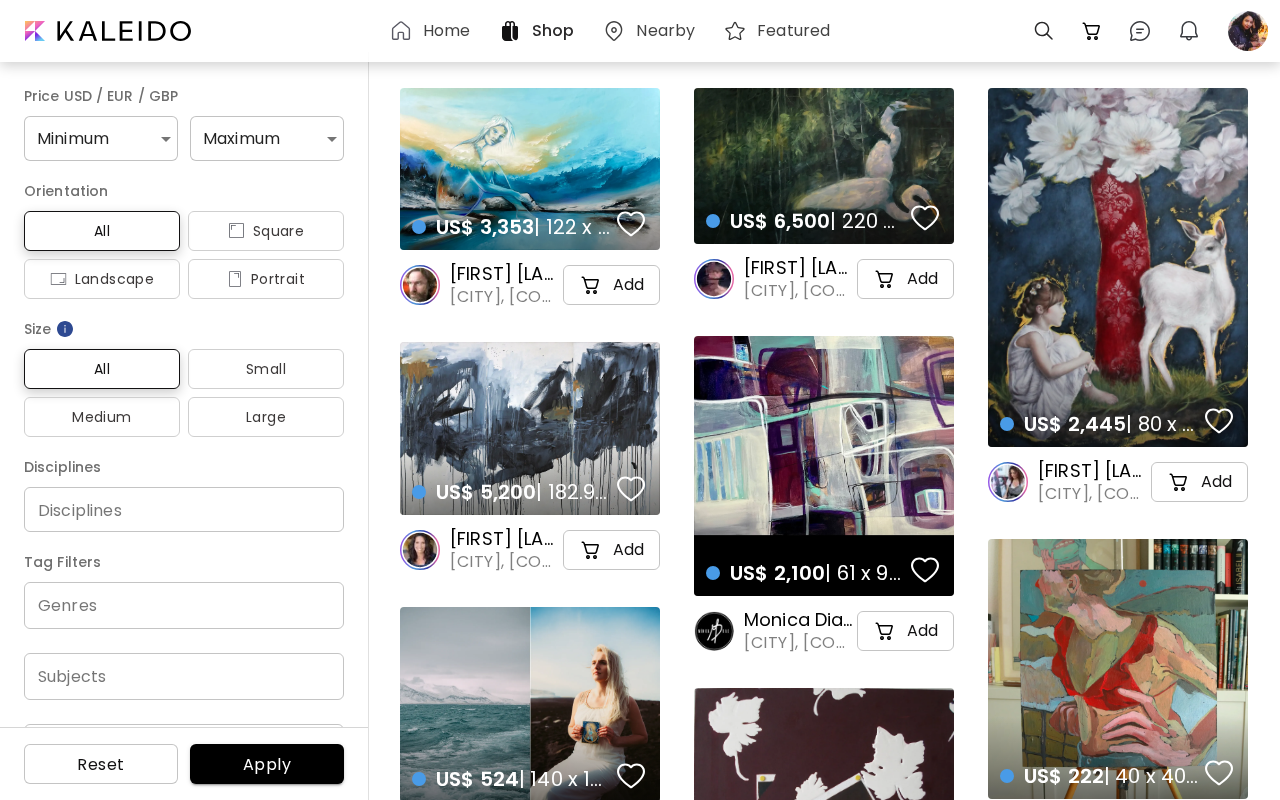 click on "Home" at bounding box center [446, 31] 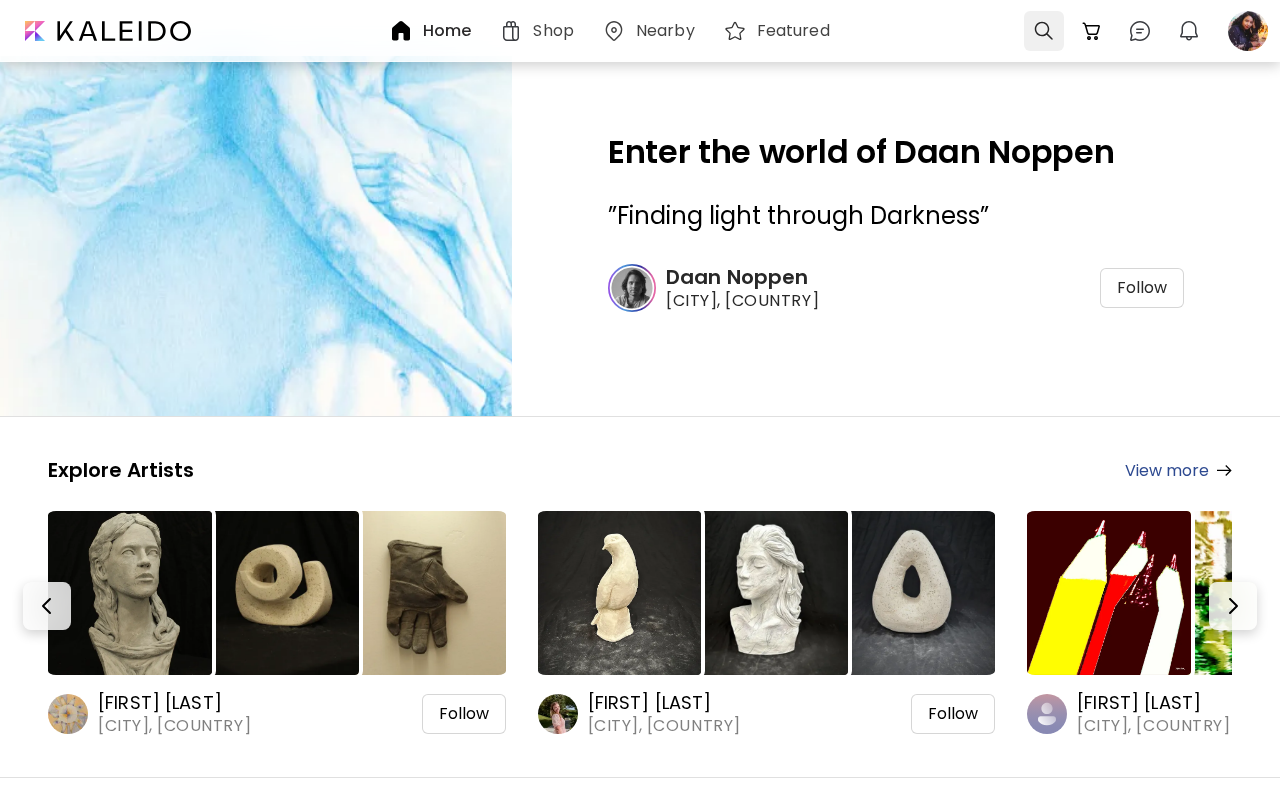 click at bounding box center (1044, 31) 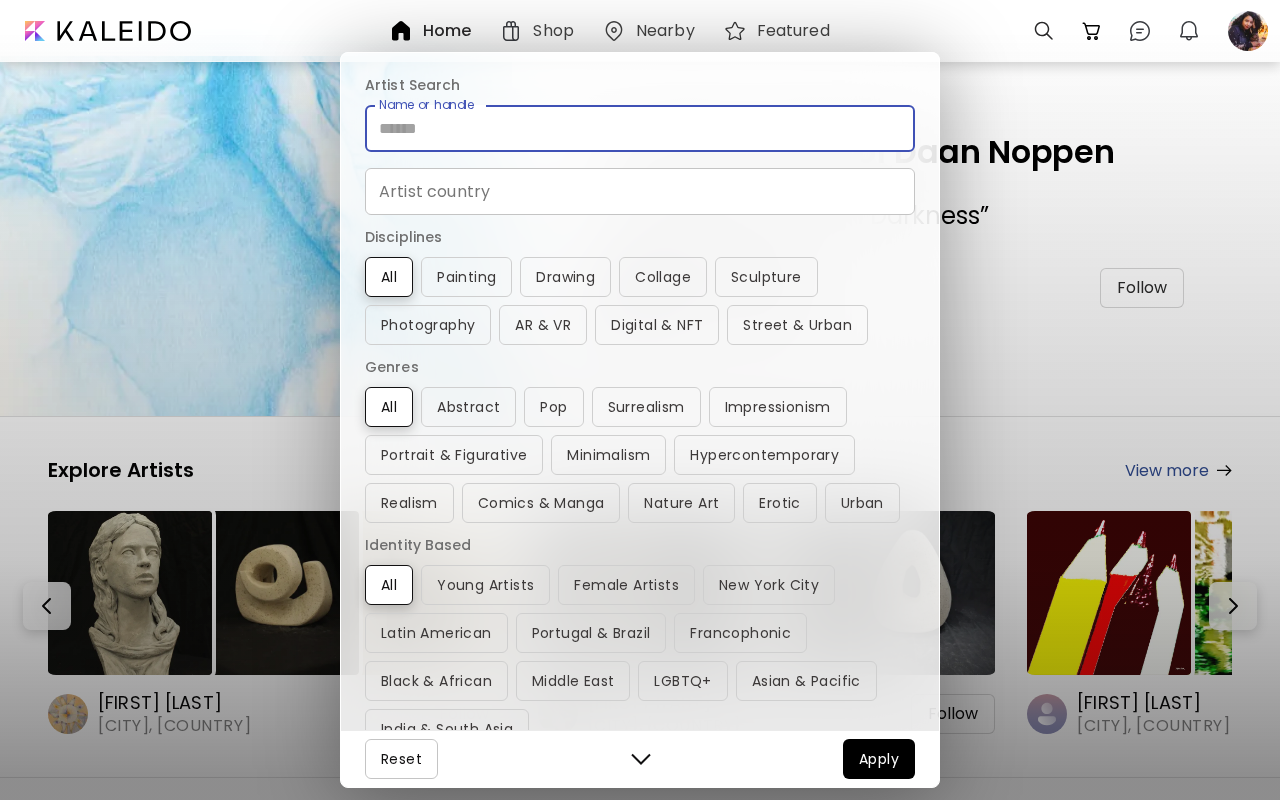 click on "Name or handle" at bounding box center [640, 128] 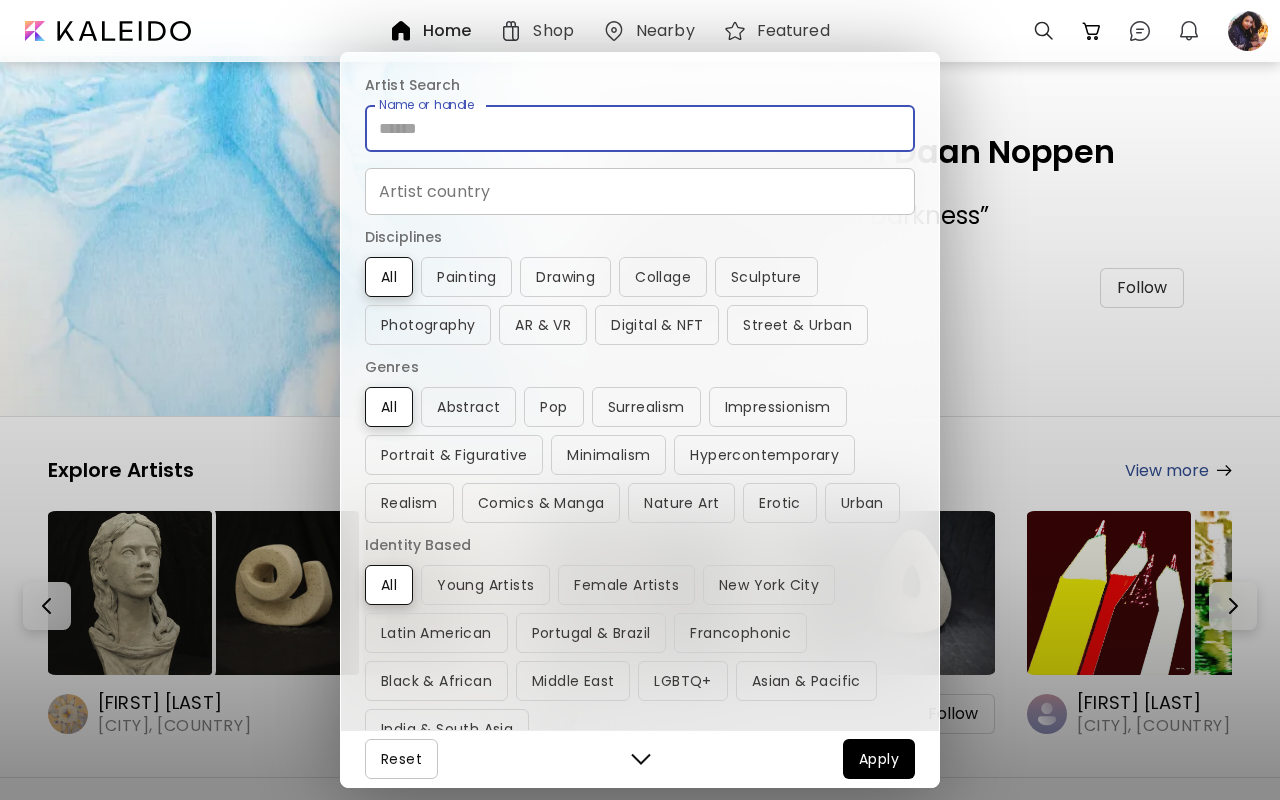 click on "Artist country" at bounding box center (640, 191) 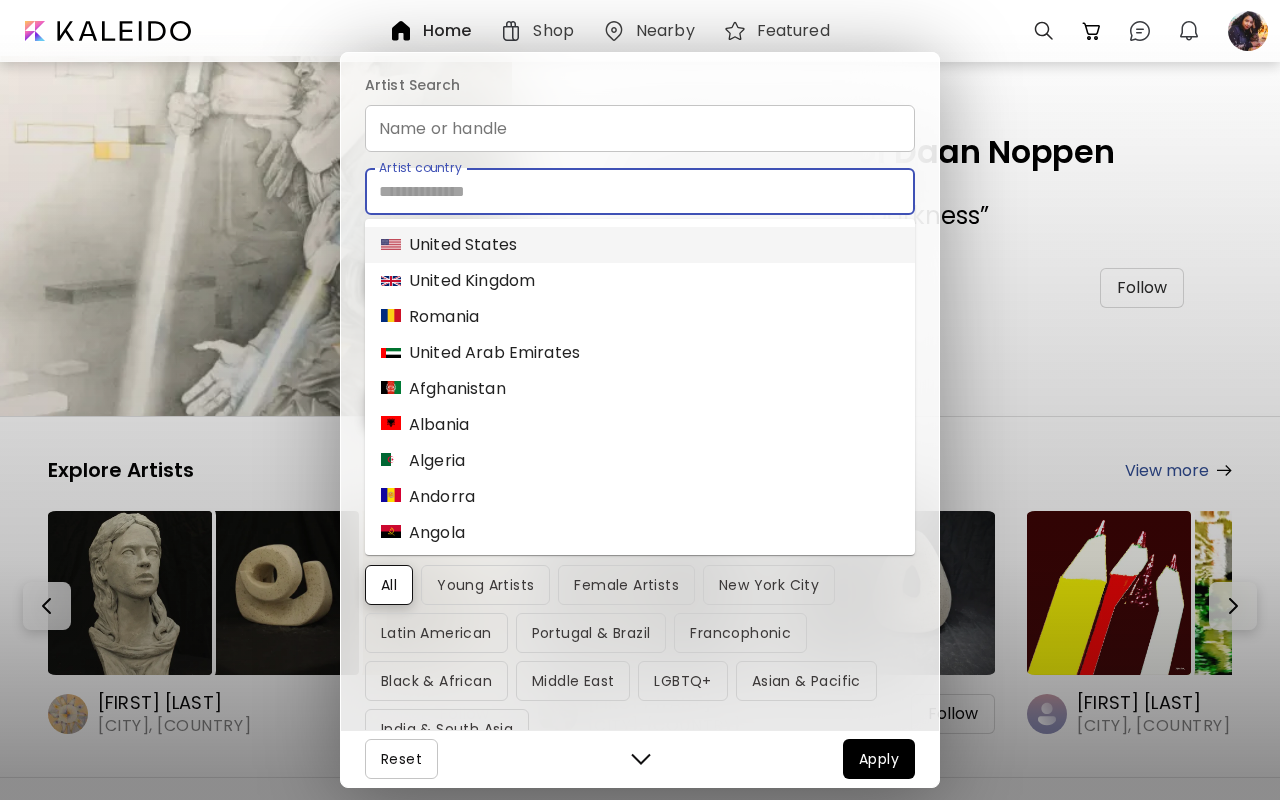 type on "*" 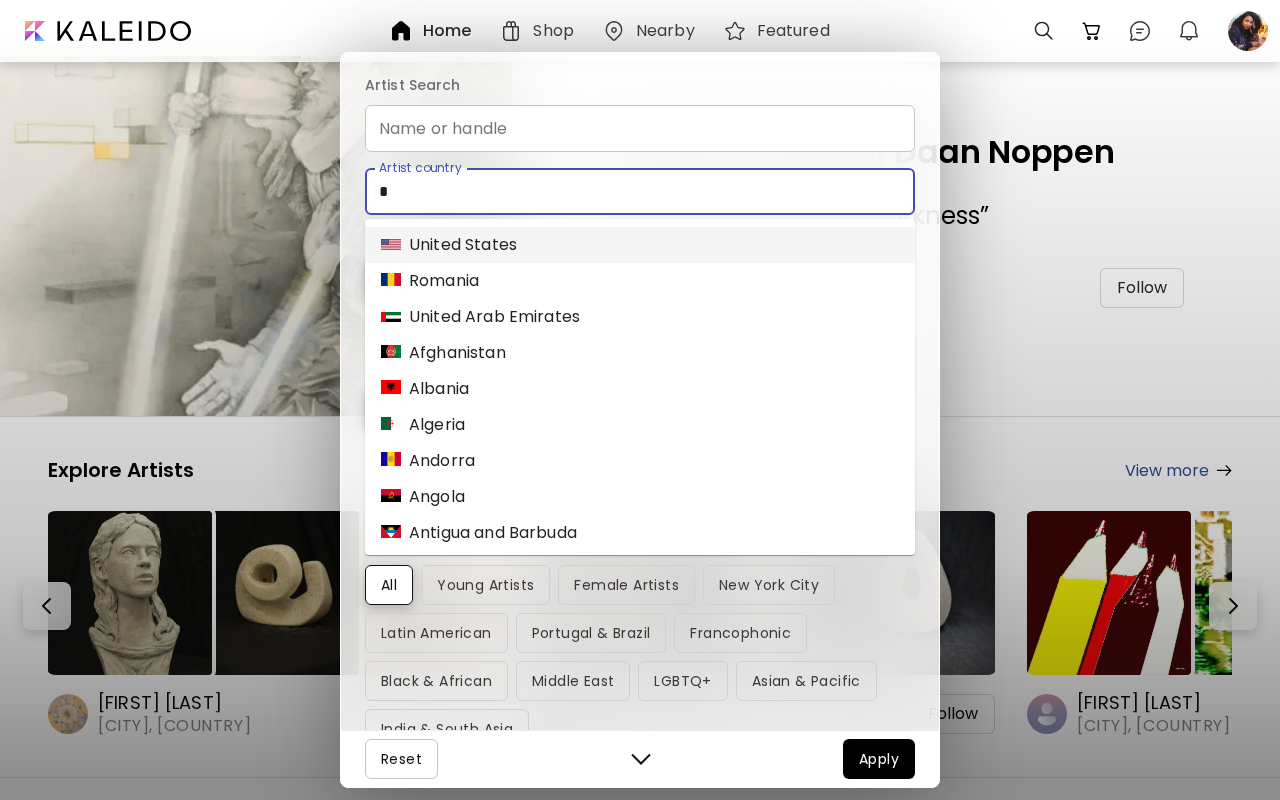 type 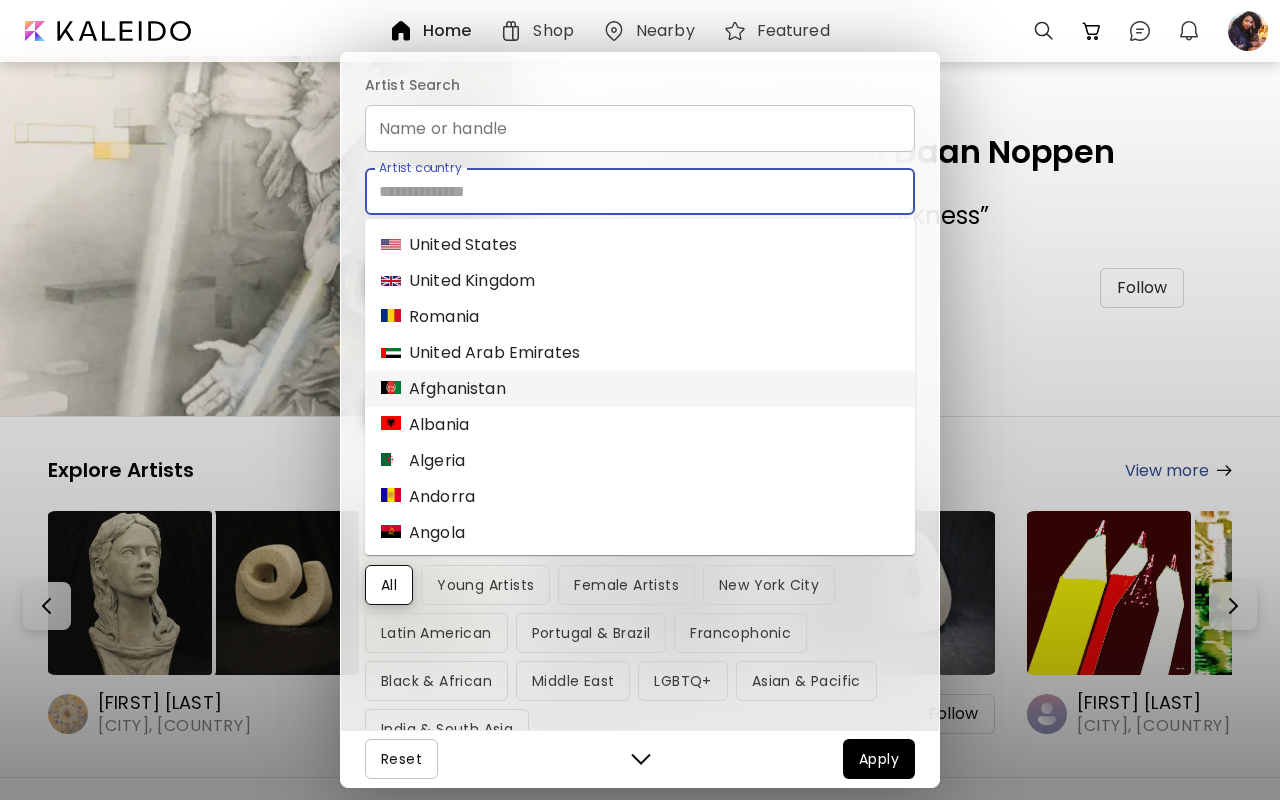 click on "Artist Search Name or handle Name or handle Artist country Artist country Disciplines All Painting Drawing Collage Sculpture Photography AR & VR Digital & NFT Street & Urban Genres All Abstract Pop Surrealism Impressionism Portrait & Figurative Minimalism Hypercontemporary Realism Comics & Manga Nature Art Erotic Urban Identity Based All Young Artists Female Artists New York City Latin American Portugal & Brazil Francophonic Black & African Middle East LGBTQ+ Asian & Pacific India & South Asia Reset Apply" at bounding box center (640, 400) 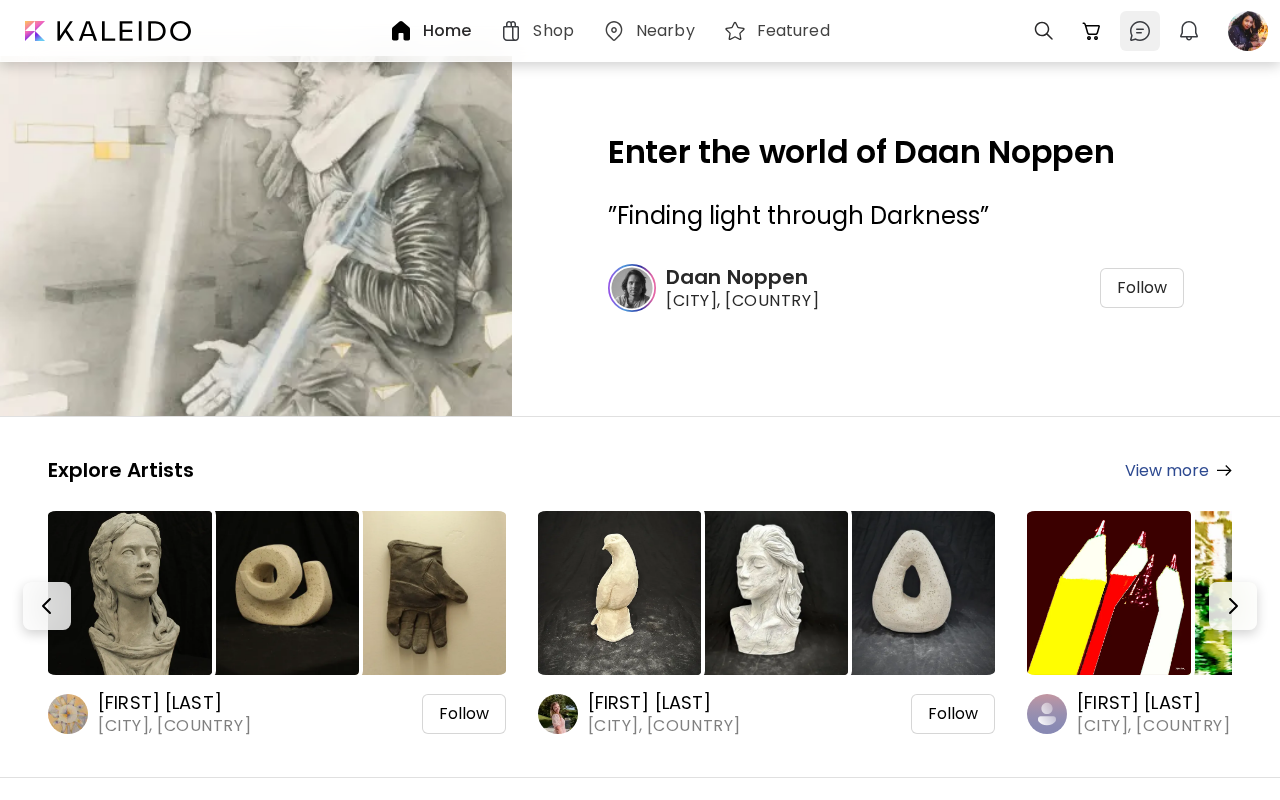 click at bounding box center (1140, 31) 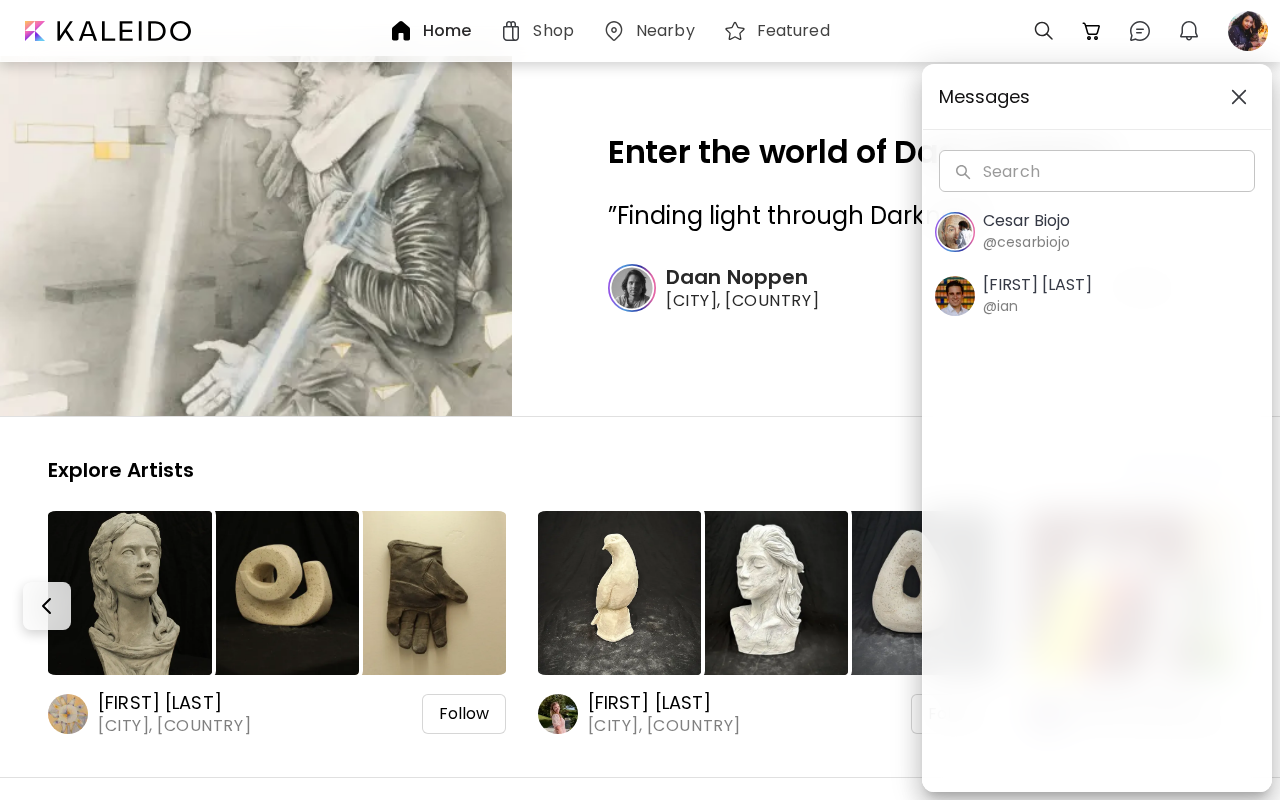 click on "Messages   Search Search Cesar Biojo @cesarbiojo Ian Panchevre @ian" at bounding box center [640, 400] 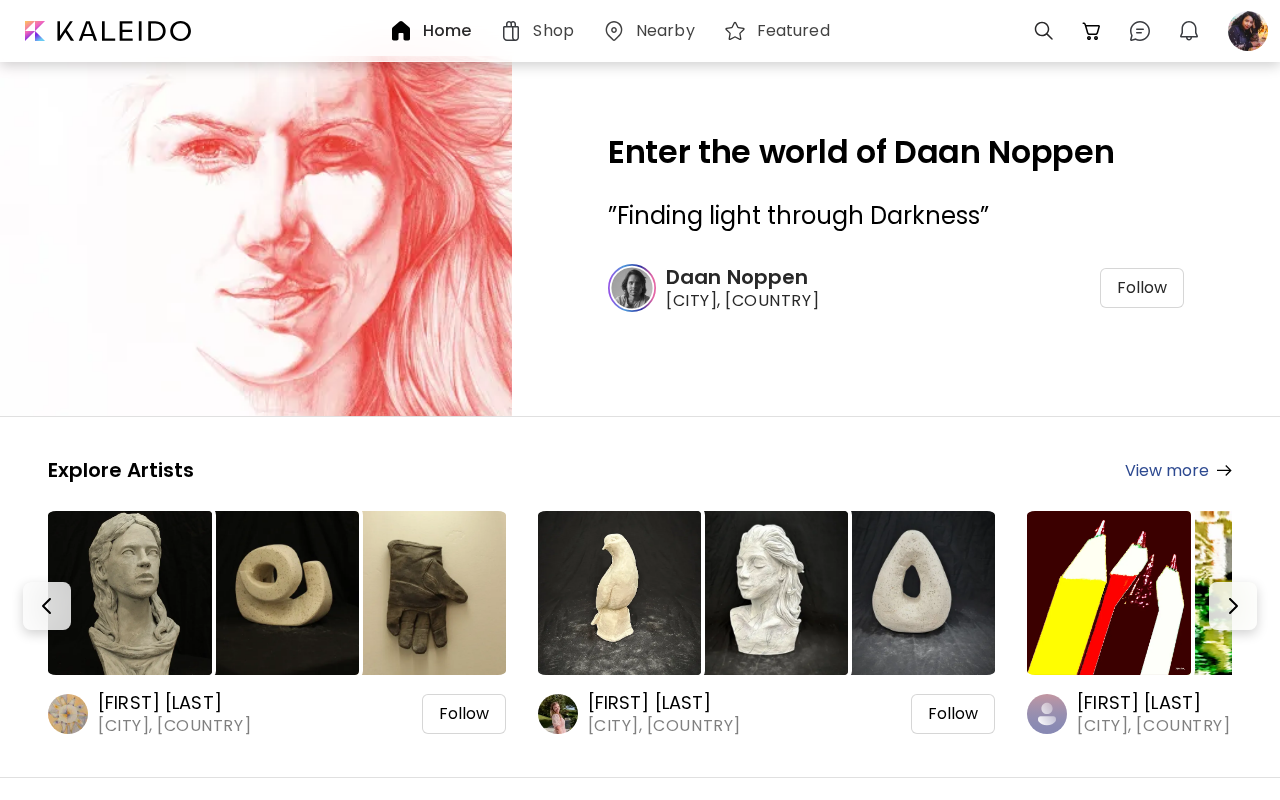 click at bounding box center [1248, 31] 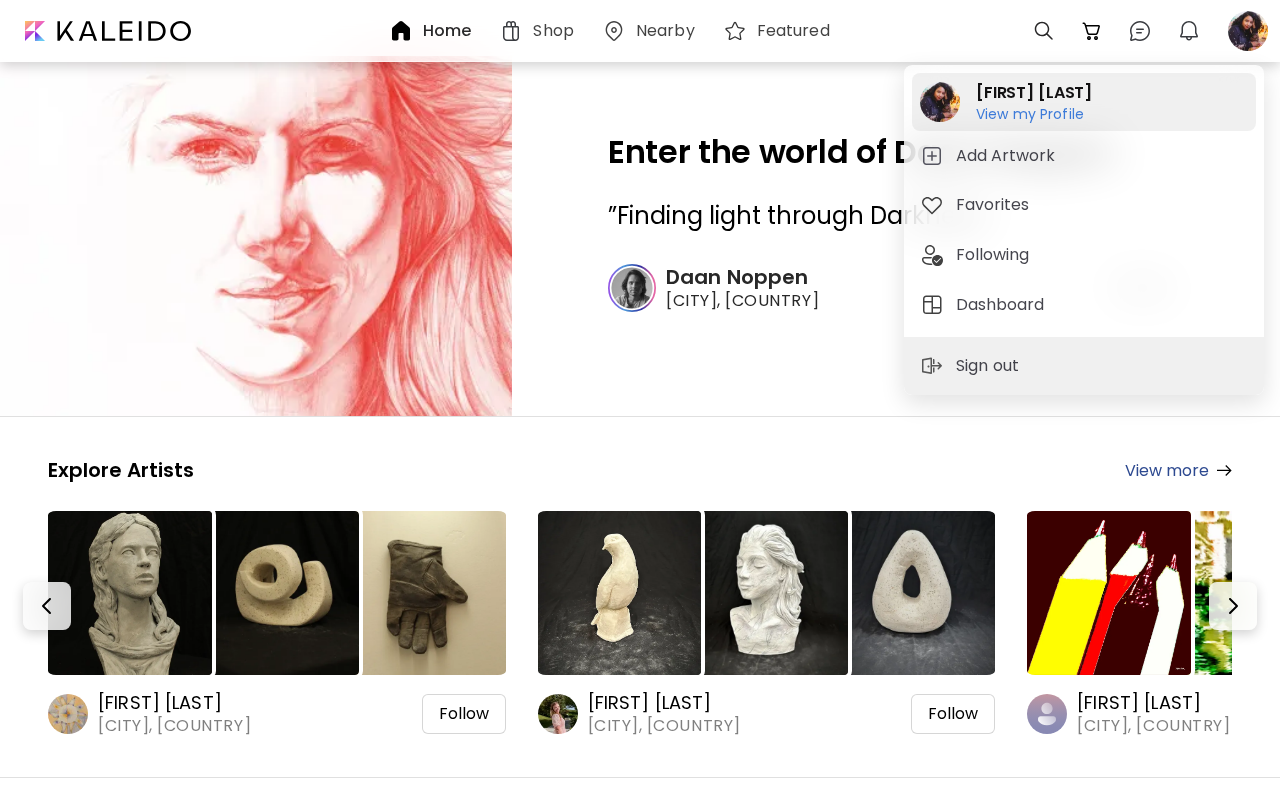 click on "View my Profile" at bounding box center (1034, 114) 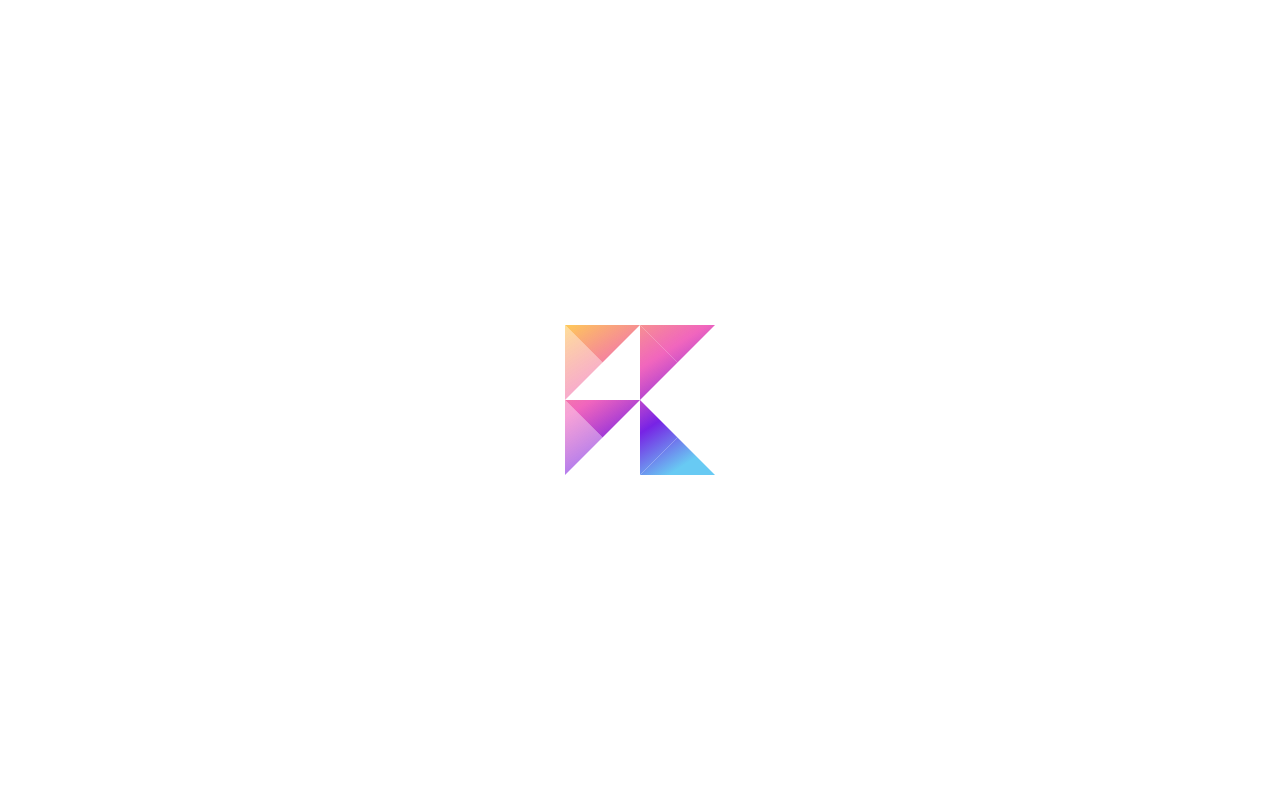 scroll, scrollTop: 0, scrollLeft: 0, axis: both 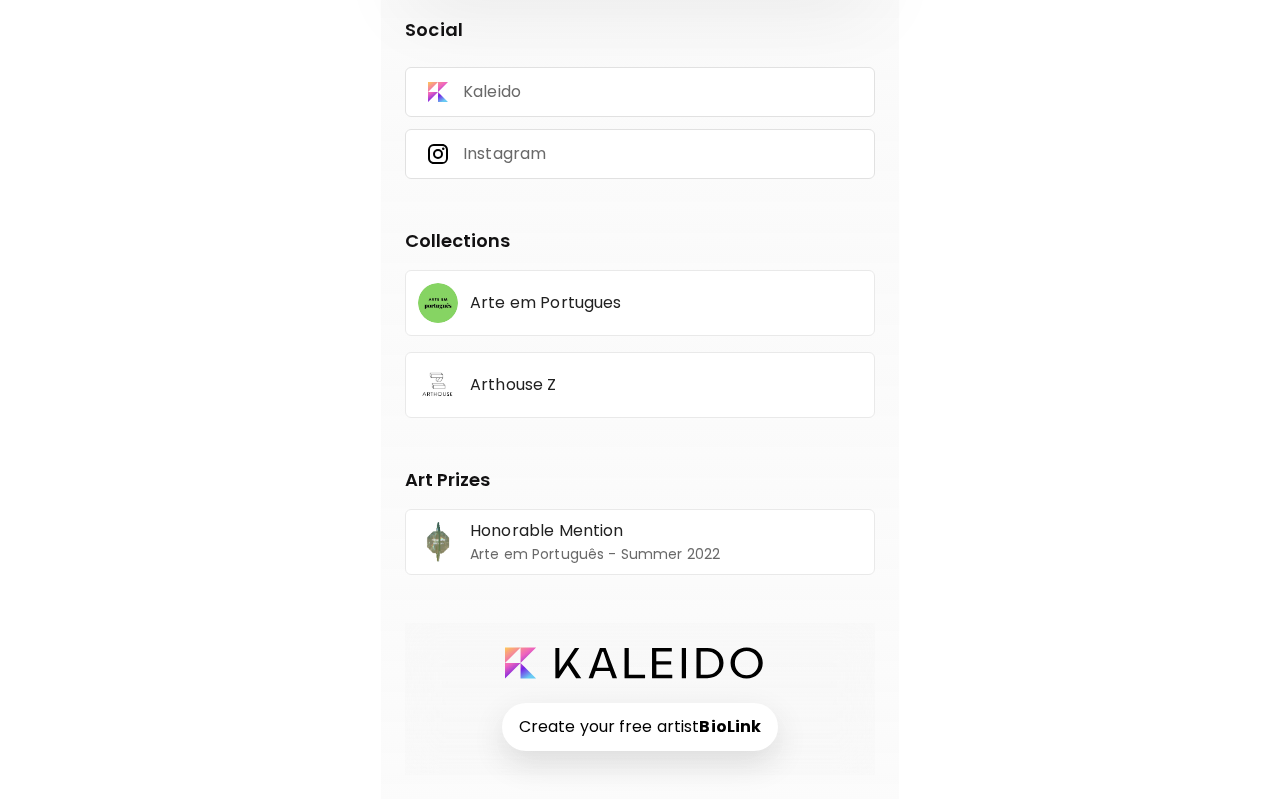 click on "Arte em Português - Summer 2022" at bounding box center [595, 554] 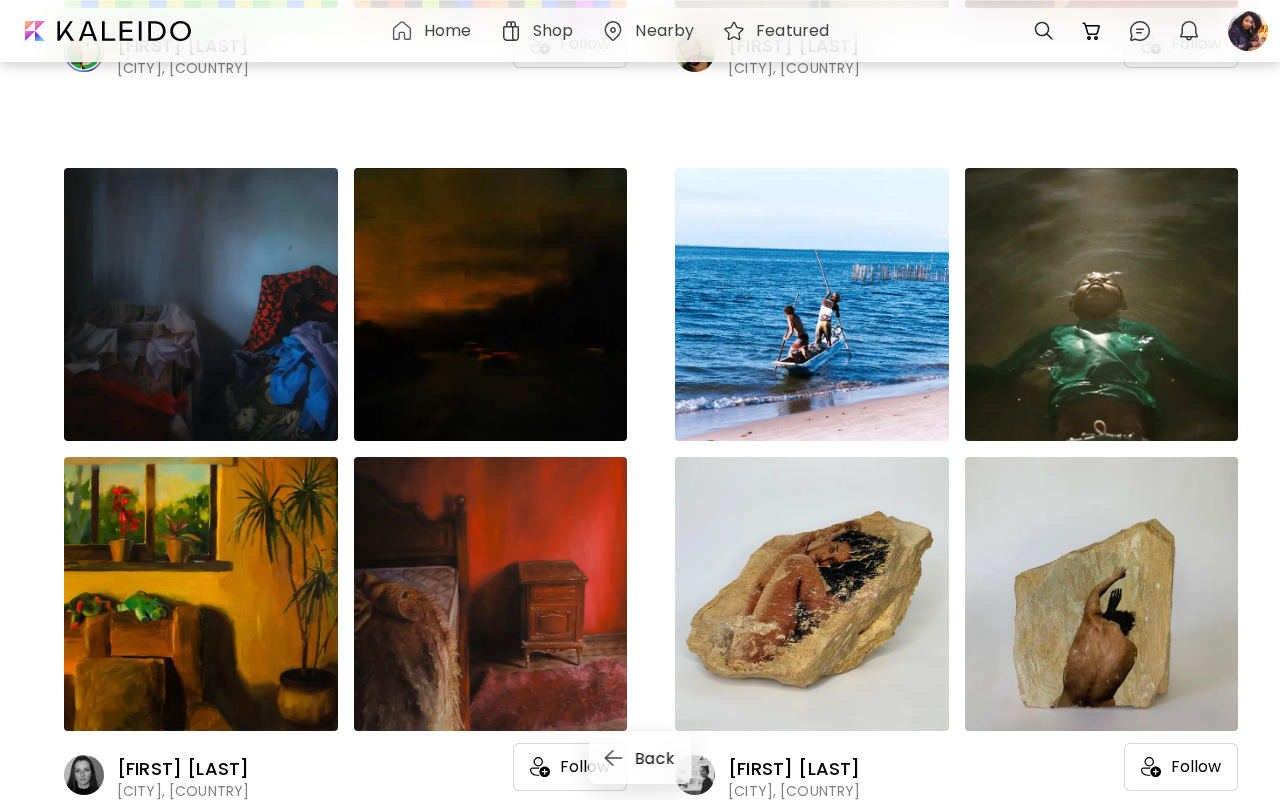 scroll, scrollTop: 7497, scrollLeft: 0, axis: vertical 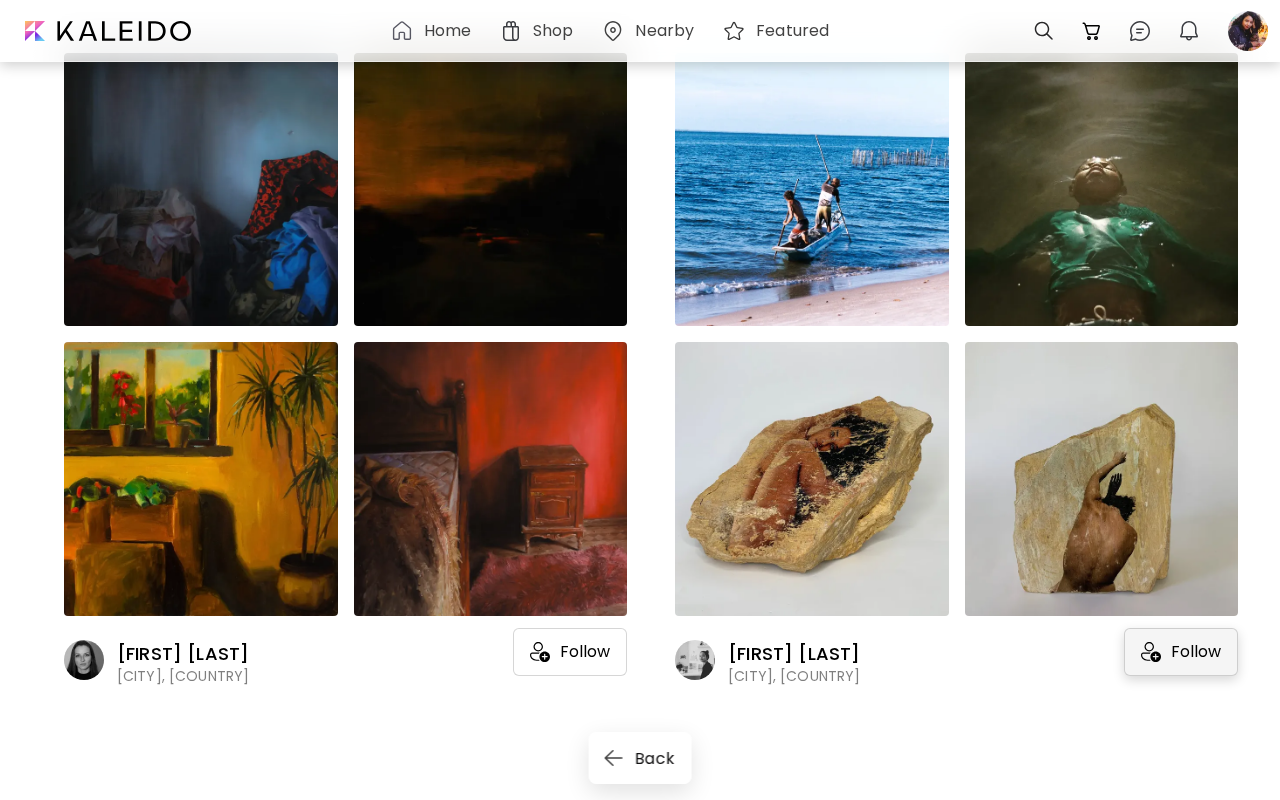 click on "Follow" at bounding box center [1196, 652] 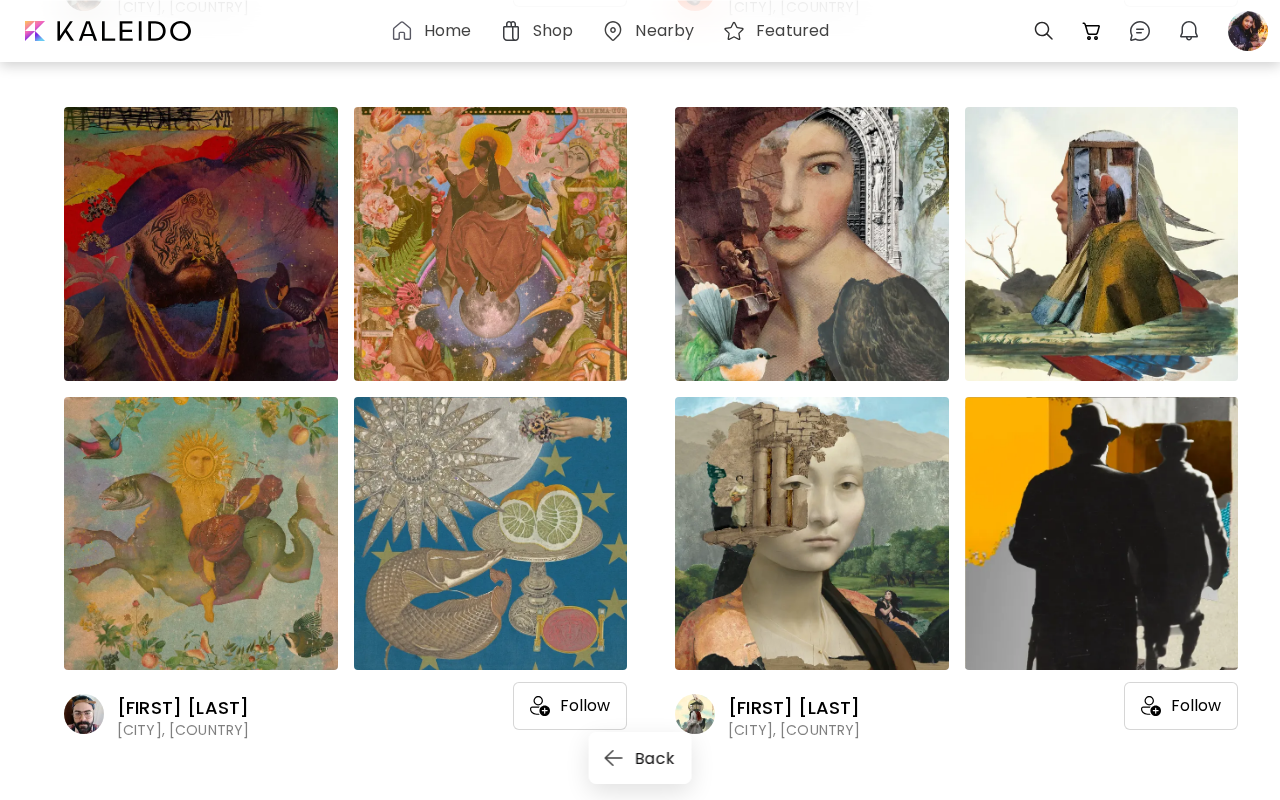 scroll, scrollTop: 5276, scrollLeft: 0, axis: vertical 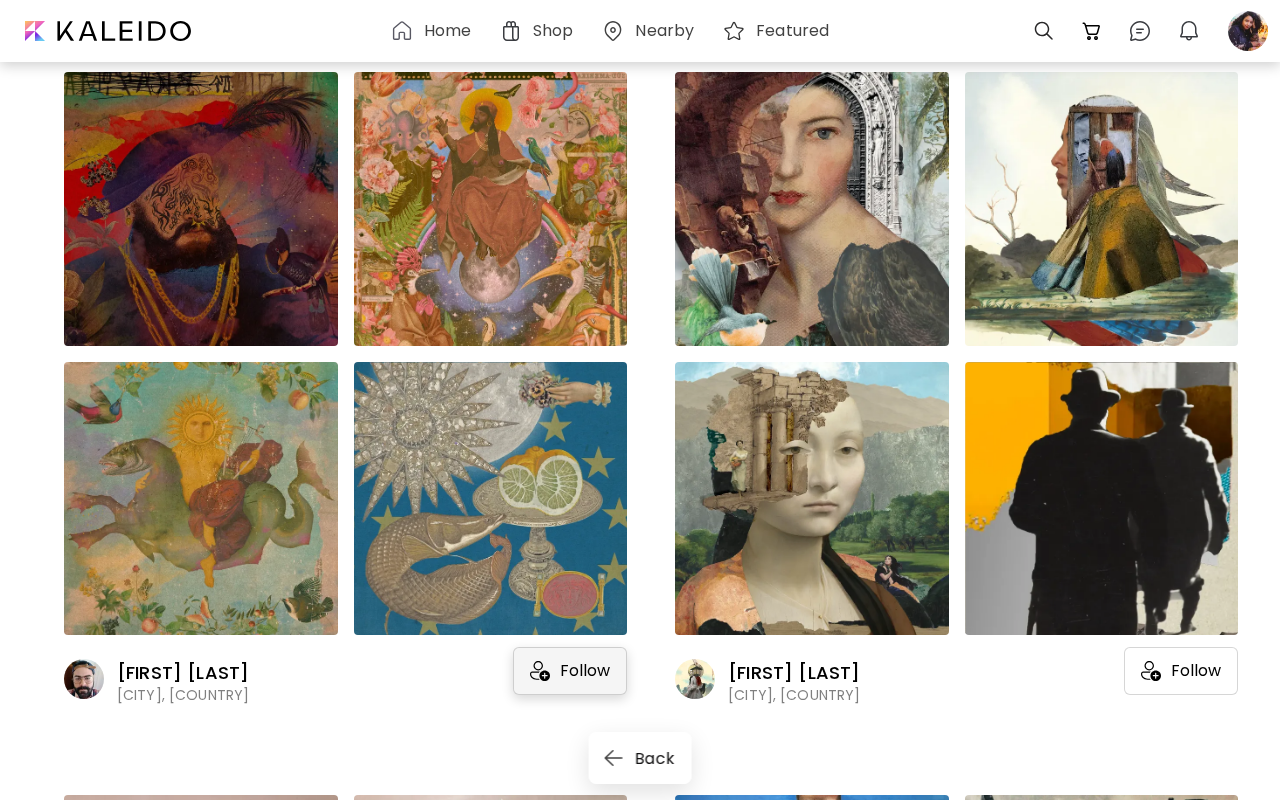 click on "Follow" at bounding box center (585, 671) 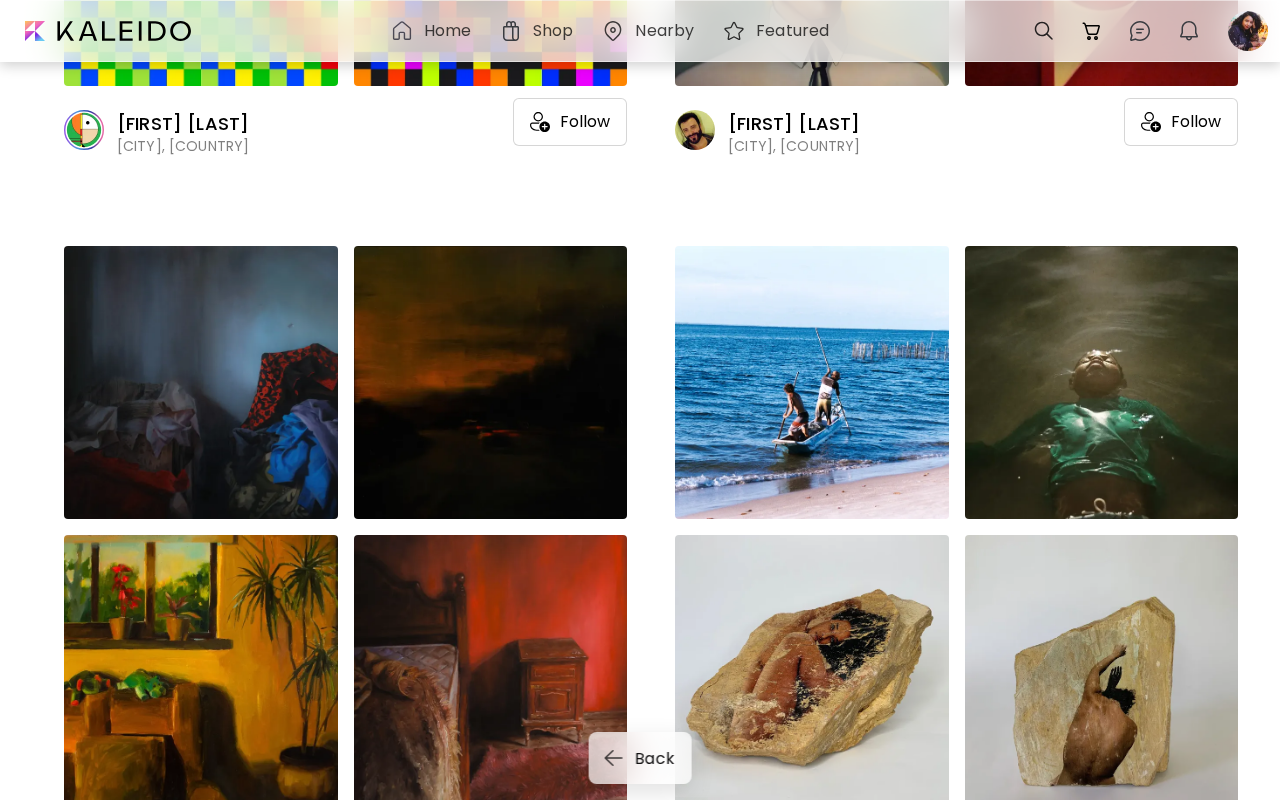 scroll, scrollTop: 7497, scrollLeft: 0, axis: vertical 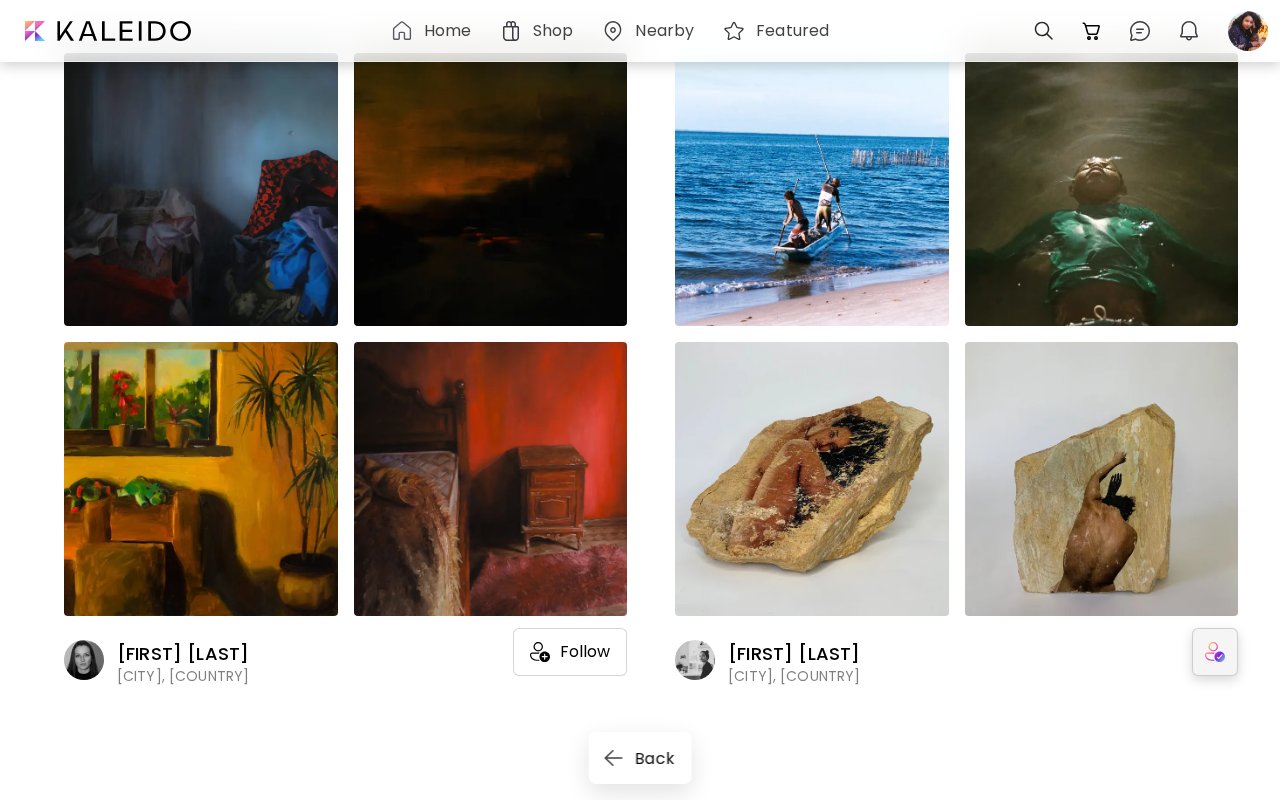 click on "[FIRST] [LAST]" at bounding box center [797, 654] 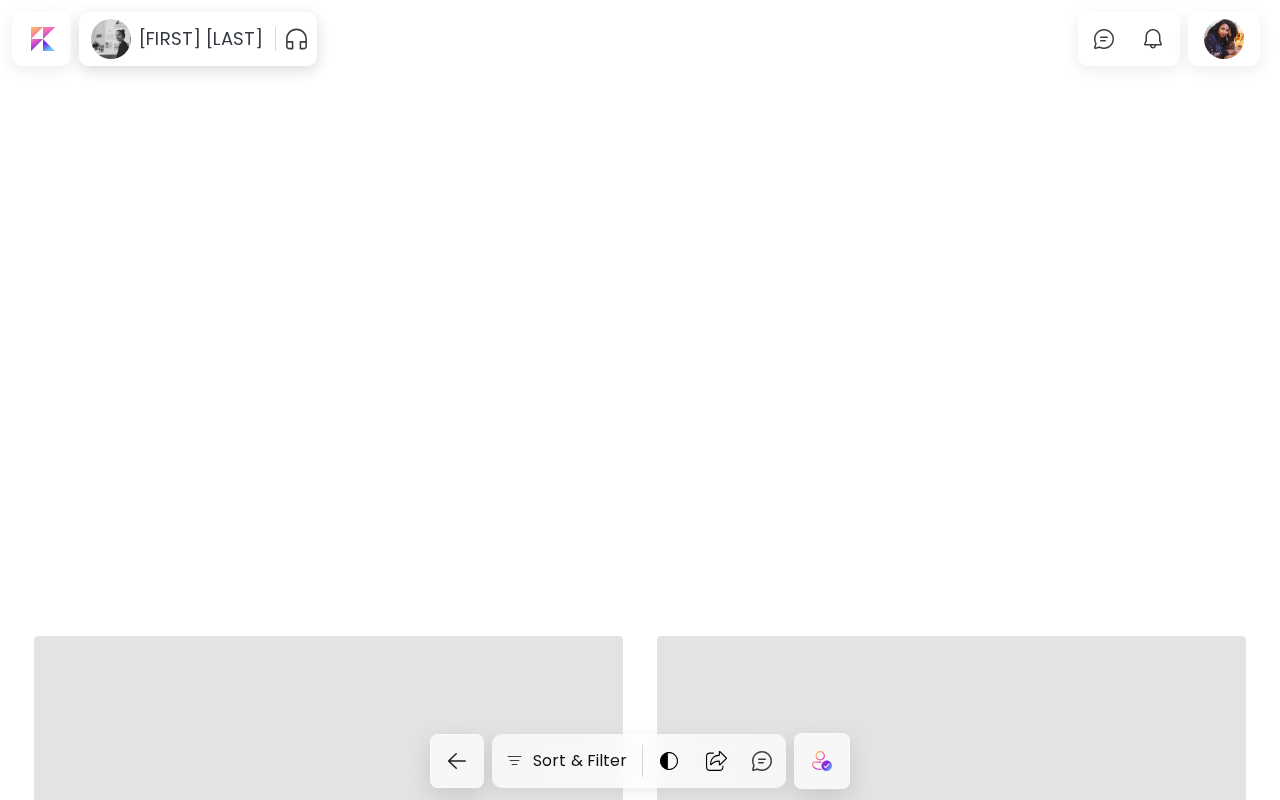scroll, scrollTop: 0, scrollLeft: 0, axis: both 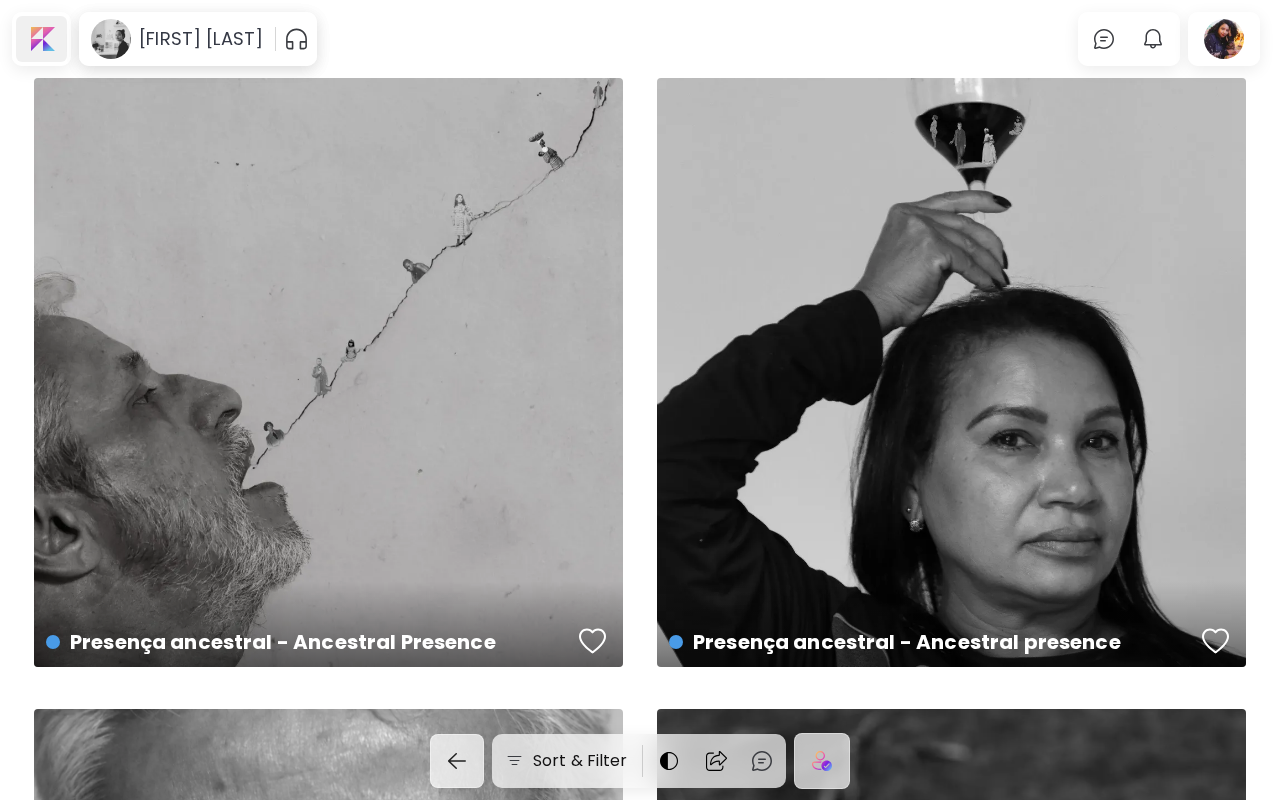 click at bounding box center (41, 39) 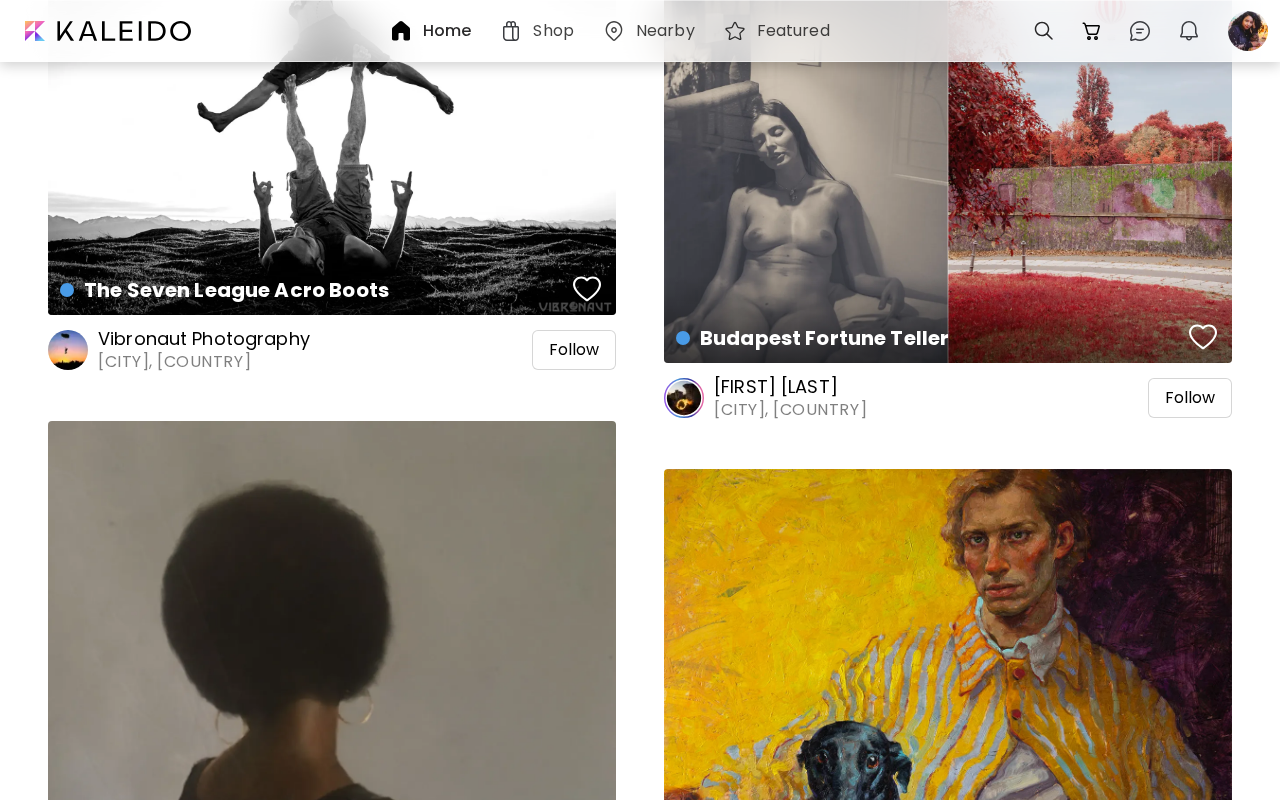 scroll, scrollTop: 1757, scrollLeft: 0, axis: vertical 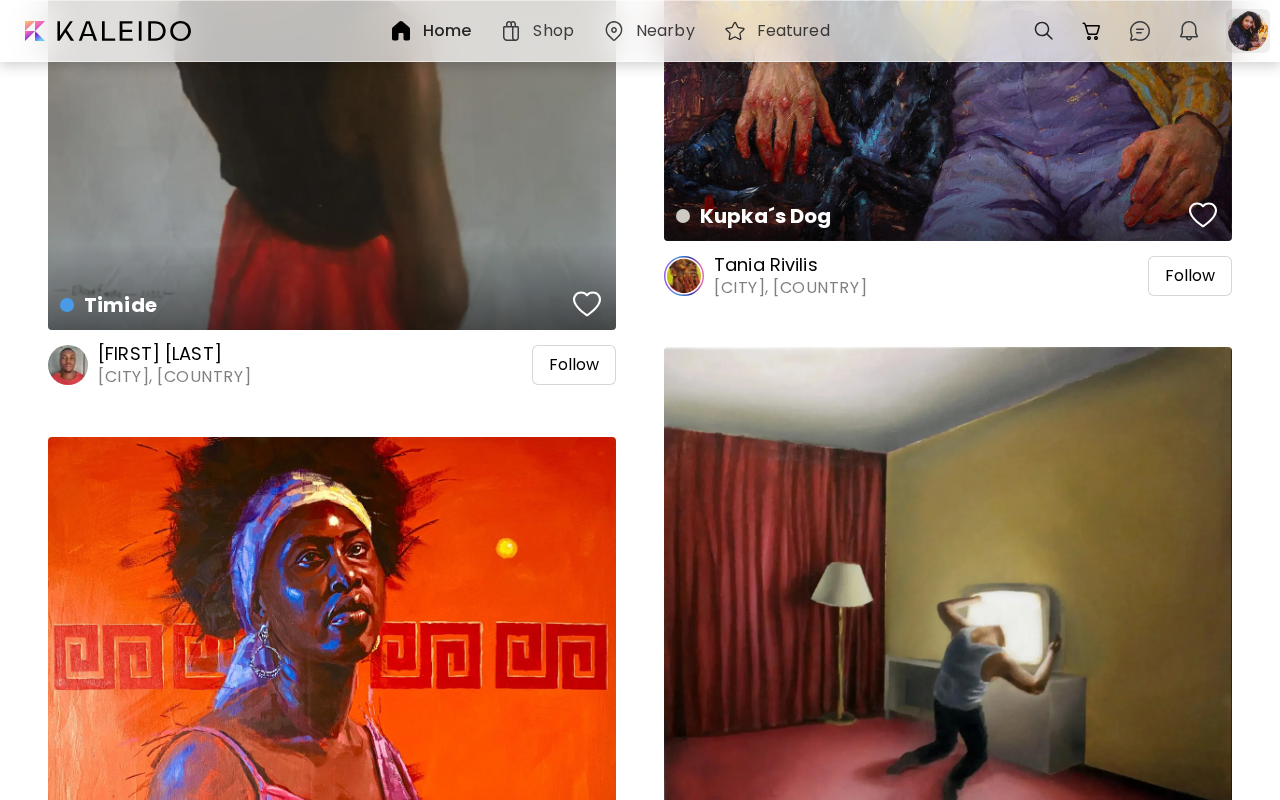 click at bounding box center [1248, 31] 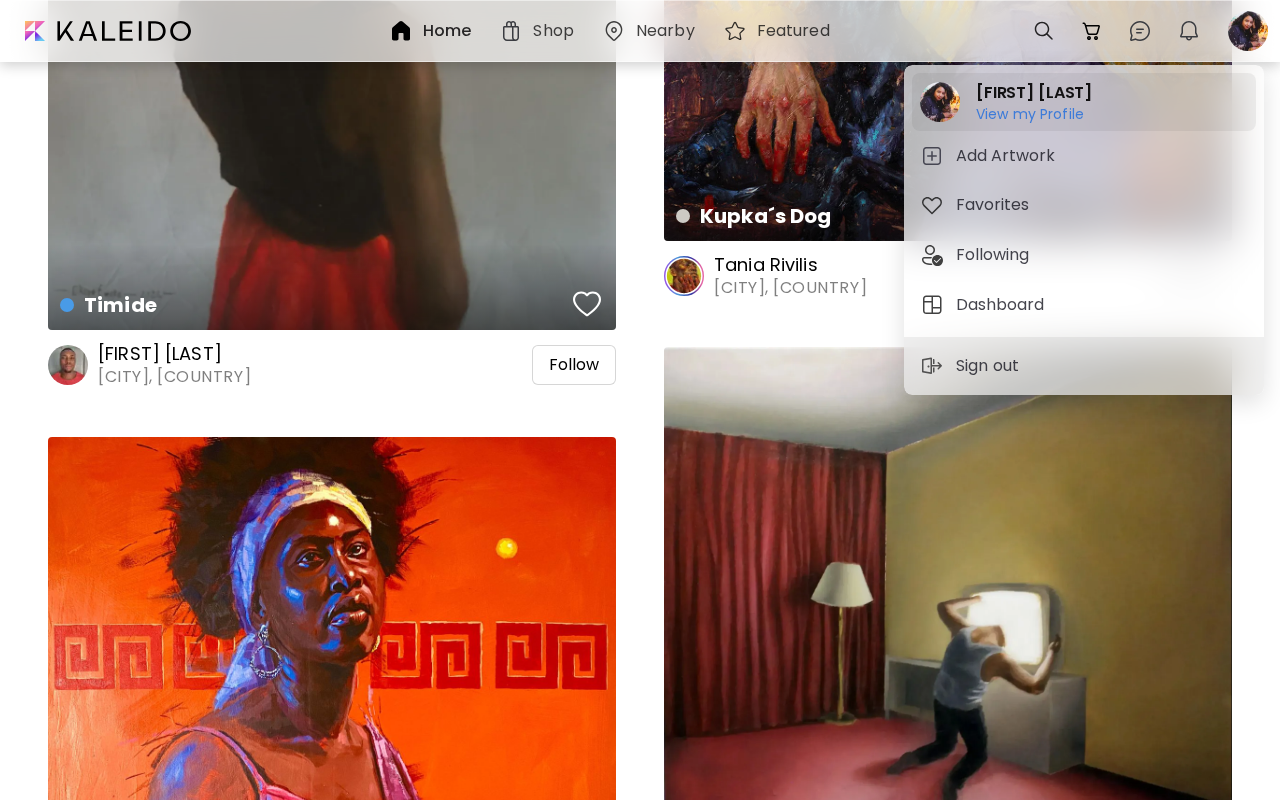 click on "View my Profile" at bounding box center [1034, 114] 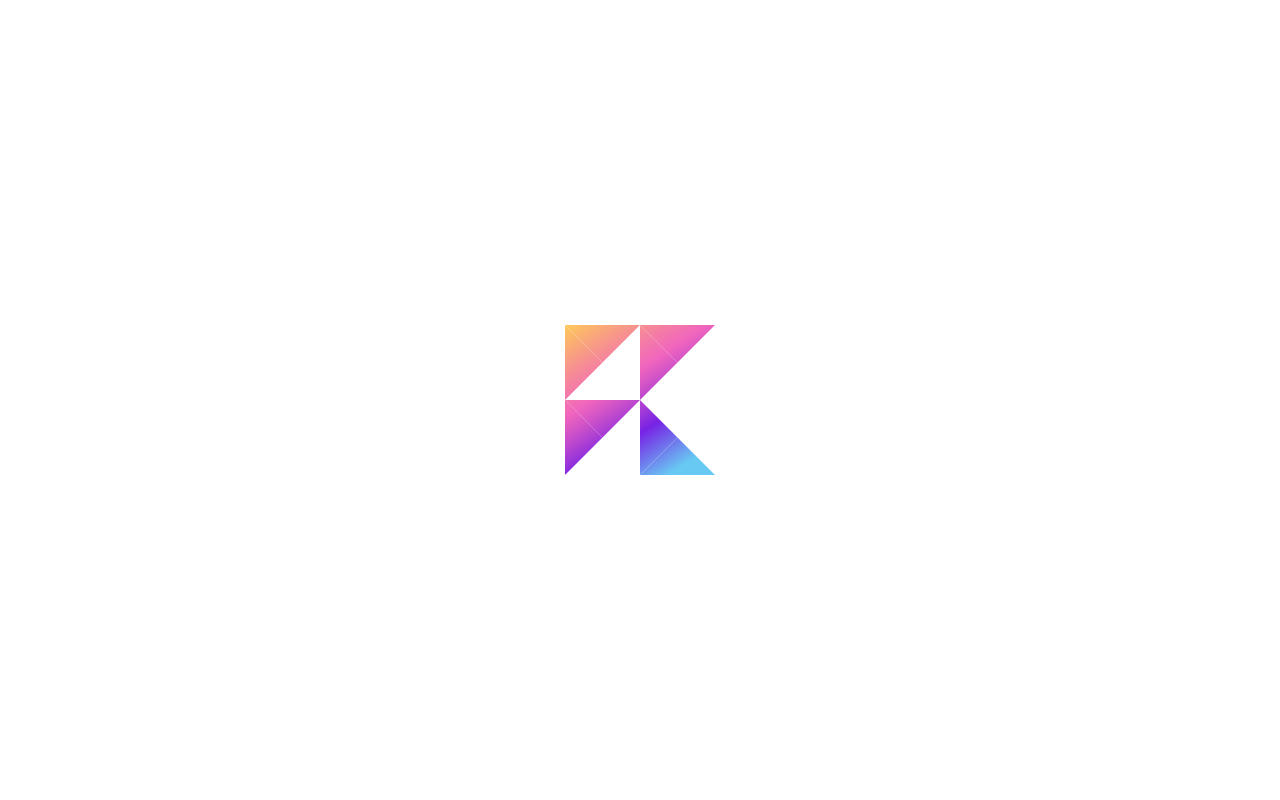 scroll, scrollTop: 0, scrollLeft: 0, axis: both 